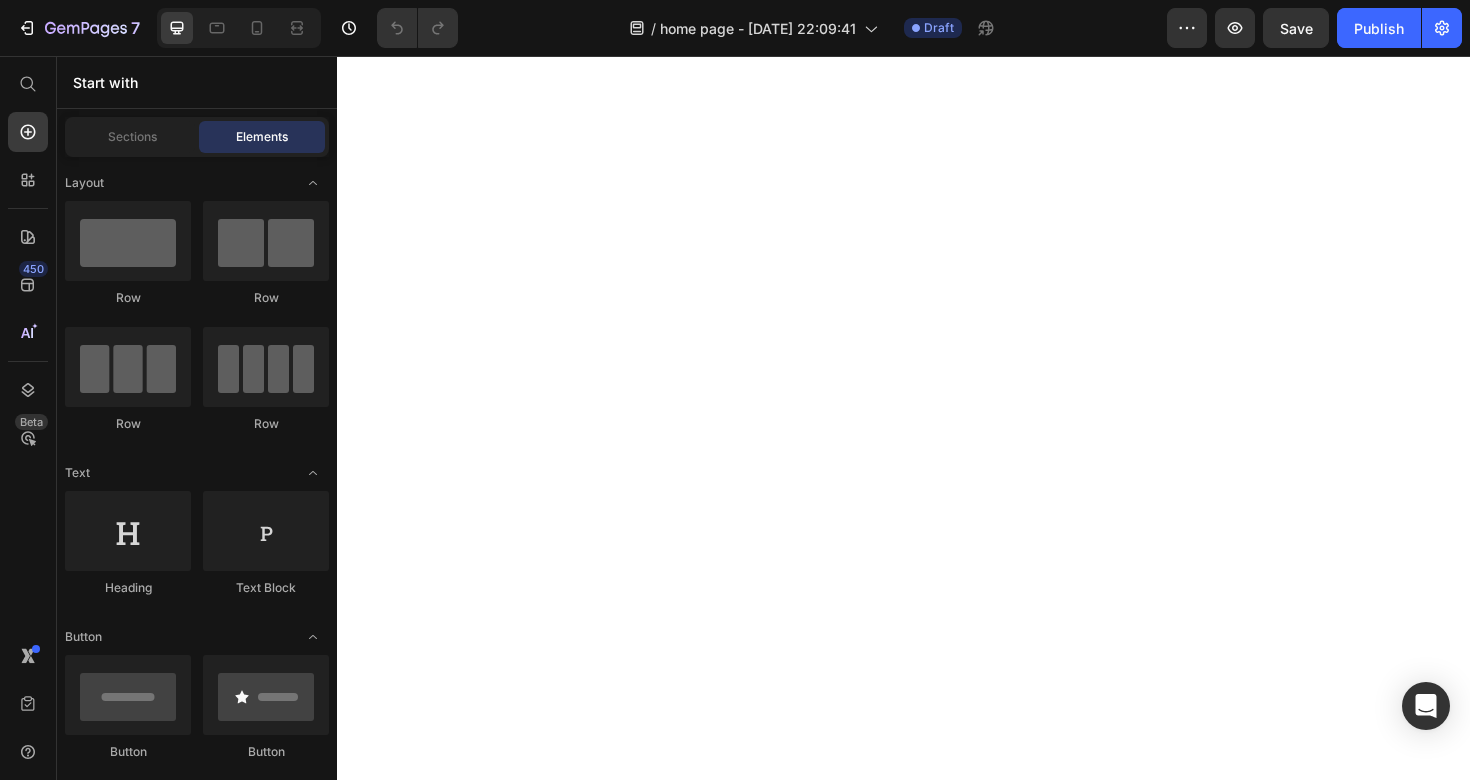 scroll, scrollTop: 0, scrollLeft: 0, axis: both 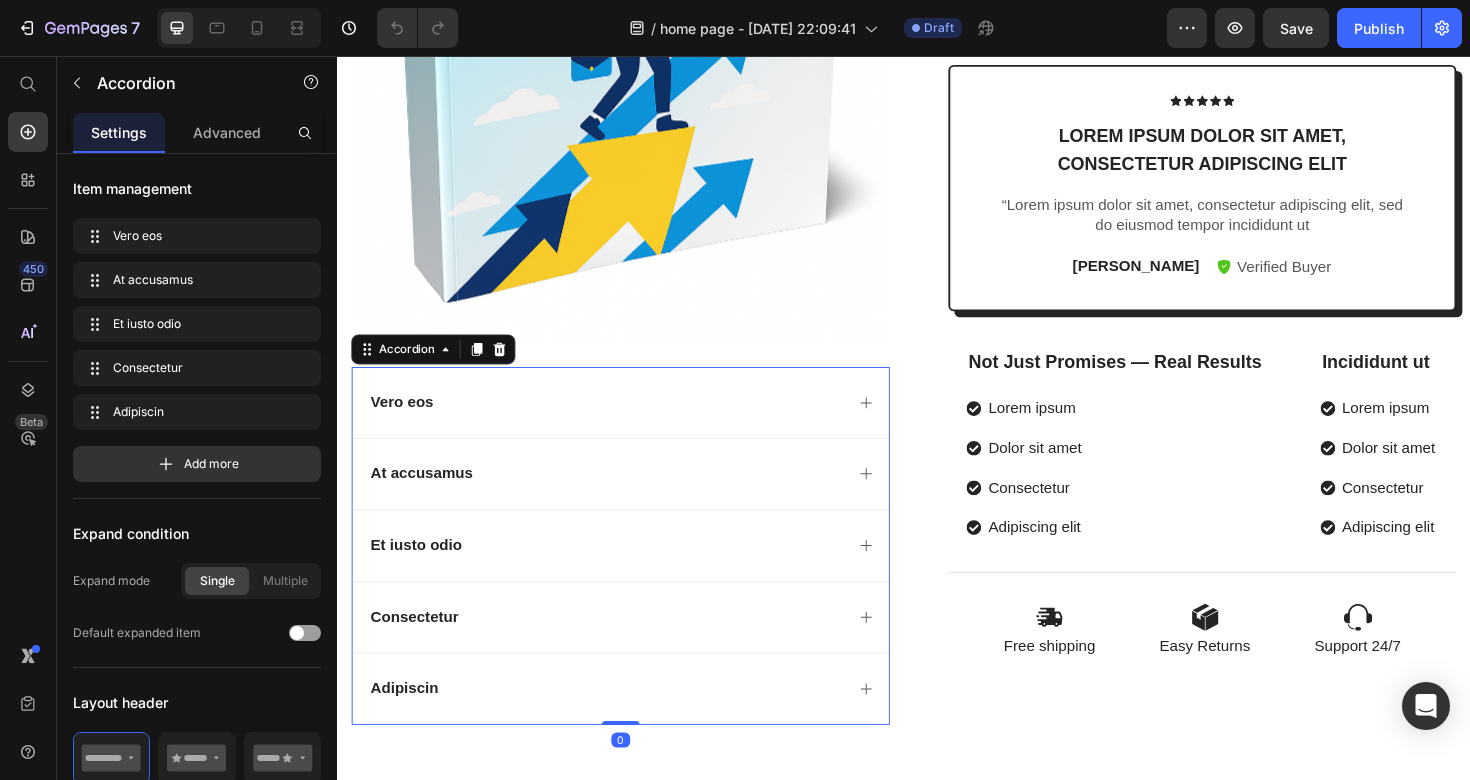 click on "Vero eos" at bounding box center [621, 422] 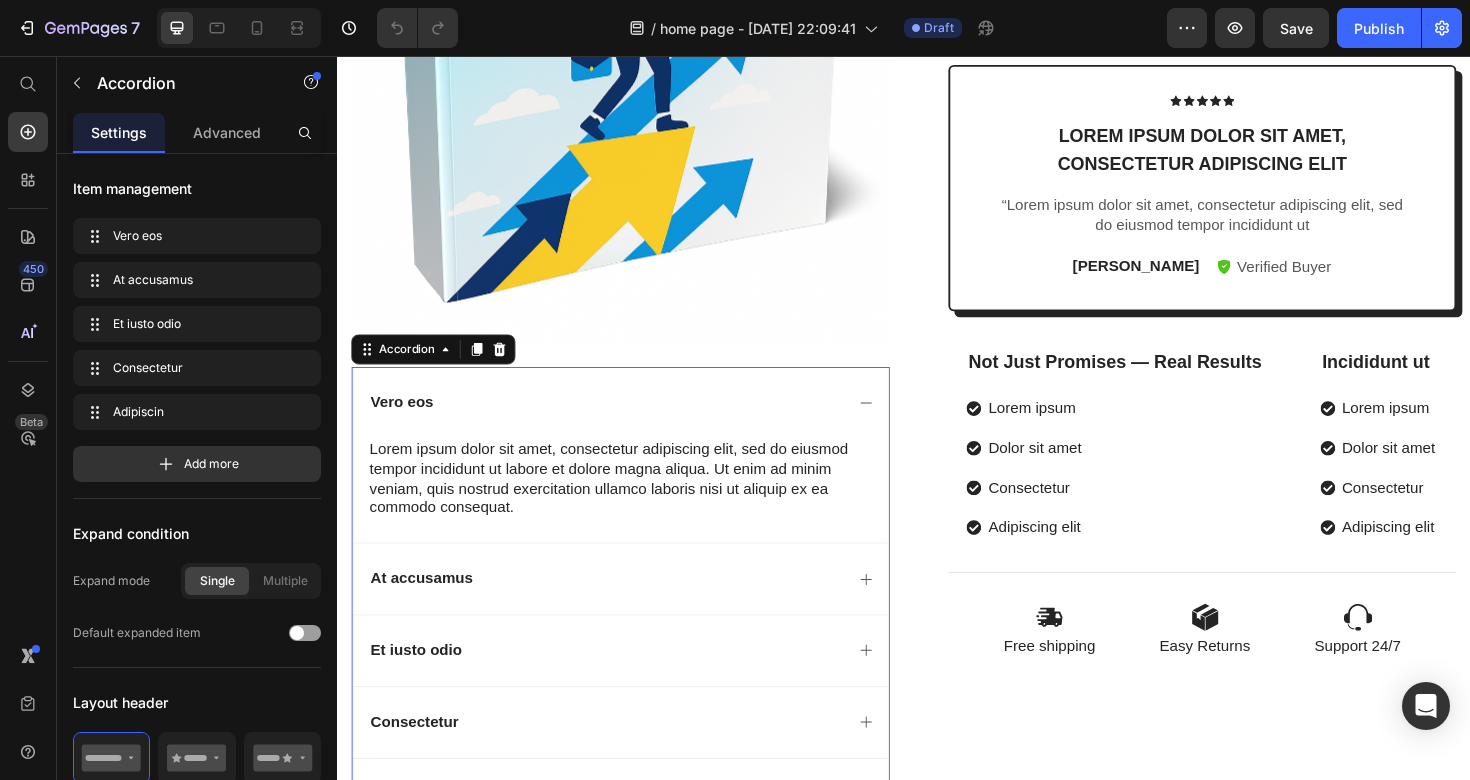 click on "At accusamus" at bounding box center [621, 609] 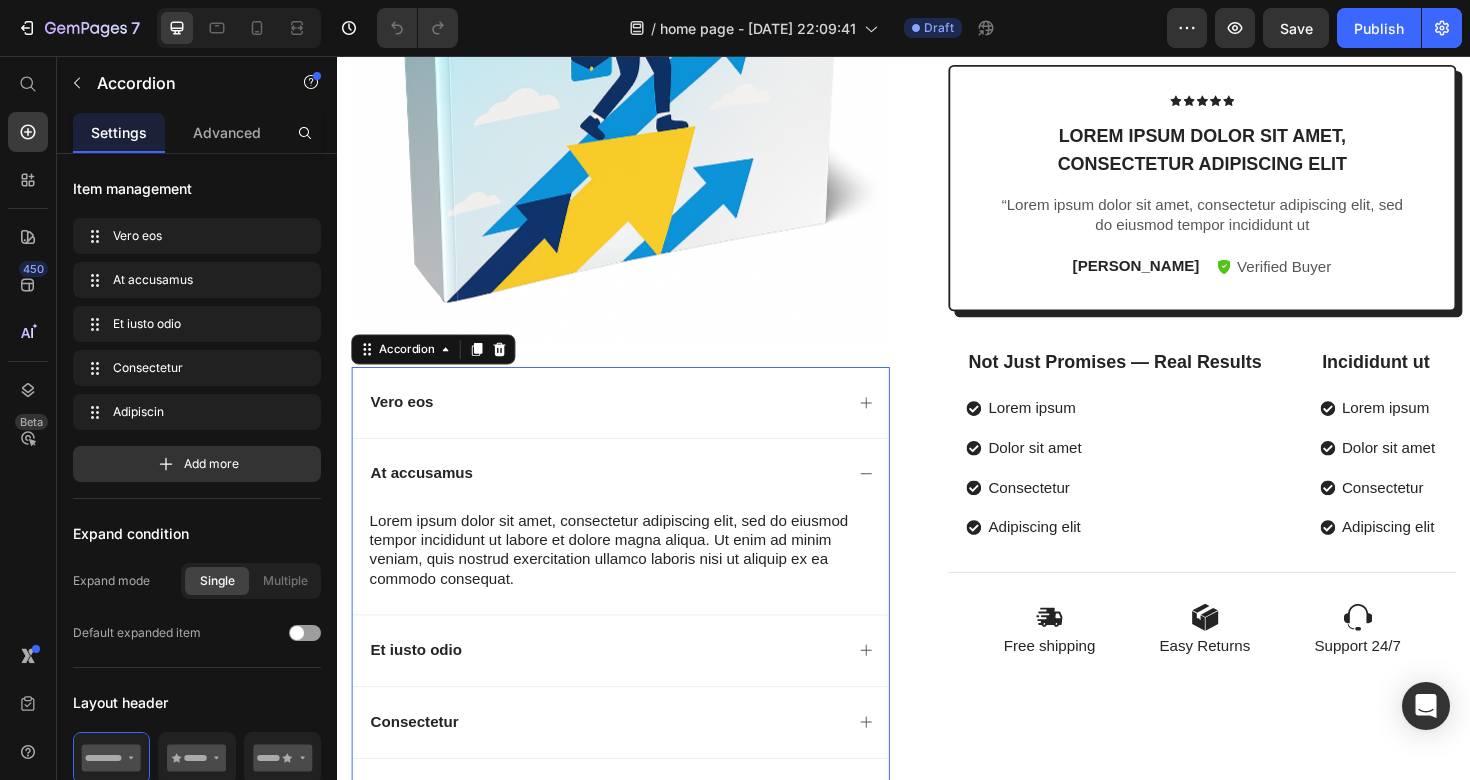 scroll, scrollTop: 2882, scrollLeft: 0, axis: vertical 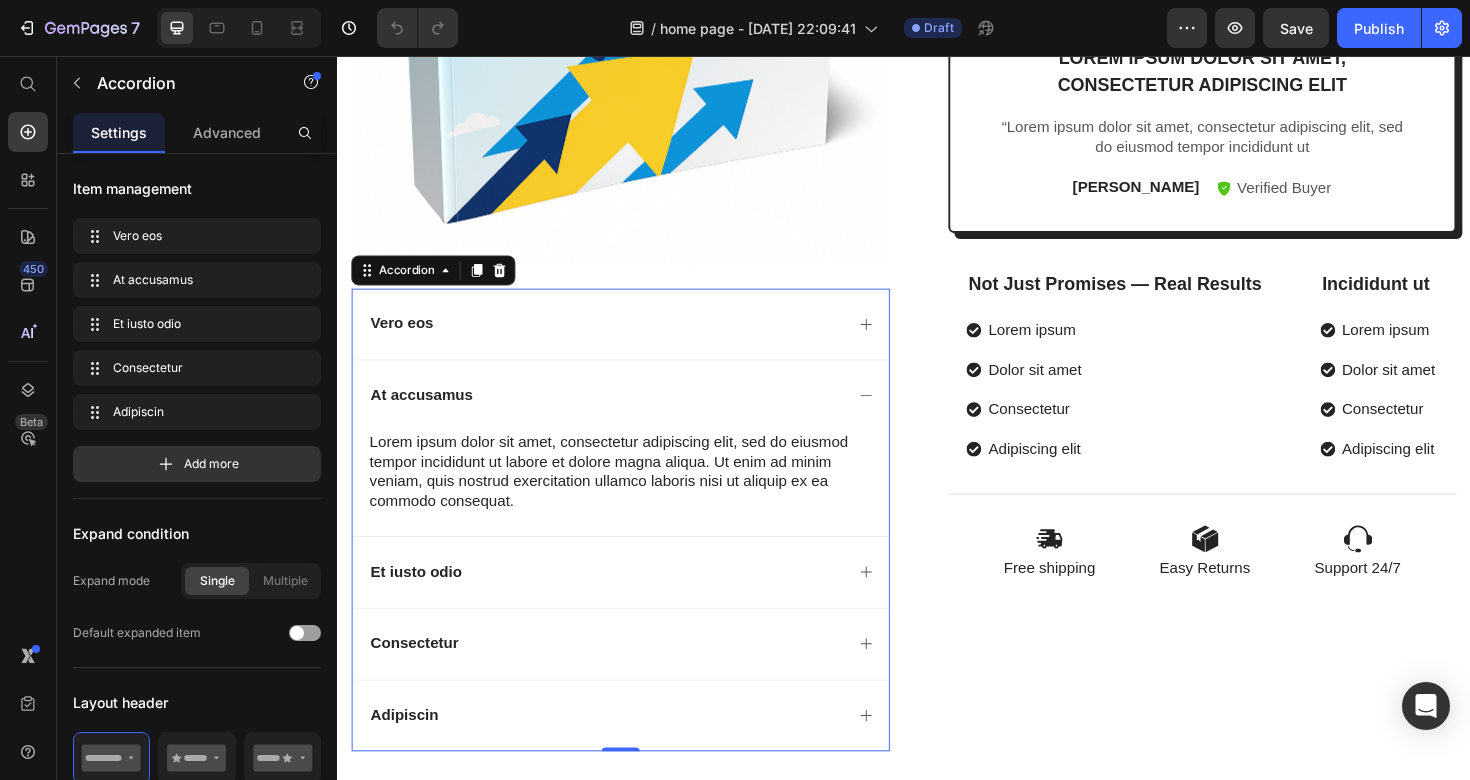 click on "Et iusto odio" at bounding box center [621, 602] 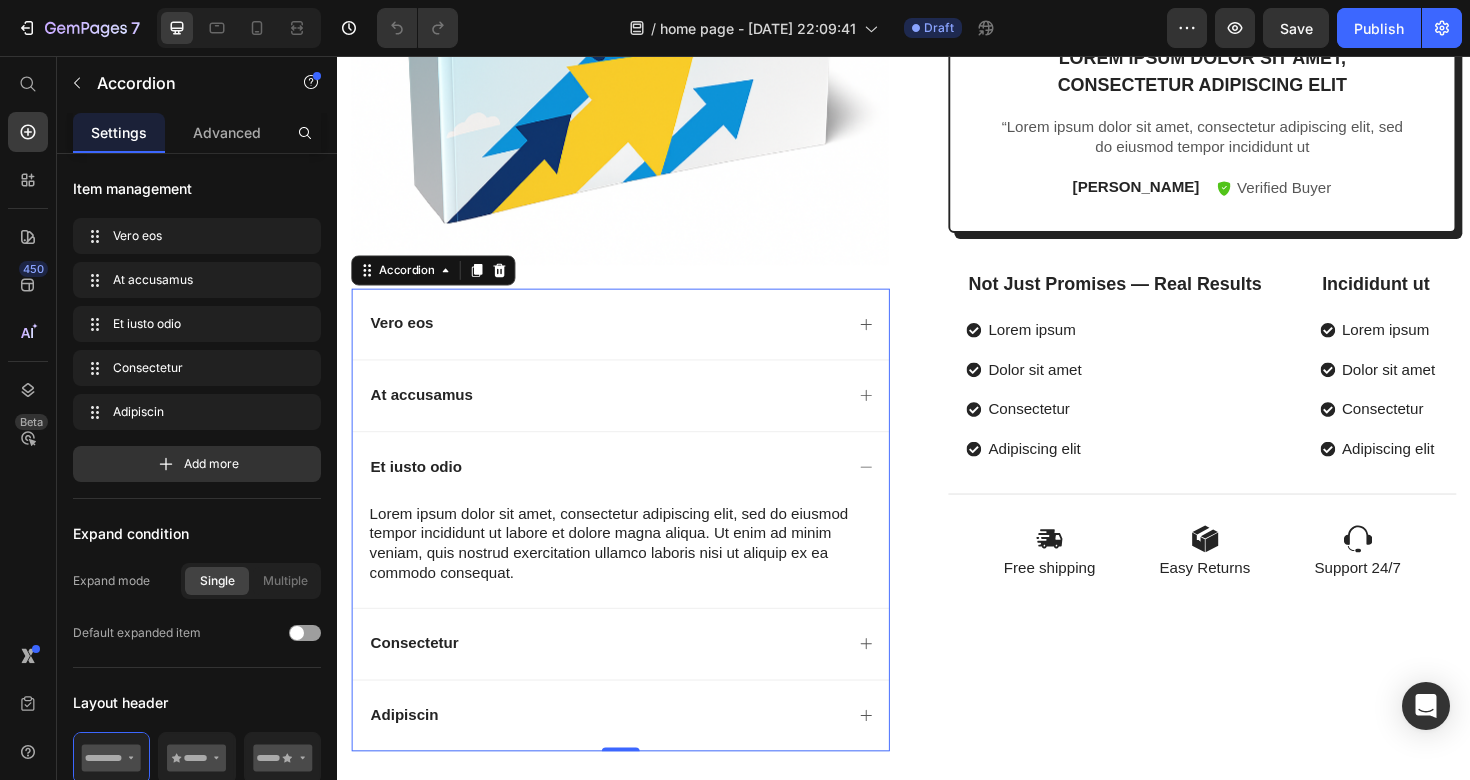 click on "Consectetur" at bounding box center (621, 678) 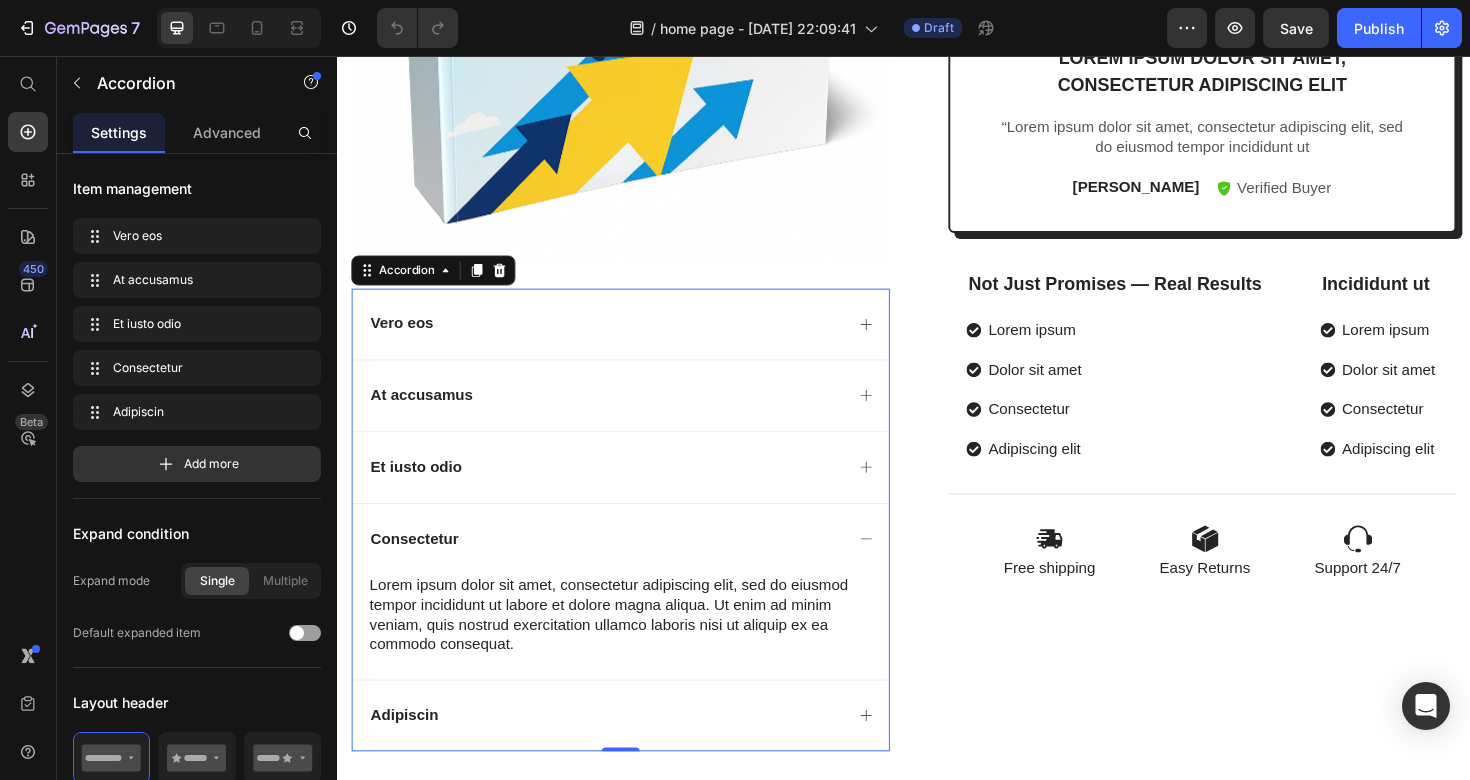 click on "Adipiscin" at bounding box center (637, 754) 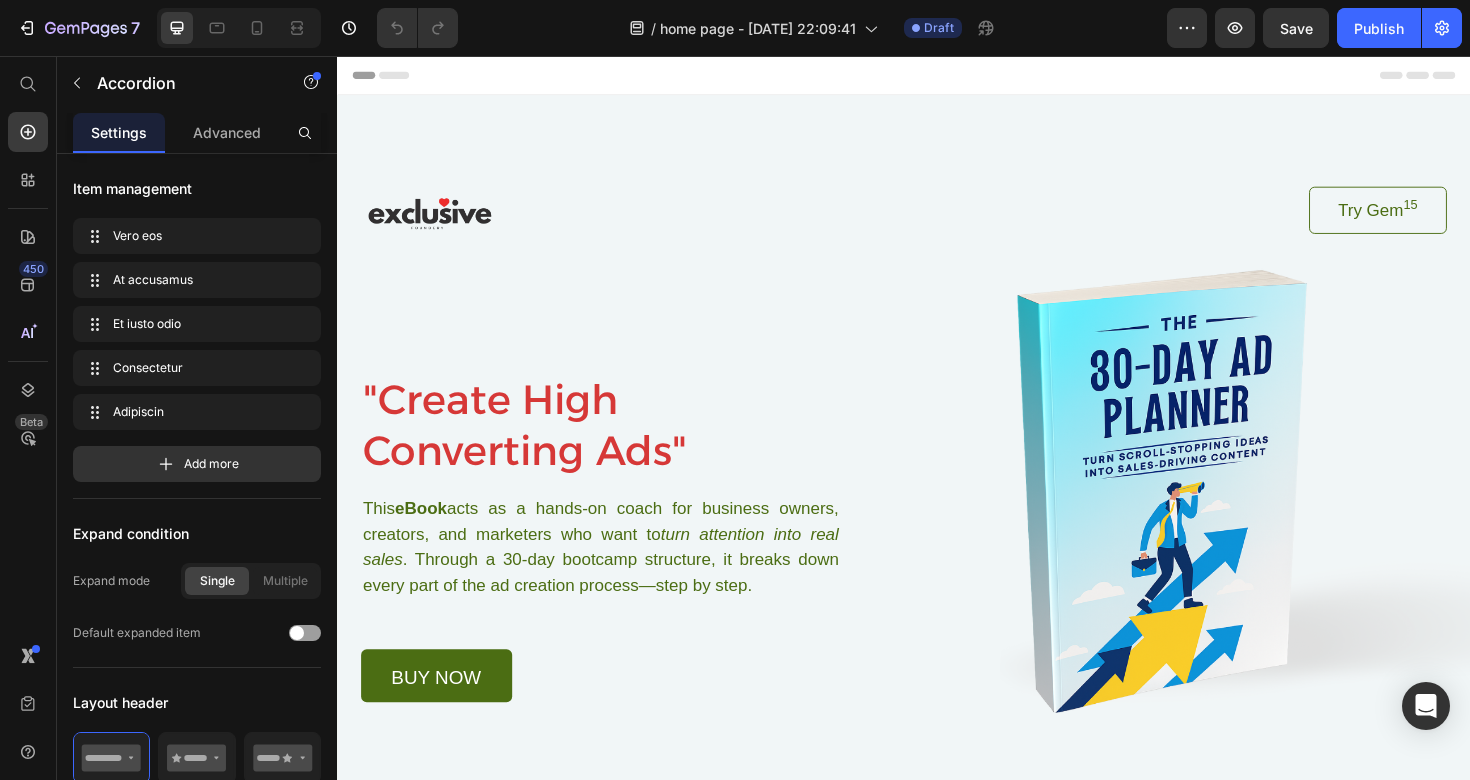 scroll, scrollTop: 0, scrollLeft: 0, axis: both 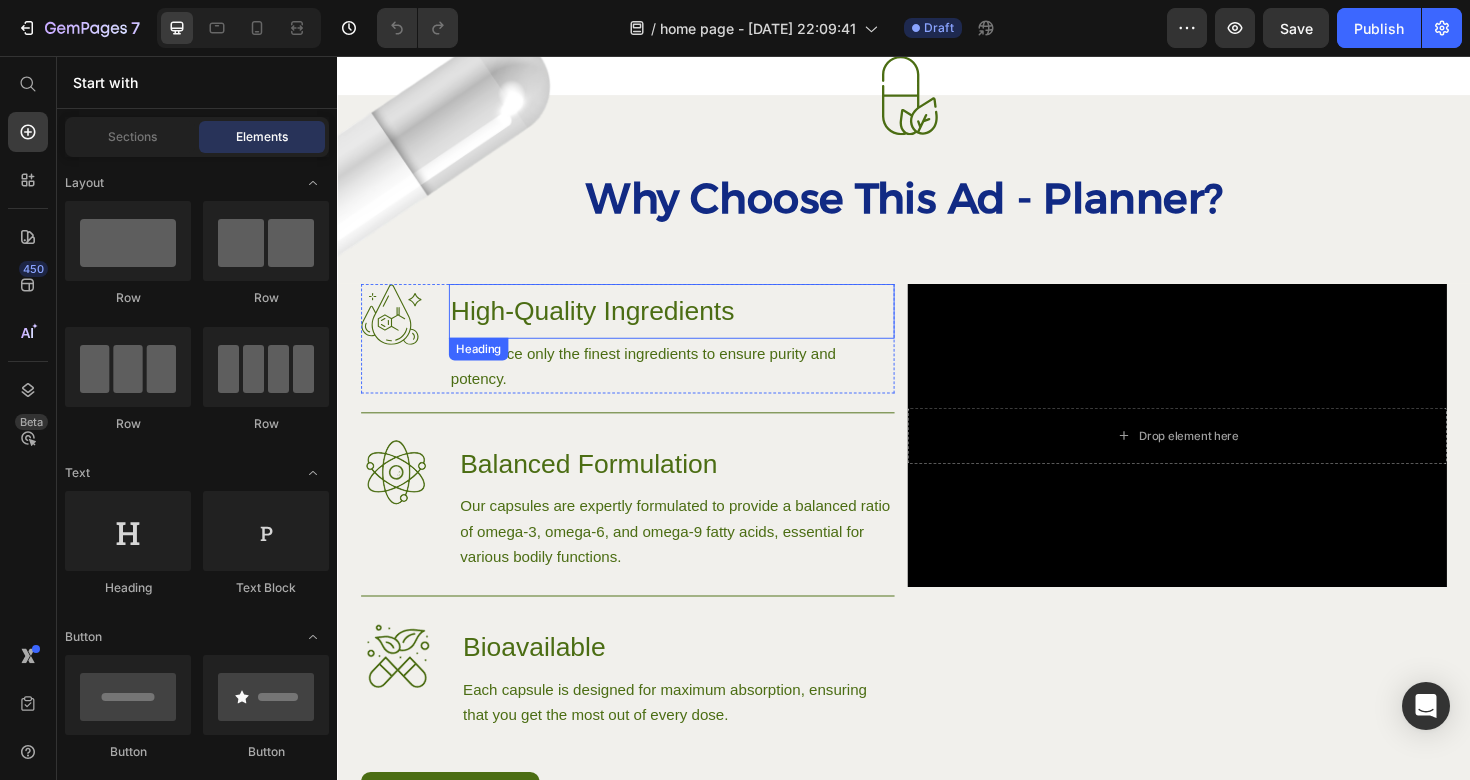 click on "High-Quality Ingredients" at bounding box center (691, 326) 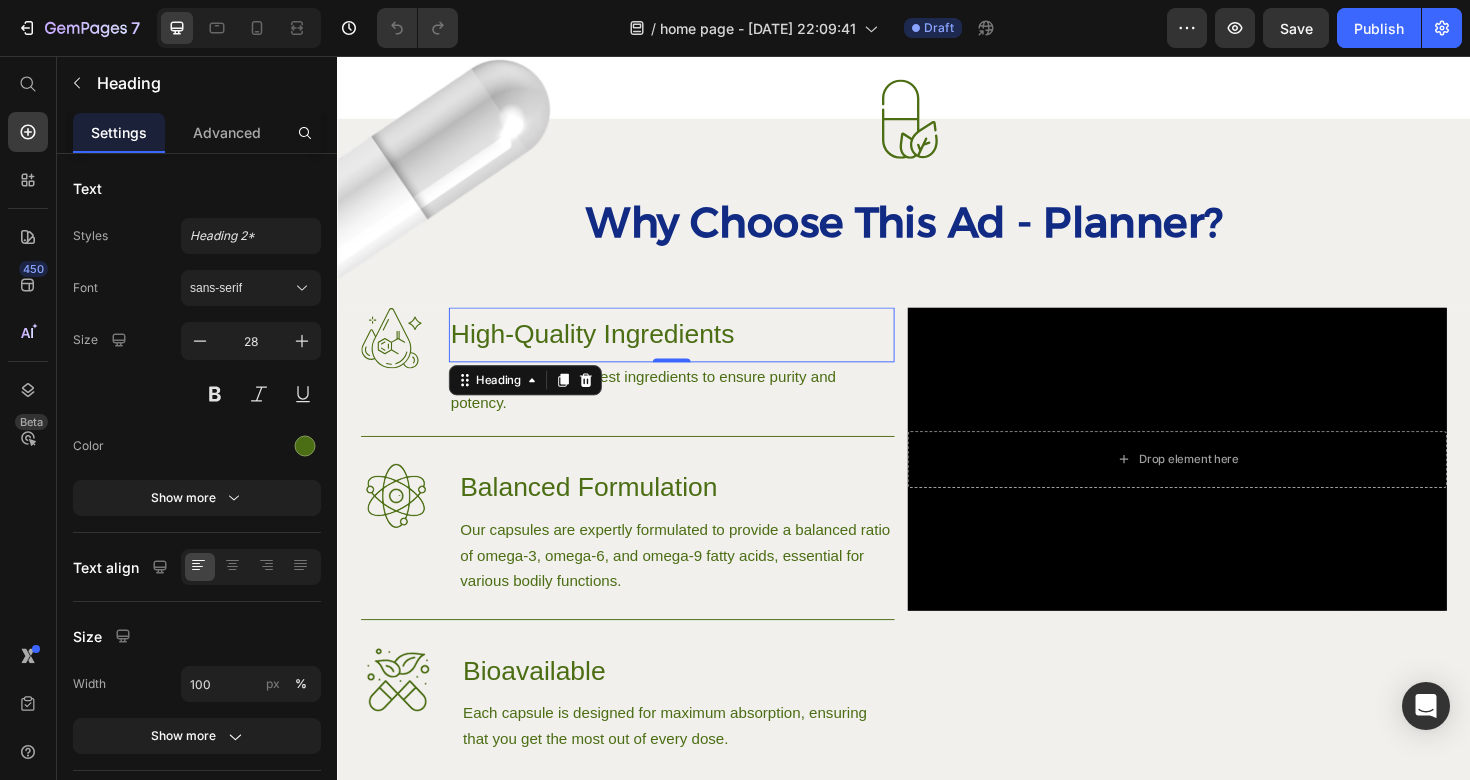 scroll, scrollTop: 1255, scrollLeft: 0, axis: vertical 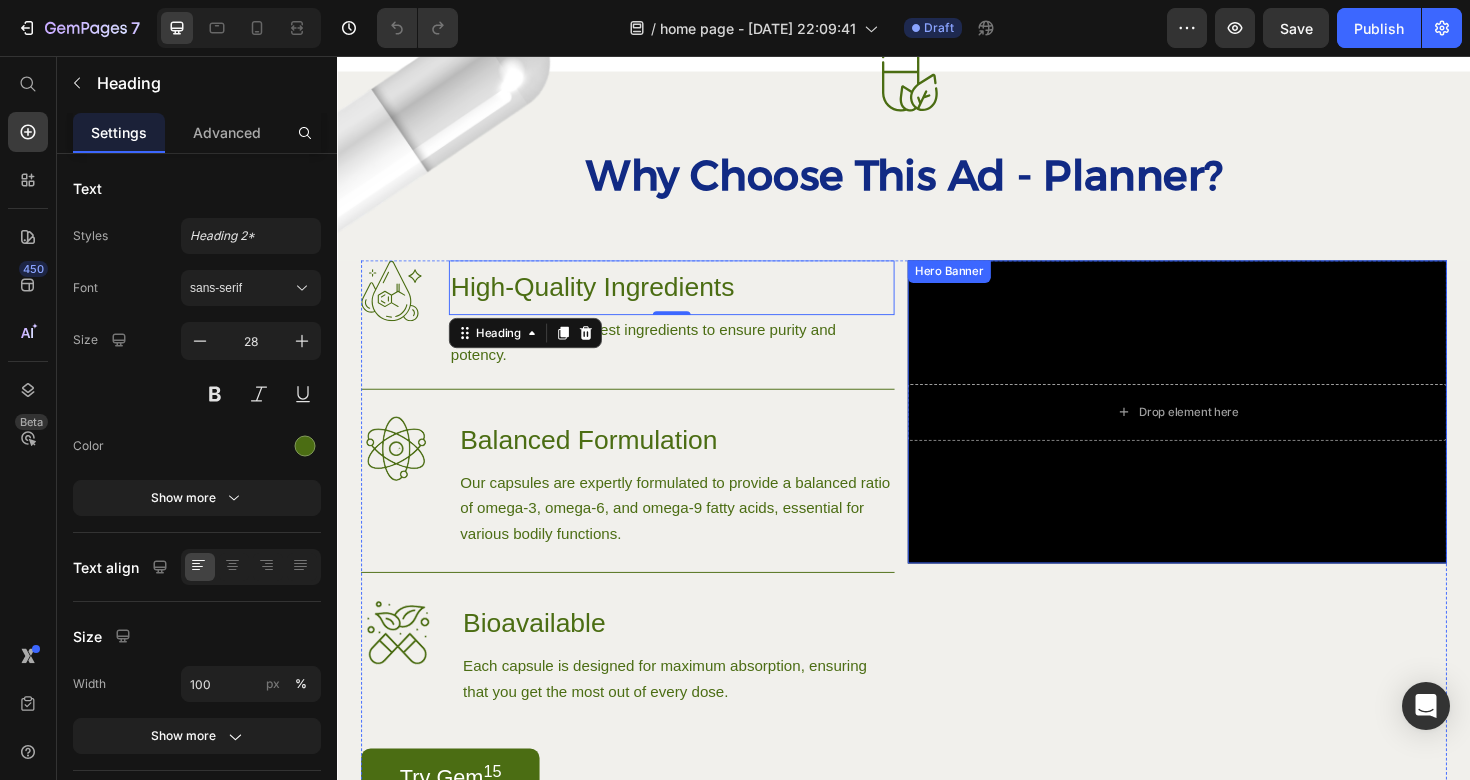 click on "Drop element here" at bounding box center (1226, 433) 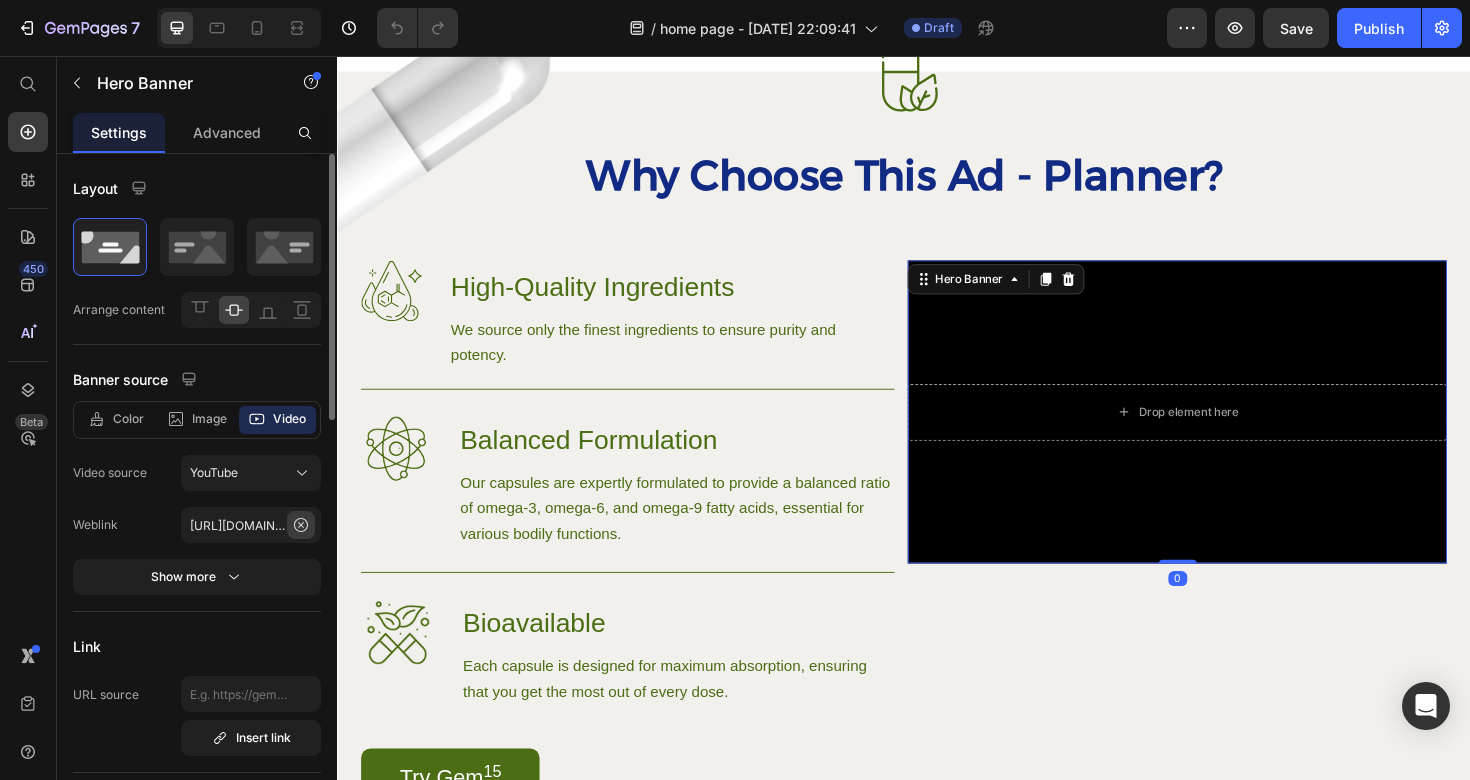 click 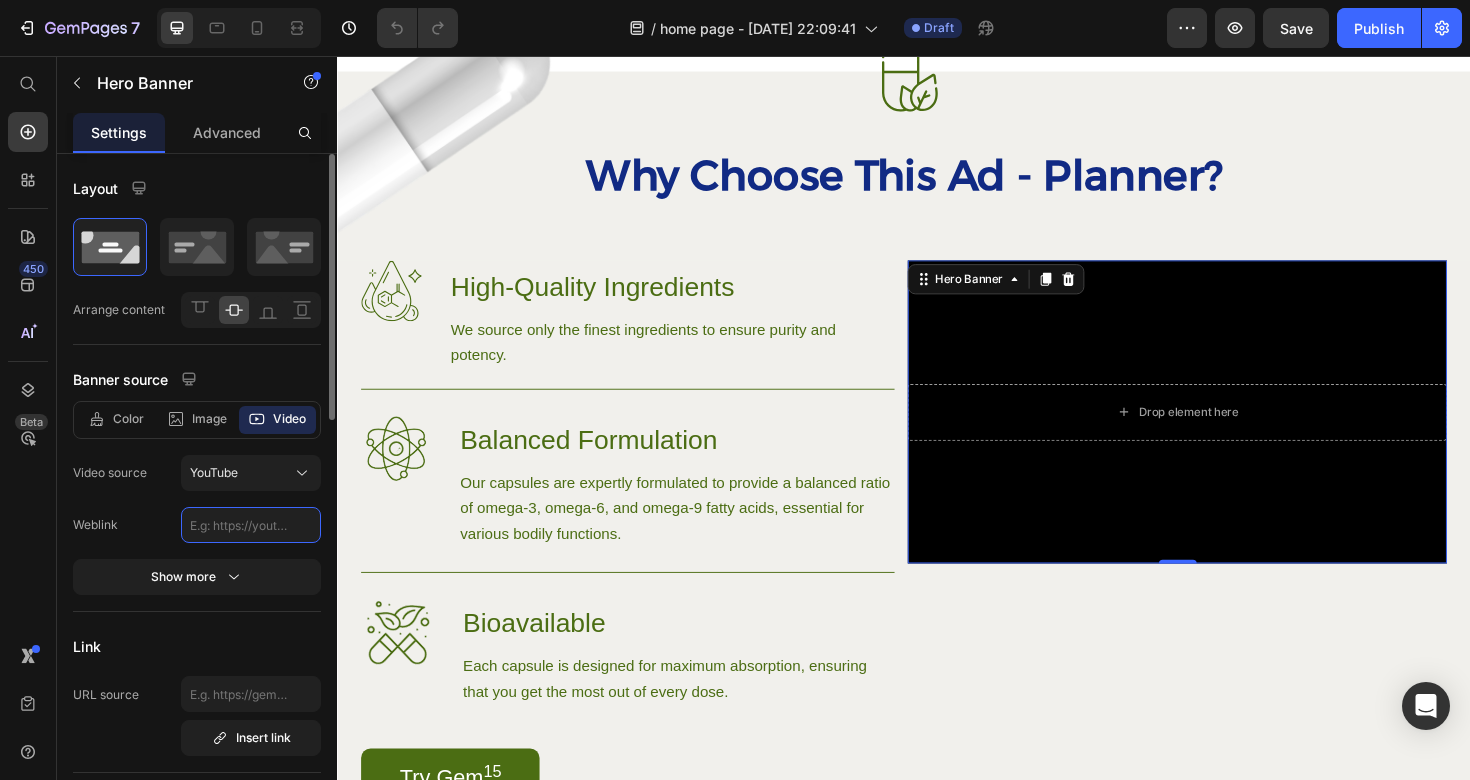 paste on "[URL][DOMAIN_NAME]" 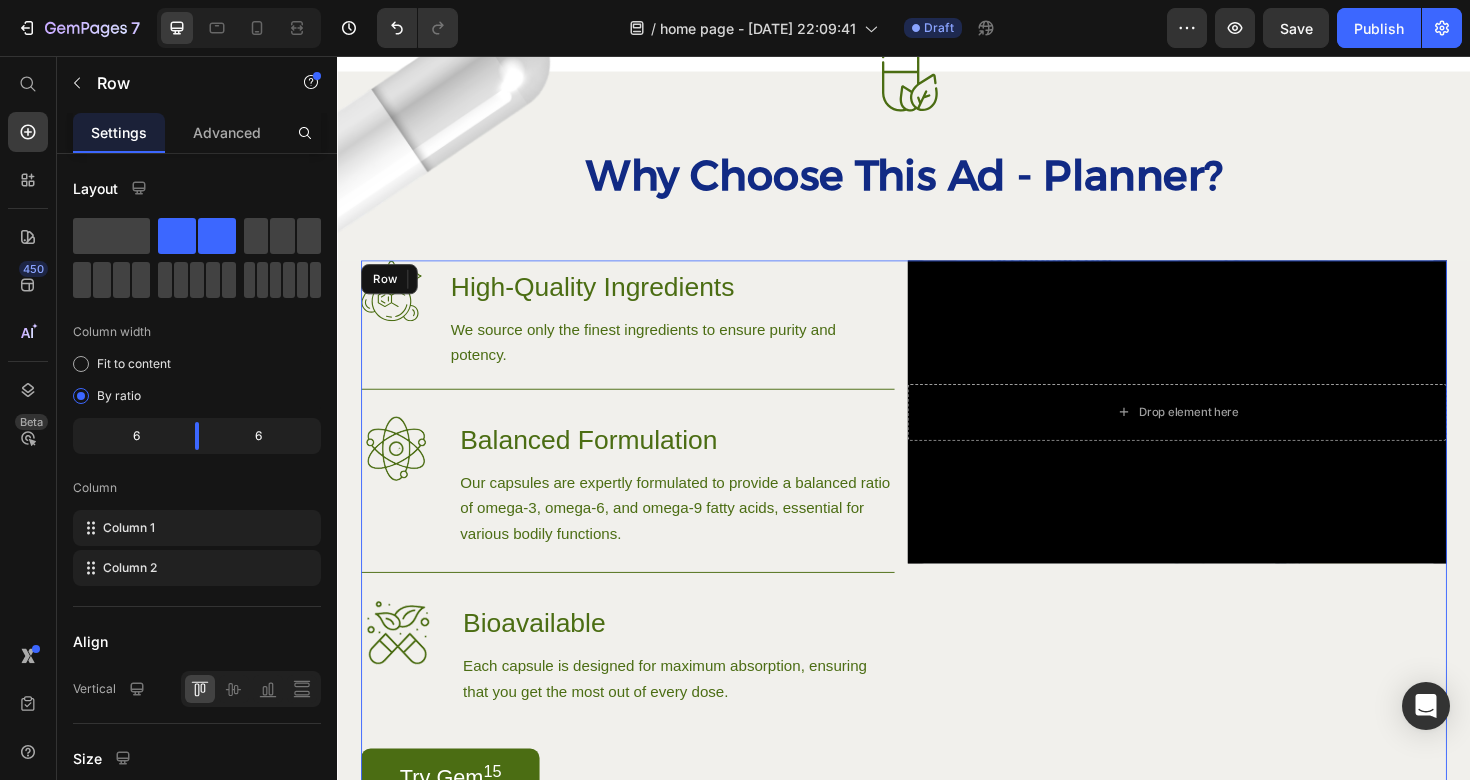 click on "Drop element here Hero Banner   0" at bounding box center (1226, 562) 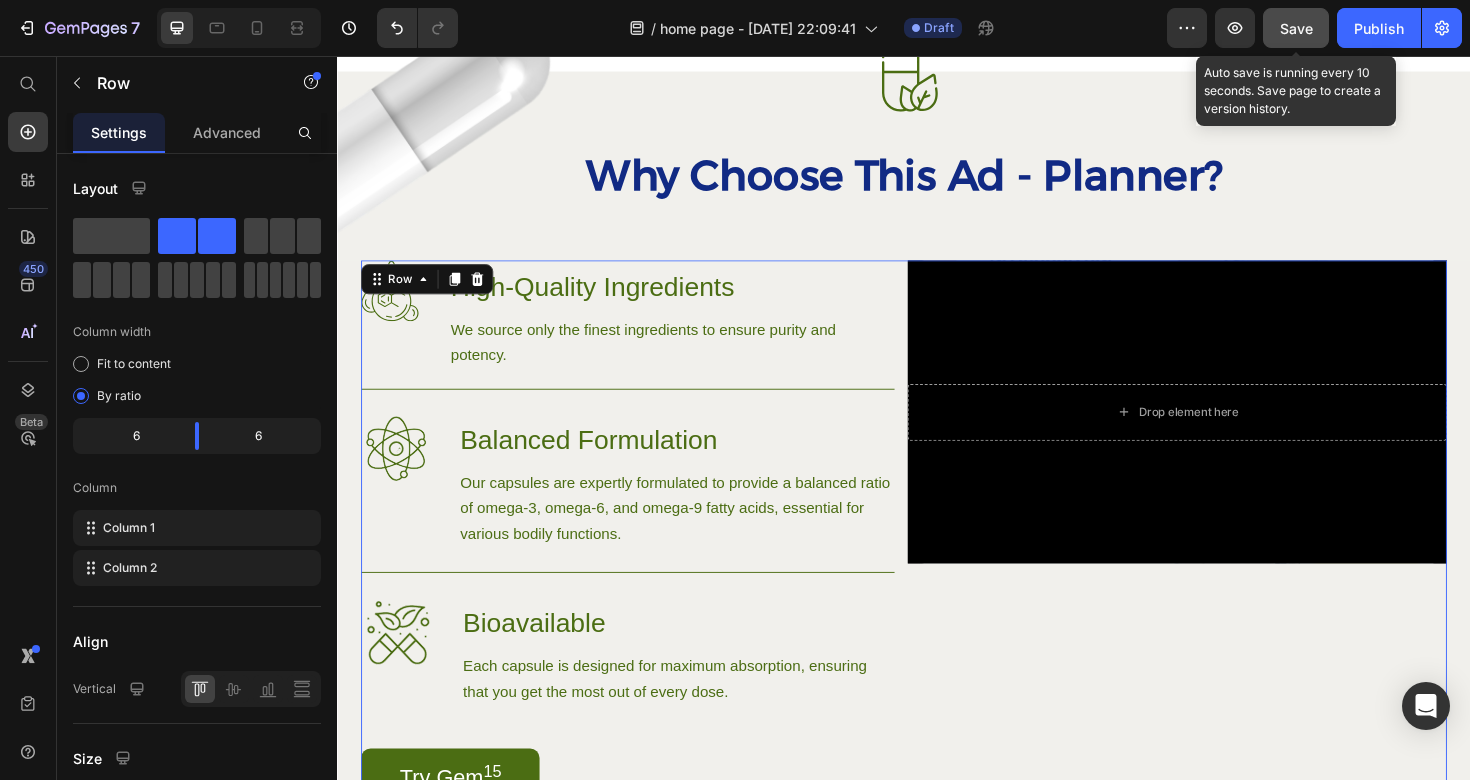 click on "Save" at bounding box center [1296, 28] 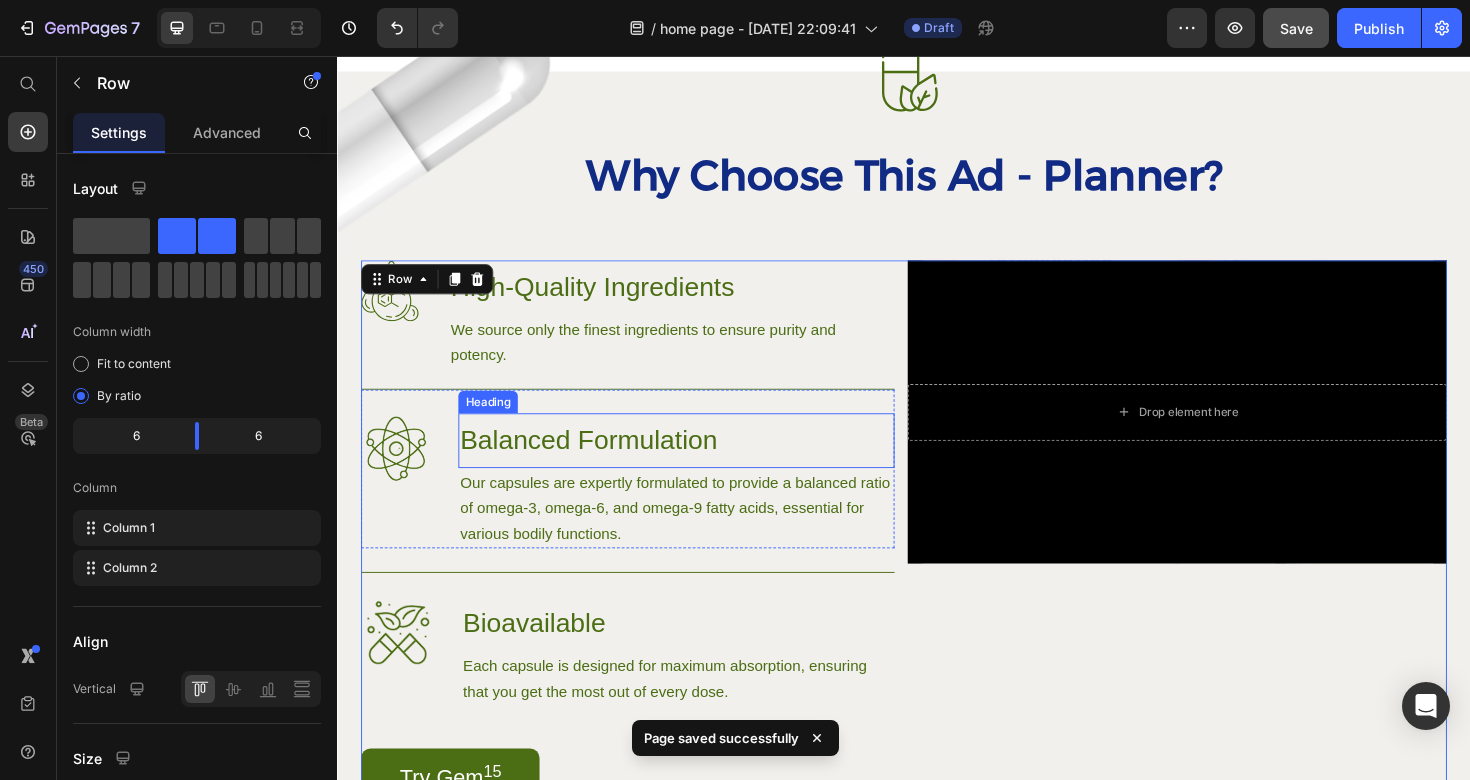 scroll, scrollTop: 1346, scrollLeft: 0, axis: vertical 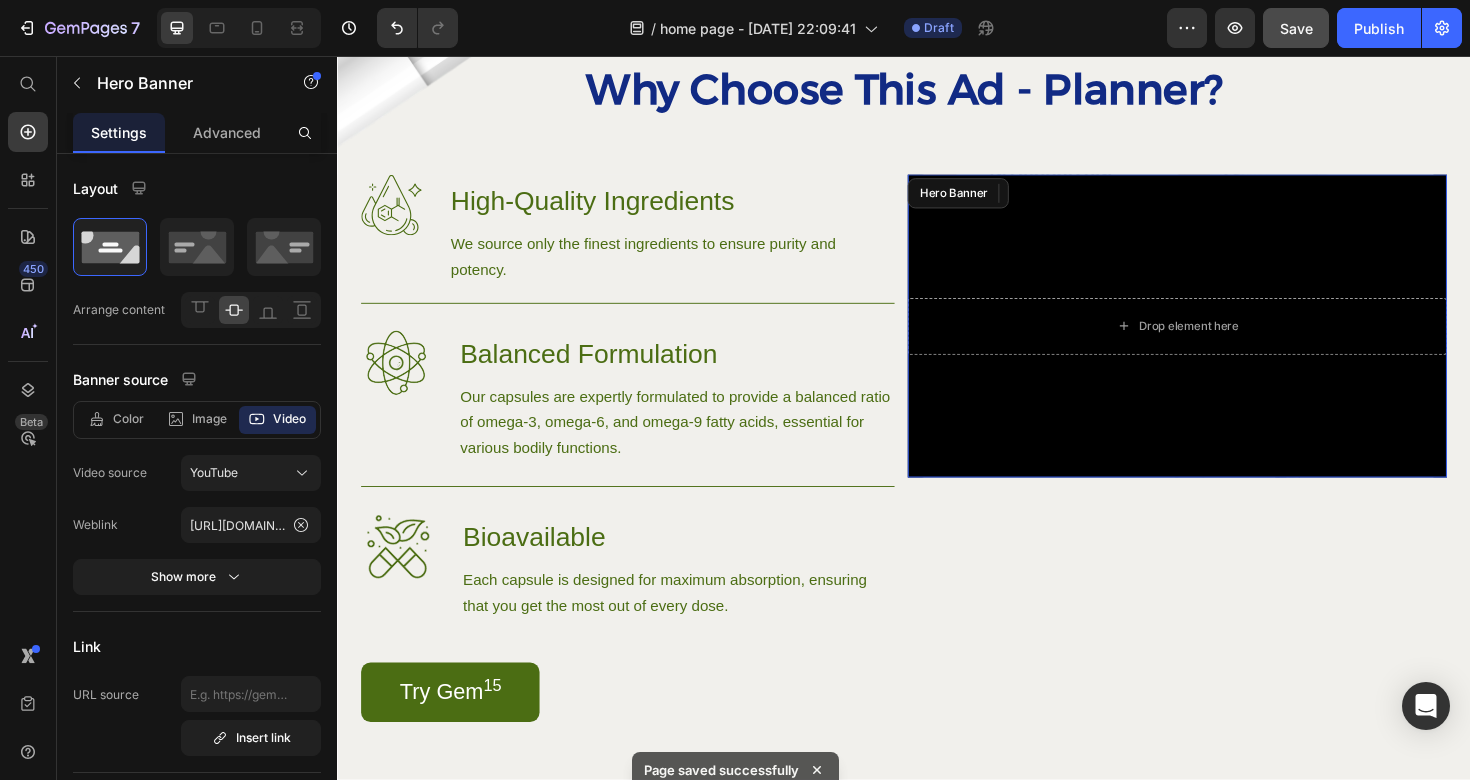 click at bounding box center [1226, 341] 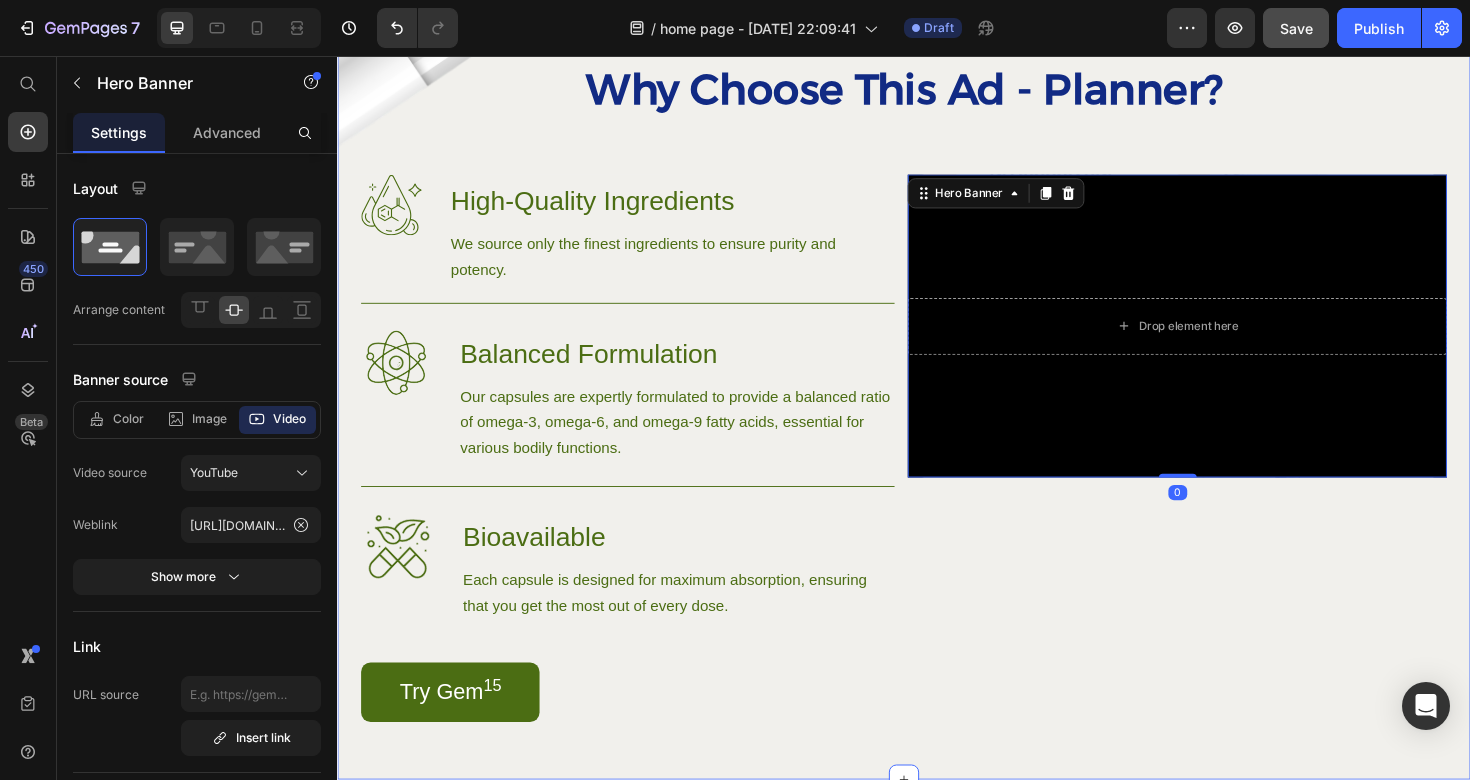 click on "Image Image Why Choose This Ad - Planner? Heading Row Image High-Quality Ingredients Heading We source only the finest ingredients to ensure purity and potency. Text Block Row Image Balanced Formulation Heading Our capsules are expertly formulated to provide a balanced ratio of omega-3, omega-6, and omega-9 fatty acids, essential for various bodily functions. Text Block Row Image Bioavailable Heading Each capsule is designed for maximum absorption, ensuring that you get the most out of every dose. Text Block Row Try Gem 15 Button Row
Drop element here Hero Banner   0 Row Hero Banner" at bounding box center [937, 441] 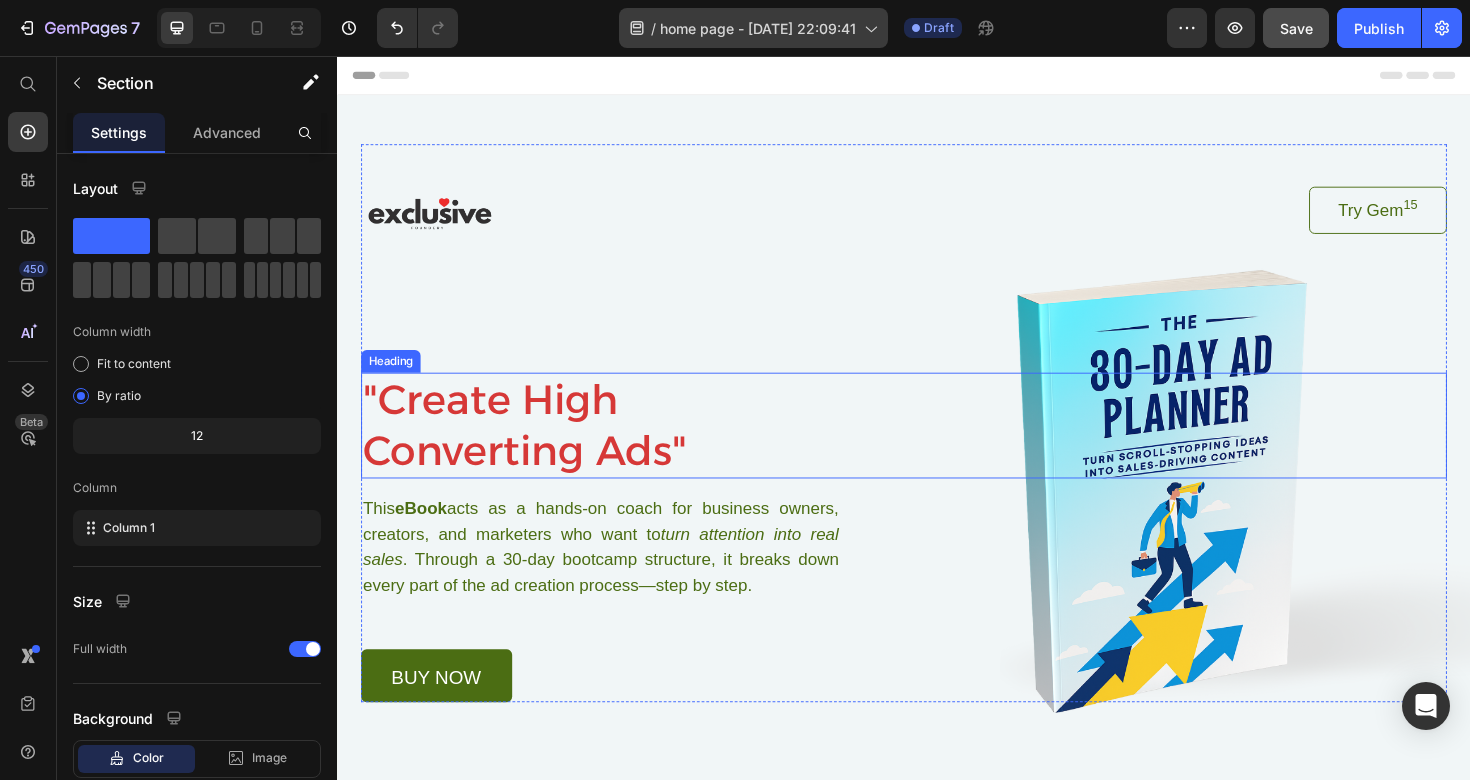 scroll, scrollTop: 0, scrollLeft: 0, axis: both 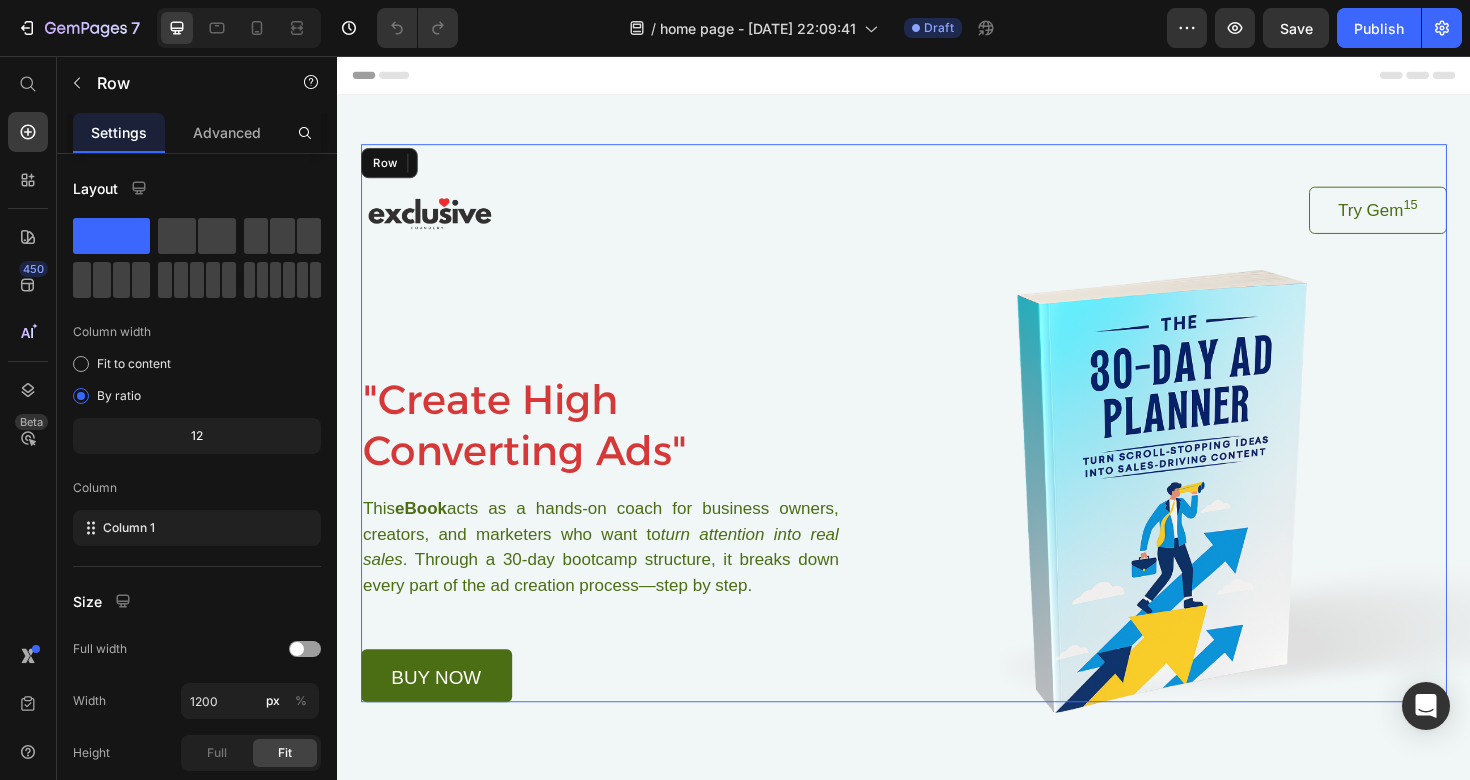 click on "Image Try Gem 15 Button Row "Create High  Converting Ads" Heading This  eBook  acts as a hands-on coach for business owners, creators, and marketers who want to  turn attention into real sales . Through a 30-day bootcamp structure, it breaks down every part of the ad creation process—step by step. Text Block buy now Button Row" at bounding box center (937, 444) 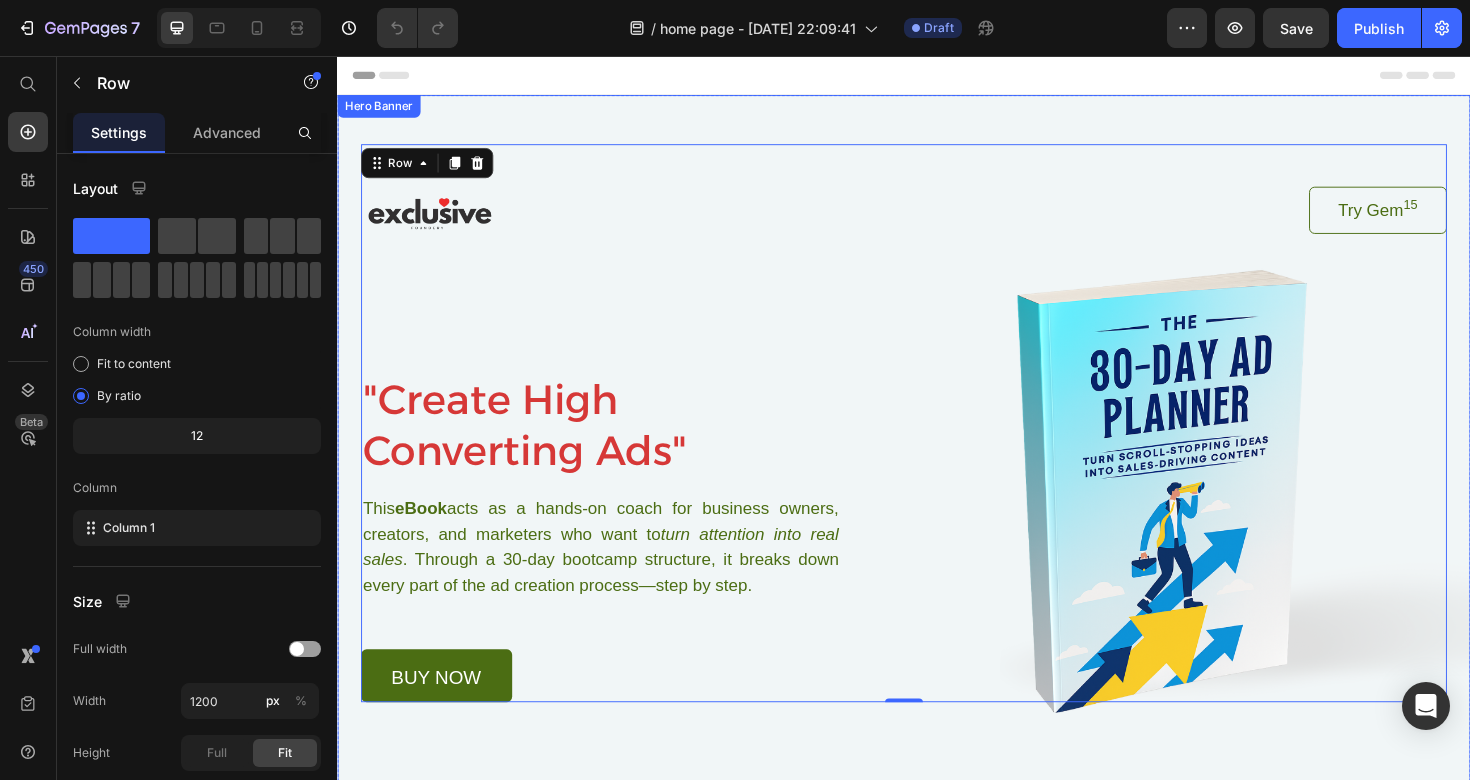 scroll, scrollTop: 0, scrollLeft: 0, axis: both 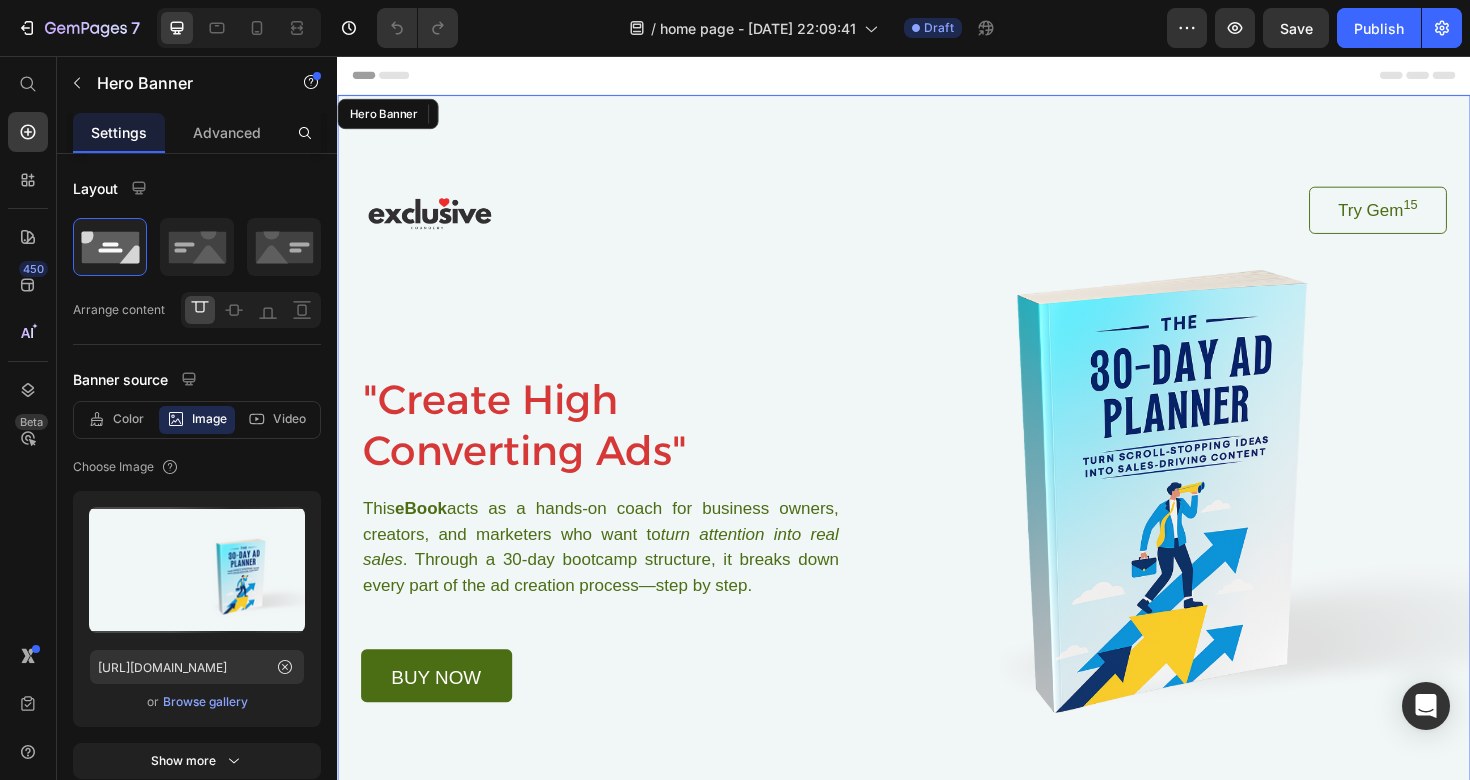 click on "Image Try Gem 15 Button Row "Create High  Converting Ads" Heading This  eBook  acts as a hands-on coach for business owners, creators, and marketers who want to  turn attention into real sales . Through a 30-day bootcamp structure, it breaks down every part of the ad creation process—step by step. Text Block buy now Button Row Row   0 Hero Banner" at bounding box center (937, 475) 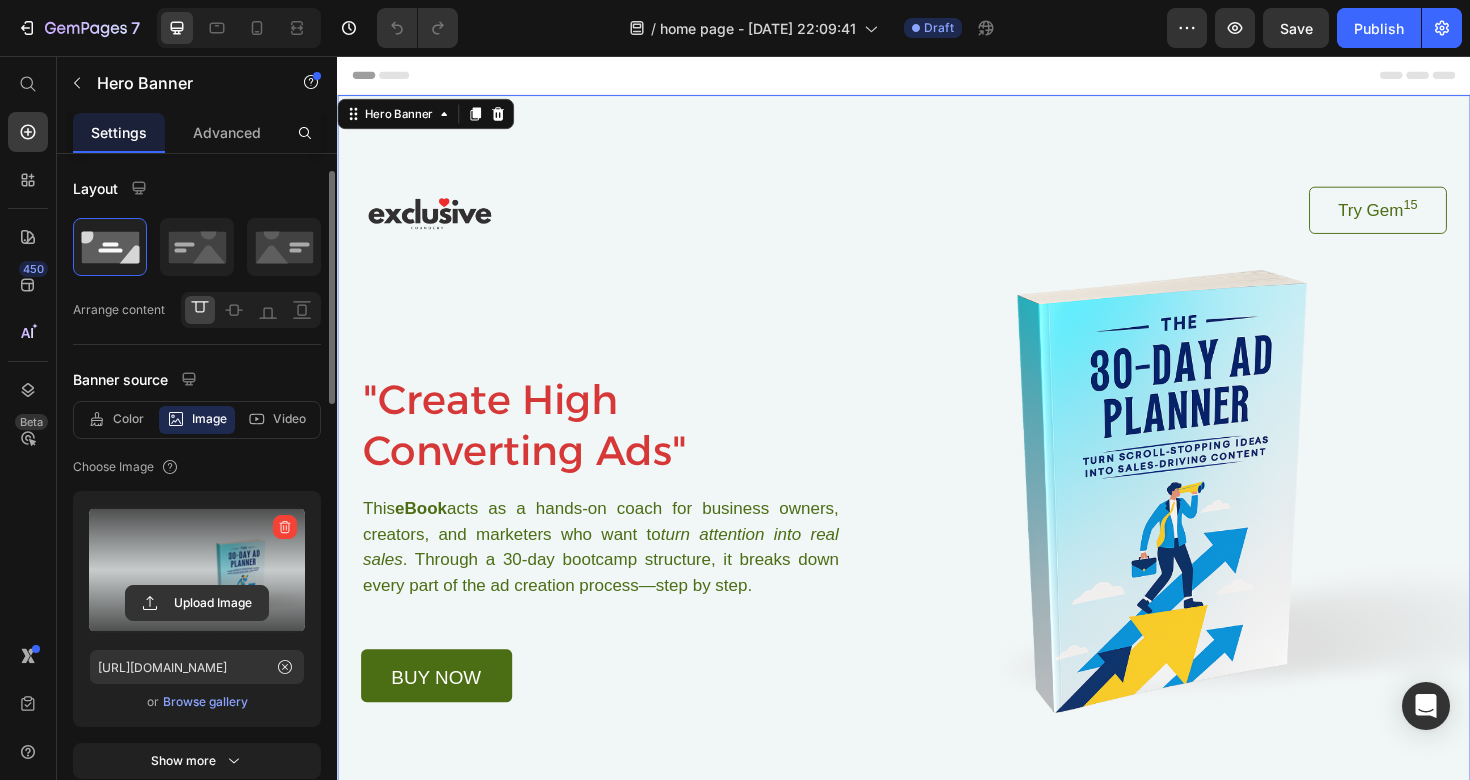scroll, scrollTop: 30, scrollLeft: 0, axis: vertical 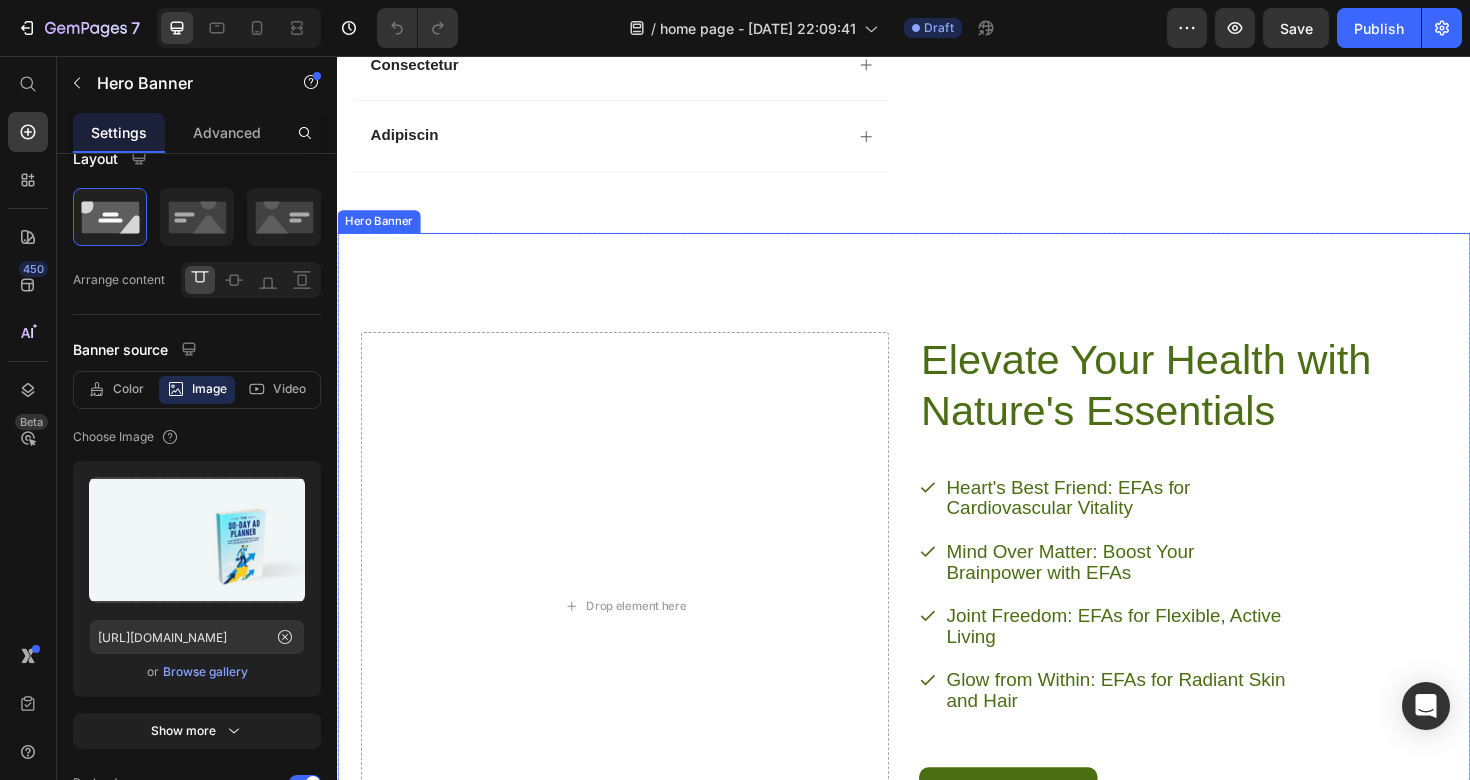 click on "Elevate Your Health with Nature's Essentials Heading
Heart's Best Friend: EFAs for Cardiovascular Vitality
Mind Over Matter: Boost Your Brainpower with EFAs
Joint Freedom: EFAs for Flexible, Active Living
Glow from Within: EFAs for Radiant Skin and Hair Item List Try Gem 15 Button Row
Drop element here" at bounding box center (937, 623) 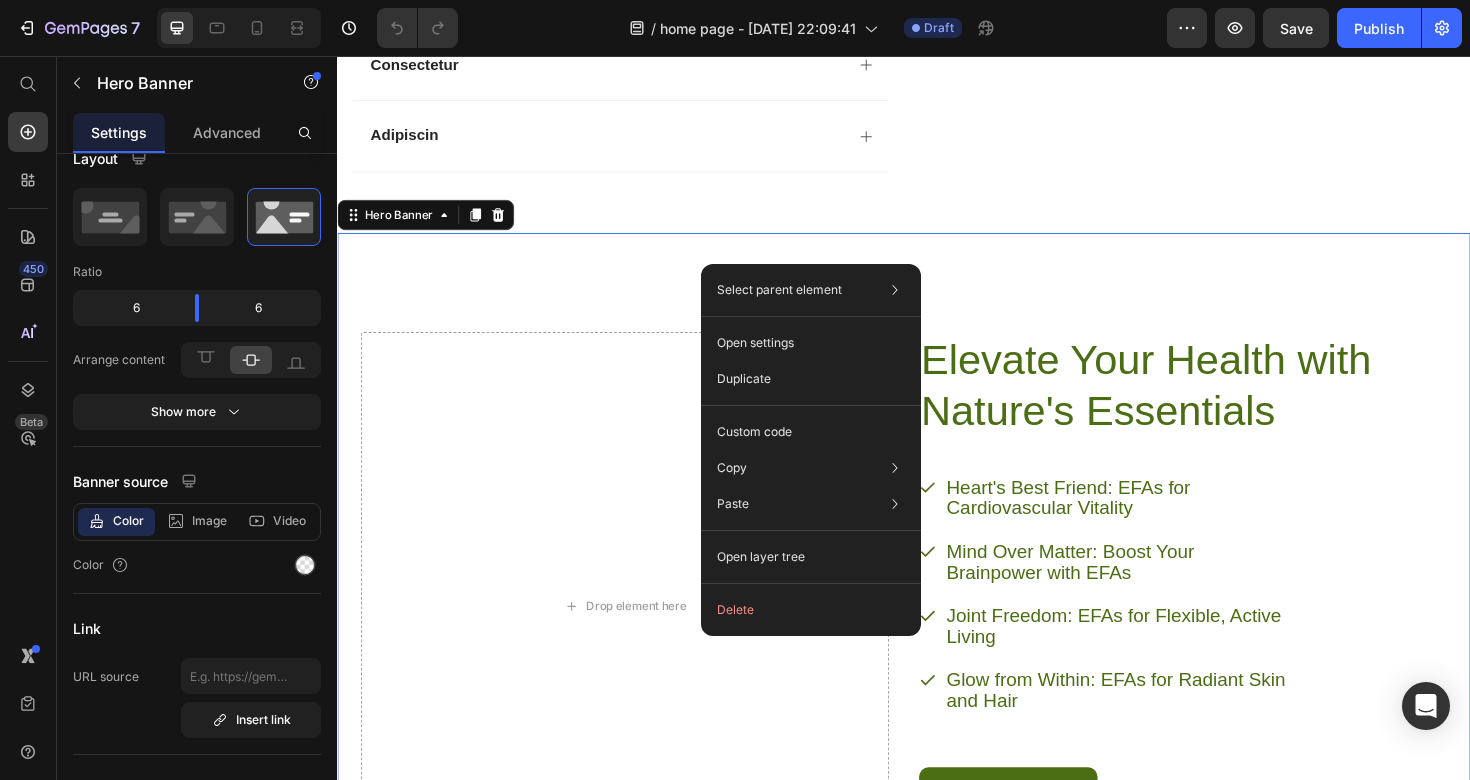 click on "Elevate Your Health with Nature's Essentials Heading
Heart's Best Friend: EFAs for Cardiovascular Vitality
Mind Over Matter: Boost Your Brainpower with EFAs
Joint Freedom: EFAs for Flexible, Active Living
Glow from Within: EFAs for Radiant Skin and Hair Item List Try Gem 15 Button Row
Drop element here" at bounding box center (937, 623) 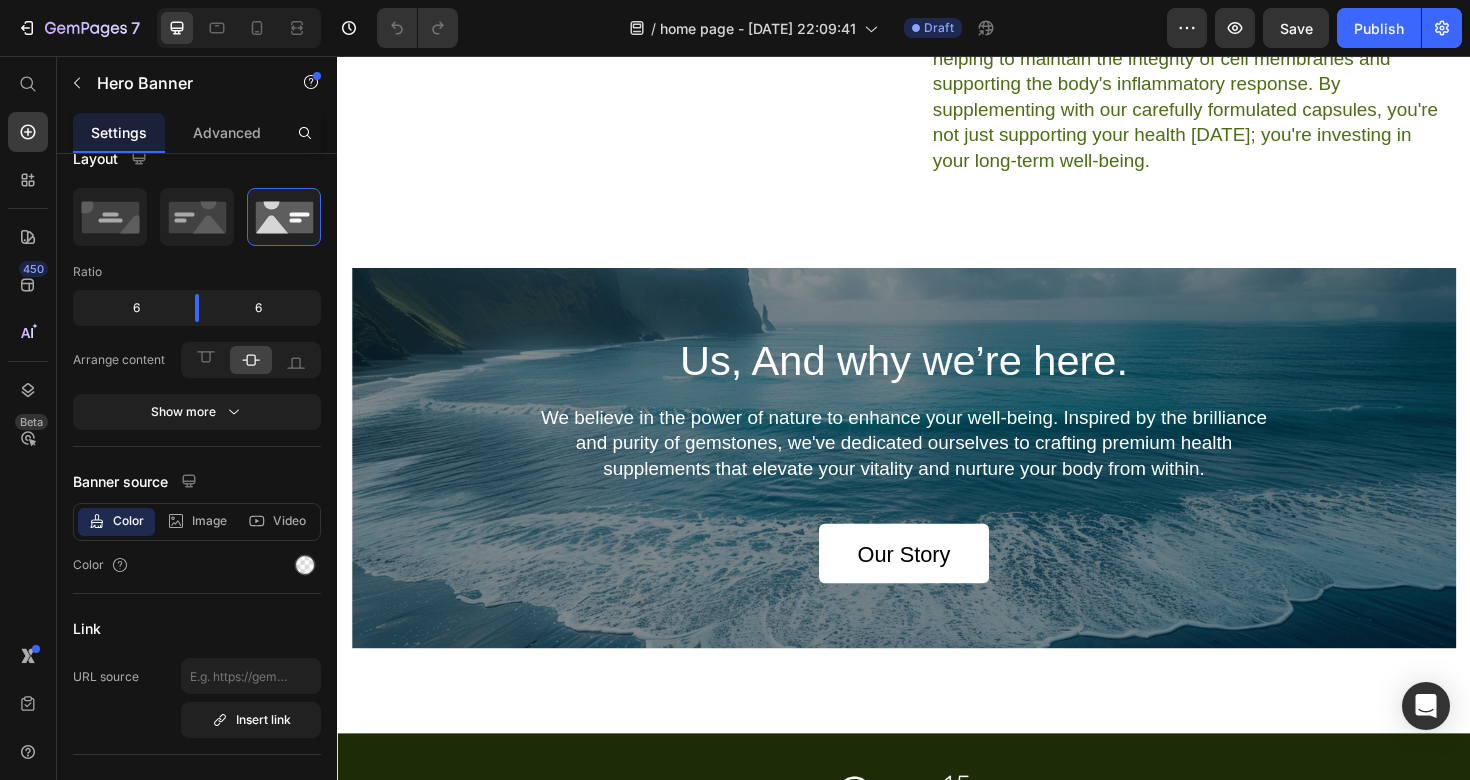 scroll, scrollTop: 6258, scrollLeft: 0, axis: vertical 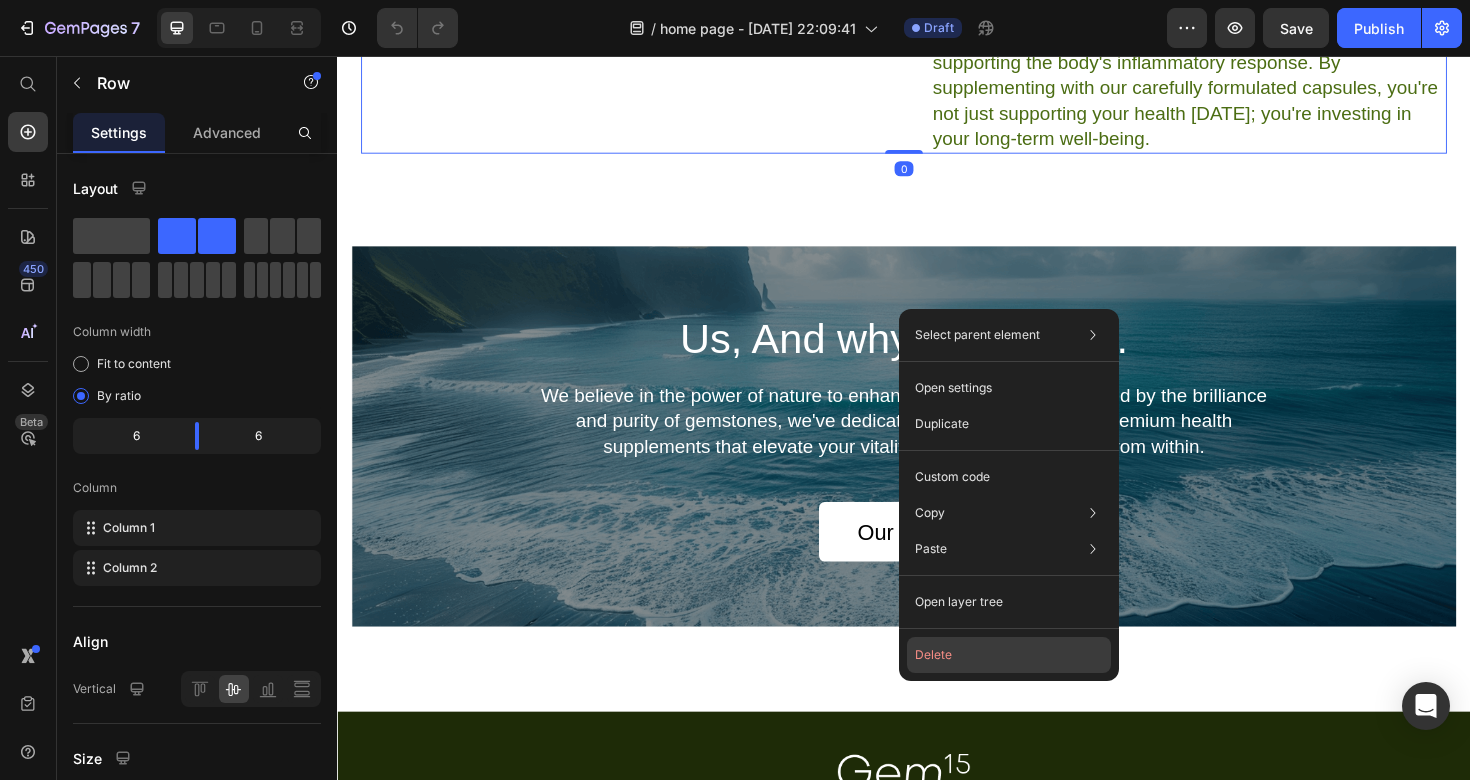 click on "Delete" 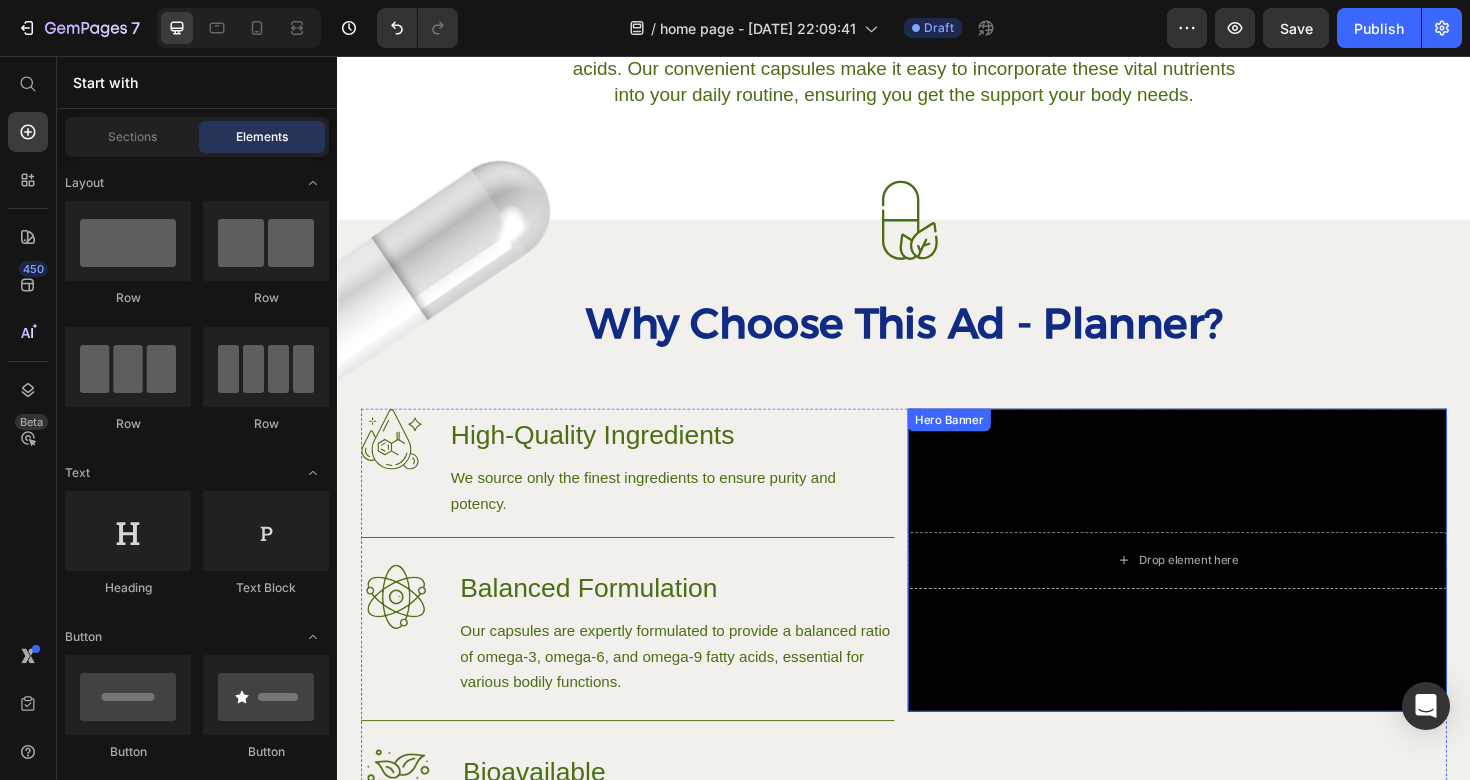 scroll, scrollTop: 1073, scrollLeft: 0, axis: vertical 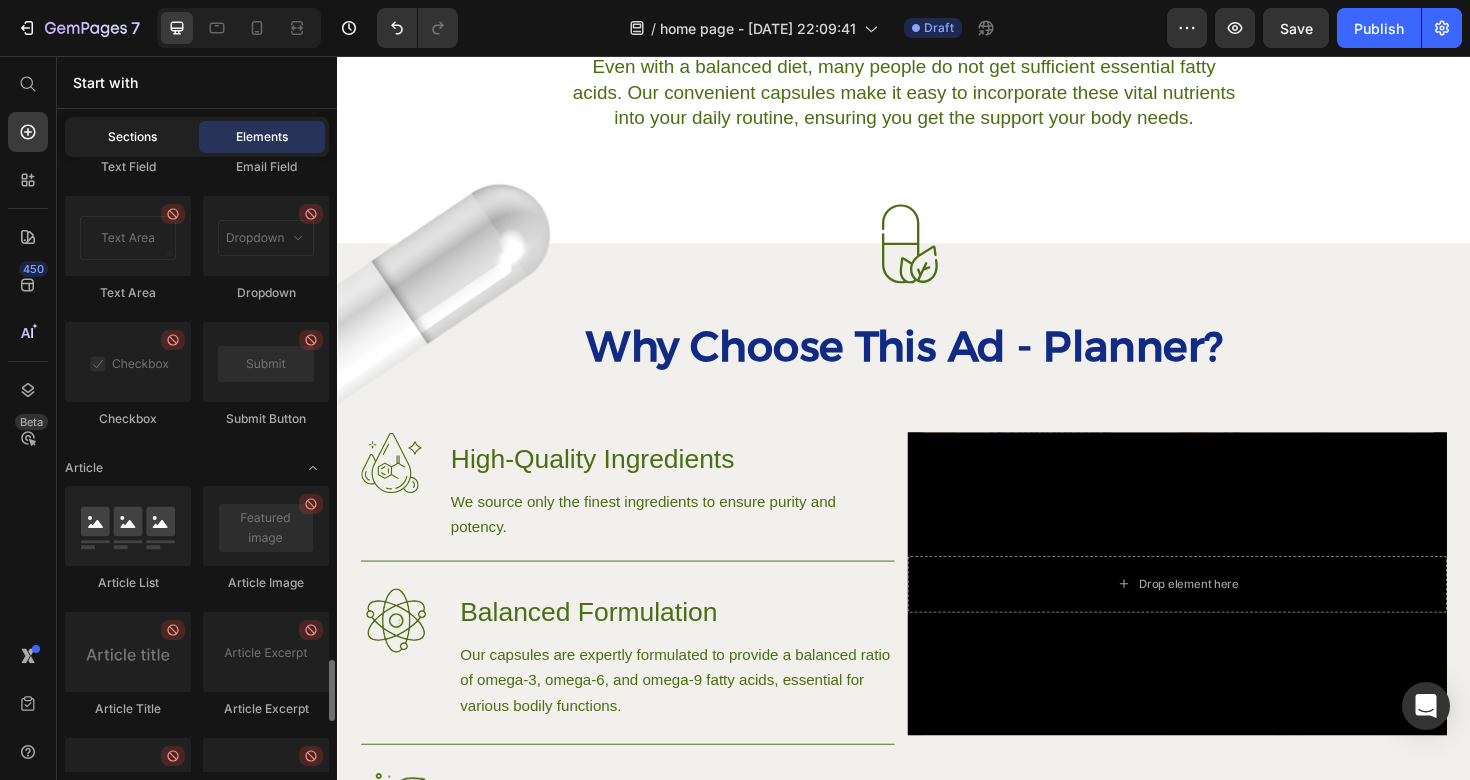 click on "Sections" 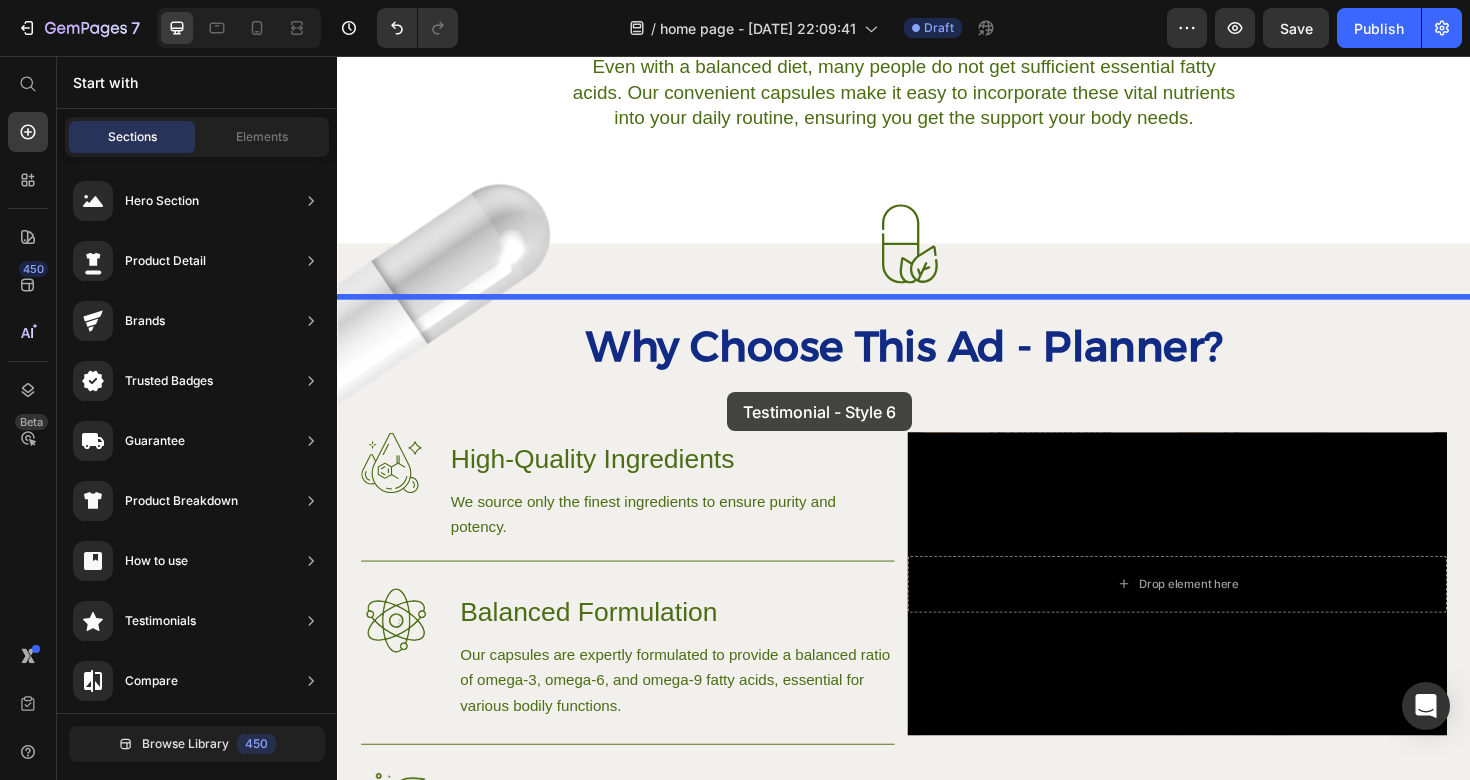 drag, startPoint x: 783, startPoint y: 526, endPoint x: 761, endPoint y: 406, distance: 122 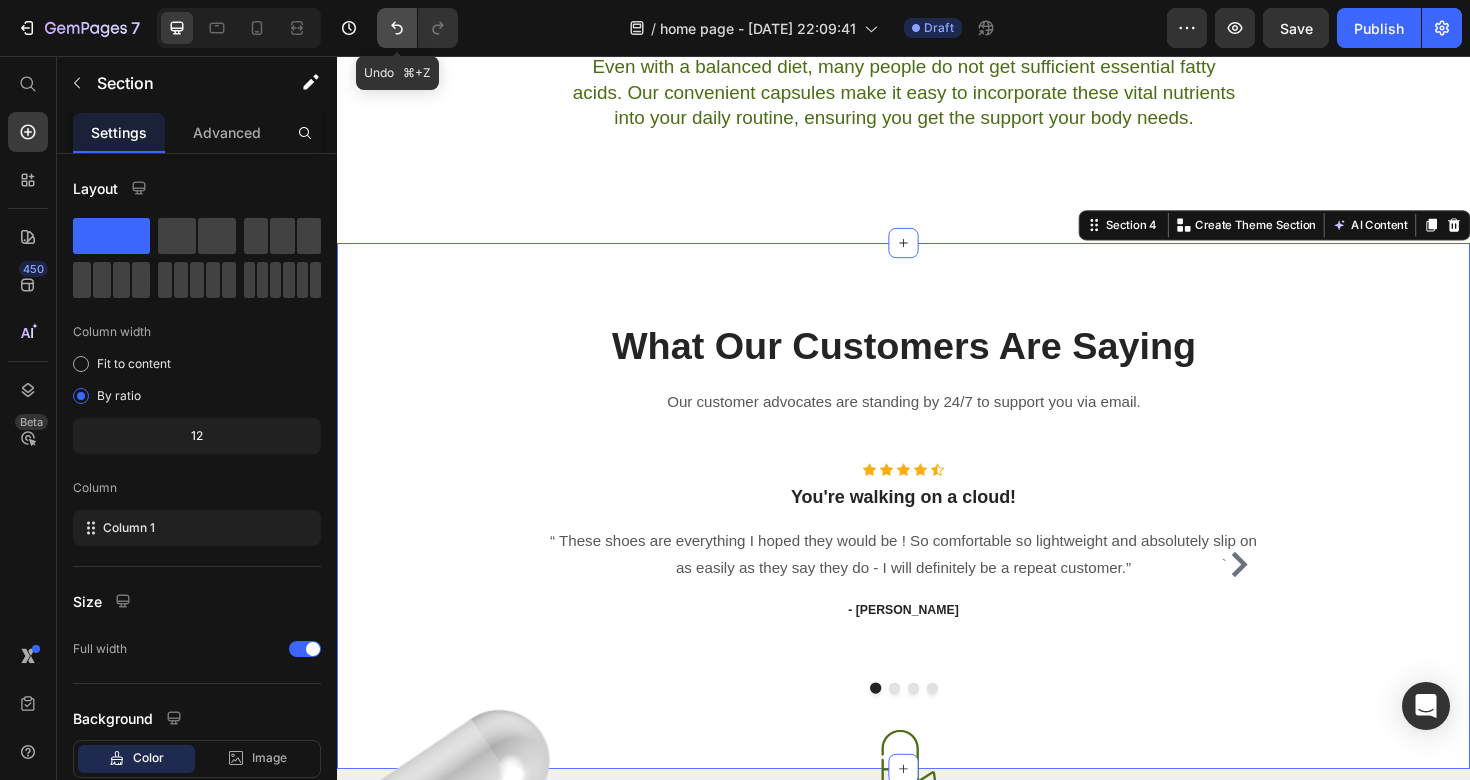 click 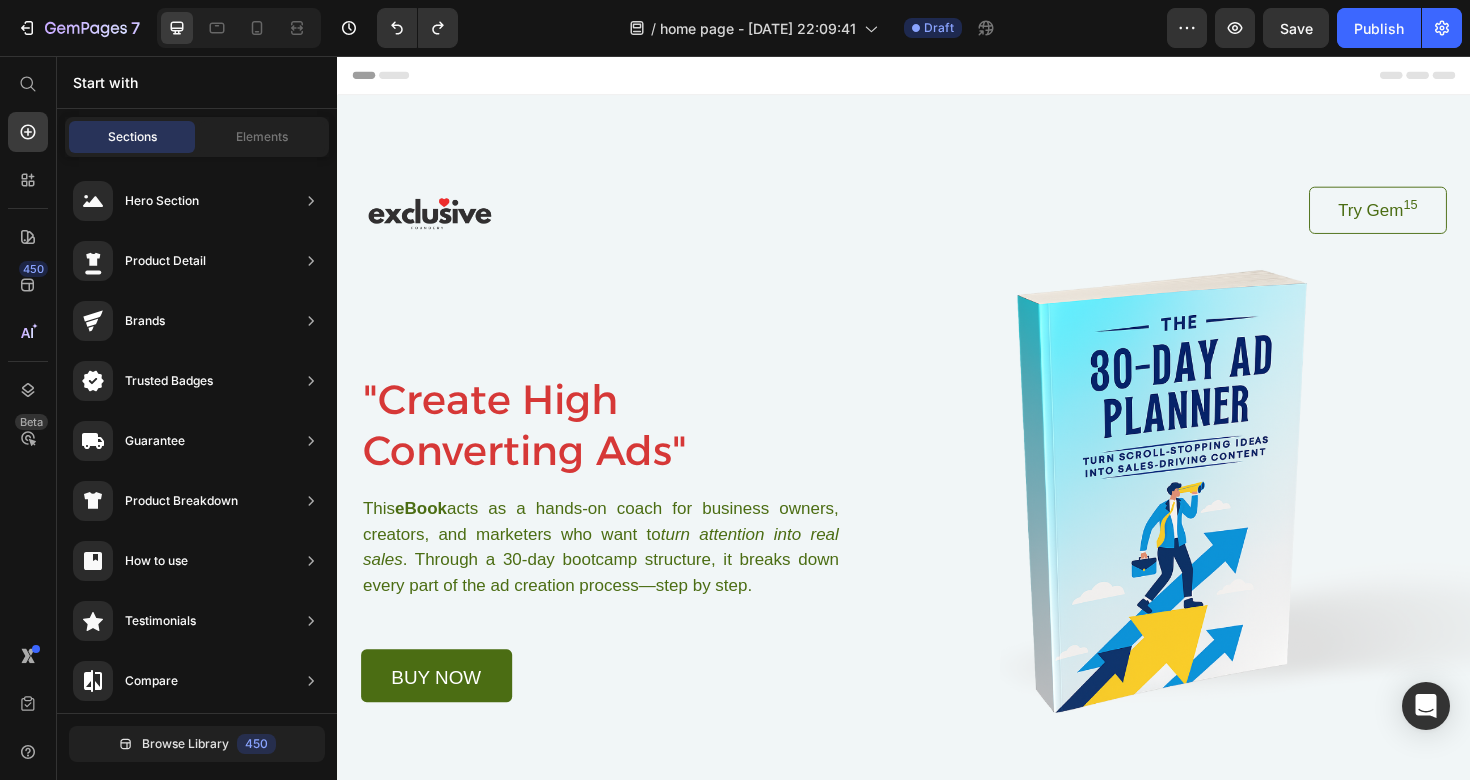scroll, scrollTop: 0, scrollLeft: 0, axis: both 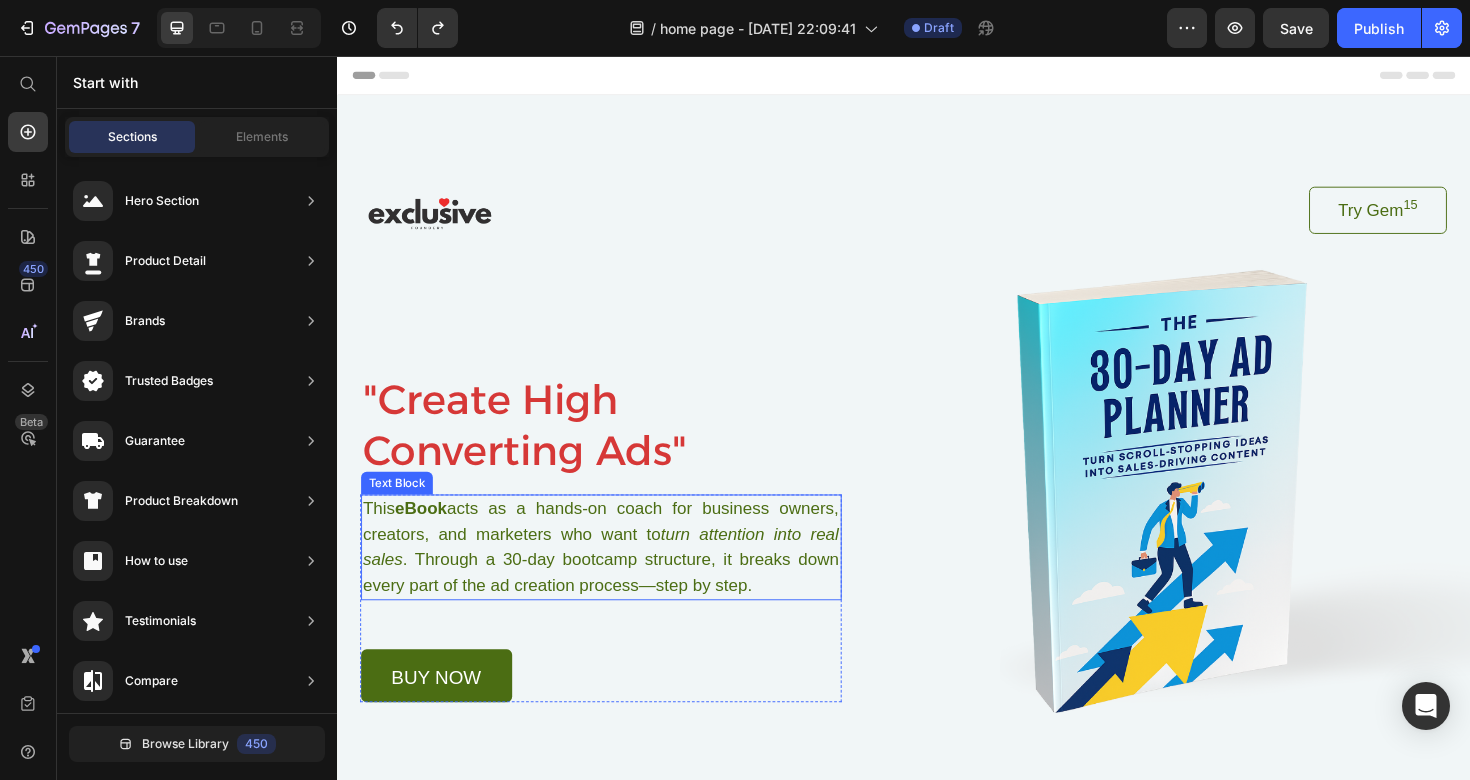 click on "This  eBook  acts as a hands-on coach for business owners, creators, and marketers who want to  turn attention into real sales . Through a 30-day bootcamp structure, it breaks down every part of the ad creation process—step by step." at bounding box center (616, 576) 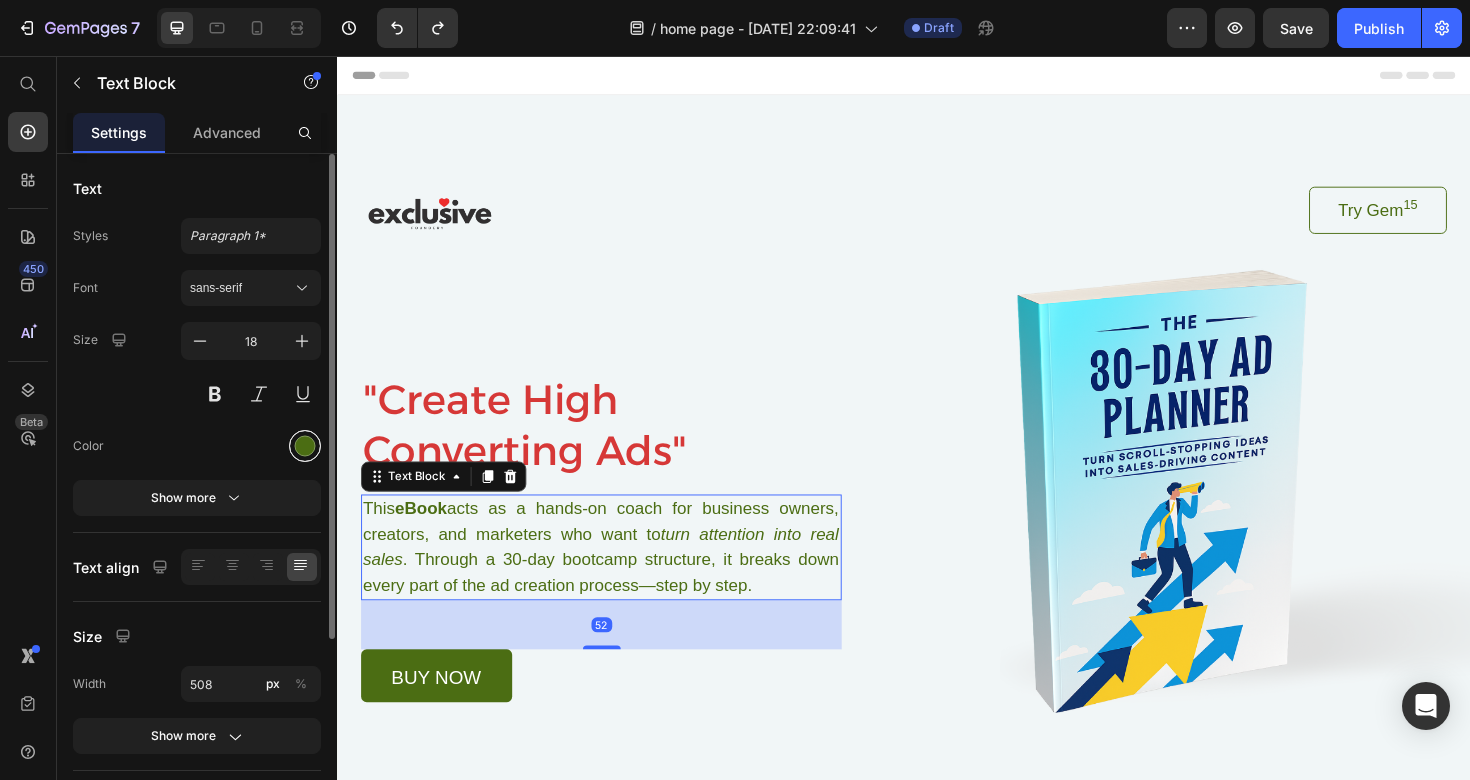 click at bounding box center [305, 446] 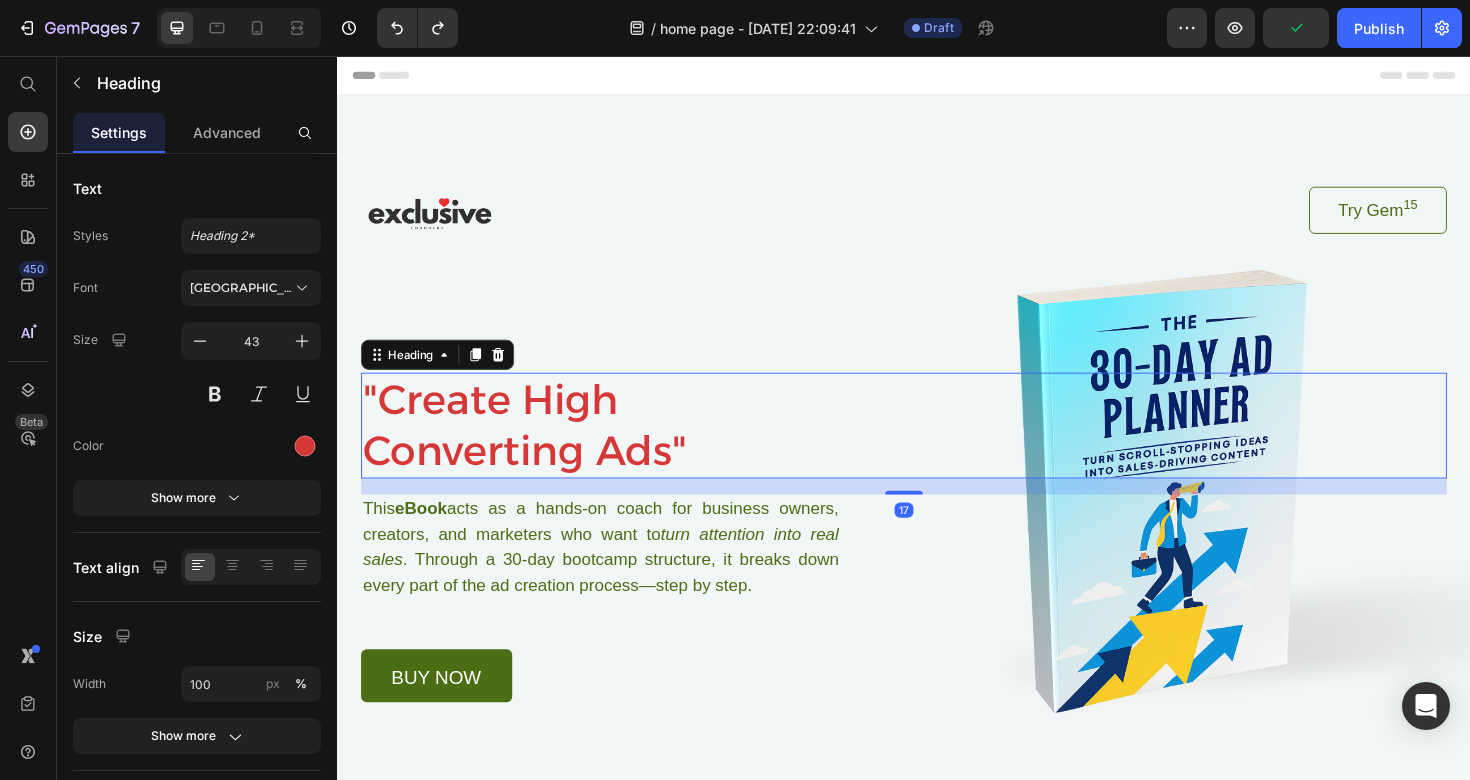 click on ""Create High  Converting Ads"" at bounding box center (937, 447) 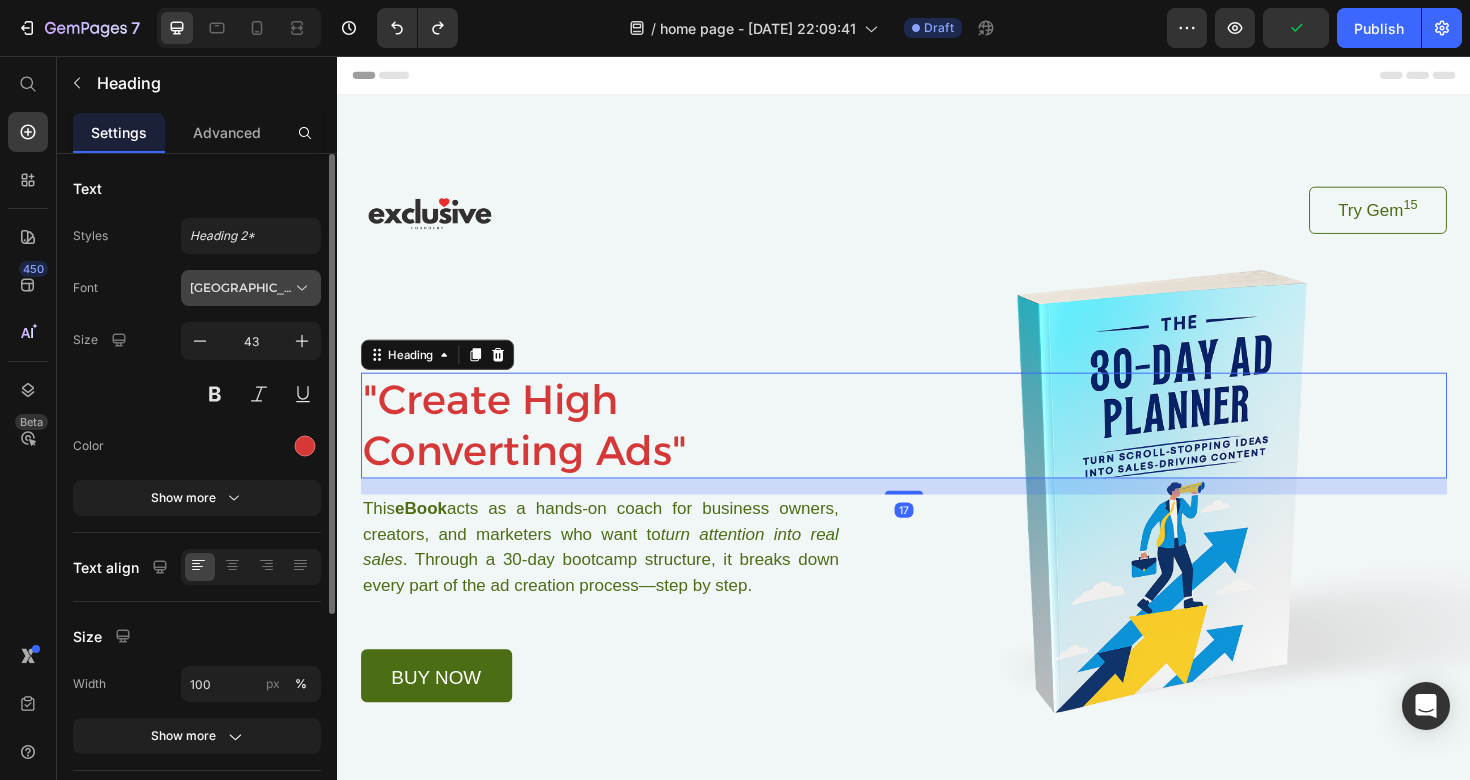 click on "[GEOGRAPHIC_DATA]" at bounding box center [241, 288] 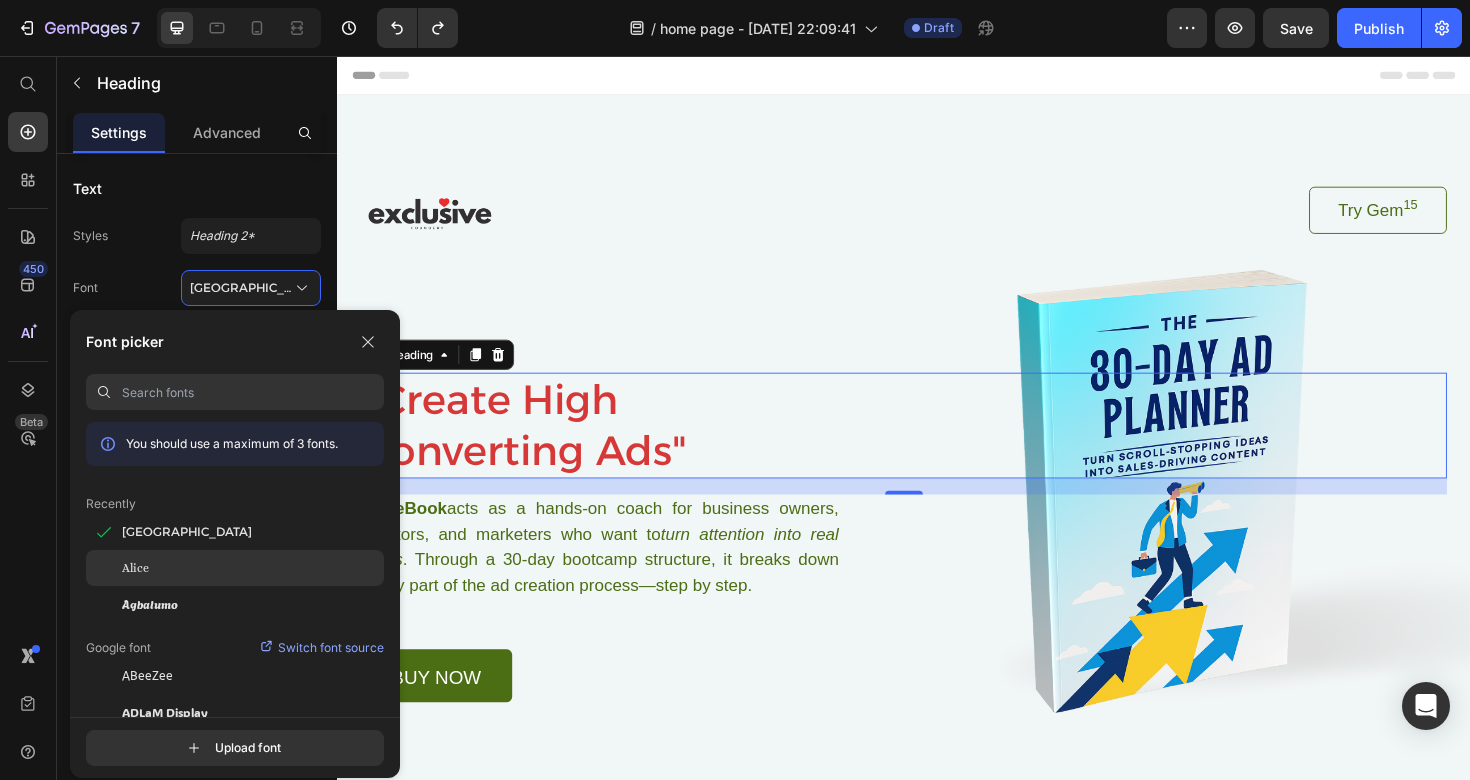 click on "Alice" 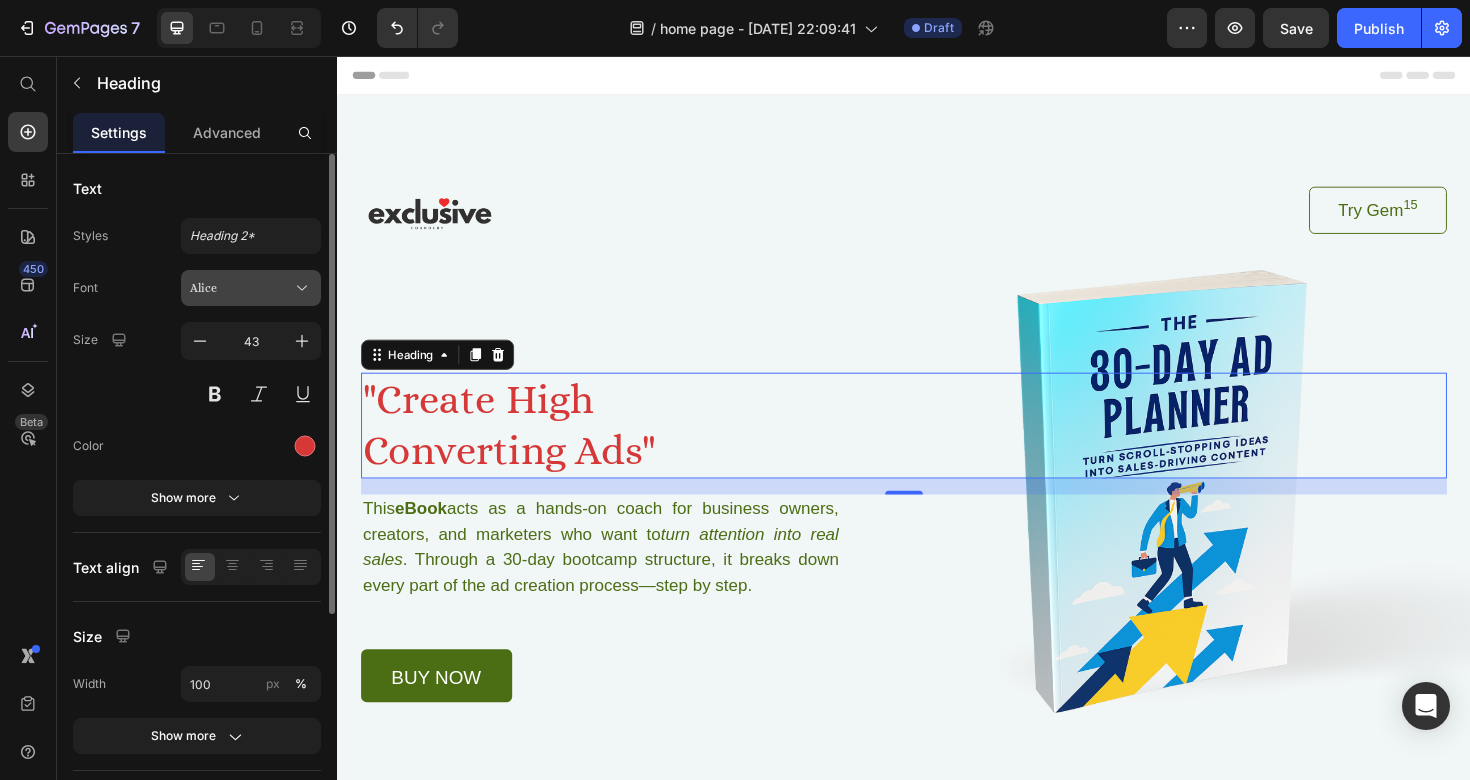 click on "Alice" at bounding box center [251, 288] 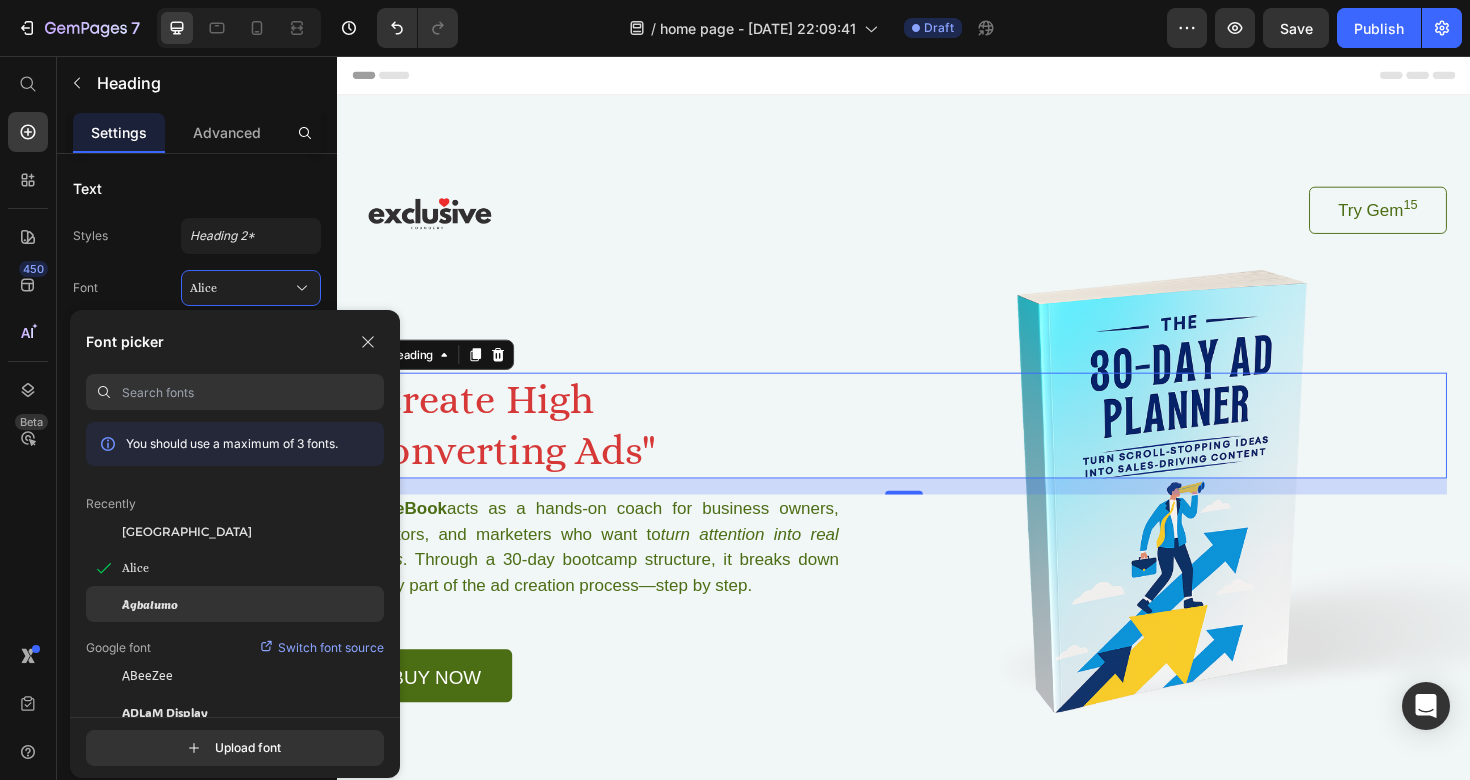 click on "Agbalumo" at bounding box center [150, 604] 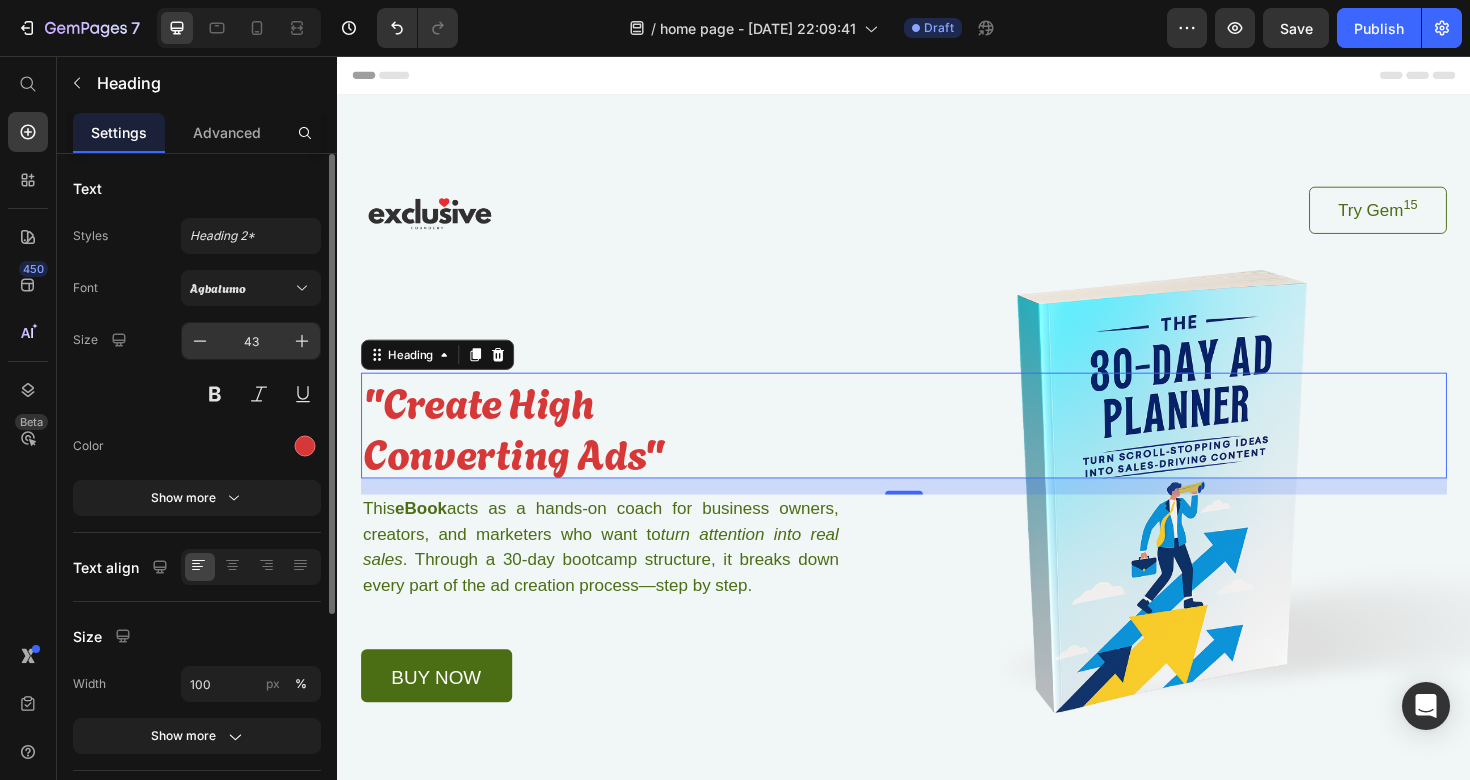 click on "43" at bounding box center (251, 341) 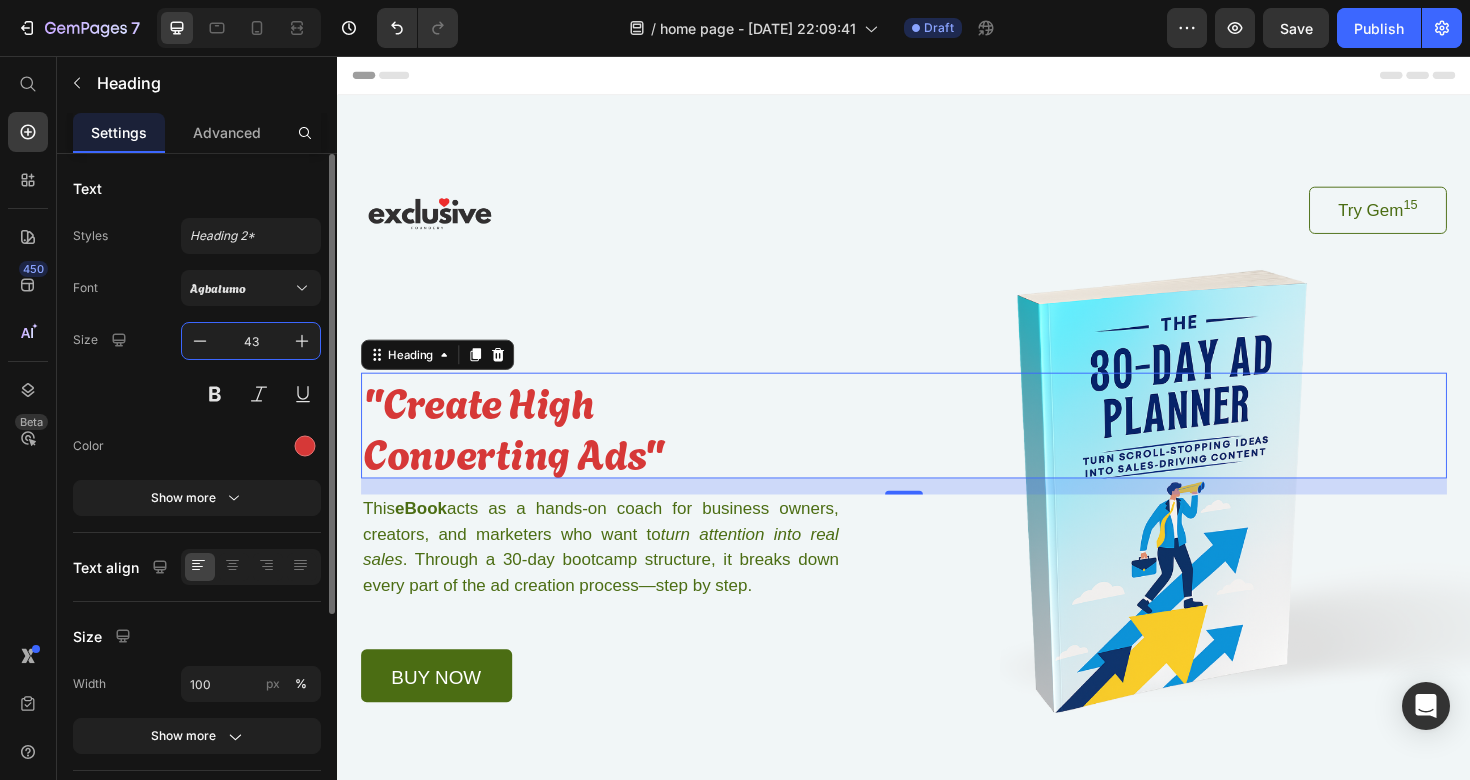 click on "Font Agbalumo Size 43 Color Show more" at bounding box center [197, 393] 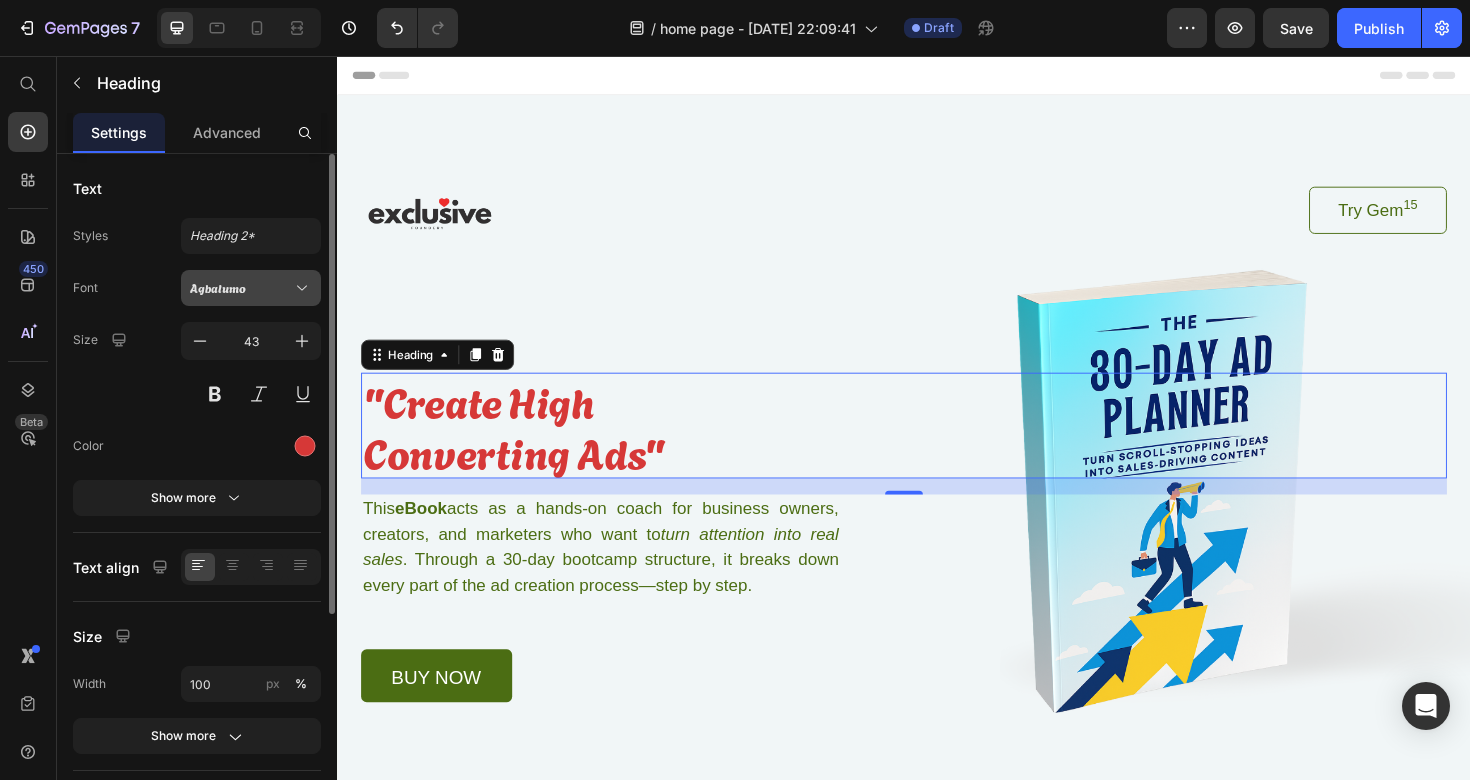 click on "Agbalumo" at bounding box center [251, 288] 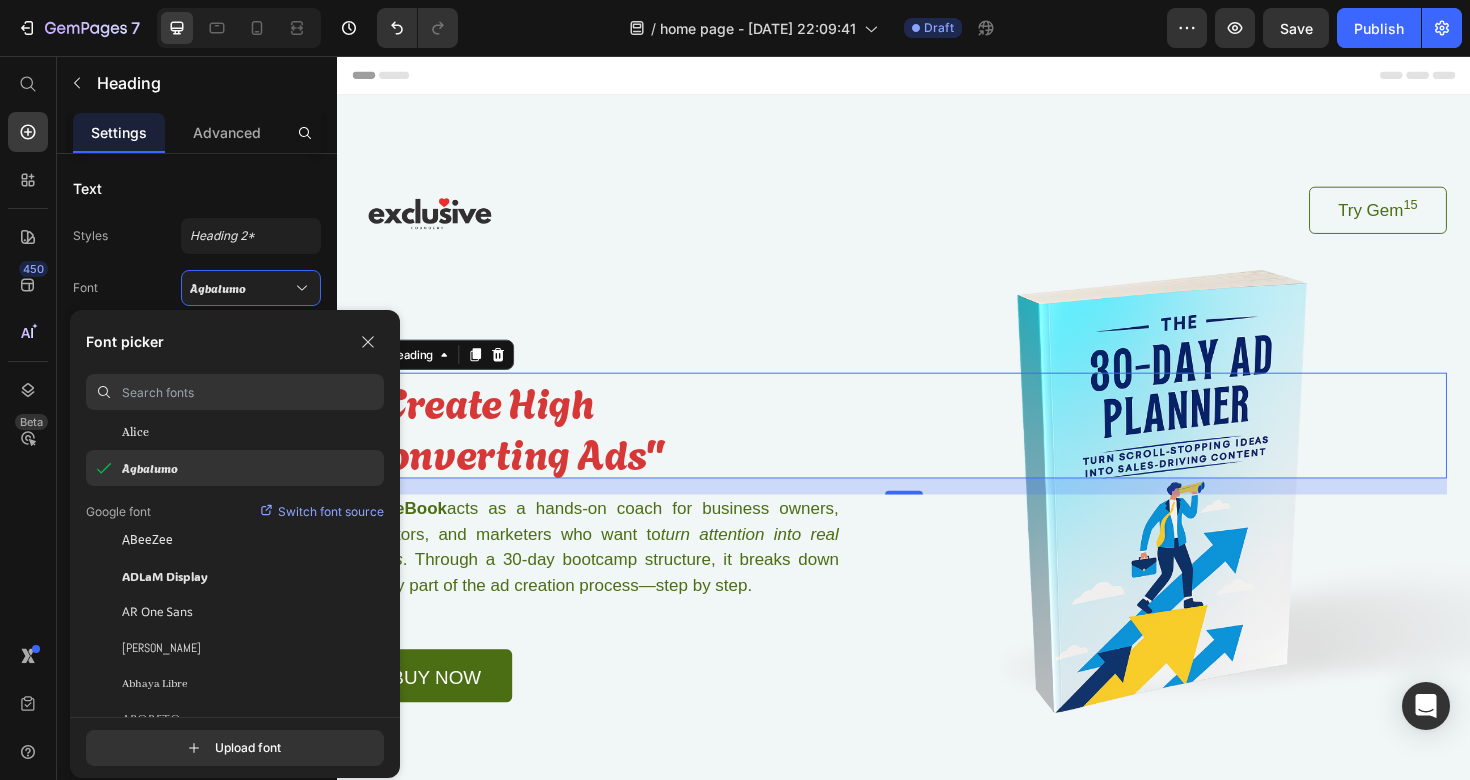 scroll, scrollTop: 145, scrollLeft: 0, axis: vertical 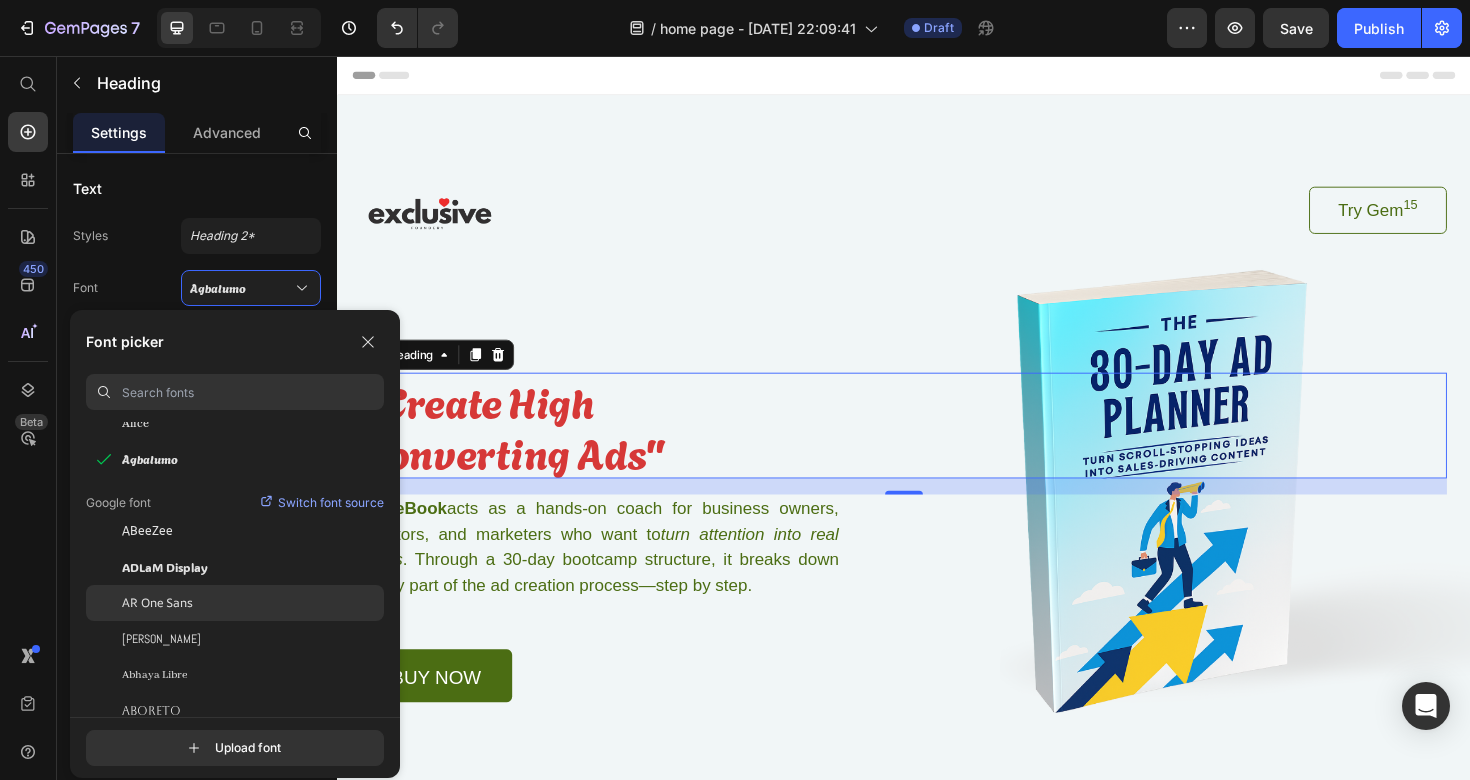 click on "AR One Sans" at bounding box center [157, 603] 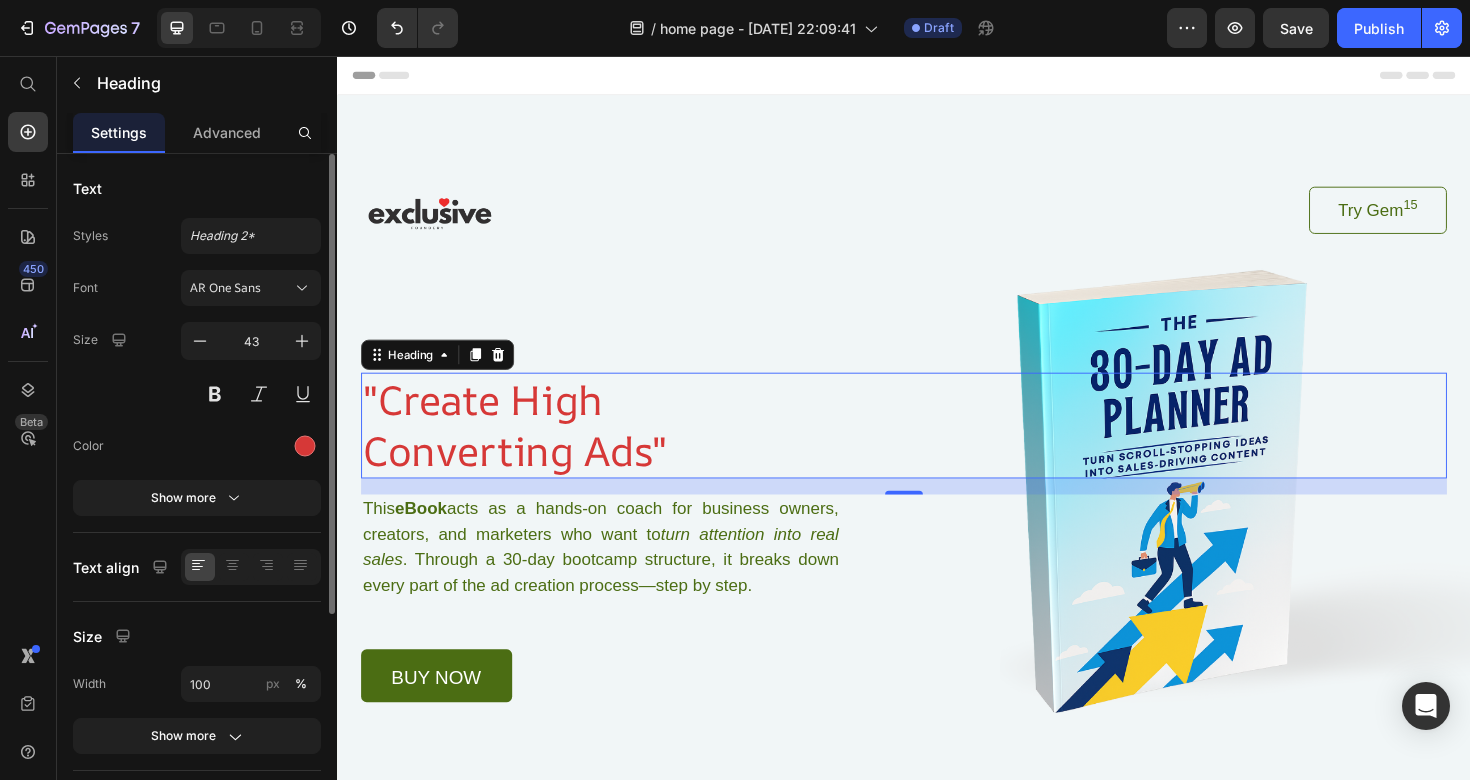click on "Font AR One Sans Size 43 Color Show more" at bounding box center (197, 393) 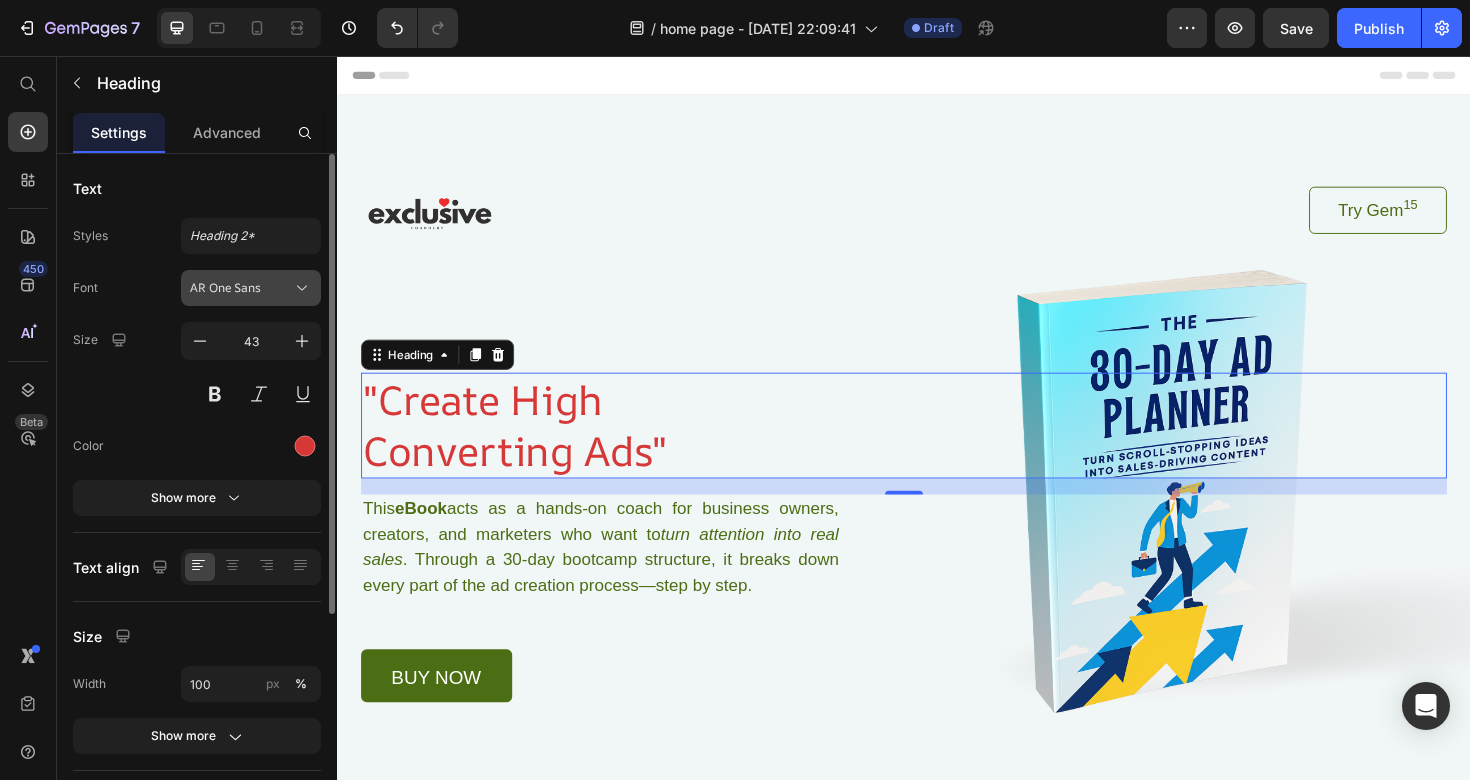 click on "AR One Sans" at bounding box center (241, 288) 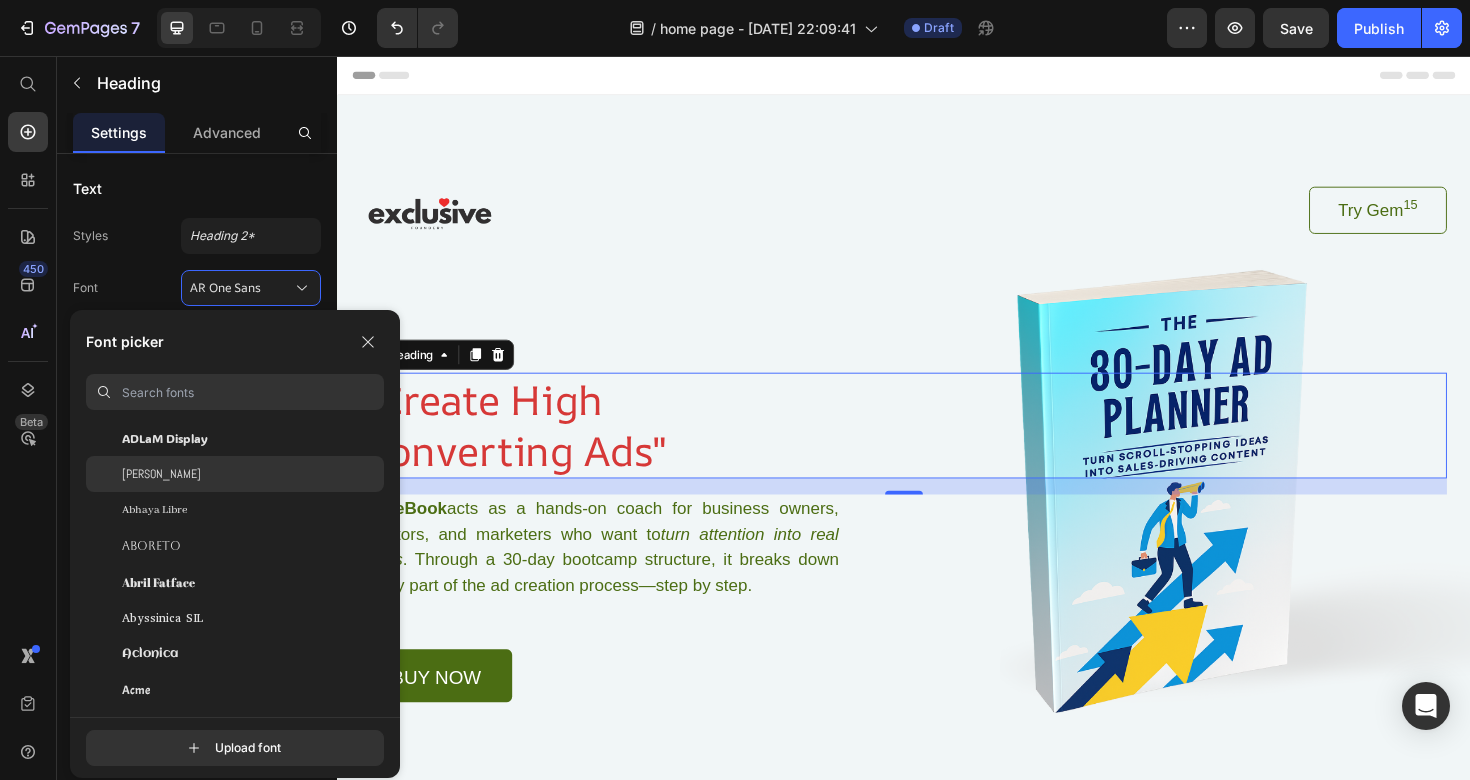 scroll, scrollTop: 304, scrollLeft: 0, axis: vertical 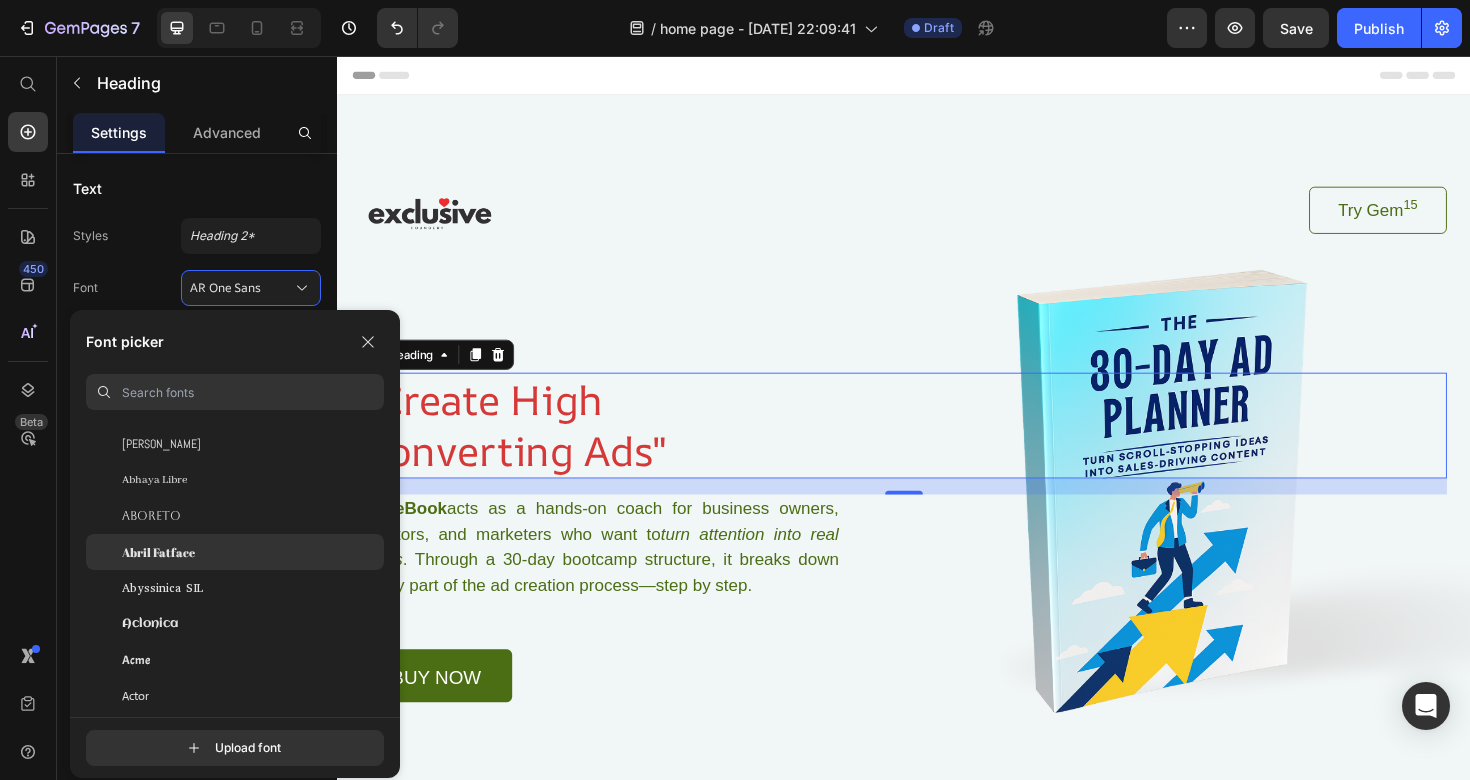 click on "Abril Fatface" at bounding box center [158, 552] 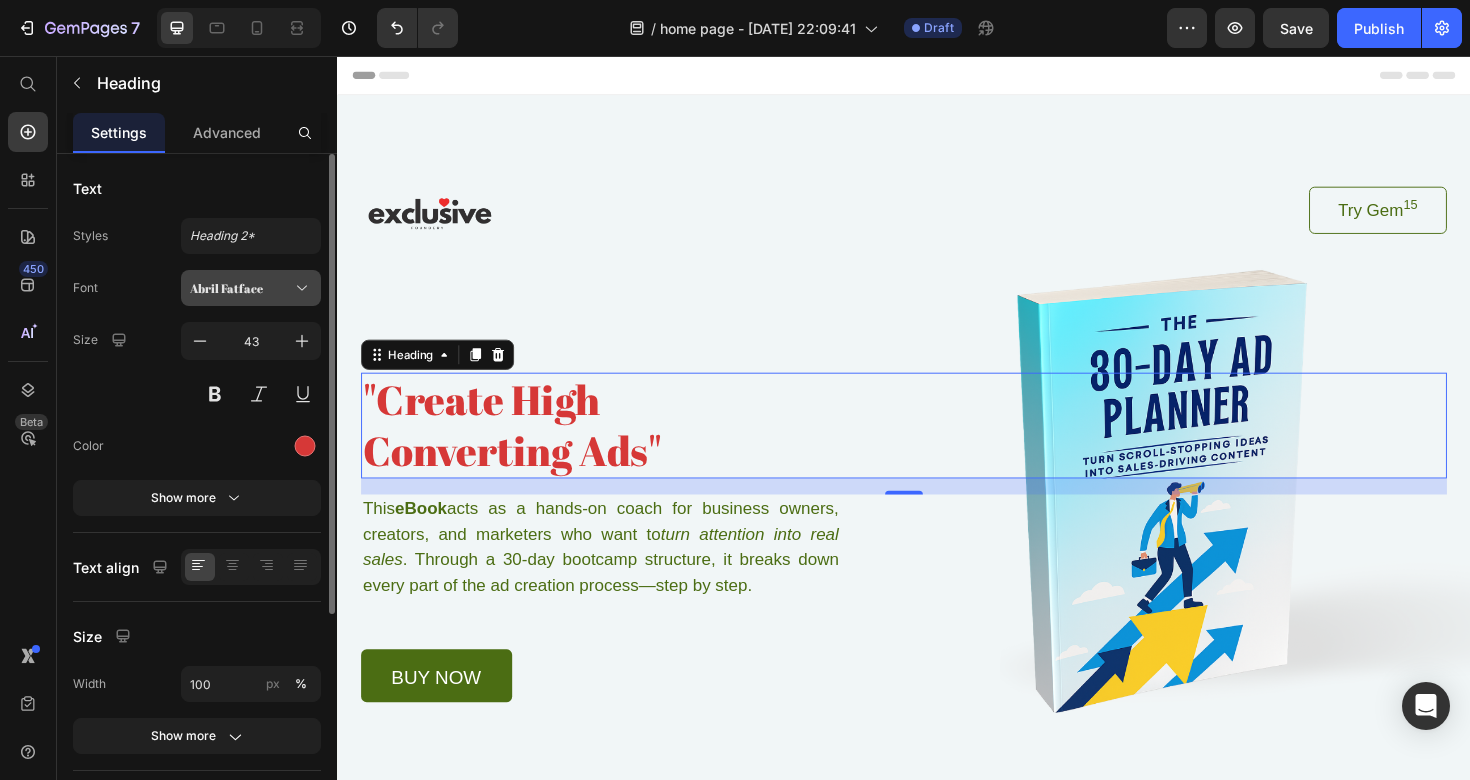 click on "Abril Fatface" at bounding box center (251, 288) 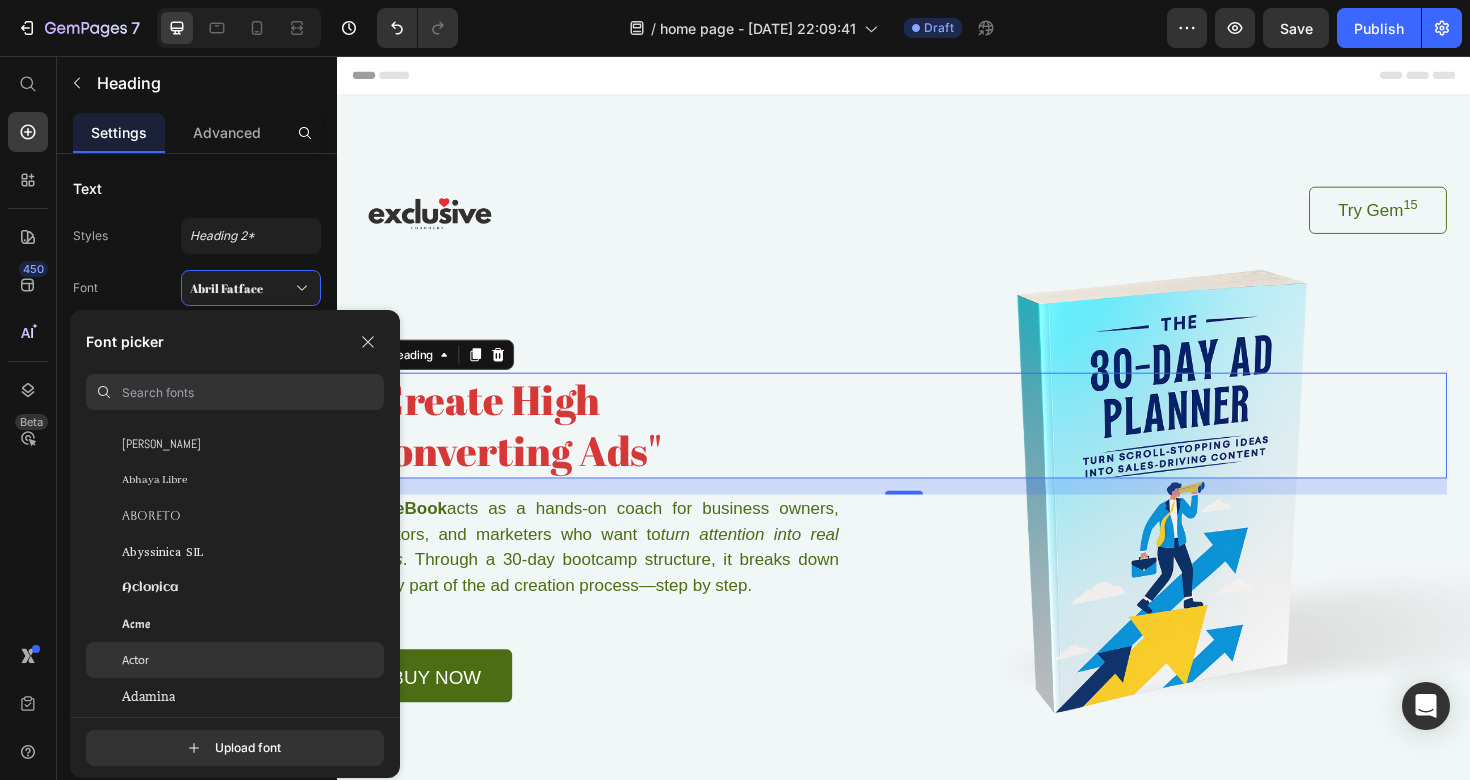 click on "Actor" 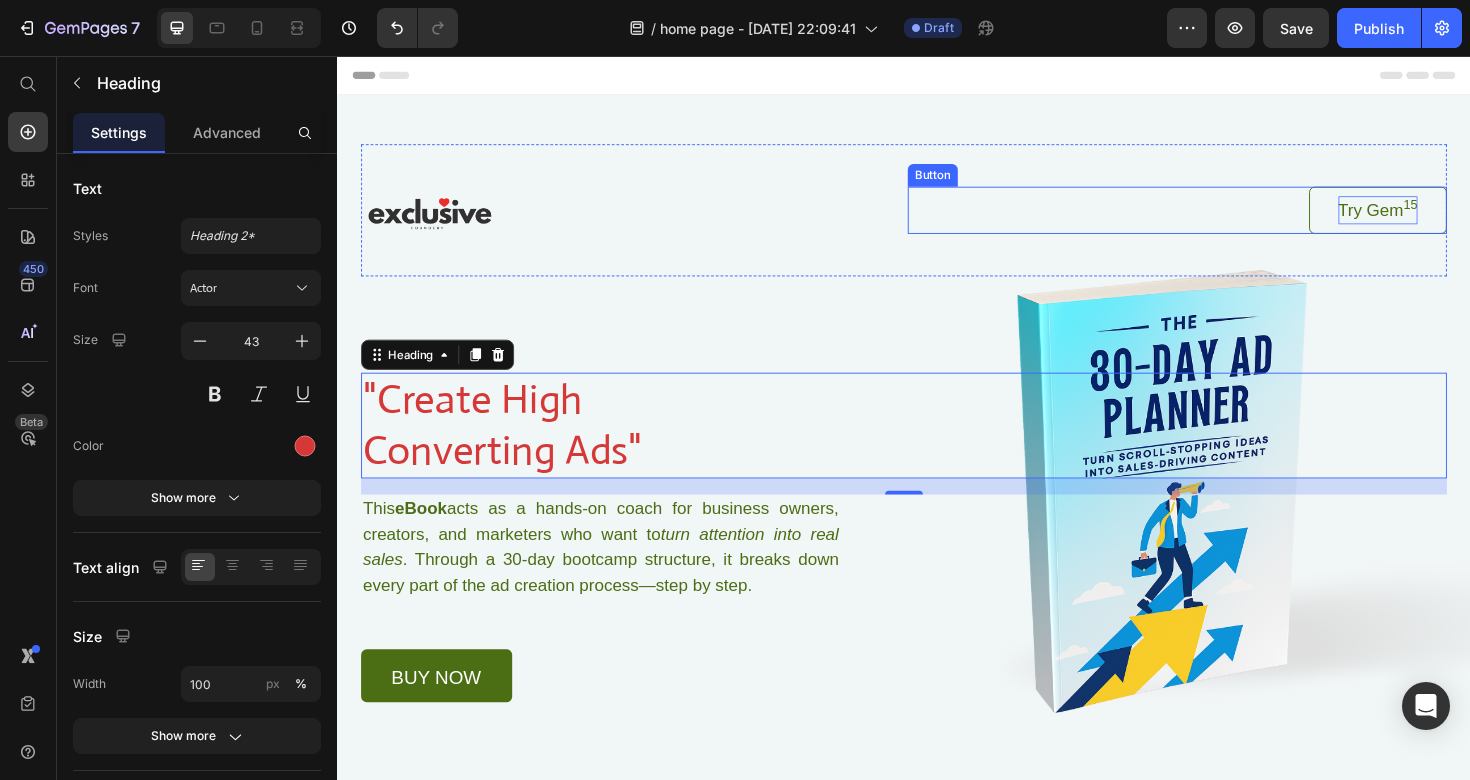 click on "Try Gem 15" at bounding box center [1439, 219] 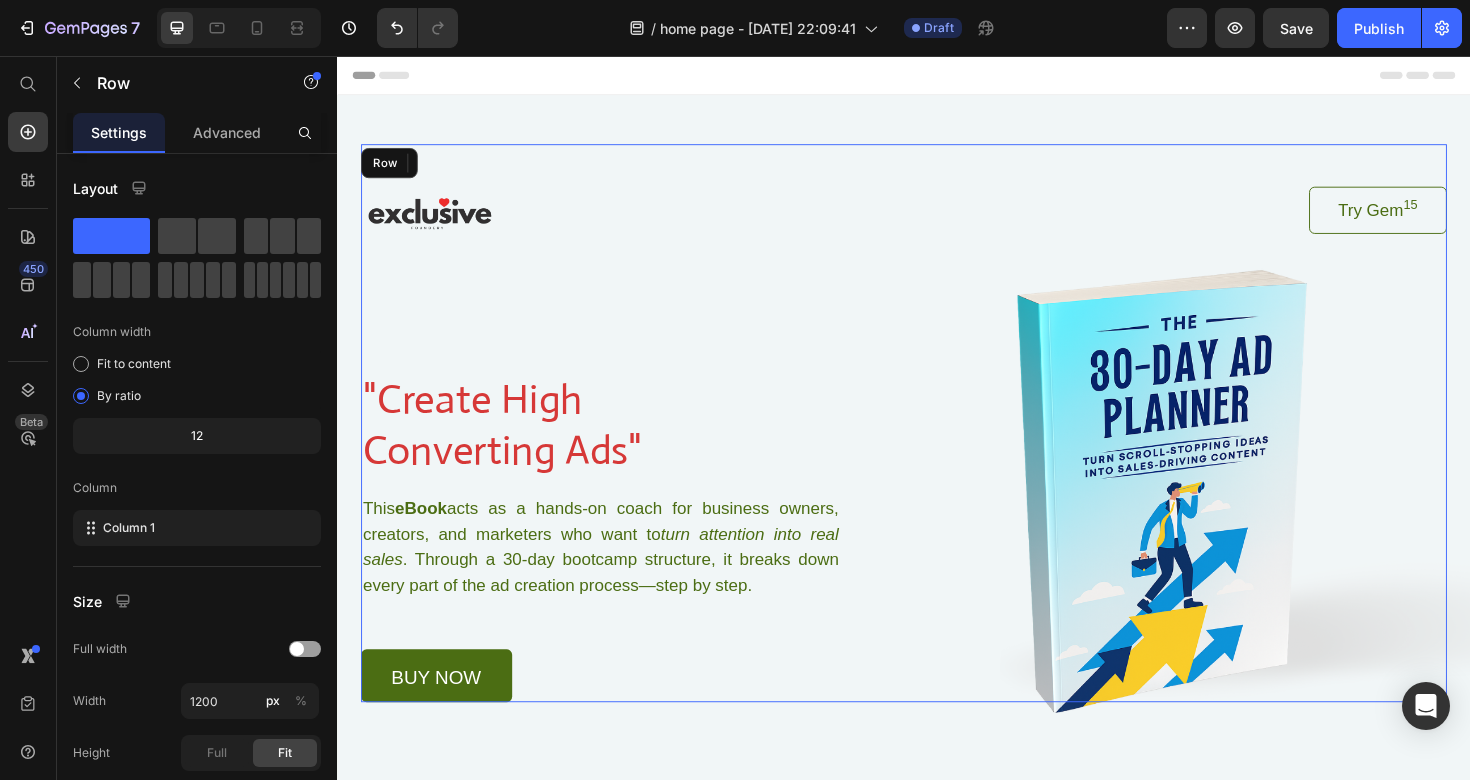 click on "Image Try Gem 15 Button   0 Row "Create High  Converting Ads" Heading This  eBook  acts as a hands-on coach for business owners, creators, and marketers who want to  turn attention into real sales . Through a 30-day bootcamp structure, it breaks down every part of the ad creation process—step by step. Text Block buy now Button Row" at bounding box center [937, 444] 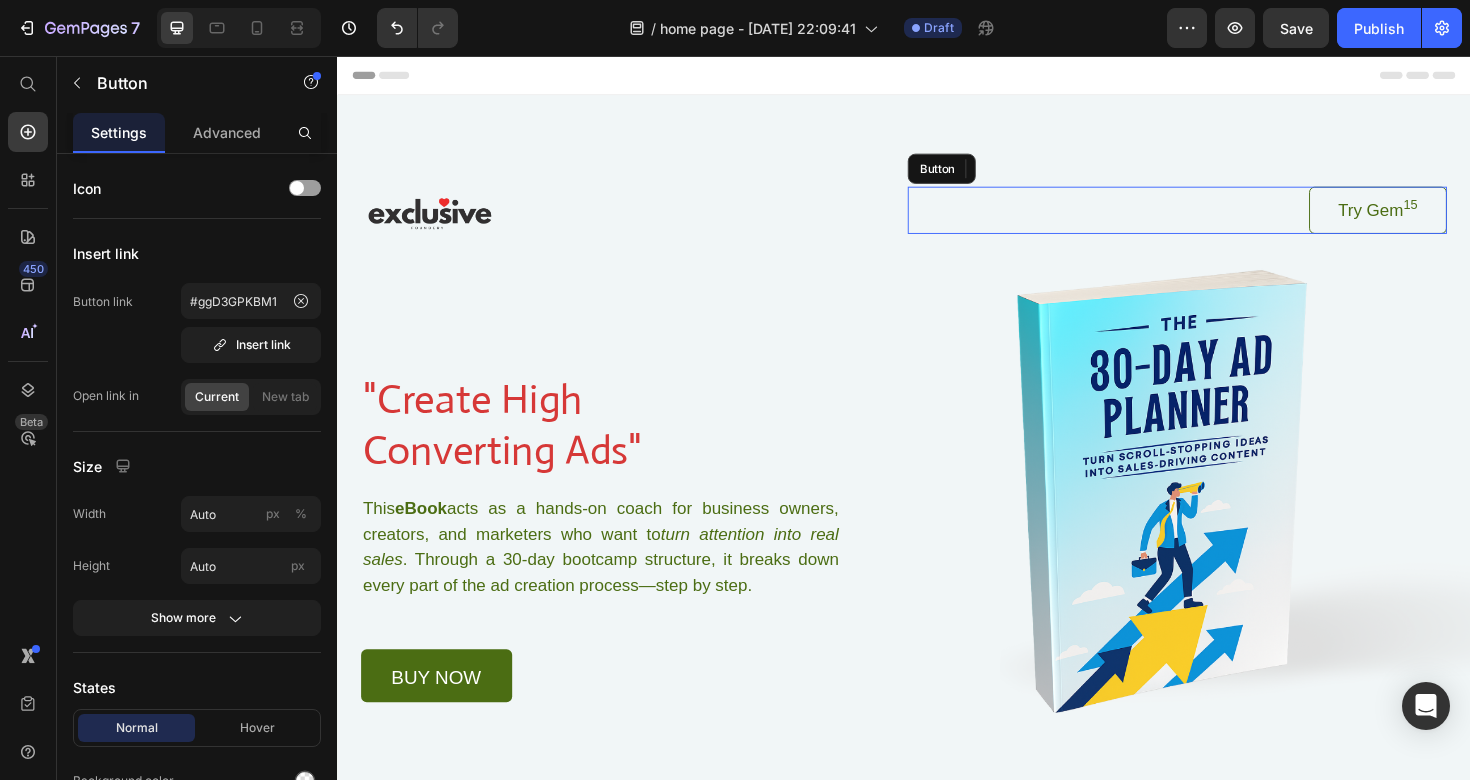 click on "Try Gem 15" at bounding box center [1439, 219] 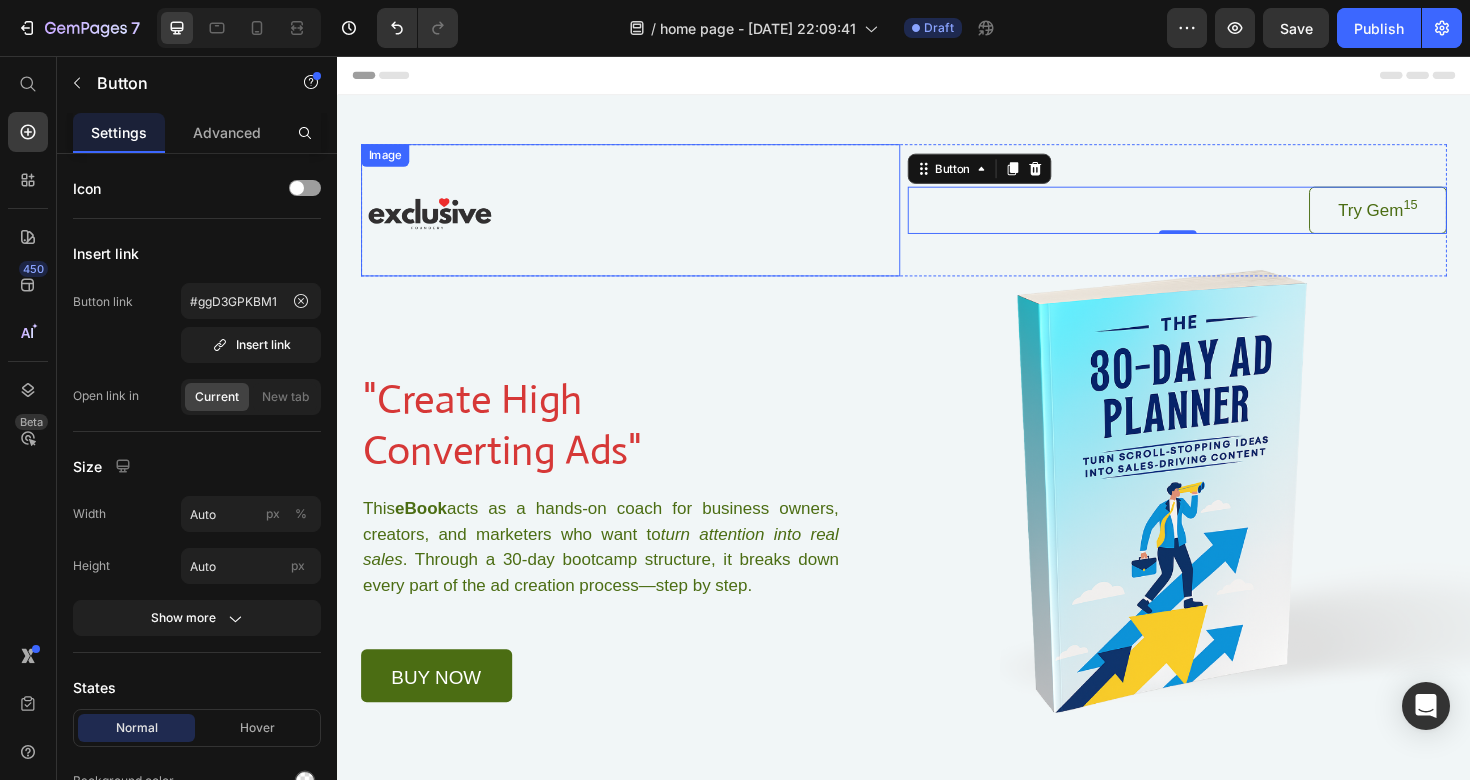 click at bounding box center [647, 219] 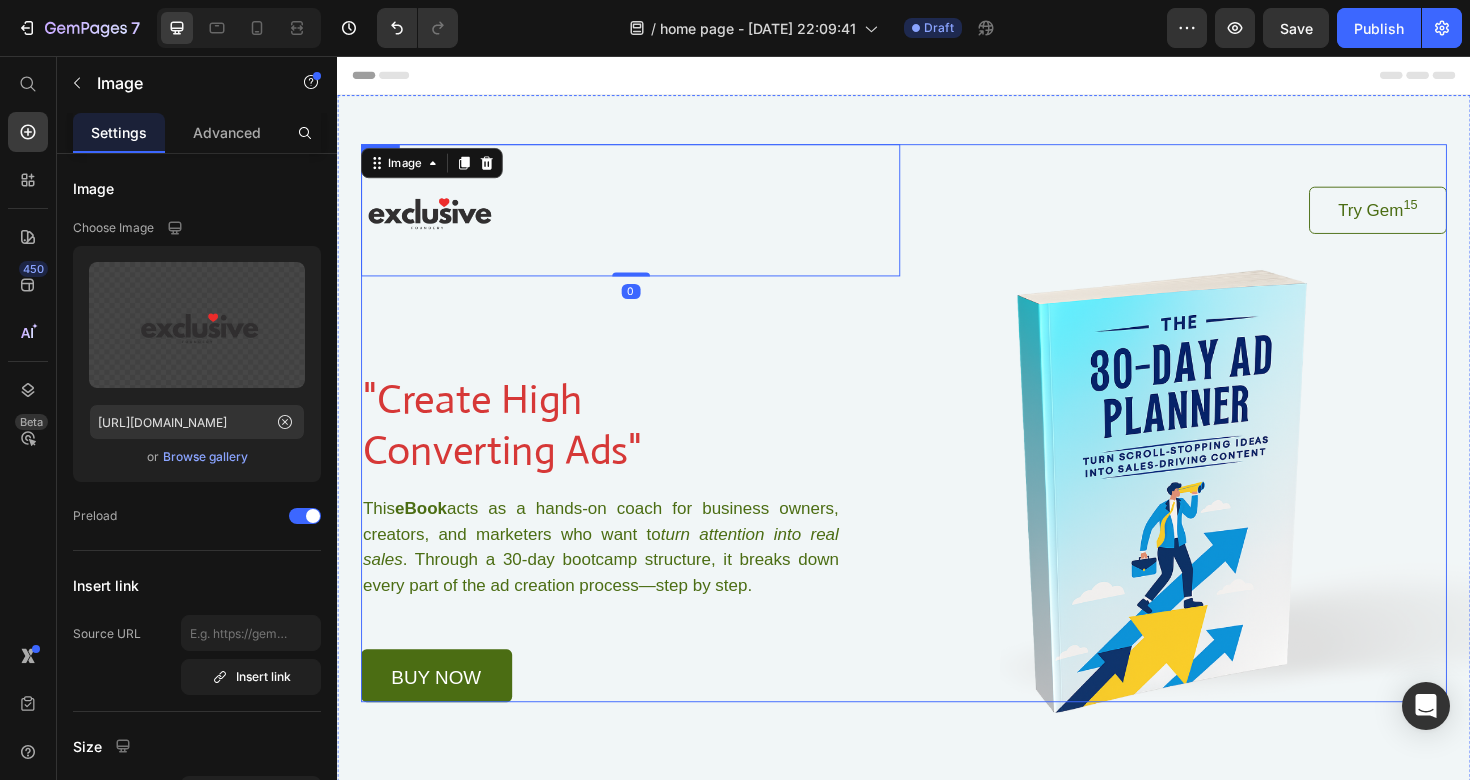 click on "Image   0 Try Gem 15 Button Row "Create High  Converting Ads" Heading This  eBook  acts as a hands-on coach for business owners, creators, and marketers who want to  turn attention into real sales . Through a 30-day bootcamp structure, it breaks down every part of the ad creation process—step by step. Text Block buy now Button Row" at bounding box center (937, 444) 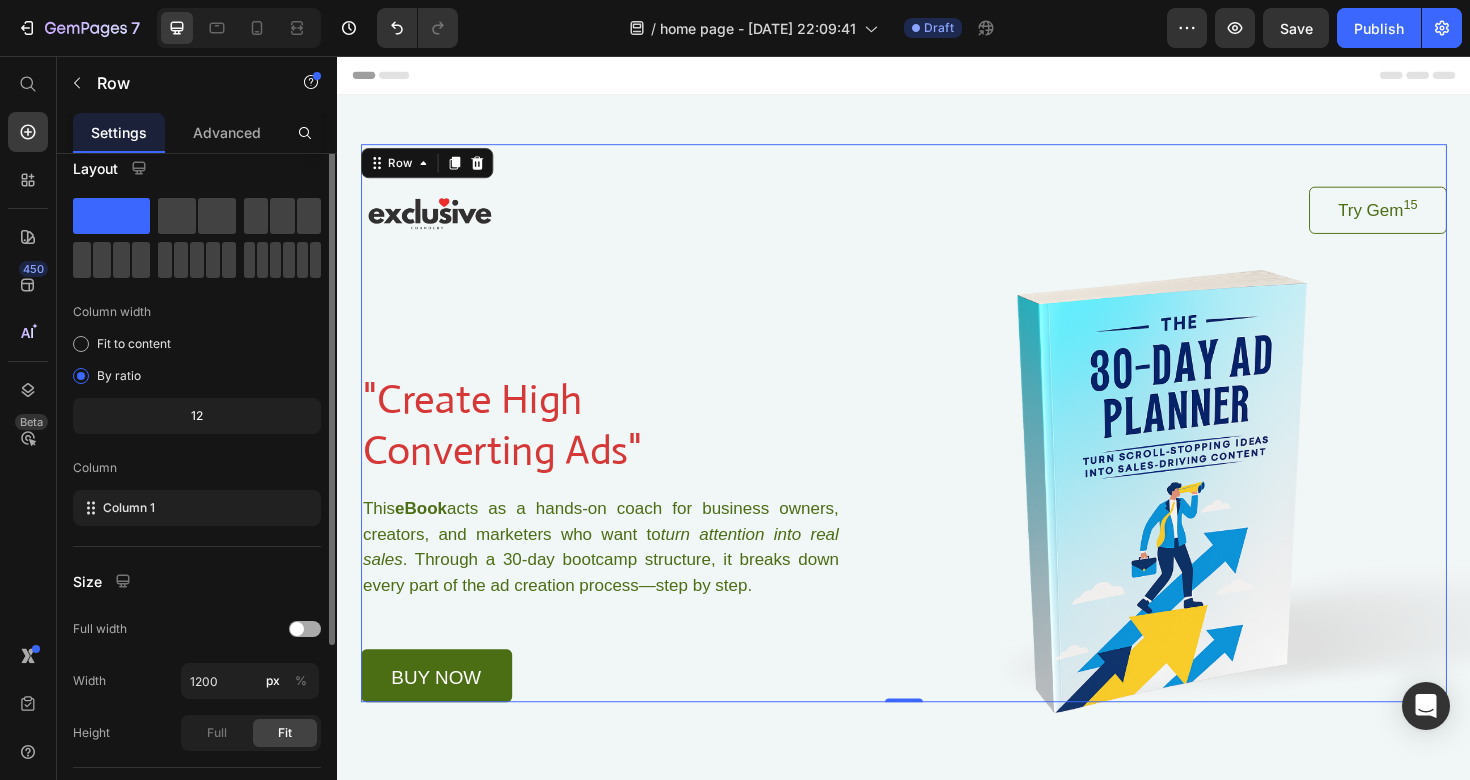 scroll, scrollTop: 0, scrollLeft: 0, axis: both 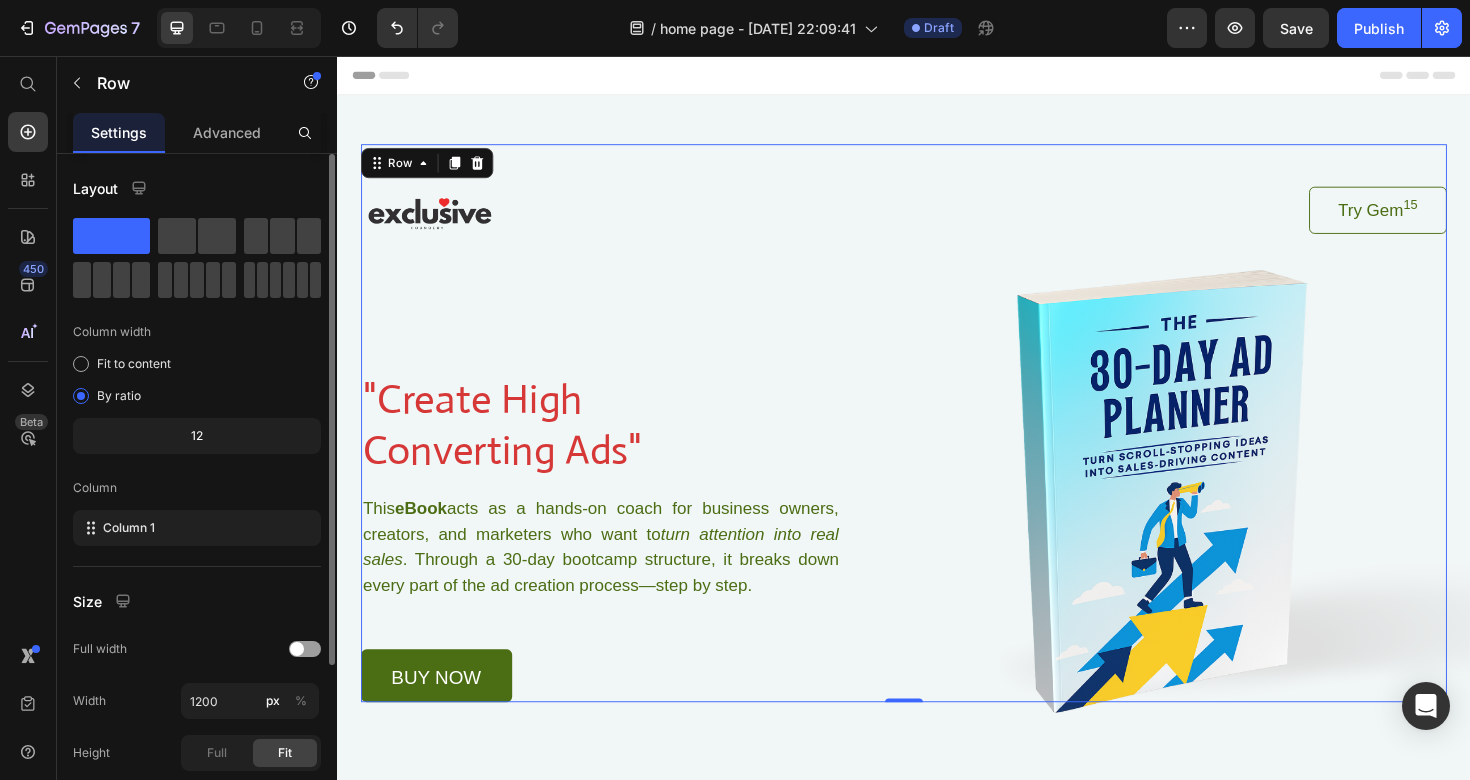 click on "Layout Column width Fit to content By ratio 12 Column Column 1 Size Full width Width 1200 px % Height Full Fit Background Color Image Video  Color   Delete element" at bounding box center [197, 610] 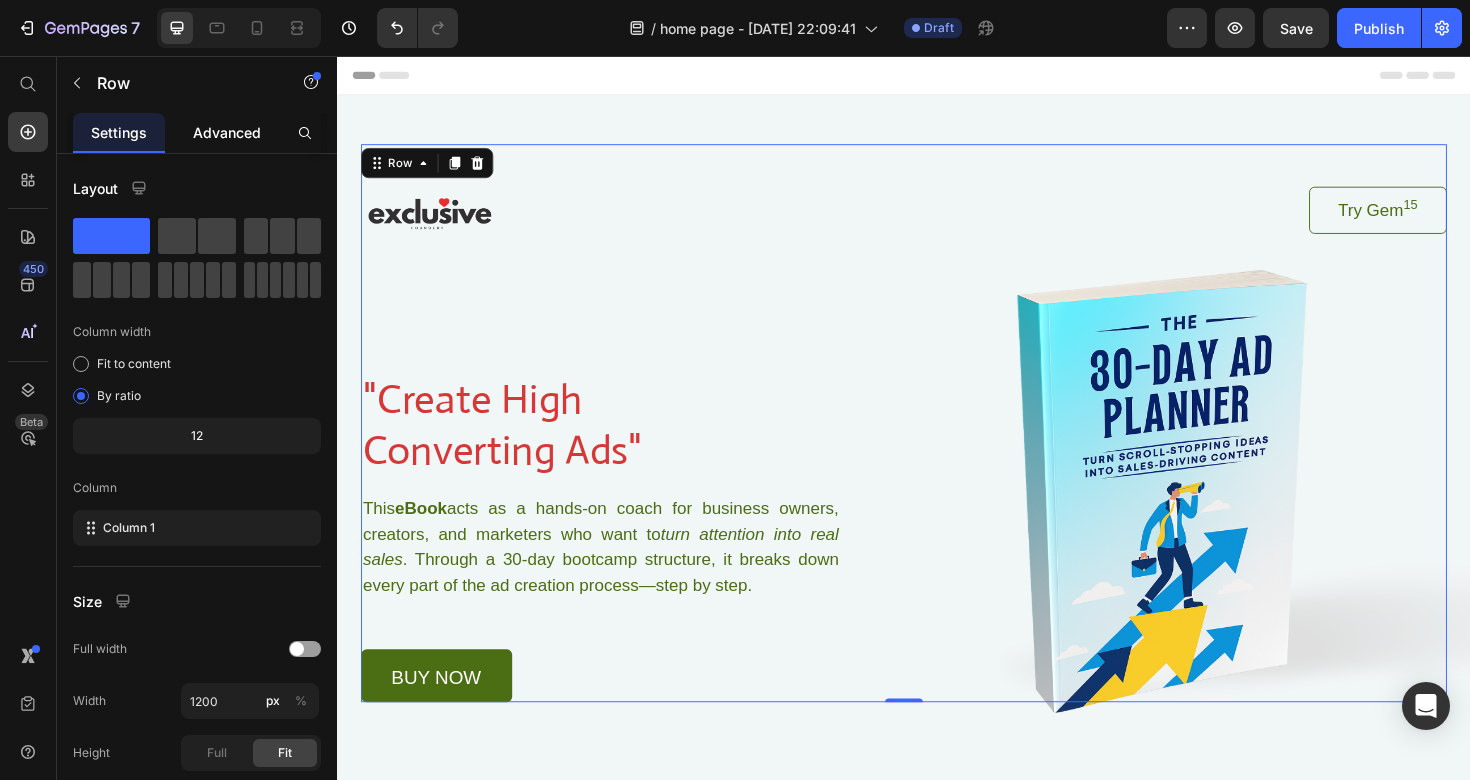 click on "Advanced" at bounding box center (227, 132) 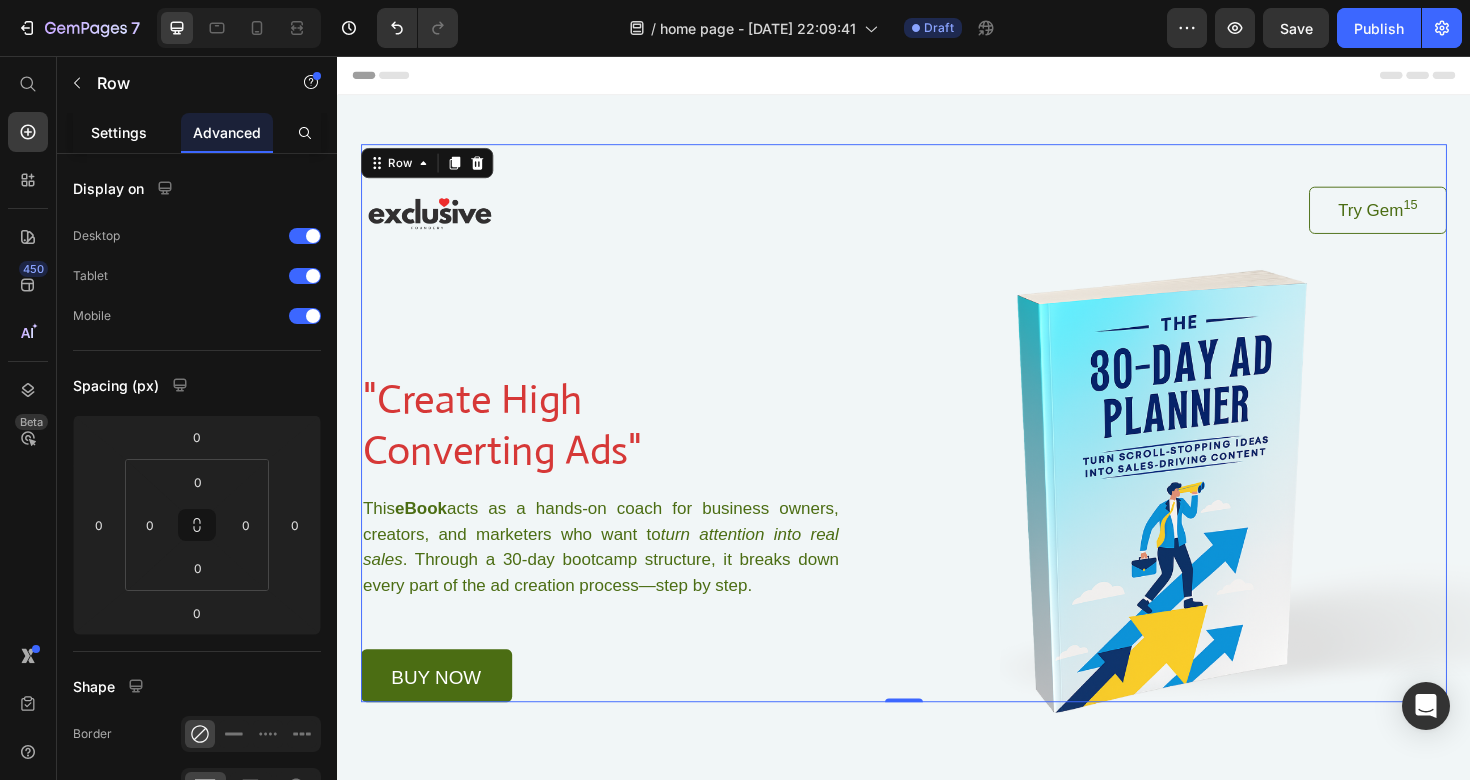 click on "Settings" 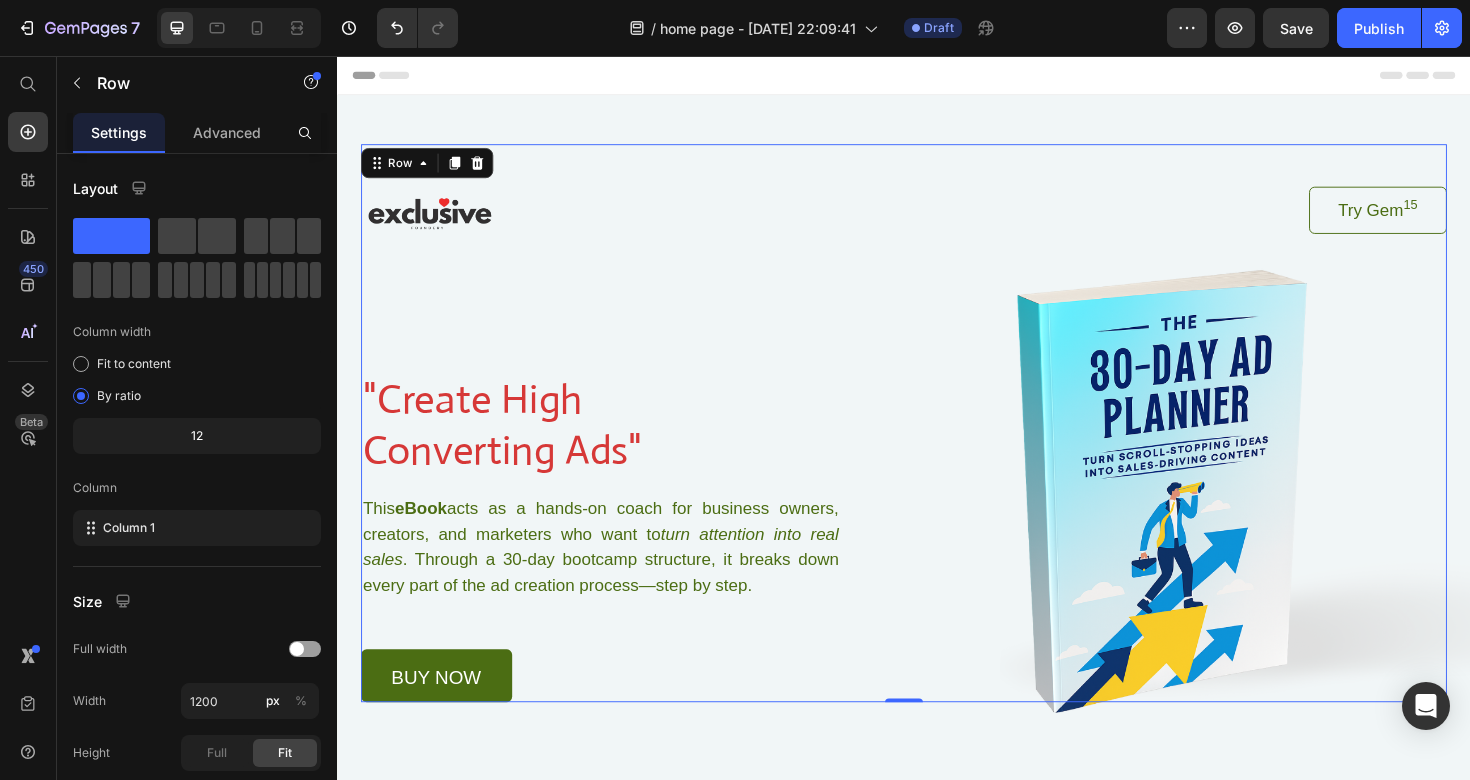 click on "Image Try Gem 15 Button Row "Create High  Converting Ads" Heading This  eBook  acts as a hands-on coach for business owners, creators, and marketers who want to  turn attention into real sales . Through a 30-day bootcamp structure, it breaks down every part of the ad creation process—step by step. Text Block buy now Button Row" at bounding box center (937, 444) 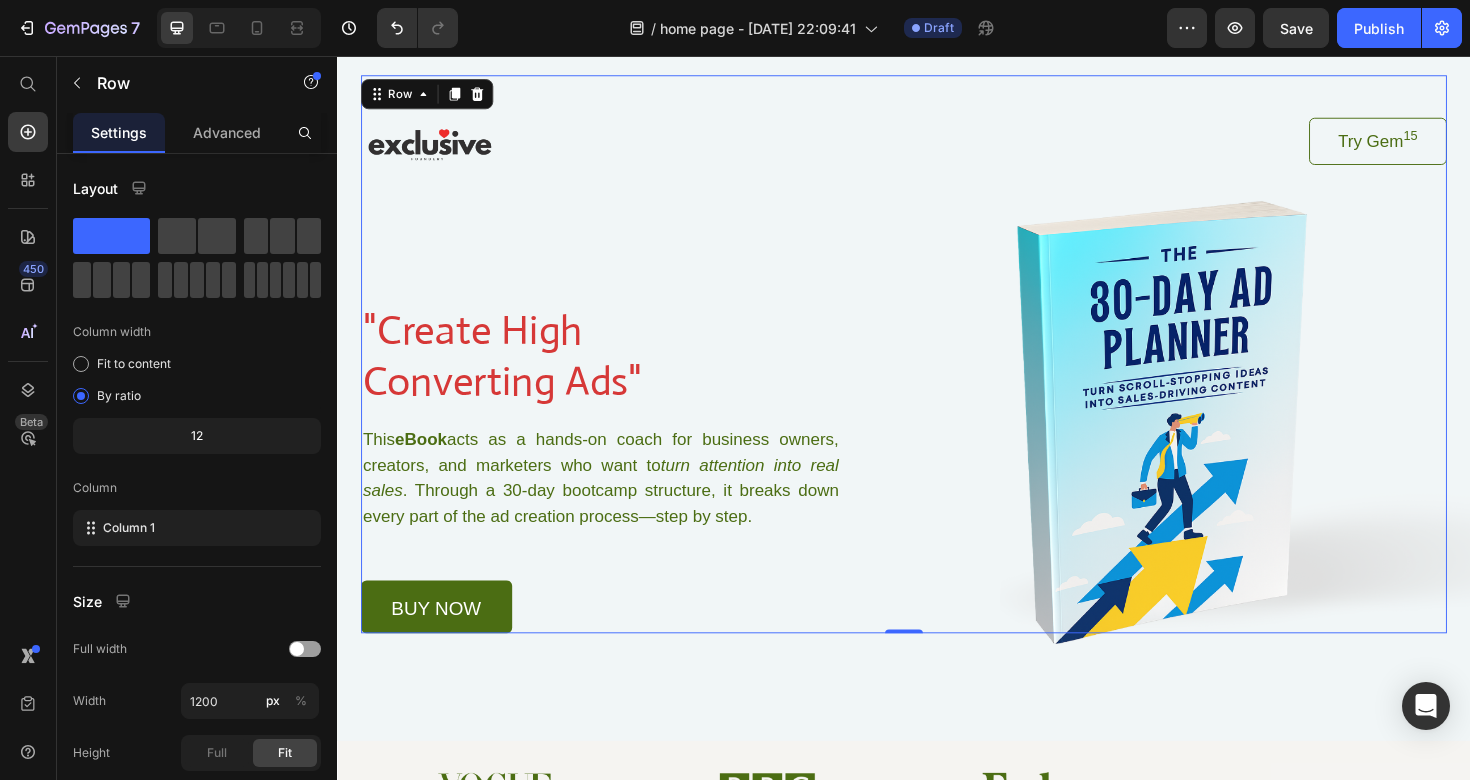 scroll, scrollTop: 203, scrollLeft: 0, axis: vertical 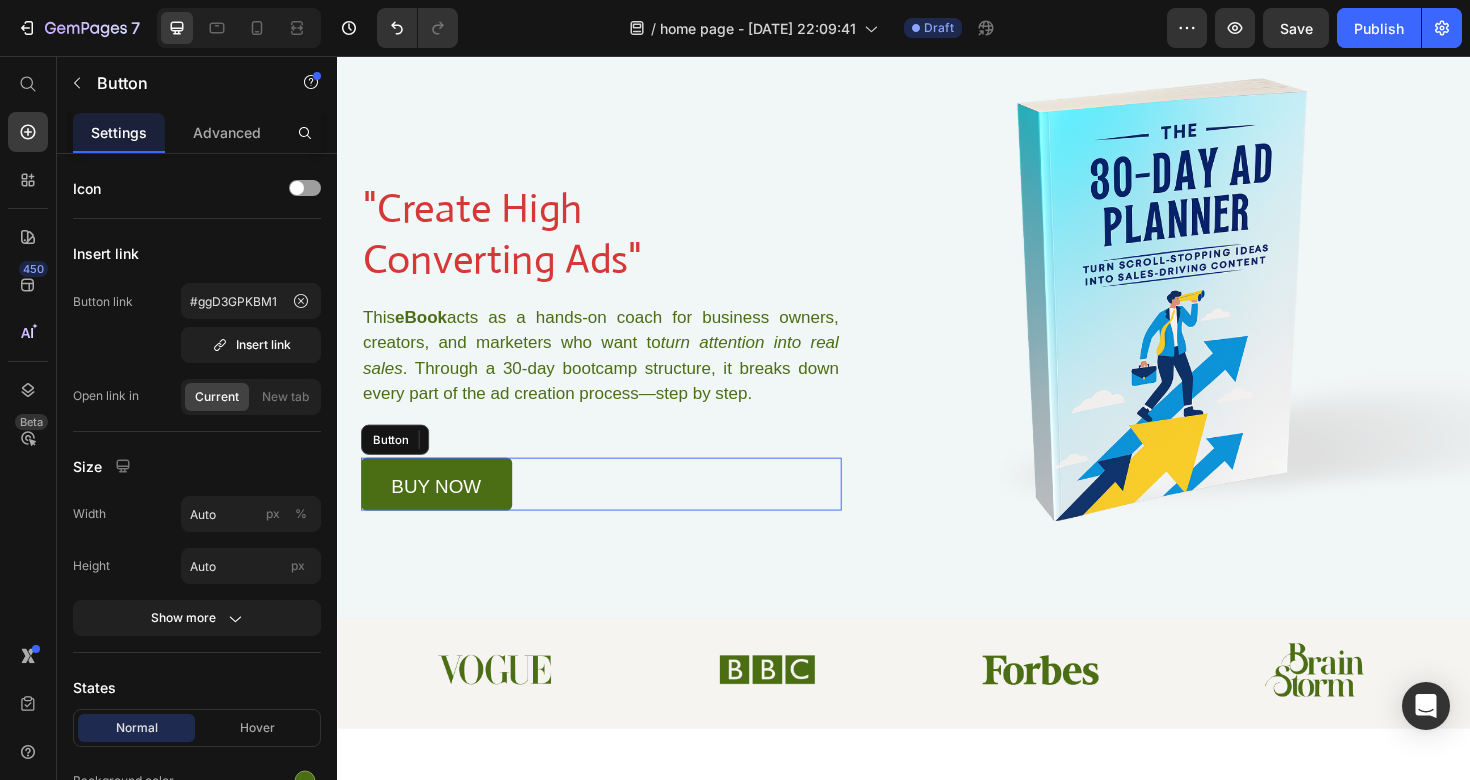 click on "buy now" at bounding box center [442, 509] 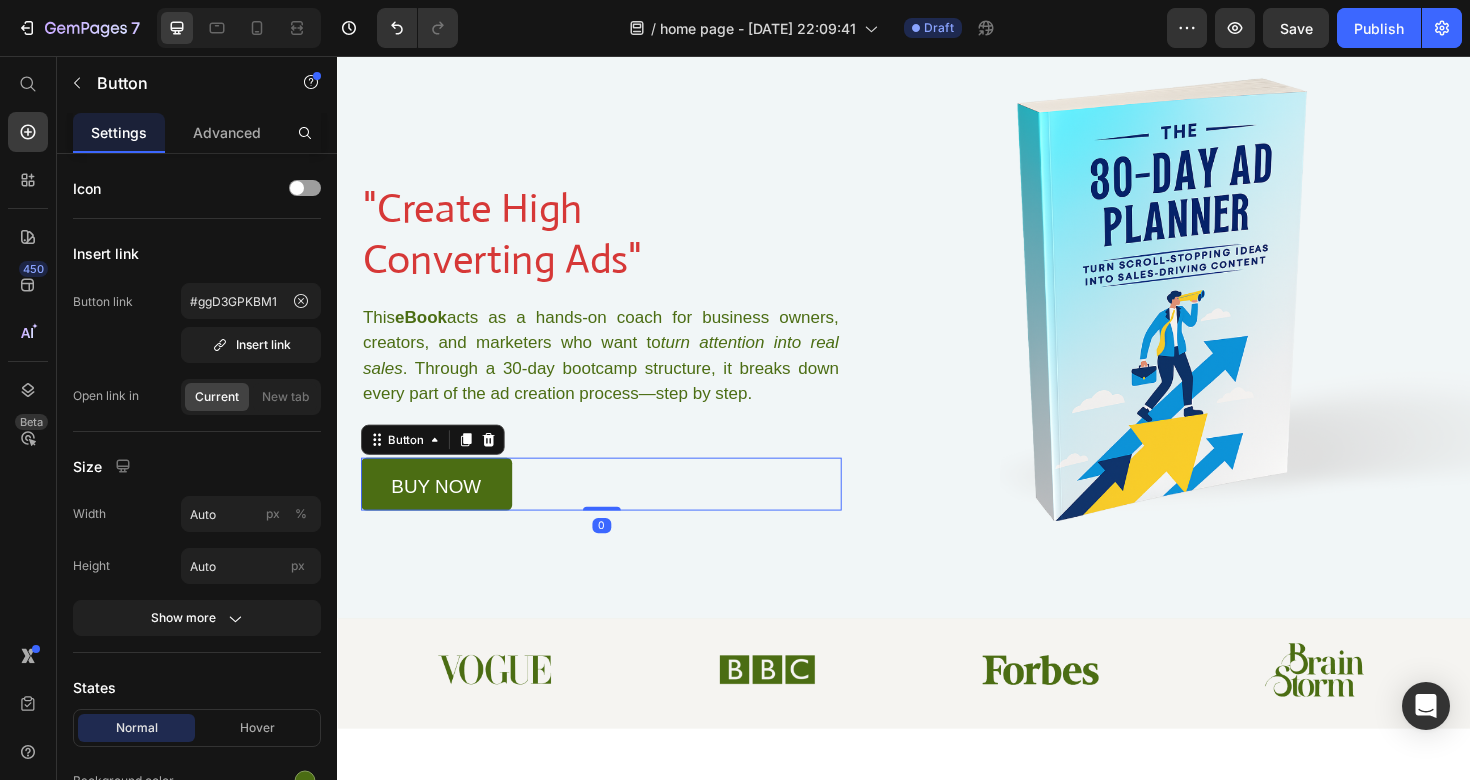 click on "buy now" at bounding box center [442, 509] 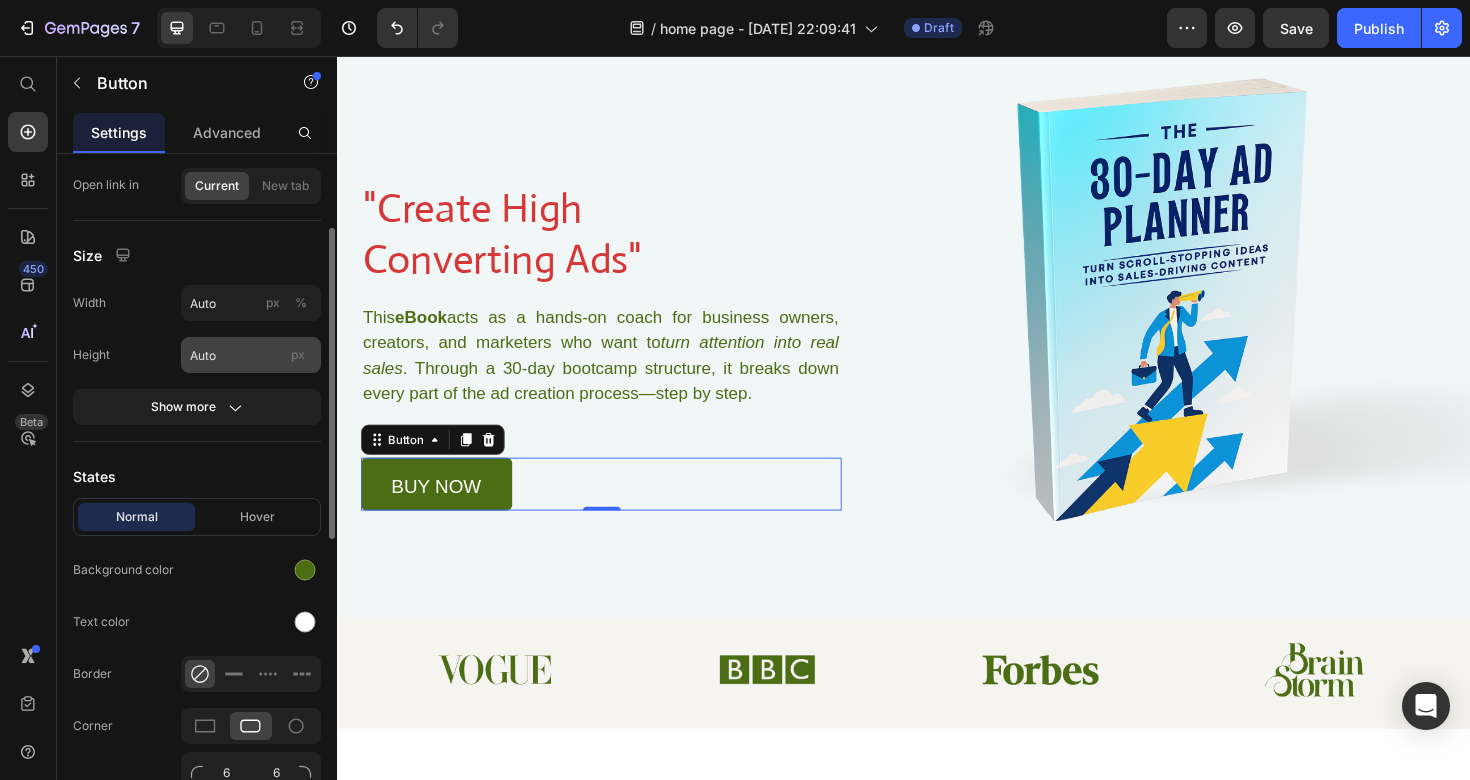 scroll, scrollTop: 213, scrollLeft: 0, axis: vertical 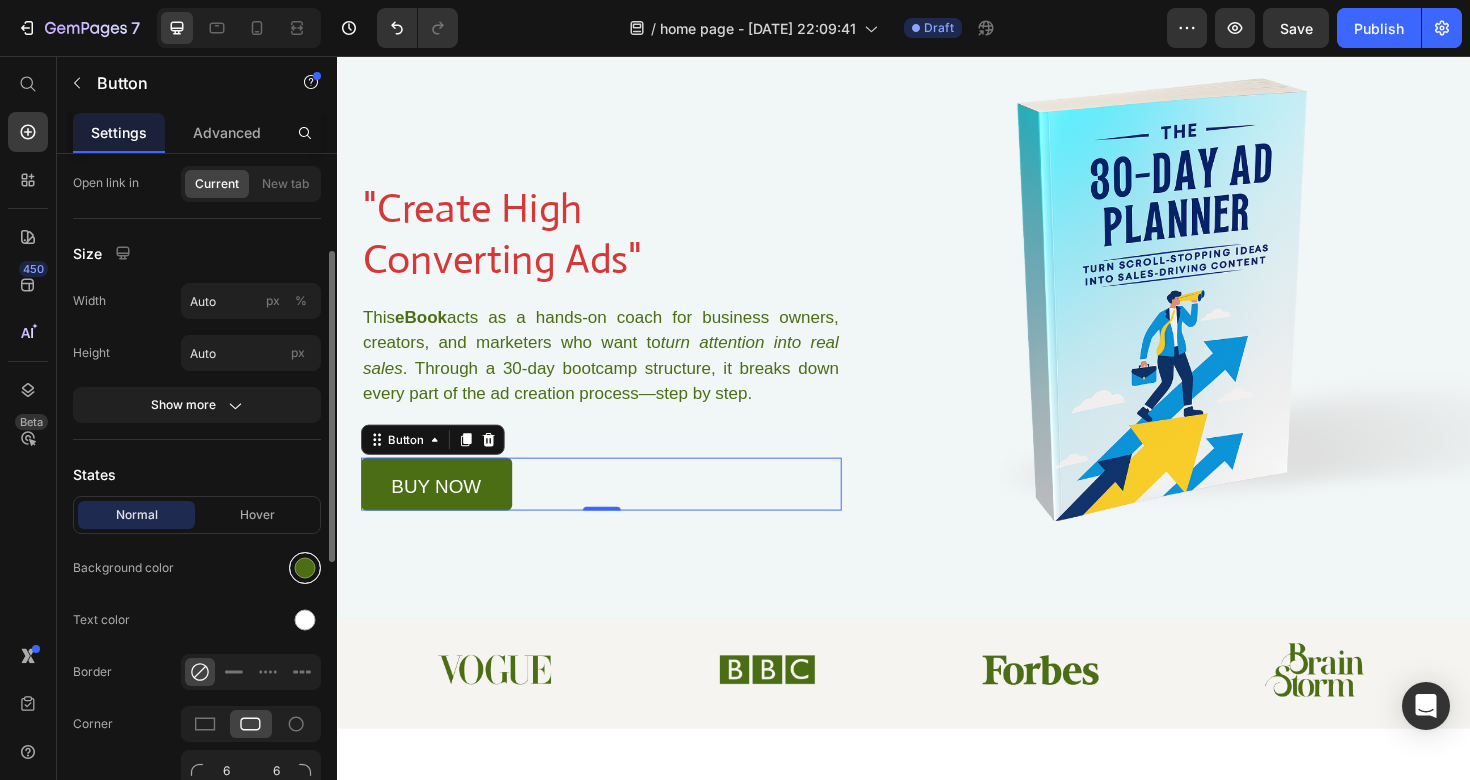 click at bounding box center (305, 568) 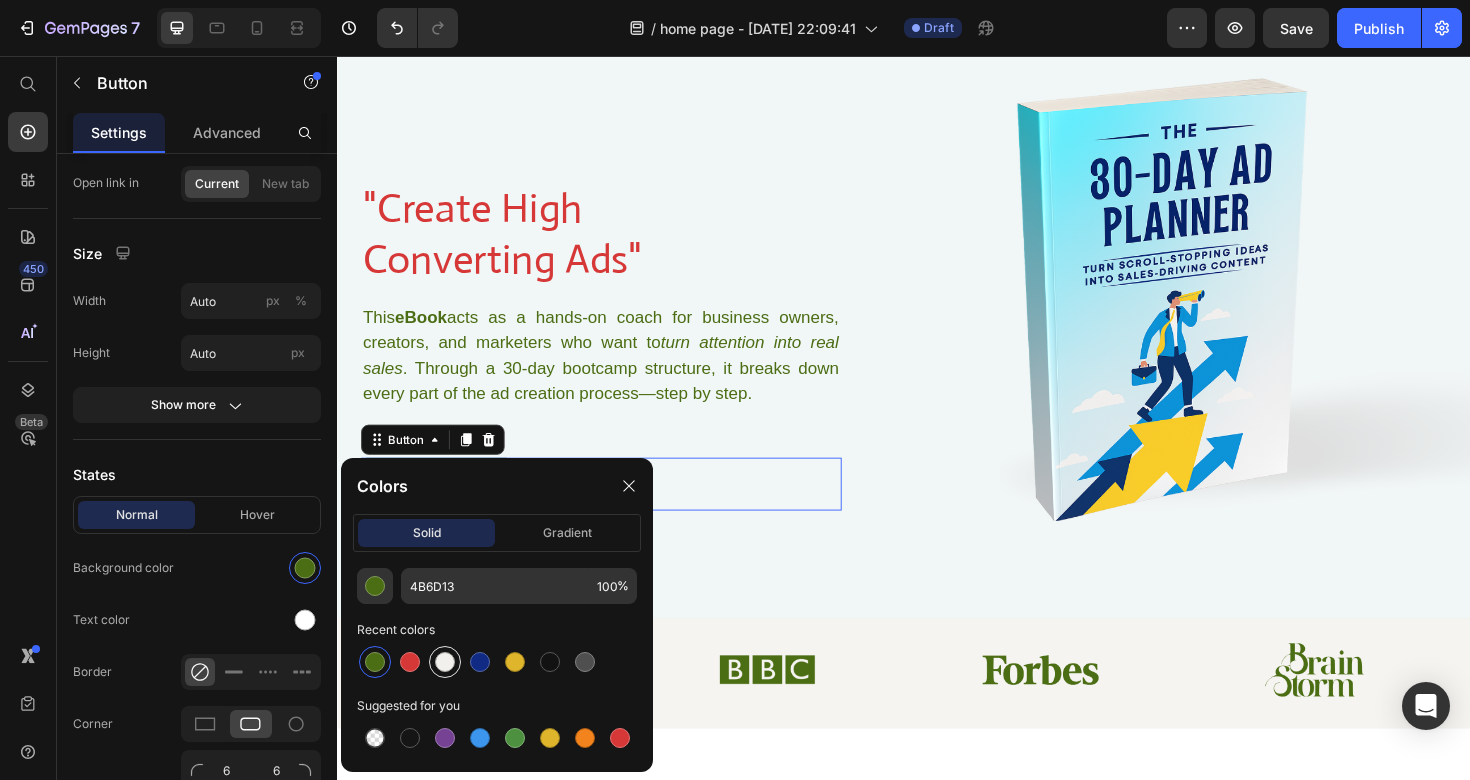 click at bounding box center (445, 662) 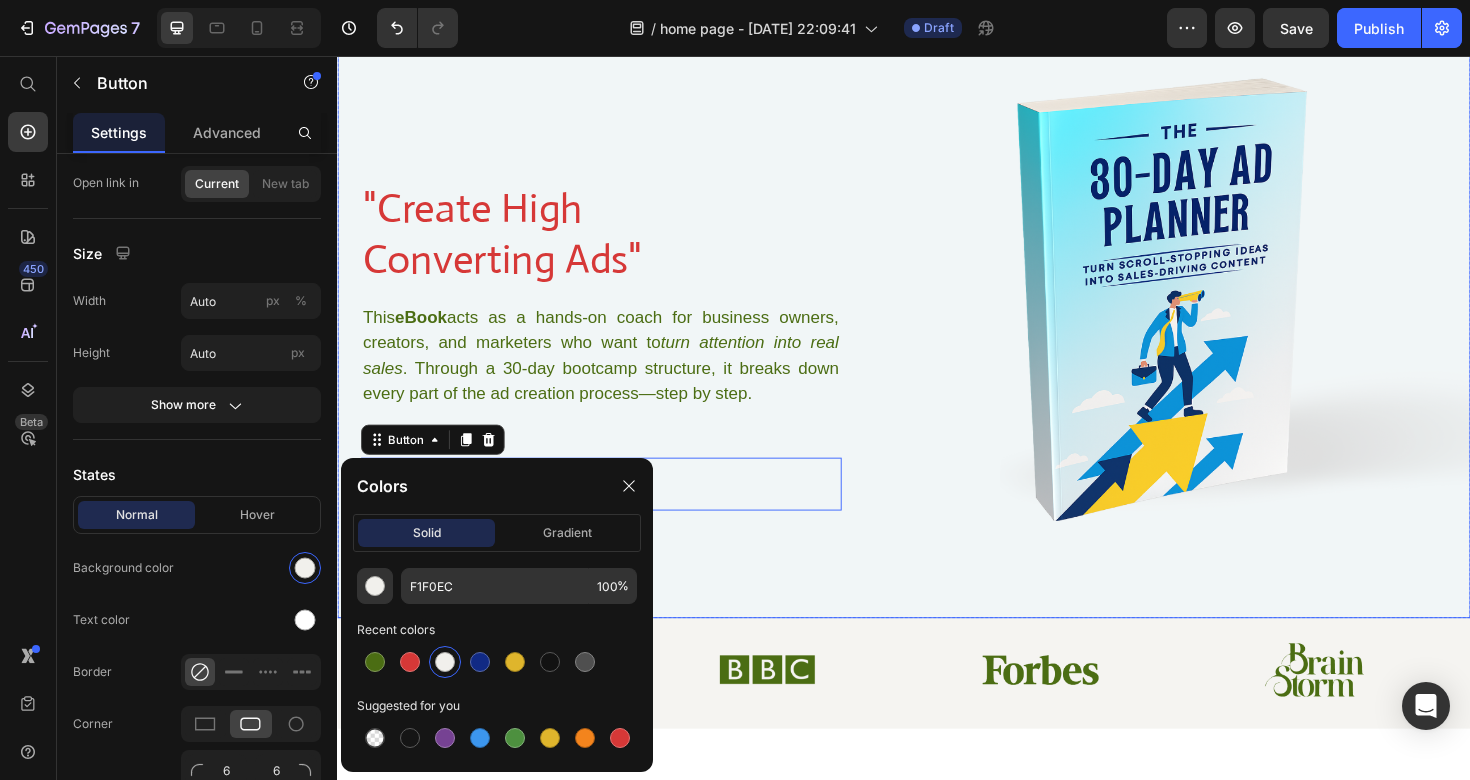 click at bounding box center (937, 272) 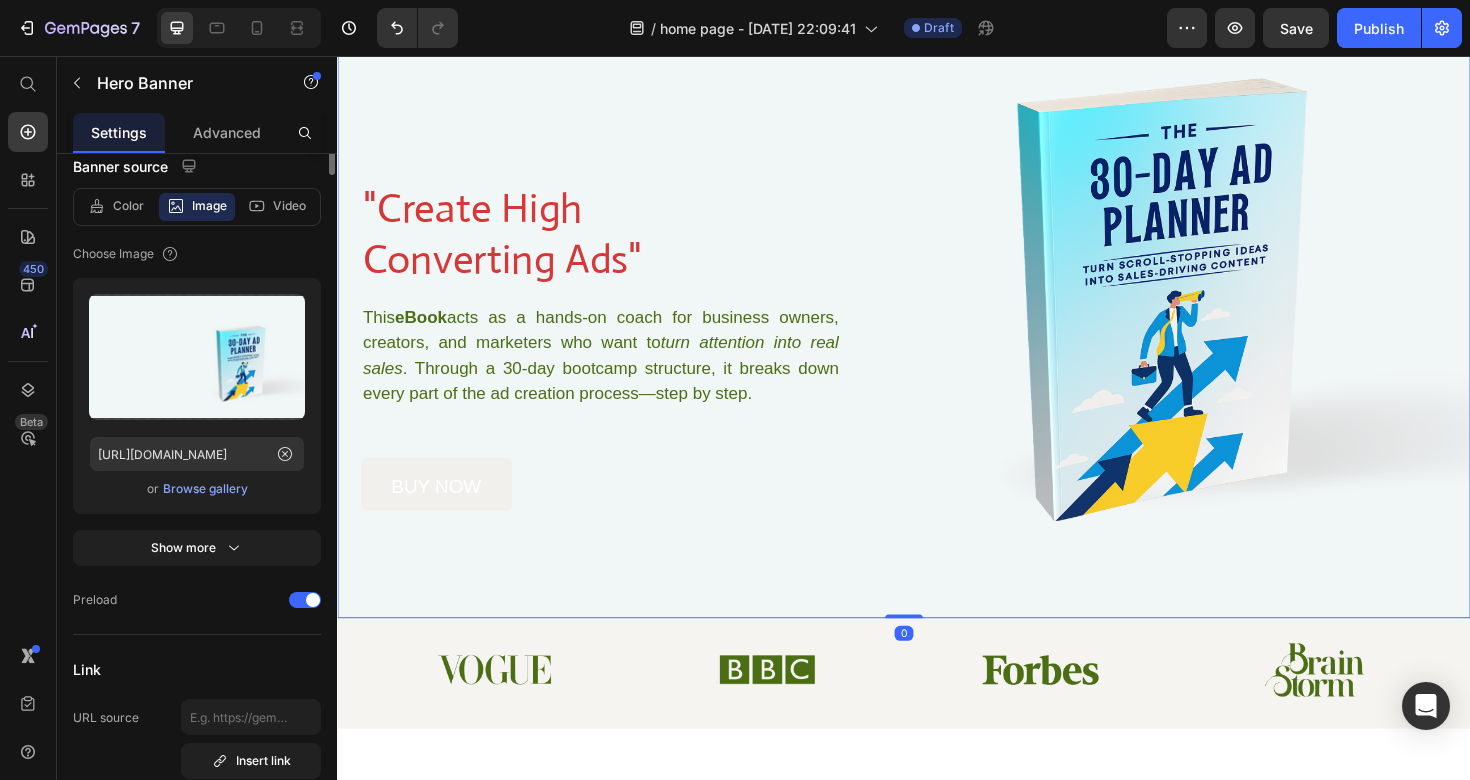 scroll, scrollTop: 0, scrollLeft: 0, axis: both 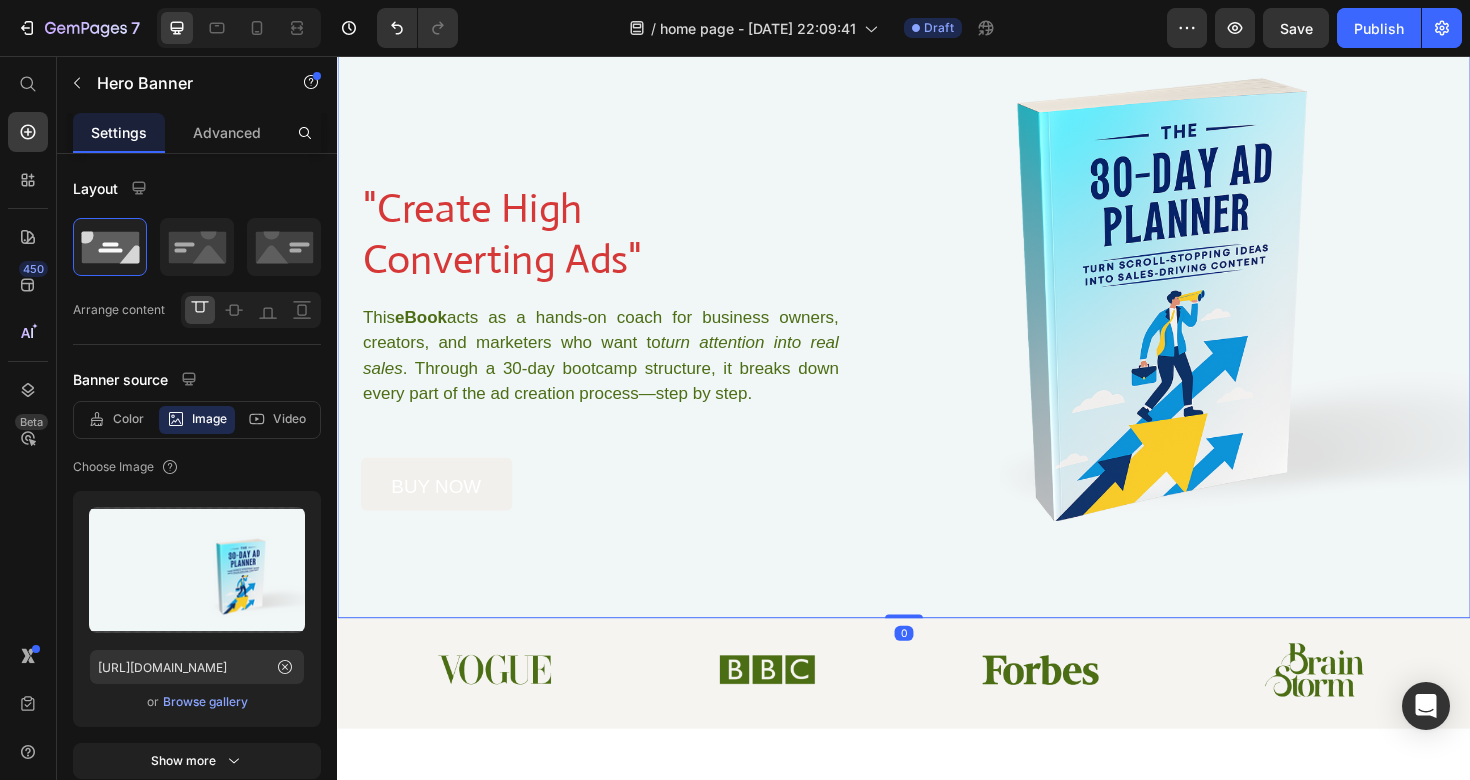 click at bounding box center (937, 272) 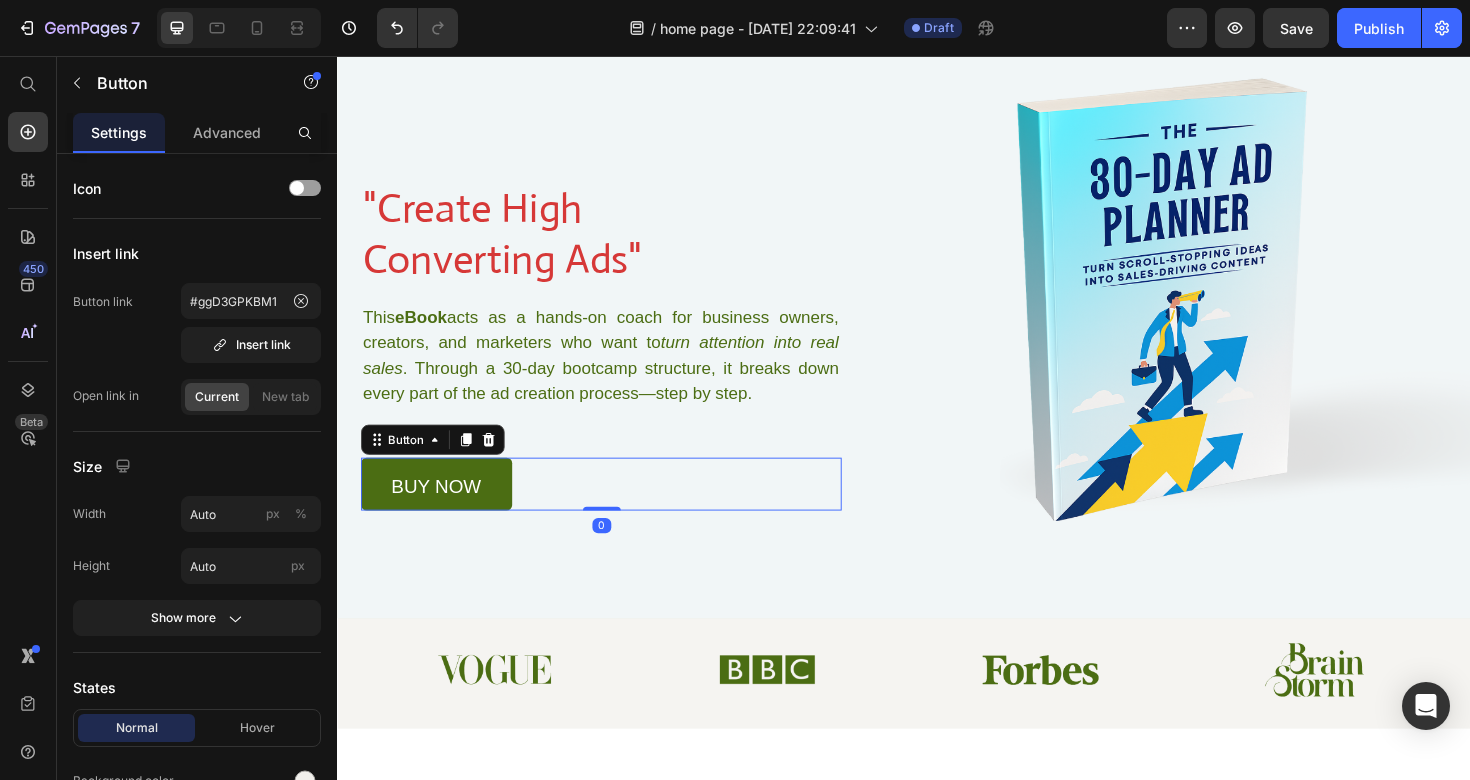 click on "buy now" at bounding box center [442, 509] 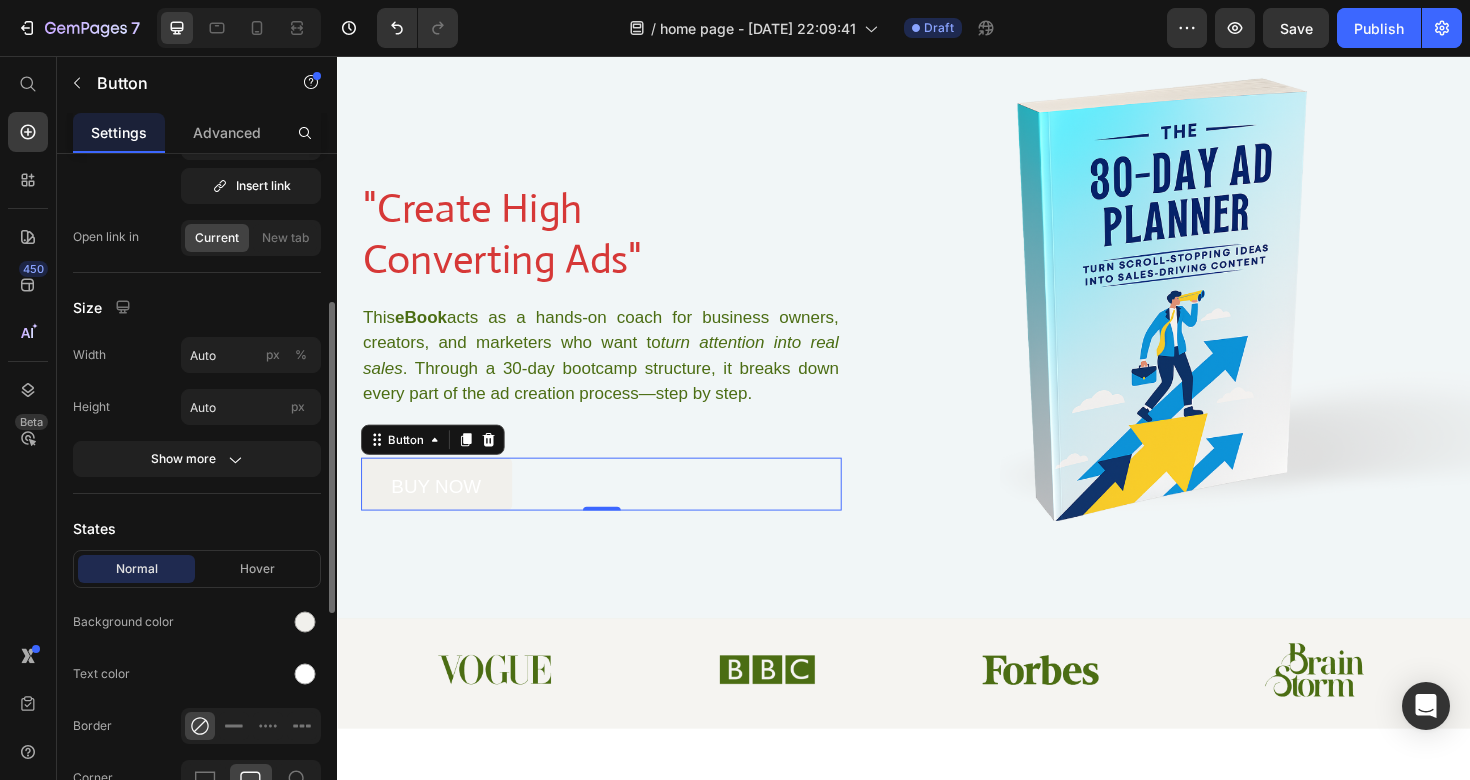 scroll, scrollTop: 218, scrollLeft: 0, axis: vertical 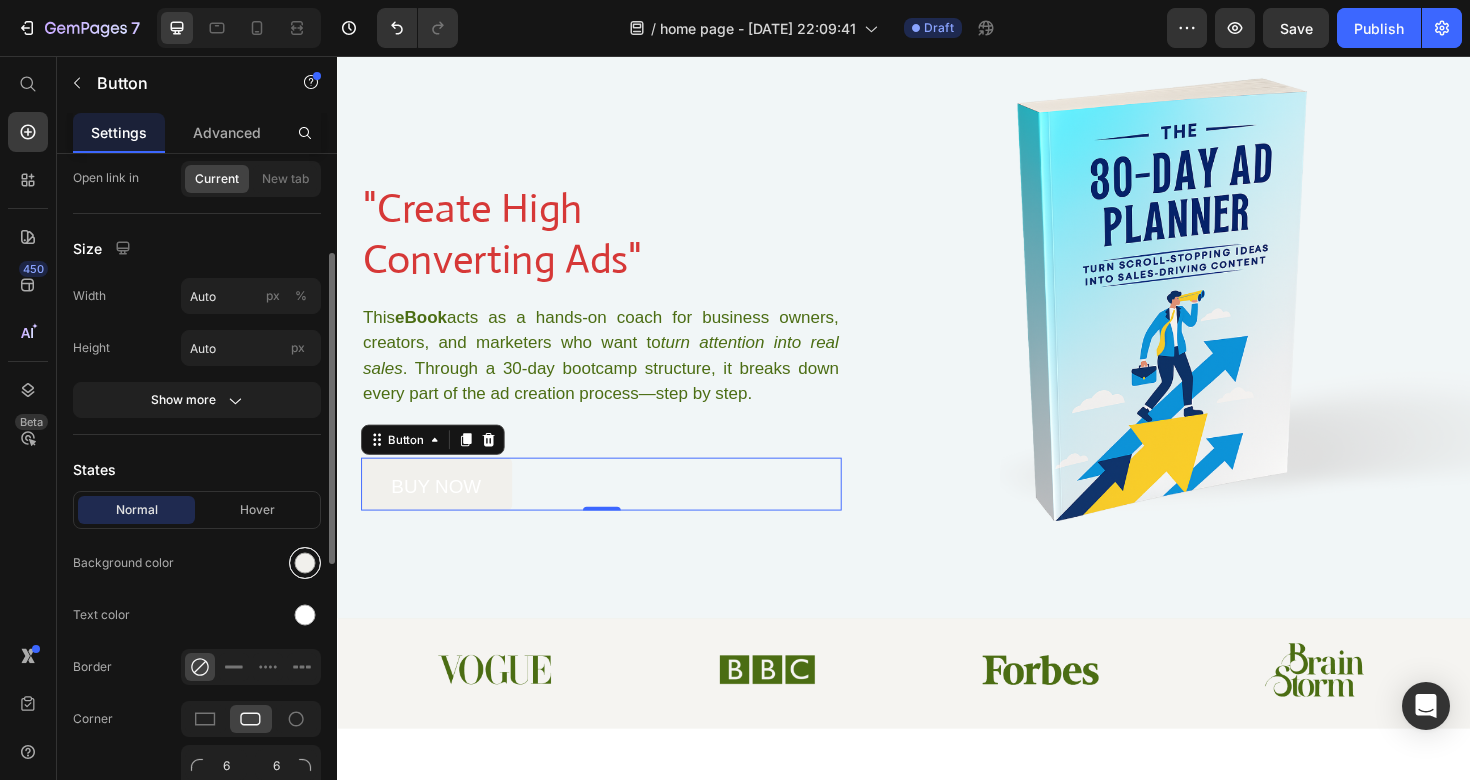 click at bounding box center (305, 563) 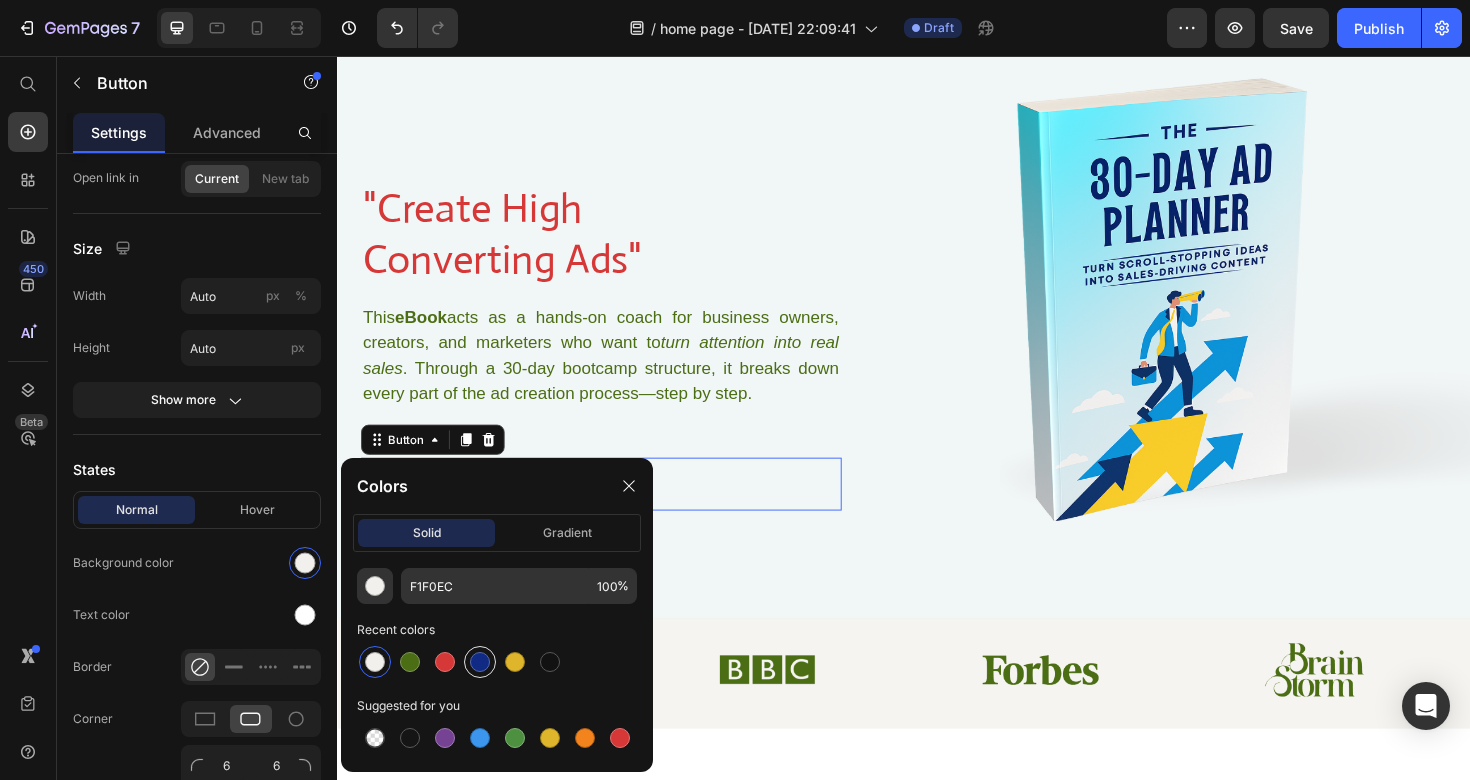 click at bounding box center (480, 662) 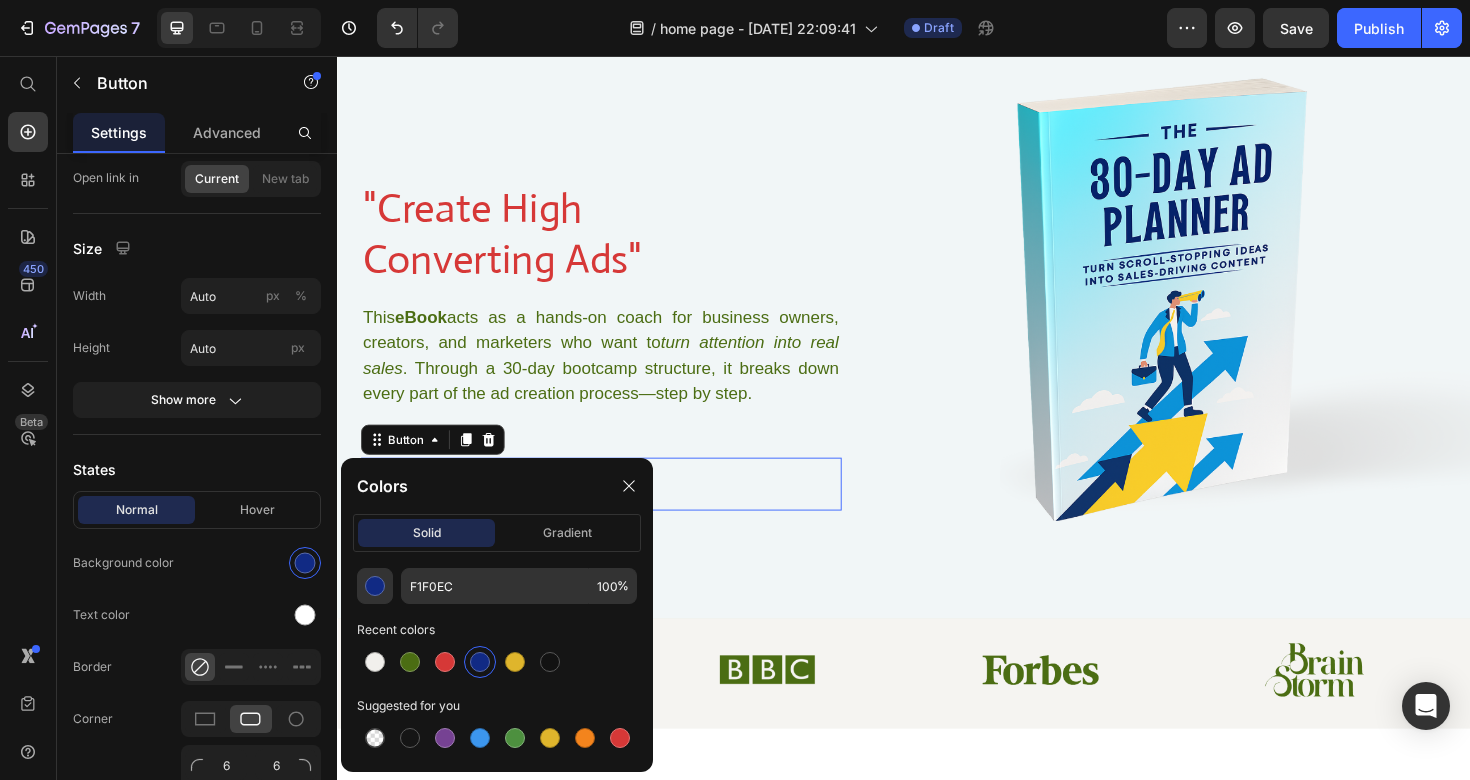 type on "112A84" 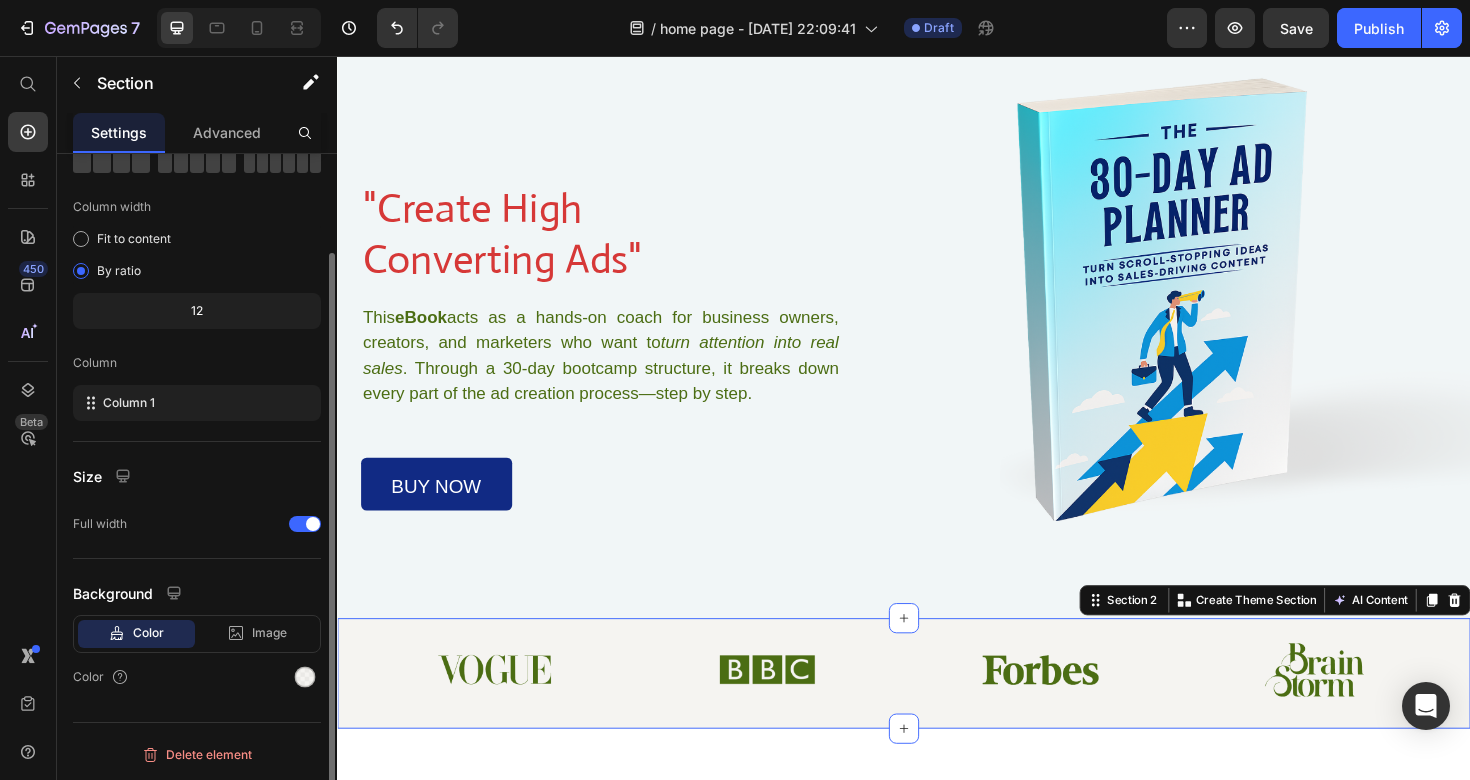 click on "Image Image Image Image Row Section 2   You can create reusable sections Create Theme Section AI Content Write with GemAI What would you like to describe here? Tone and Voice Persuasive Product 30-Day Ad Planner Show more Generate" at bounding box center (937, 709) 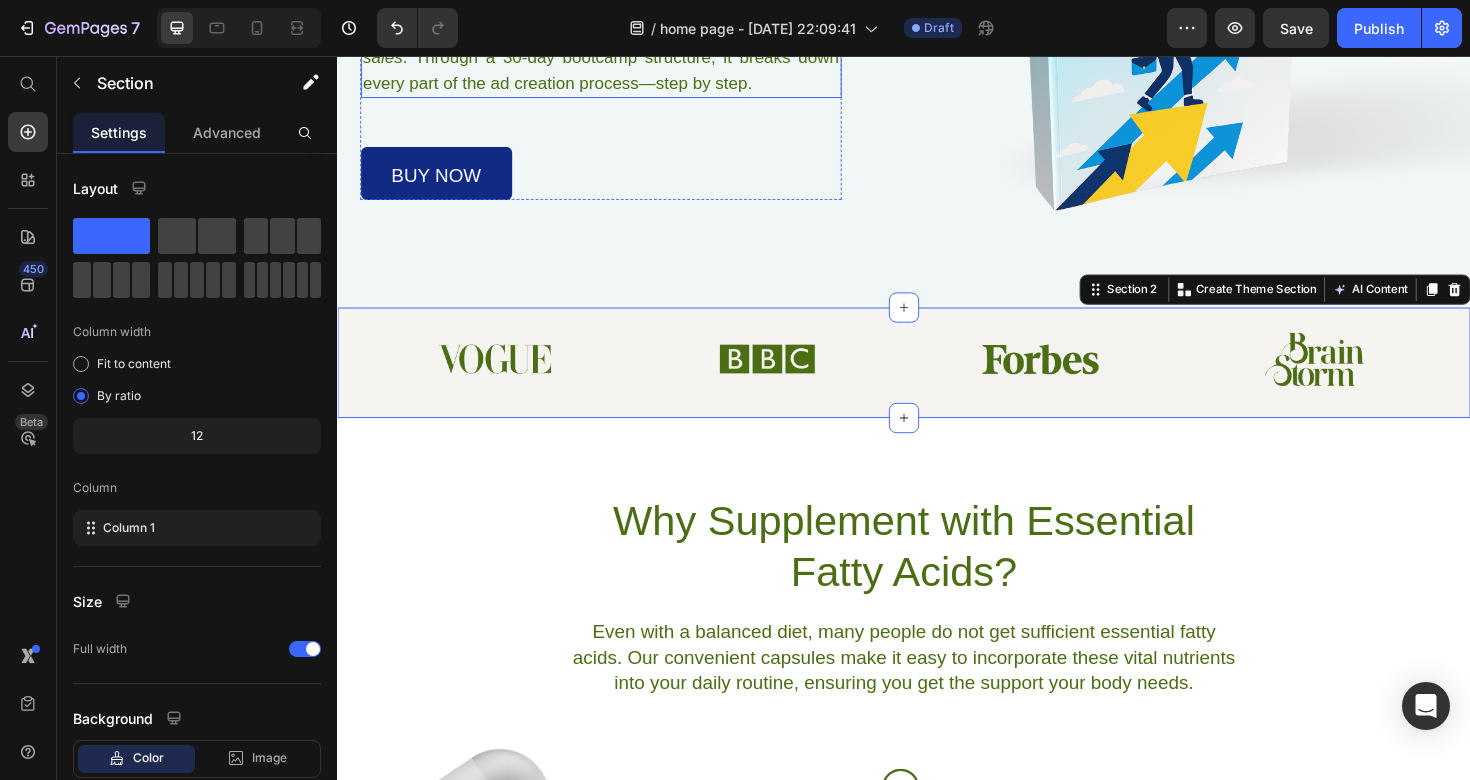 scroll, scrollTop: 534, scrollLeft: 0, axis: vertical 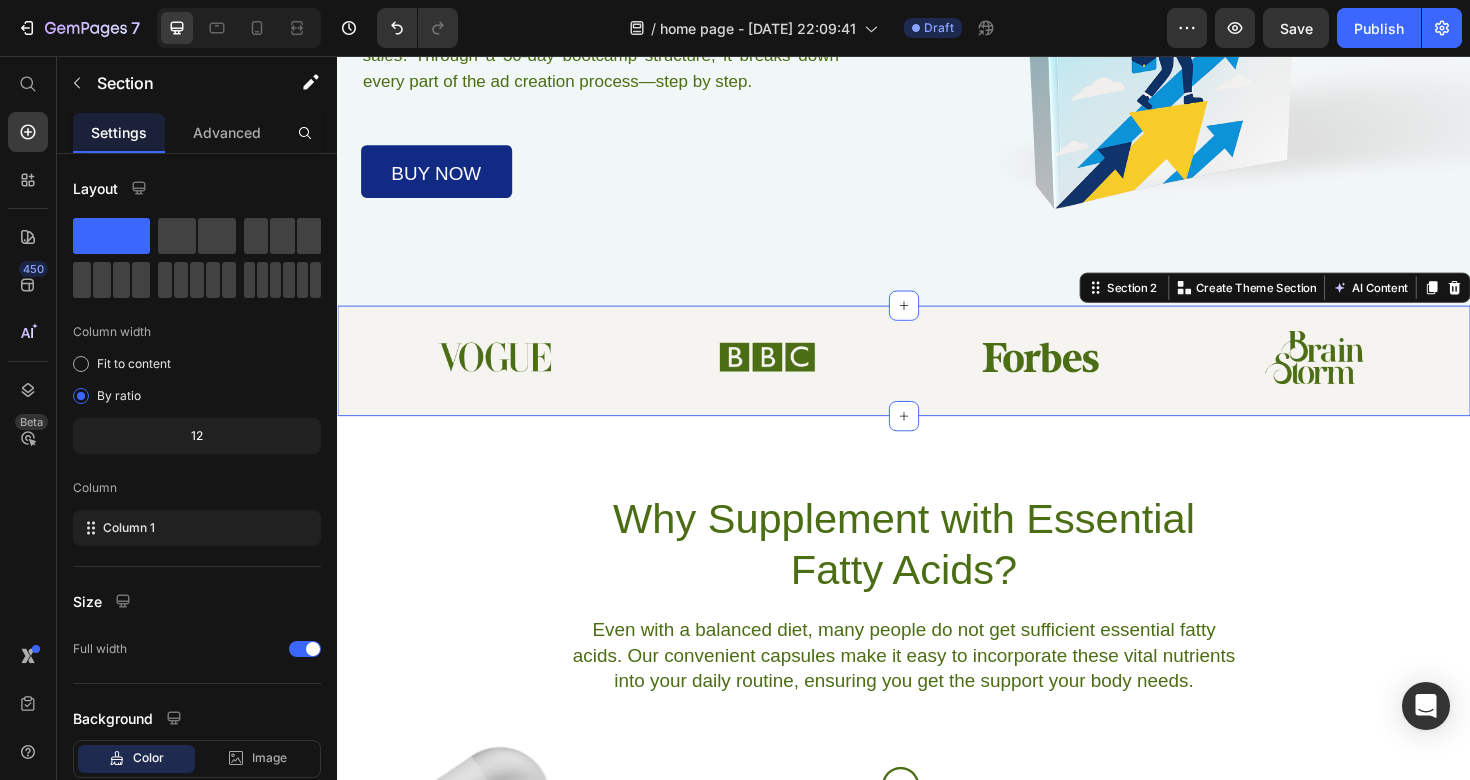 click on "Image Image Image Image Row Section 2   You can create reusable sections Create Theme Section AI Content Write with GemAI What would you like to describe here? Tone and Voice Persuasive Product 30-Day Ad Planner Show more Generate" at bounding box center (937, 378) 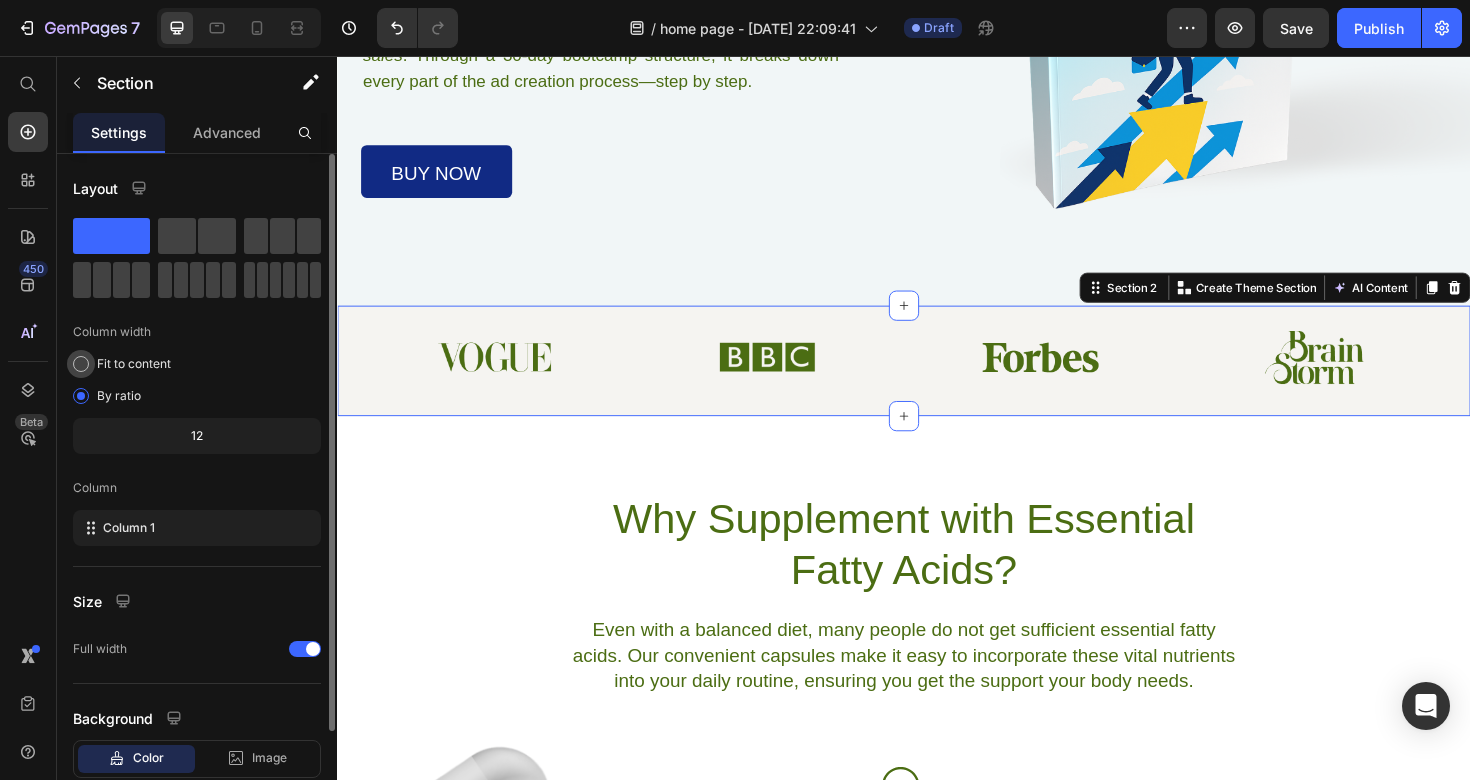scroll, scrollTop: 125, scrollLeft: 0, axis: vertical 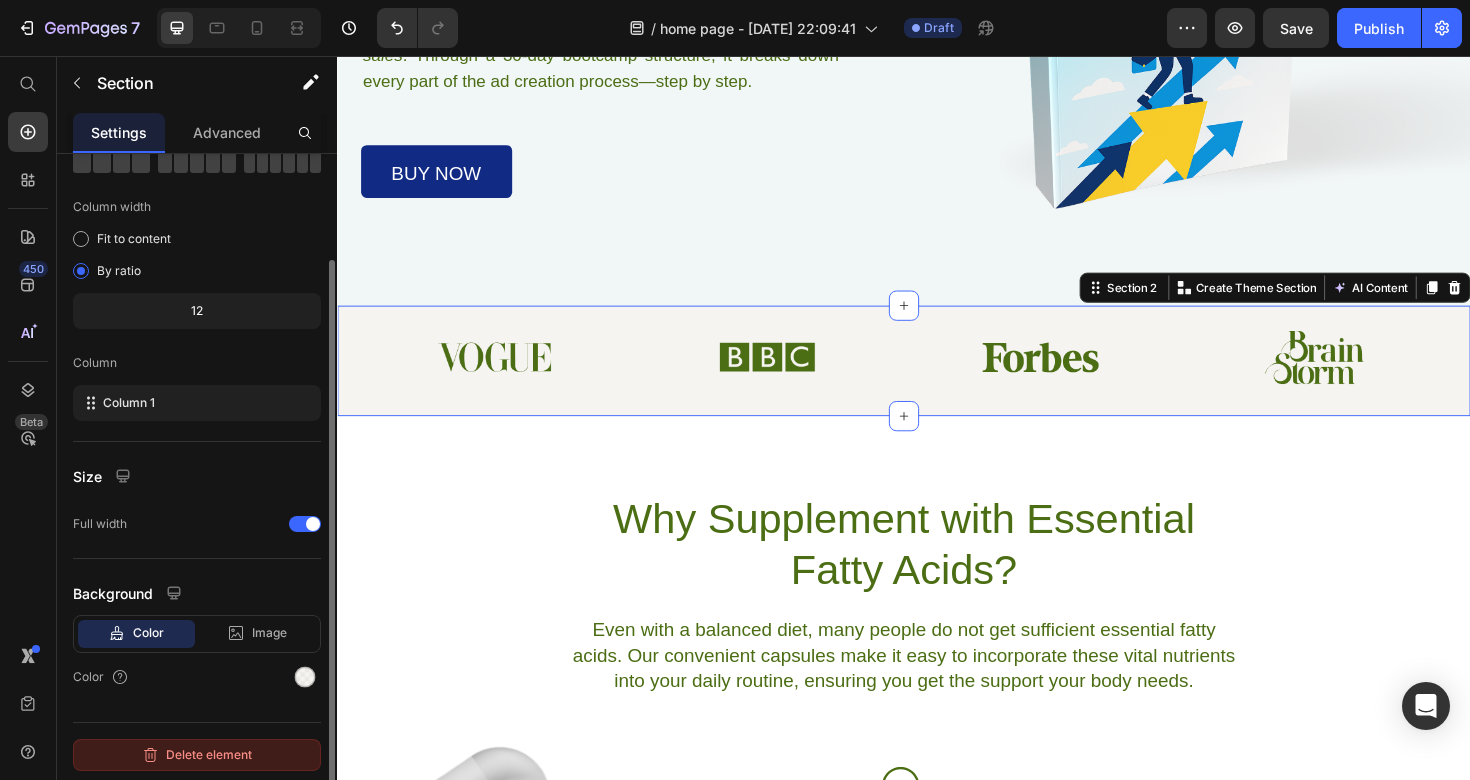 click on "Delete element" at bounding box center (197, 755) 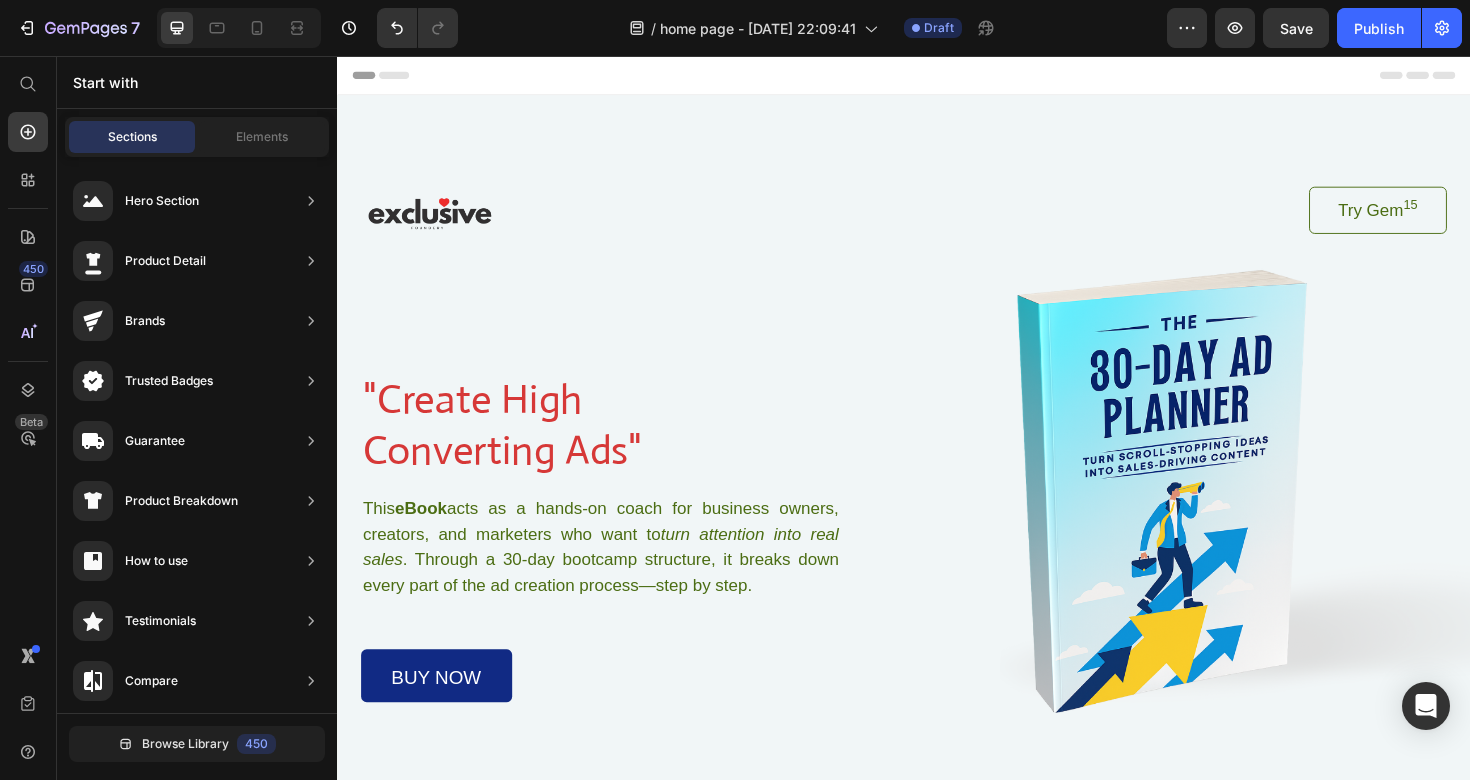 scroll, scrollTop: 0, scrollLeft: 0, axis: both 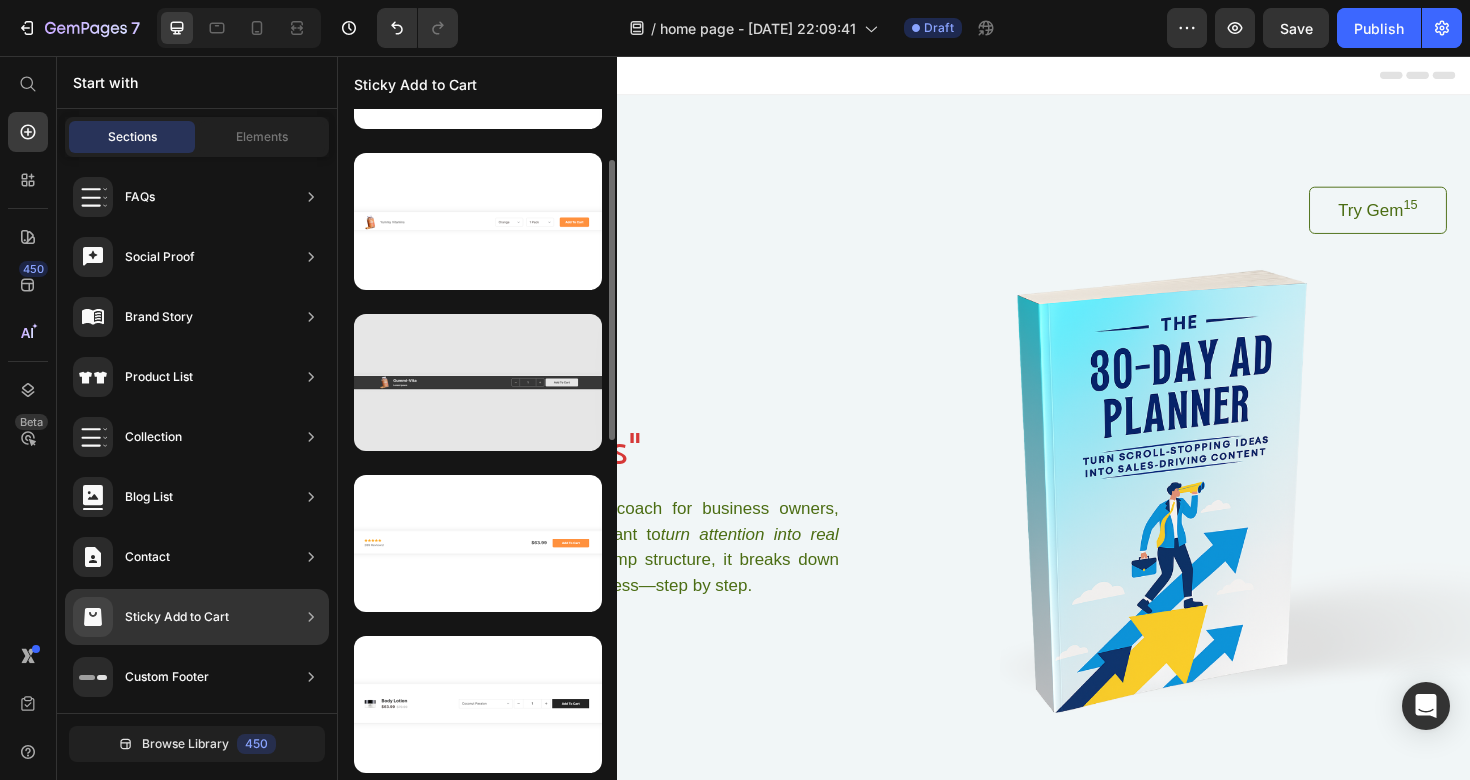 click at bounding box center [478, 382] 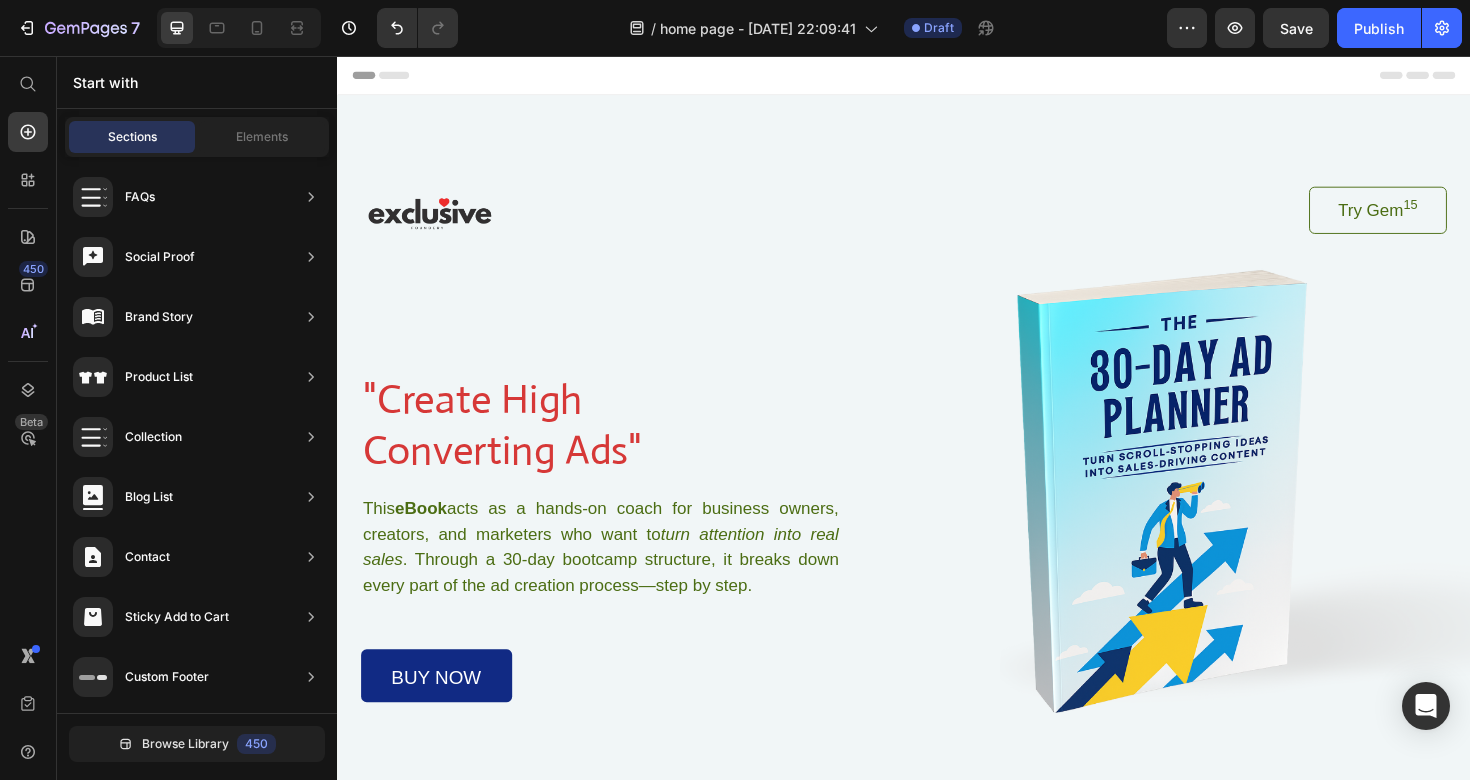 click on "Header" at bounding box center (937, 76) 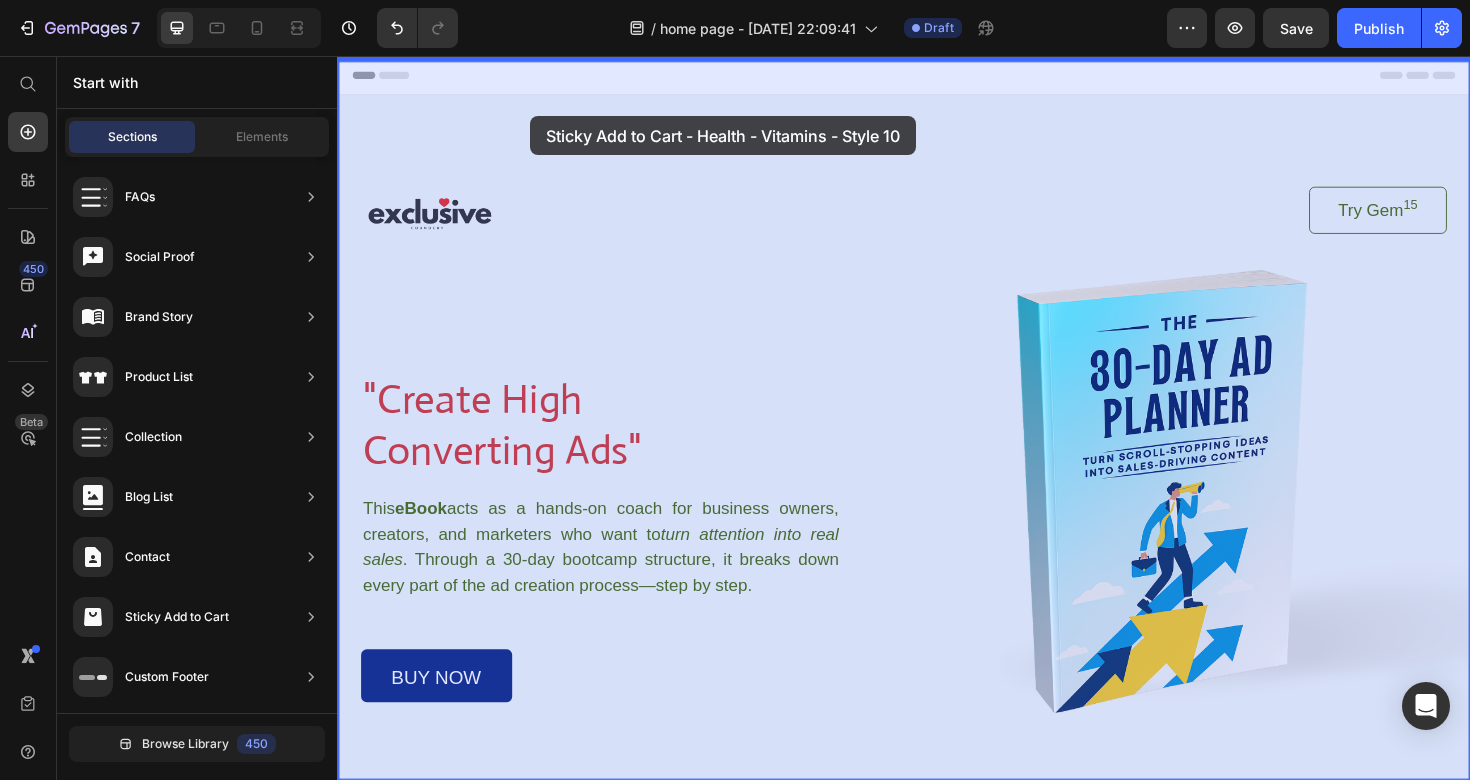 drag, startPoint x: 790, startPoint y: 487, endPoint x: 541, endPoint y: 121, distance: 442.67032 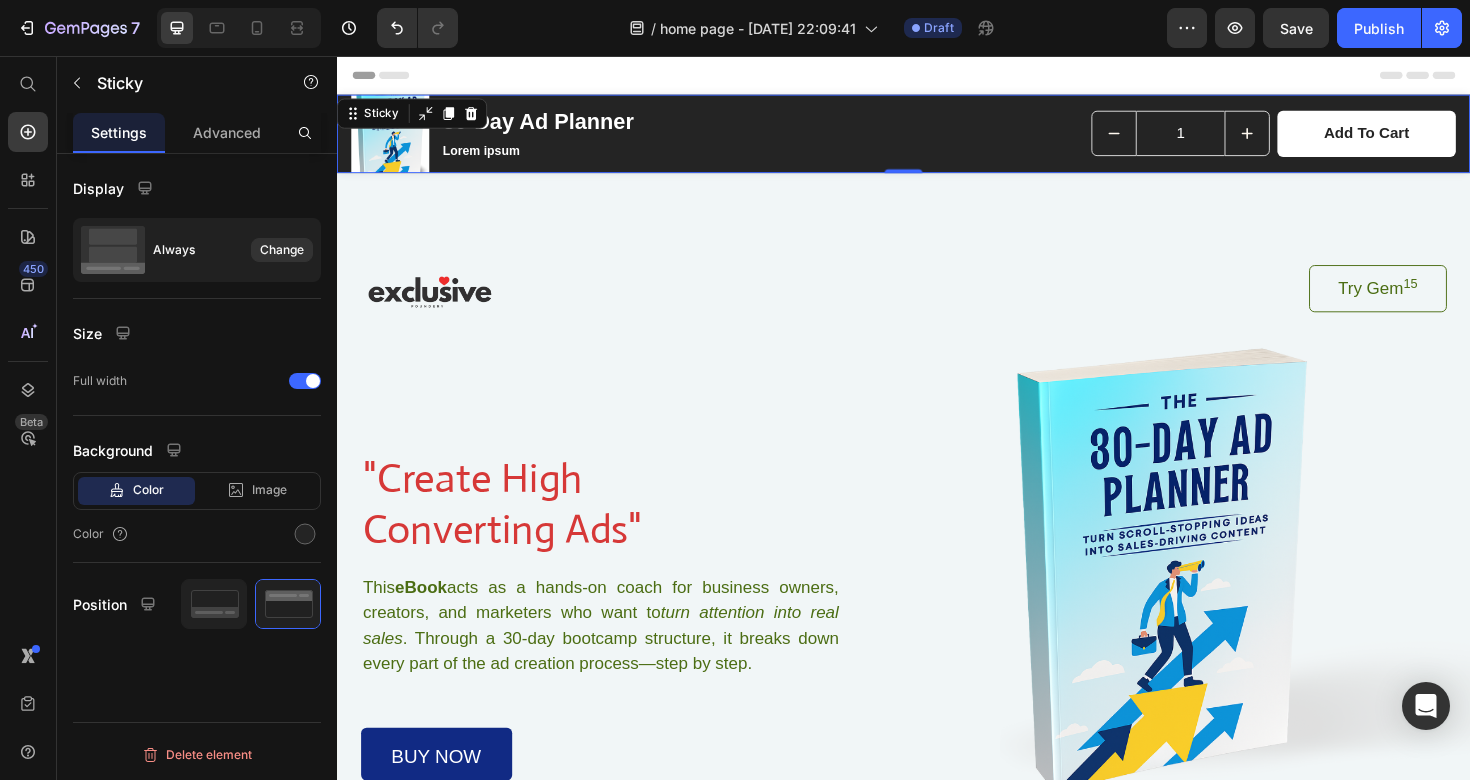 scroll, scrollTop: 0, scrollLeft: 0, axis: both 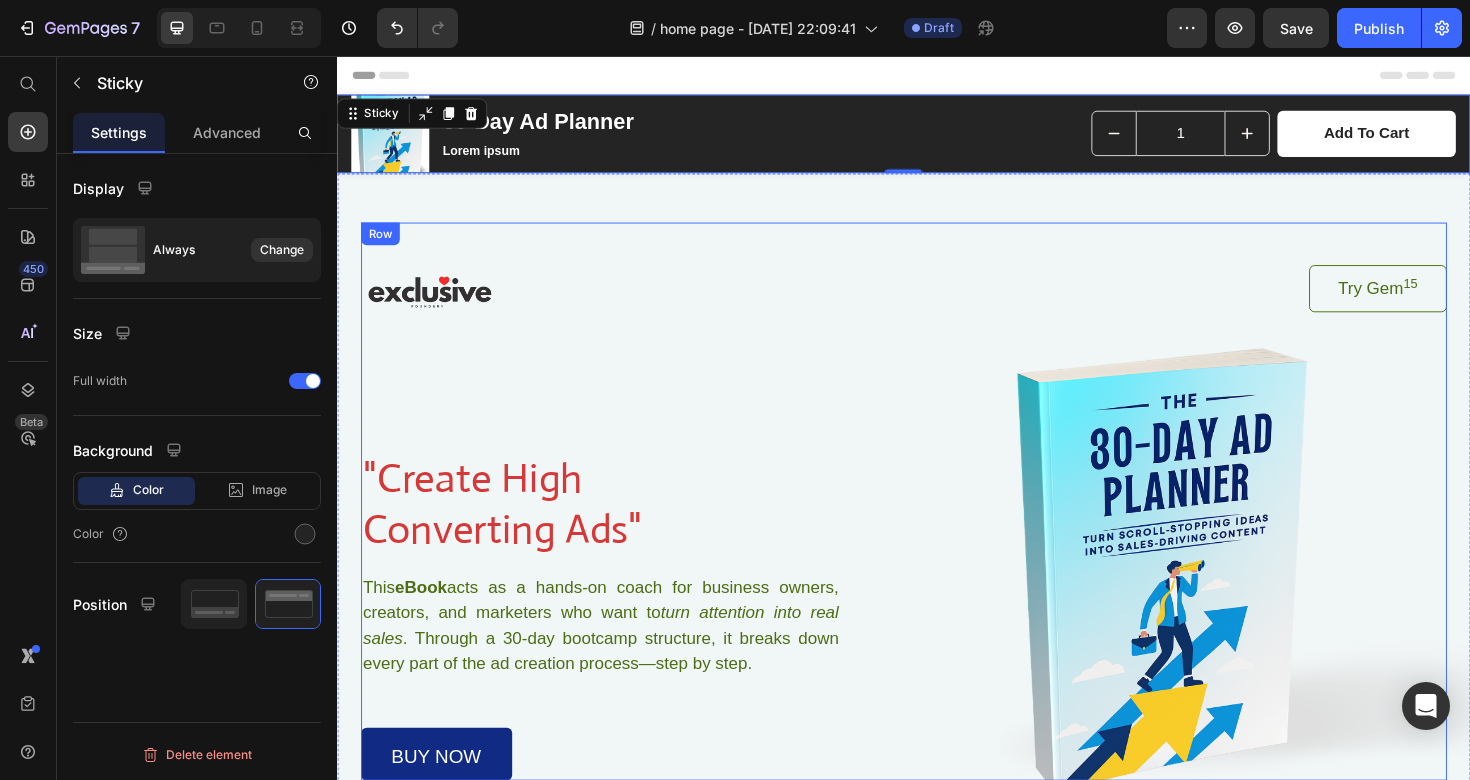 click on "Image Try Gem 15 Button Row "Create High  Converting Ads" Heading This  eBook  acts as a hands-on coach for business owners, creators, and marketers who want to  turn attention into real sales . Through a 30-day bootcamp structure, it breaks down every part of the ad creation process—step by step. Text Block buy now Button Row" at bounding box center (937, 527) 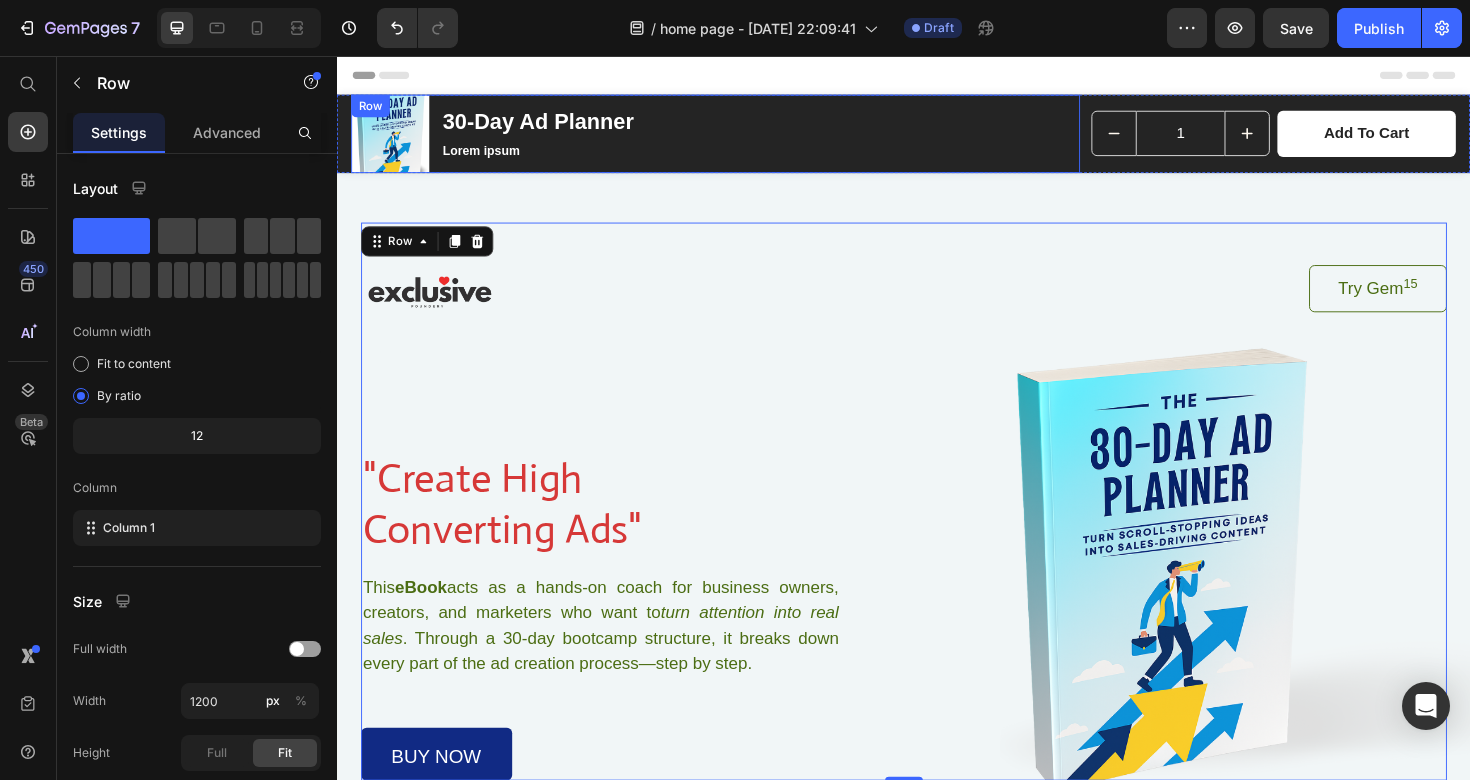 click on "Product Images 30-Day Ad Planner Product Title Lorem ipsum  Text Block Row" at bounding box center [738, 138] 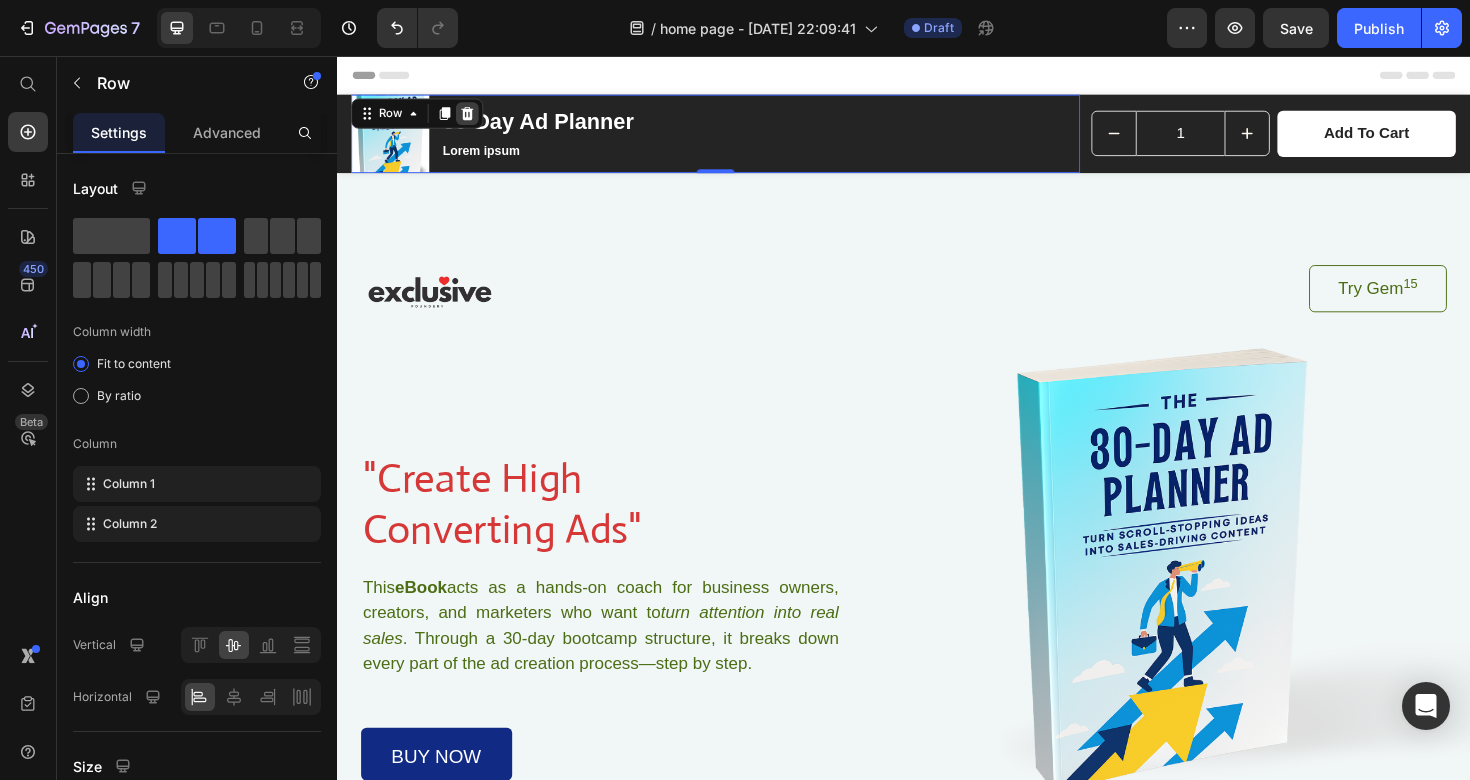click 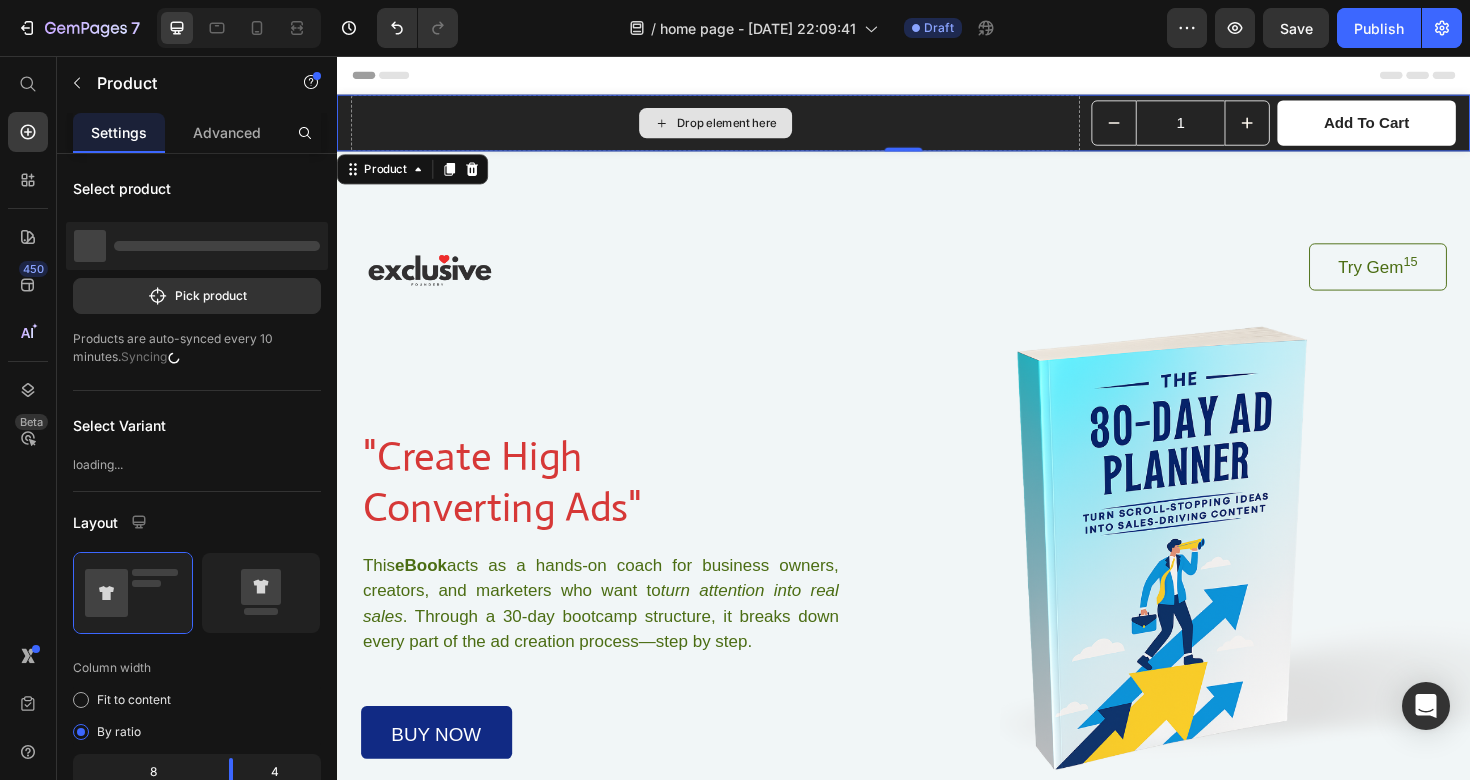 click on "Drop element here" at bounding box center (738, 127) 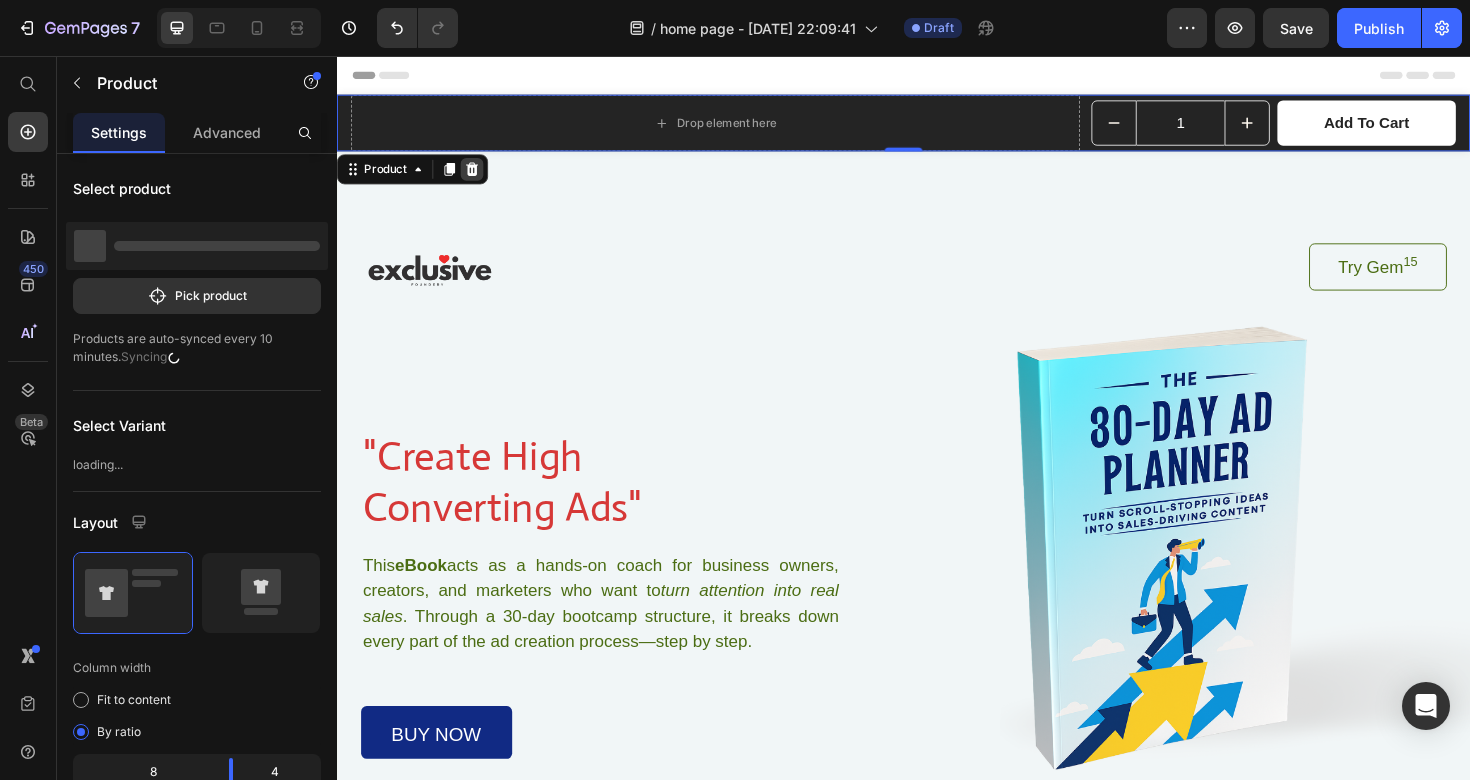 click 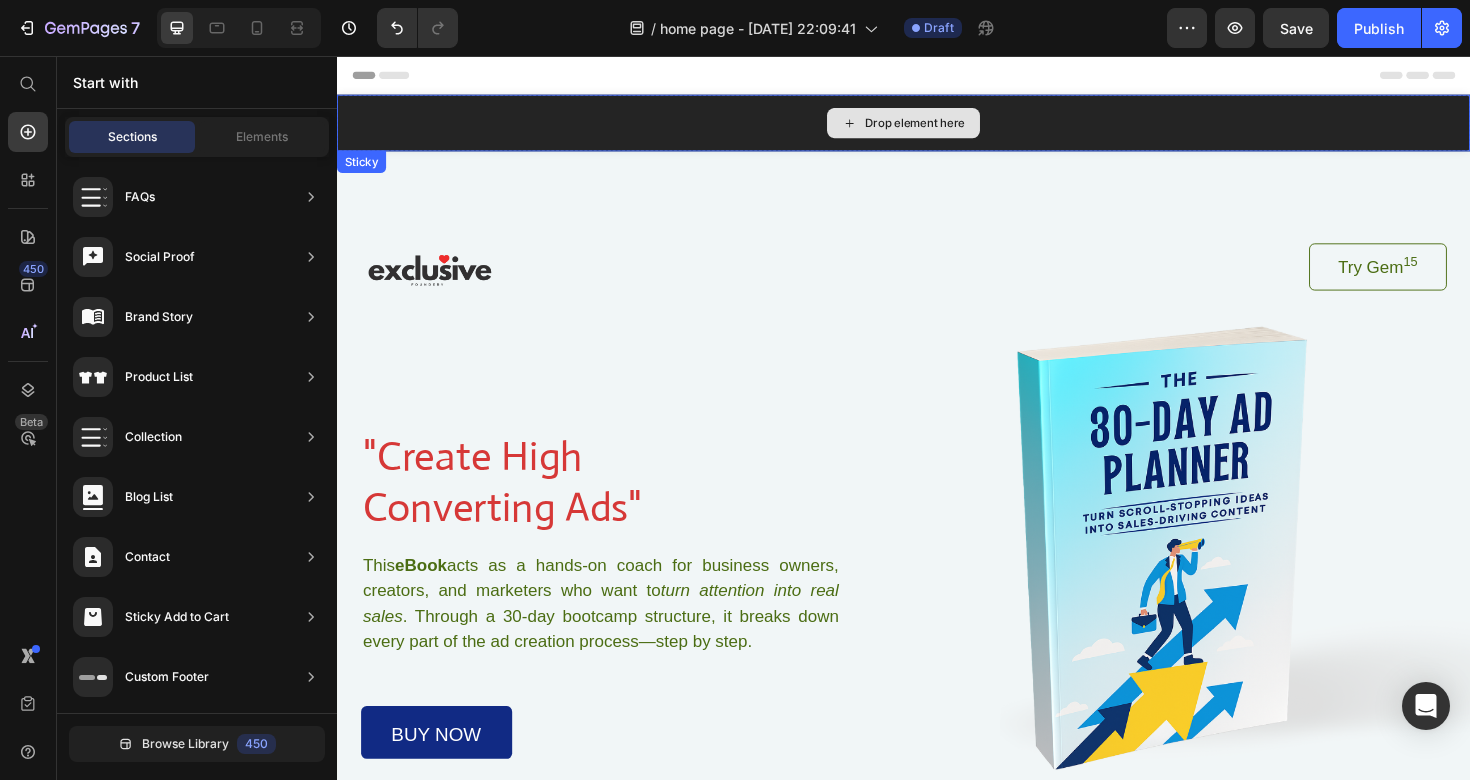 click on "Drop element here" at bounding box center (937, 127) 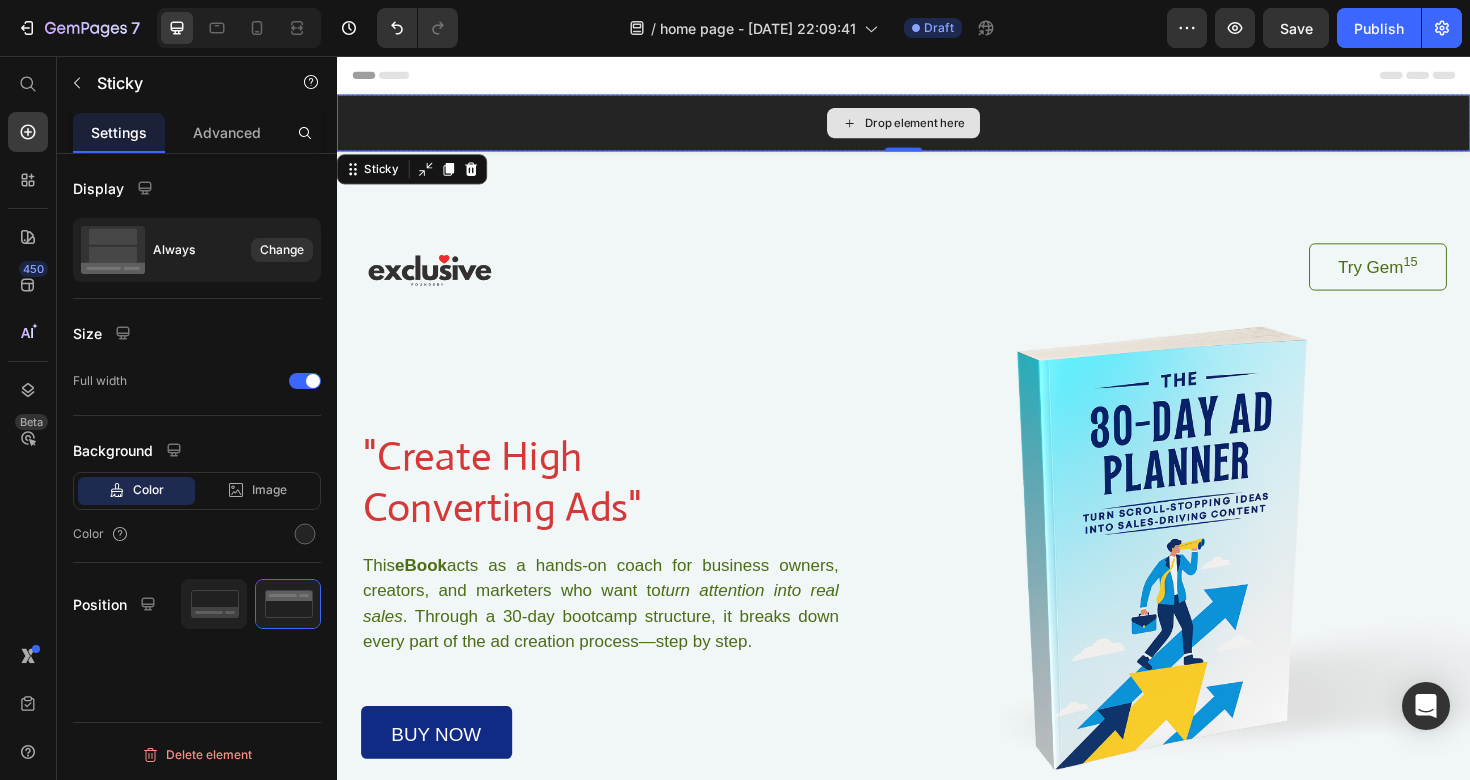 click on "Drop element here" at bounding box center (937, 127) 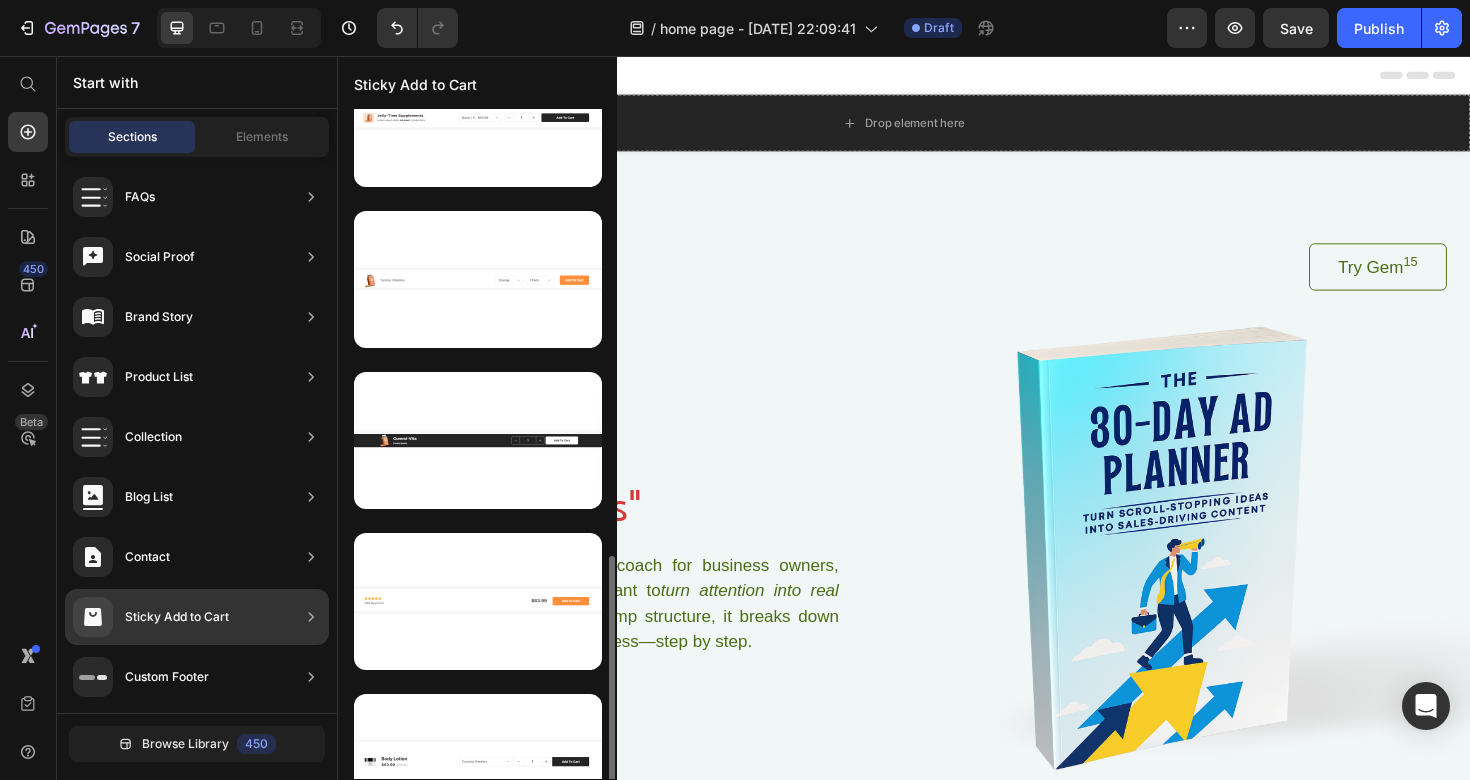 scroll, scrollTop: 0, scrollLeft: 0, axis: both 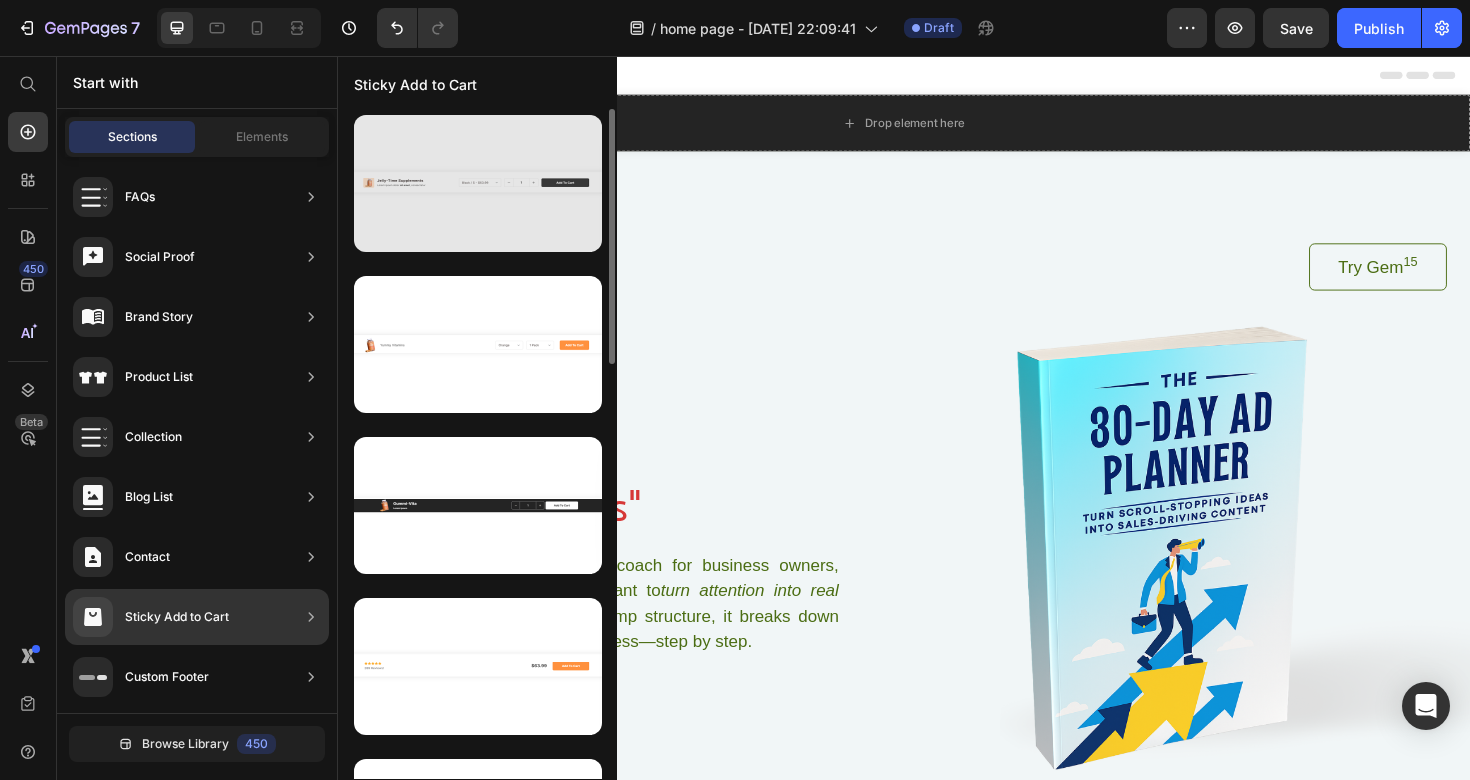 click at bounding box center [478, 183] 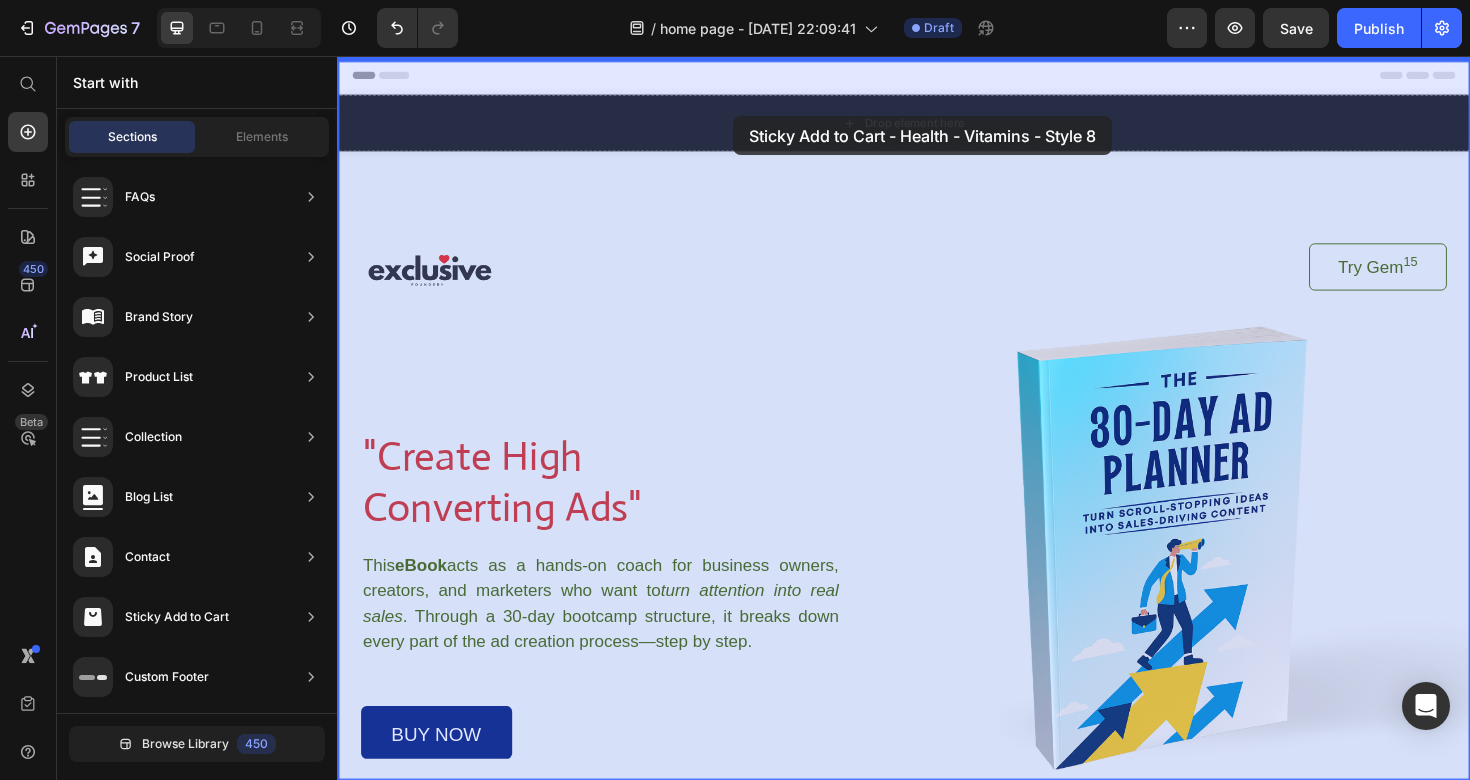 drag, startPoint x: 838, startPoint y: 274, endPoint x: 755, endPoint y: 120, distance: 174.94284 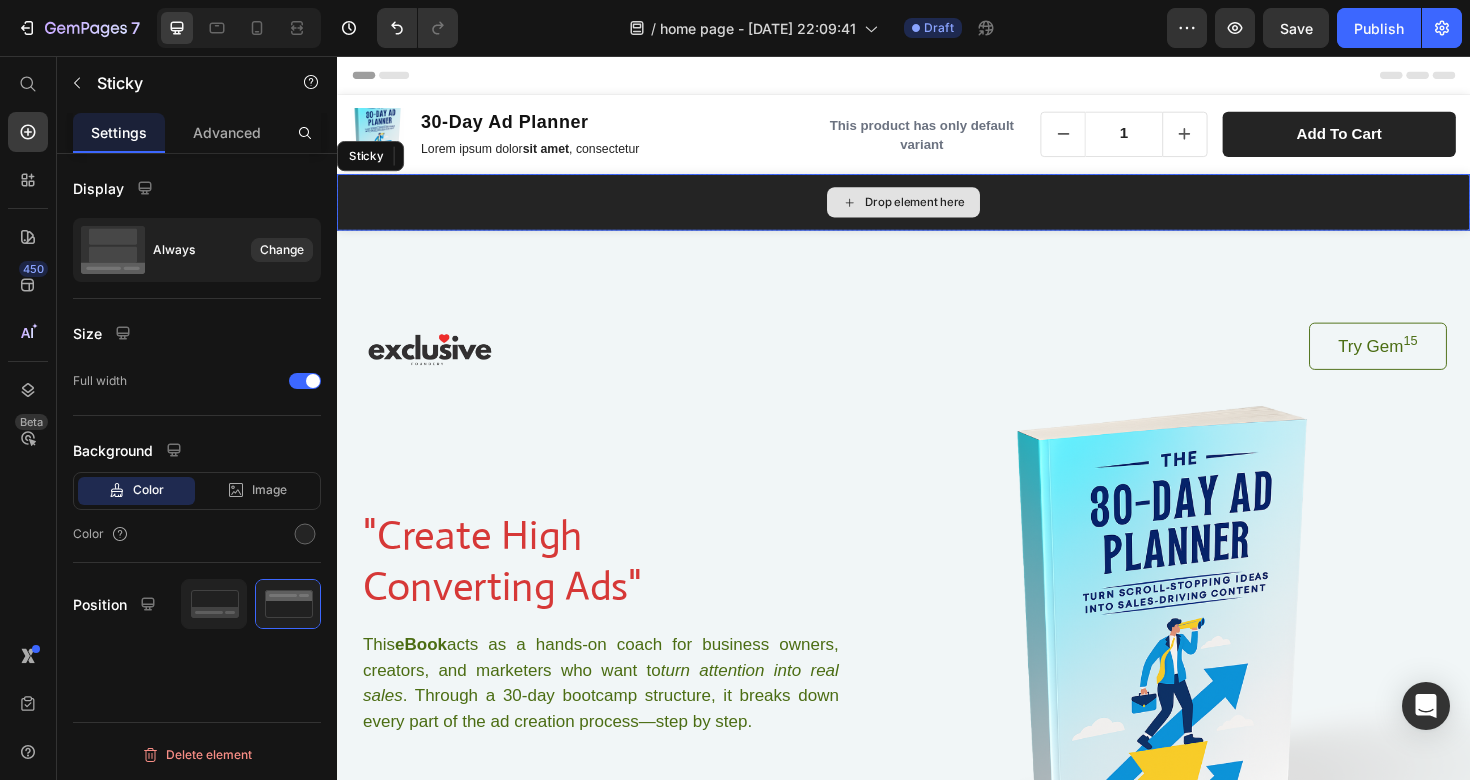 click on "Drop element here" at bounding box center [937, 211] 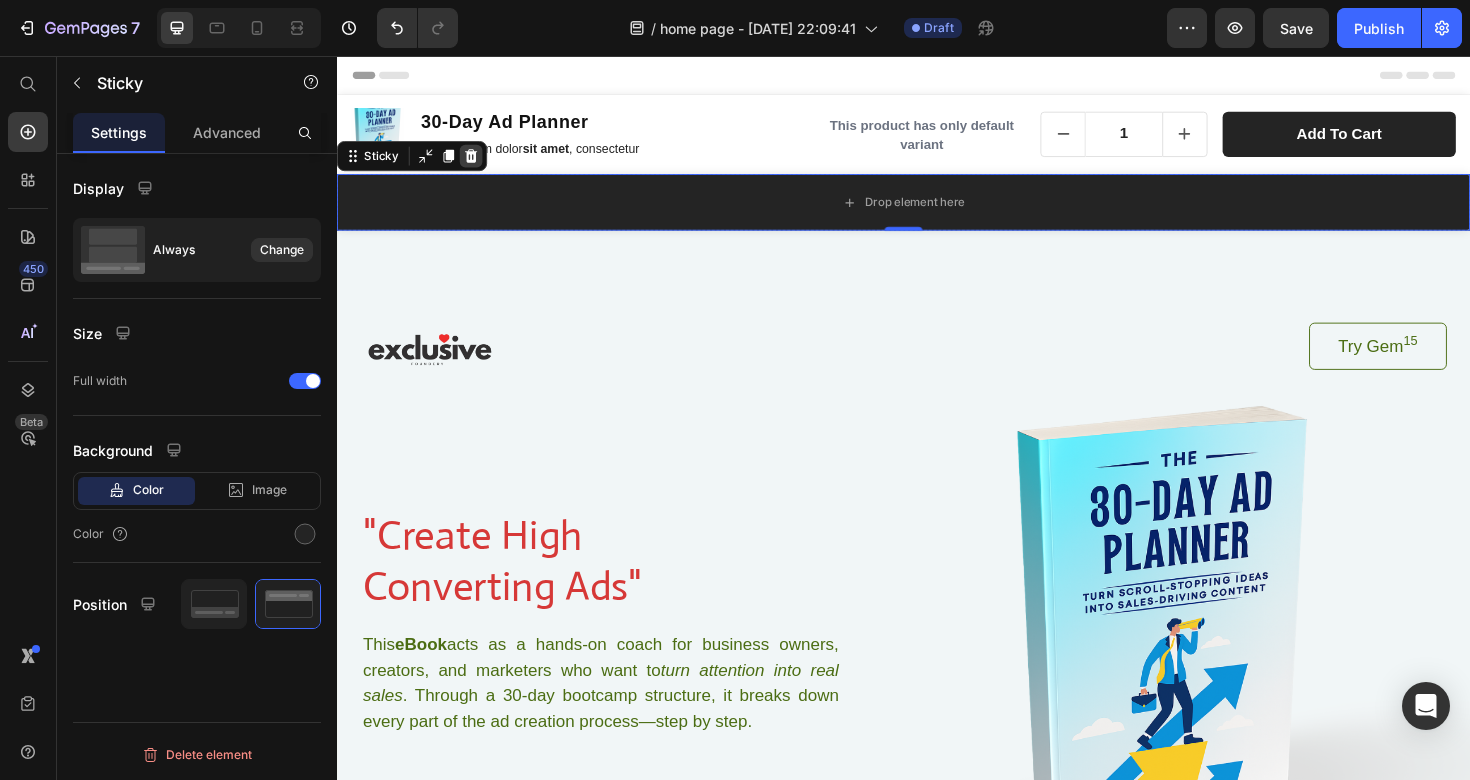 click 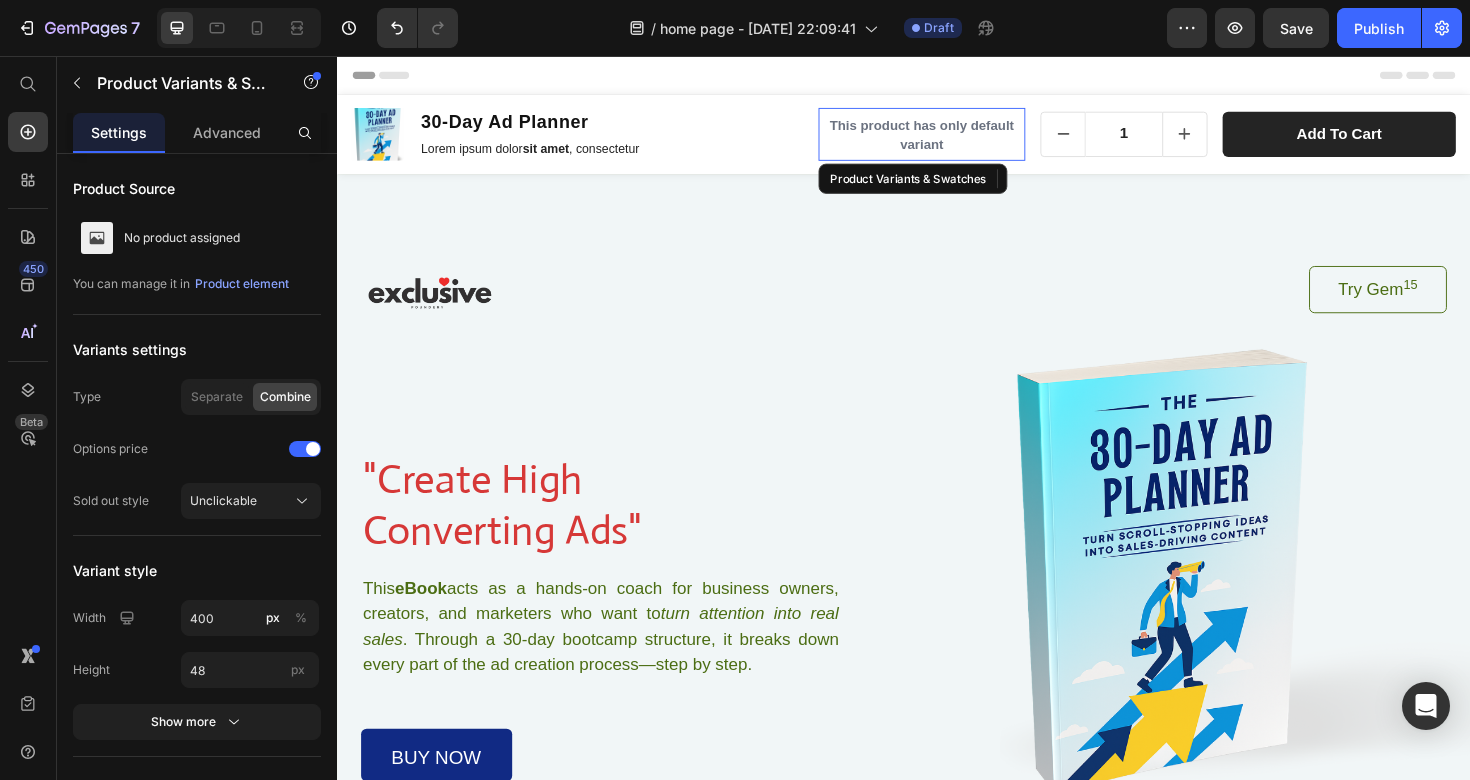 click on "This product has only default variant" at bounding box center [957, 139] 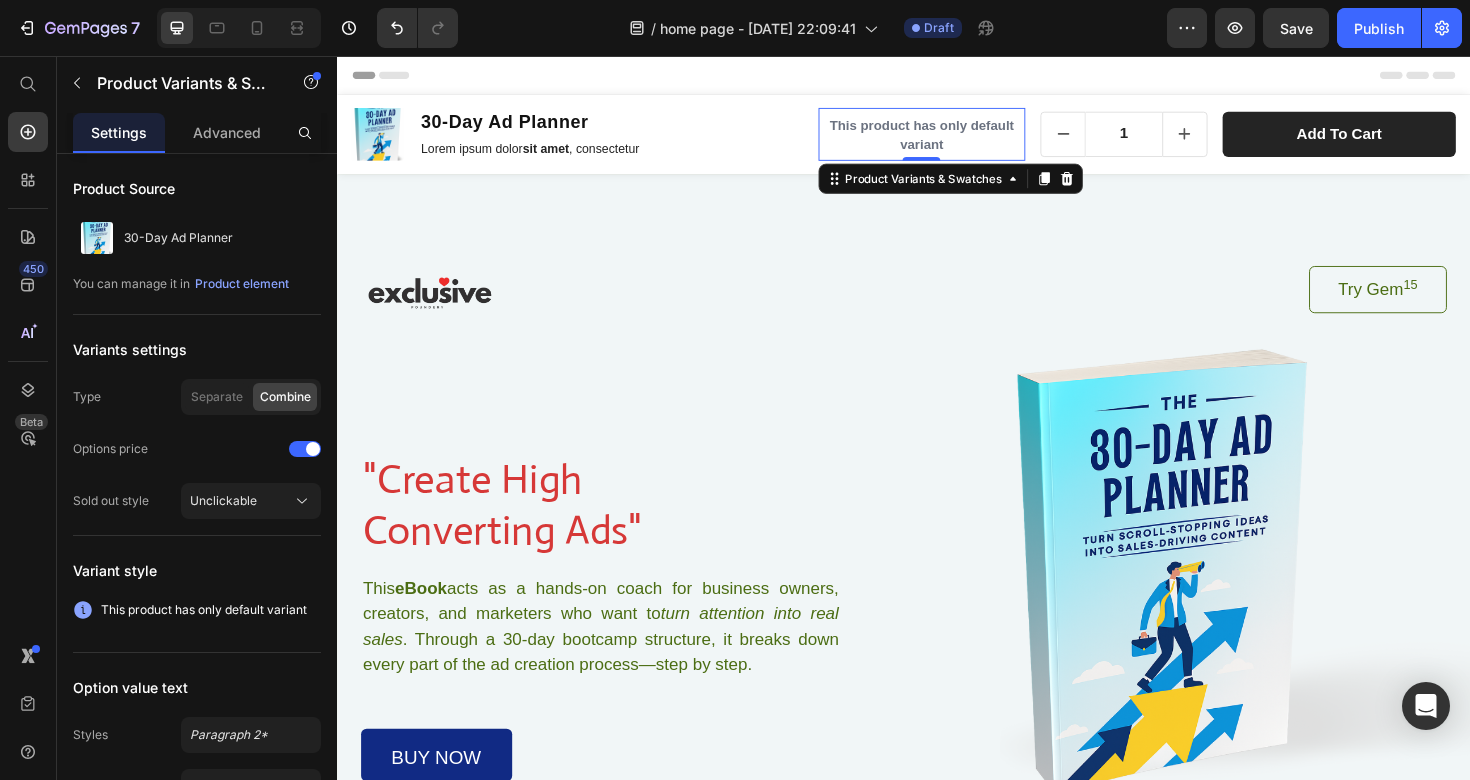 click on "This product has only default variant" at bounding box center (957, 139) 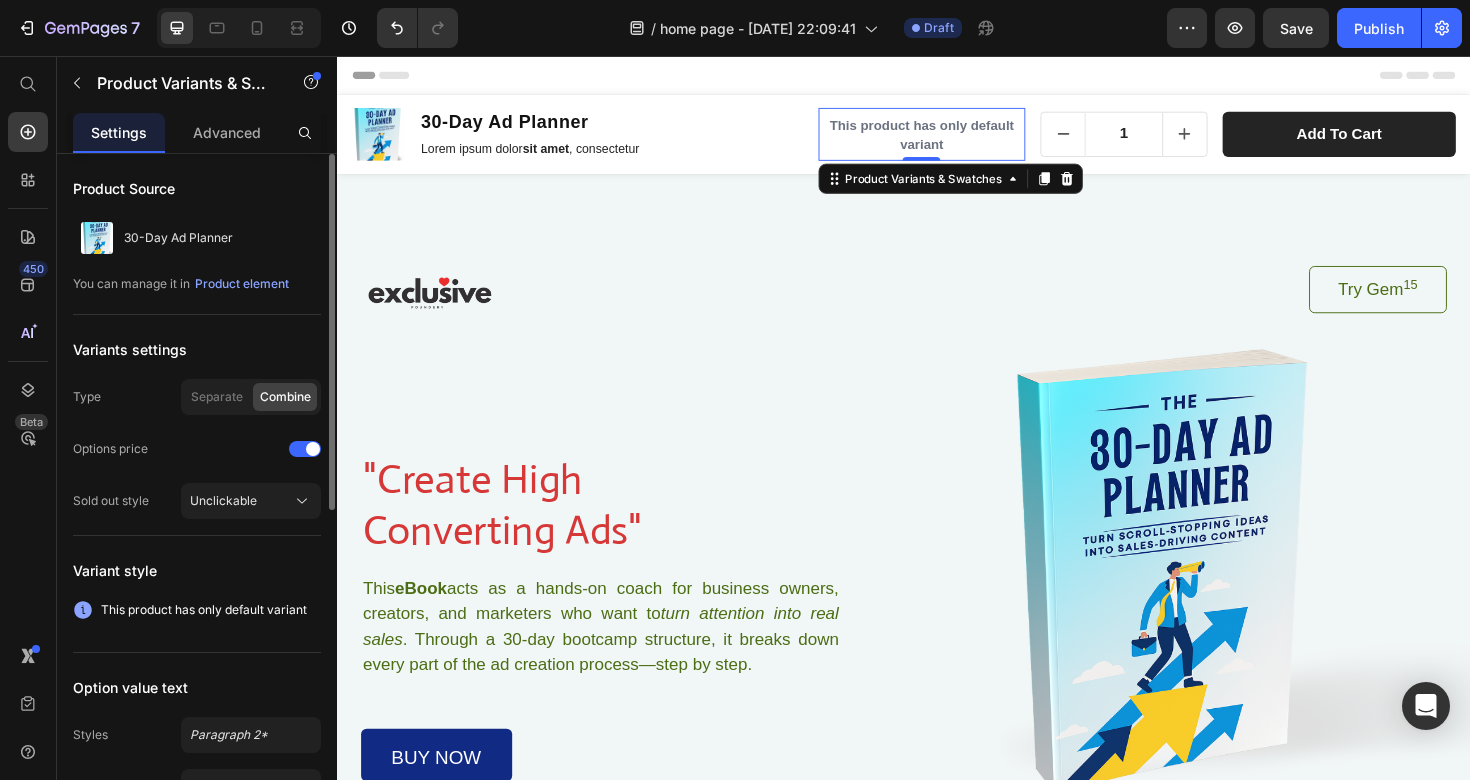 click on "This product has only default variant" at bounding box center [204, 610] 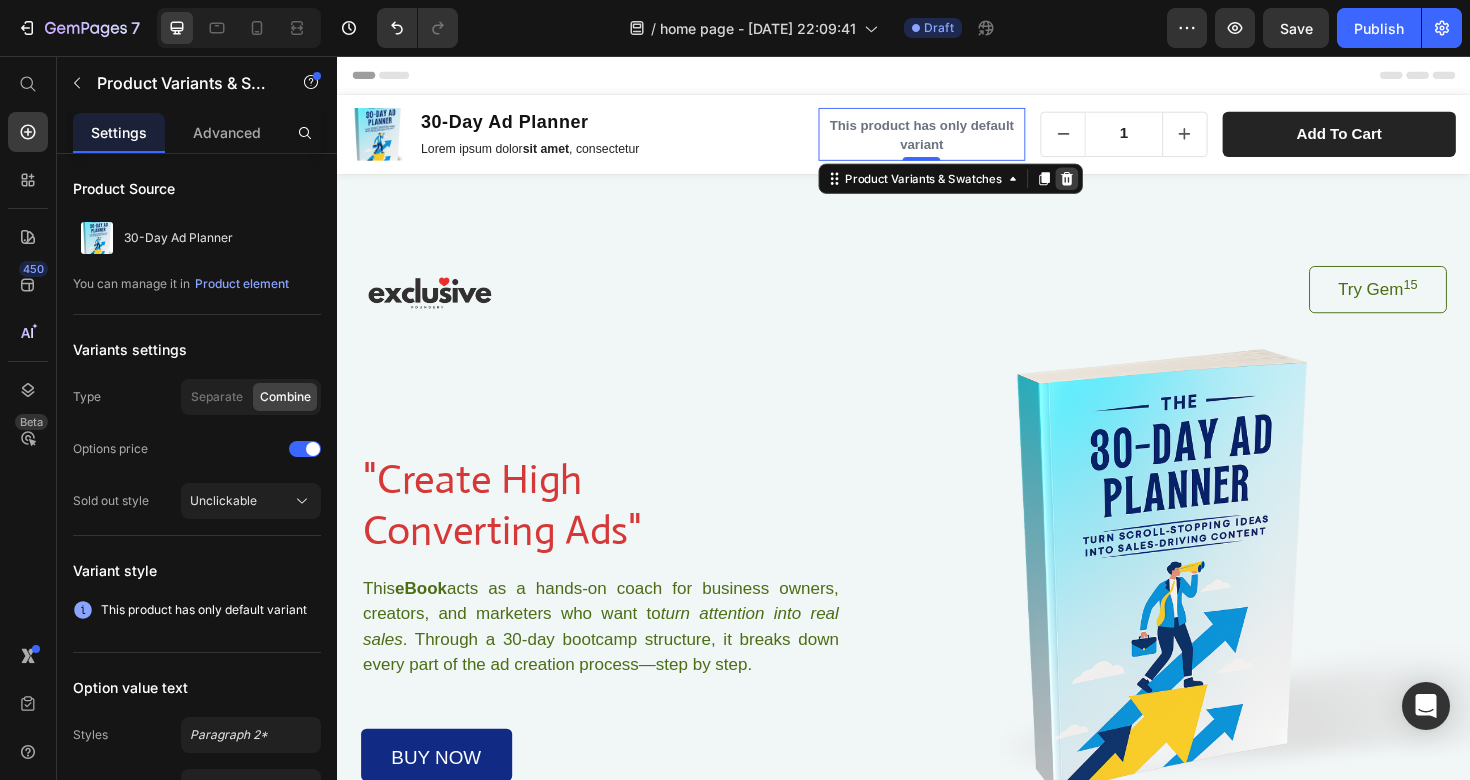 click at bounding box center (1110, 186) 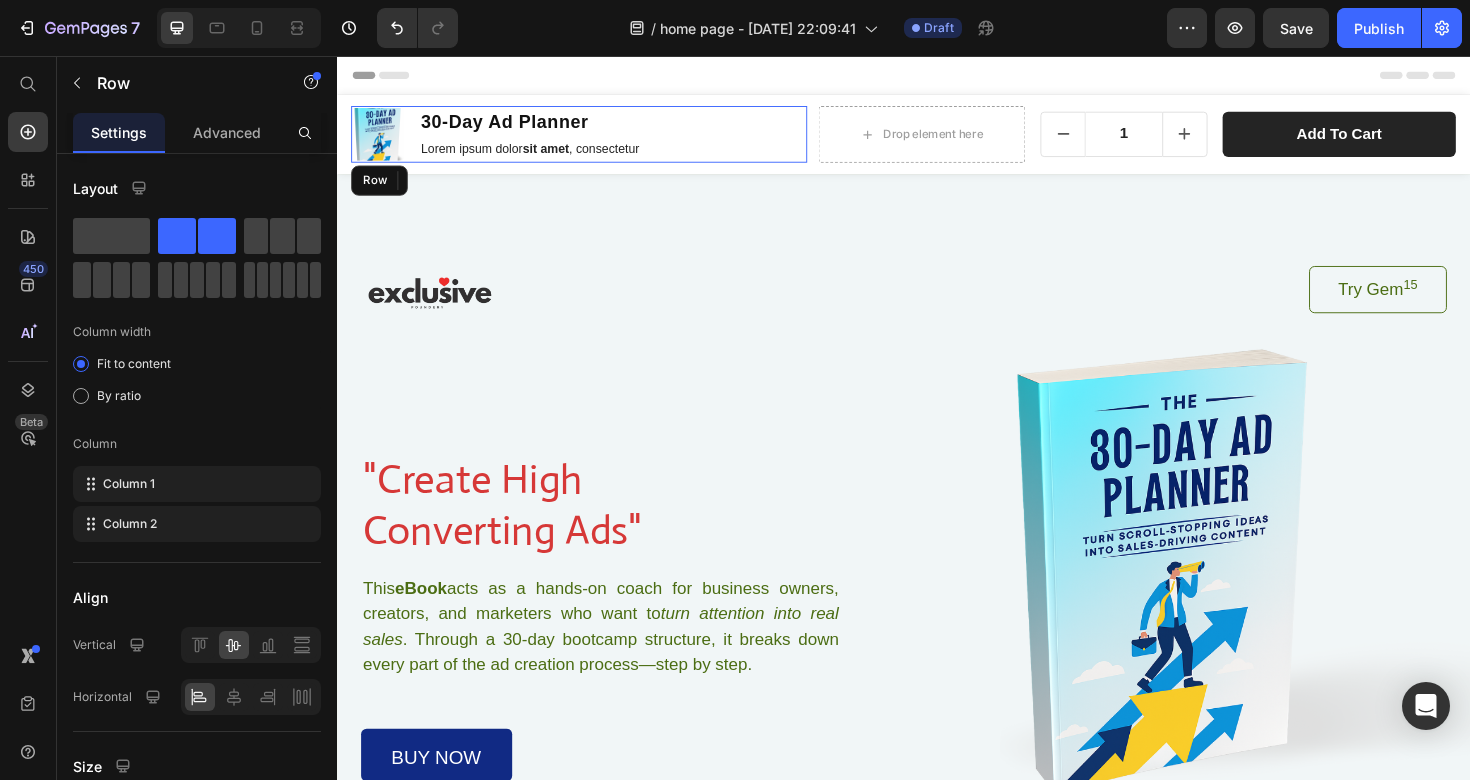click on "Product Images 30-Day Ad Planner Product Title Lorem ipsum dolor  sit amet , consectetur  Text Block Row" at bounding box center [593, 139] 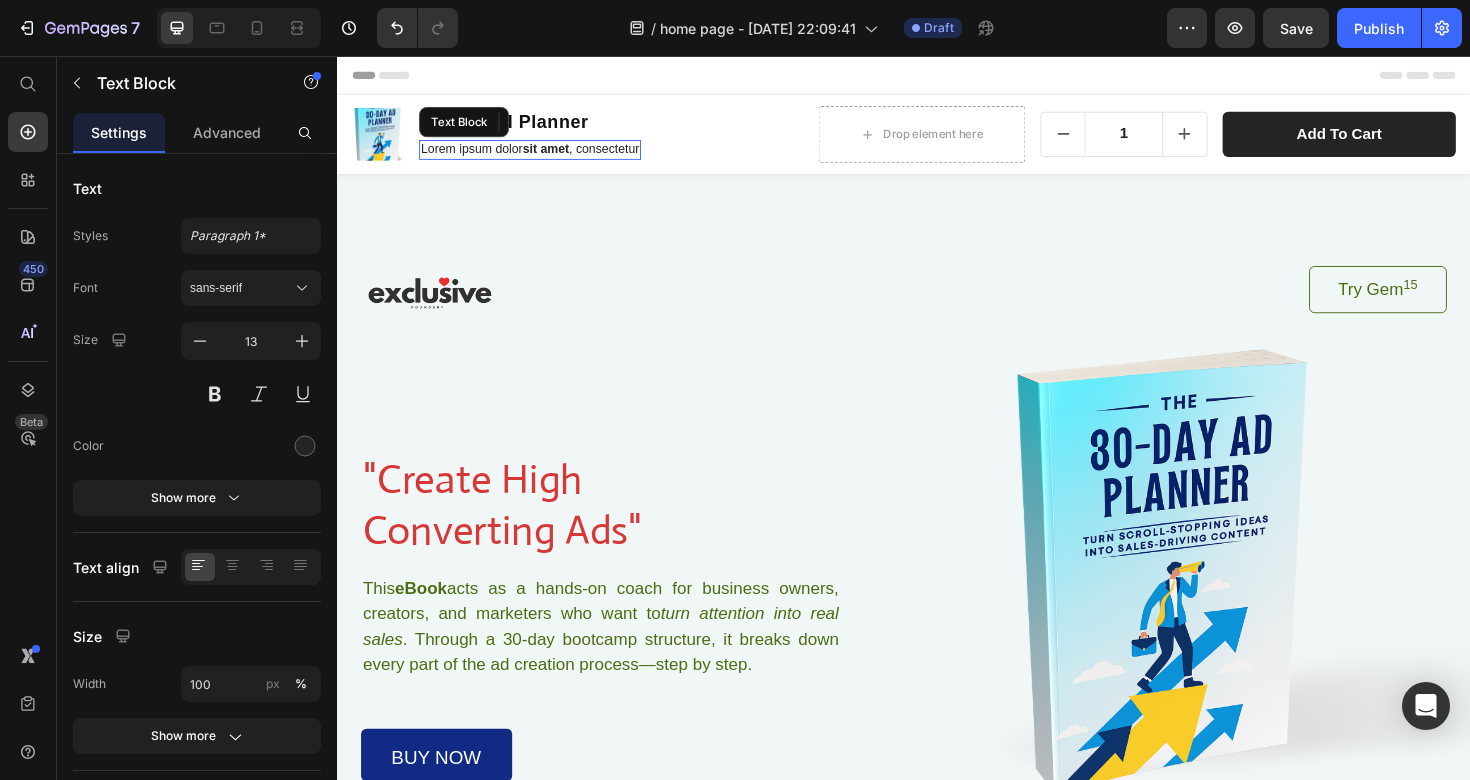 click on "Lorem ipsum dolor  sit amet , consectetur" at bounding box center (541, 155) 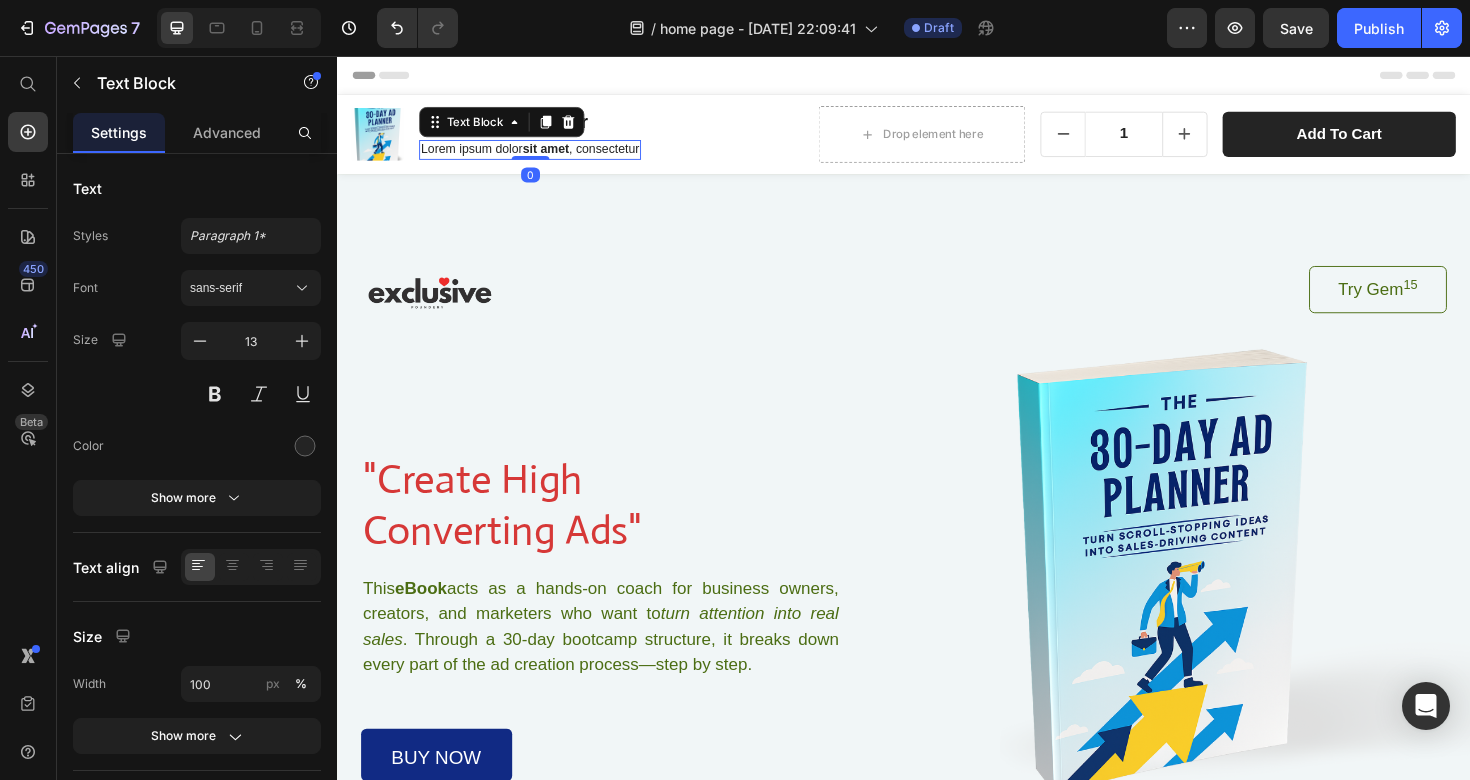 click on "Lorem ipsum dolor  sit amet , consectetur" at bounding box center (541, 155) 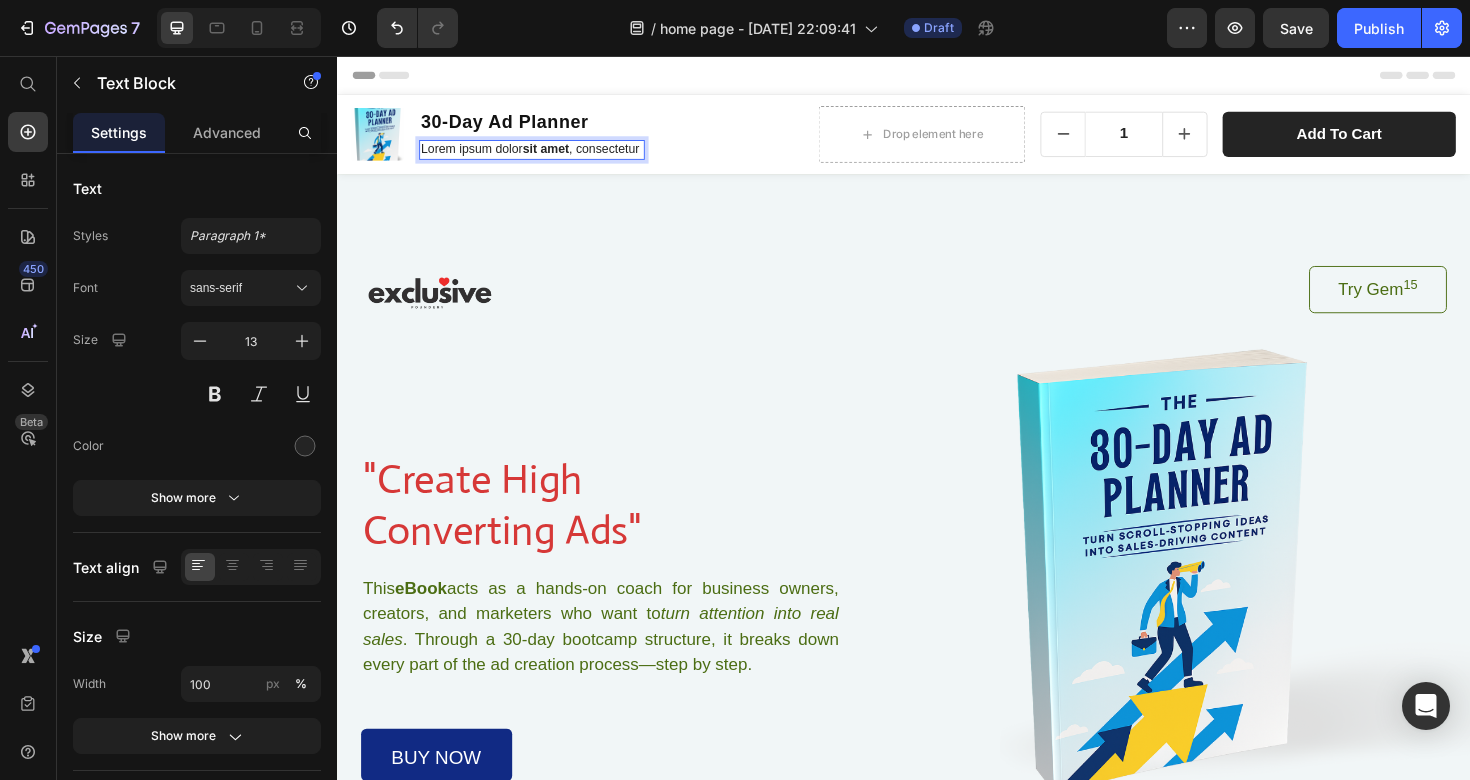 click on "Lorem ipsum dolor  sit amet , consectetur" at bounding box center [541, 155] 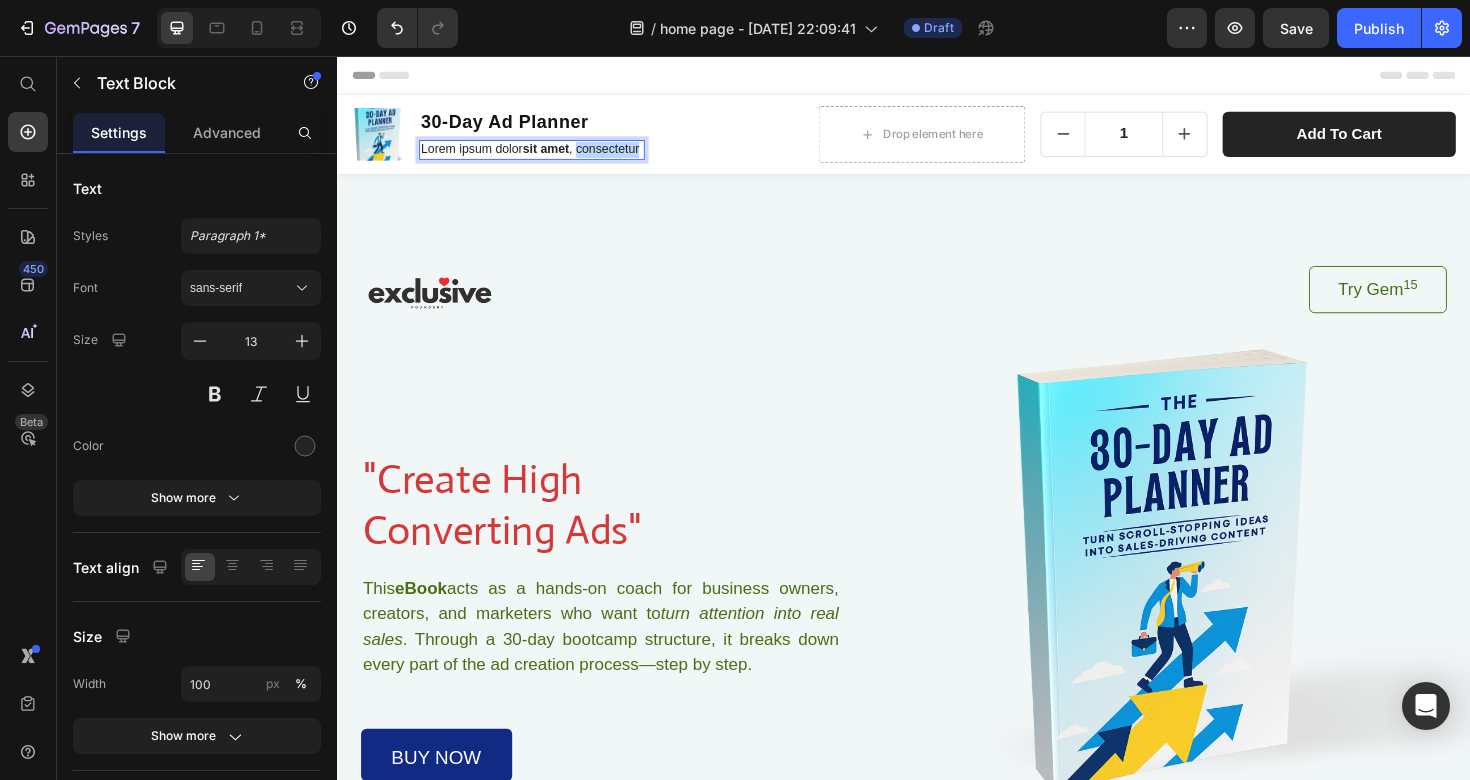 click on "Lorem ipsum dolor  sit amet , consectetur" at bounding box center (541, 155) 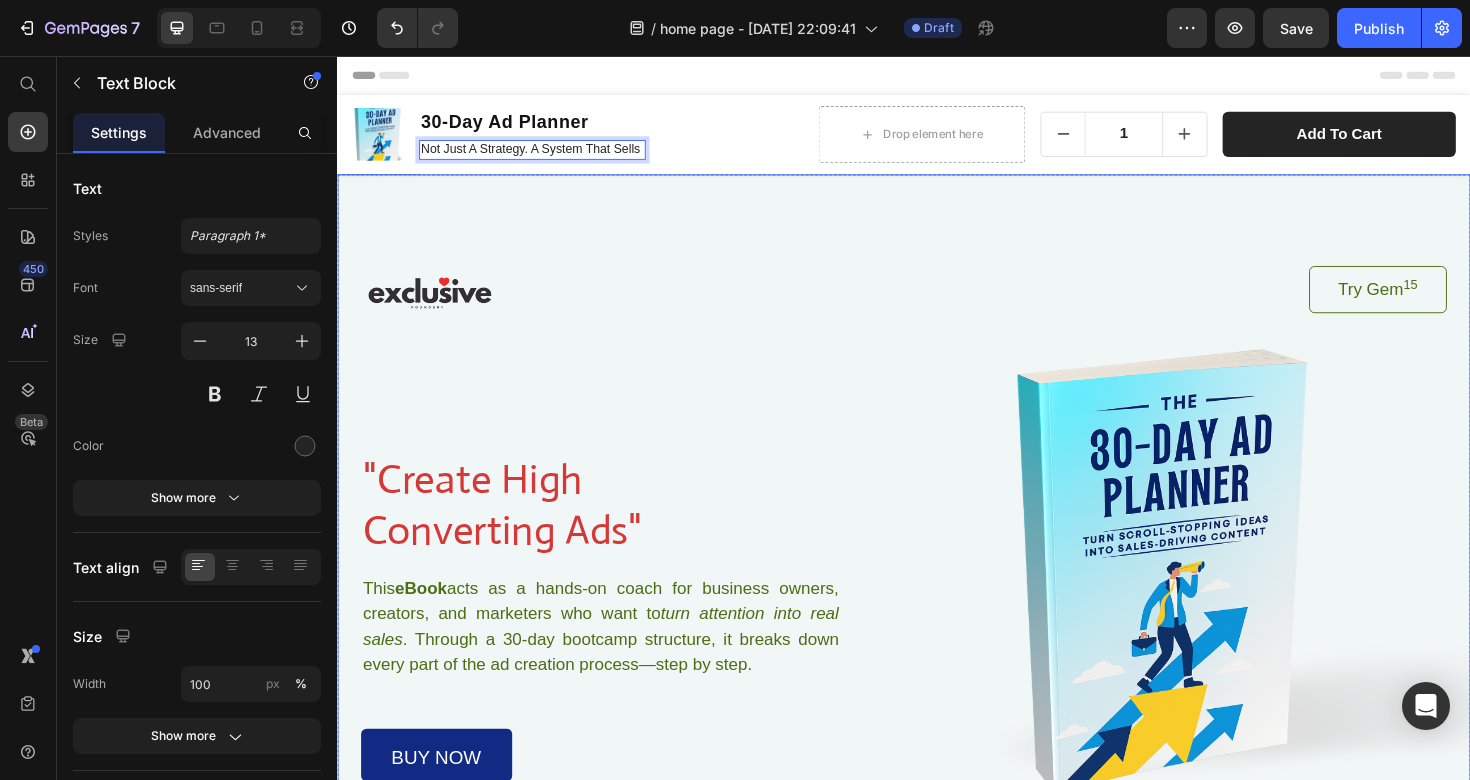 click at bounding box center (647, 303) 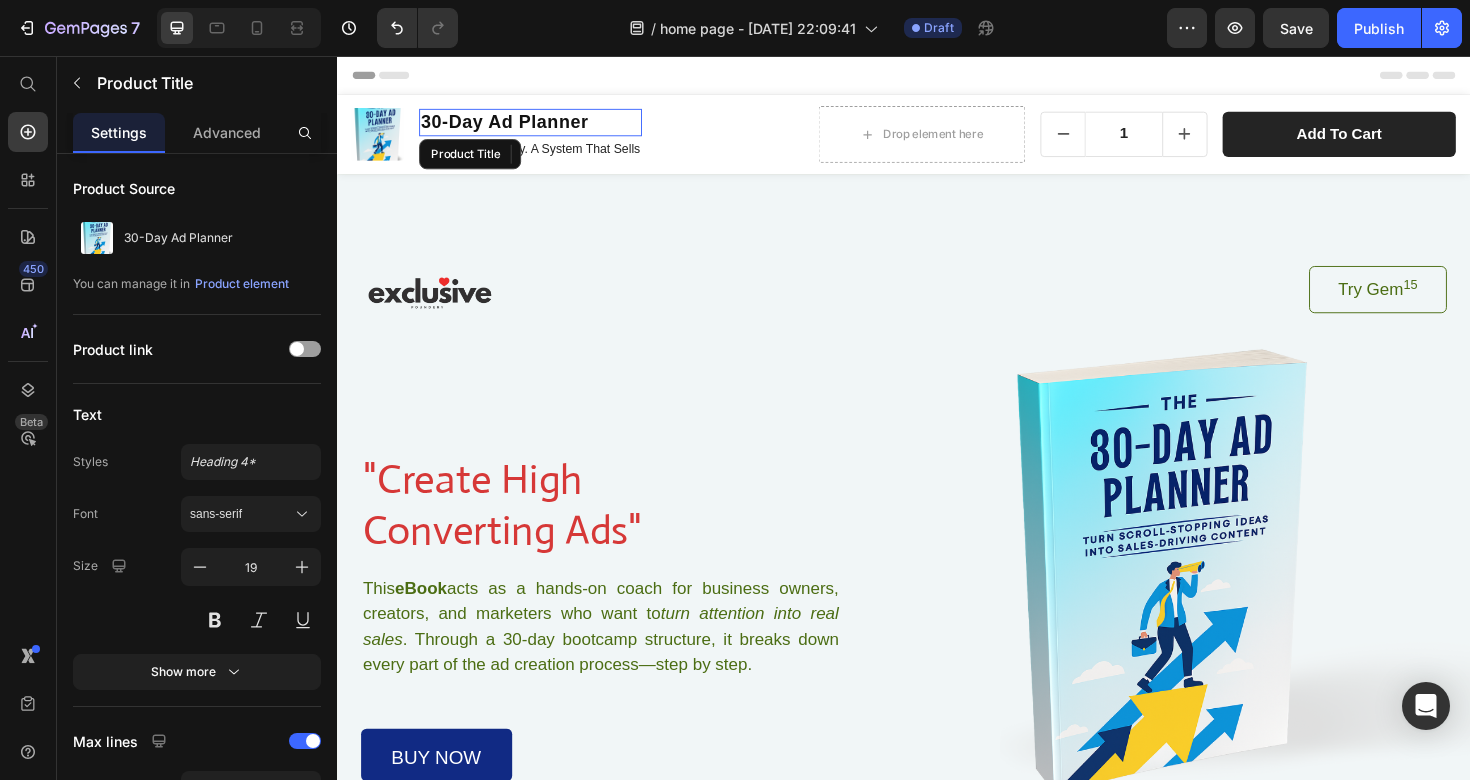 click on "30-Day Ad Planner" at bounding box center [542, 126] 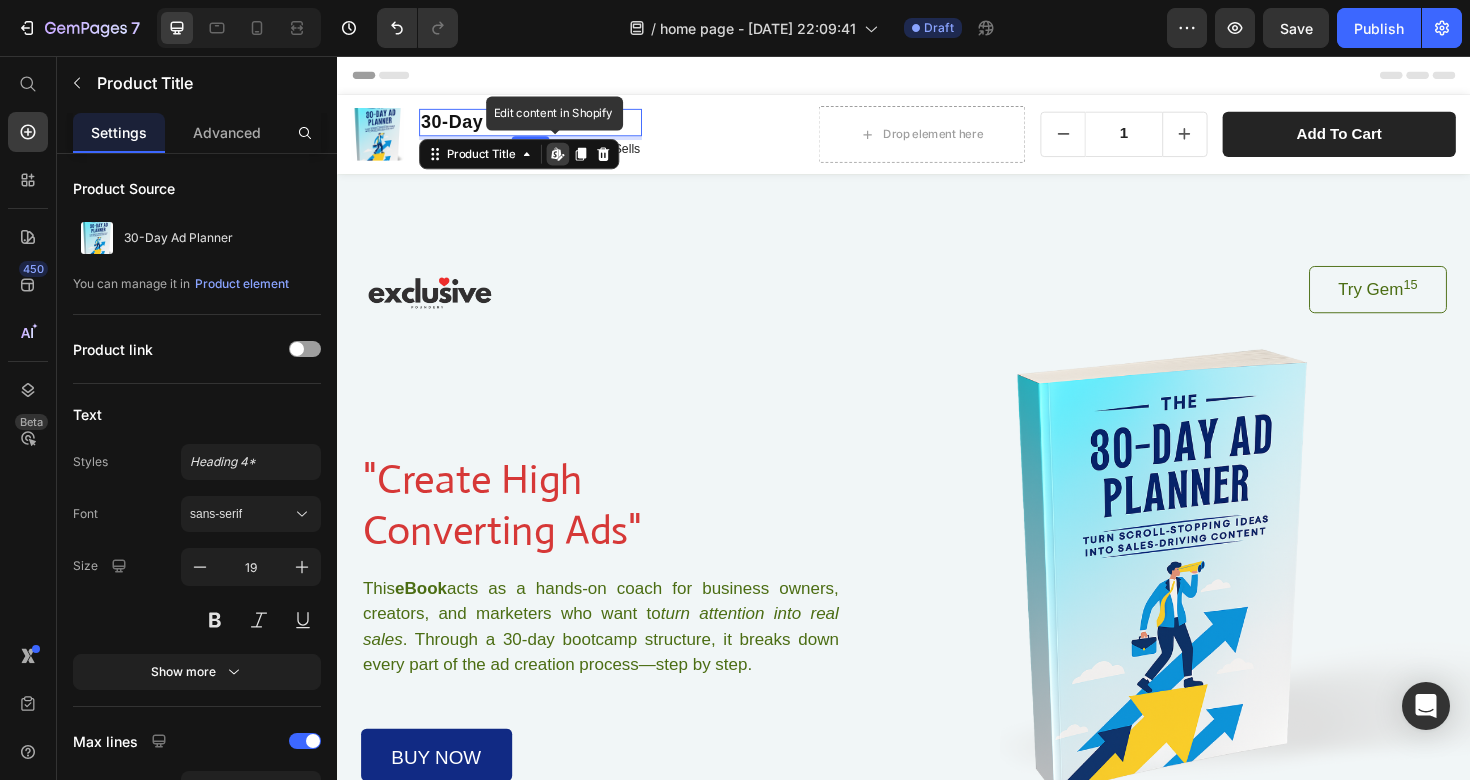 click on "30-Day Ad Planner" at bounding box center (542, 126) 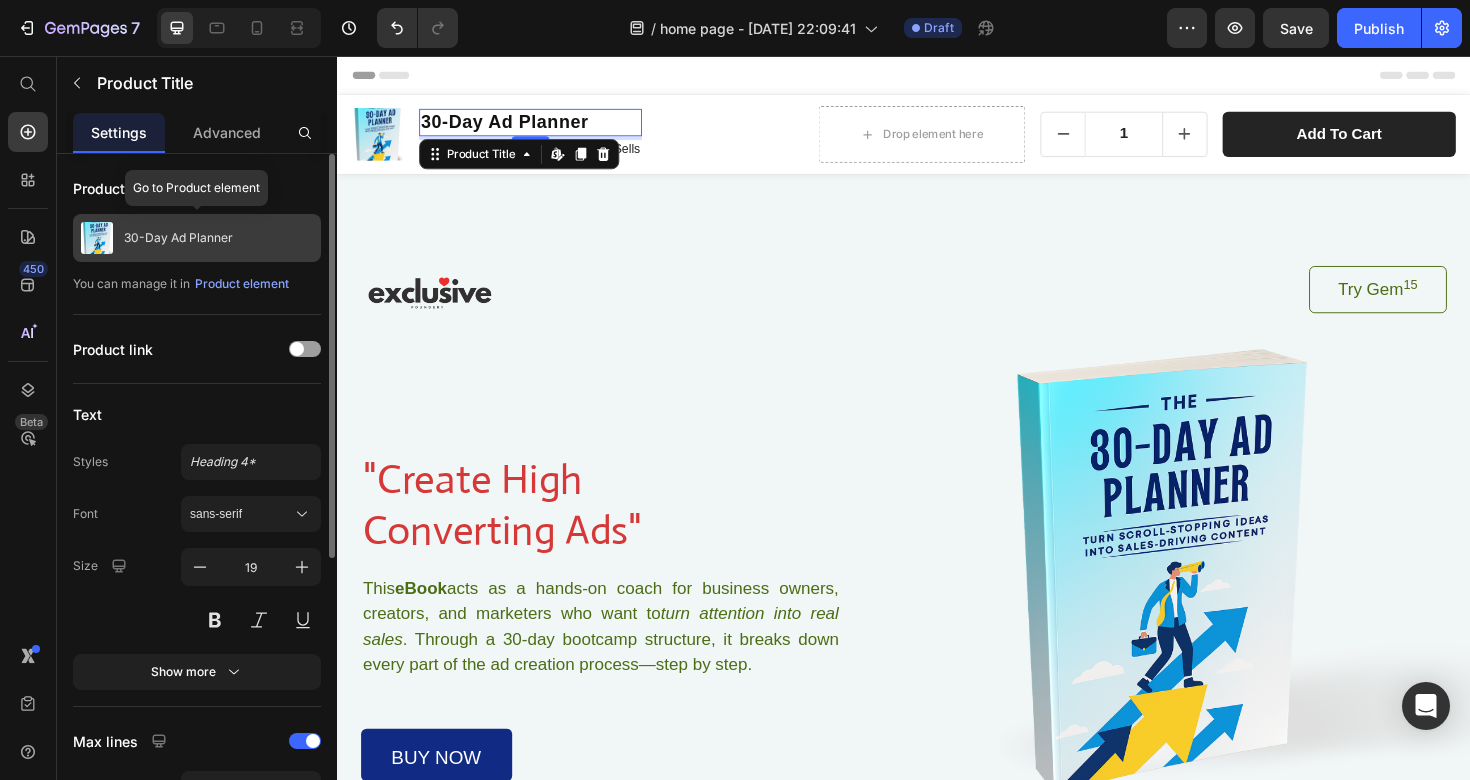 click on "30-Day Ad Planner" at bounding box center (197, 238) 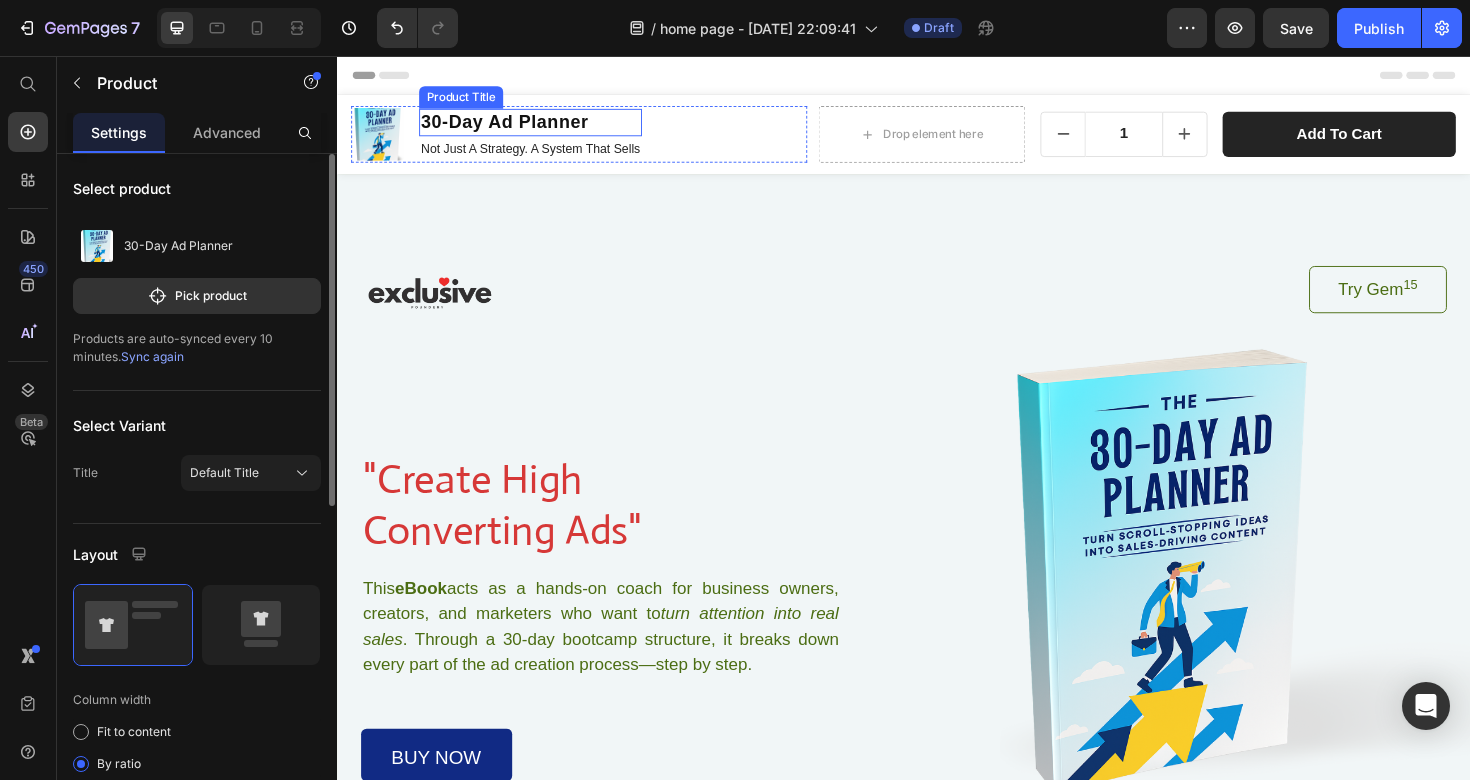 click on "30-Day Ad Planner" at bounding box center [542, 126] 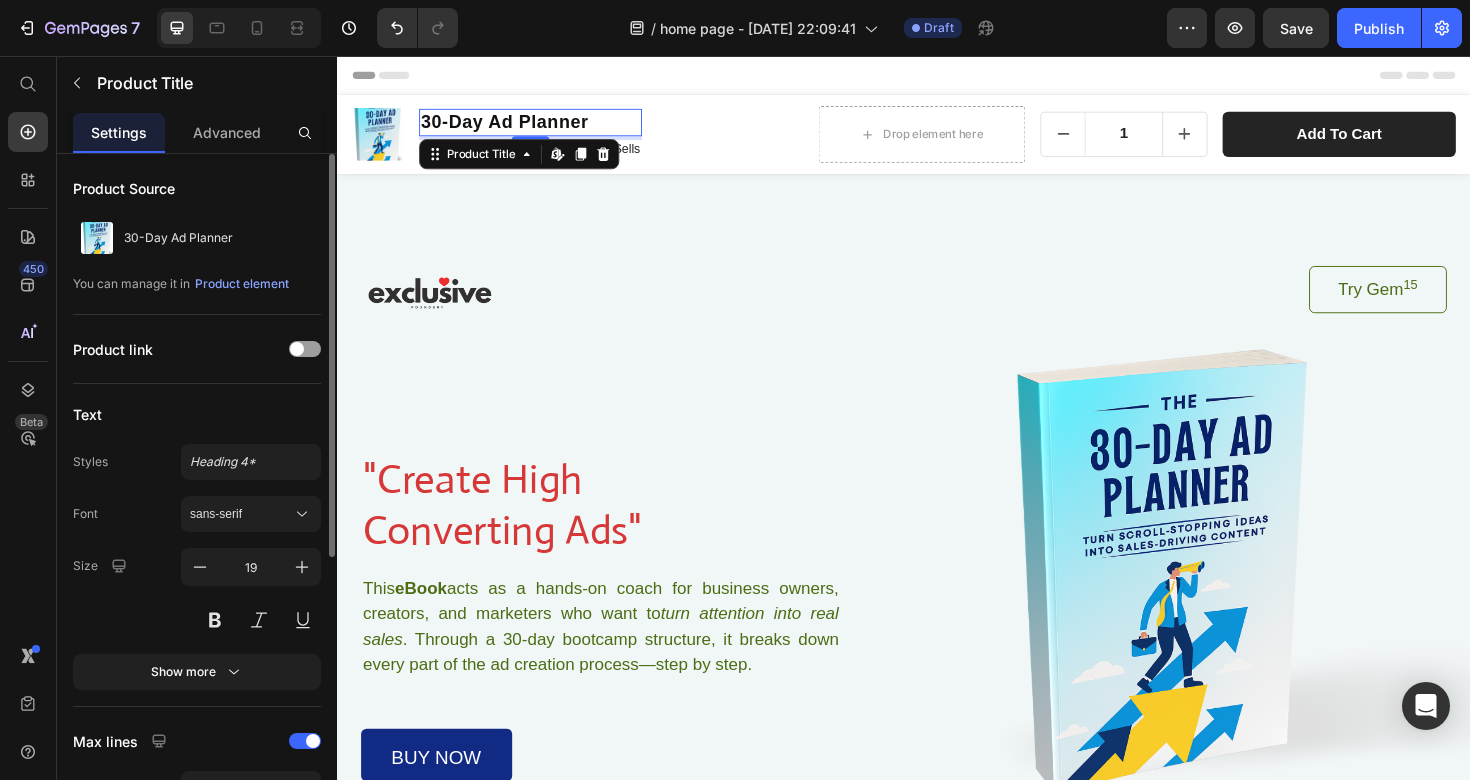 click on "30-Day Ad Planner" at bounding box center (542, 126) 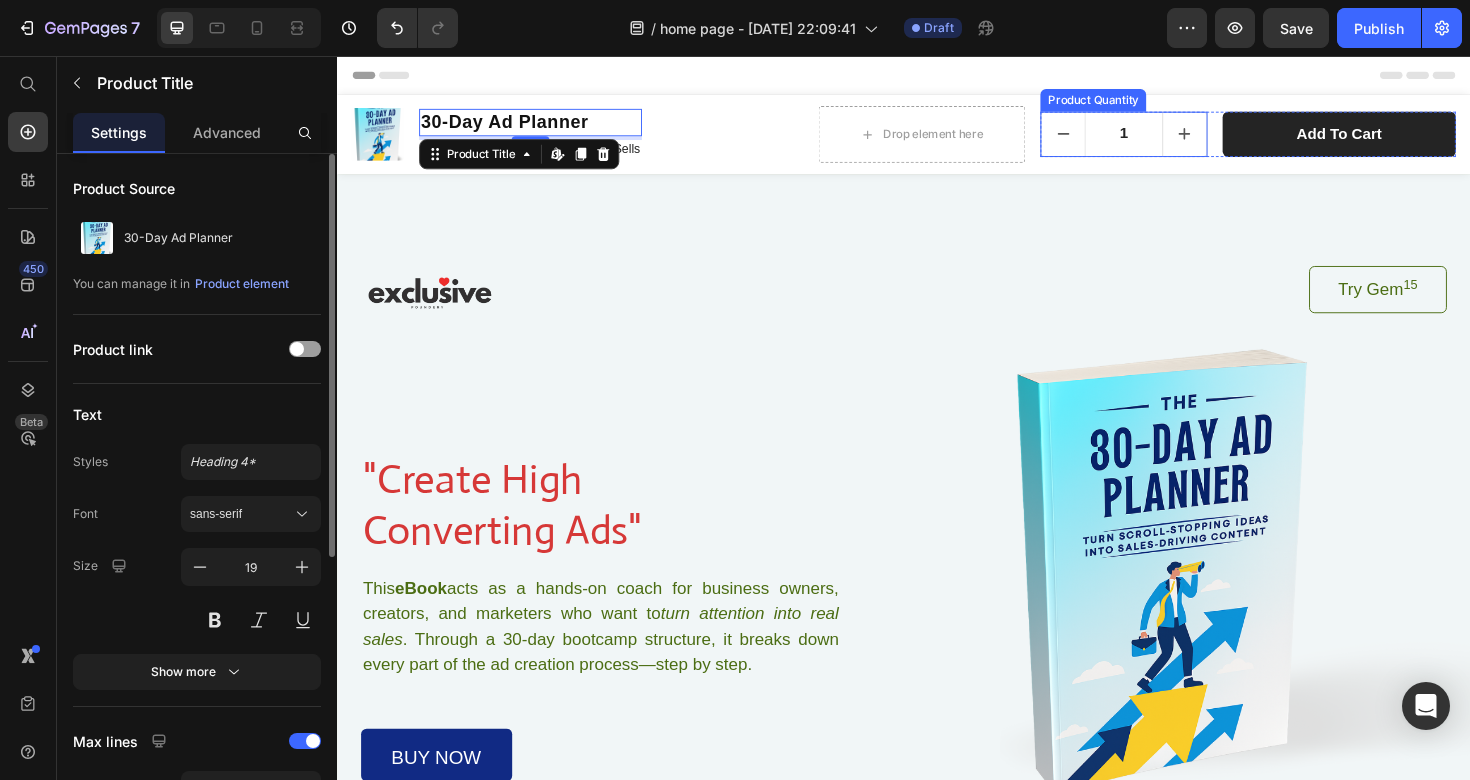click at bounding box center [1235, 139] 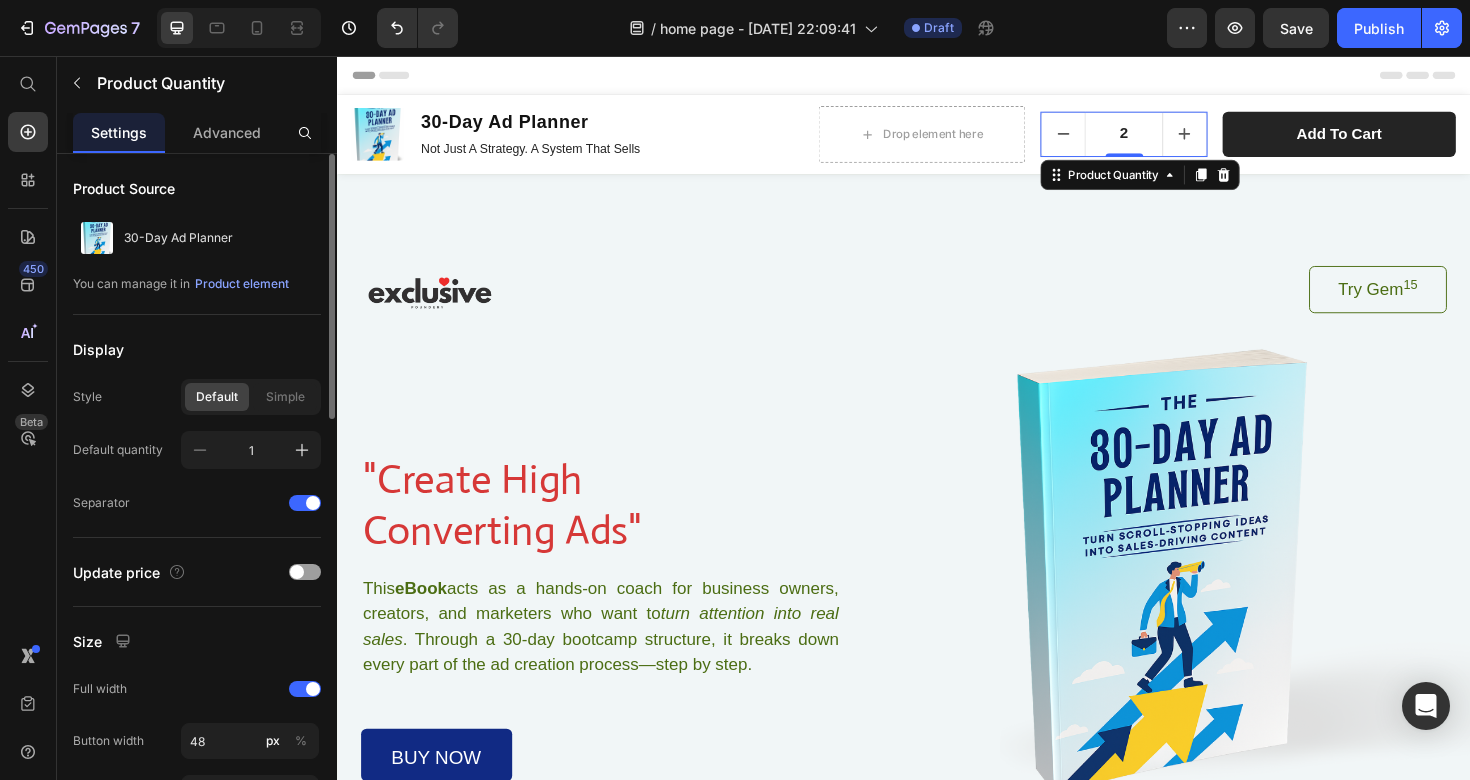 click at bounding box center [1106, 139] 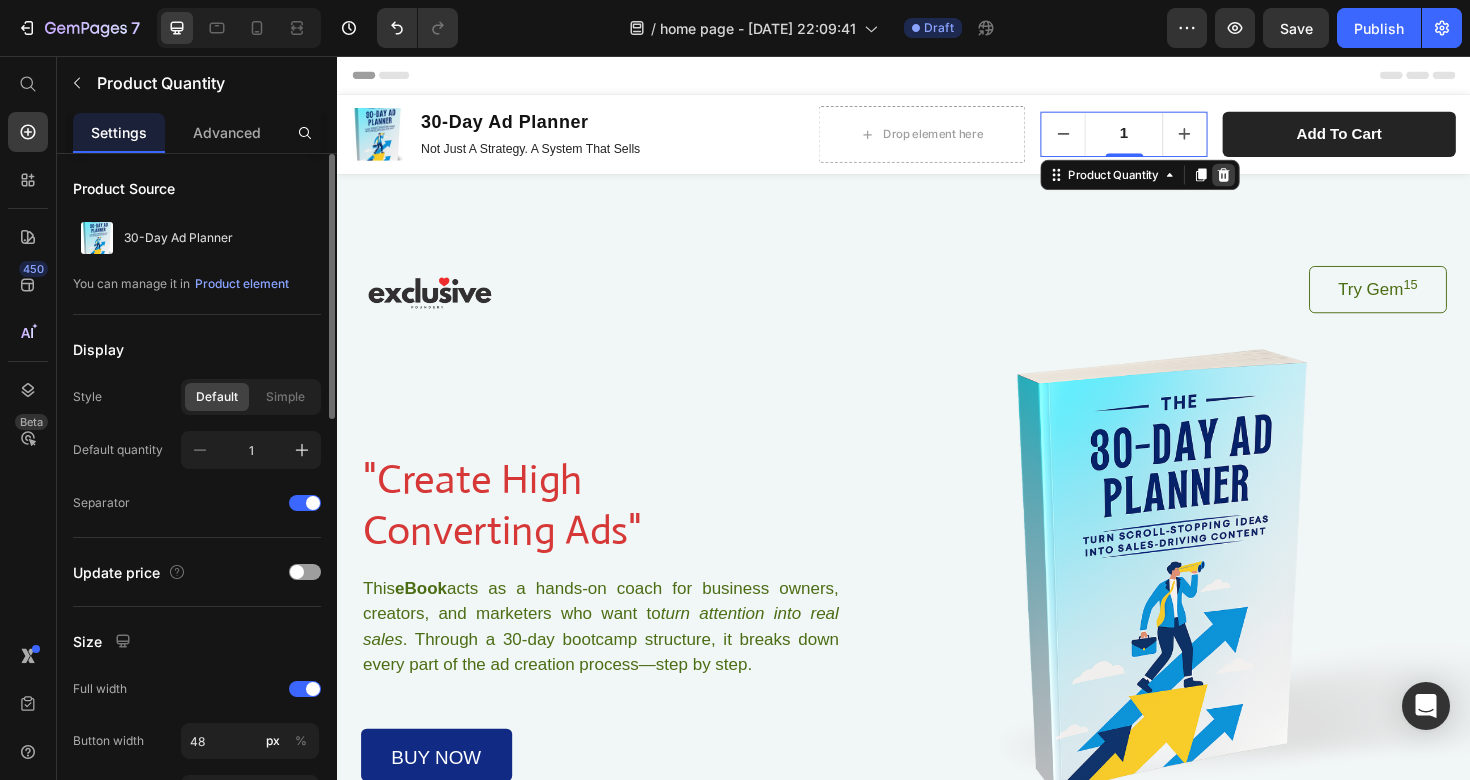 click 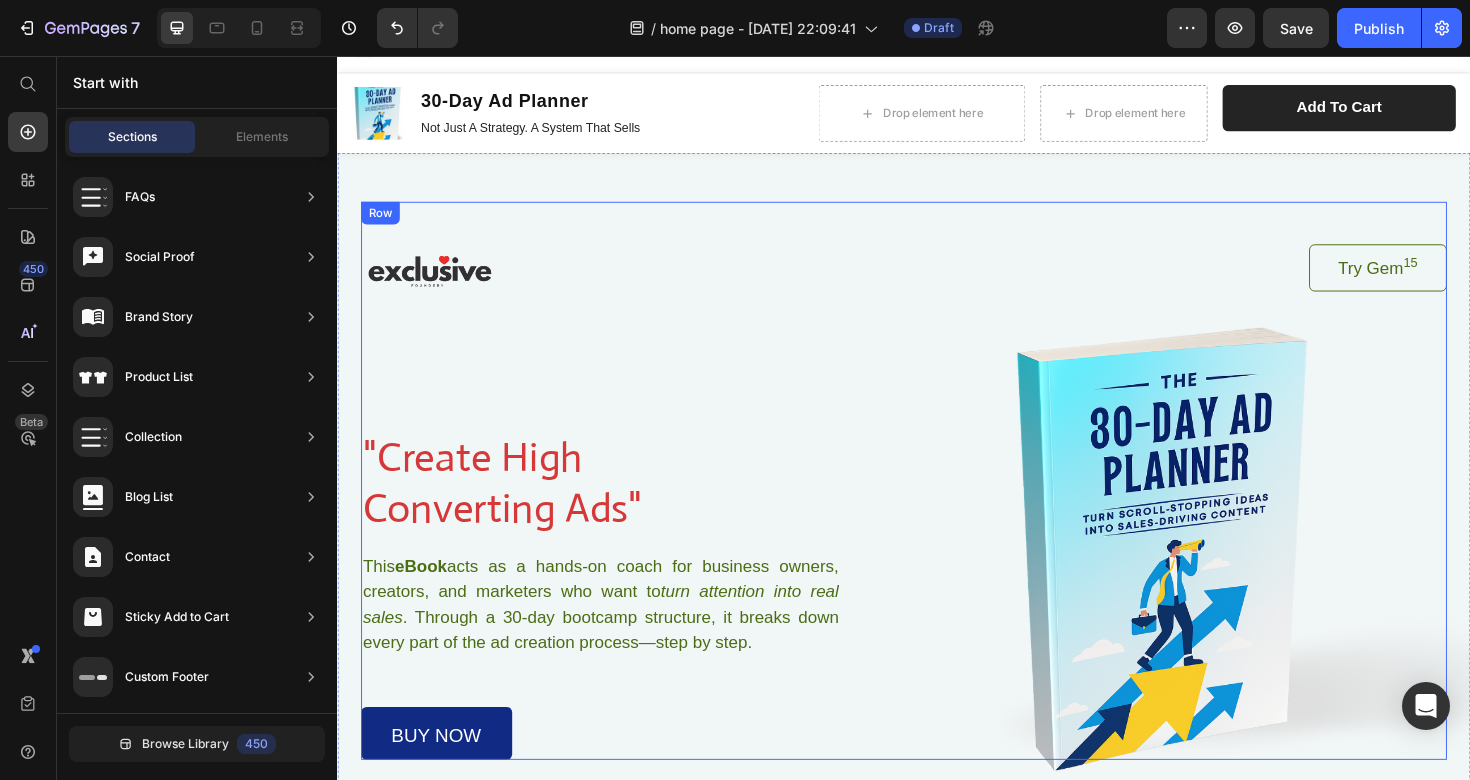 scroll, scrollTop: 32, scrollLeft: 0, axis: vertical 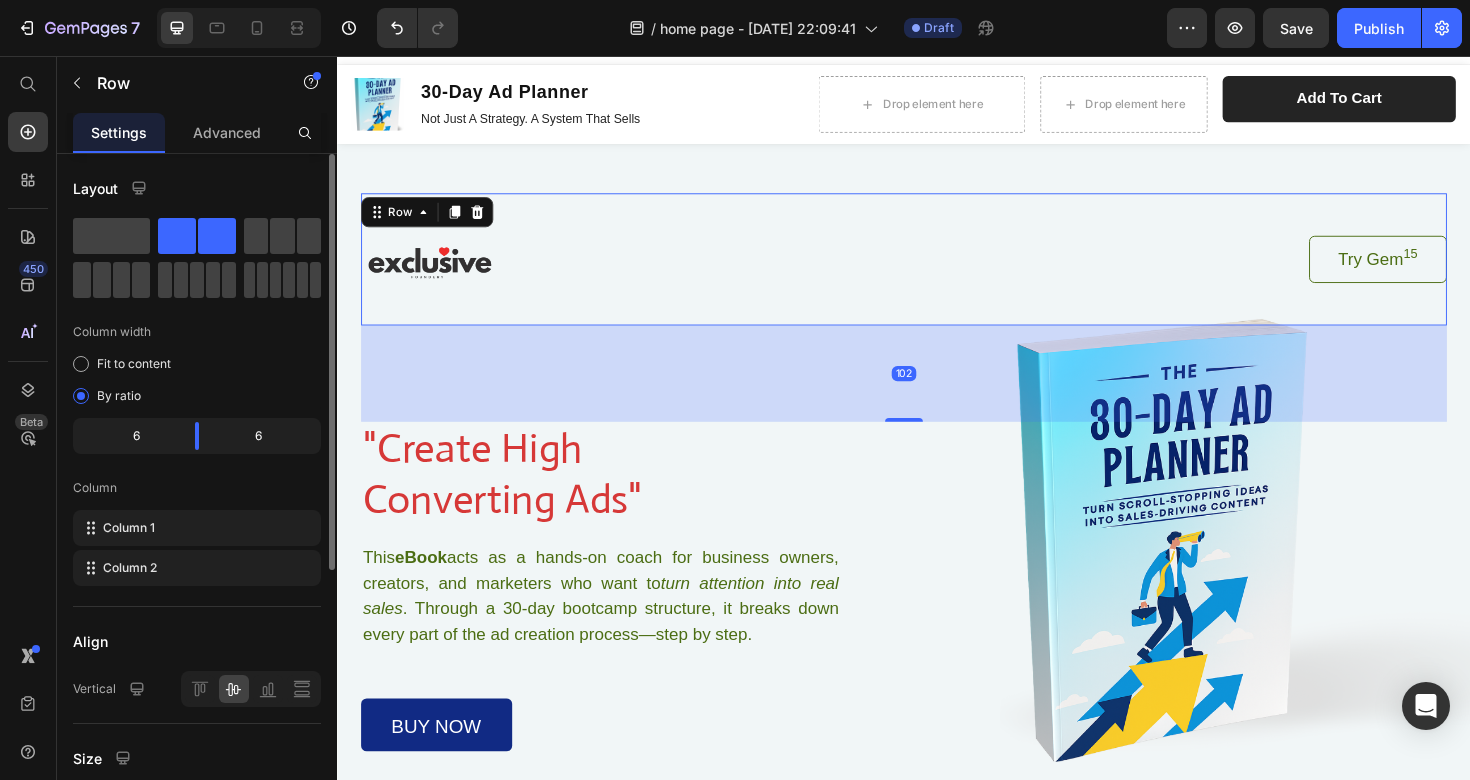 click on "Try Gem 15 Button" at bounding box center (1226, 271) 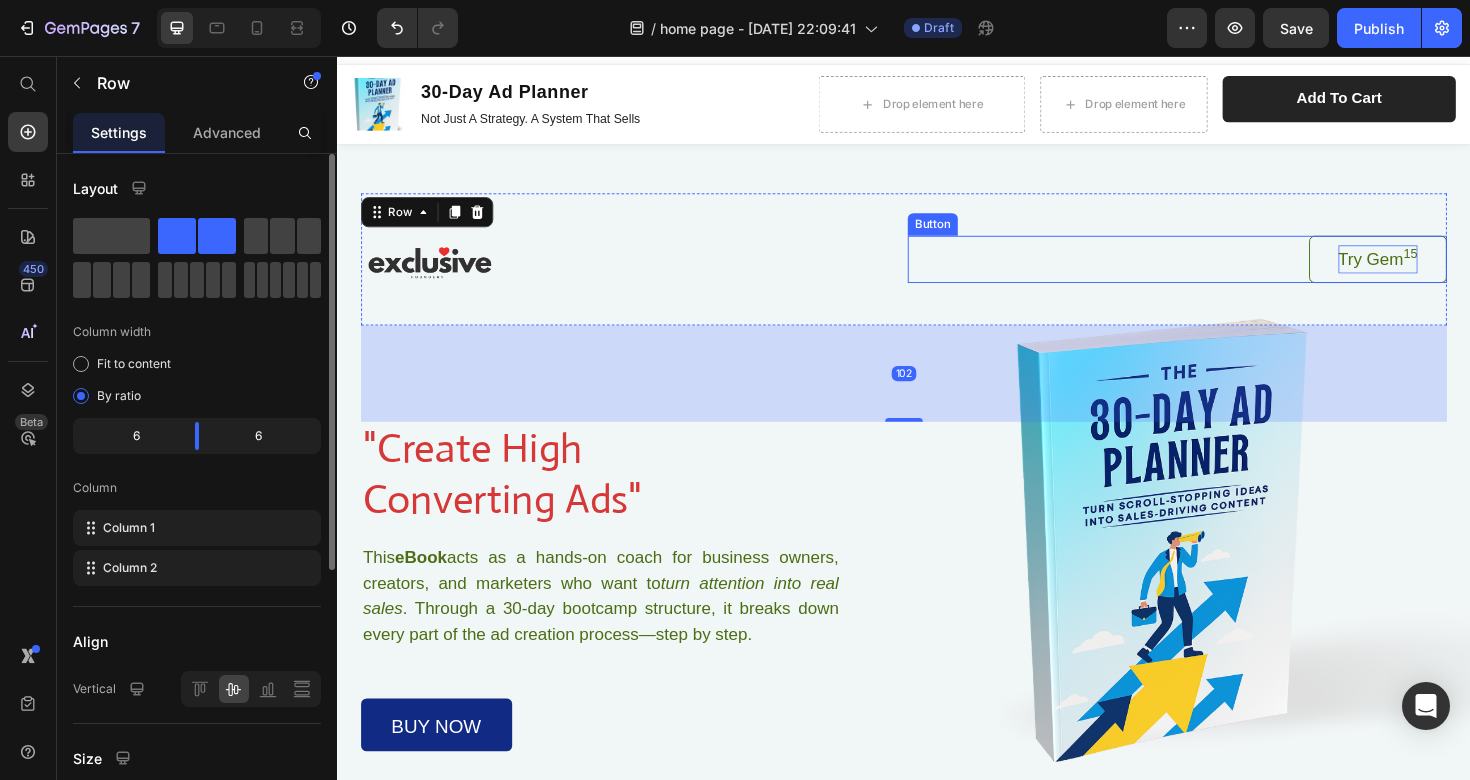 click on "Try Gem 15" at bounding box center (1439, 271) 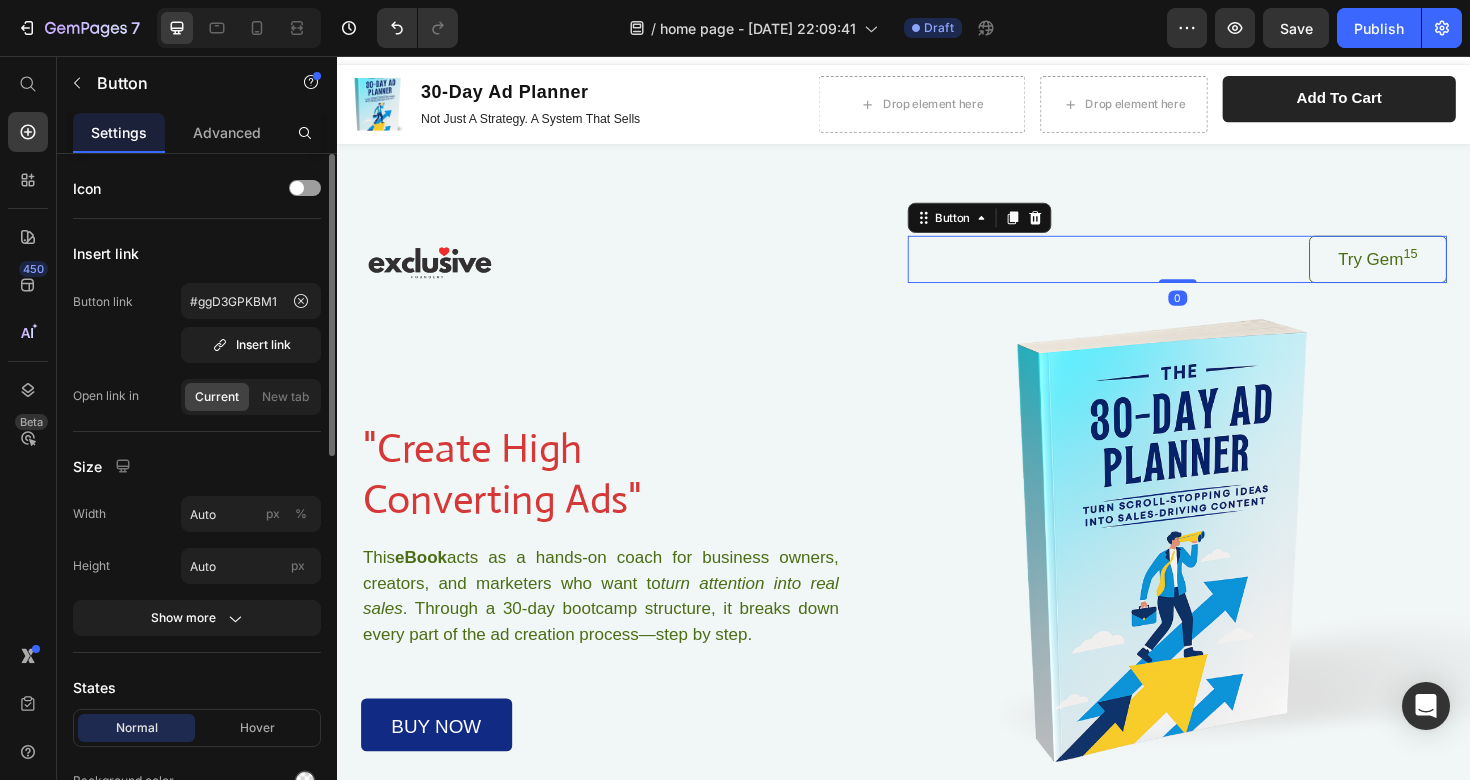 click on "Try Gem 15" at bounding box center (1439, 271) 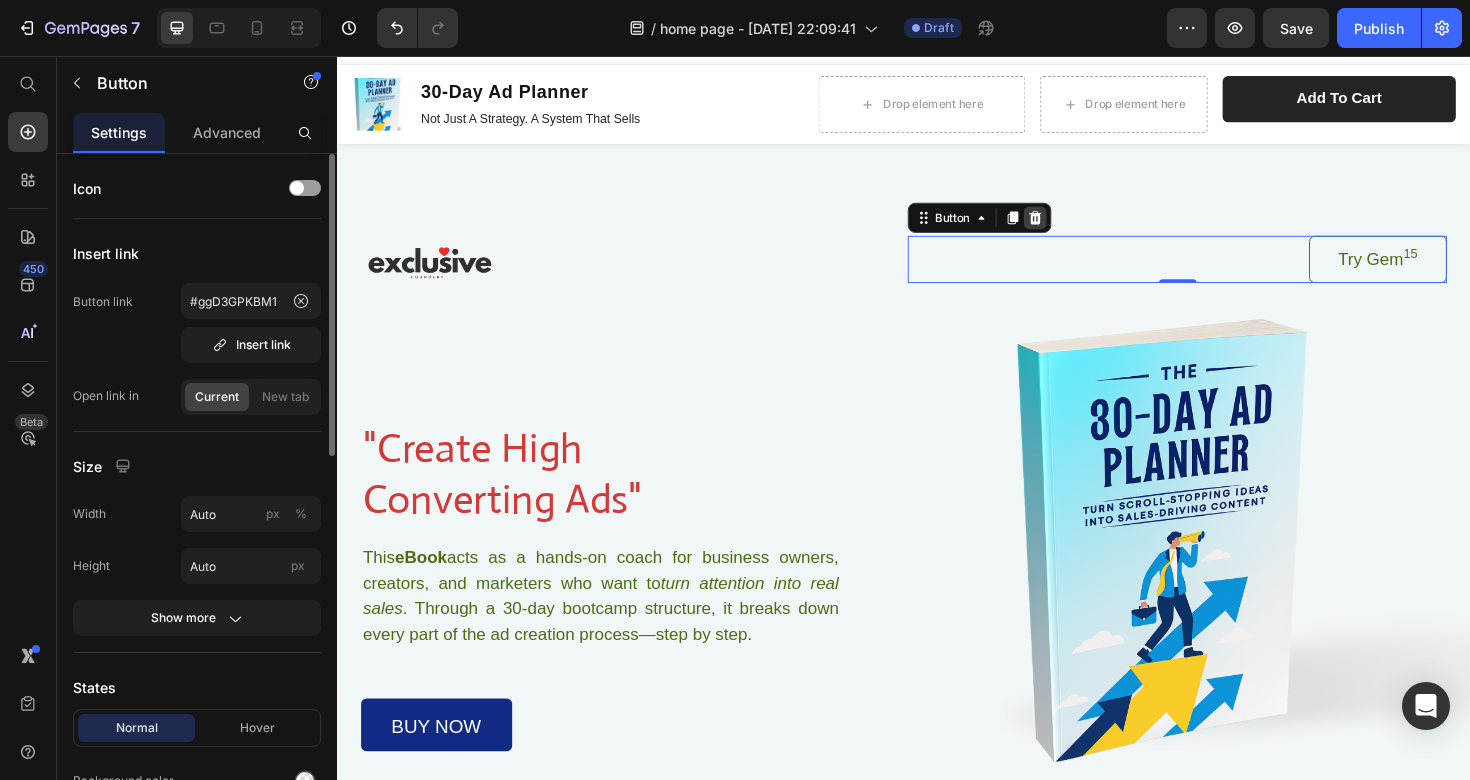 click at bounding box center (1076, 227) 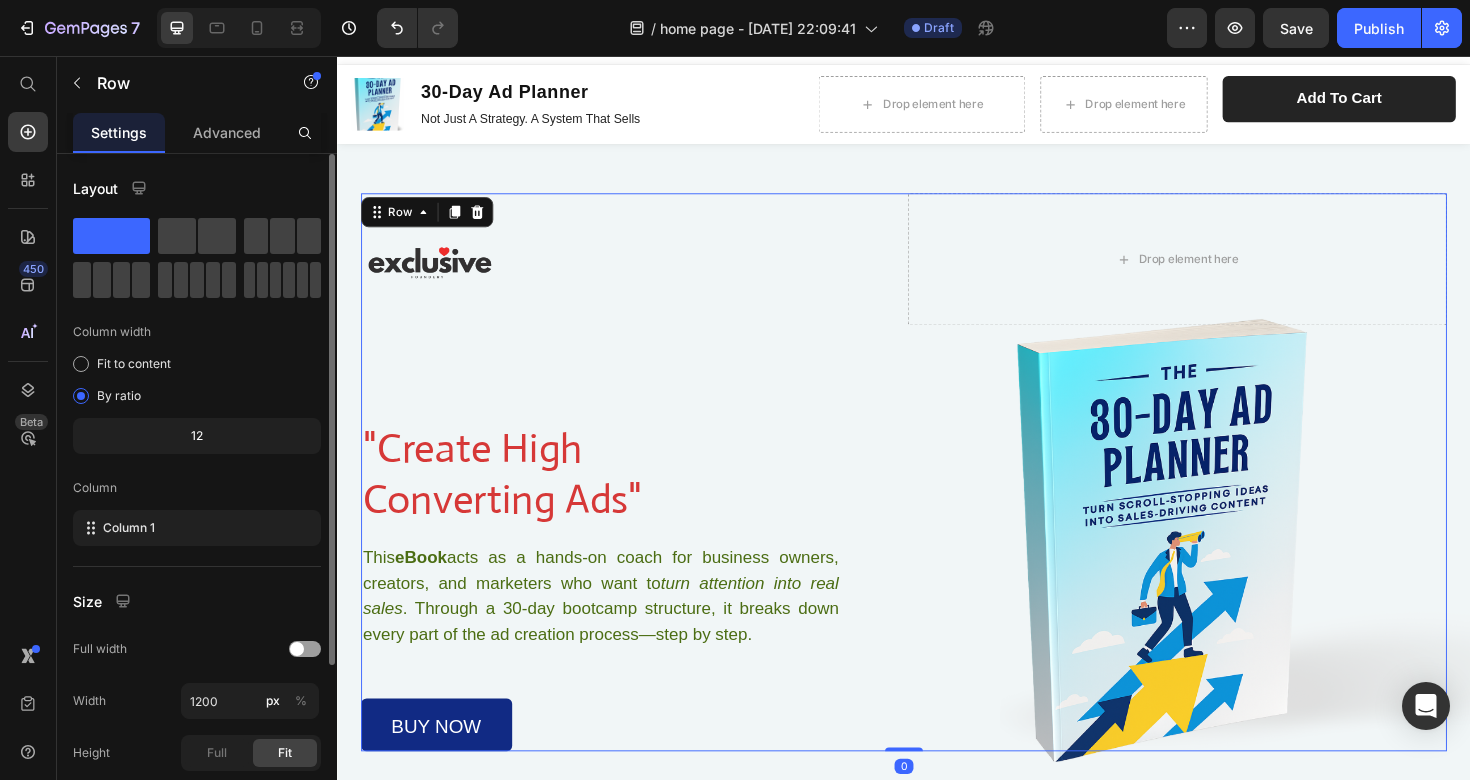 click on "Image
Drop element here Row "Create High  Converting Ads" Heading This  eBook  acts as a hands-on coach for business owners, creators, and marketers who want to  turn attention into real sales . Through a 30-day bootcamp structure, it breaks down every part of the ad creation process—step by step. Text Block buy now Button Row" at bounding box center [937, 496] 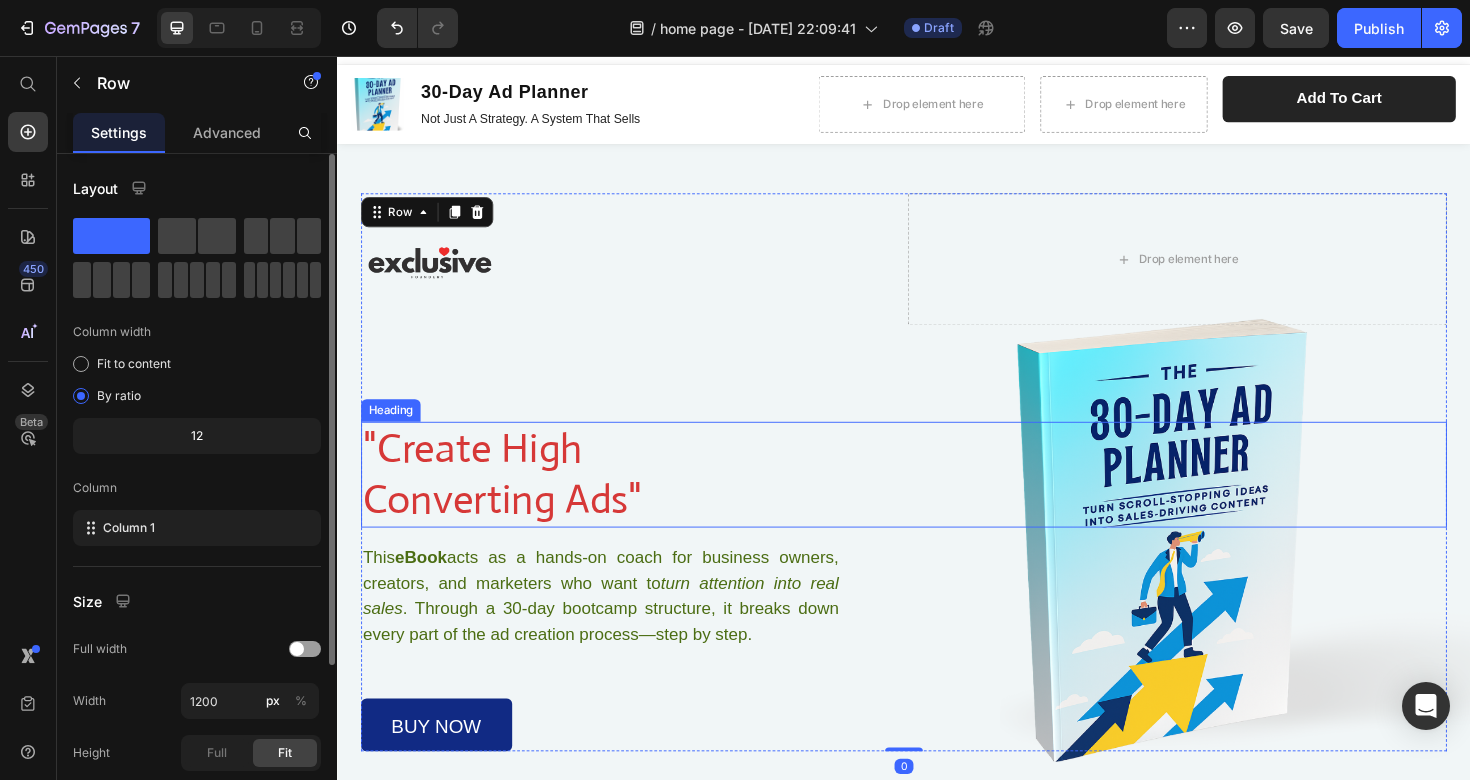 click on ""Create High  Converting Ads"" at bounding box center [937, 499] 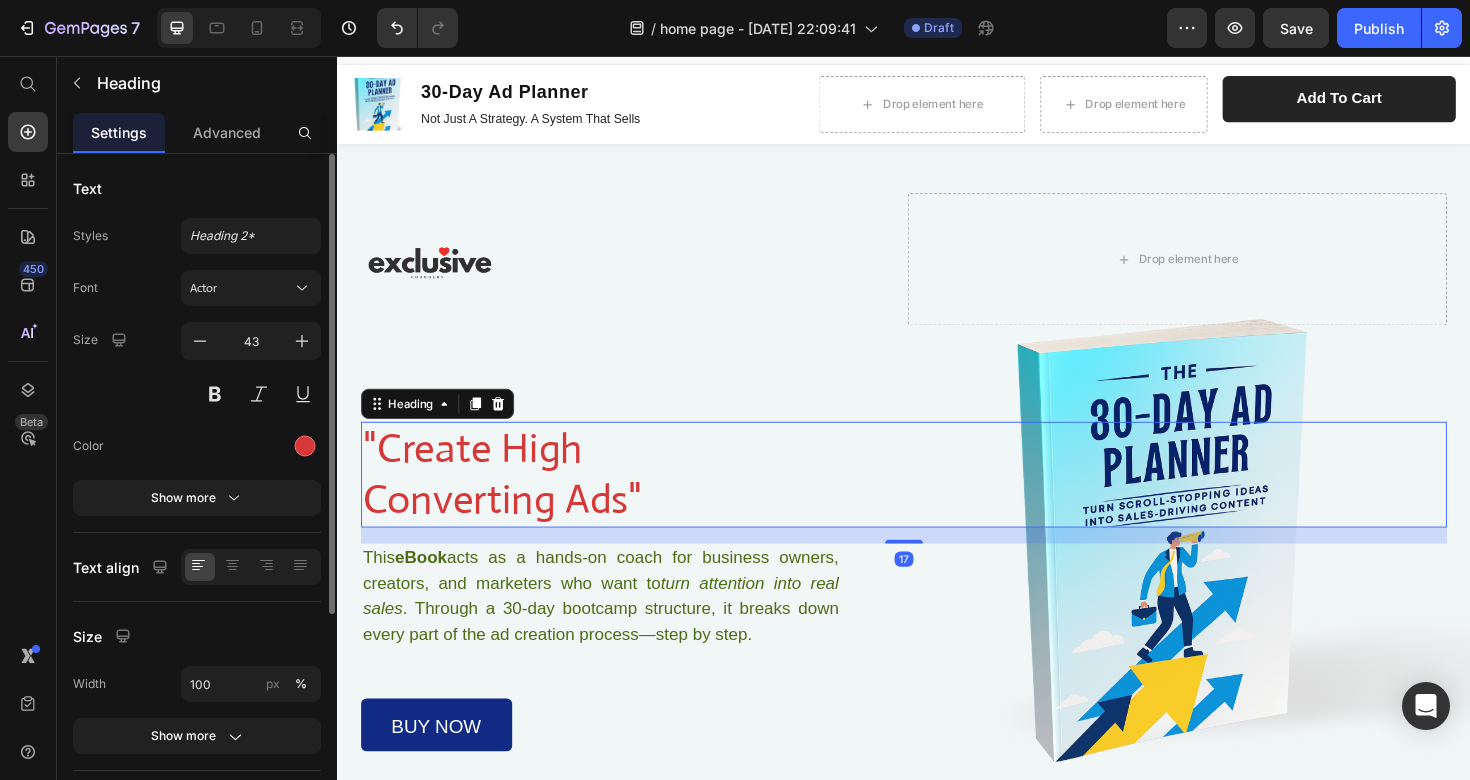 click on "Image
Drop element here Row "Create High  Converting Ads" Heading   17 This  eBook  acts as a hands-on coach for business owners, creators, and marketers who want to  turn attention into real sales . Through a 30-day bootcamp structure, it breaks down every part of the ad creation process—step by step. Text Block buy now Button Row" at bounding box center [937, 496] 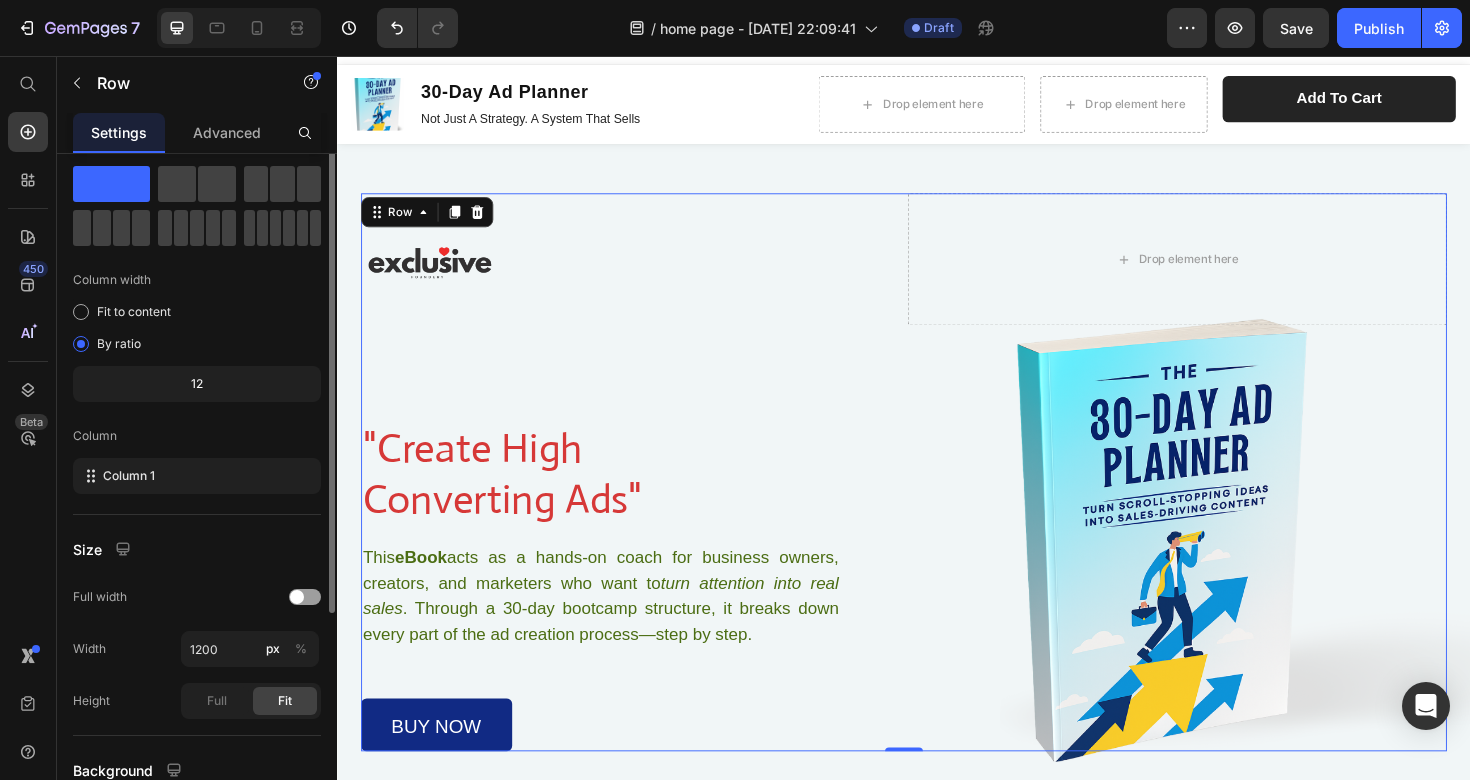 scroll, scrollTop: 0, scrollLeft: 0, axis: both 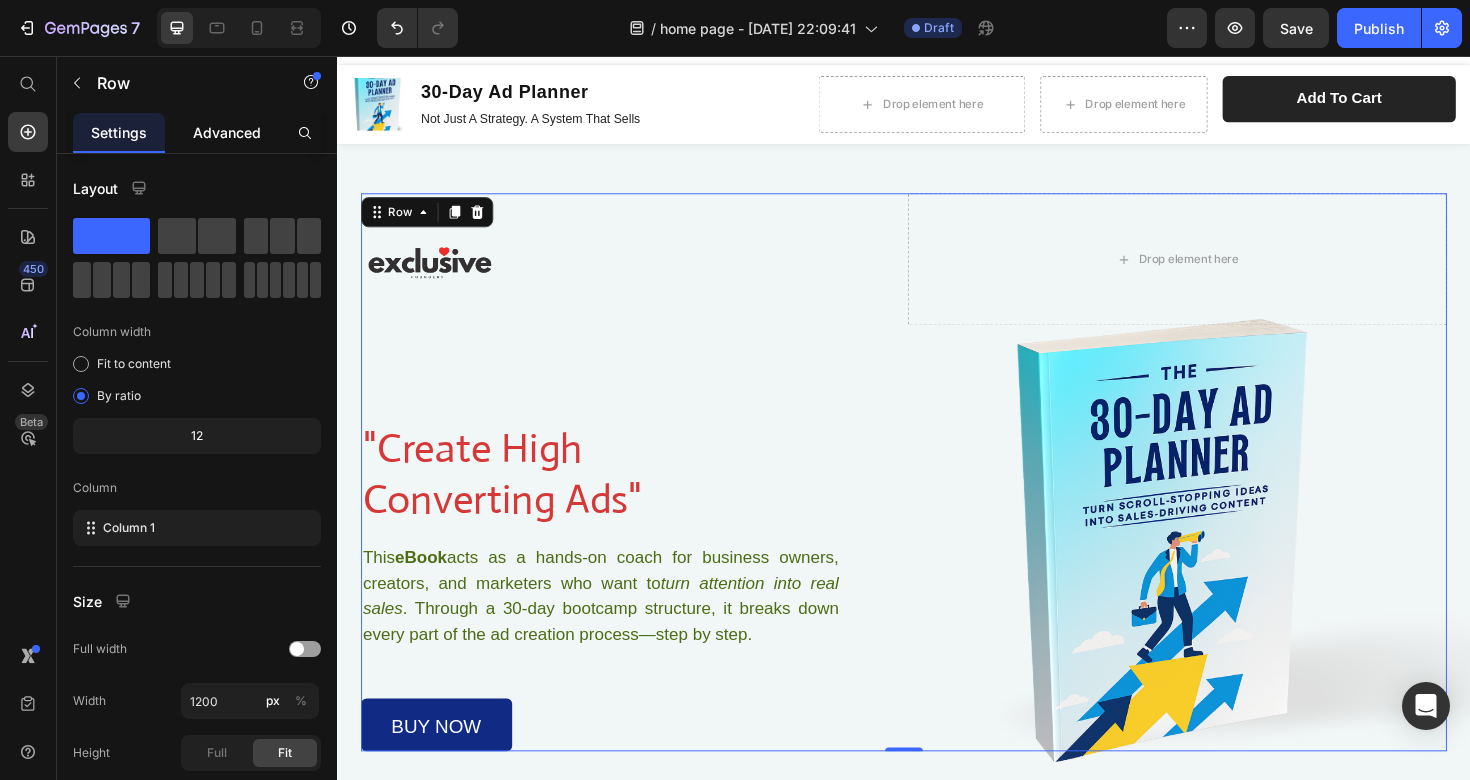click on "Advanced" 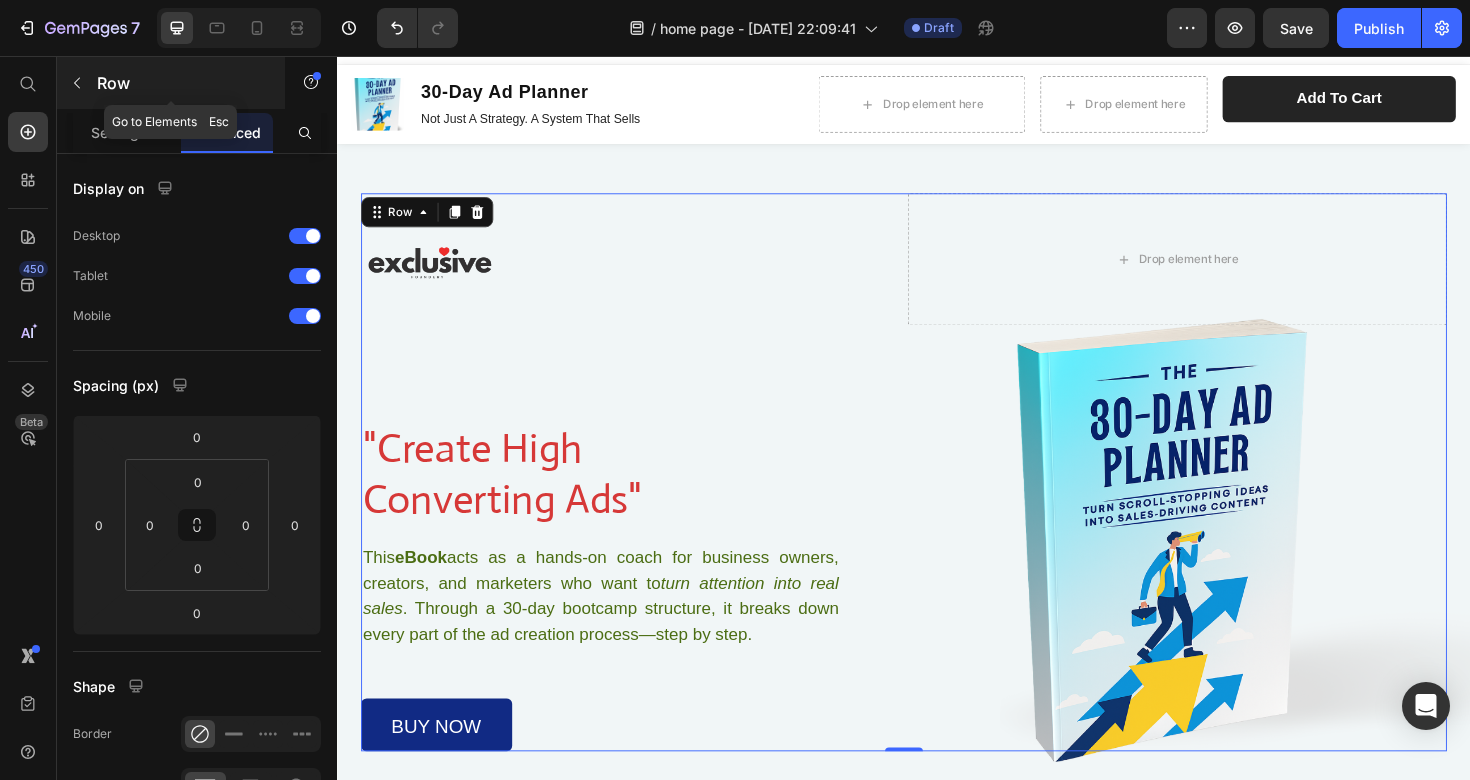 click on "Row" at bounding box center [171, 83] 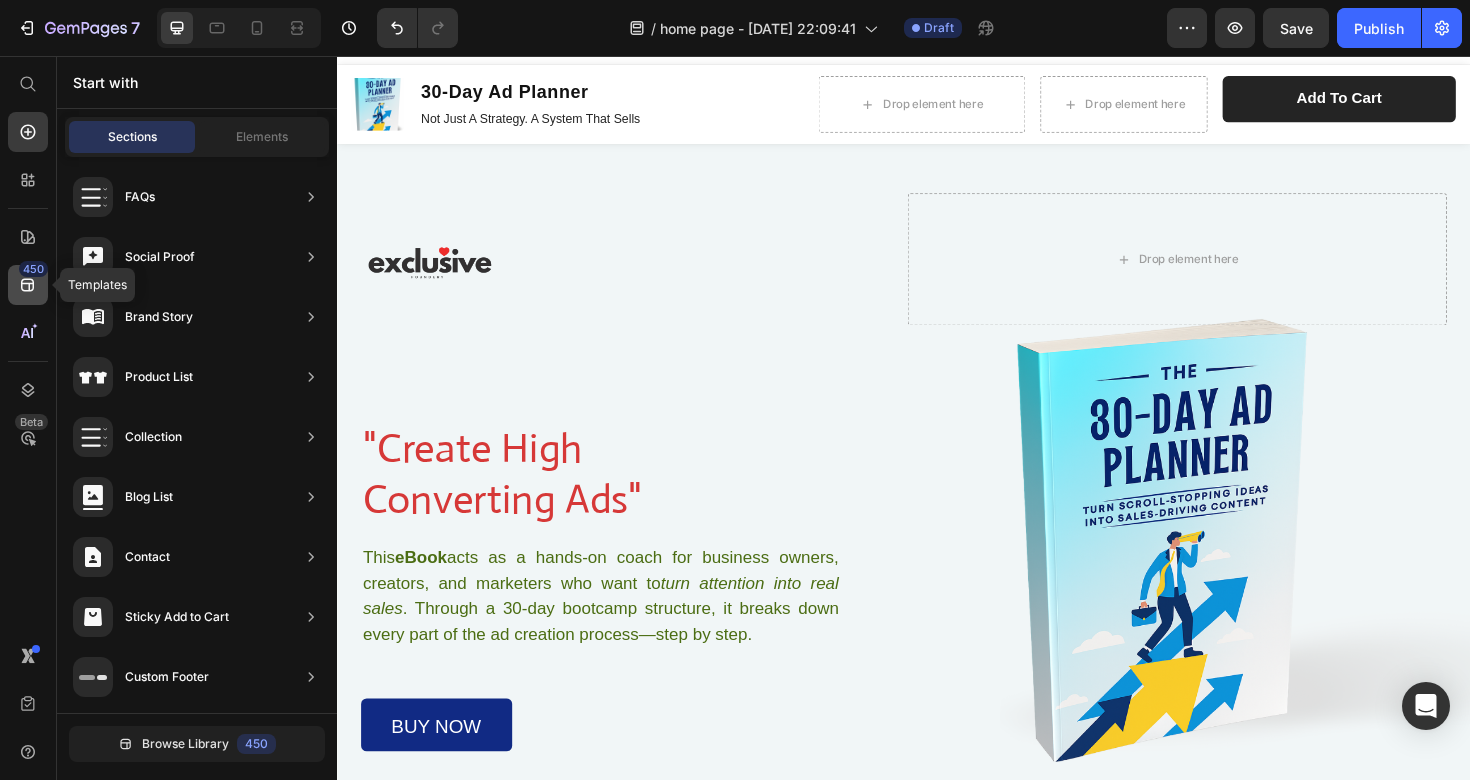 click on "450" at bounding box center [33, 269] 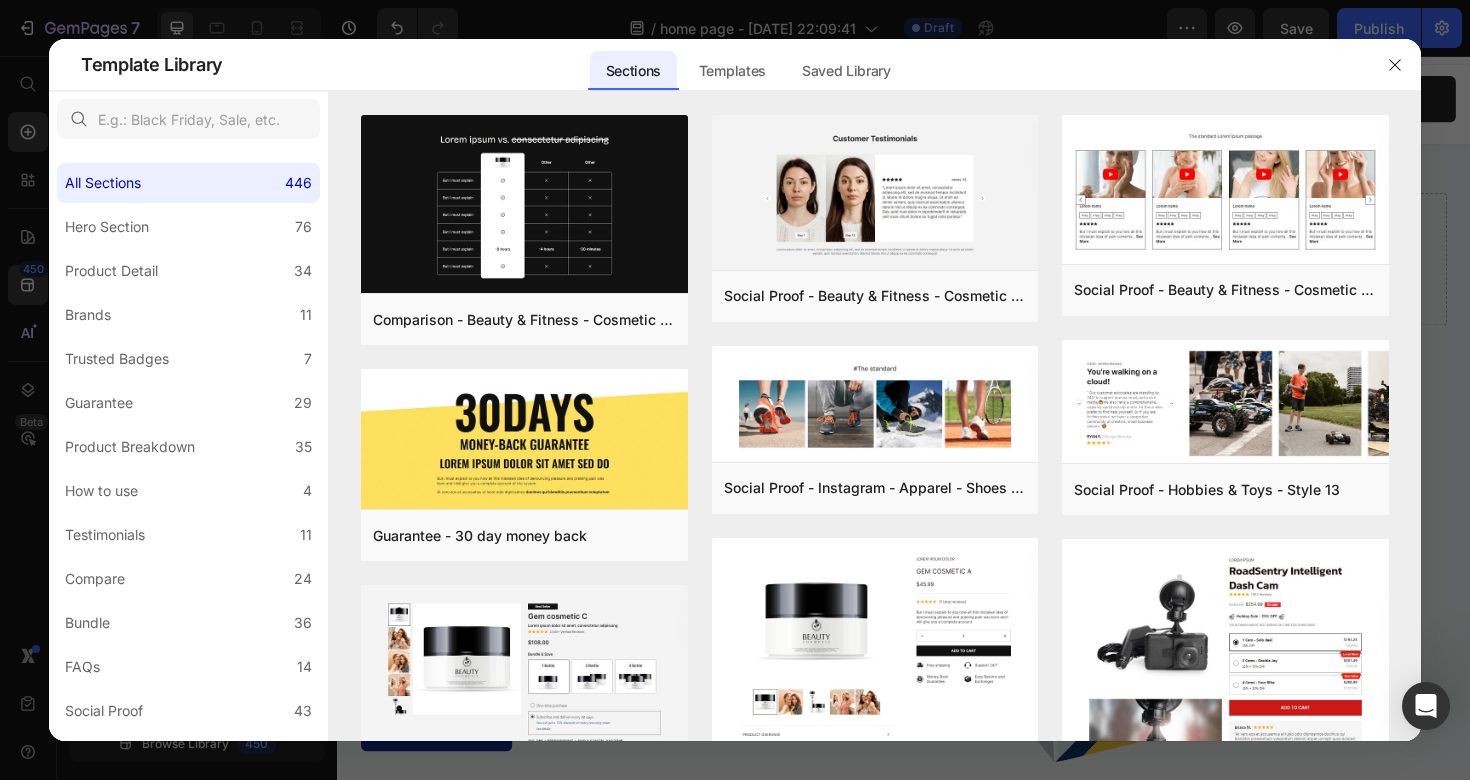 click at bounding box center [735, 390] 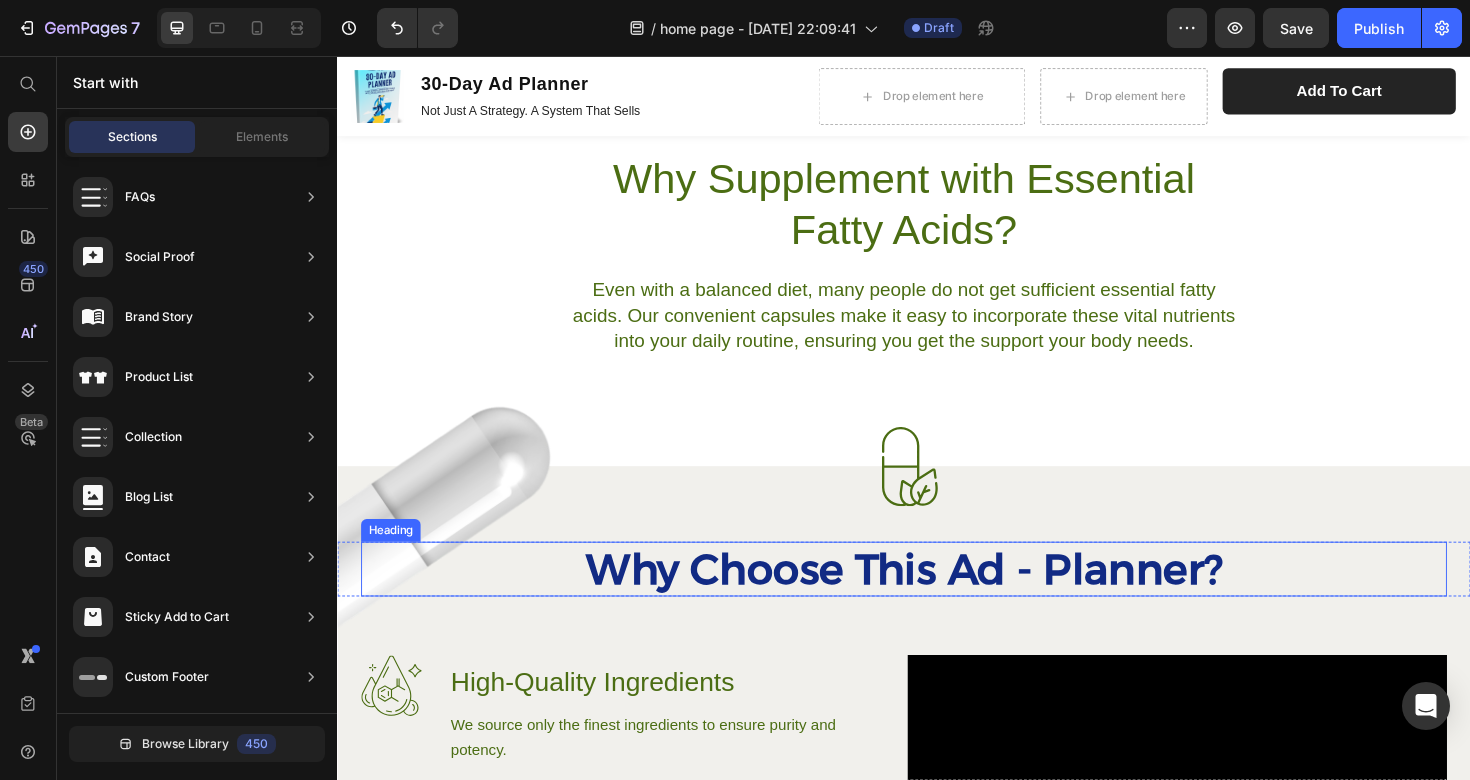scroll, scrollTop: 1001, scrollLeft: 0, axis: vertical 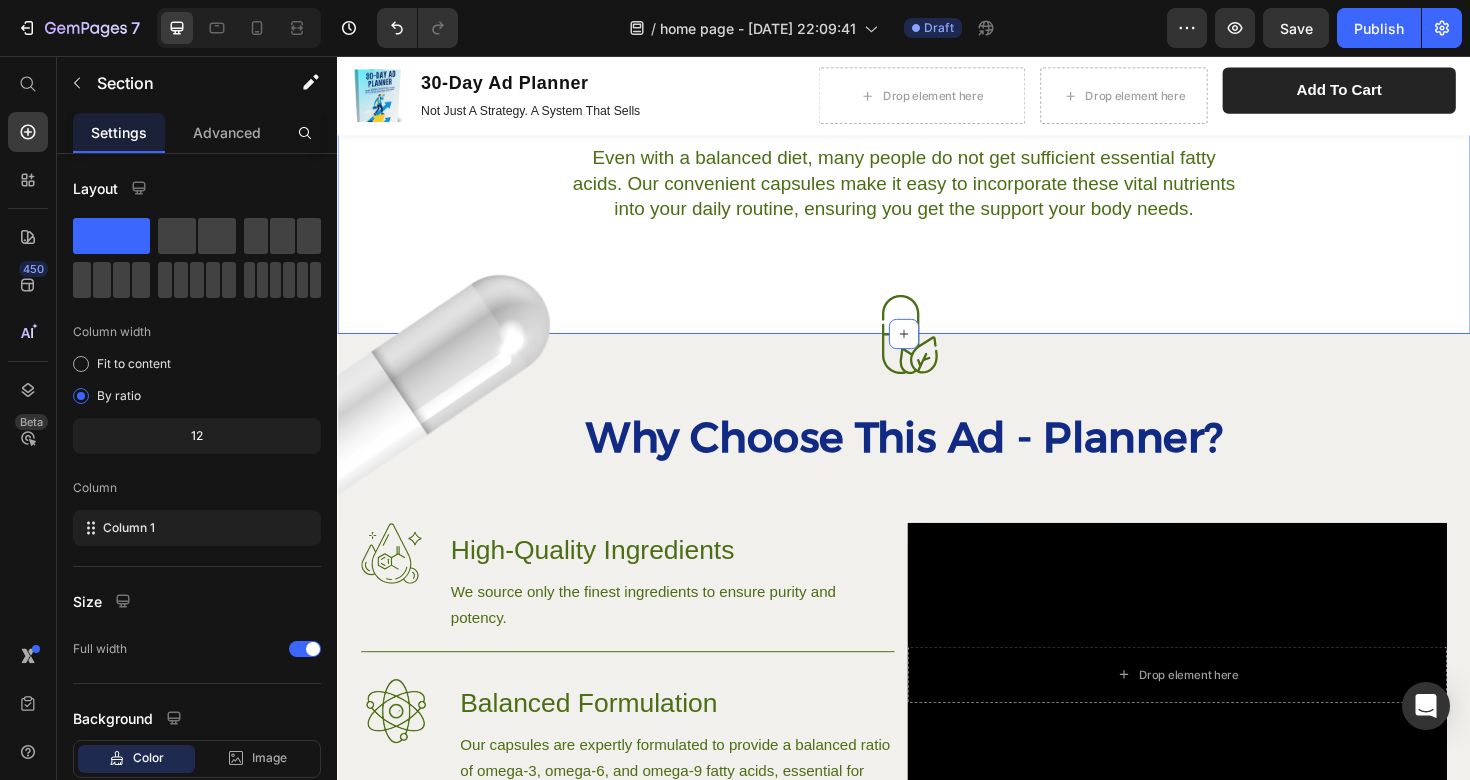 click on "Why Supplement with Essential Fatty Acids? Heading Even with a balanced diet, many people do not get sufficient essential fatty acids. Our convenient capsules make it easy to incorporate these vital nutrients into your daily routine, ensuring you get the support your body needs. Text Block Row Section 3   You can create reusable sections Create Theme Section AI Content Write with GemAI What would you like to describe here? Tone and Voice Persuasive Product Show more Generate" at bounding box center [937, 143] 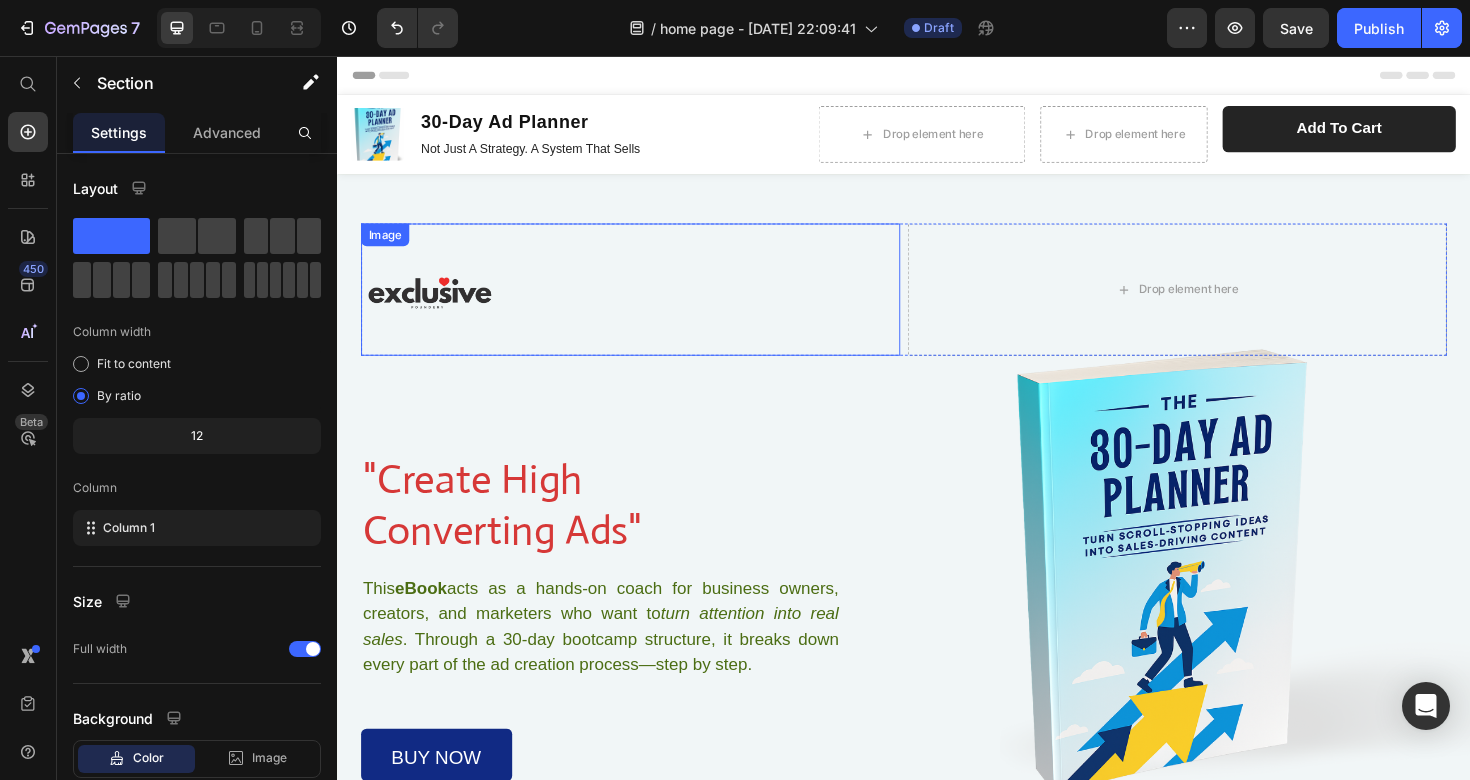 scroll, scrollTop: 0, scrollLeft: 0, axis: both 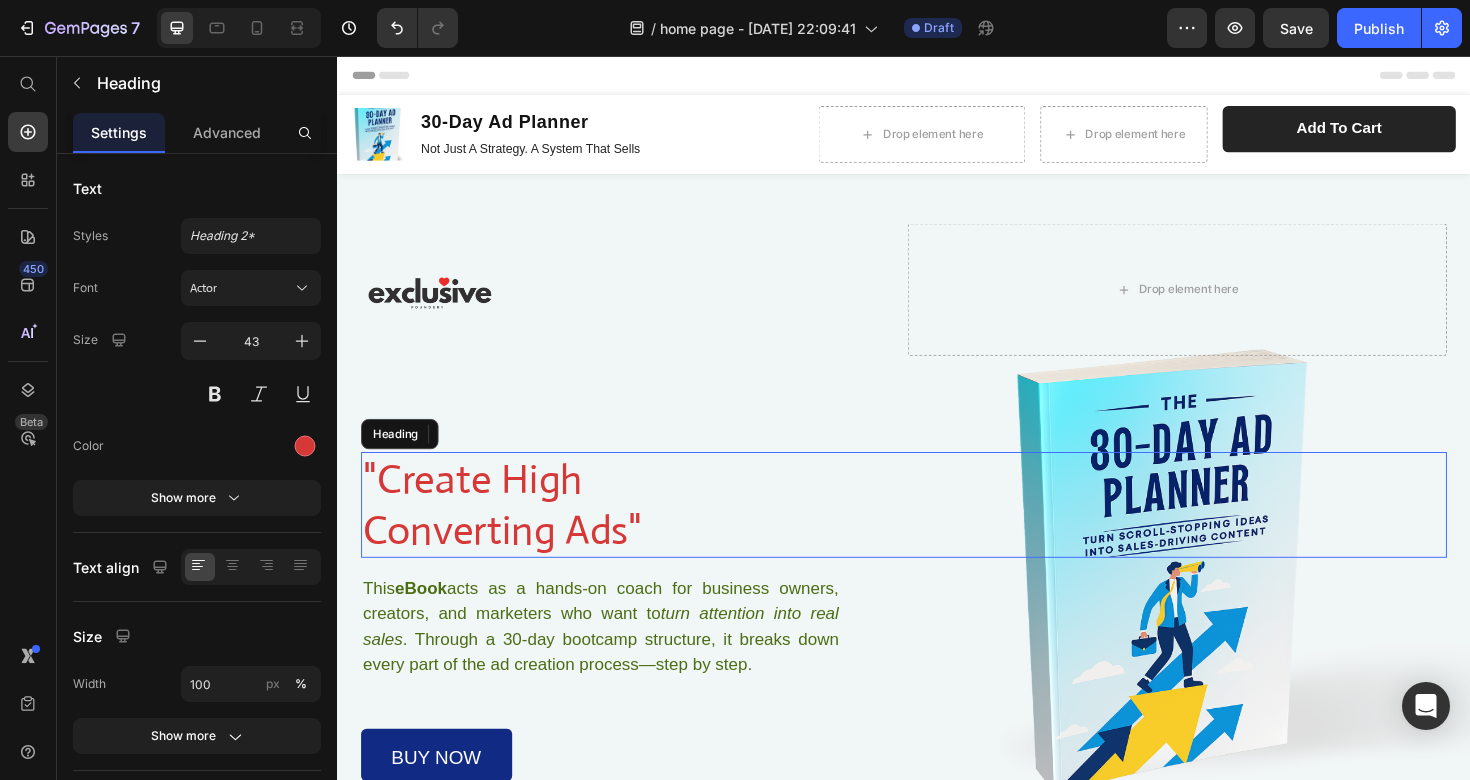 click on ""Create High  Converting Ads"" at bounding box center [937, 531] 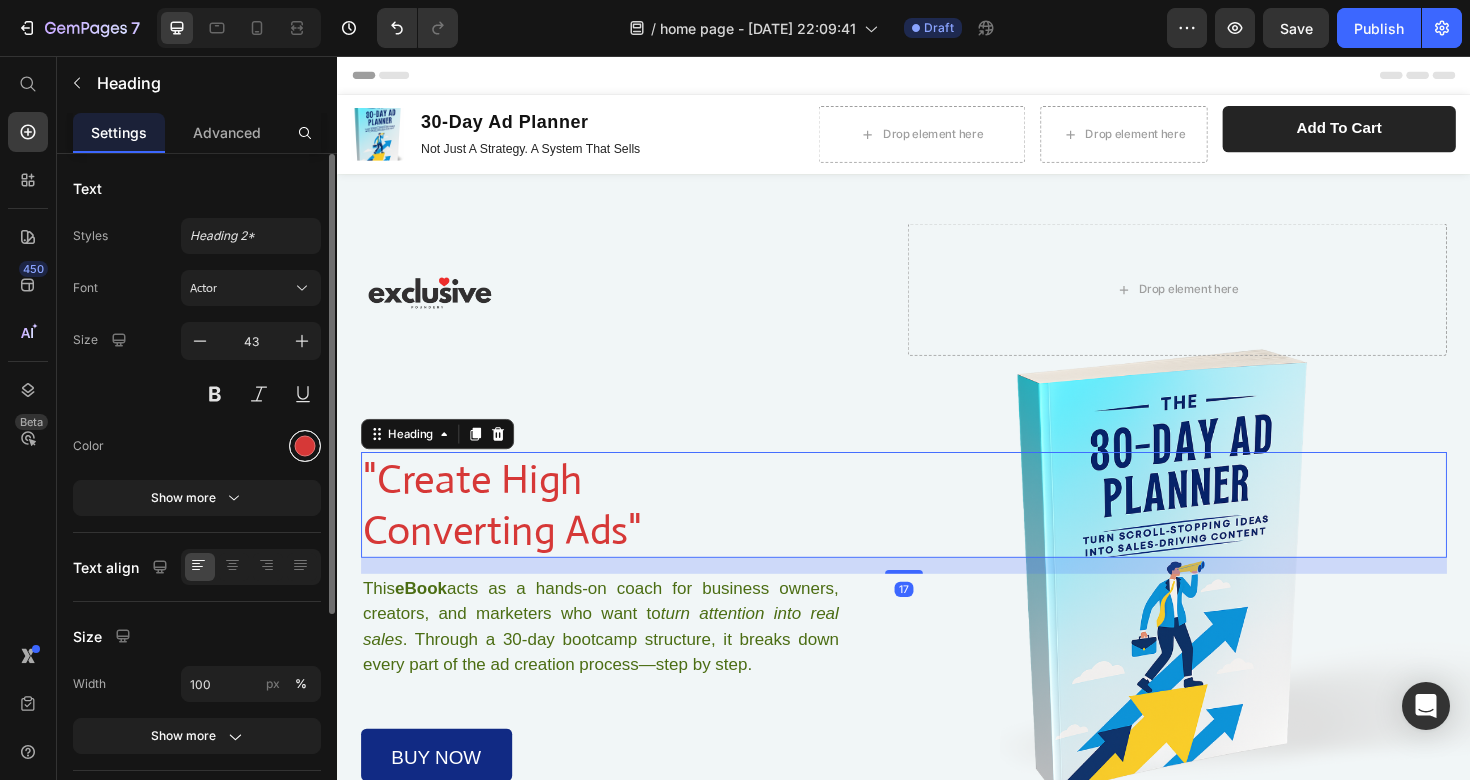 click at bounding box center (305, 446) 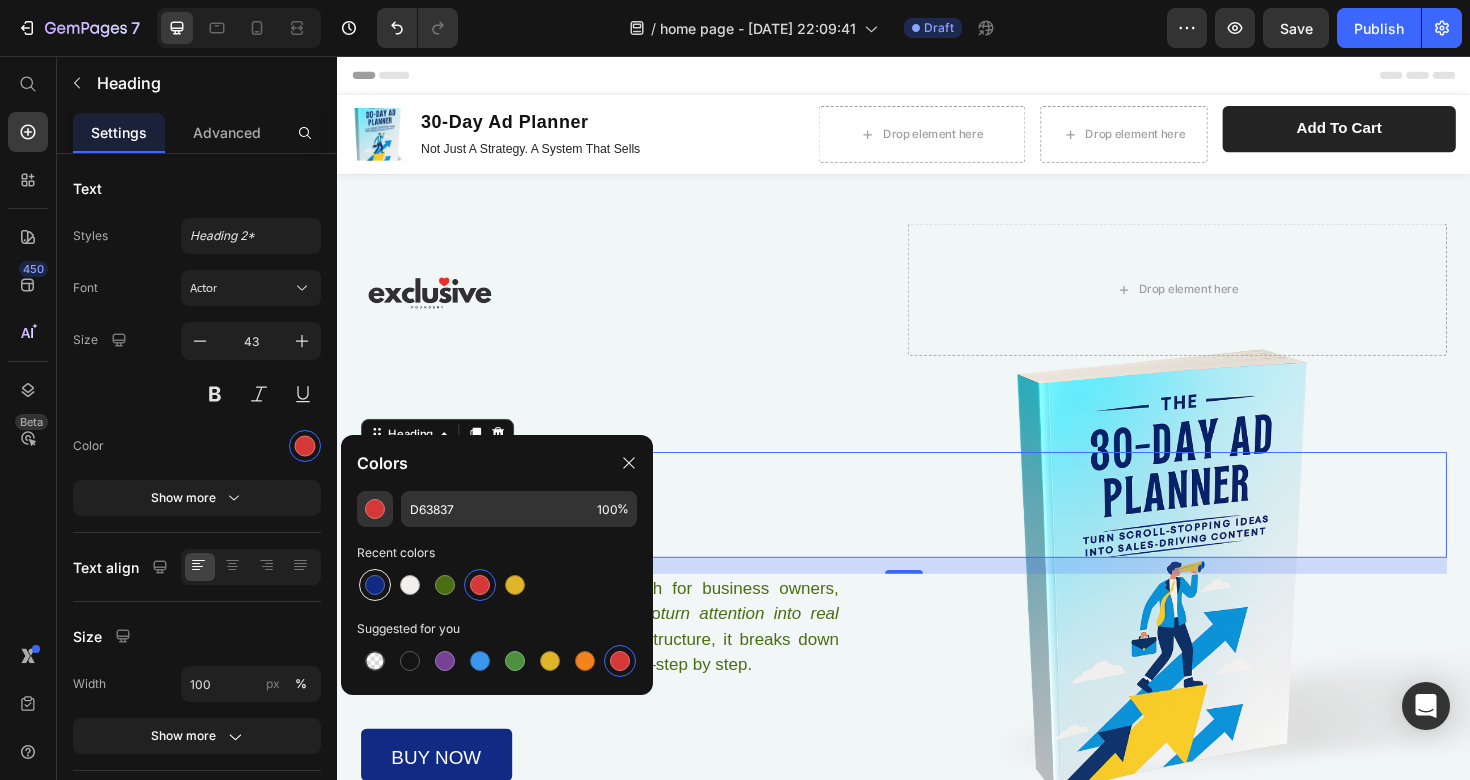 click at bounding box center (375, 585) 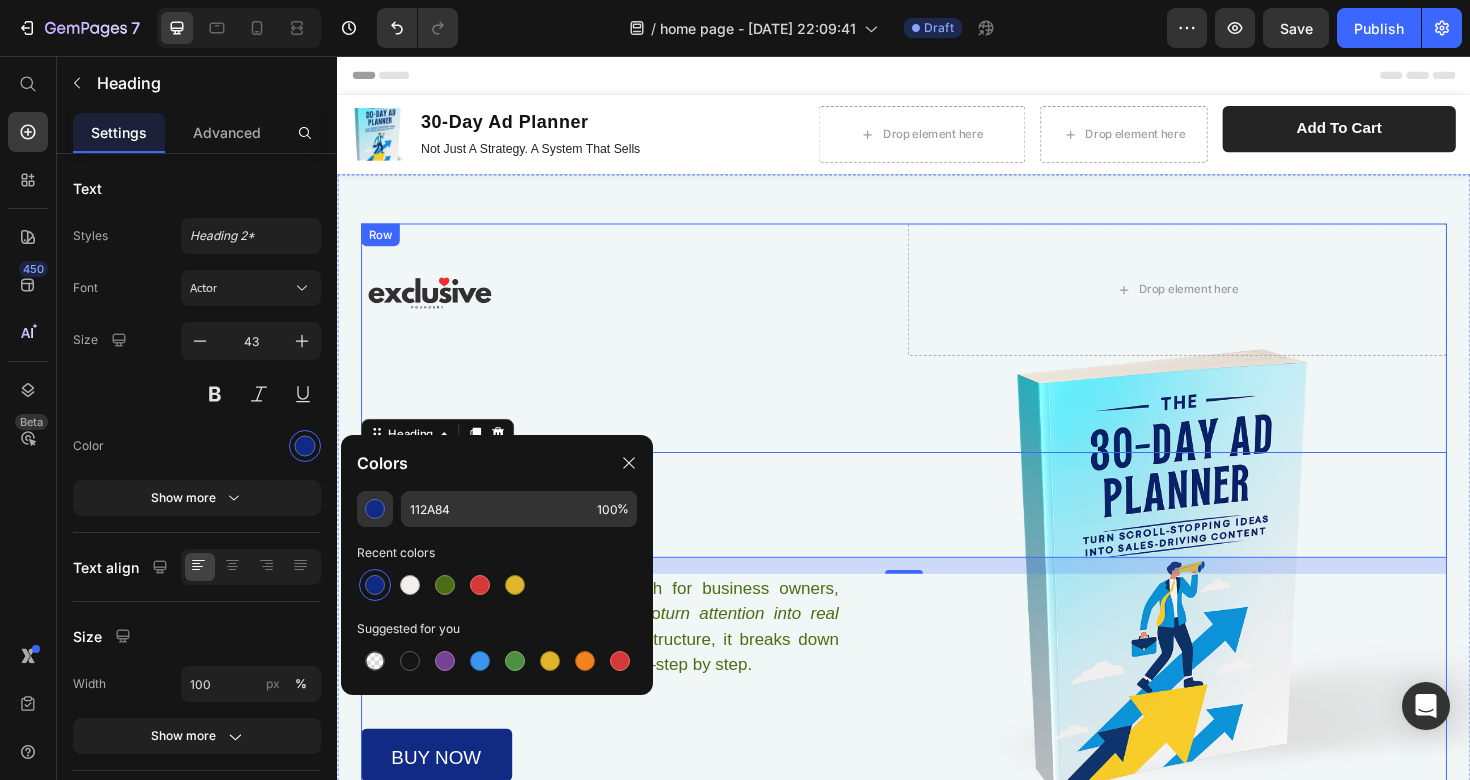 click on "Image
Drop element here Row "Create High  Converting Ads" Heading   17 This  eBook  acts as a hands-on coach for business owners, creators, and marketers who want to  turn attention into real sales . Through a 30-day bootcamp structure, it breaks down every part of the ad creation process—step by step. Text Block buy now Button Row" at bounding box center [937, 528] 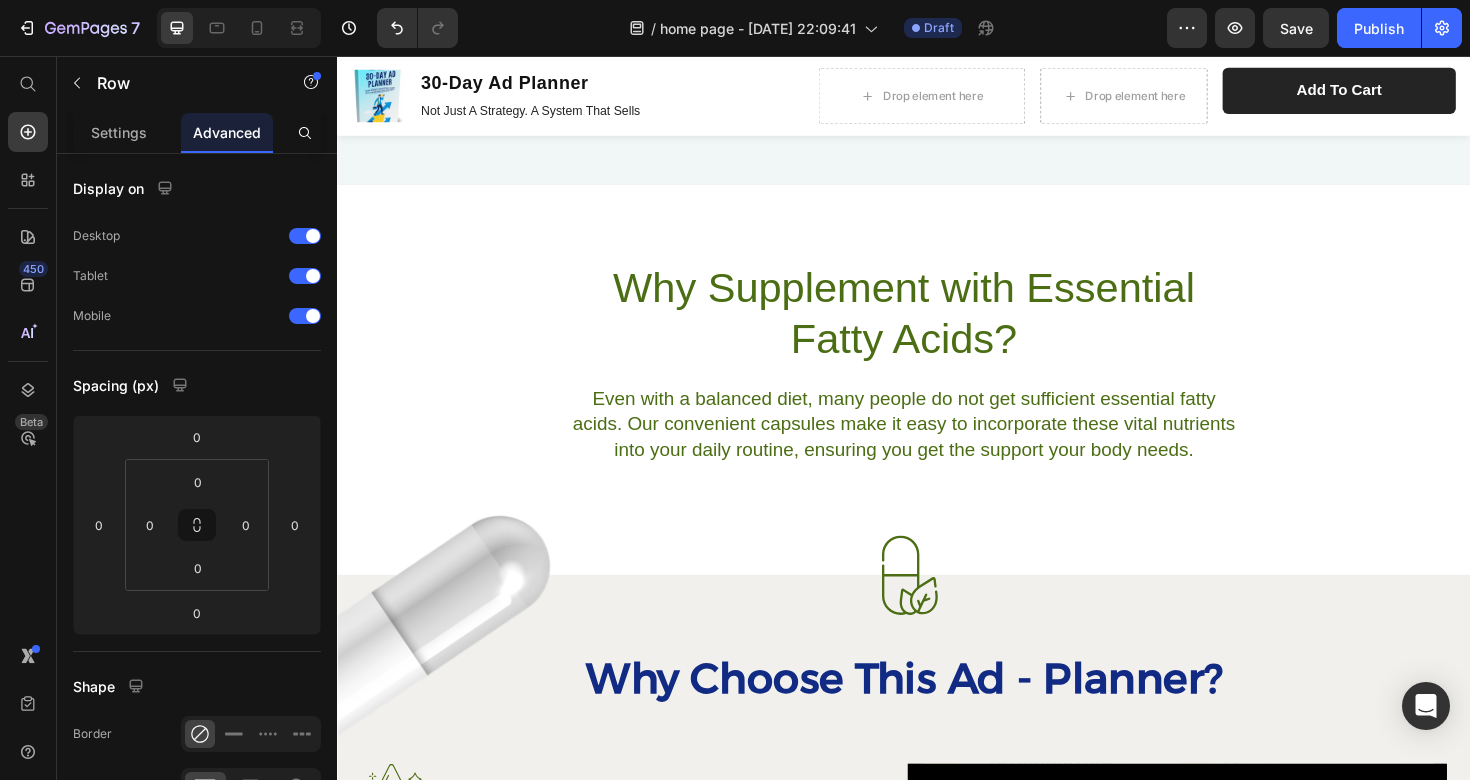 scroll, scrollTop: 760, scrollLeft: 0, axis: vertical 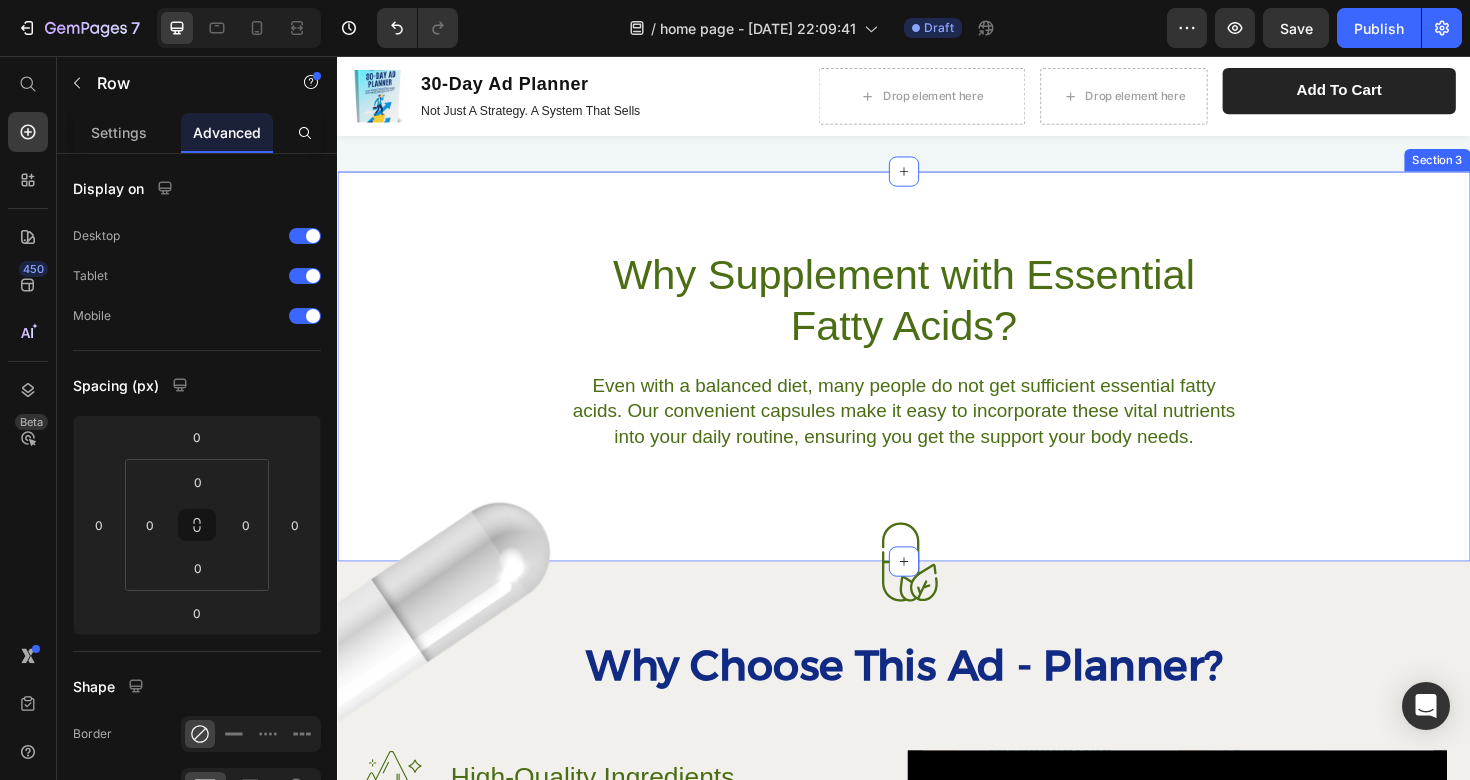 click on "Why Supplement with Essential Fatty Acids? Heading Even with a balanced diet, many people do not get sufficient essential fatty acids. Our convenient capsules make it easy to incorporate these vital nutrients into your daily routine, ensuring you get the support your body needs. Text Block Row" at bounding box center [937, 366] 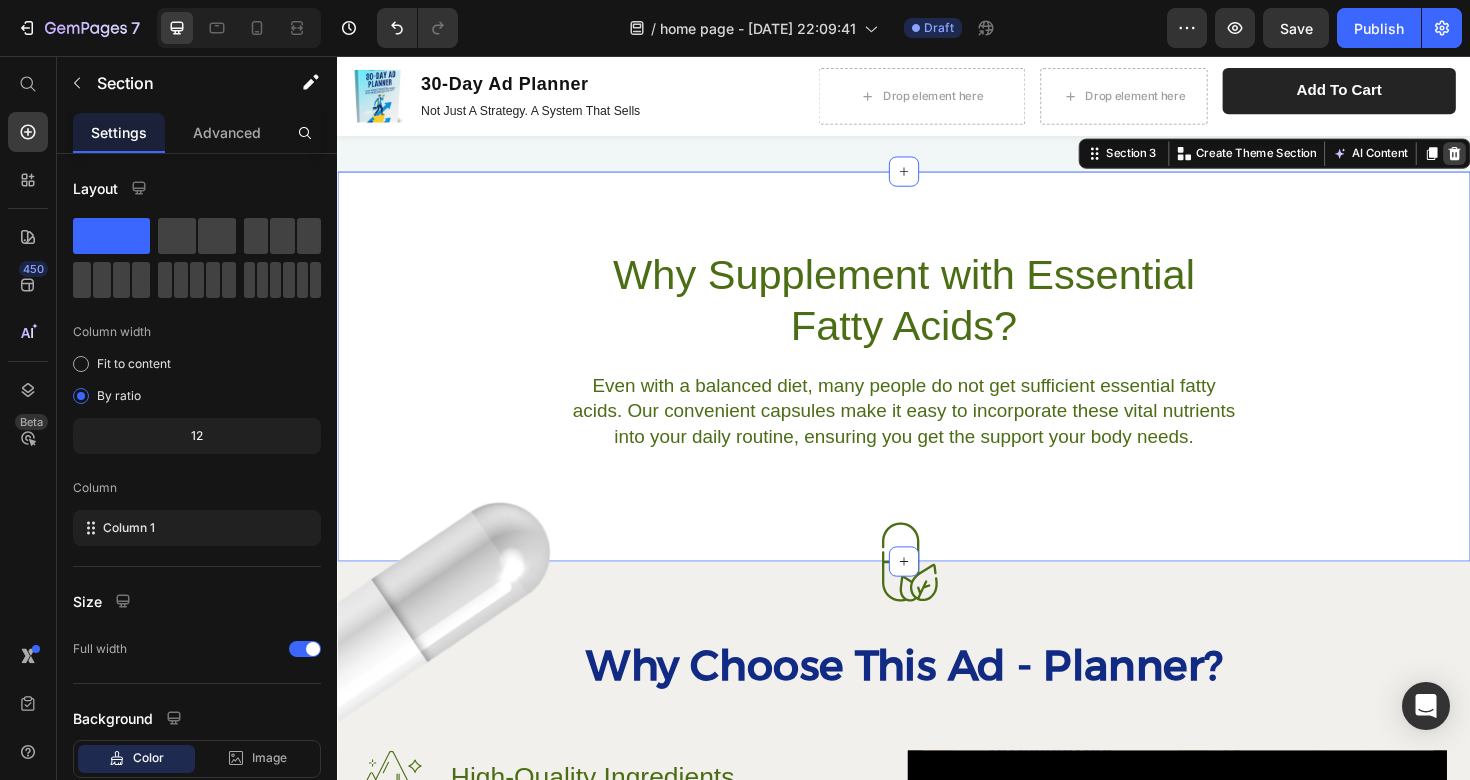 click 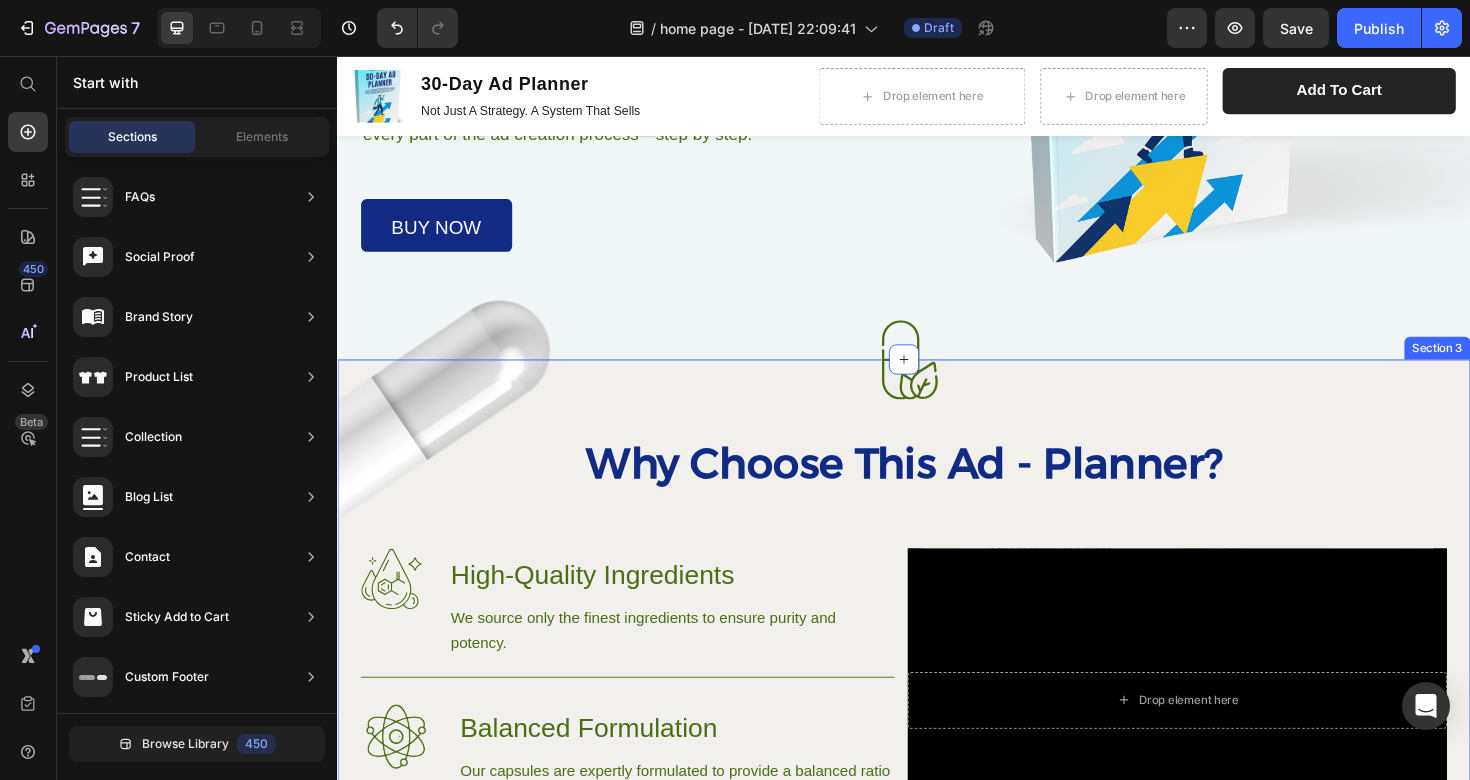 scroll, scrollTop: 558, scrollLeft: 0, axis: vertical 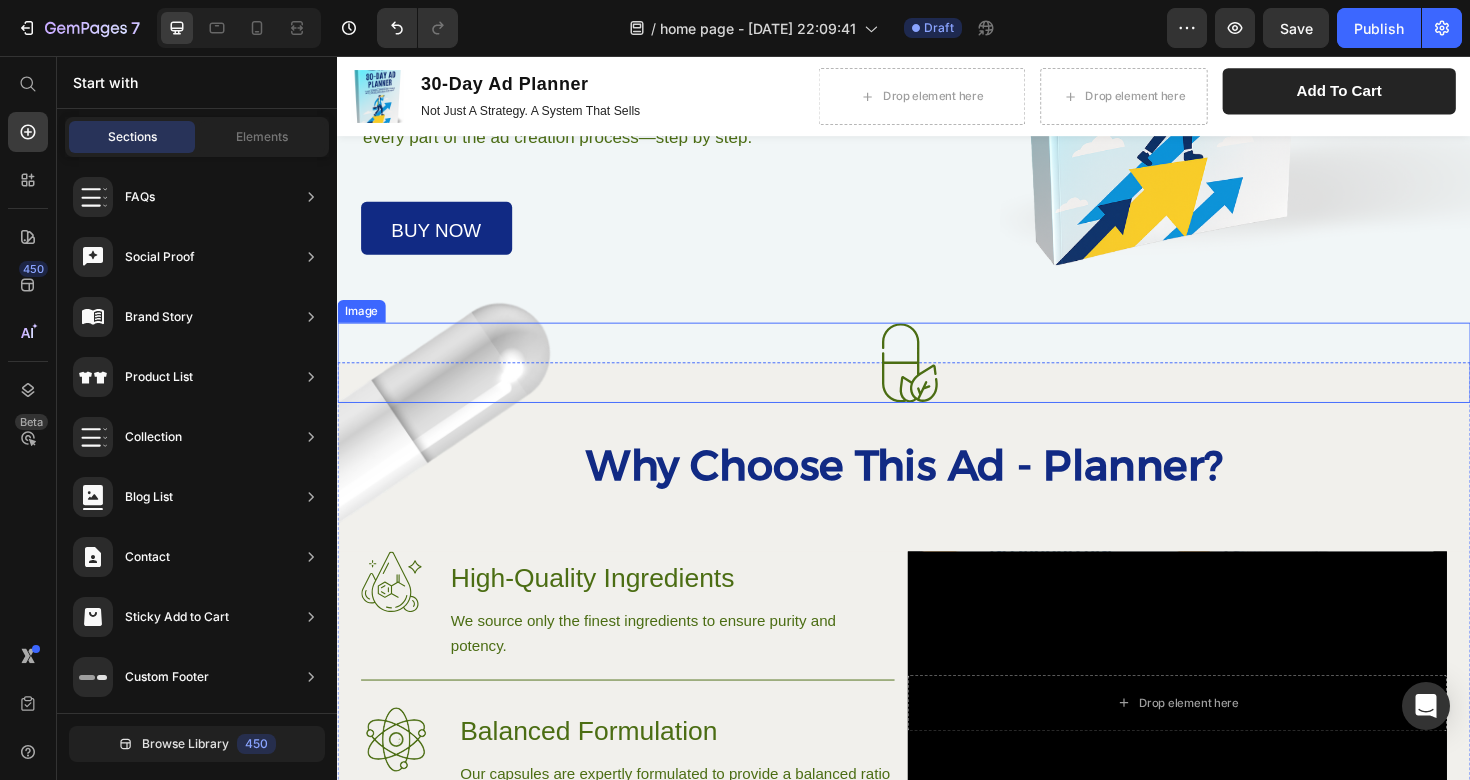 click at bounding box center (937, 380) 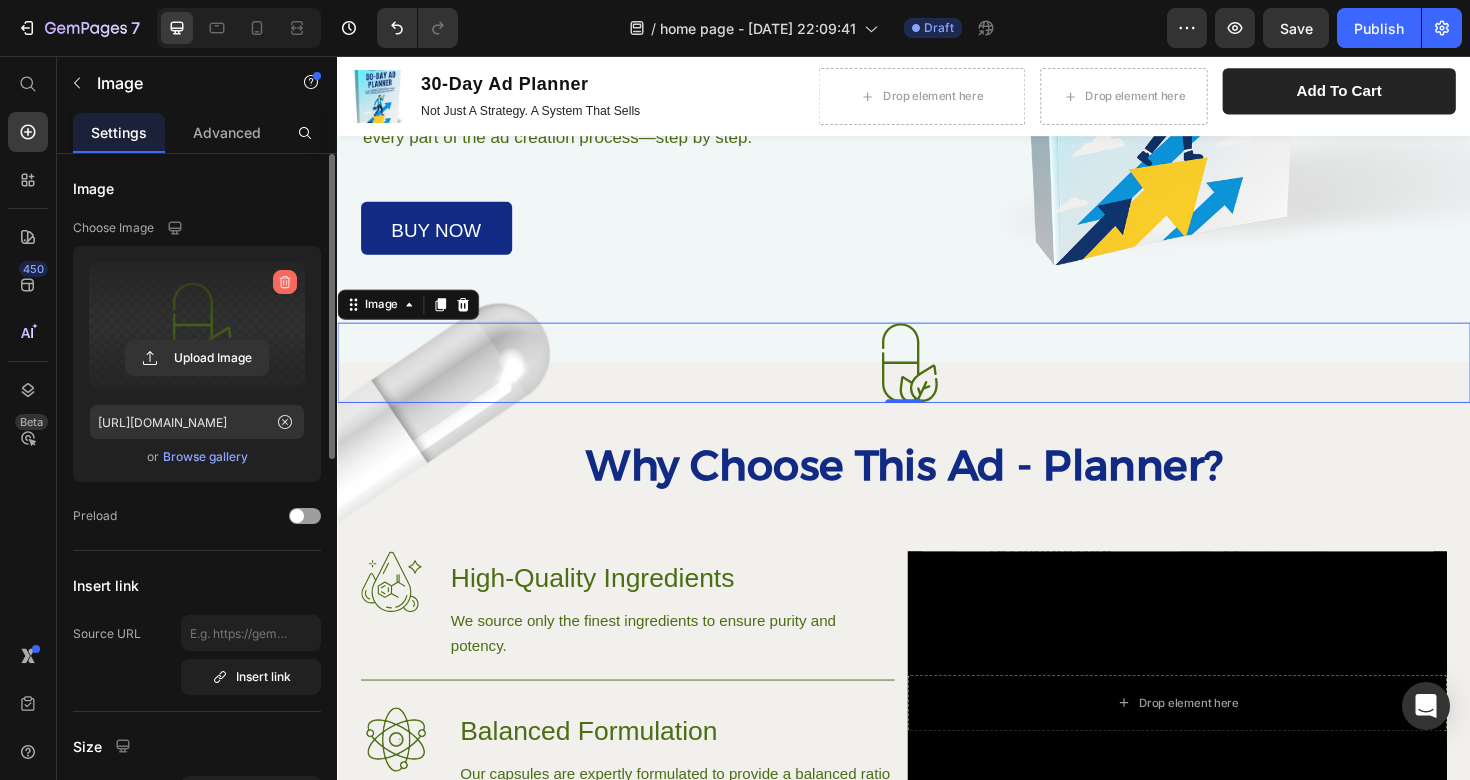click at bounding box center [285, 282] 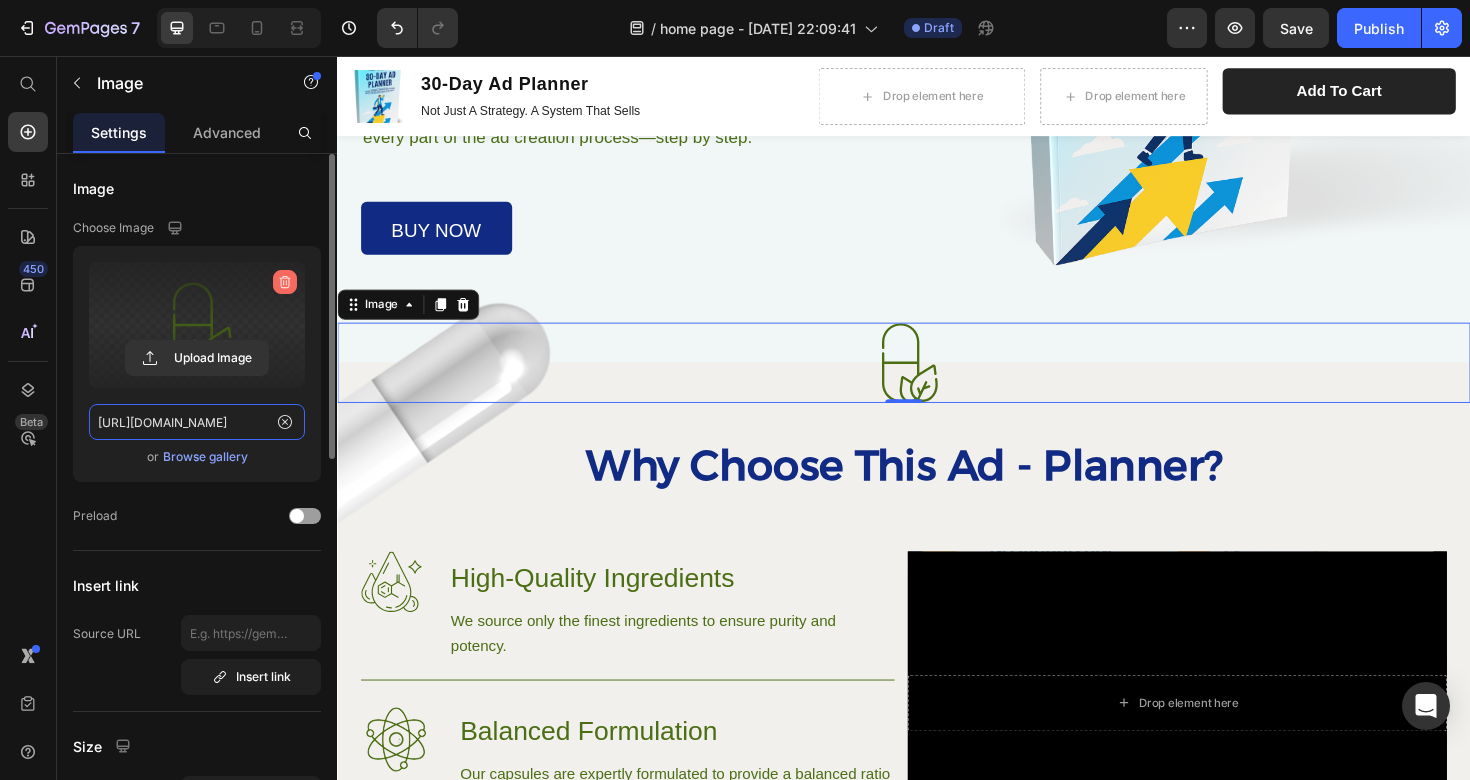 type 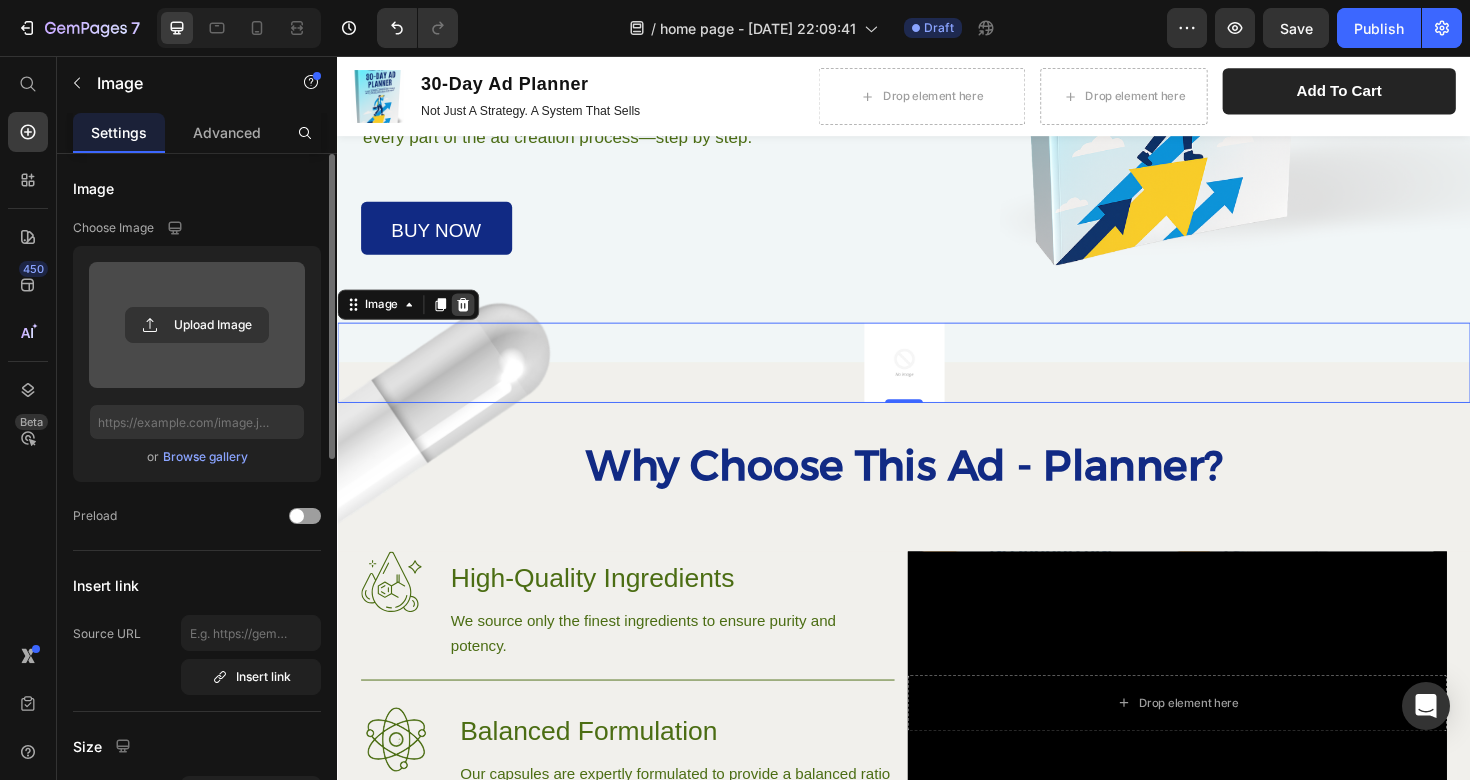click at bounding box center (470, 319) 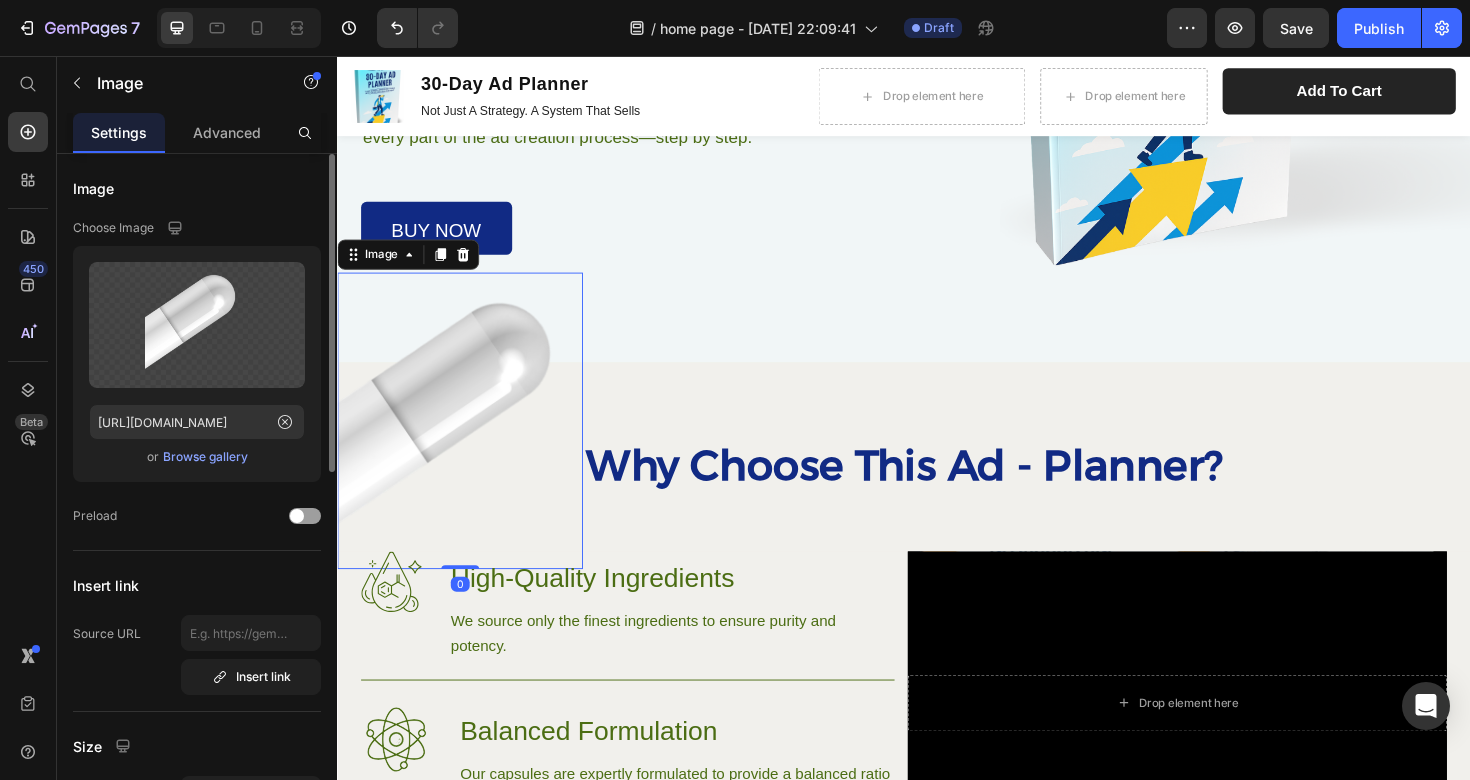 click at bounding box center (467, 442) 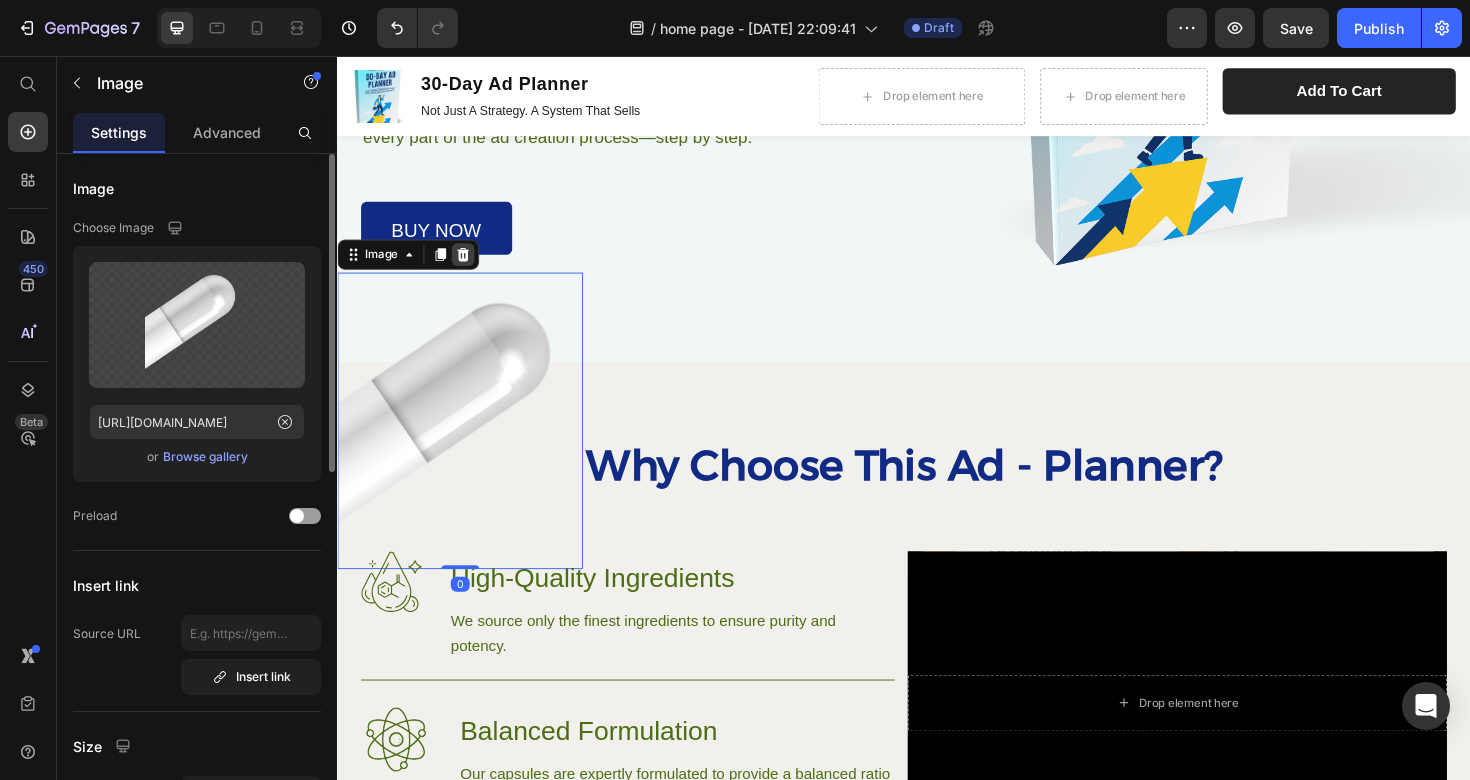 click at bounding box center (470, 266) 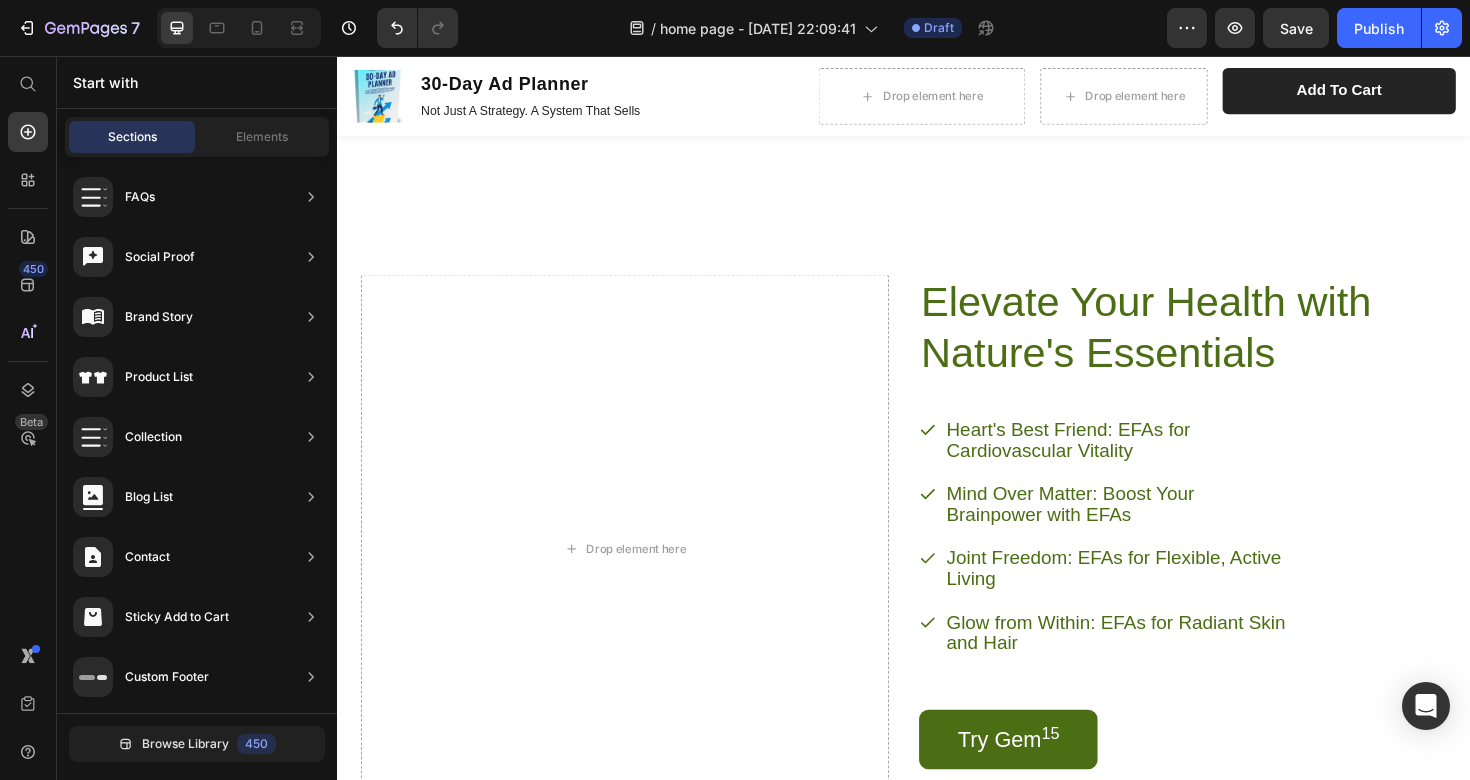 scroll, scrollTop: 3000, scrollLeft: 0, axis: vertical 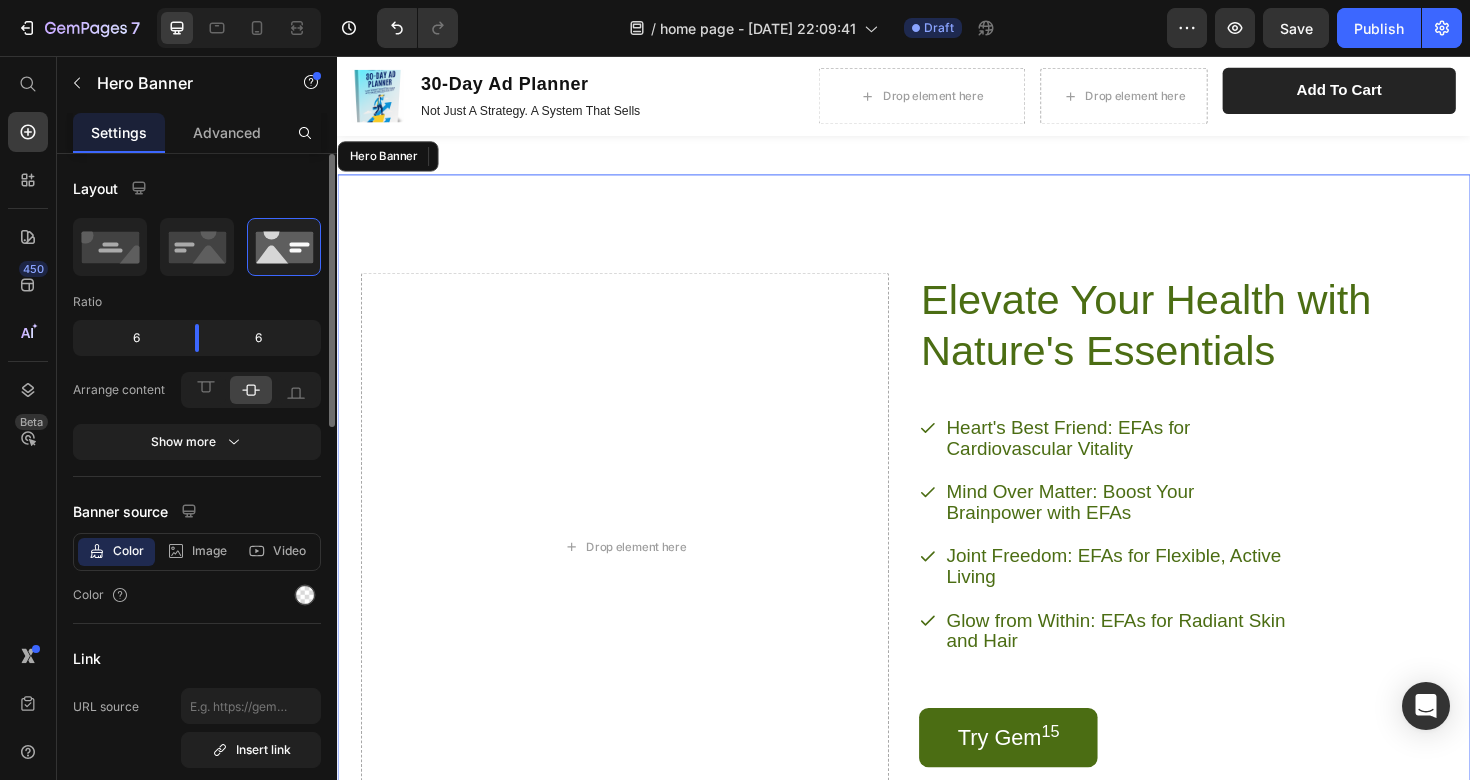 click on "Elevate Your Health with Nature's Essentials Heading
Heart's Best Friend: EFAs for Cardiovascular Vitality
Mind Over Matter: Boost Your Brainpower with EFAs
Joint Freedom: EFAs for Flexible, Active Living
Glow from Within: EFAs for Radiant Skin and Hair Item List Try Gem 15 Button Row
Drop element here" at bounding box center (937, 560) 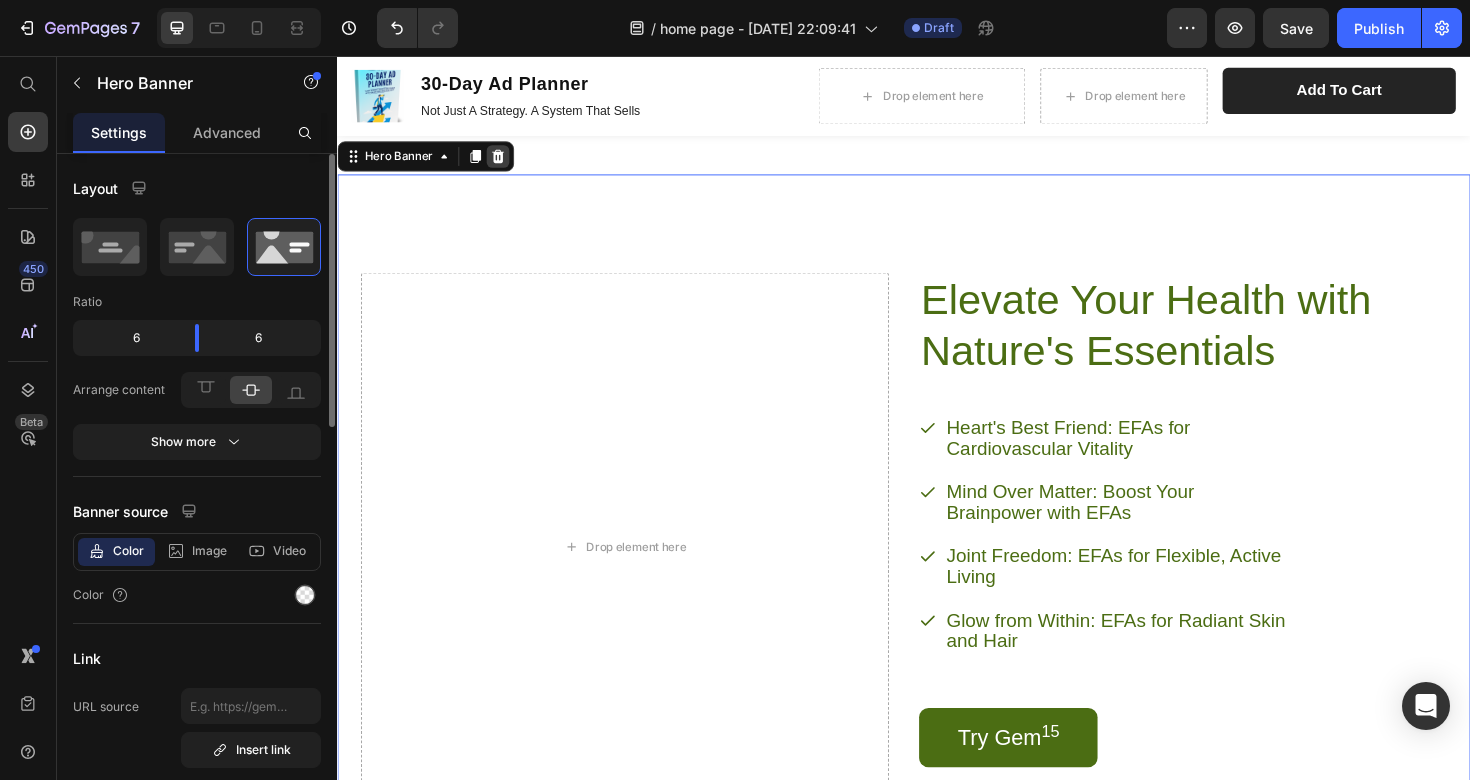 click at bounding box center [507, 162] 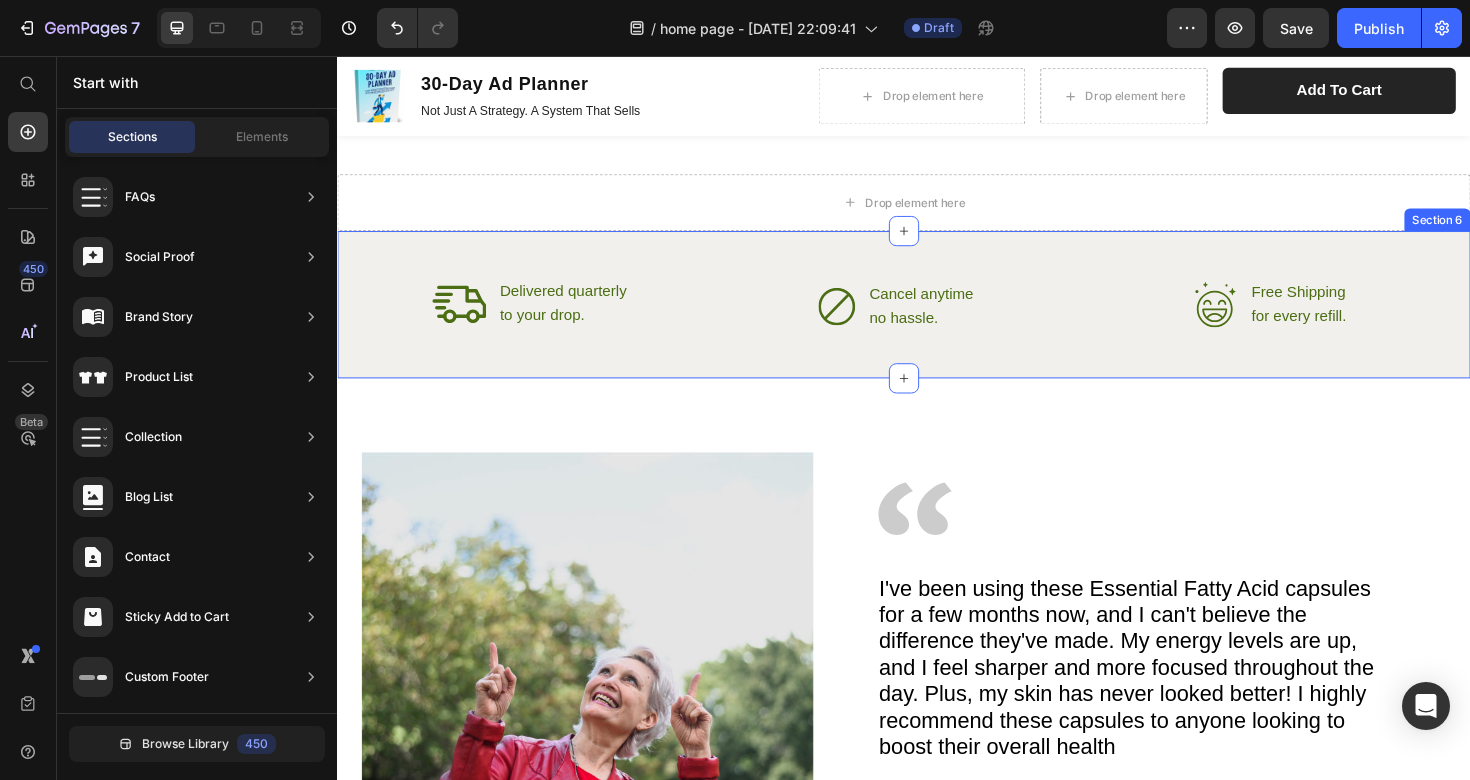 click on "Icon Delivered quarterly Text Block to your drop. Text Block Advanced List
Icon Cancel anytime Text Block no hassle. Text Block Advanced List Row
Icon Free Shipping Text Block for every refill. Text Block Advanced List Row Section 6" at bounding box center (937, 319) 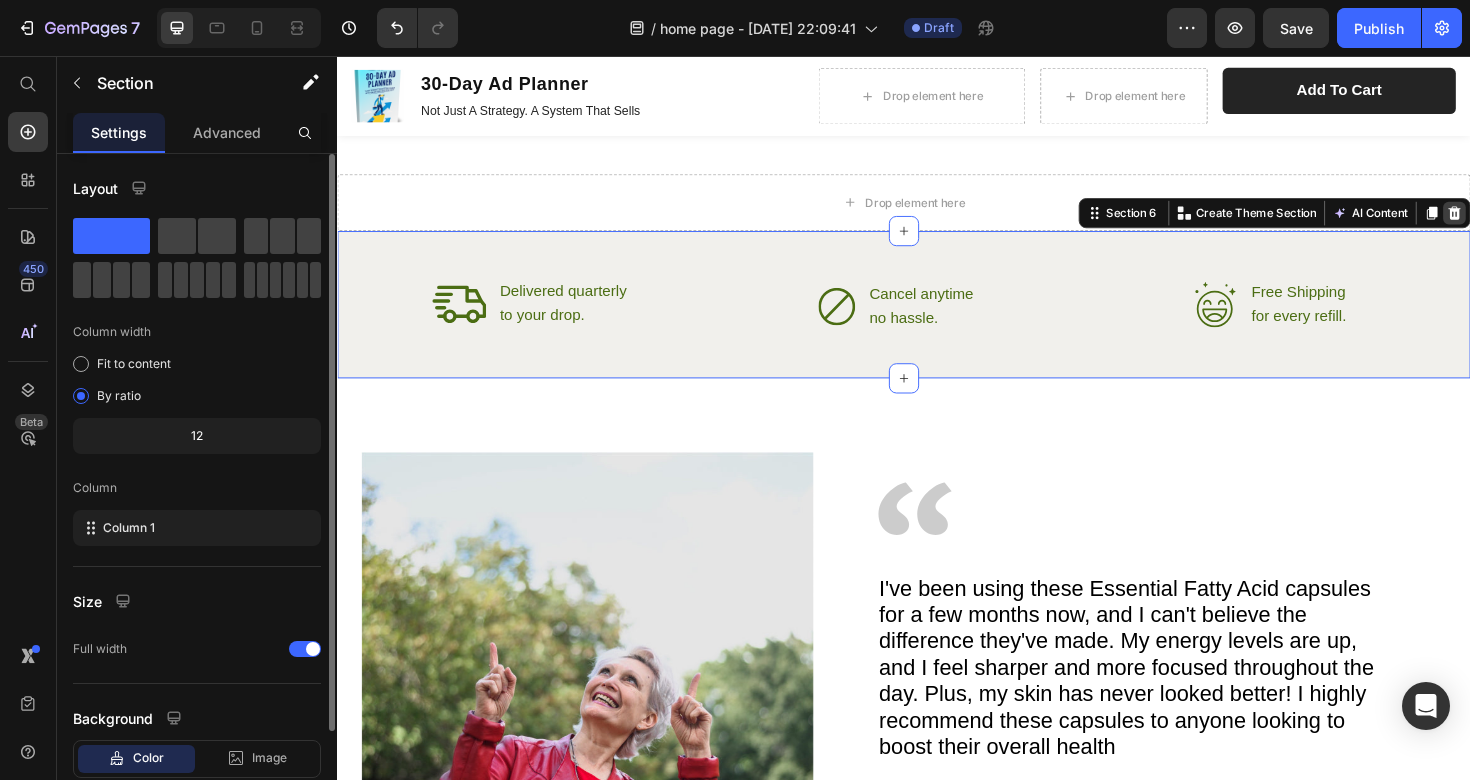 click 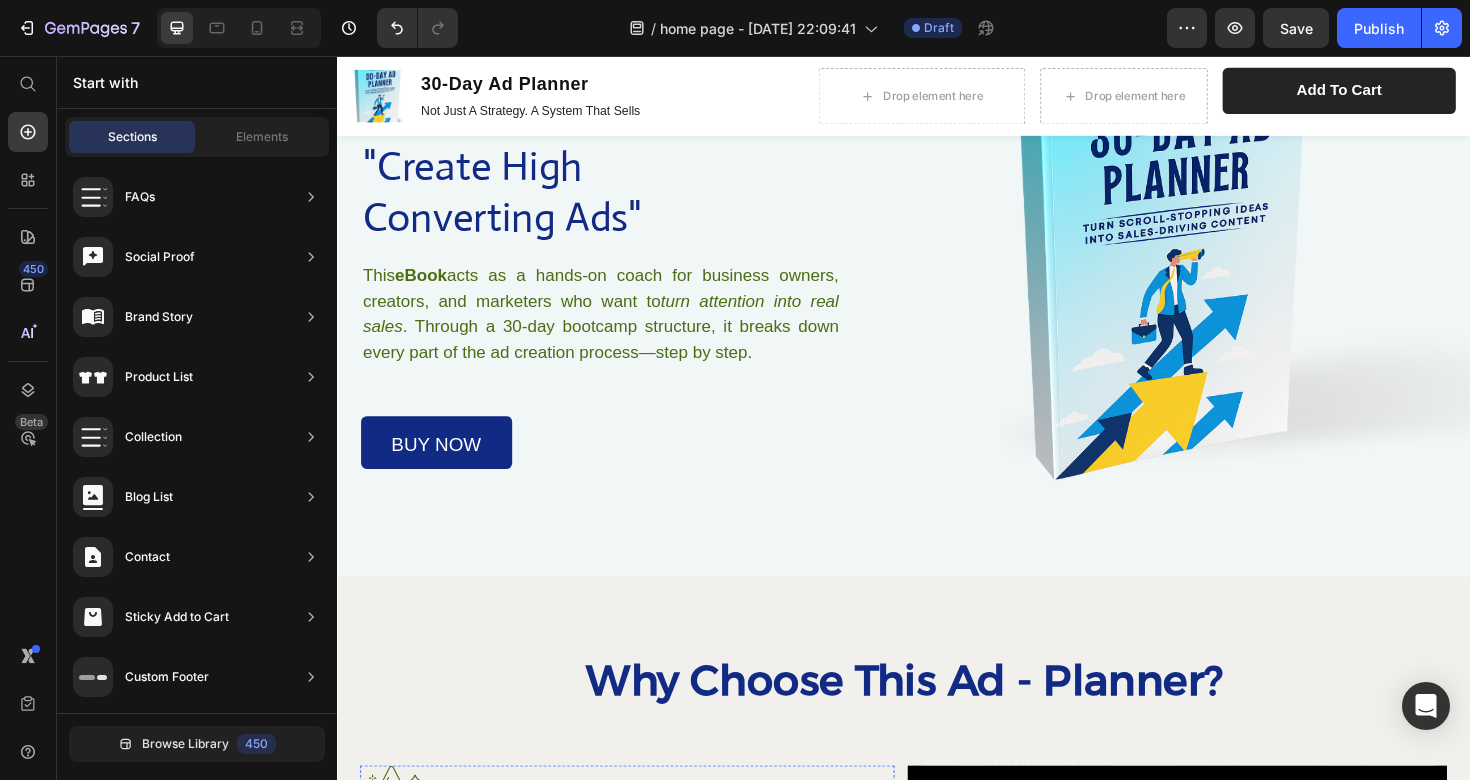 scroll, scrollTop: 276, scrollLeft: 0, axis: vertical 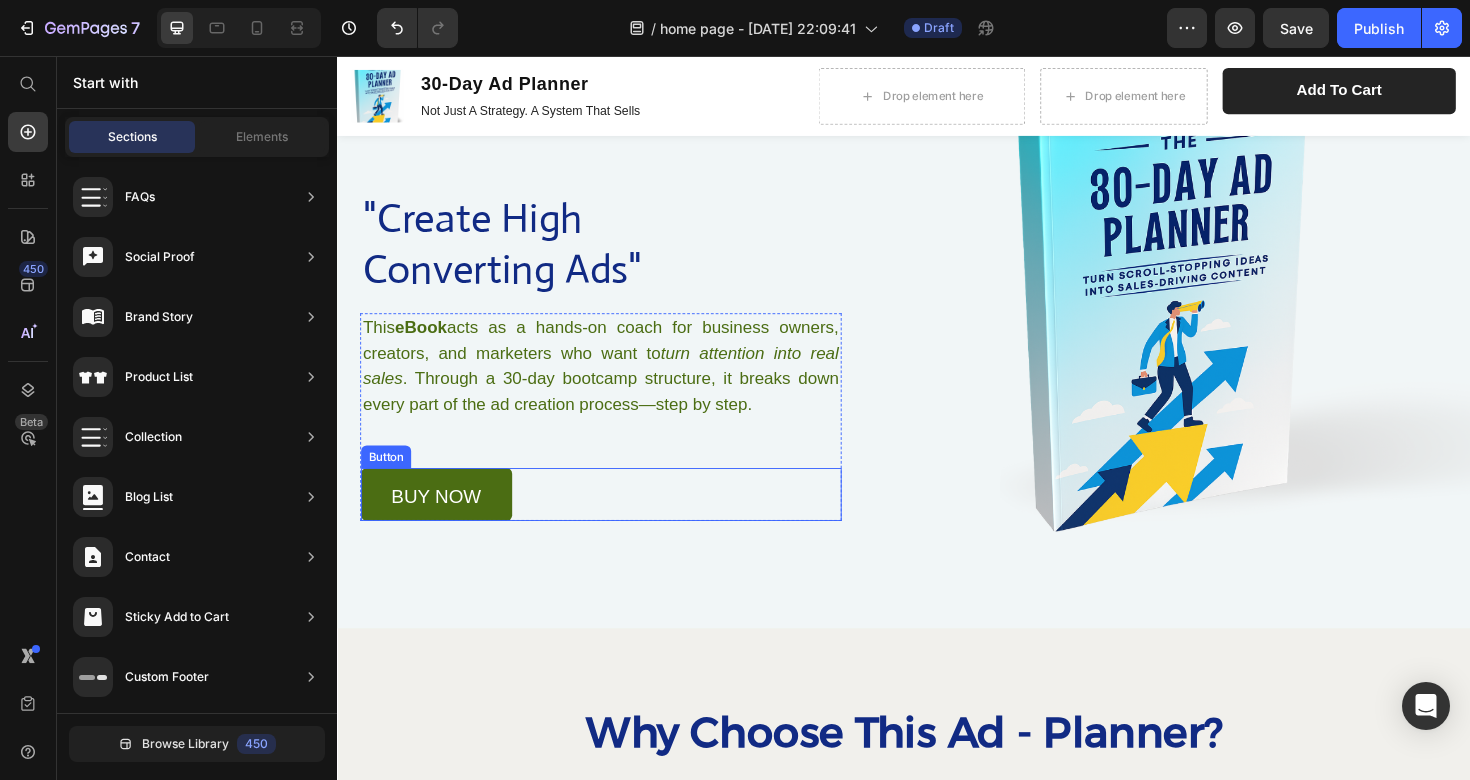 click on "buy now" at bounding box center (442, 520) 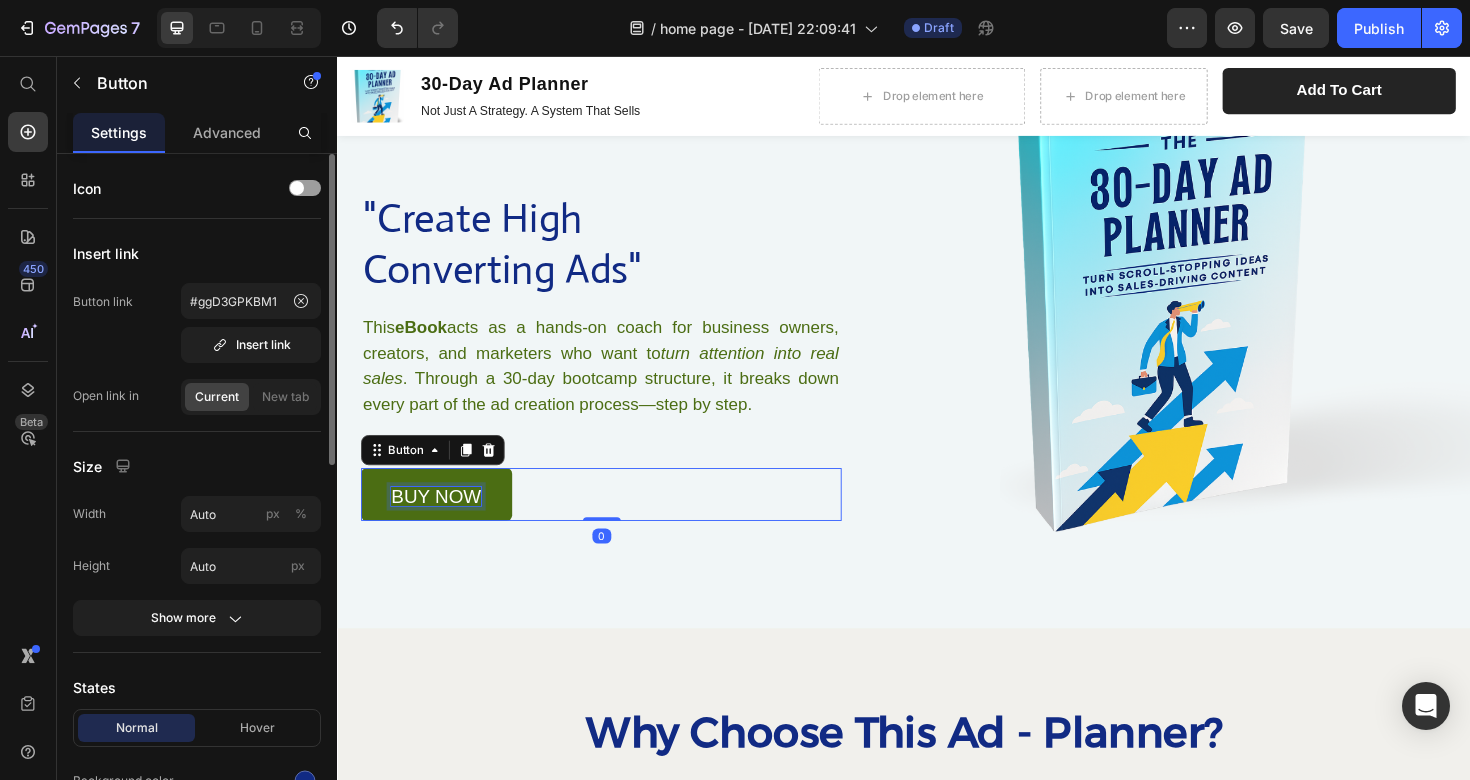 click on "buy now" at bounding box center [441, 522] 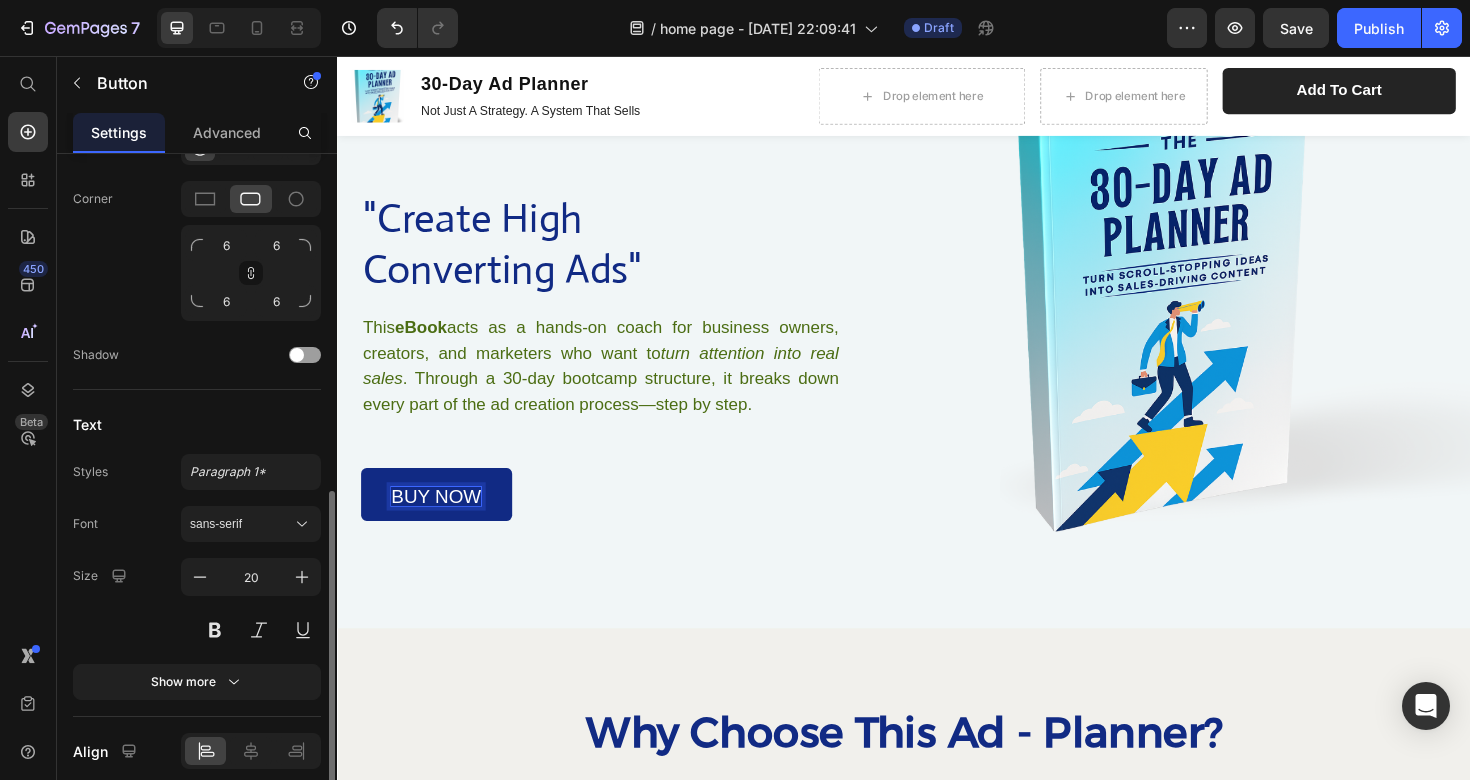 scroll, scrollTop: 814, scrollLeft: 0, axis: vertical 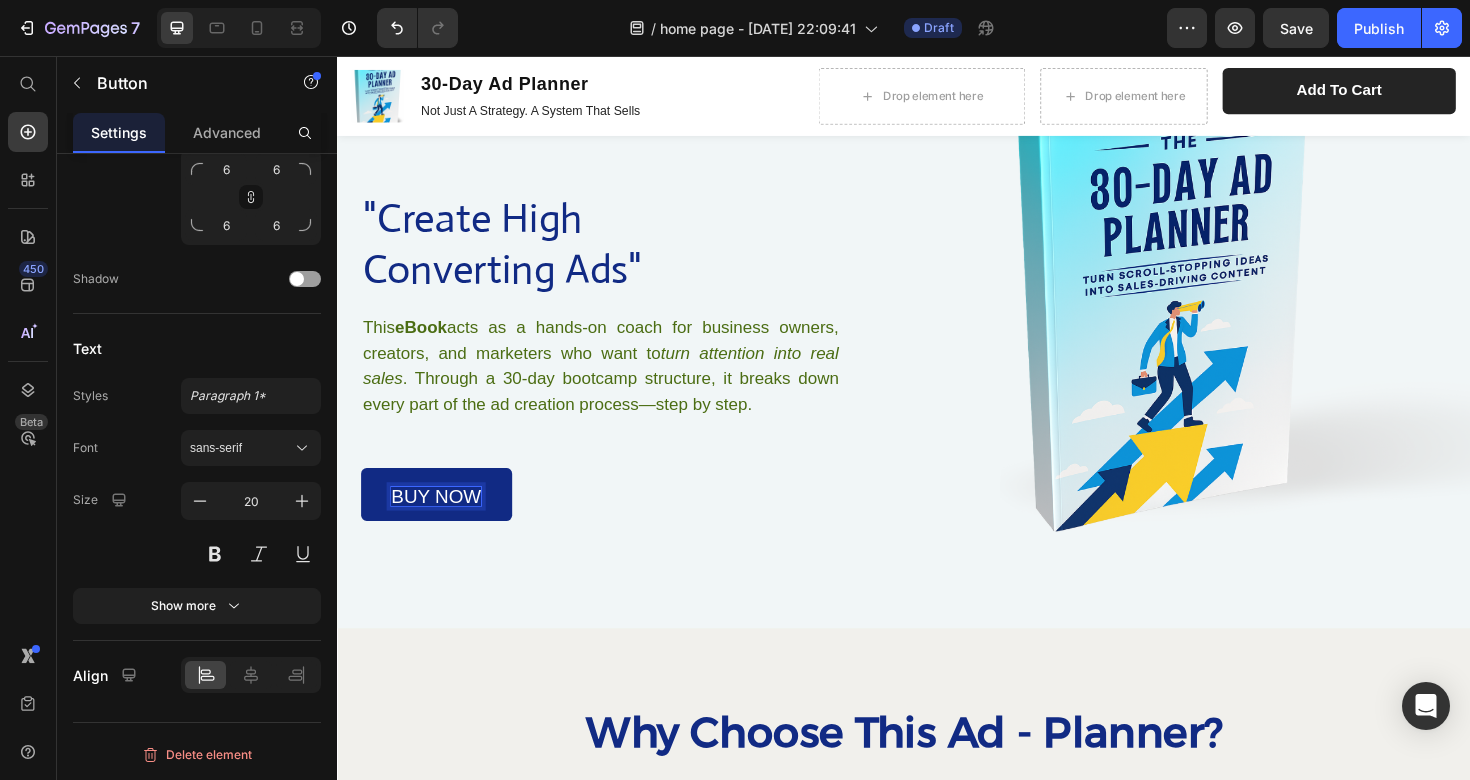 click on "buy now Button   0" at bounding box center (616, 520) 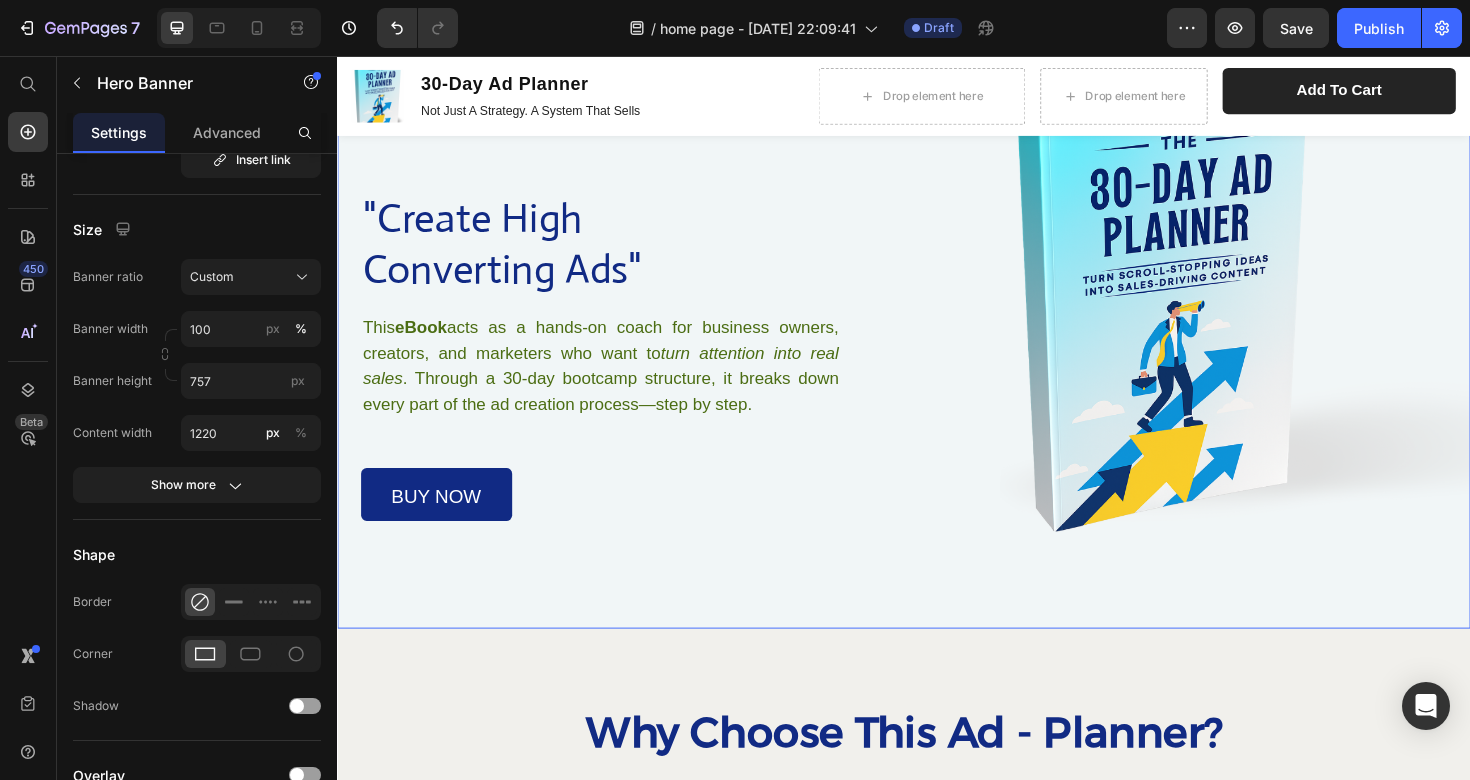 click at bounding box center (937, 283) 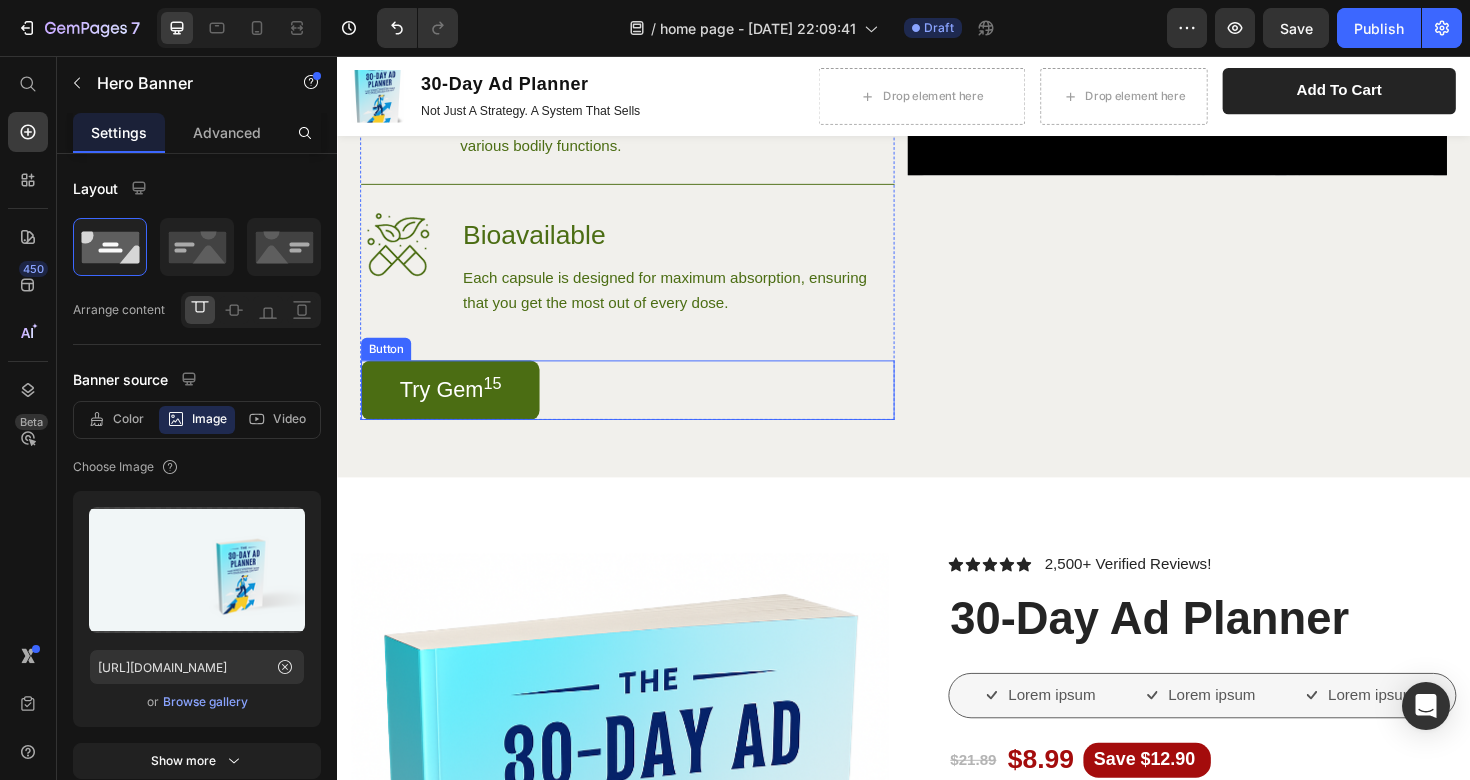 scroll, scrollTop: 1281, scrollLeft: 0, axis: vertical 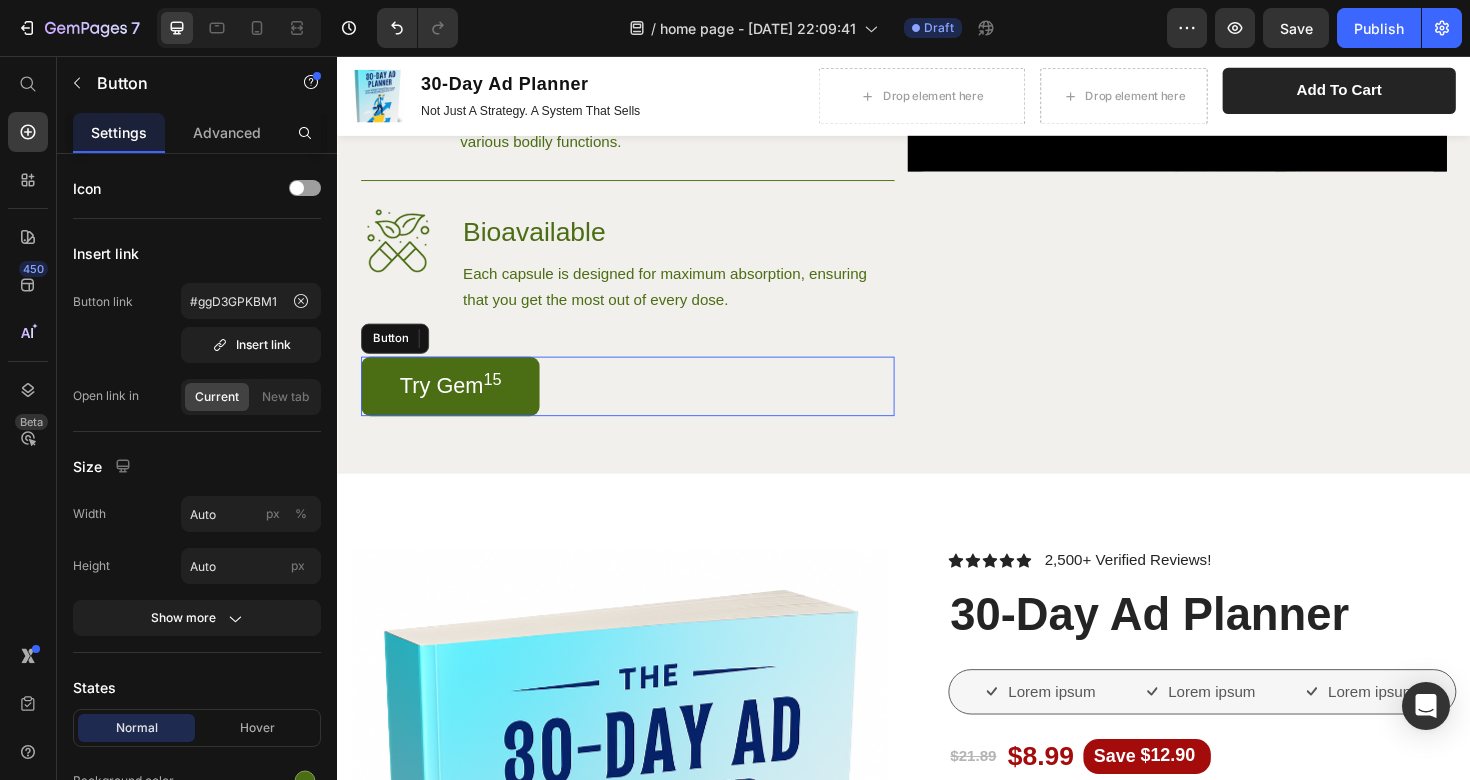 click on "Try Gem 15" at bounding box center (456, 405) 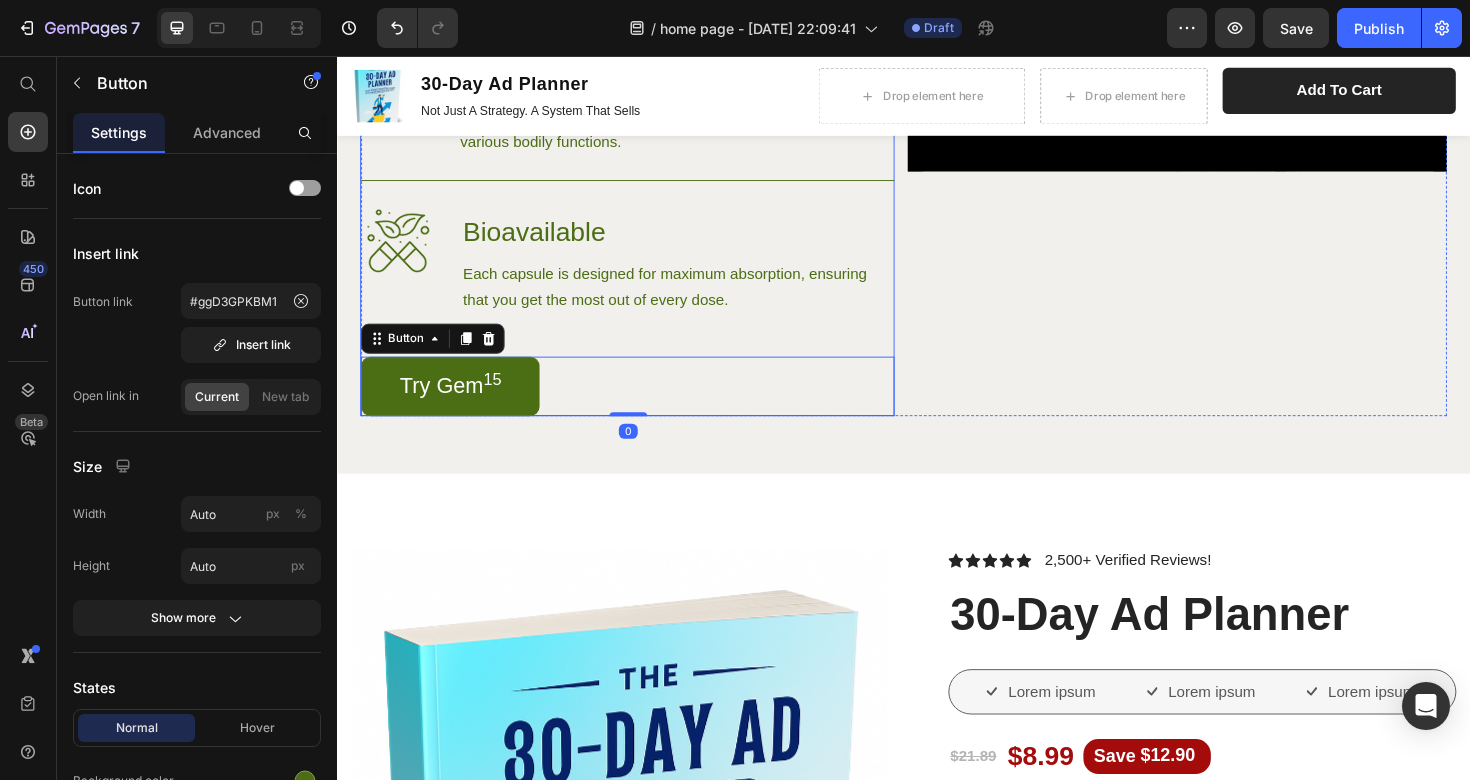 click on "Image High-Quality Ingredients Heading We source only the finest ingredients to ensure purity and potency. Text Block Row Image Balanced Formulation Heading Our capsules are expertly formulated to provide a balanced ratio of omega-3, omega-6, and omega-9 fatty acids, essential for various bodily functions. Text Block Row Image Bioavailable Heading Each capsule is designed for maximum absorption, ensuring that you get the most out of every dose. Text Block Row Try Gem 15 Button   0" at bounding box center [644, 147] 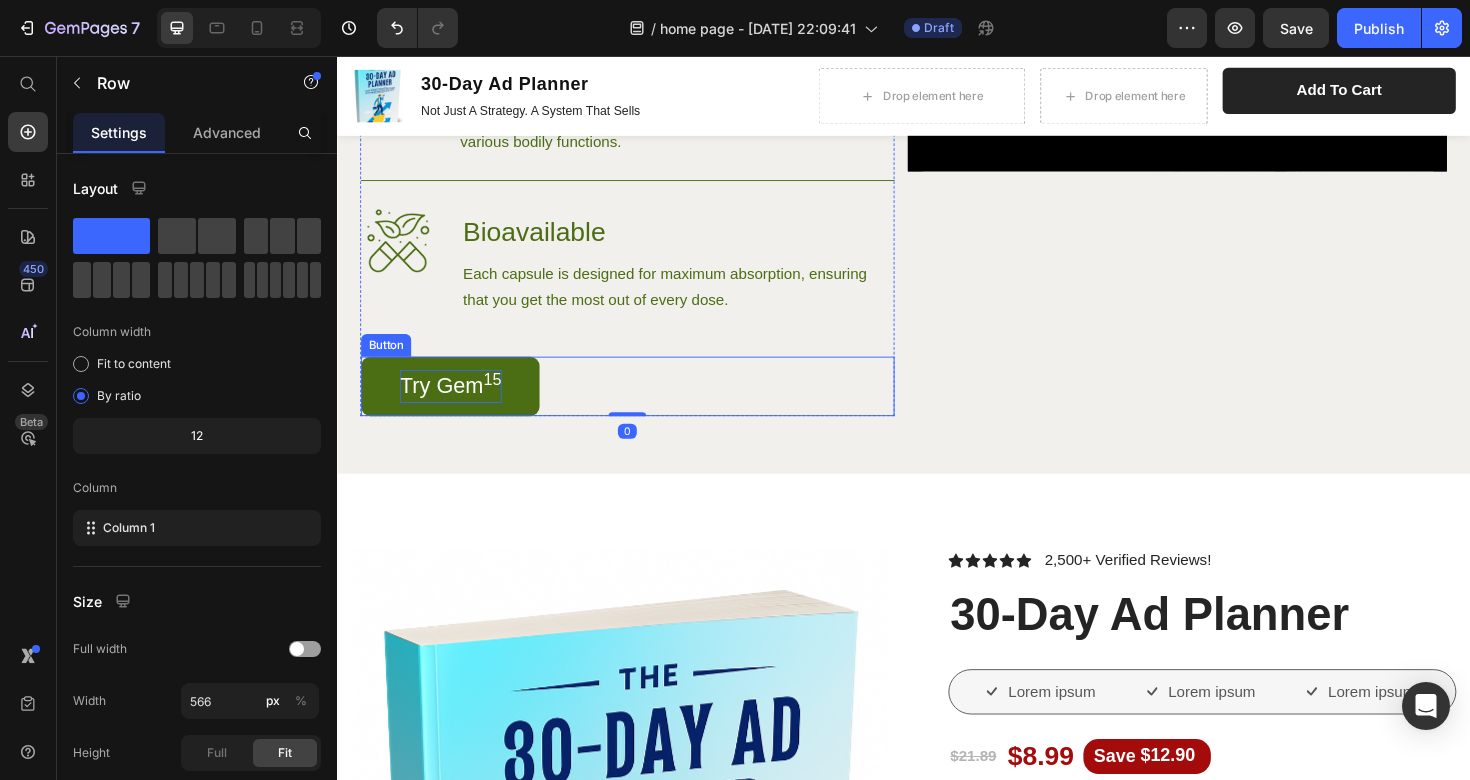 click on "15" at bounding box center (501, 398) 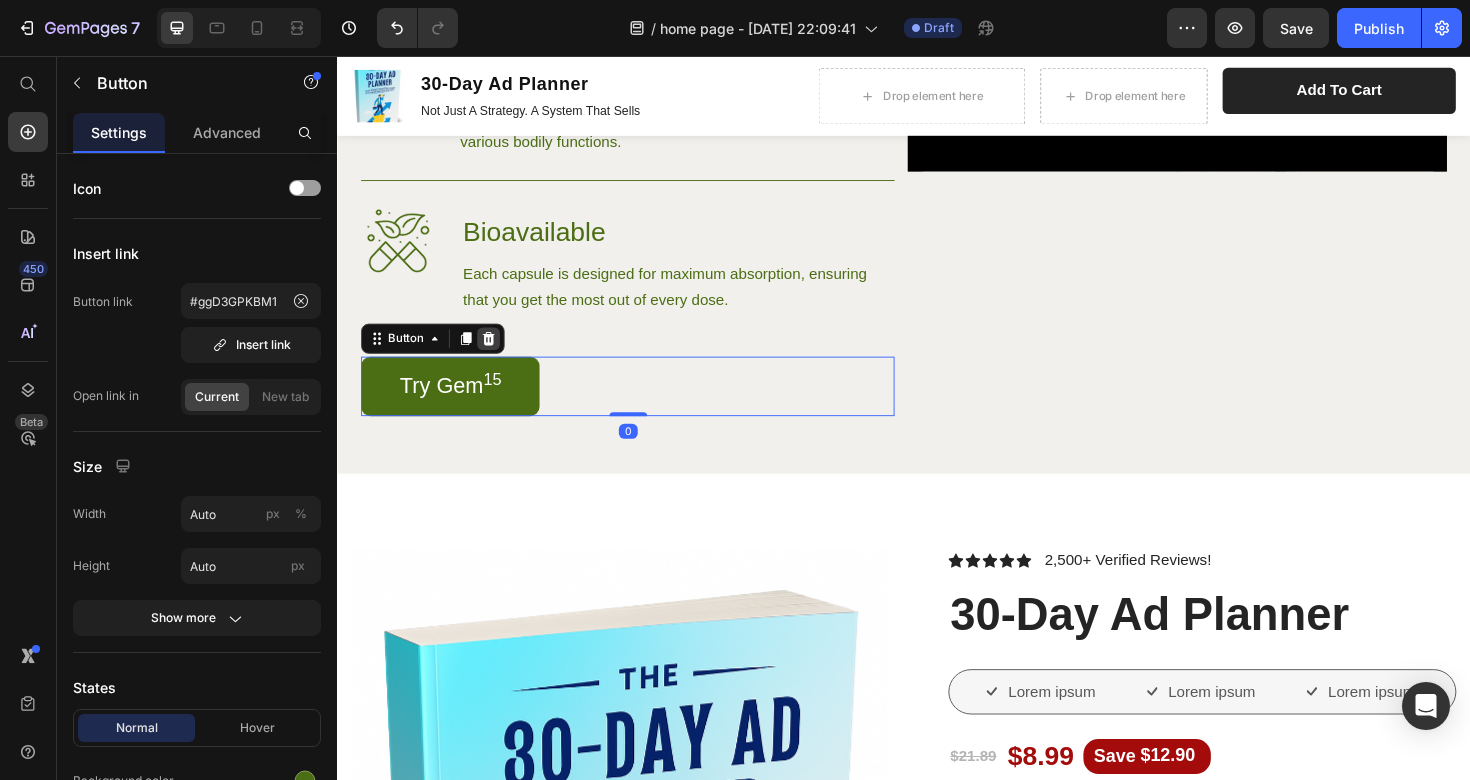 click 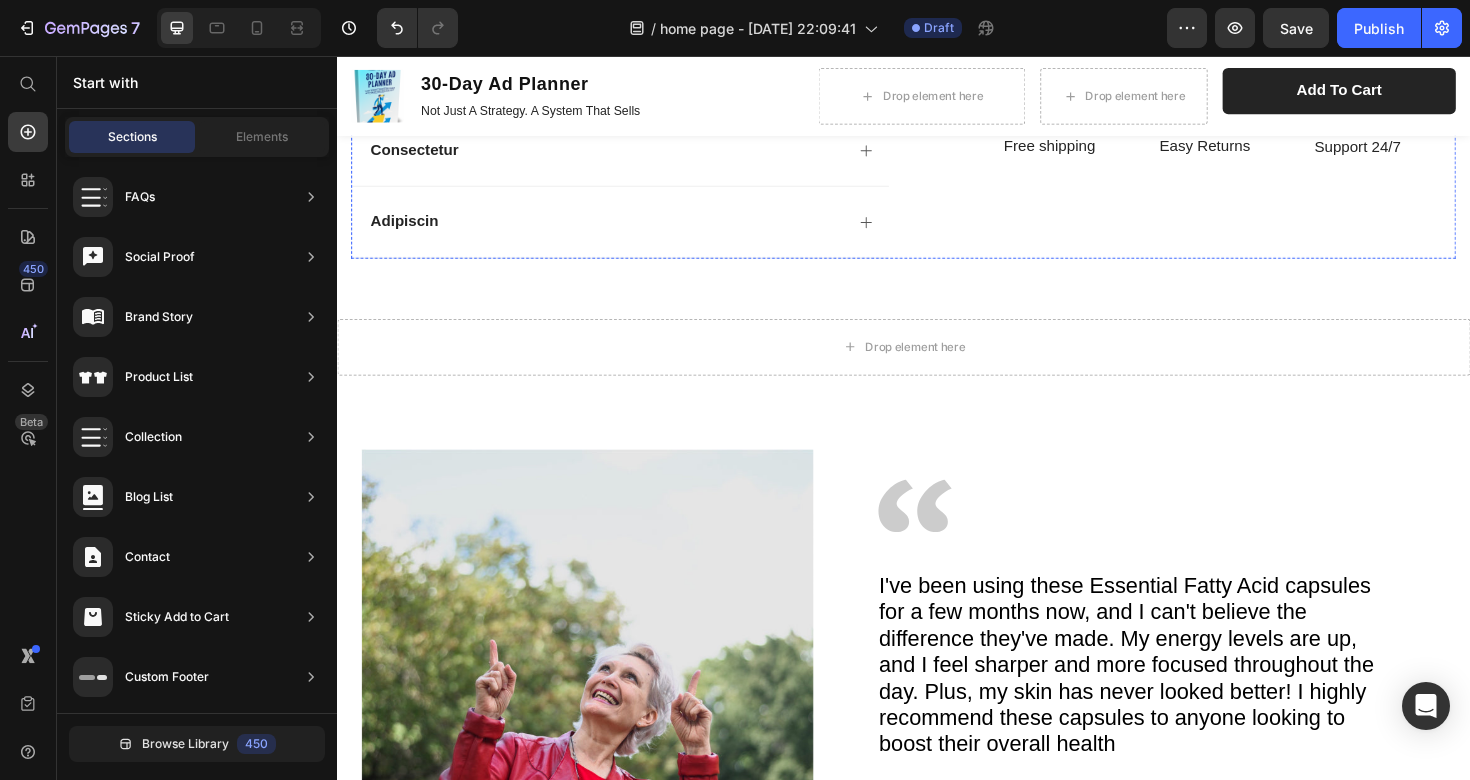 scroll, scrollTop: 2790, scrollLeft: 0, axis: vertical 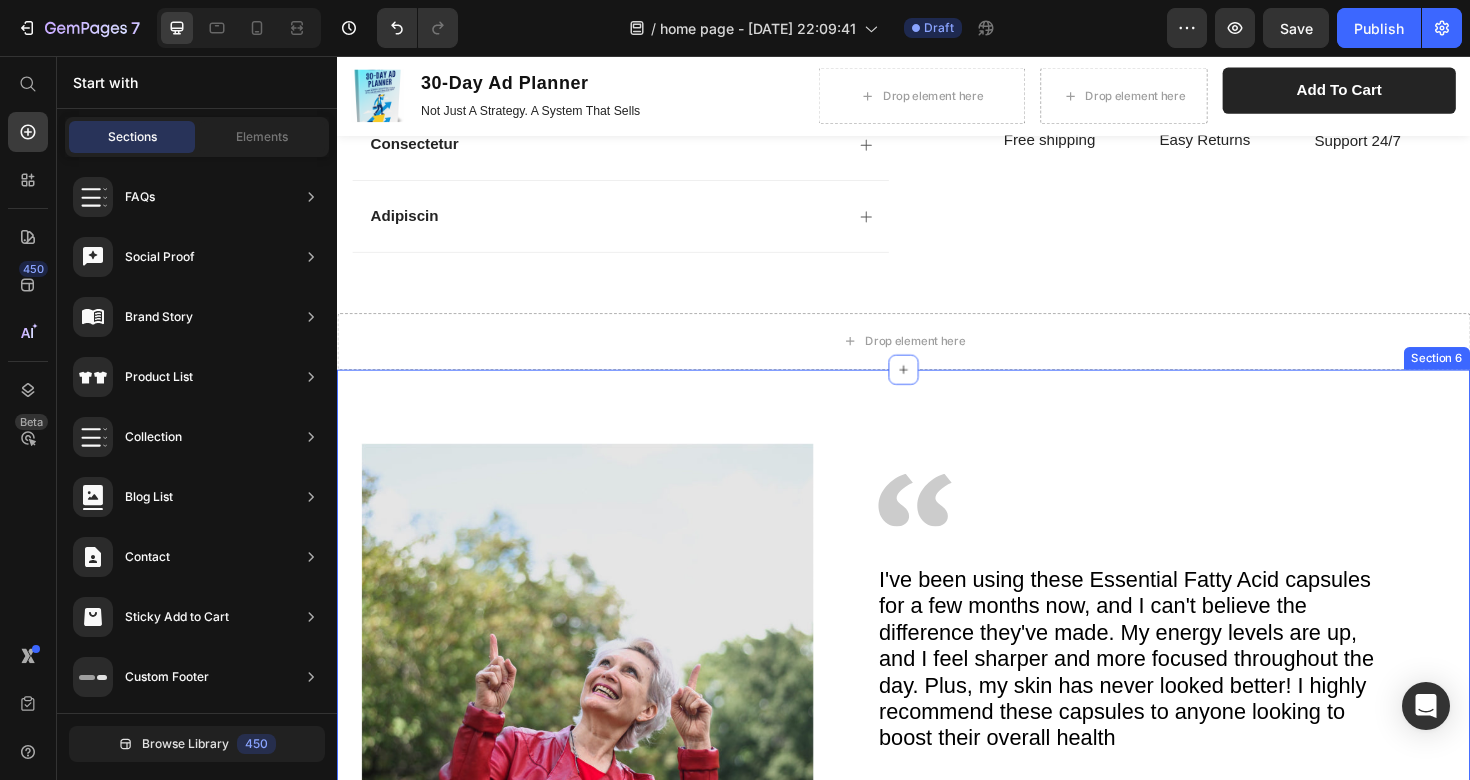 click on "Image Image I've been using these Essential Fatty Acid capsules for a few months now, and I can't believe the difference they've made. My energy levels are up, and I feel sharper and more focused throughout the day. Plus, my skin has never looked better! I highly recommend these capsules to anyone looking to boost their overall health Text Block Marrira Text Block I've been using these Essential Fatty Acid capsules for a few months now, and I can't believe the difference they've made. My energy levels are up, and I feel sharper and more focused throughout the day. Plus, my skin has never looked better! I highly recommend these capsules to anyone looking to boost their overall health Text Block Marrira Text Block Text Block Marrira Text Block Carousel Row Row Section 6" at bounding box center [937, 734] 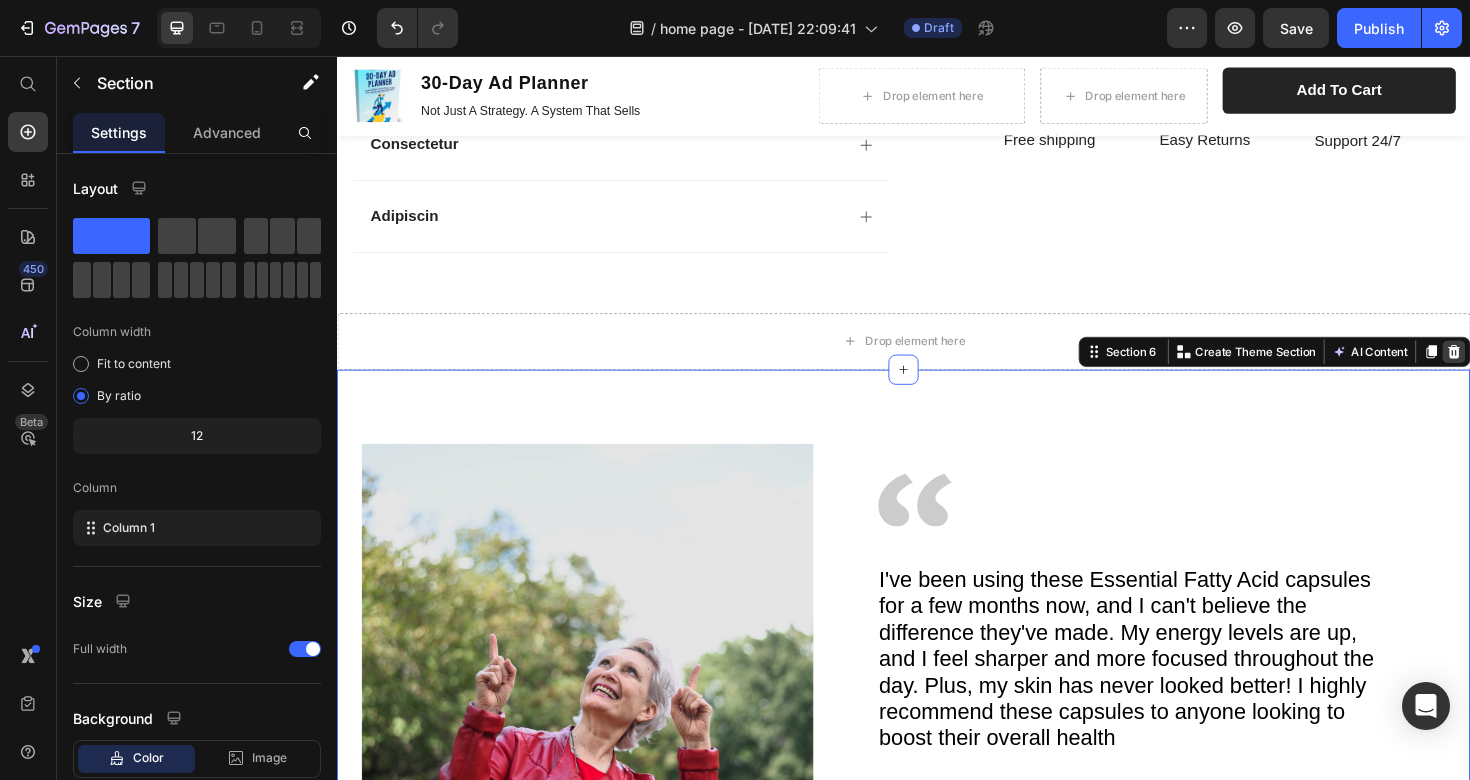 click 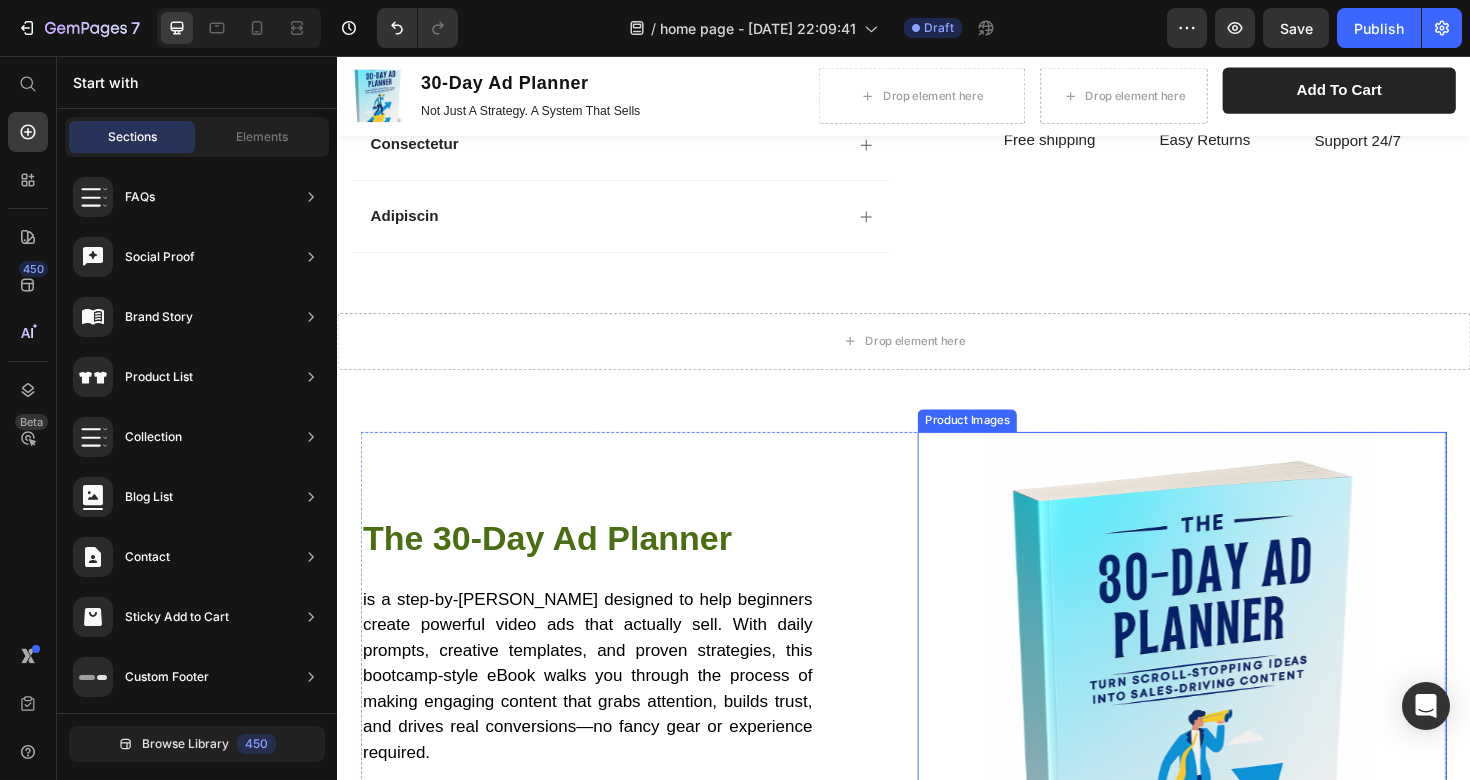 click at bounding box center [1232, 760] 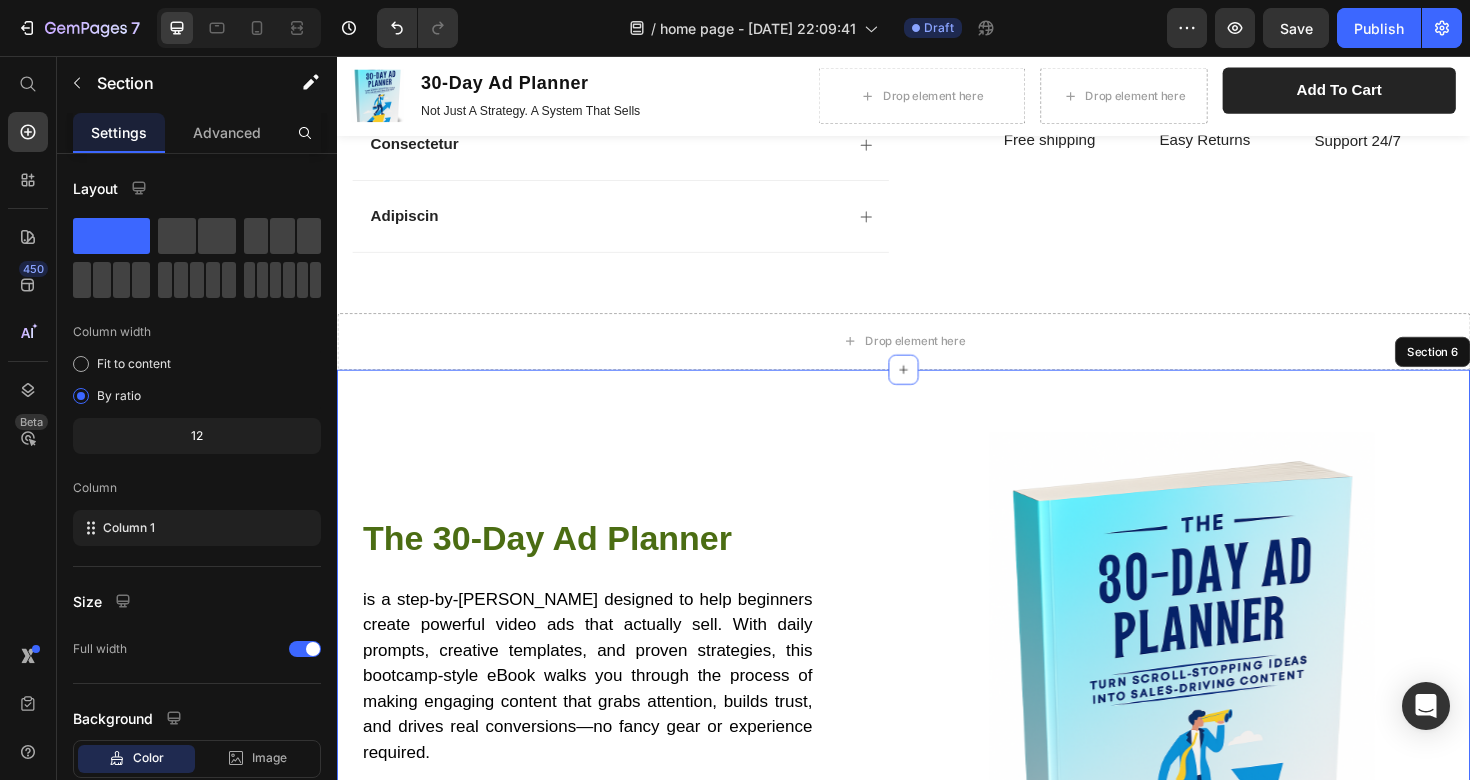 click on "The 30-Day Ad Planner Heading is a step-by-[PERSON_NAME] designed to help beginners create powerful video ads that actually sell. With daily prompts, creative templates, and proven strategies, this bootcamp-style eBook walks you through the process of making engaging content that grabs attention, builds trust, and drives real conversions—no fancy gear or experience required. Text Block $8.99 Product Price Buy Now Add to Cart Row Delivered to your doorsteps every 3 months Text Block Row Product Images   0 Product Section 6" at bounding box center (937, 765) 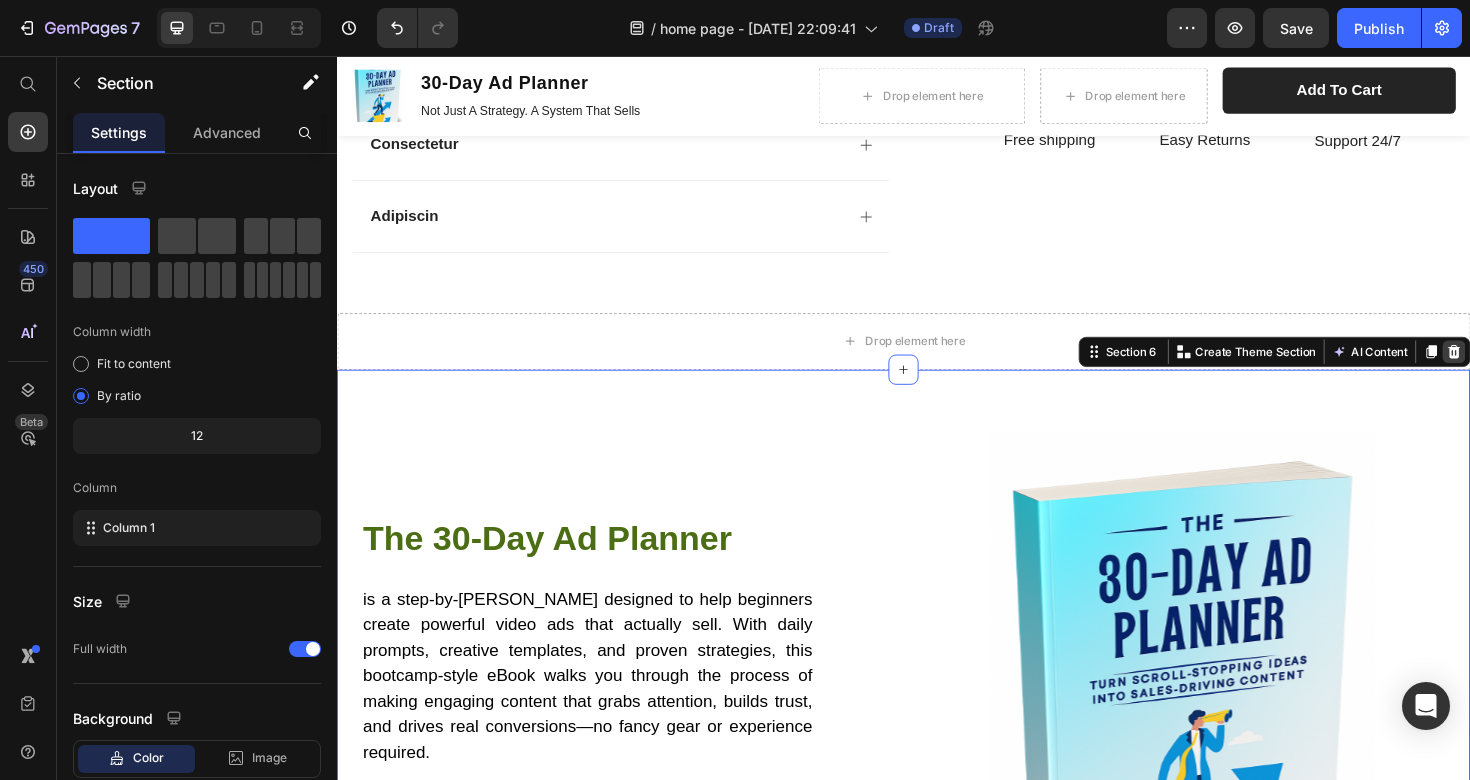click 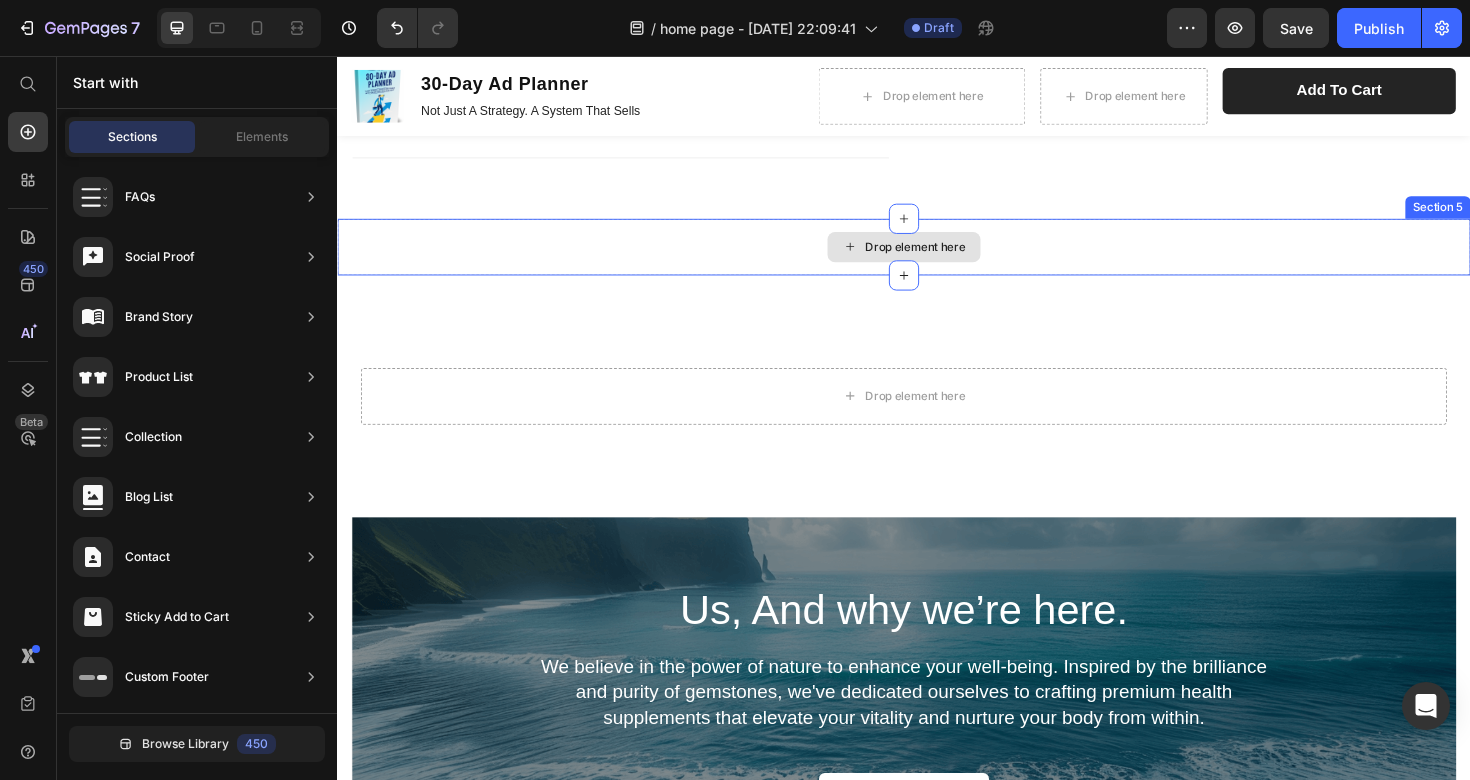 scroll, scrollTop: 2911, scrollLeft: 0, axis: vertical 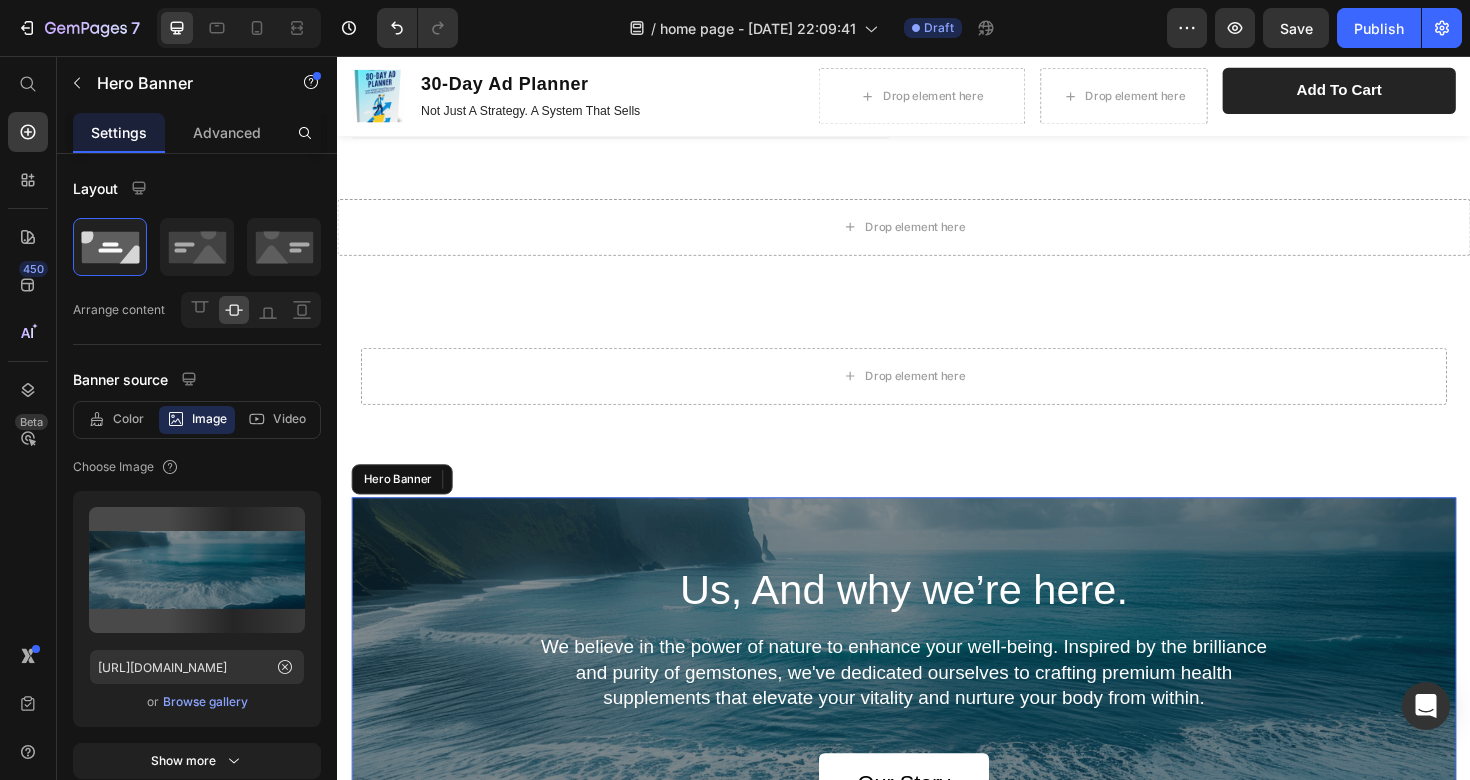 click on "Us, And why we’re here. Heading We believe in the power of nature to enhance your well-being. Inspired by the brilliance and purity of gemstones, we've dedicated ourselves to crafting premium health supplements that elevate your vitality and nurture your body from within. Text Block Our Story Button" at bounding box center [937, 725] 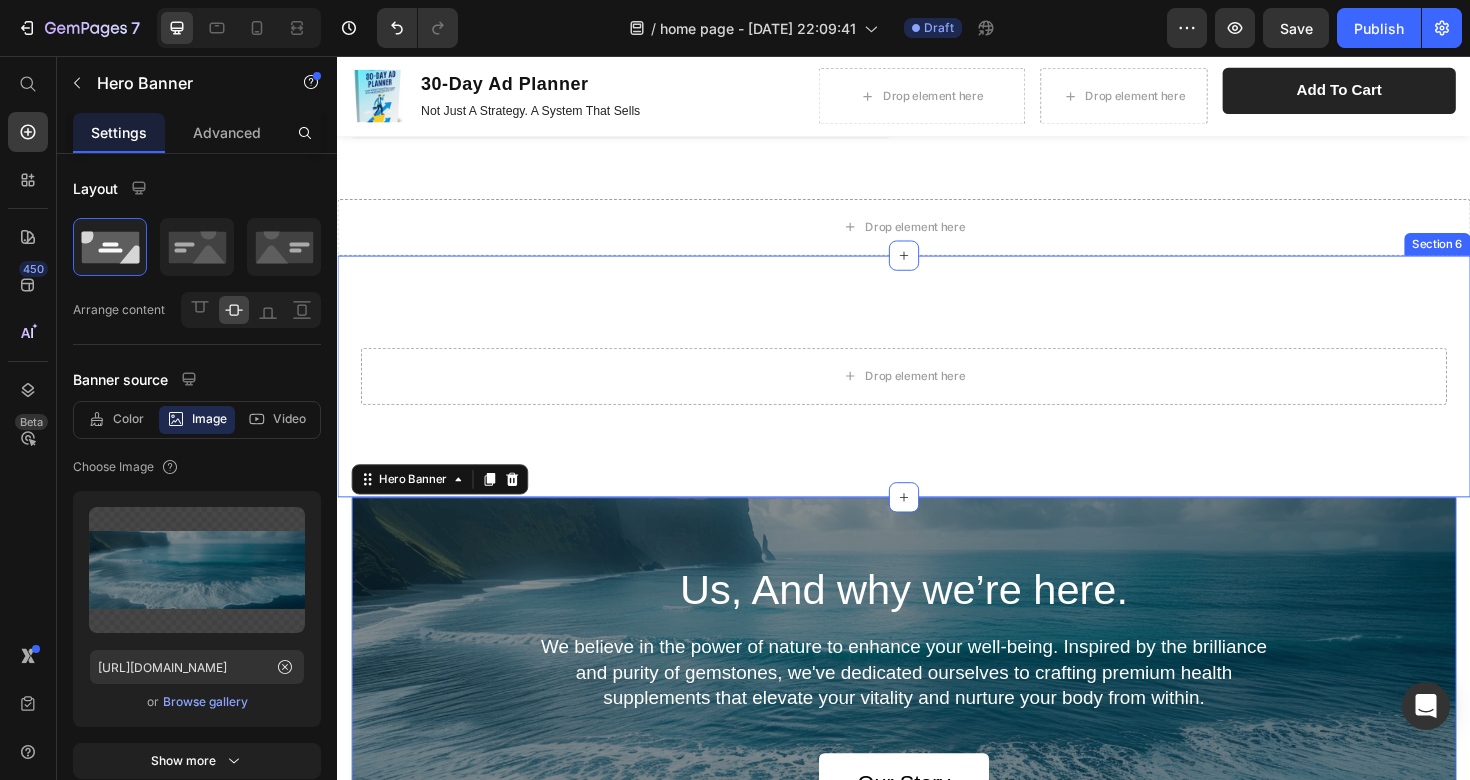 click on "Drop element here Section 6" at bounding box center [937, 395] 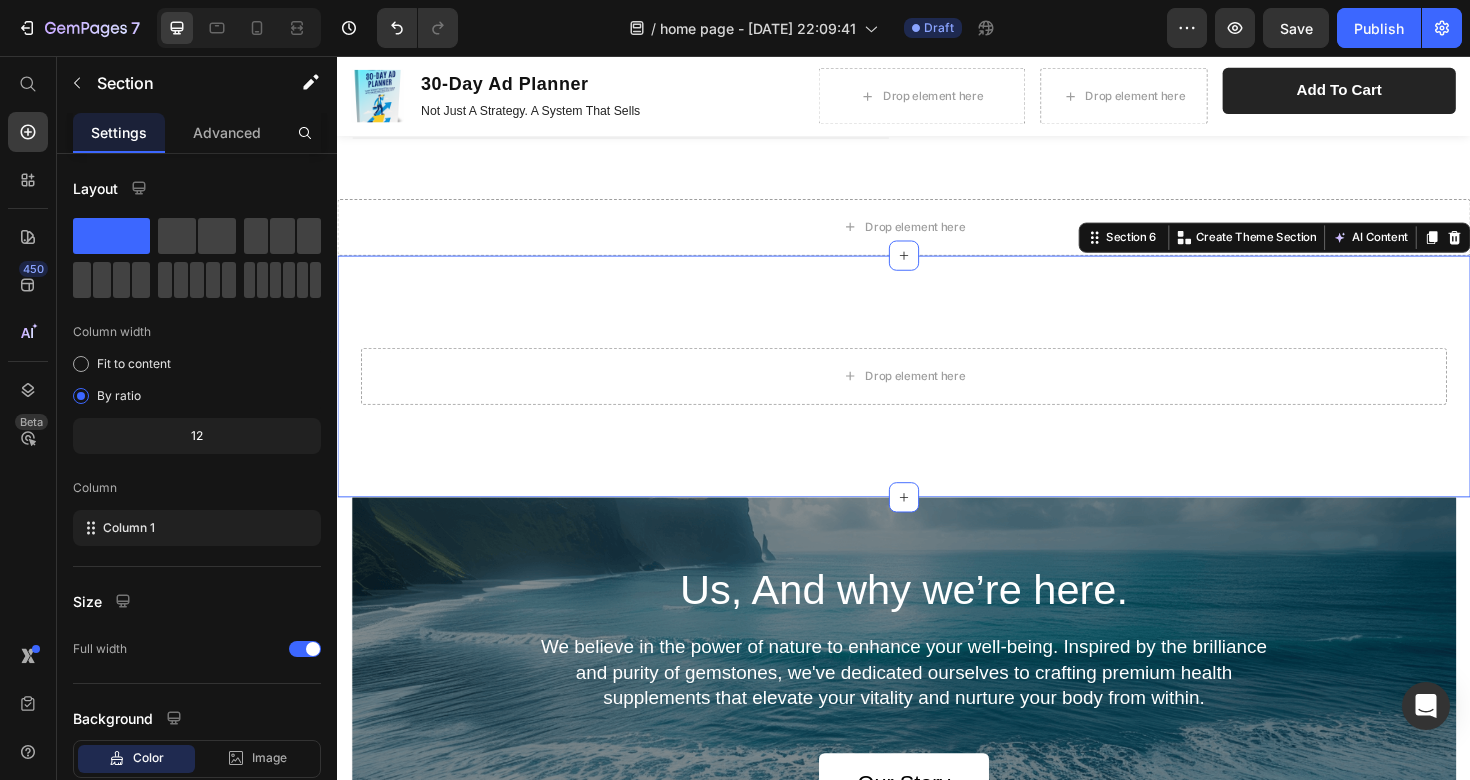 click on "Drop element here Section 6   You can create reusable sections Create Theme Section AI Content Write with GemAI What would you like to describe here? Tone and Voice Persuasive Product 30-Day Ad Planner Show more Generate" at bounding box center [937, 395] 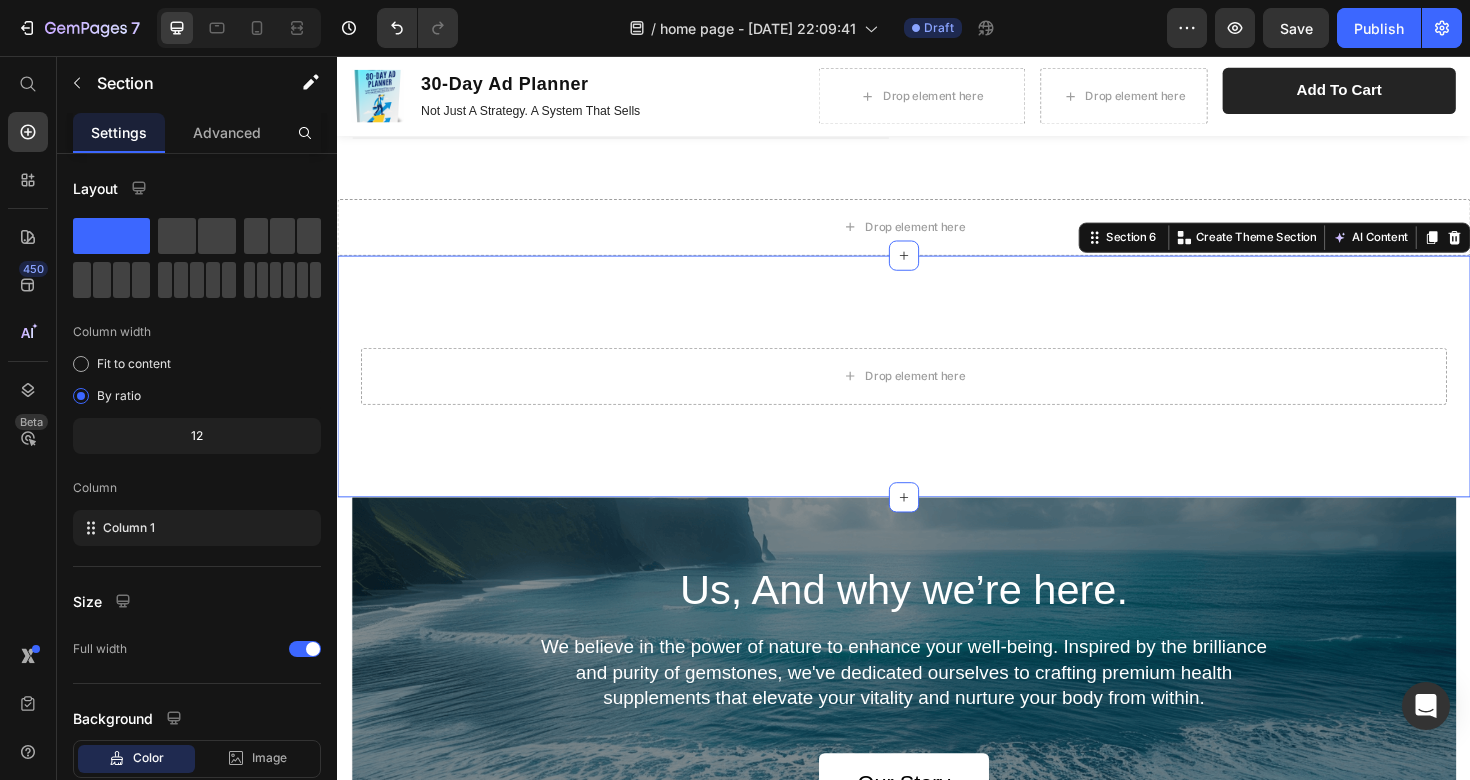 click on "Us, And why we’re here. Heading We believe in the power of nature to enhance your well-being. Inspired by the brilliance and purity of gemstones, we've dedicated ourselves to crafting premium health supplements that elevate your vitality and nurture your body from within. Text Block Our Story Button" at bounding box center [937, 725] 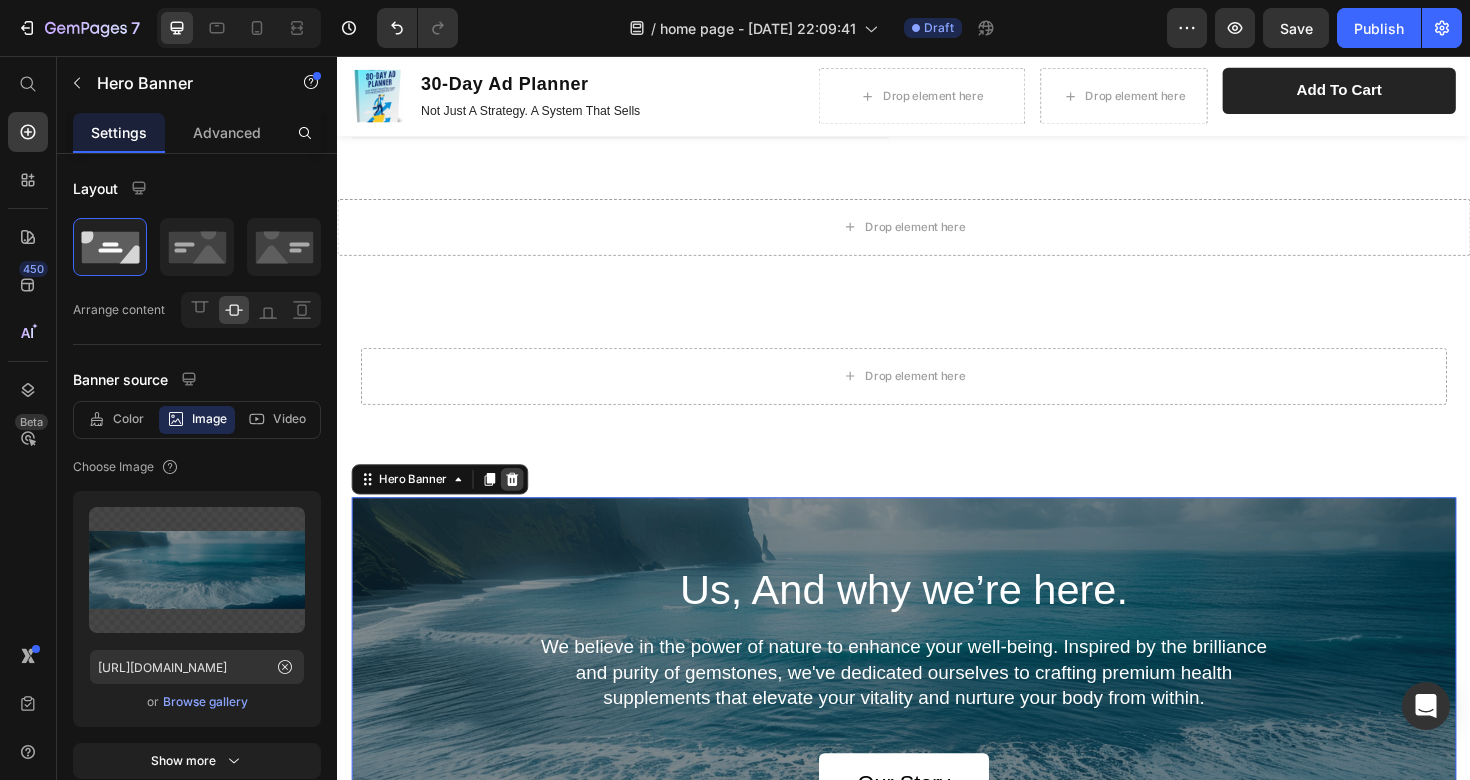 click at bounding box center [522, 504] 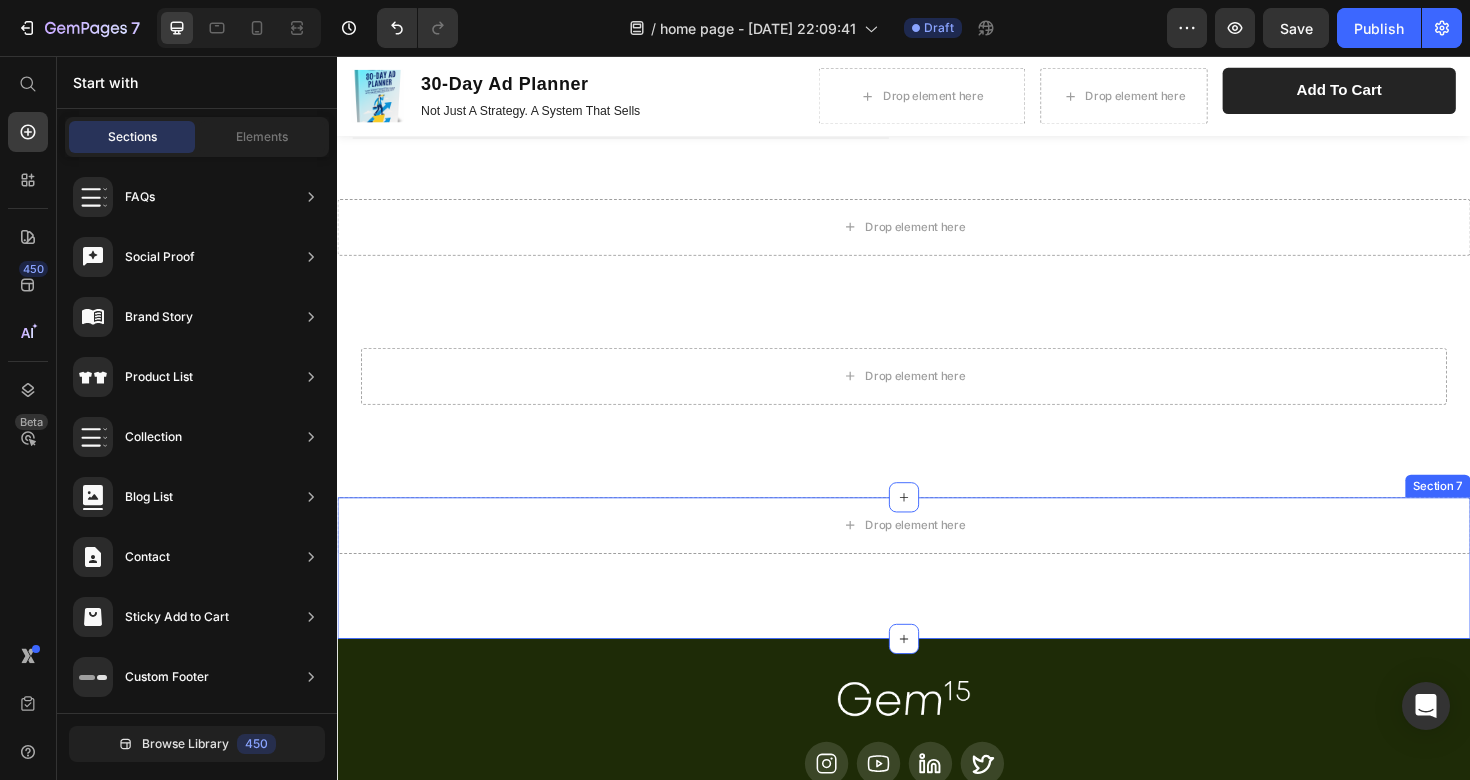 click on "Drop element here Section 7" at bounding box center (937, 598) 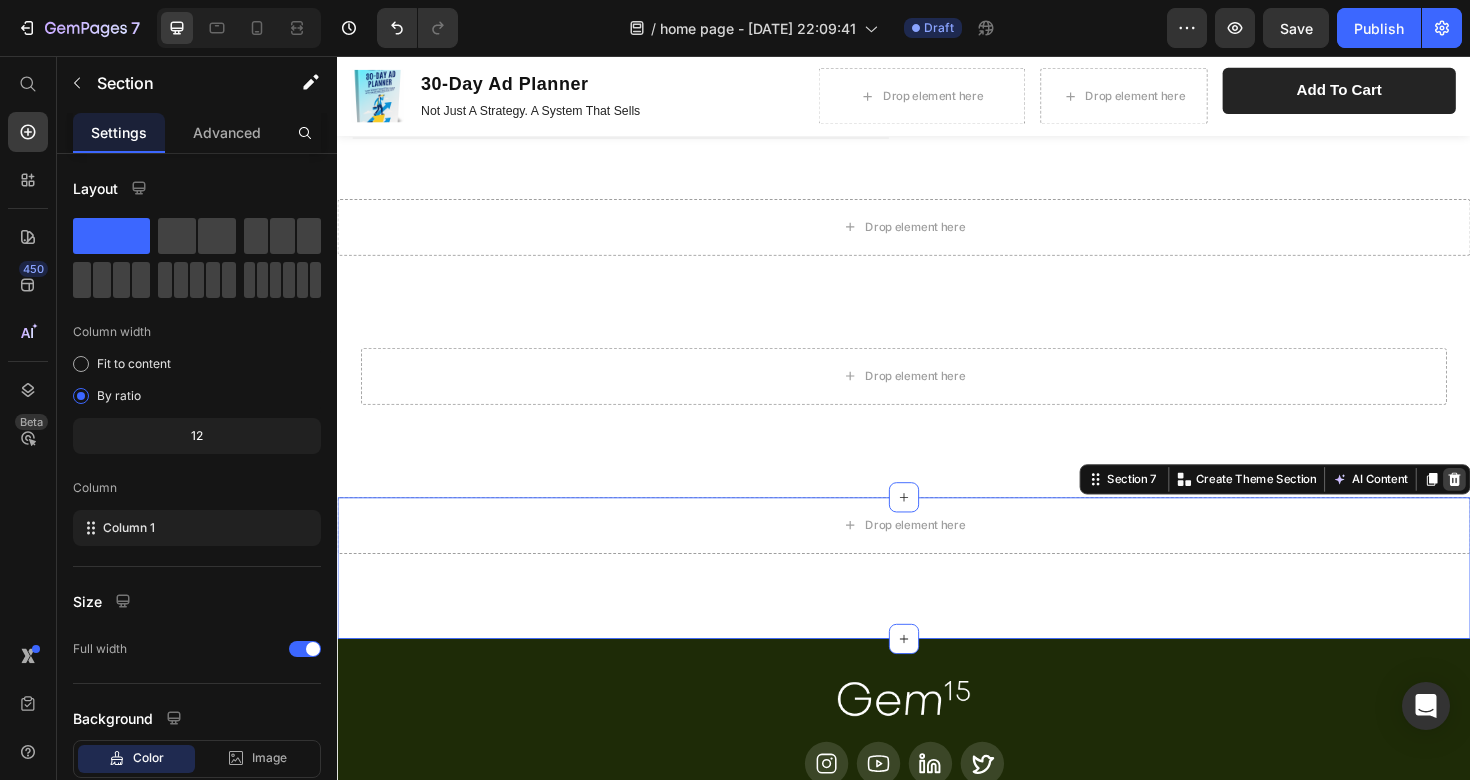 click 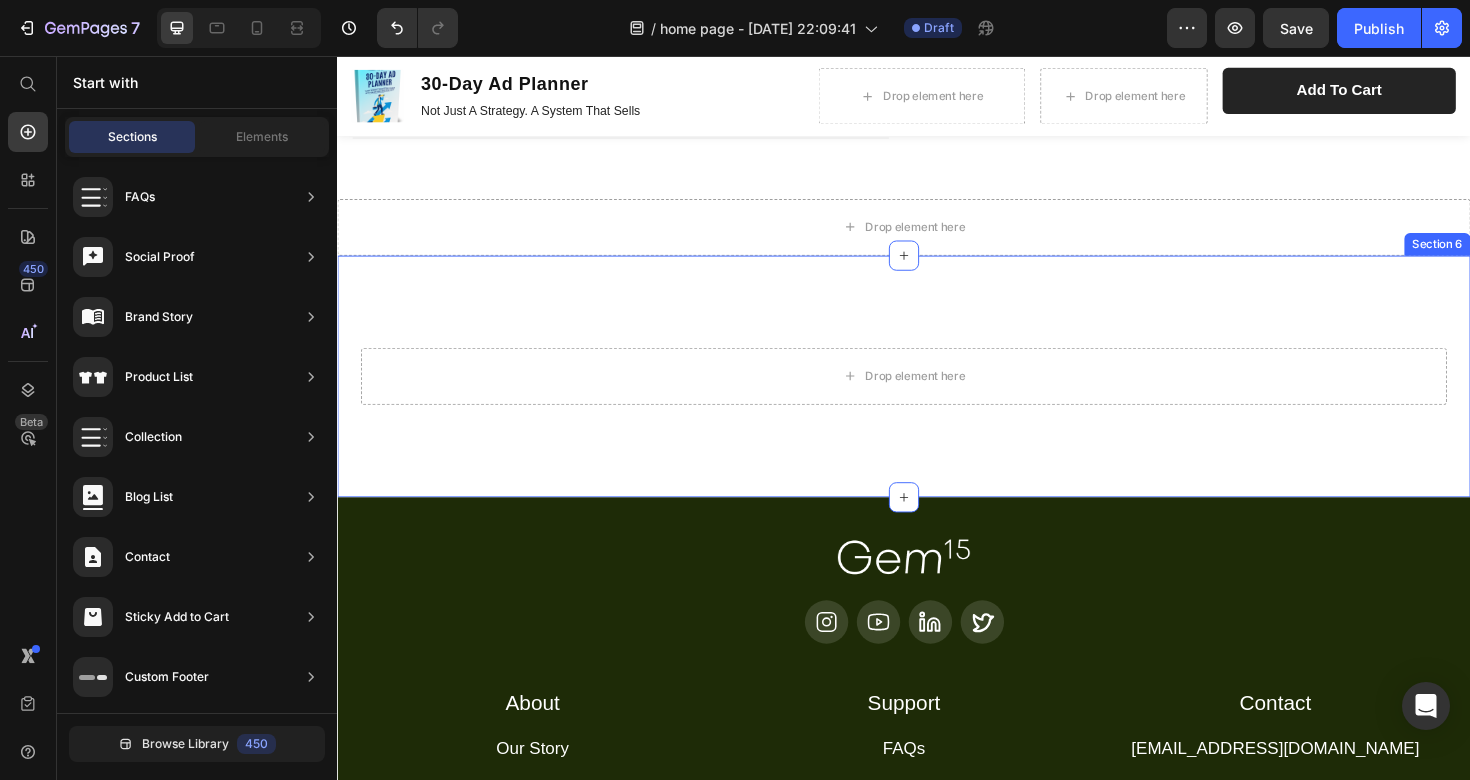 click on "Drop element here Section 6" at bounding box center [937, 395] 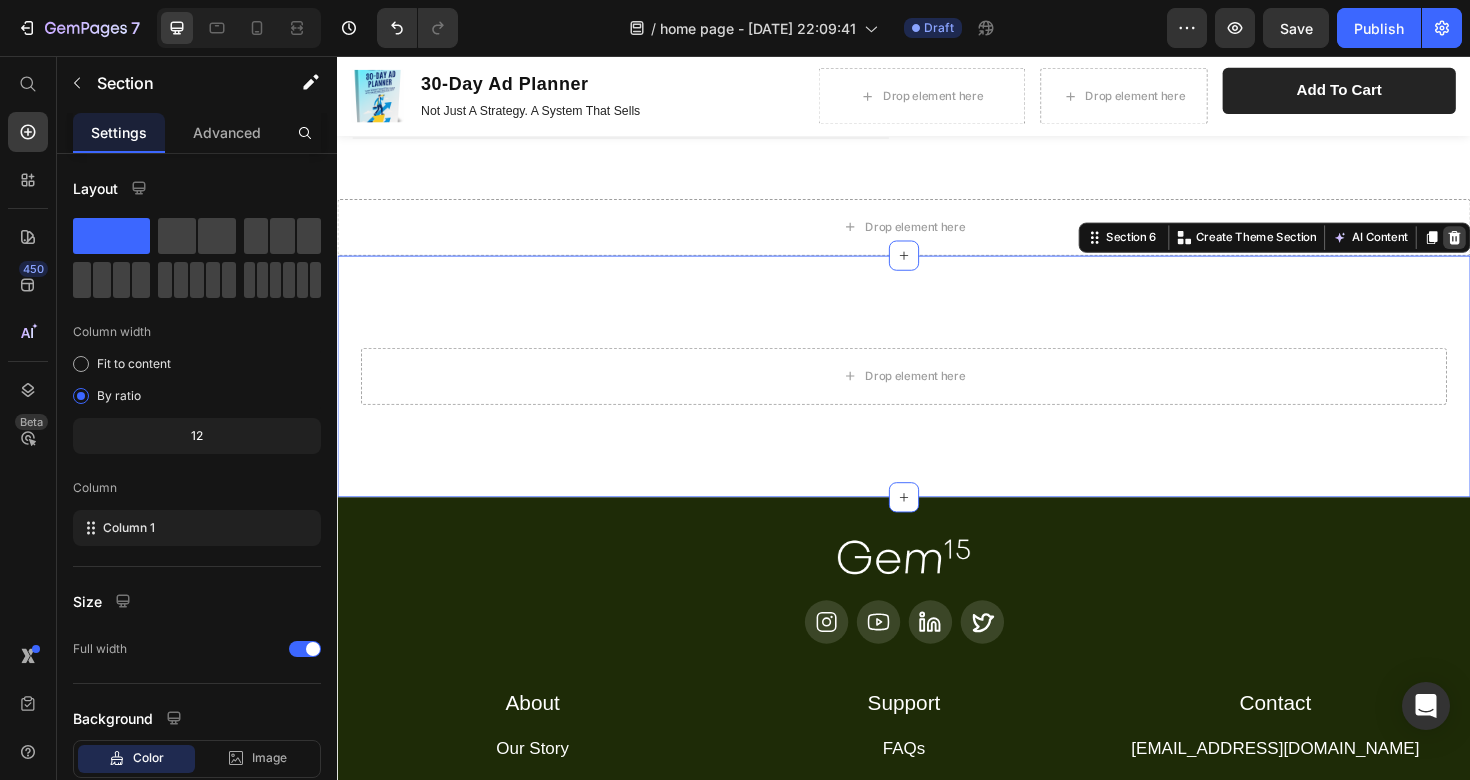 click 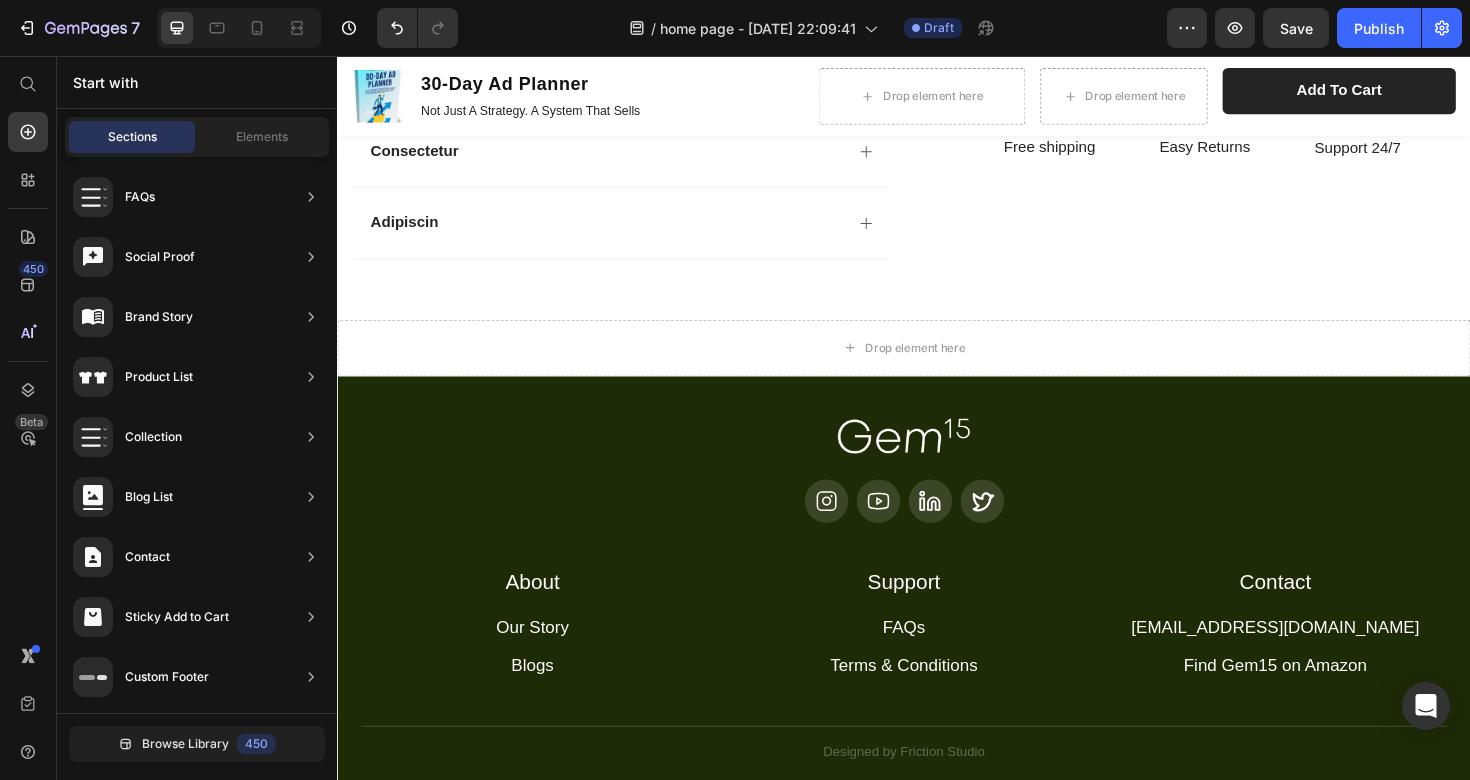 scroll, scrollTop: 2915, scrollLeft: 0, axis: vertical 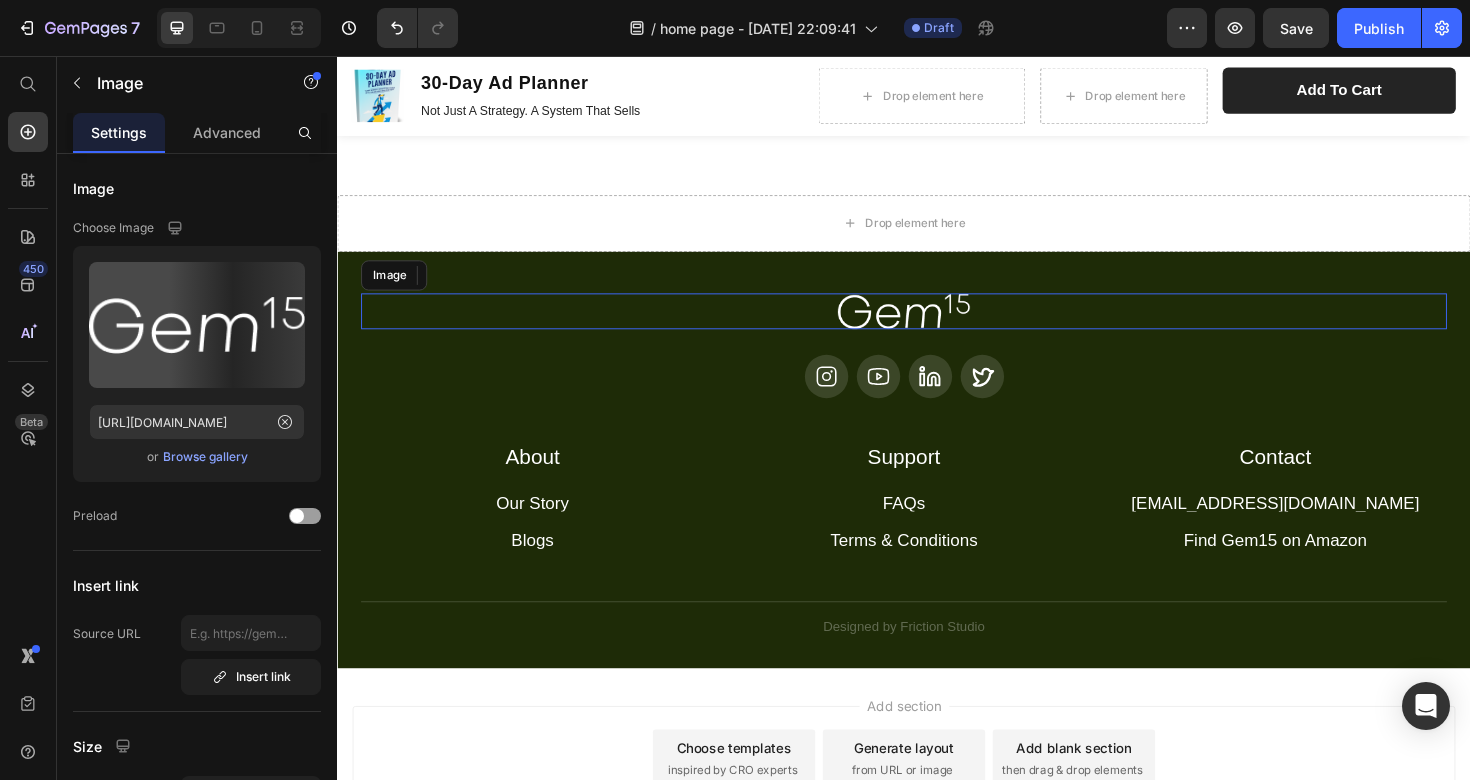 click at bounding box center (937, 326) 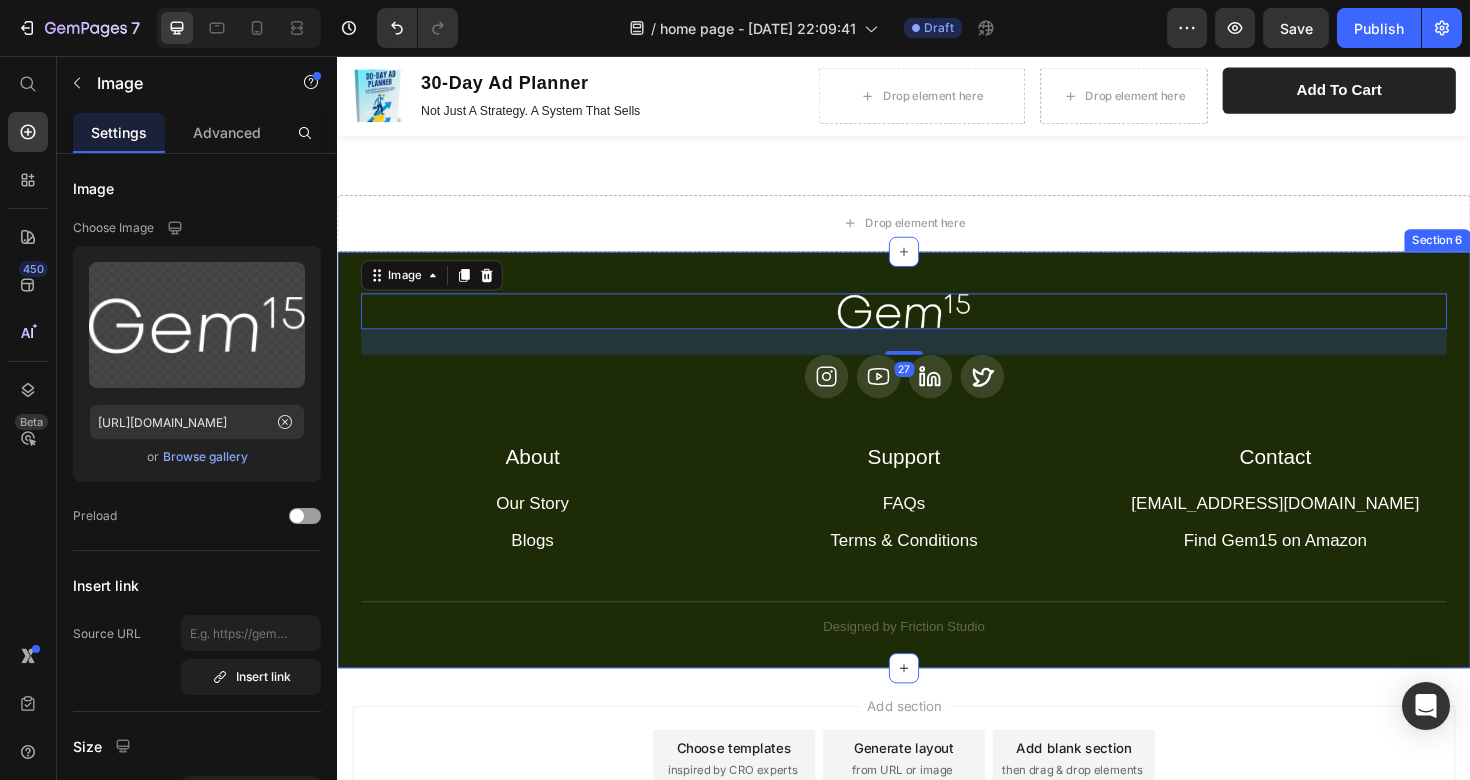 click on "Image   27
Icon
Icon
Icon
Icon Row
About Accordion
Support Accordion
Contact Accordion Row About Heading Our Story Button Blogs Button Row Support Heading FAQs Button Terms & Conditions Button Row Contact Heading [EMAIL_ADDRESS][DOMAIN_NAME] Button Find Gem15 on Amazon   Button Row Row Row                Title Line Designed by Friction Studio Text Block Section 6" at bounding box center [937, 483] 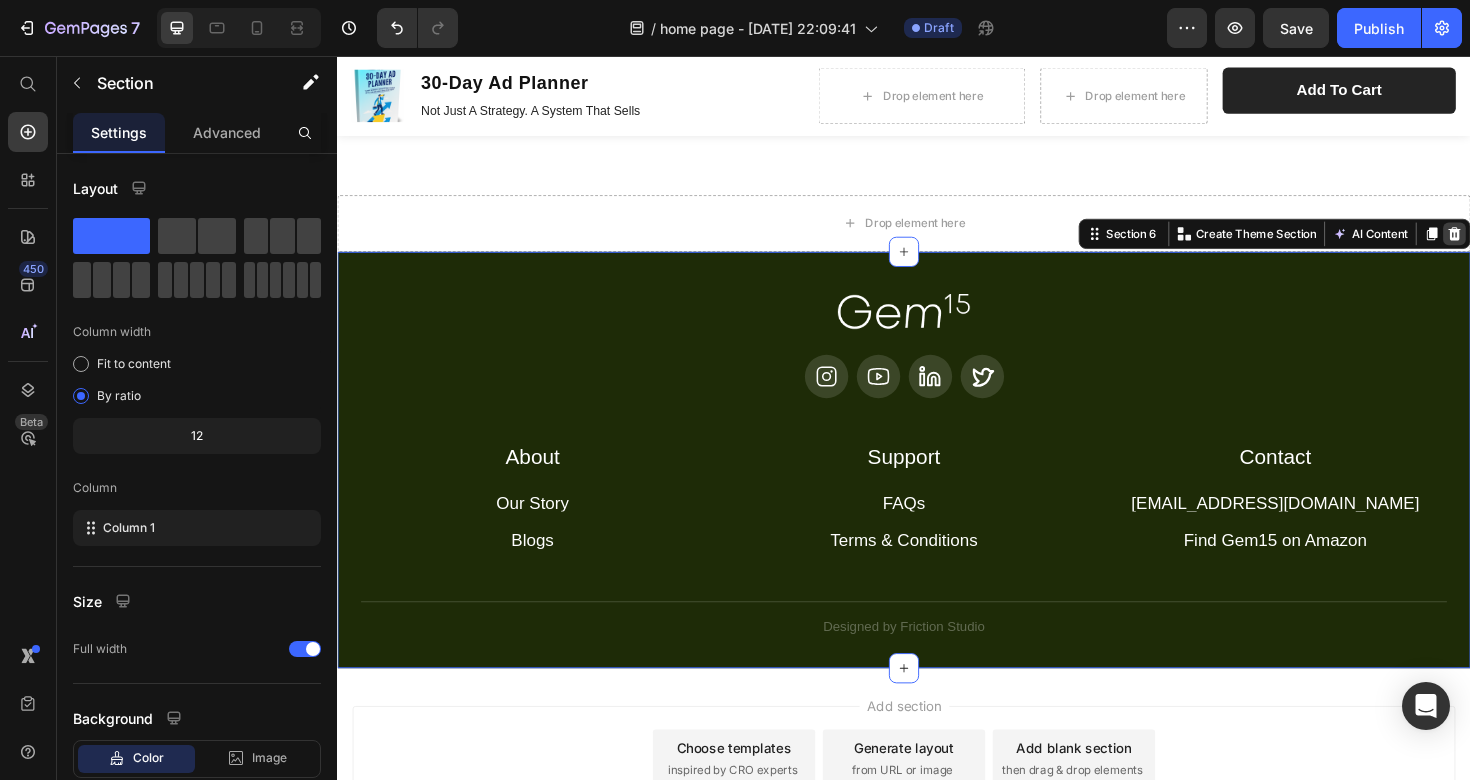 click 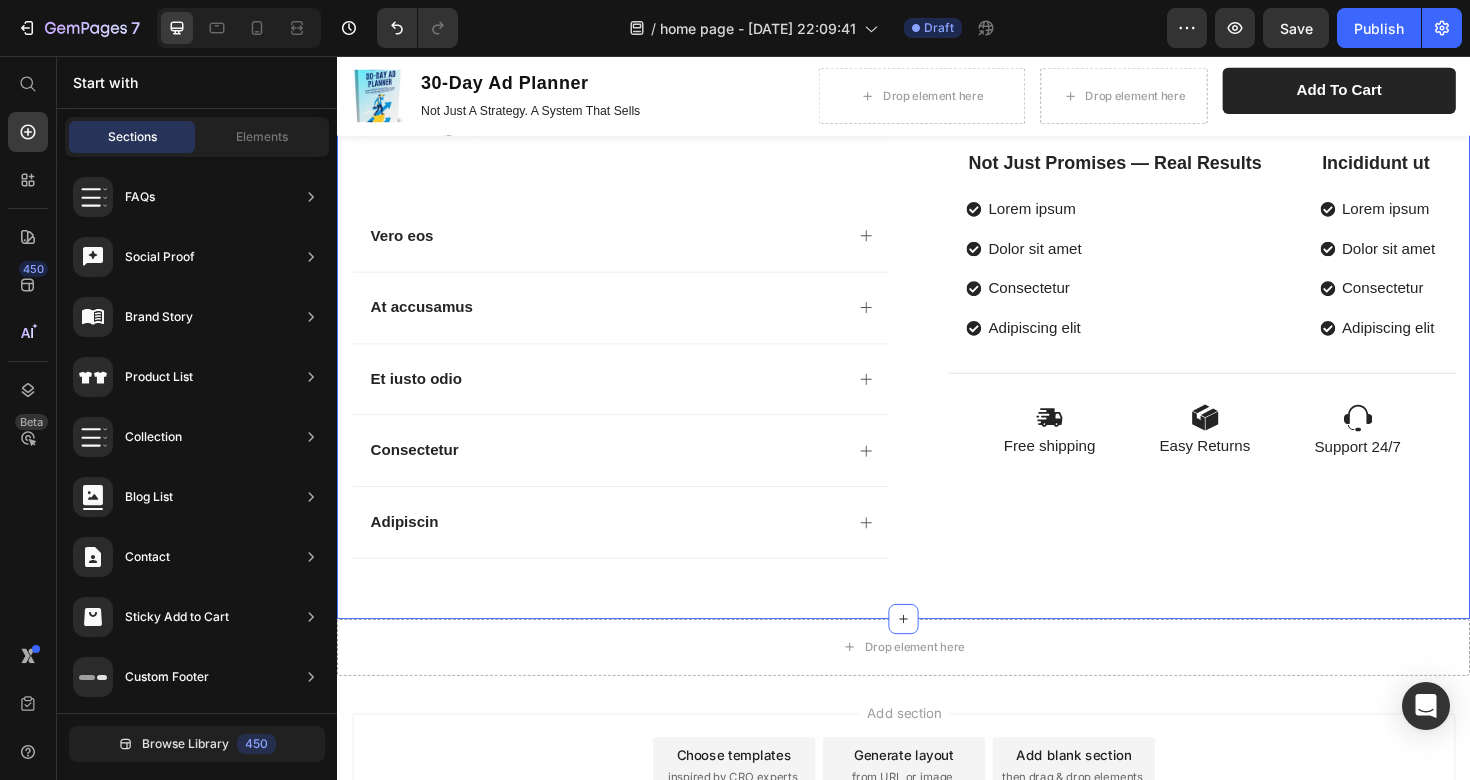 scroll, scrollTop: 2464, scrollLeft: 0, axis: vertical 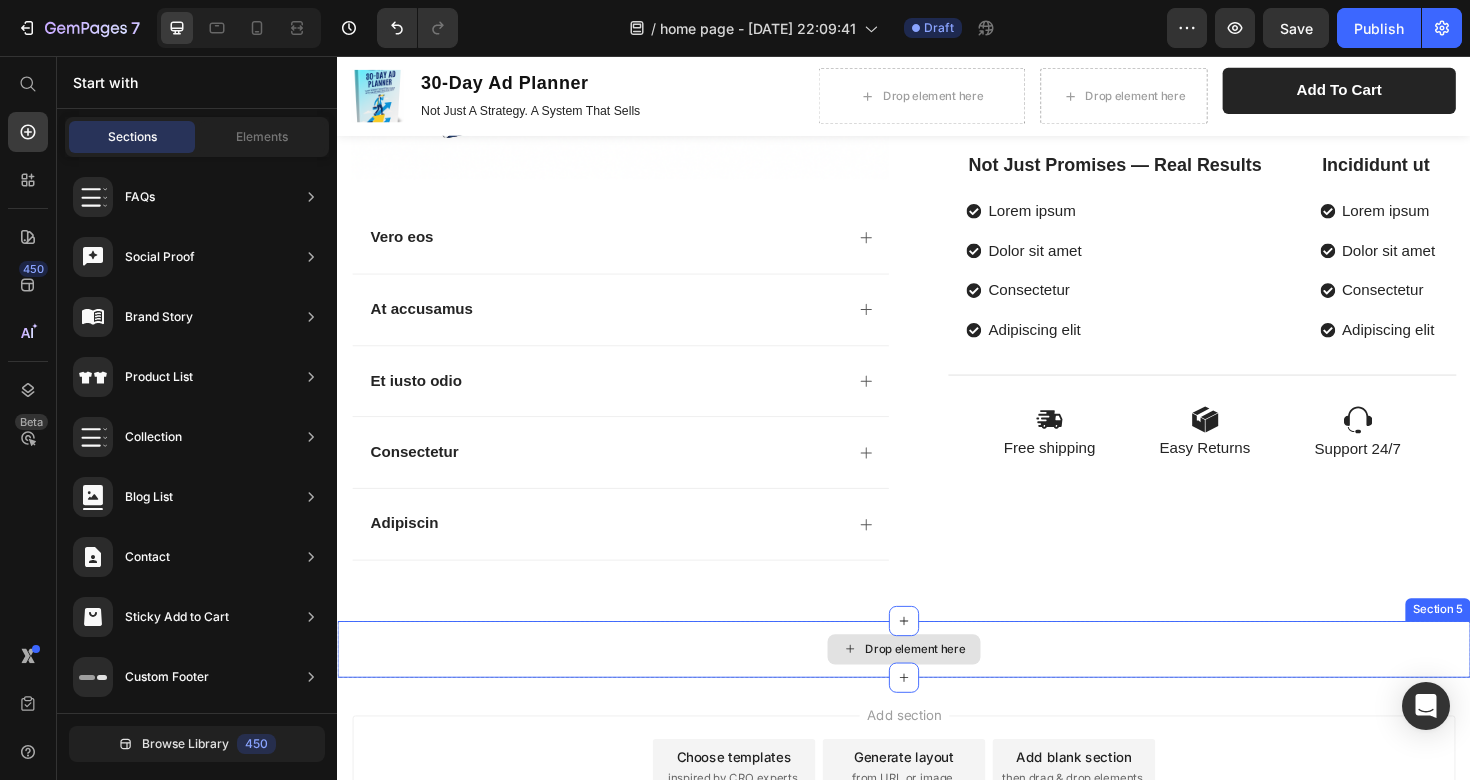 click on "Drop element here" at bounding box center [937, 684] 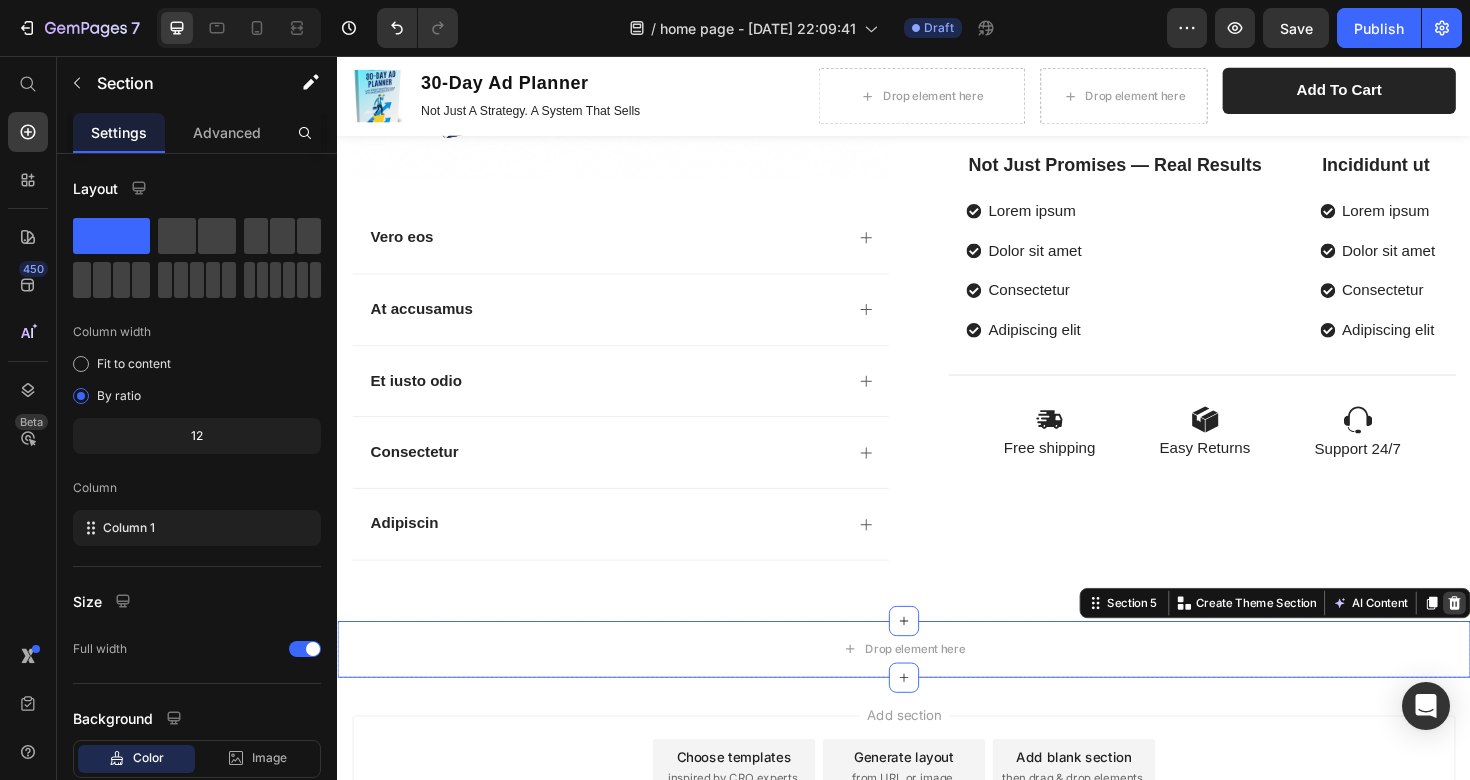 click 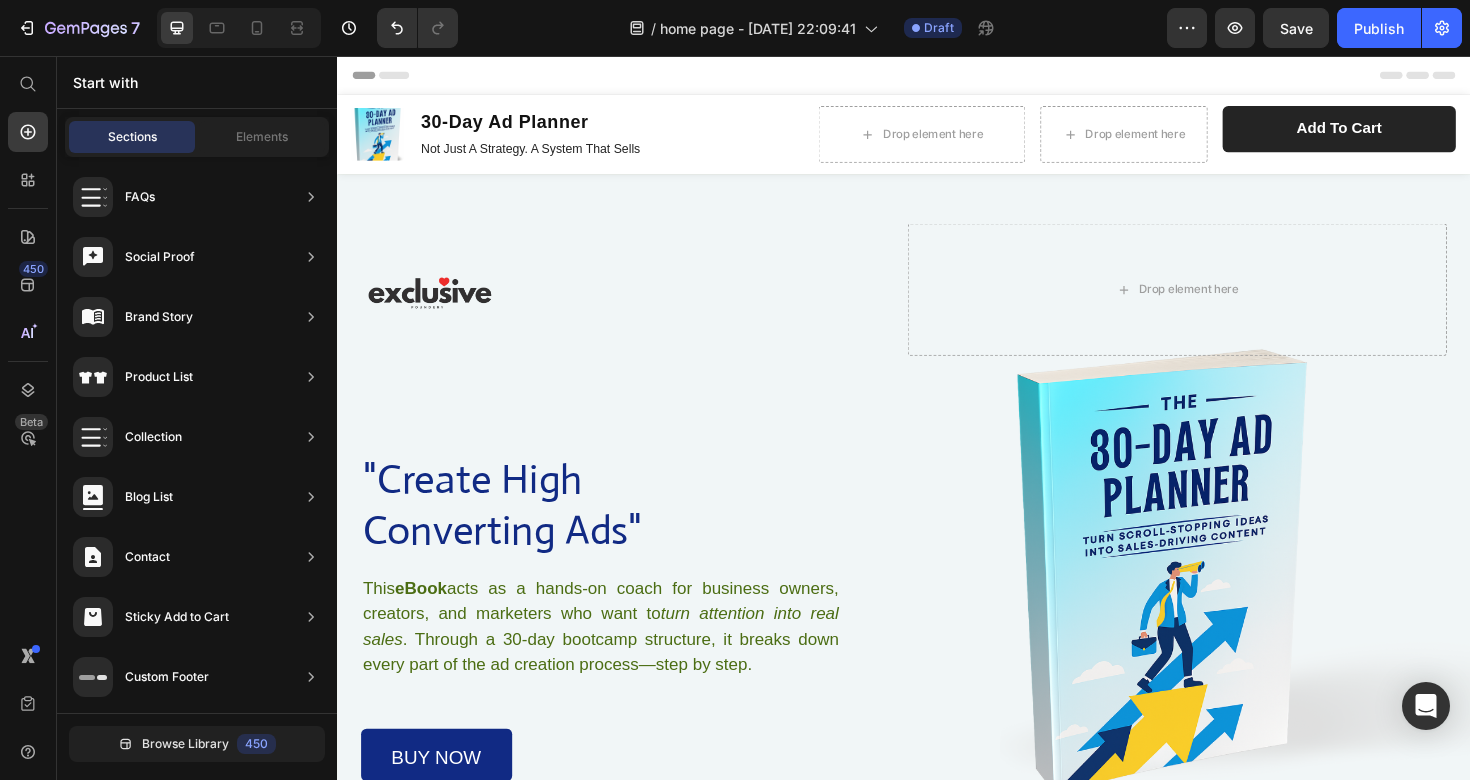 scroll, scrollTop: 0, scrollLeft: 0, axis: both 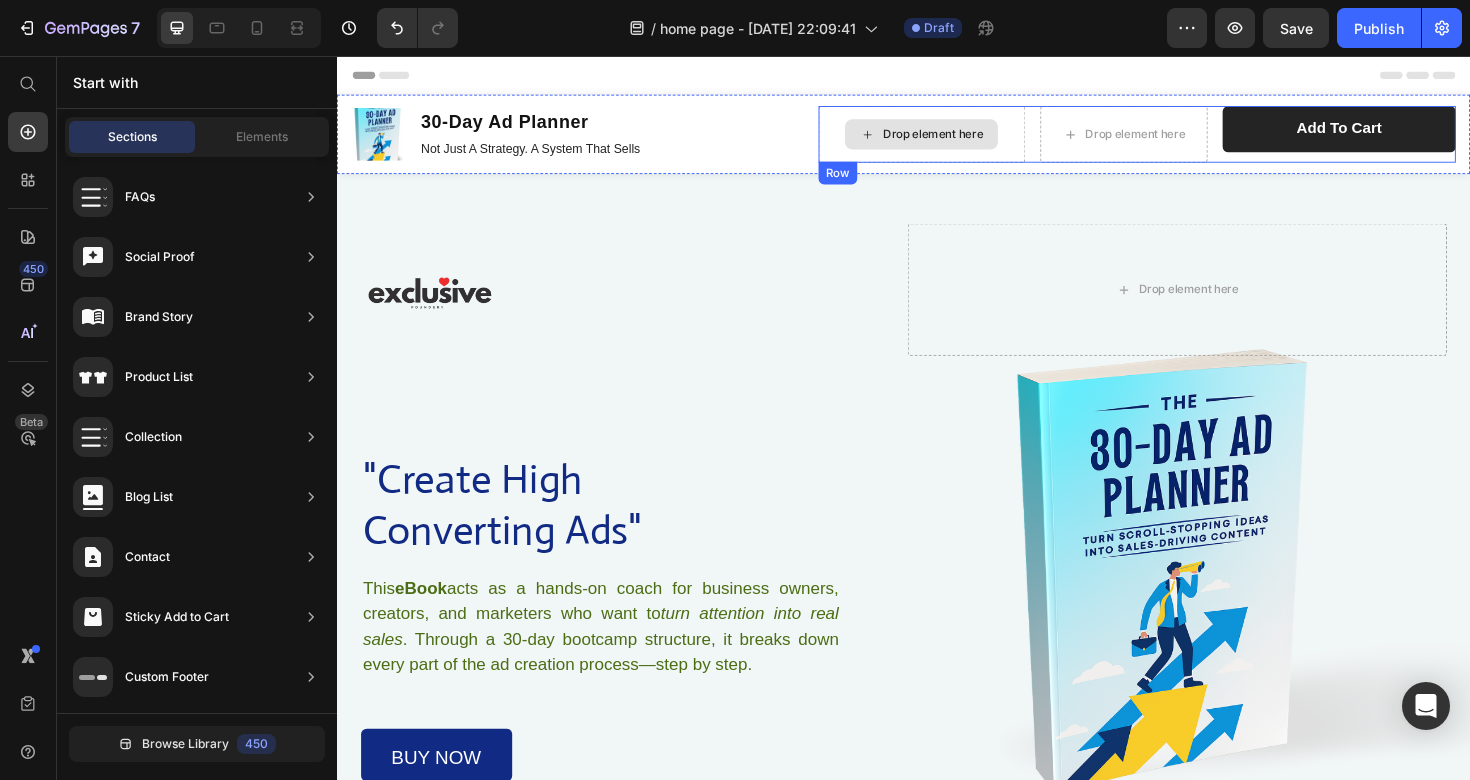 click on "Drop element here" at bounding box center (968, 139) 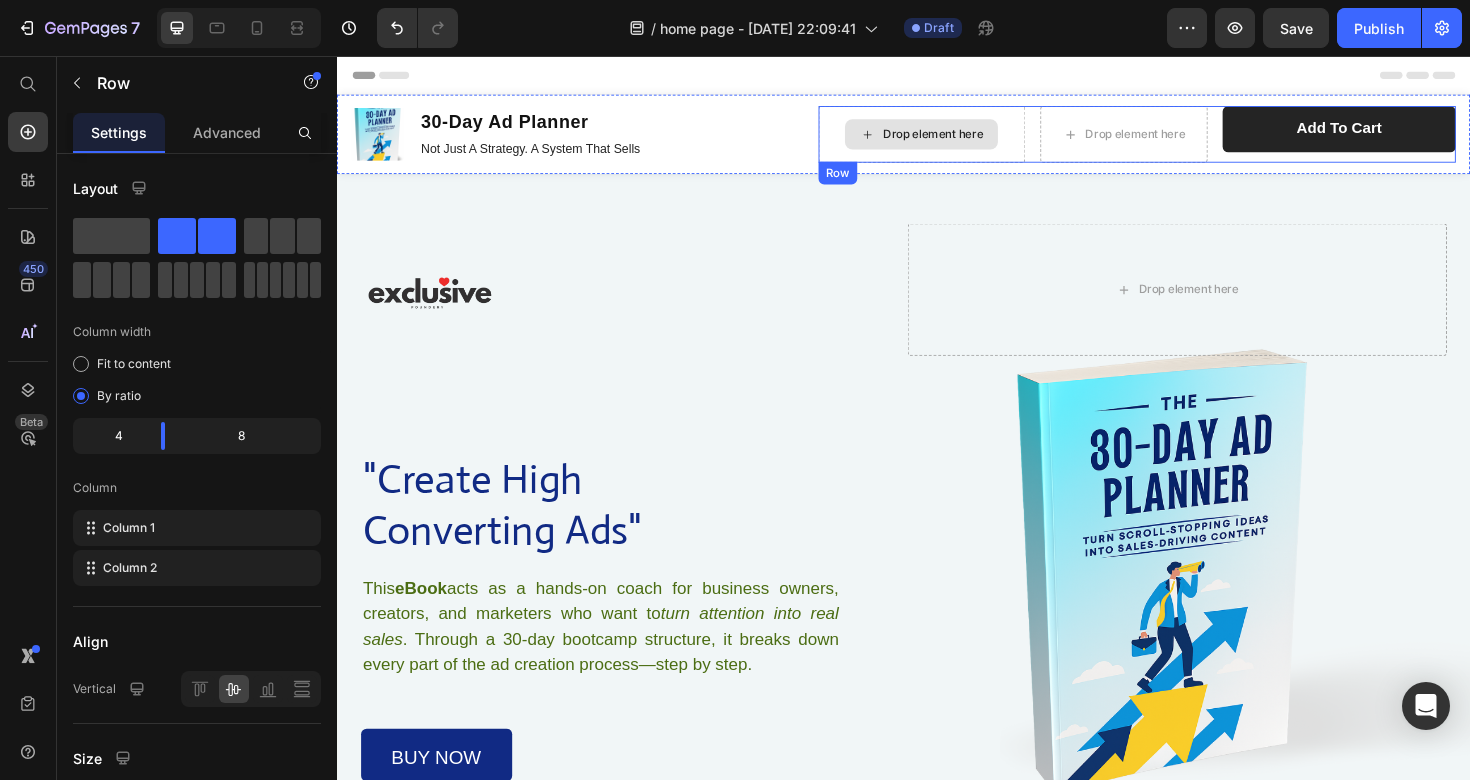 click on "Drop element here" at bounding box center (957, 139) 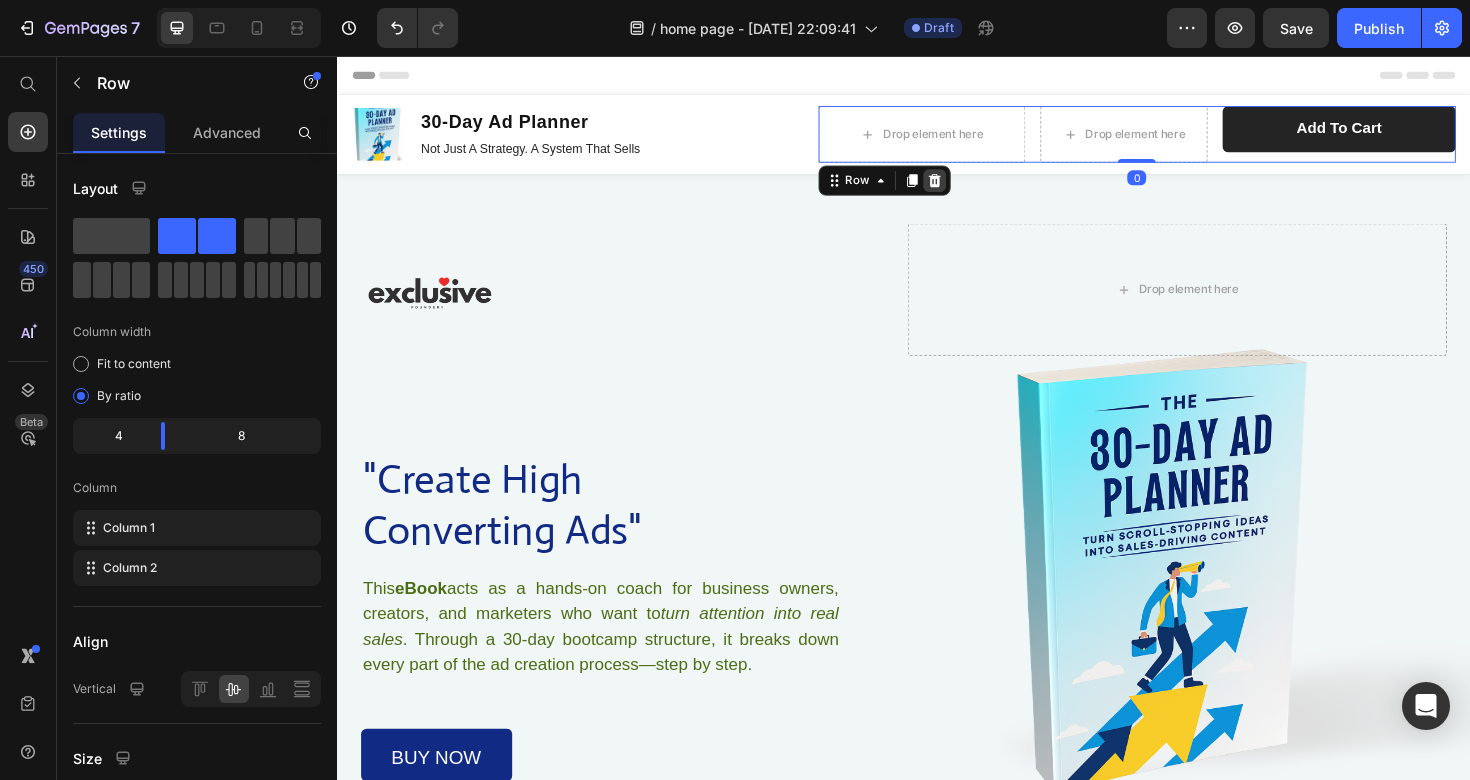 click 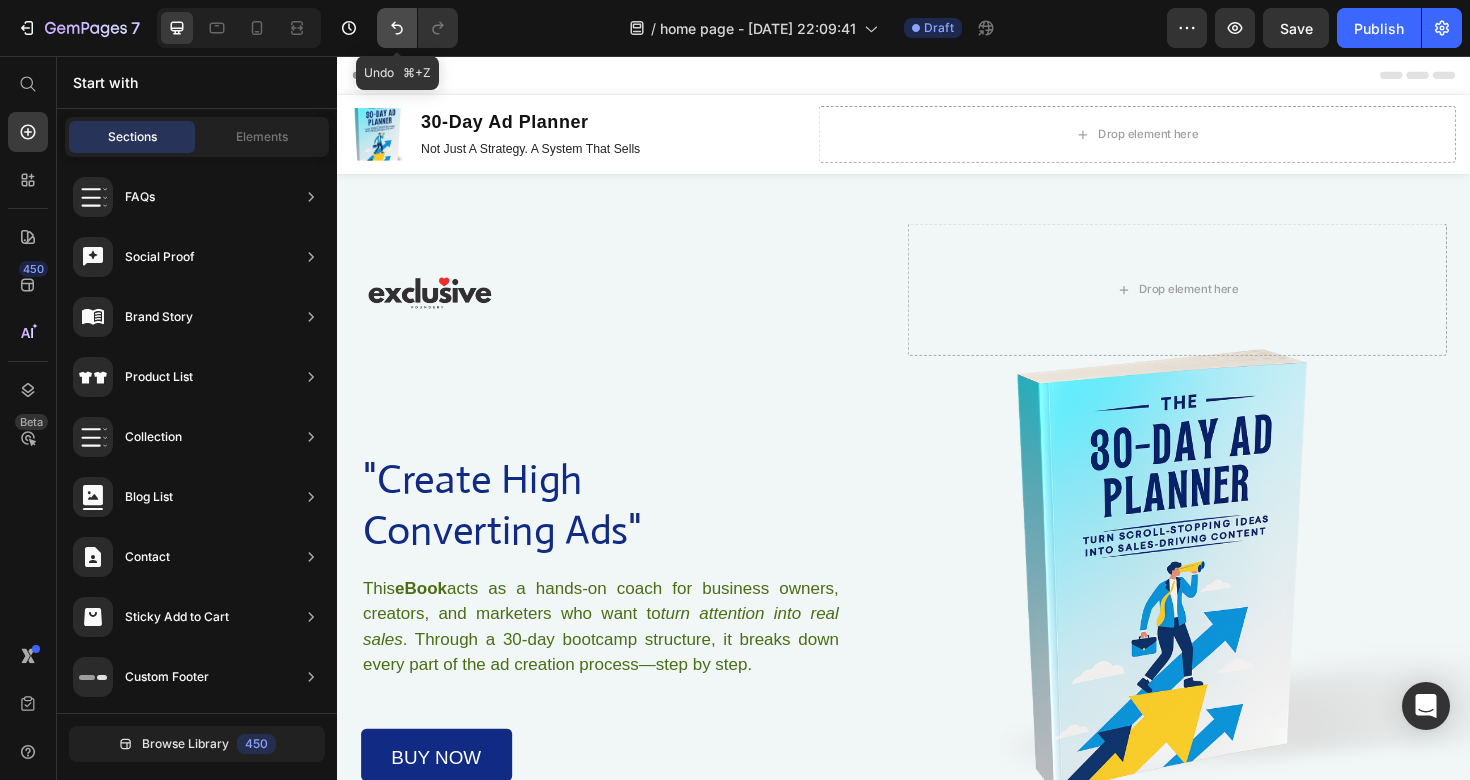 click 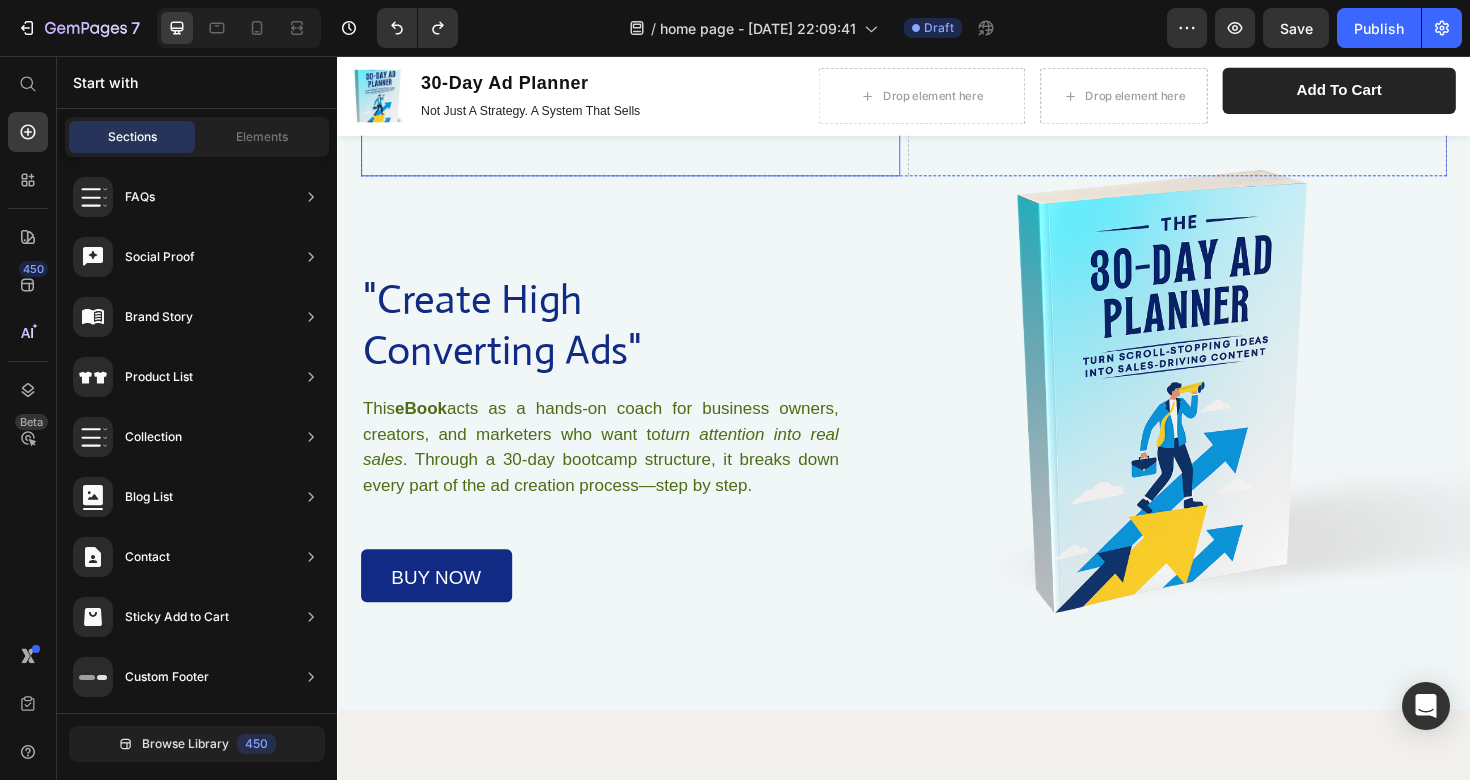 scroll, scrollTop: 194, scrollLeft: 0, axis: vertical 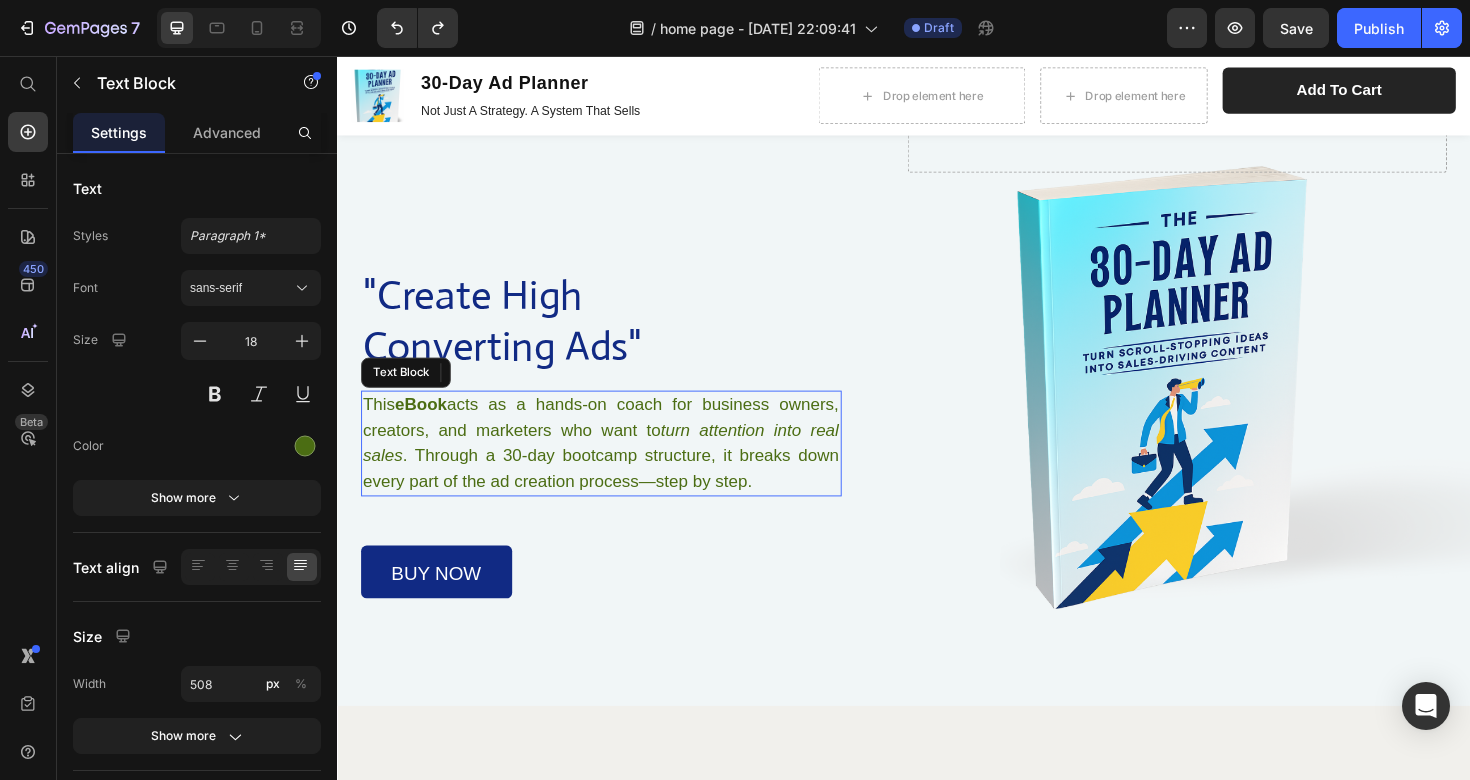 click on "This  eBook  acts as a hands-on coach for business owners, creators, and marketers who want to  turn attention into real sales . Through a 30-day bootcamp structure, it breaks down every part of the ad creation process—step by step." at bounding box center [616, 466] 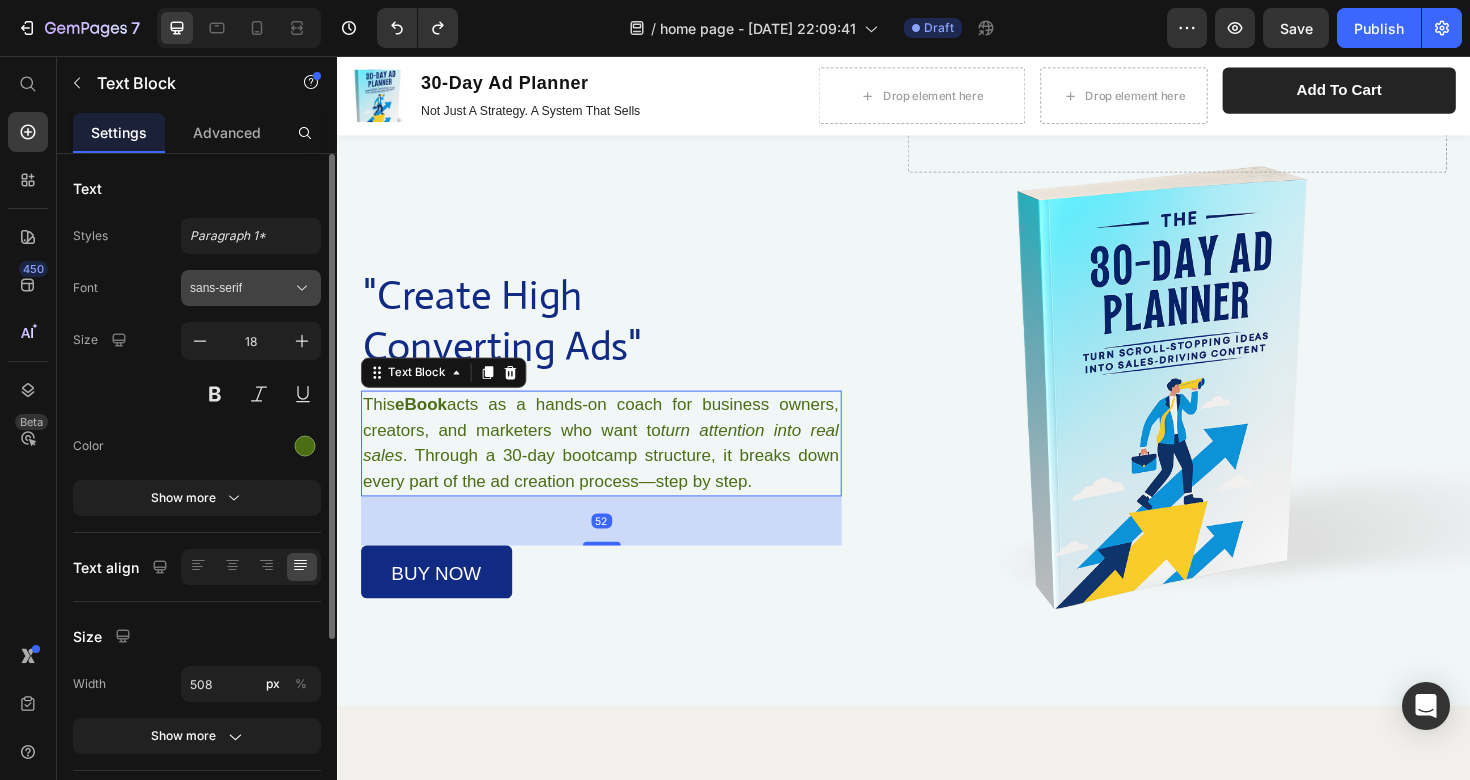 click on "sans-serif" at bounding box center (241, 288) 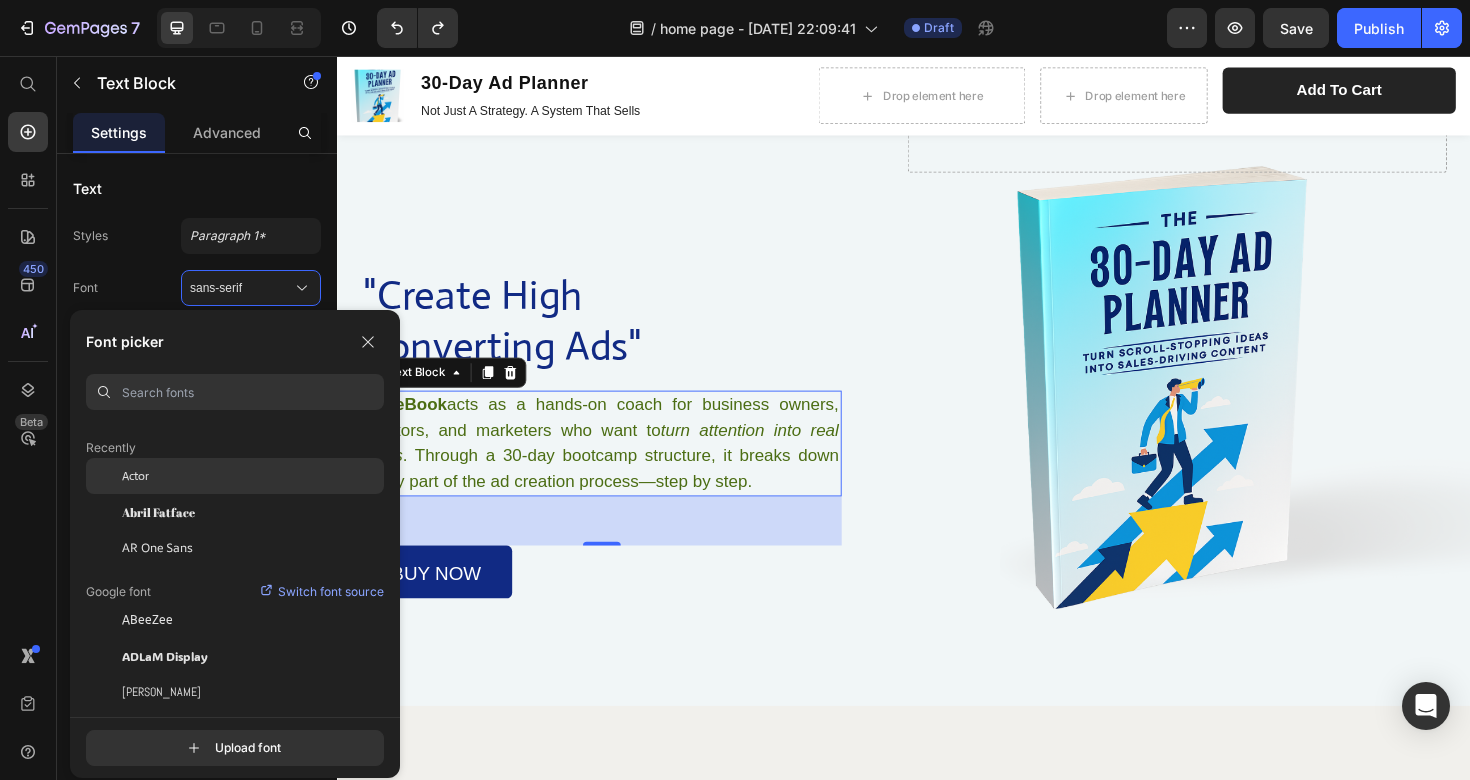 scroll, scrollTop: 125, scrollLeft: 0, axis: vertical 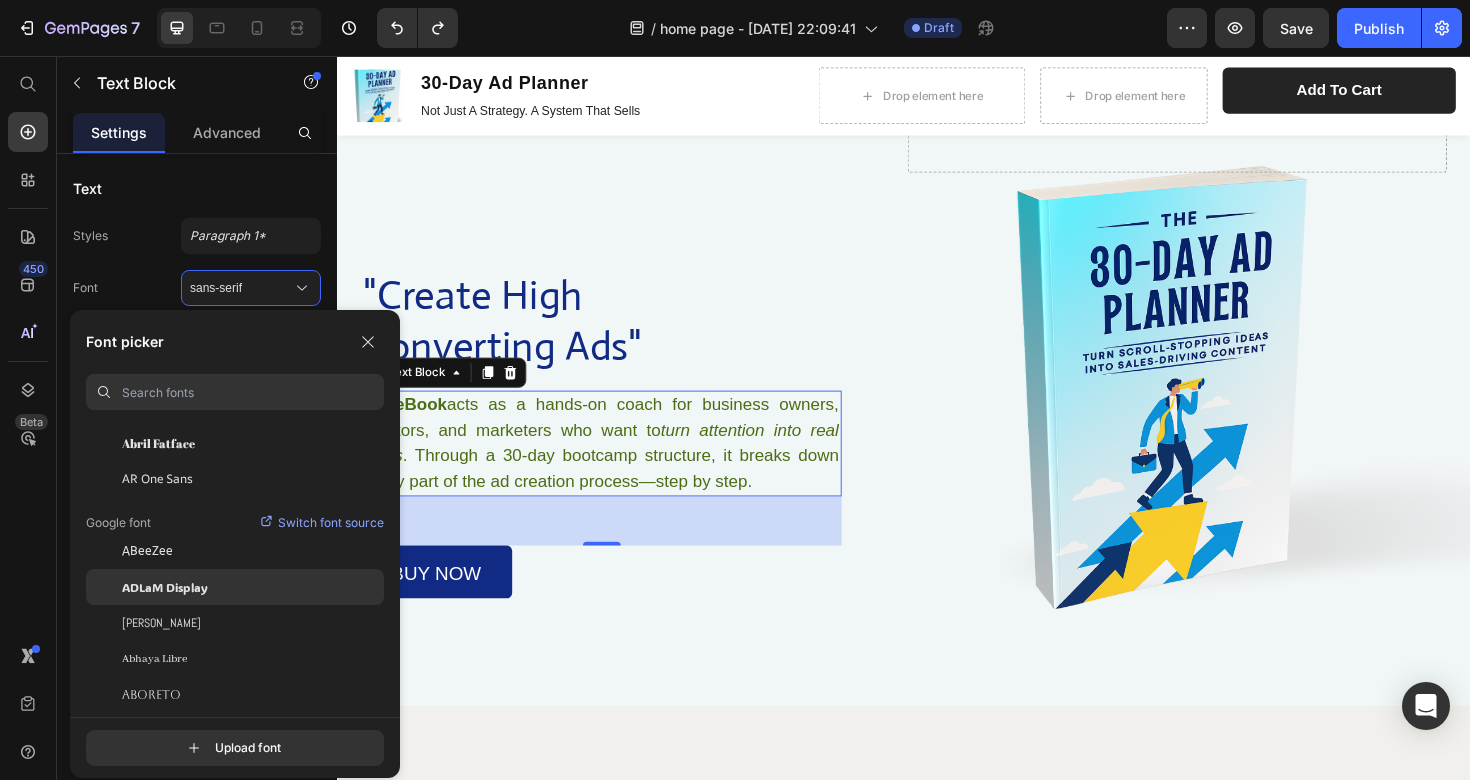 click on "ADLaM Display" at bounding box center [165, 587] 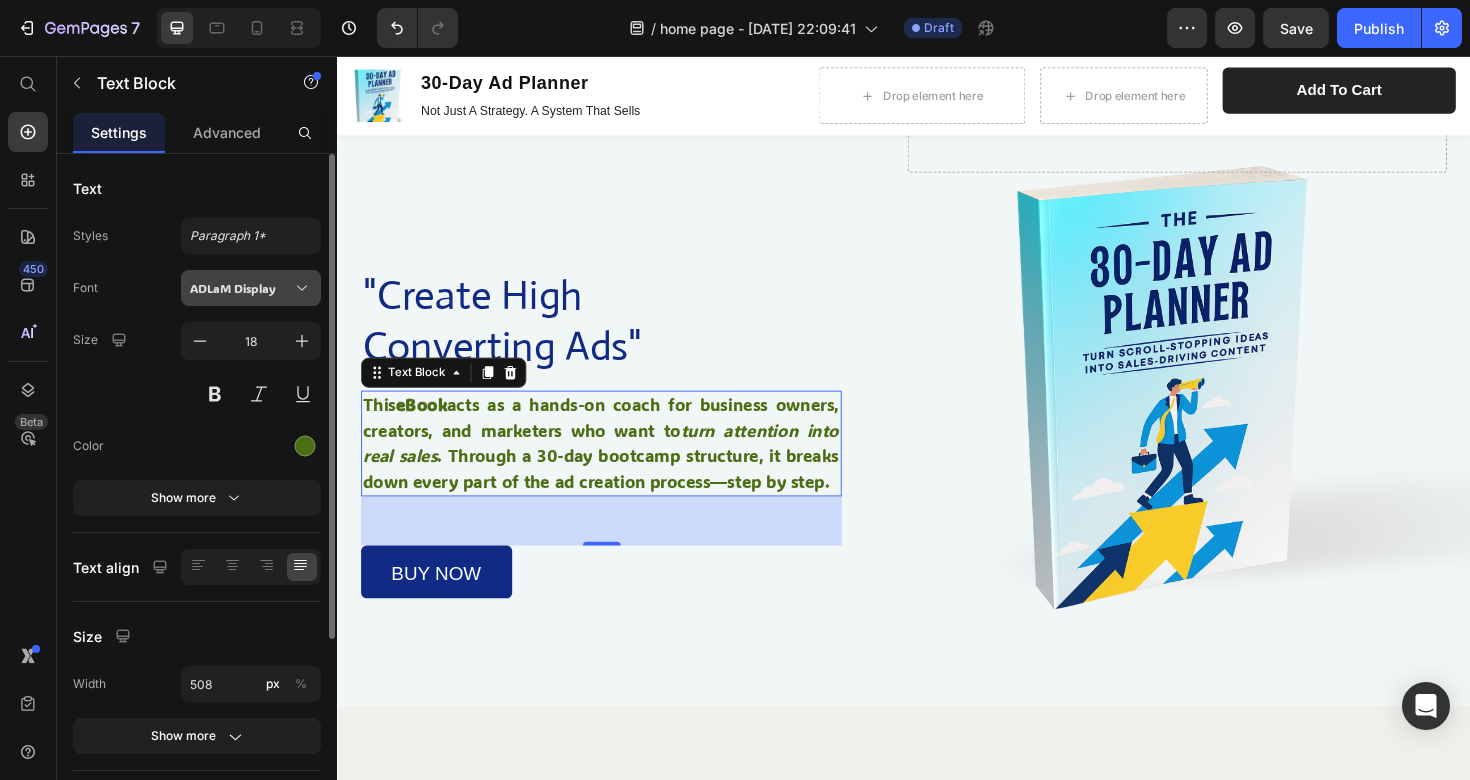 click on "ADLaM Display" at bounding box center (241, 288) 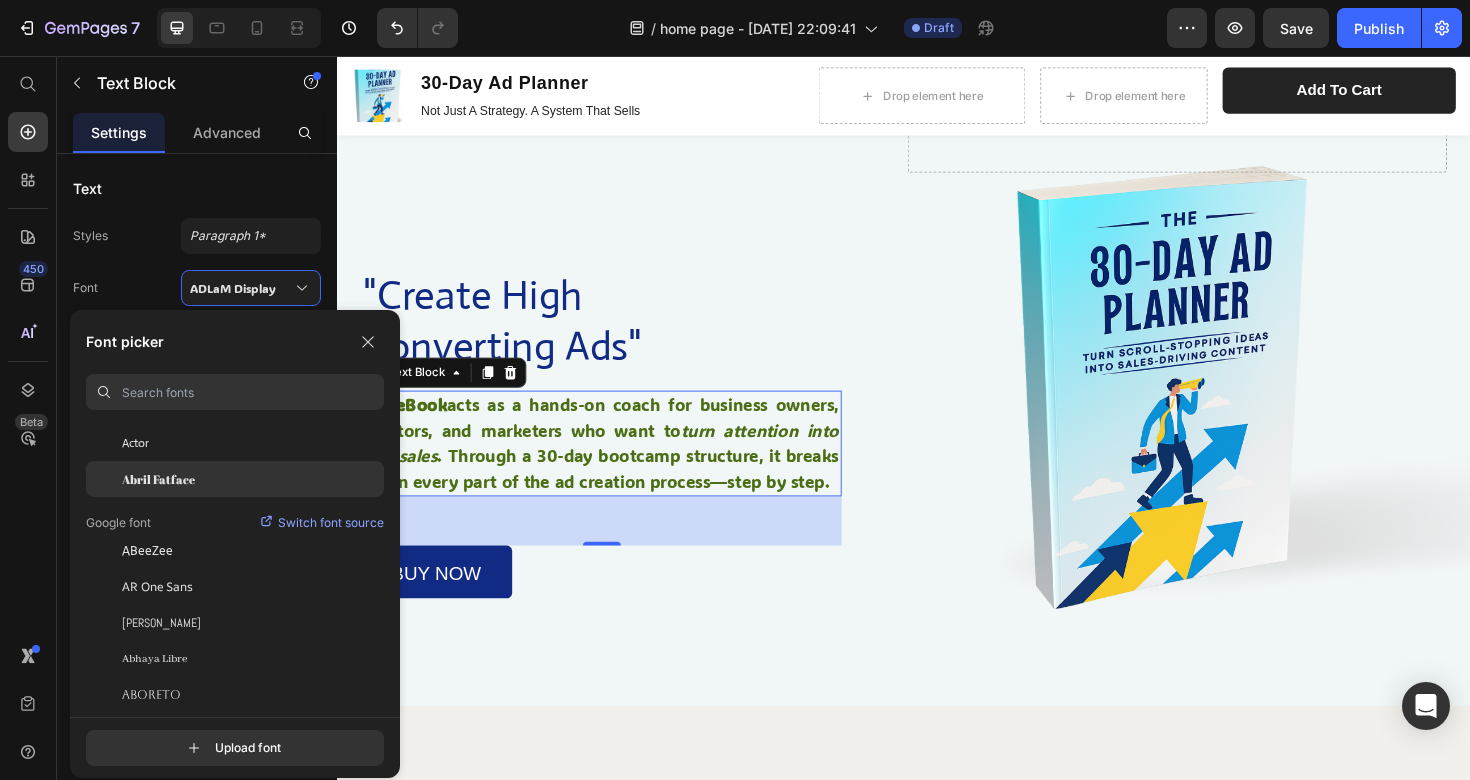 click on "Abril Fatface" 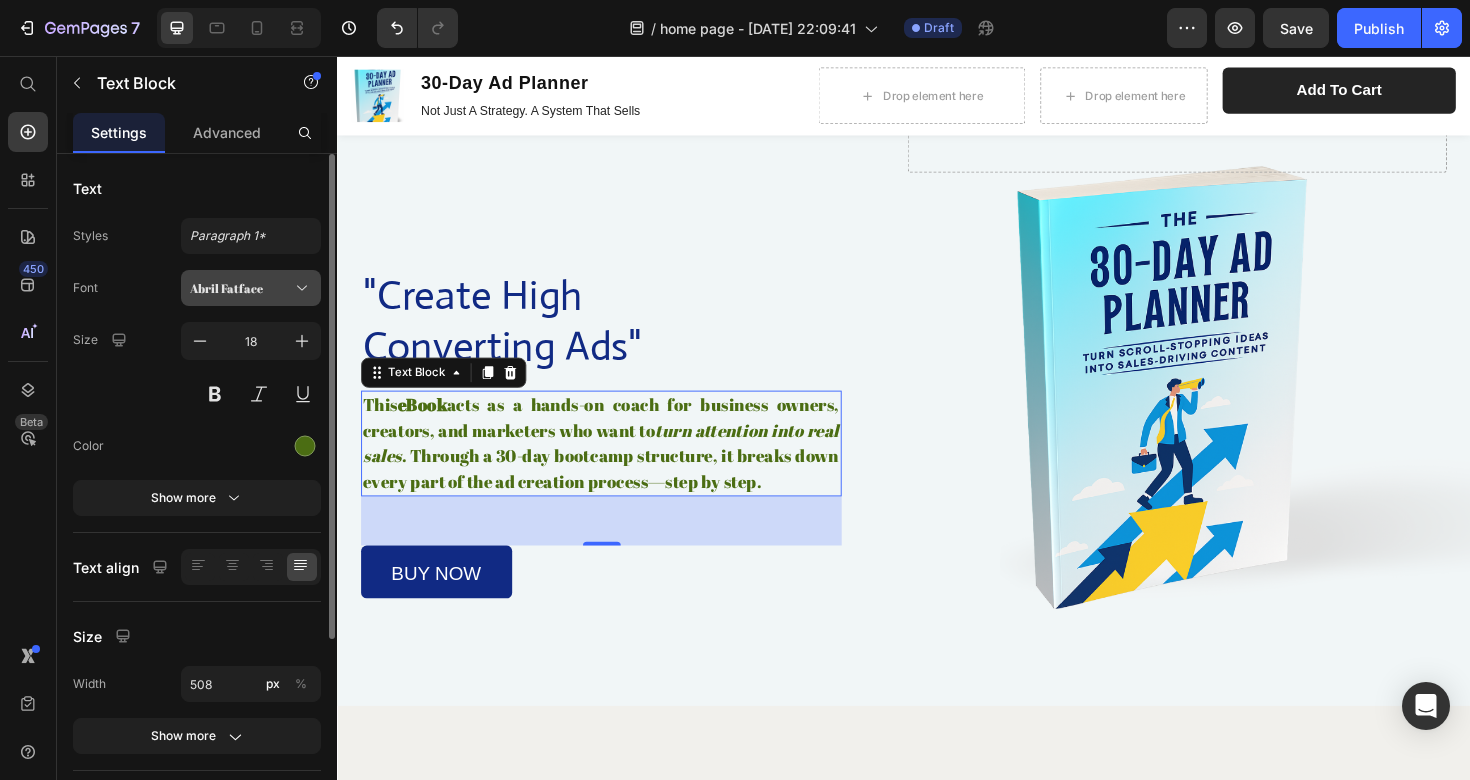 click on "Abril Fatface" at bounding box center [251, 288] 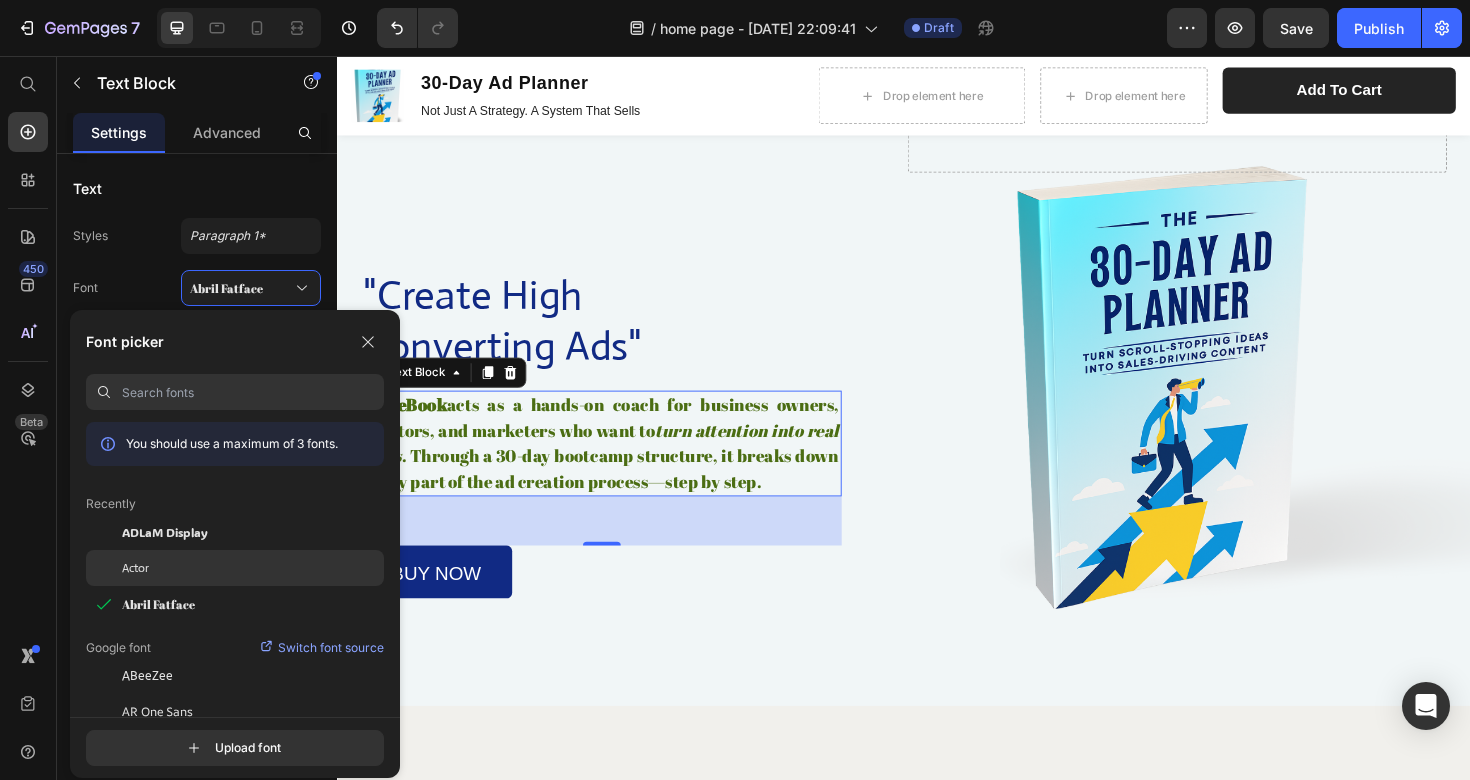 scroll, scrollTop: 0, scrollLeft: 0, axis: both 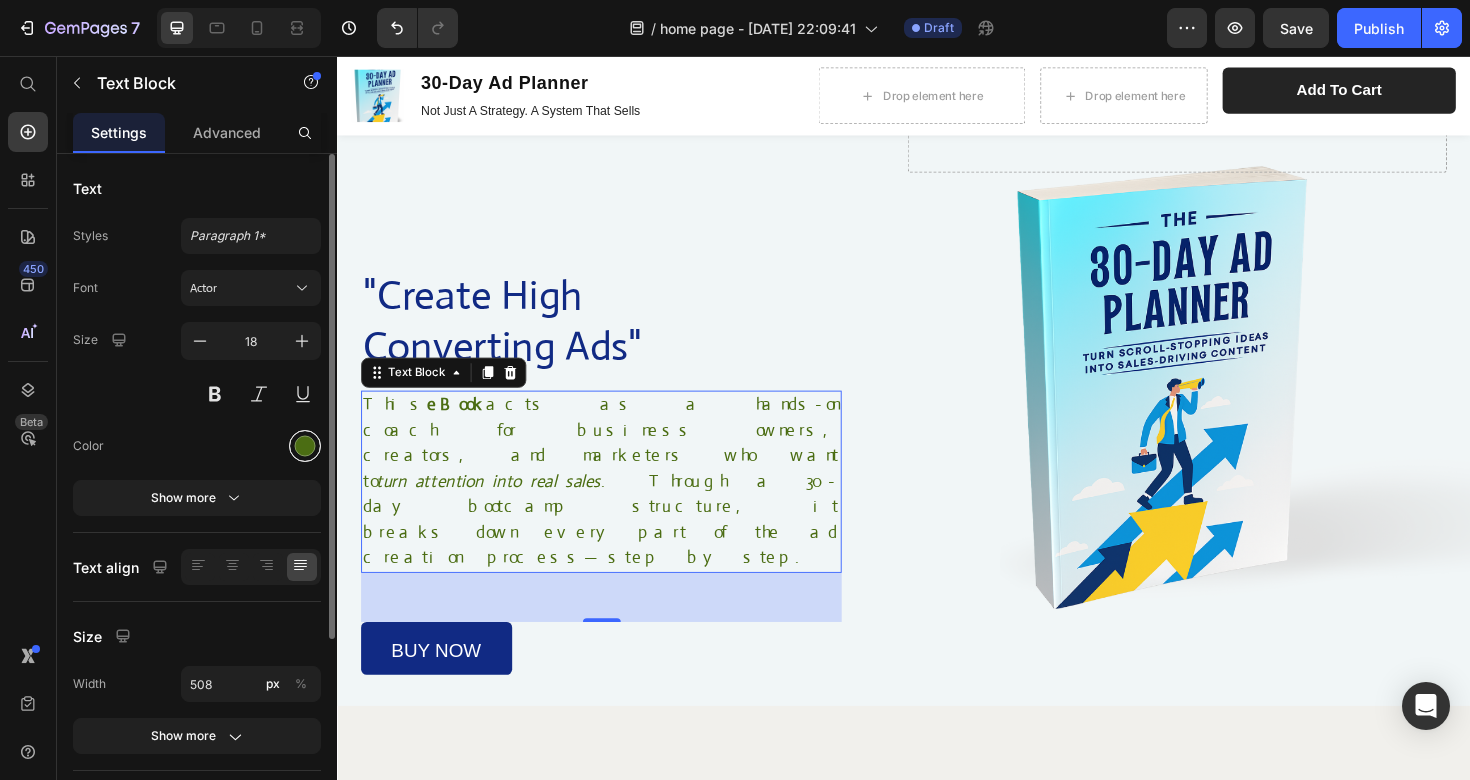 click at bounding box center (305, 446) 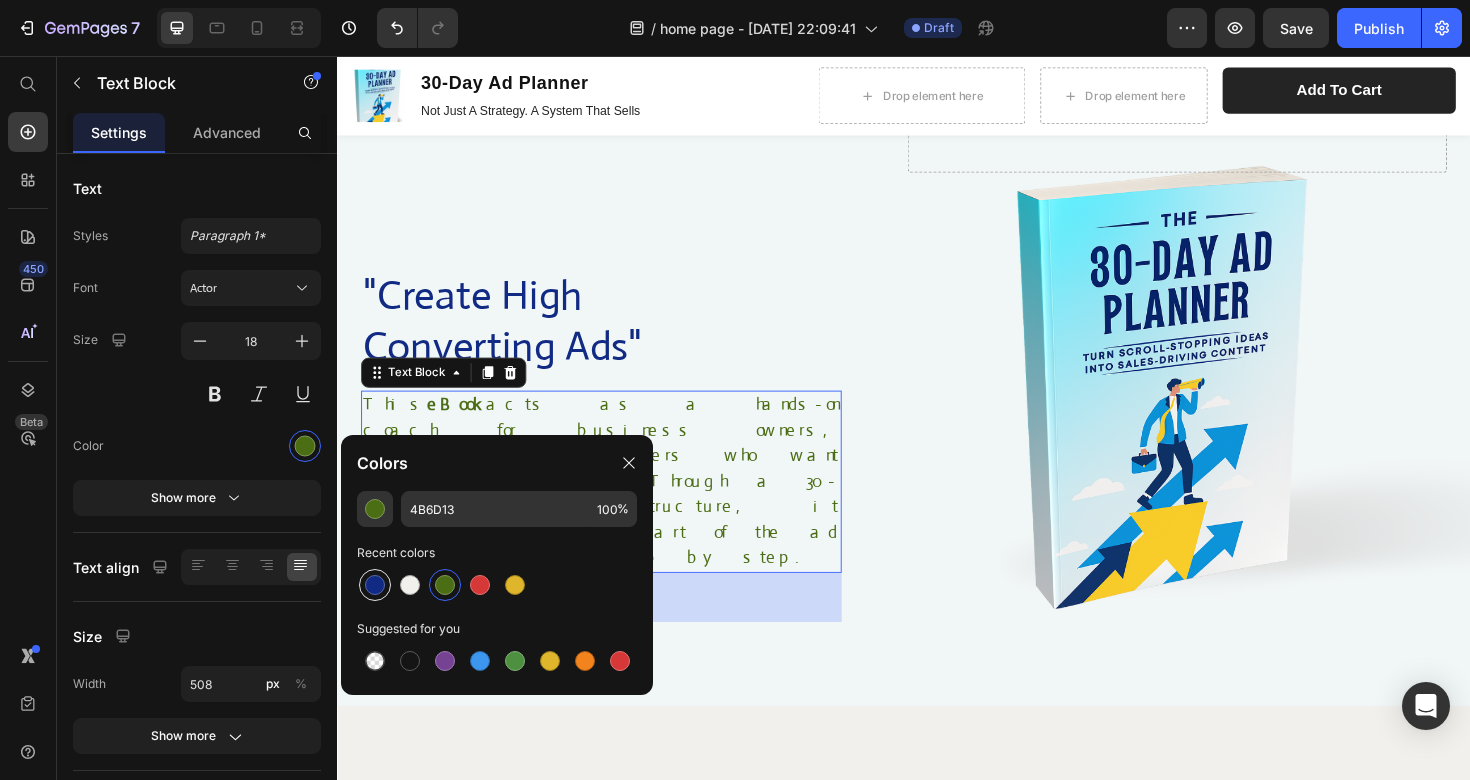 click at bounding box center [375, 585] 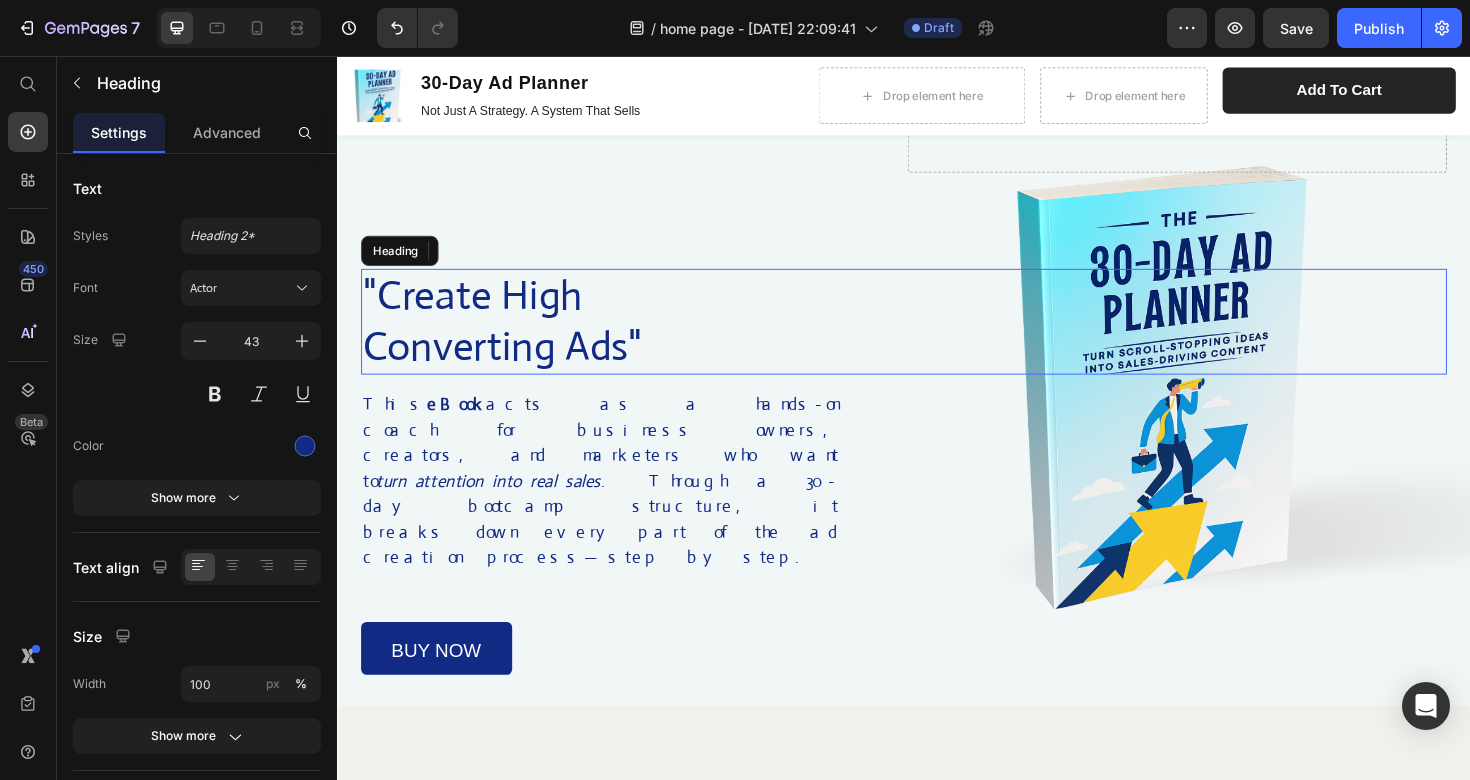 click on ""Create High  Converting Ads"" at bounding box center (937, 337) 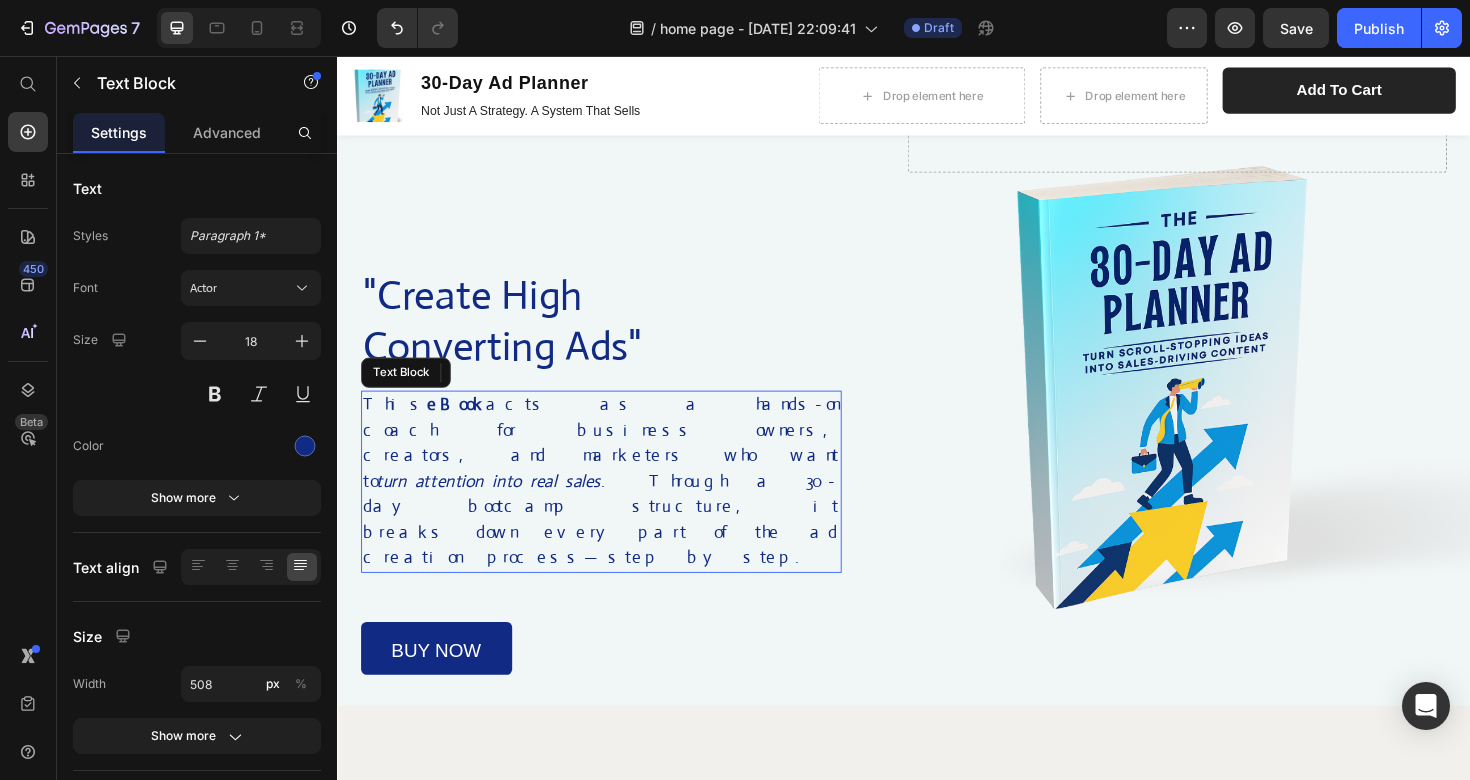 click on "This  eBook  acts as a hands-on coach for business owners, creators, and marketers who want to  turn attention into real sales . Through a 30-day bootcamp structure, it breaks down every part of the ad creation process—step by step." at bounding box center [616, 506] 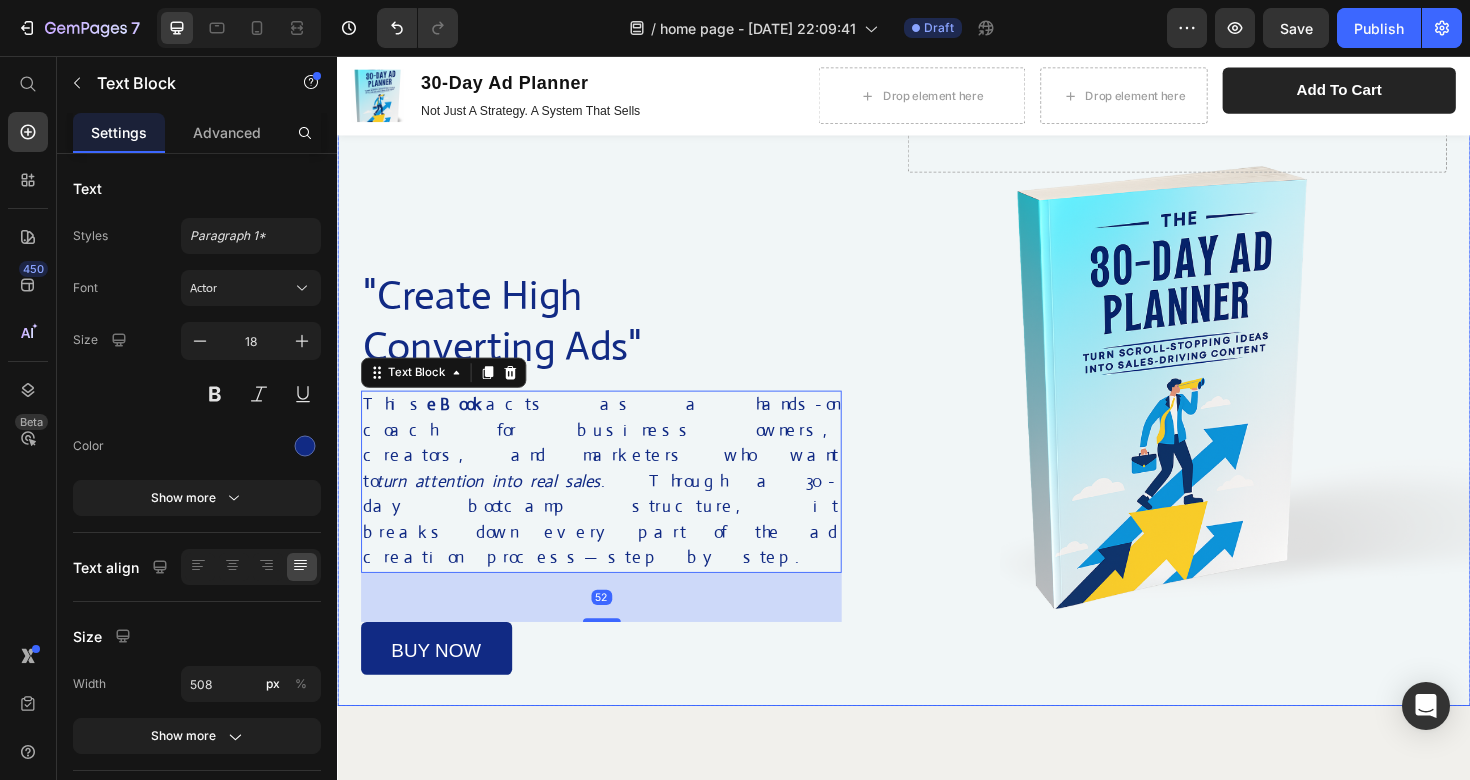 click at bounding box center [937, 365] 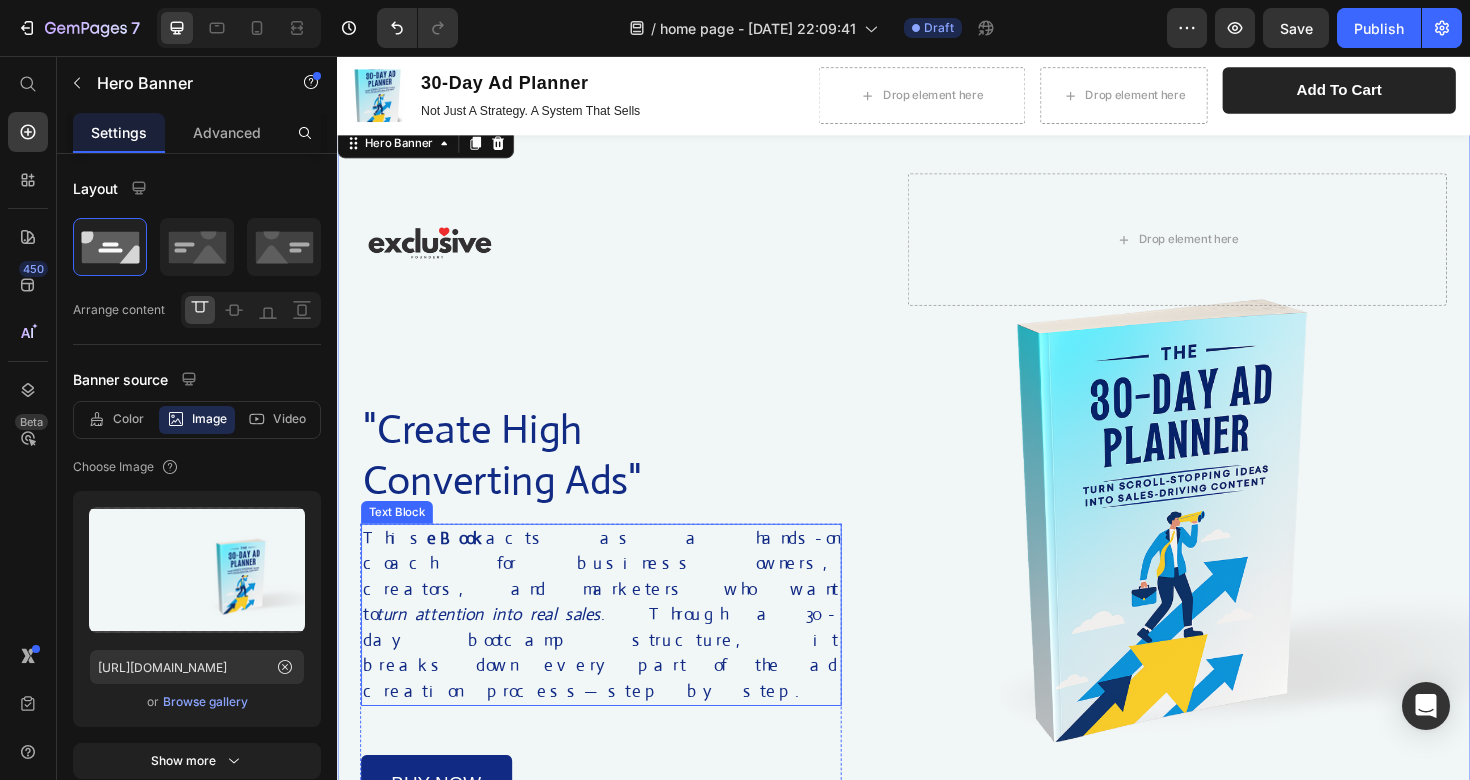 scroll, scrollTop: 42, scrollLeft: 0, axis: vertical 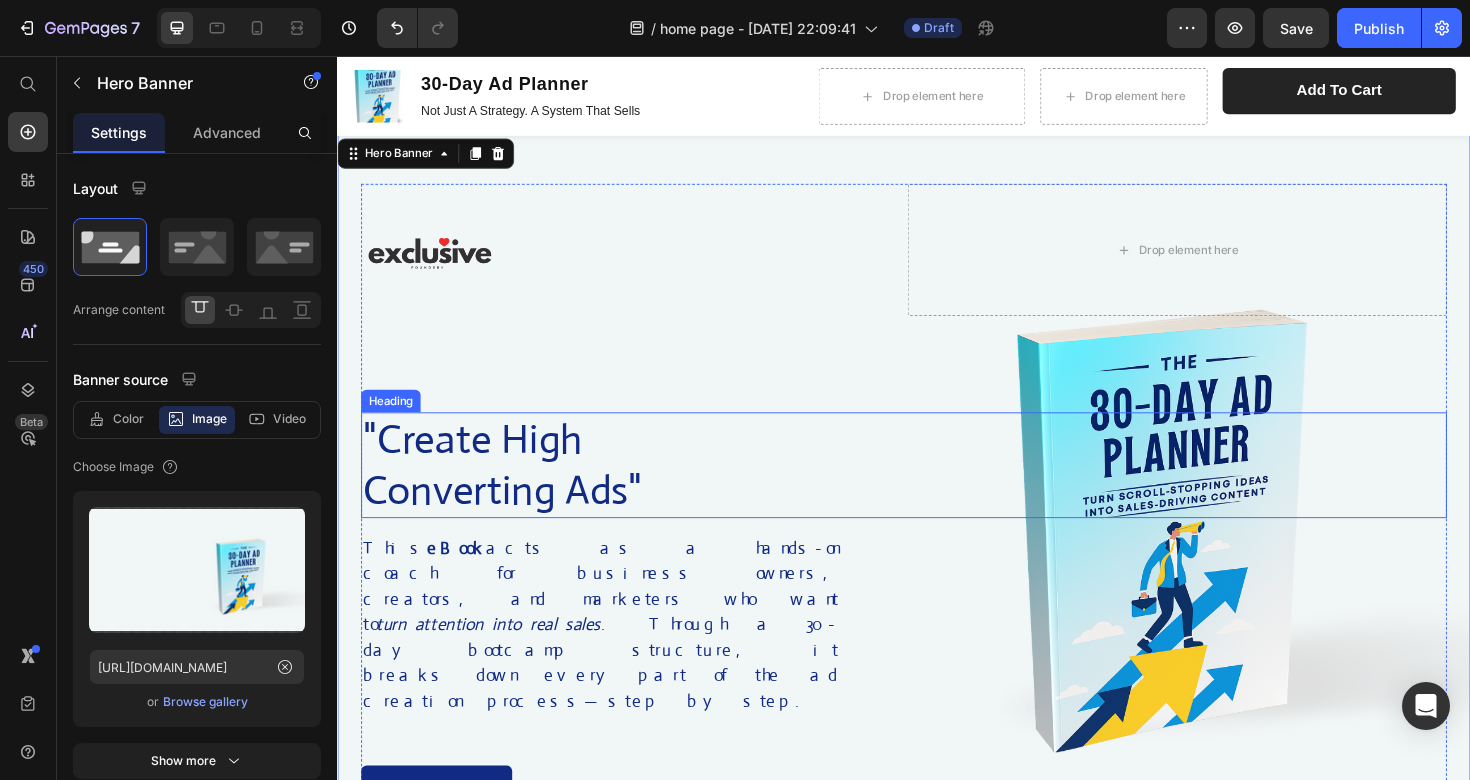 click on ""Create High  Converting Ads"" at bounding box center [937, 489] 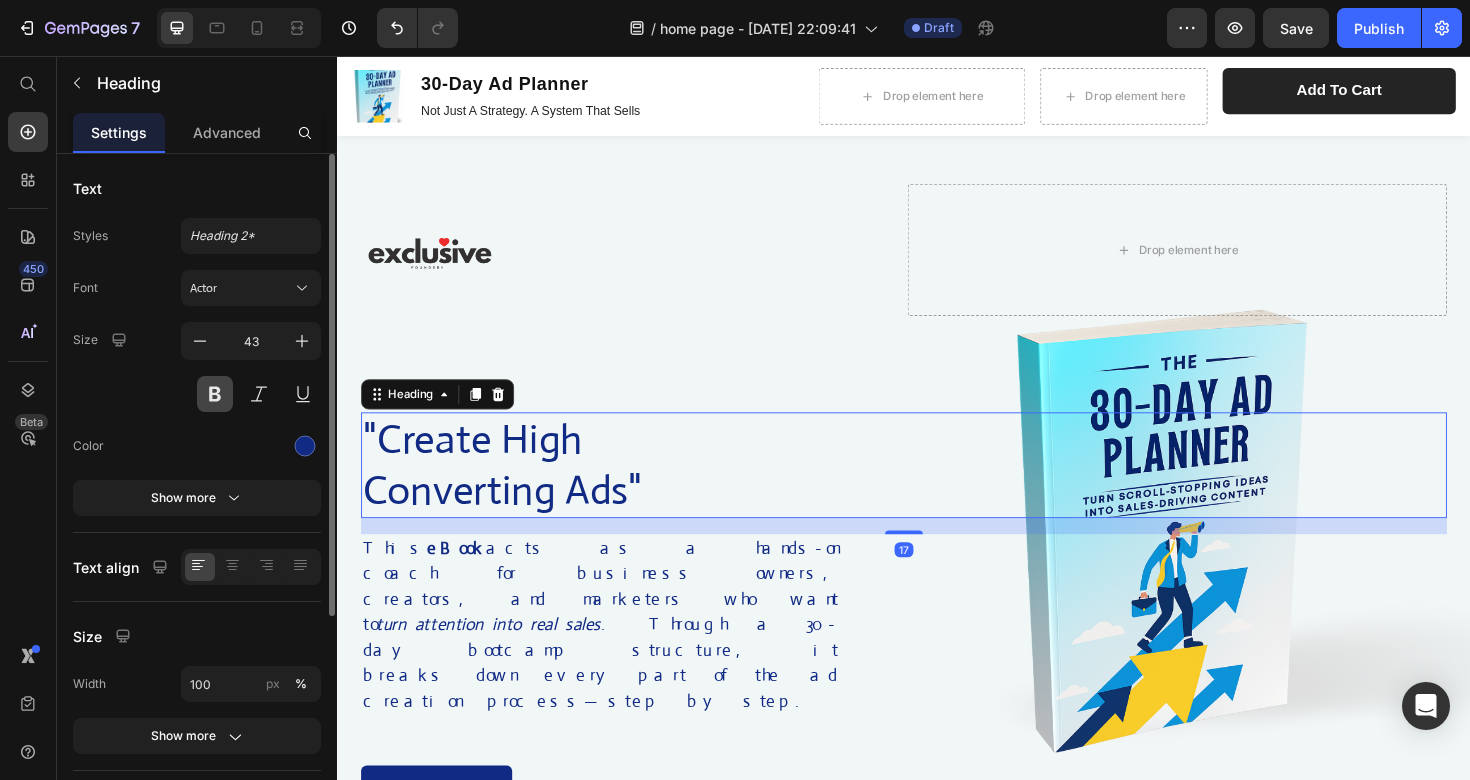 click at bounding box center [215, 394] 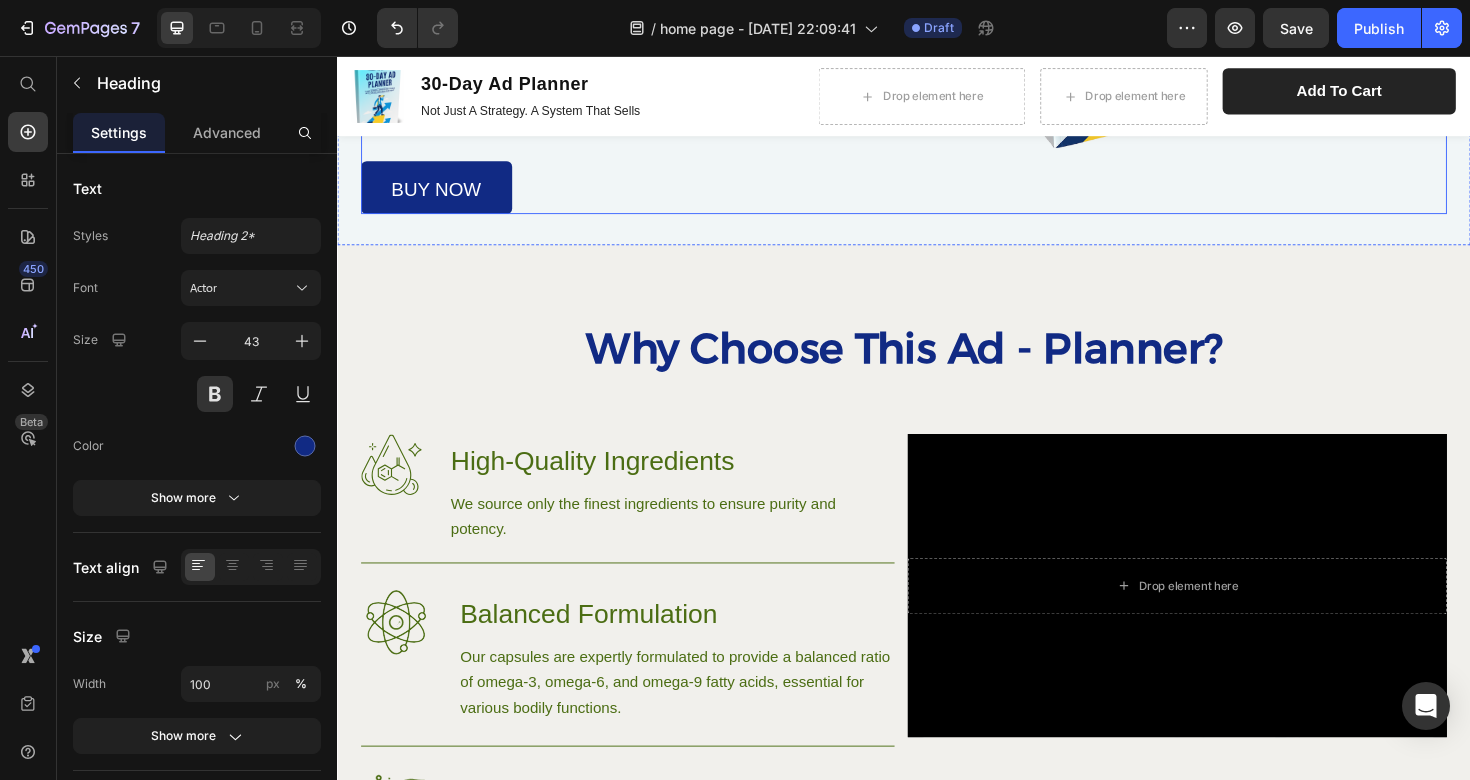 scroll, scrollTop: 685, scrollLeft: 0, axis: vertical 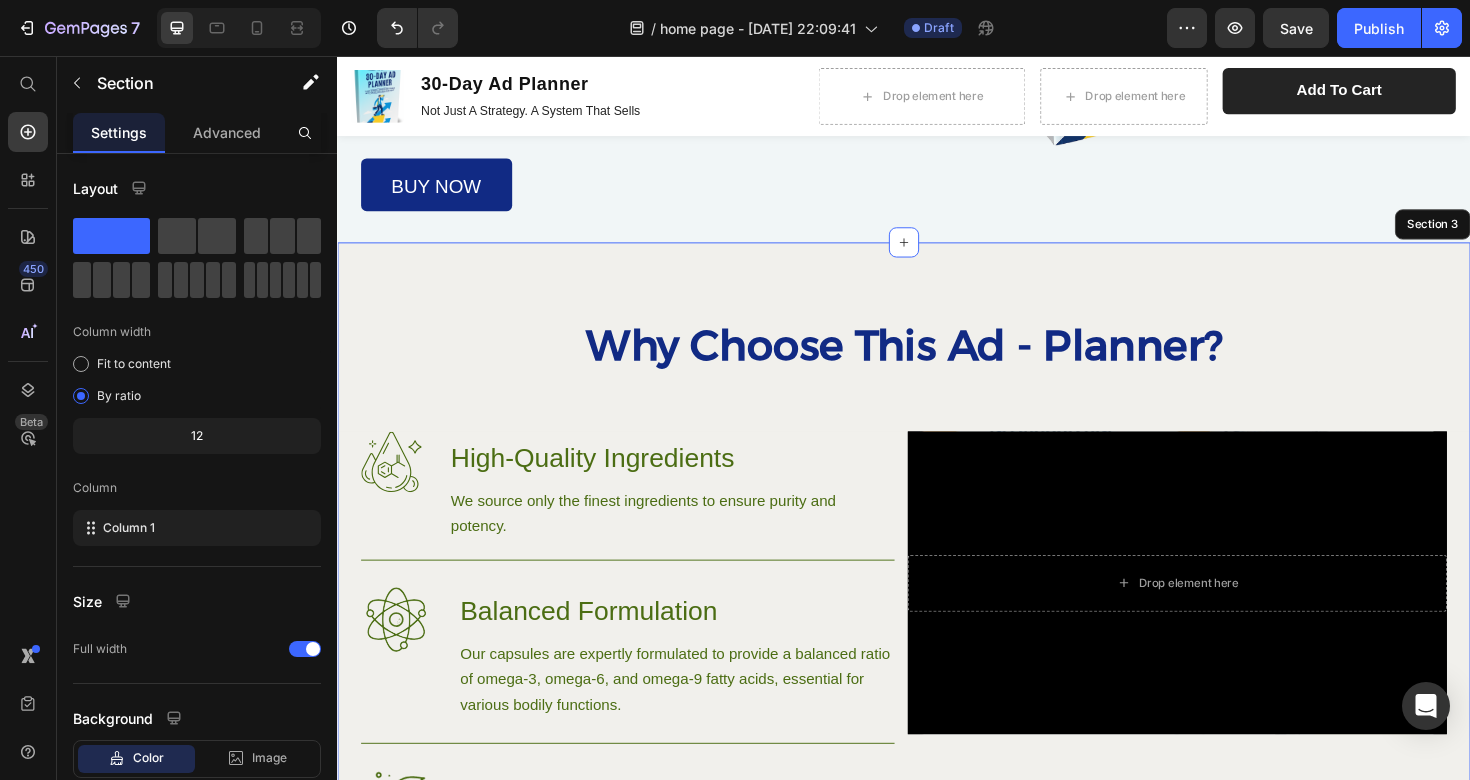 click on "Why Choose This Ad - Planner? Heading Row Image High-Quality Ingredients Heading We source only the finest ingredients to ensure purity and potency. Text Block Row Image Balanced Formulation Heading Our capsules are expertly formulated to provide a balanced ratio of omega-3, omega-6, and omega-9 fatty acids, essential for various bodily functions. Text Block Row Image Bioavailable Heading Each capsule is designed for maximum absorption, ensuring that you get the most out of every dose. Text Block Row Row
Drop element here Hero Banner Row Hero Banner Section 3" at bounding box center [937, 642] 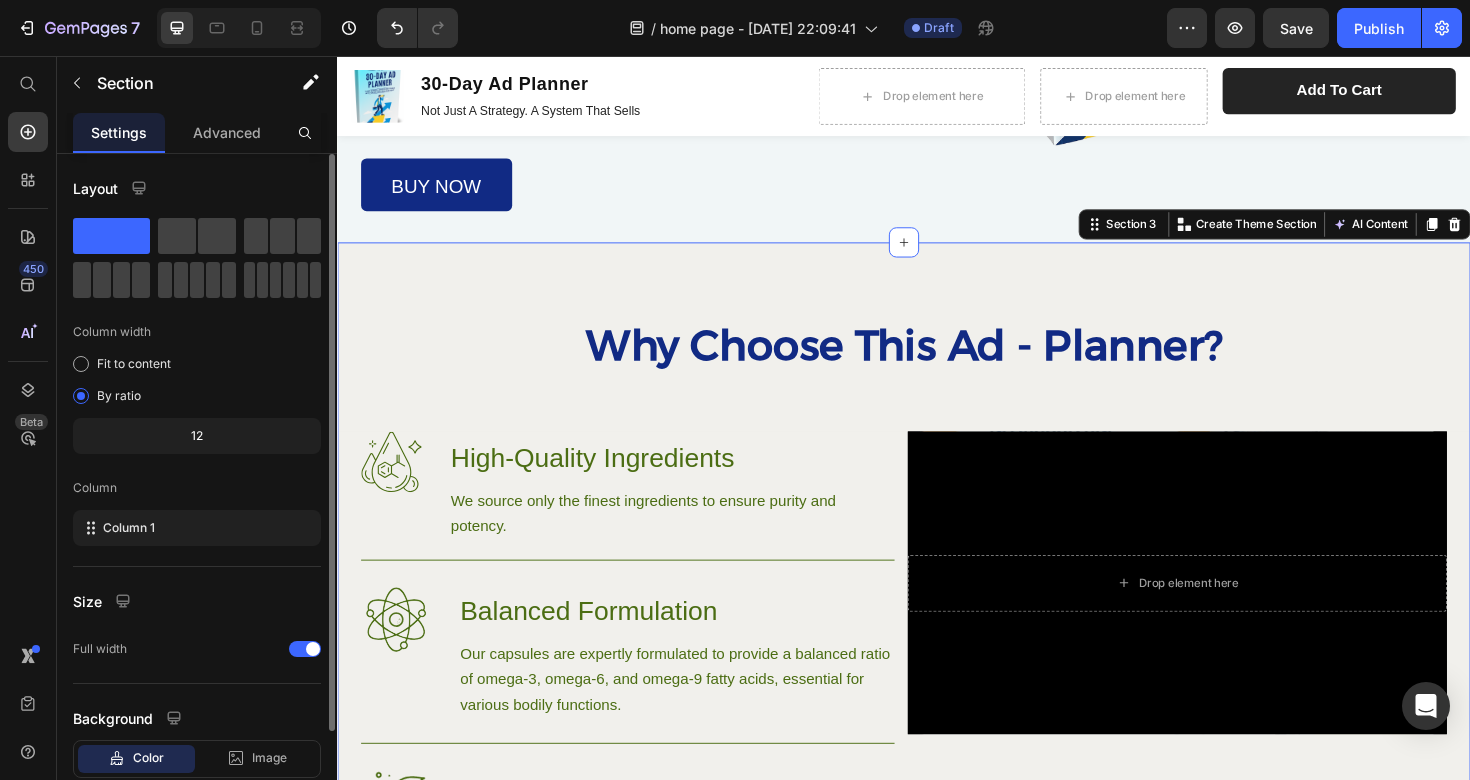 scroll, scrollTop: 125, scrollLeft: 0, axis: vertical 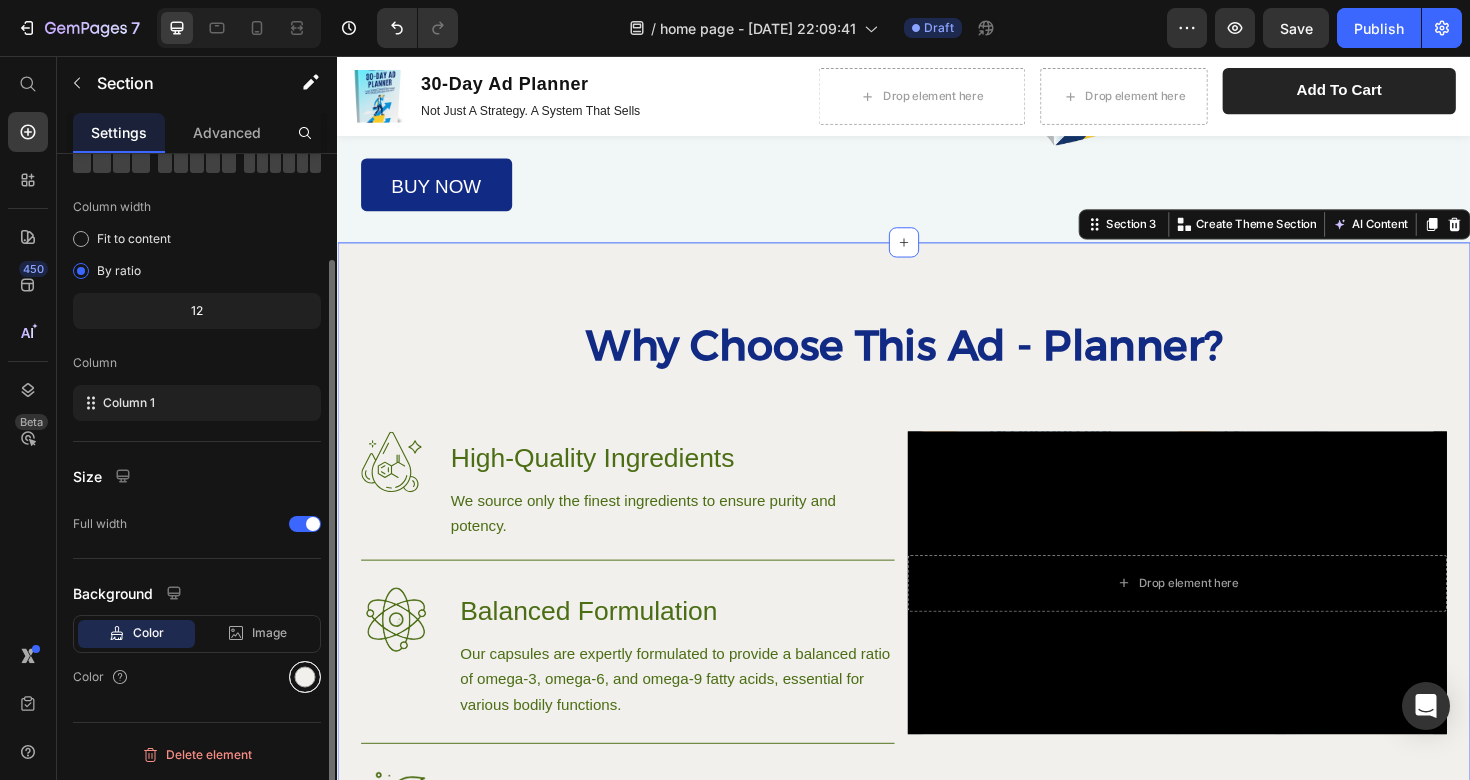 click at bounding box center (305, 677) 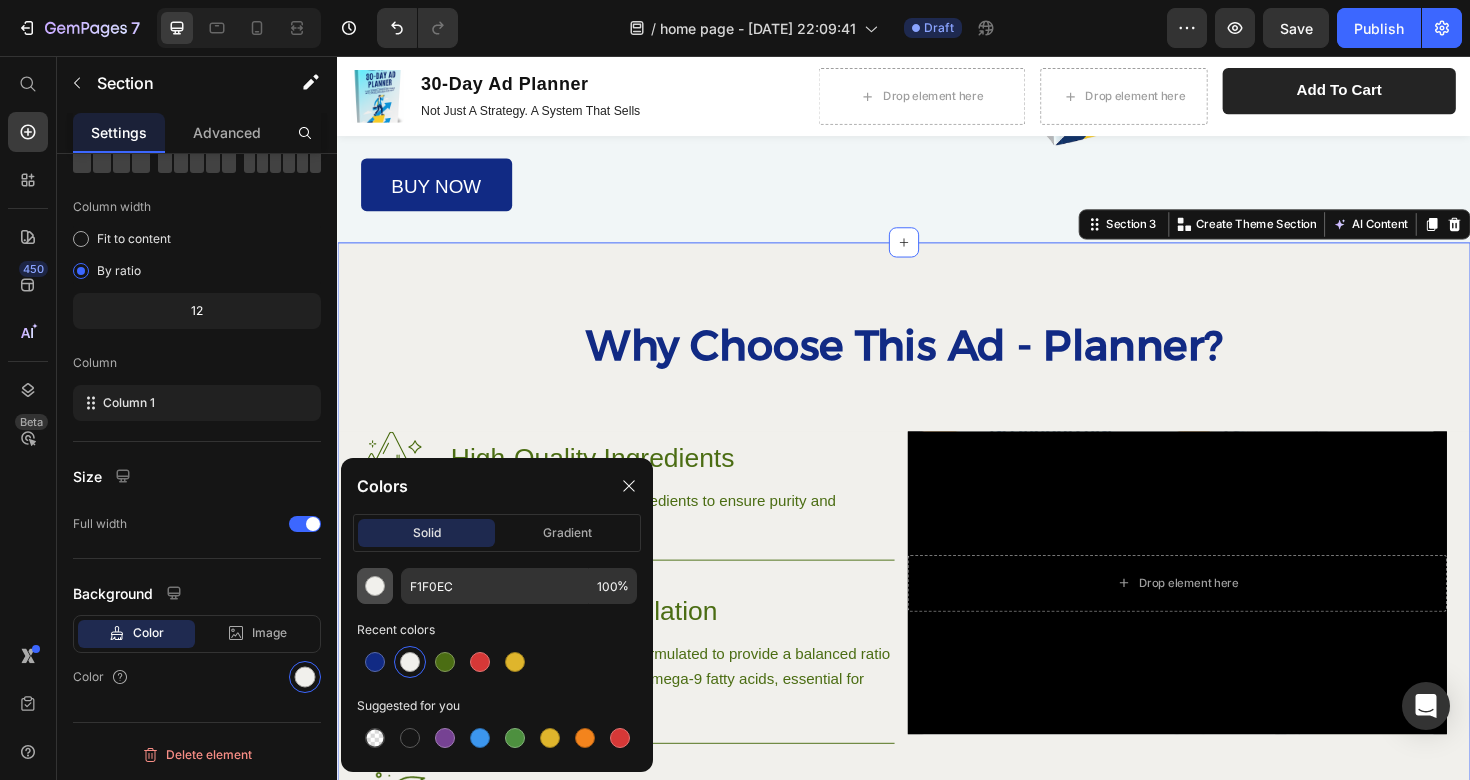 click at bounding box center [375, 586] 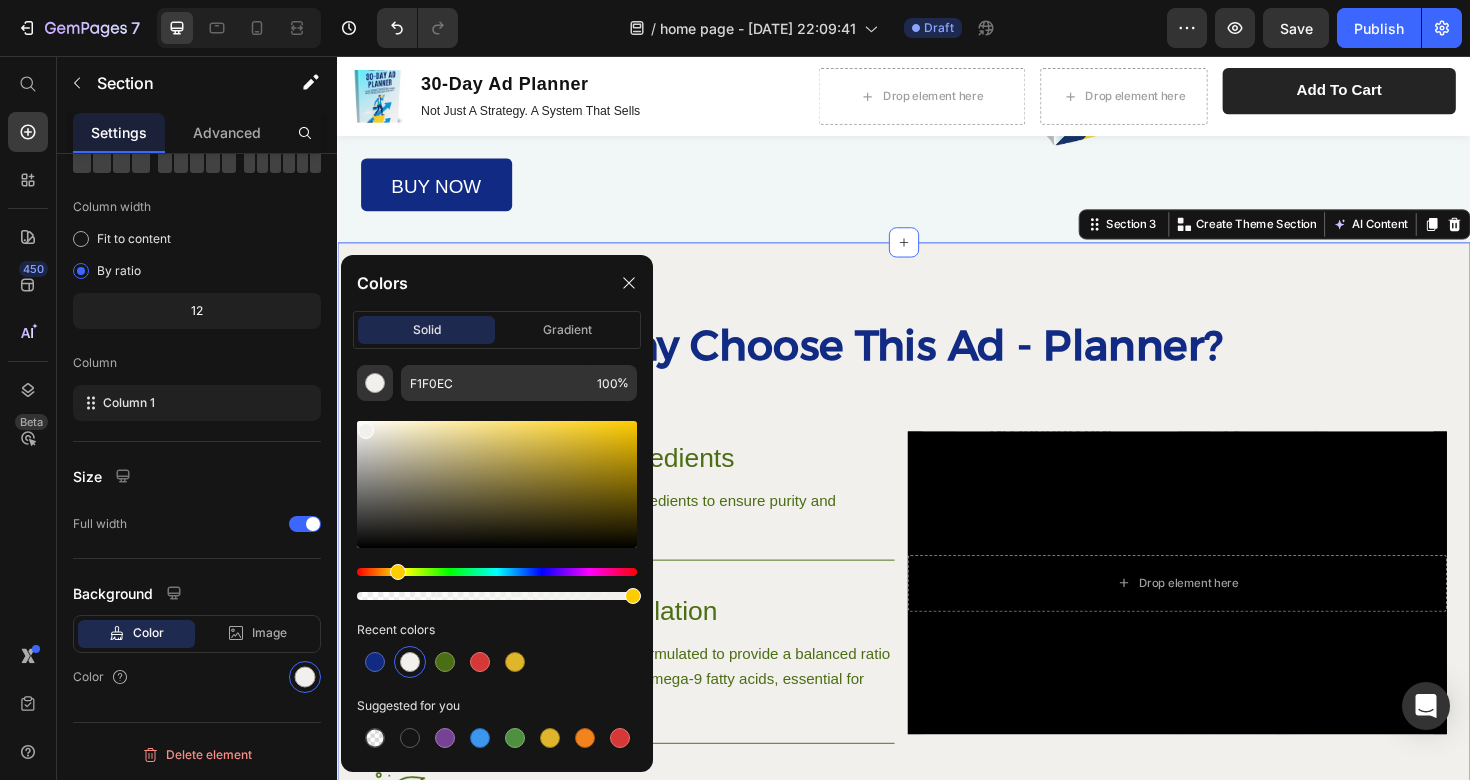 click on "Colors" 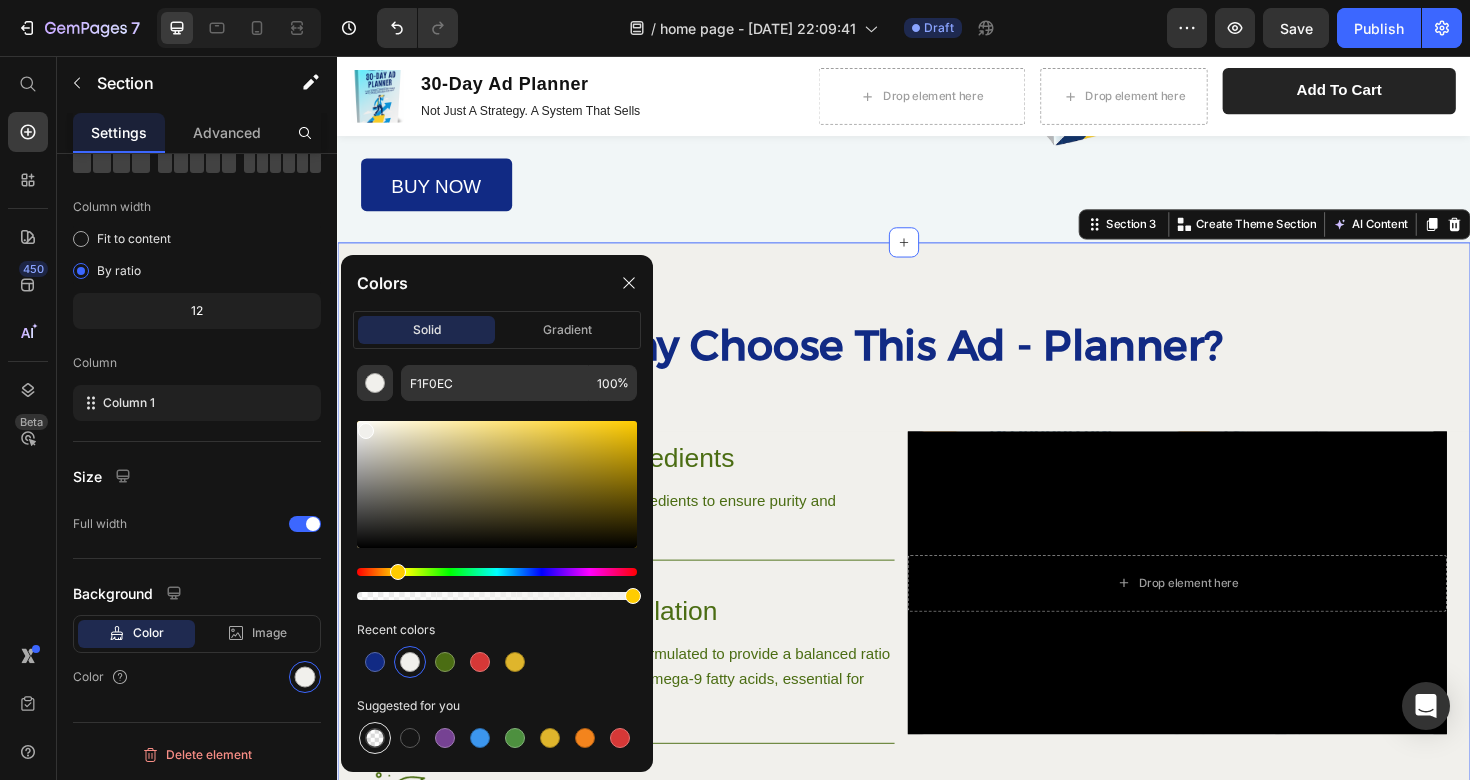 click at bounding box center (375, 738) 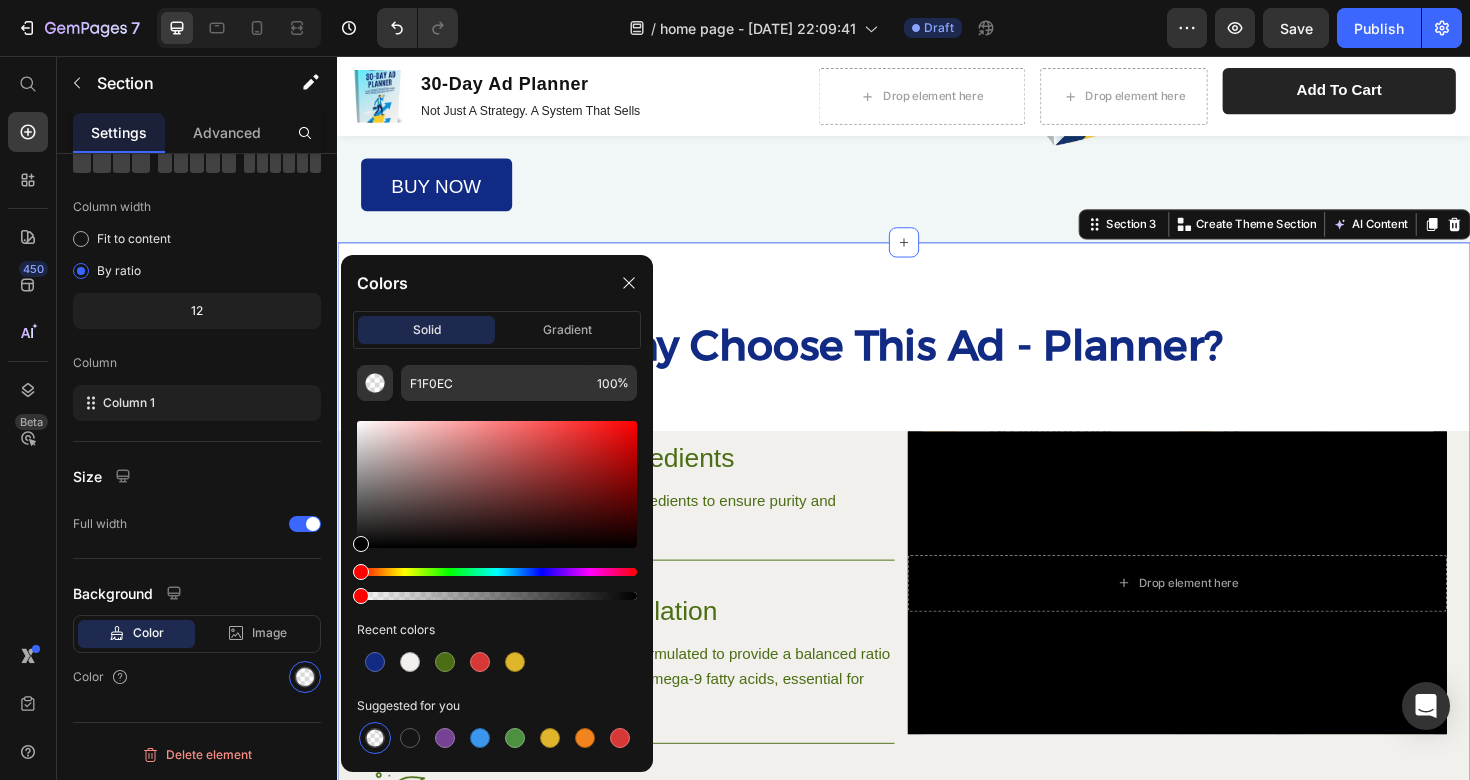 type on "000000" 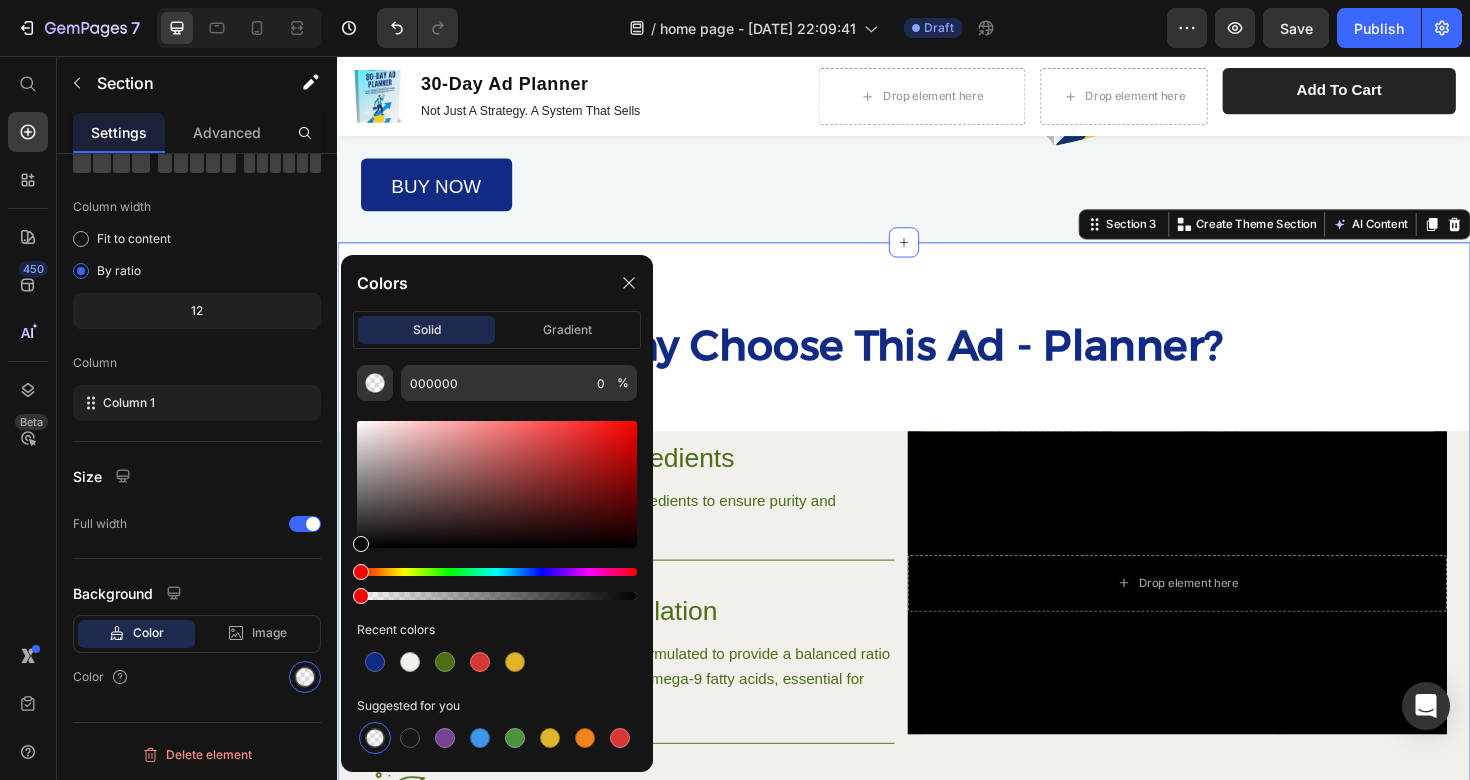 click on "Why Choose This Ad - Planner? Heading Row Image High-Quality Ingredients Heading We source only the finest ingredients to ensure purity and potency. Text Block Row Image Balanced Formulation Heading Our capsules are expertly formulated to provide a balanced ratio of omega-3, omega-6, and omega-9 fatty acids, essential for various bodily functions. Text Block Row Image Bioavailable Heading Each capsule is designed for maximum absorption, ensuring that you get the most out of every dose. Text Block Row Row
Drop element here Hero Banner Row Hero Banner Section 3   You can create reusable sections Create Theme Section AI Content Write with GemAI What would you like to describe here? Tone and Voice Persuasive Product 30-Day Ad Planner Show more Generate" at bounding box center (937, 642) 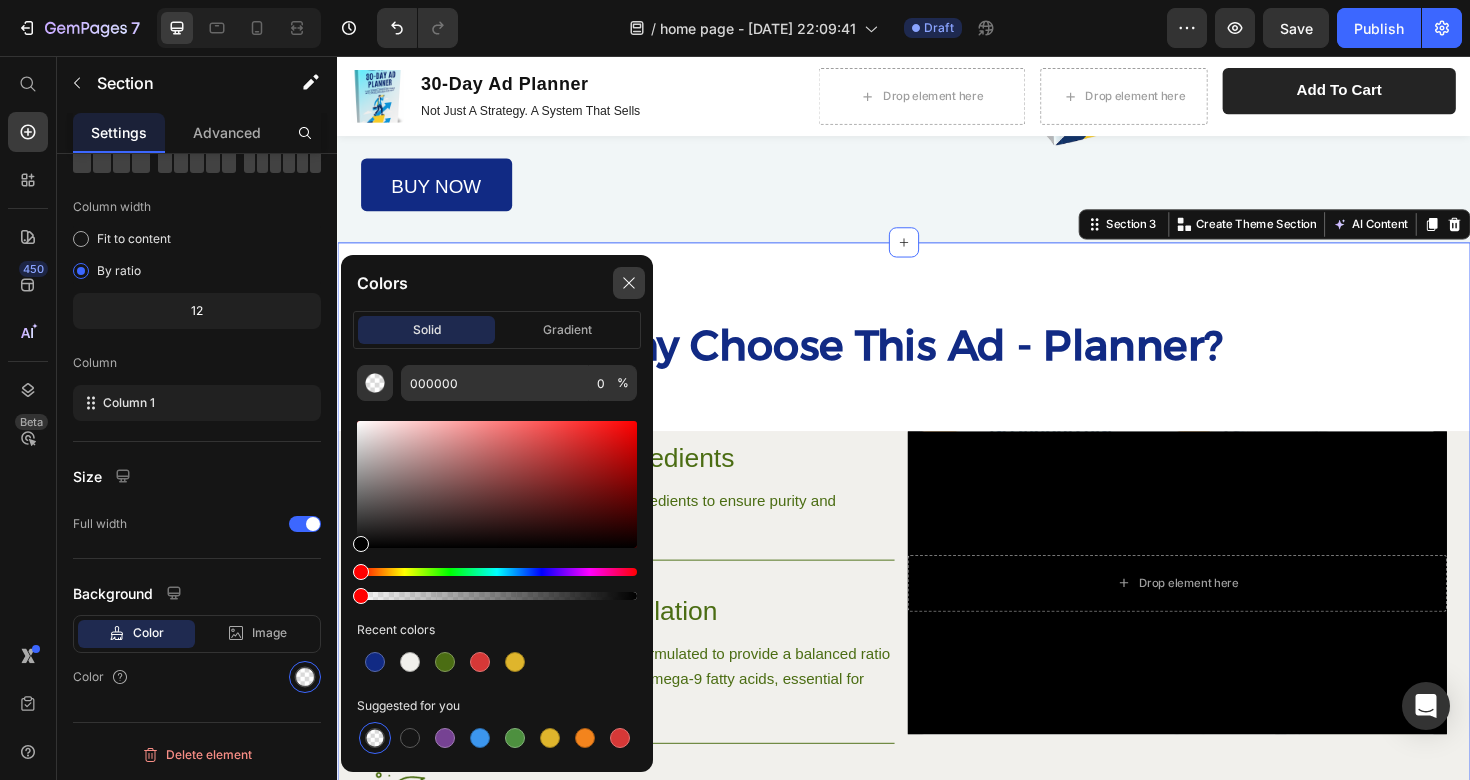 click 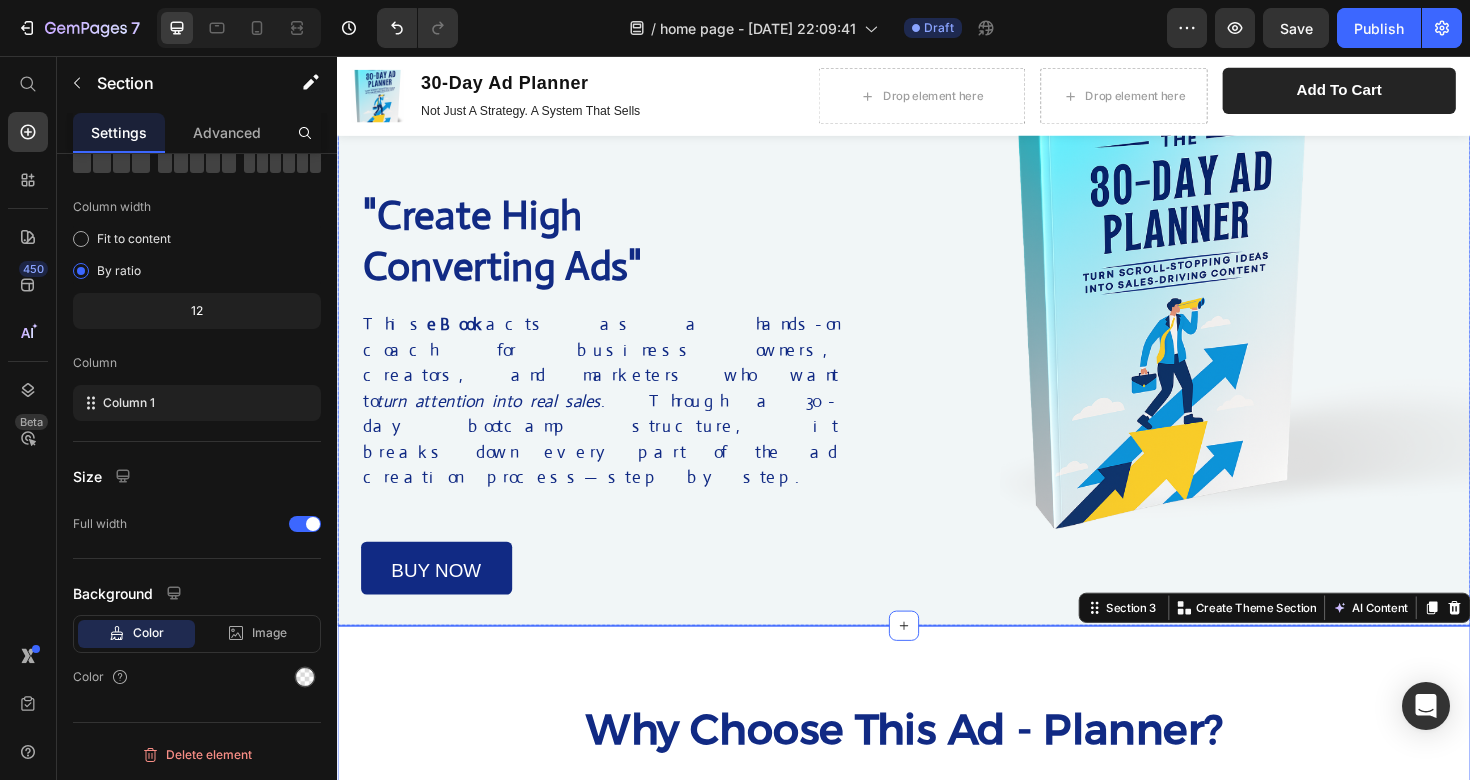 scroll, scrollTop: 233, scrollLeft: 0, axis: vertical 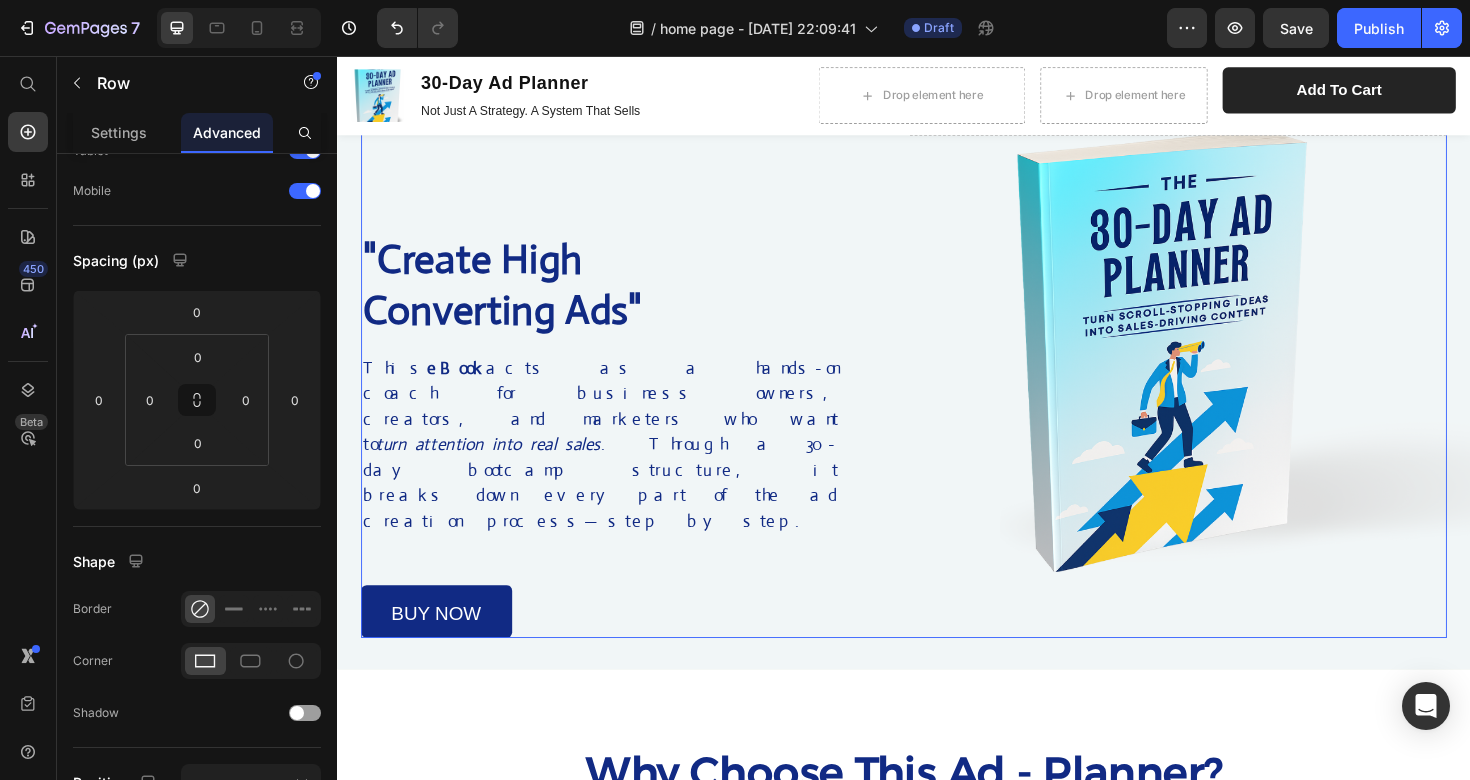 click on "Image
Drop element here Row "Create High  Converting Ads" Heading This  eBook  acts as a hands-on coach for business owners, creators, and marketers who want to  turn attention into real sales . Through a 30-day bootcamp structure, it breaks down every part of the ad creation process—step by step. Text Block buy now Button Row" at bounding box center (937, 336) 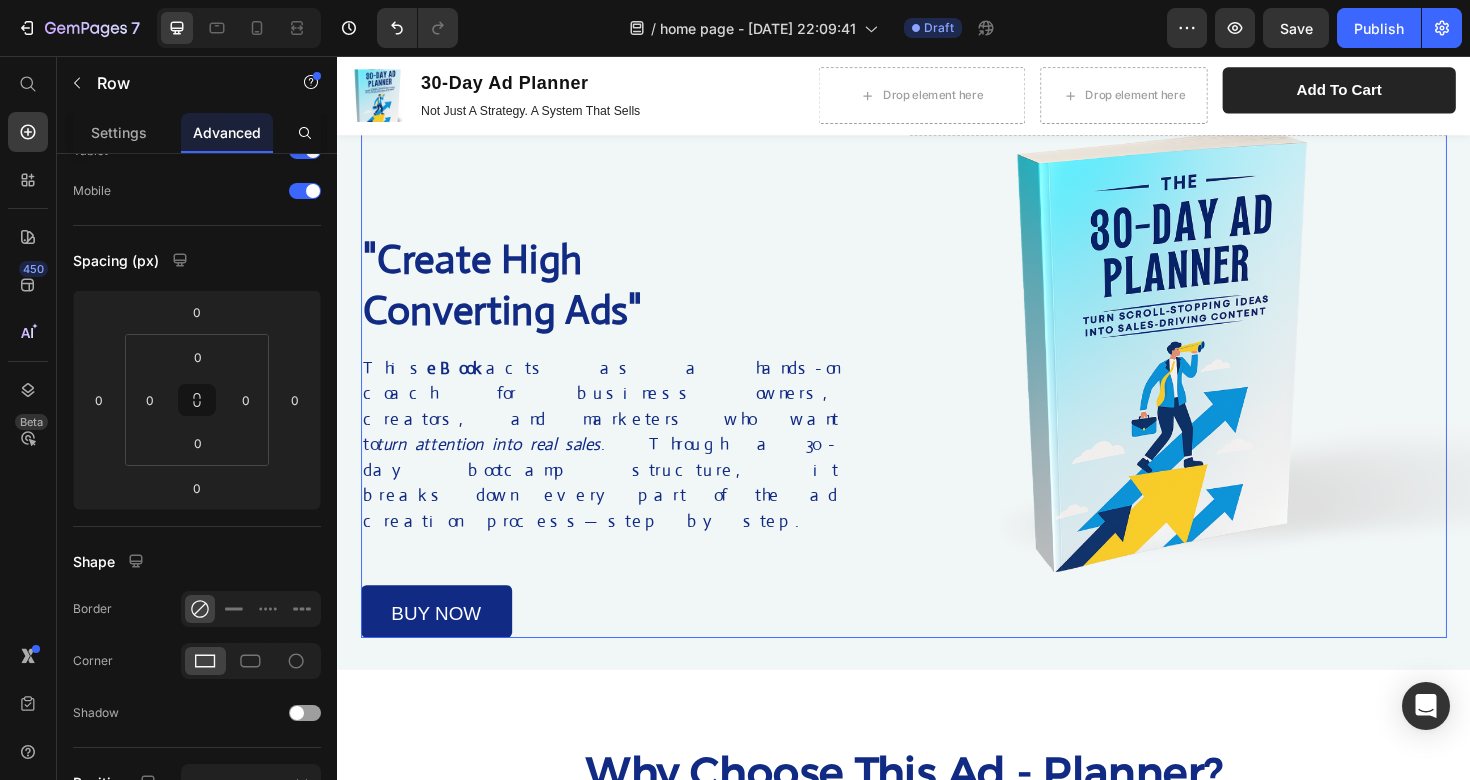 scroll, scrollTop: 0, scrollLeft: 0, axis: both 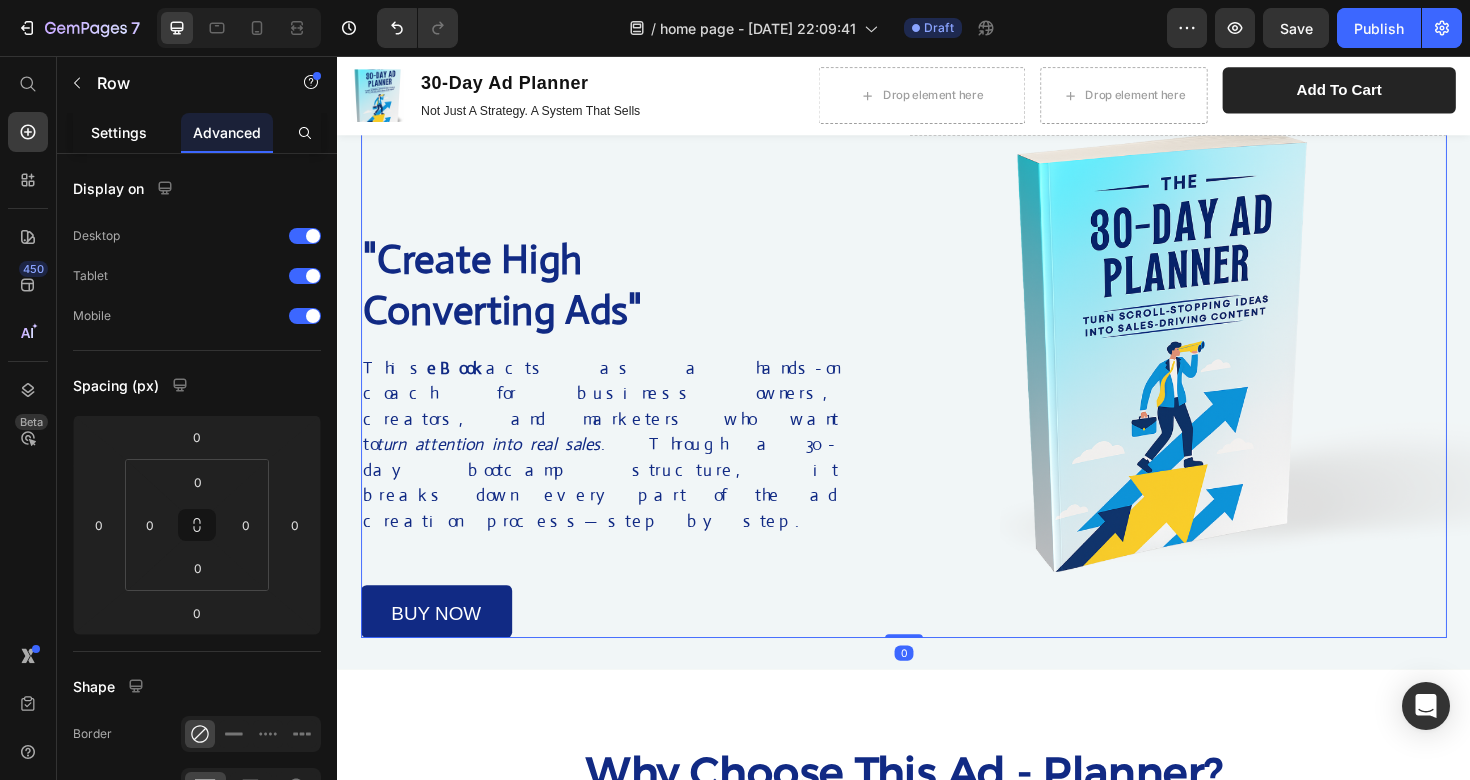 click on "Settings" 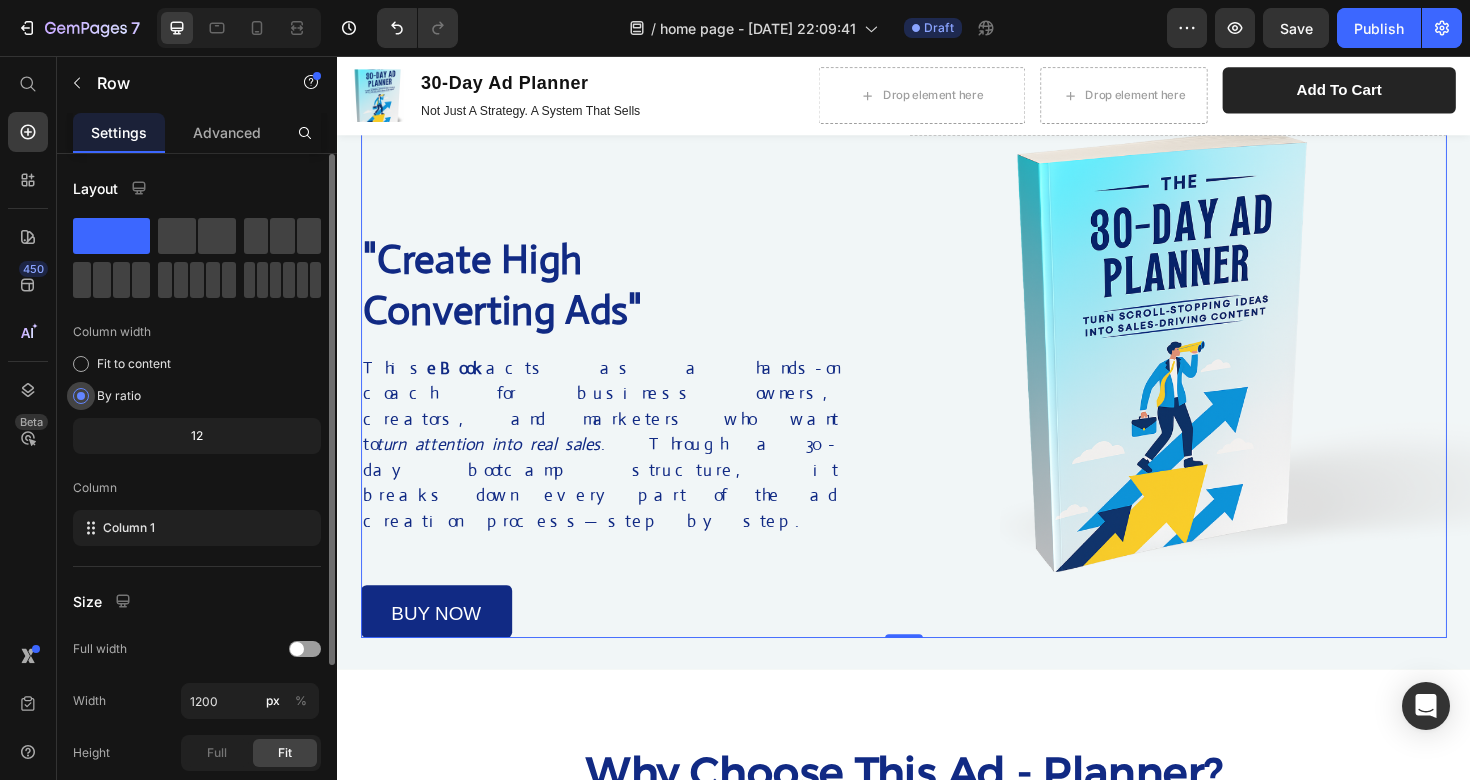 scroll, scrollTop: 229, scrollLeft: 0, axis: vertical 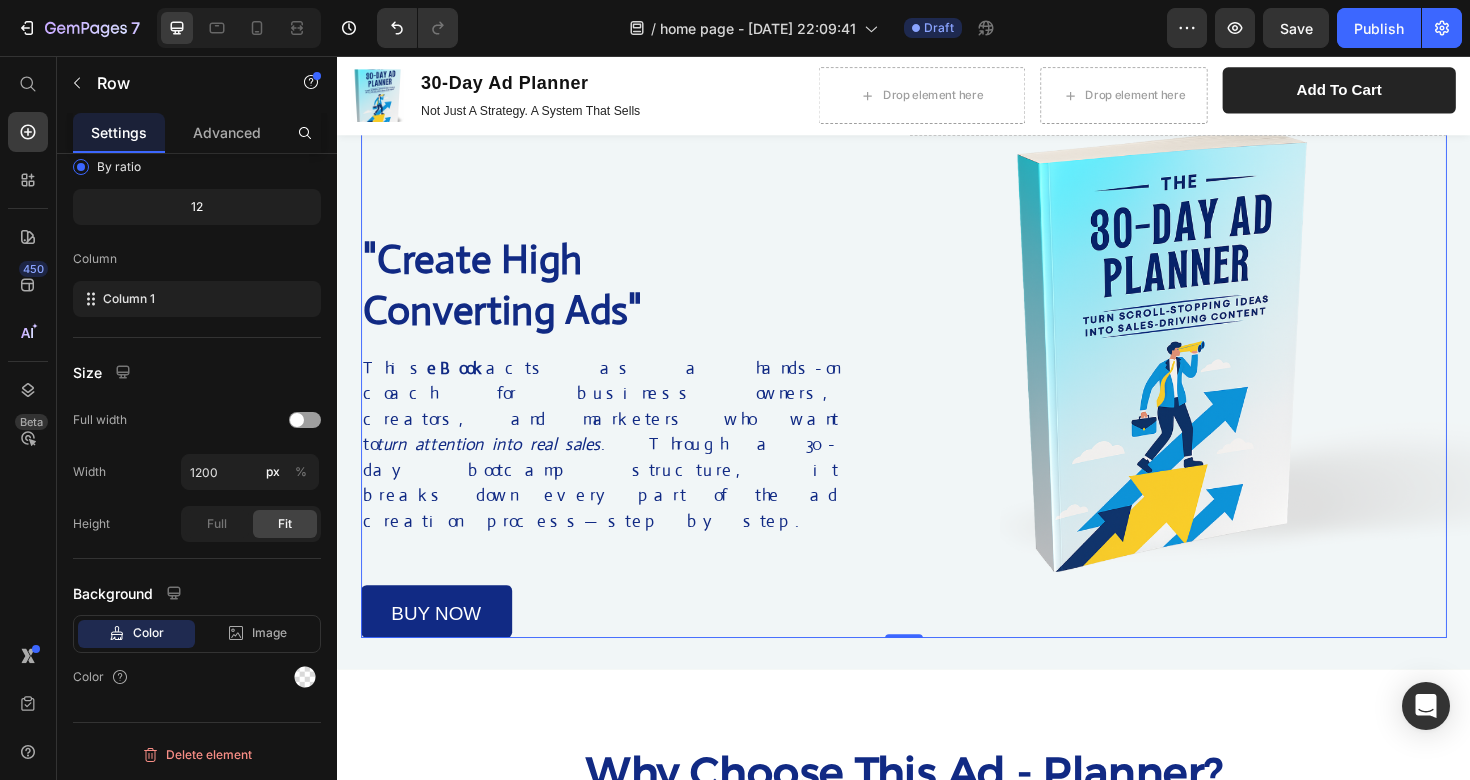 click on "Image
Drop element here Row "Create High  Converting Ads" Heading This  eBook  acts as a hands-on coach for business owners, creators, and marketers who want to  turn attention into real sales . Through a 30-day bootcamp structure, it breaks down every part of the ad creation process—step by step. Text Block buy now Button Row" at bounding box center (937, 336) 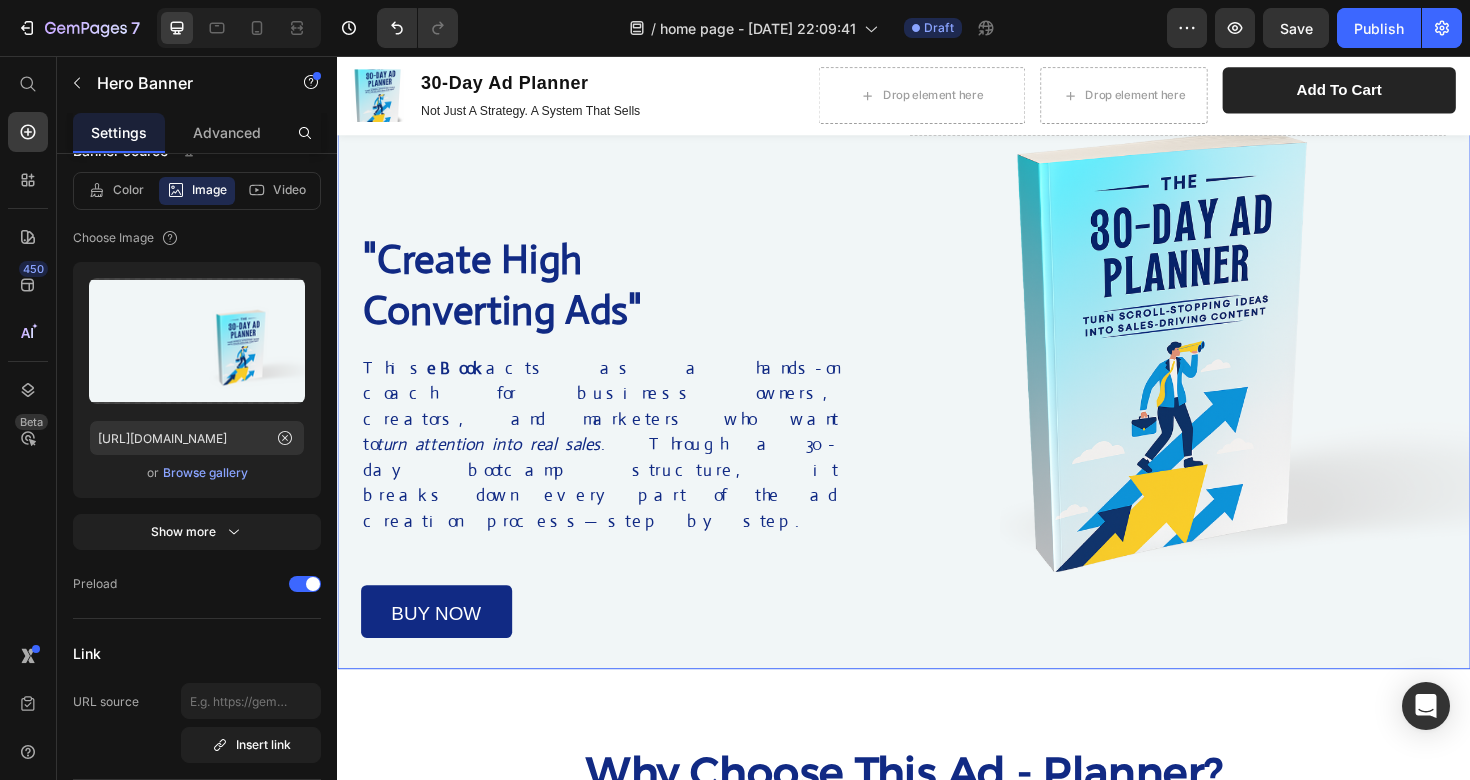 click at bounding box center [937, 326] 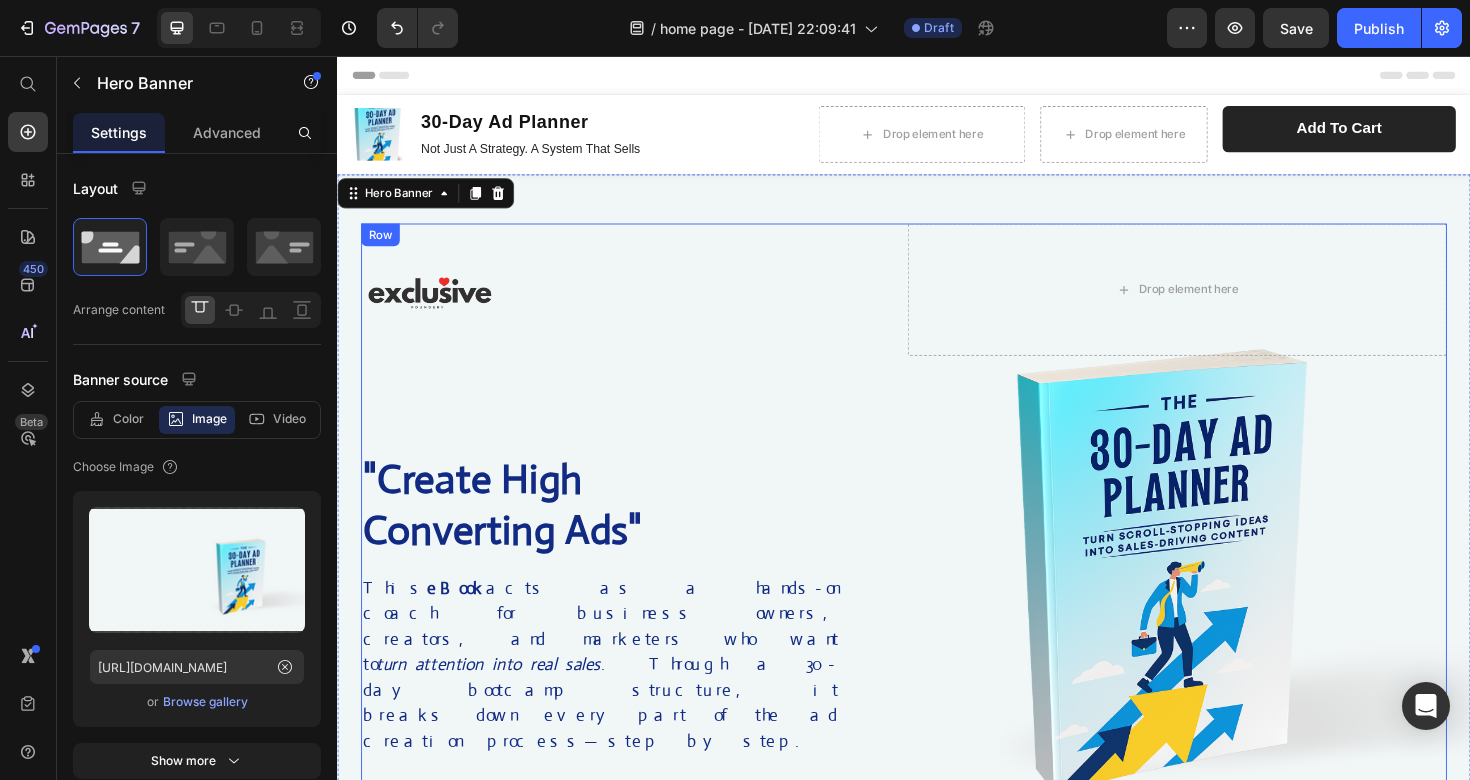 scroll, scrollTop: 0, scrollLeft: 0, axis: both 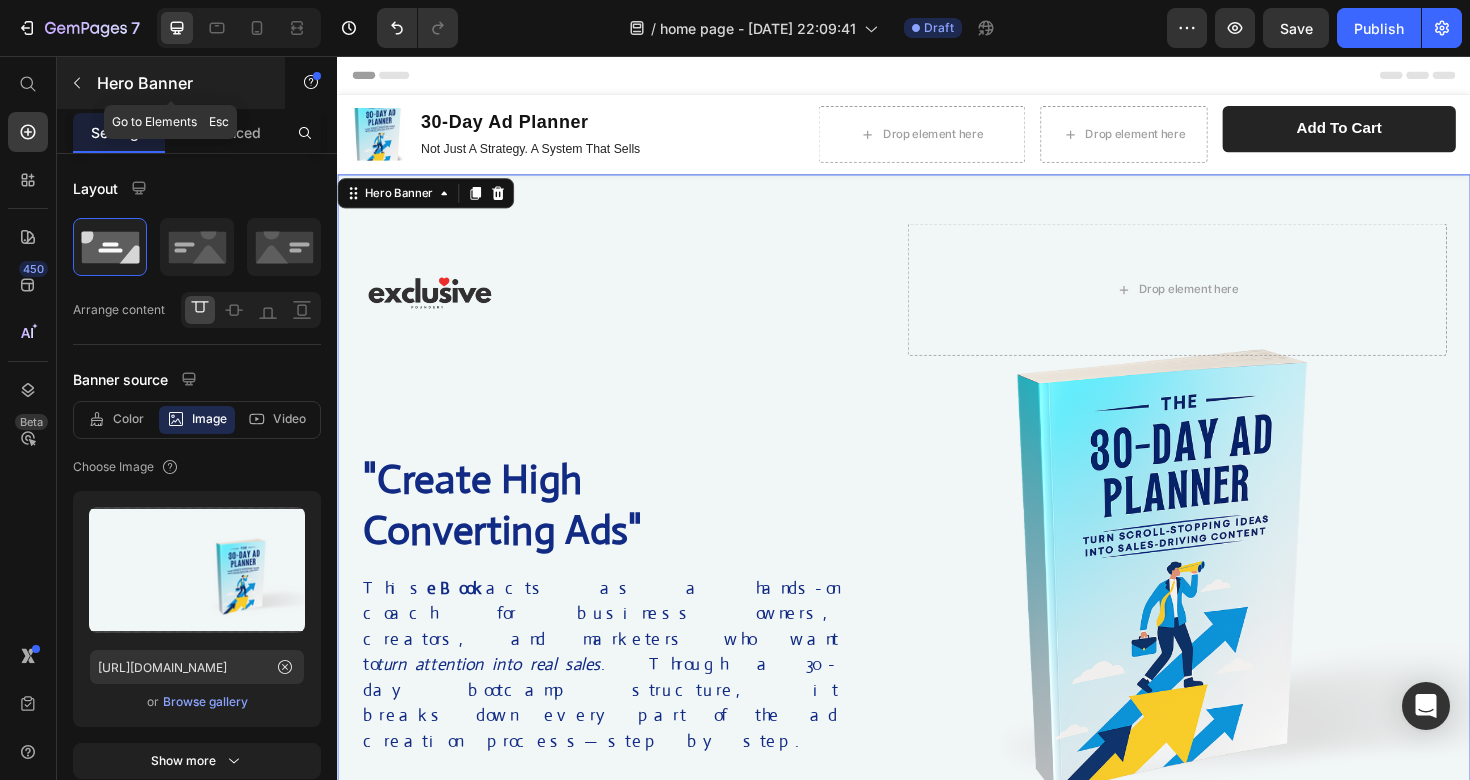 click 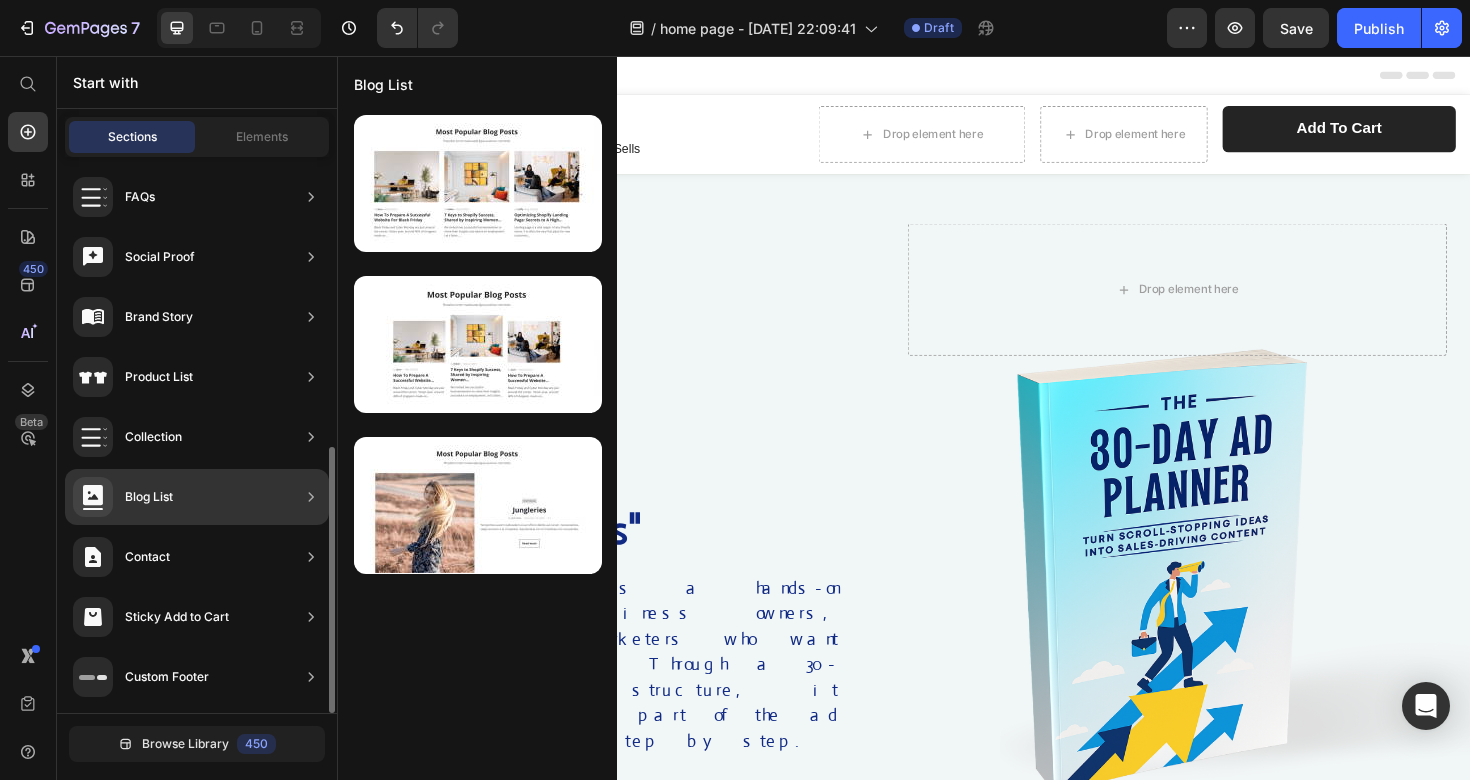 scroll, scrollTop: 0, scrollLeft: 0, axis: both 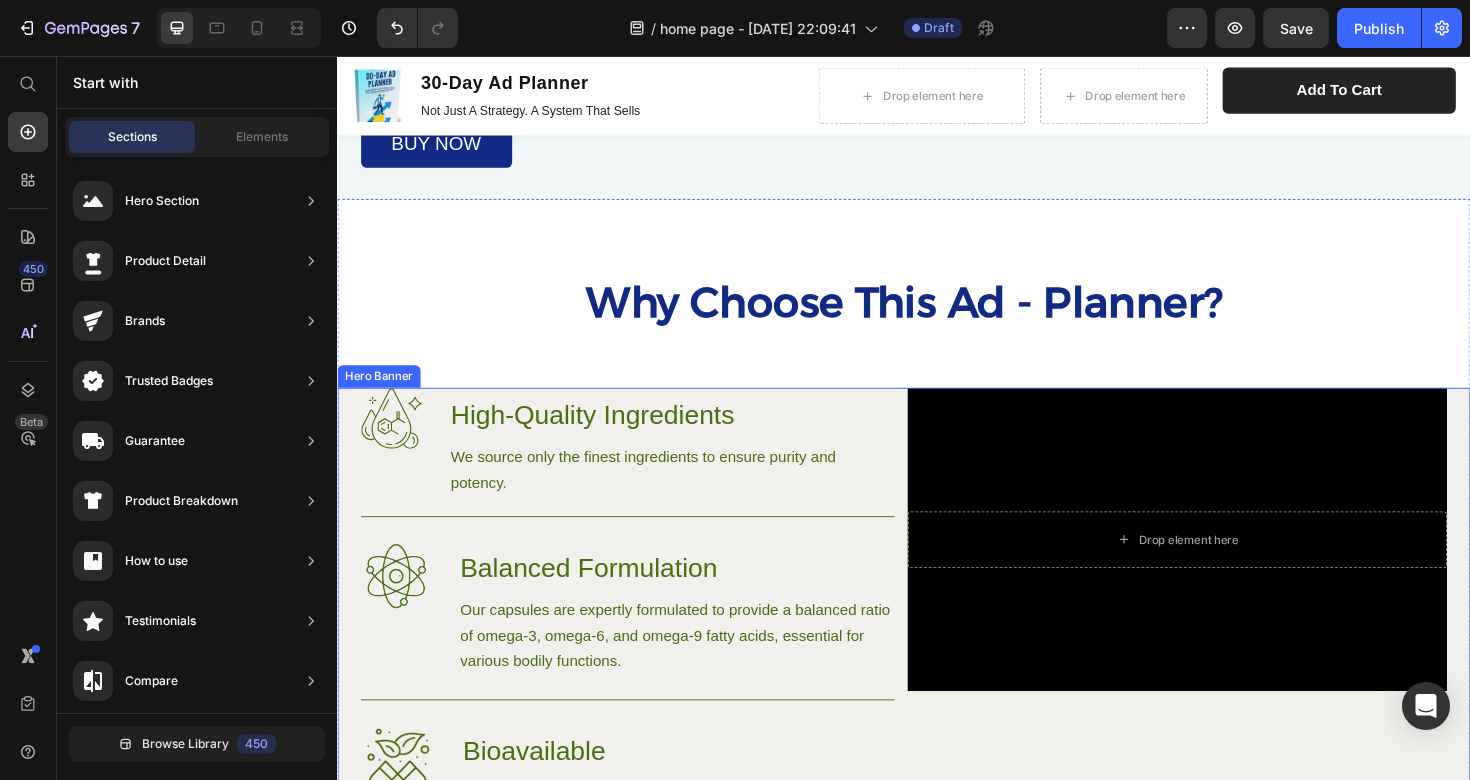 click on "Image High-Quality Ingredients Heading We source only the finest ingredients to ensure purity and potency. Text Block Row Image Balanced Formulation Heading Our capsules are expertly formulated to provide a balanced ratio of omega-3, omega-6, and omega-9 fatty acids, essential for various bodily functions. Text Block Row Image Bioavailable Heading Each capsule is designed for maximum absorption, ensuring that you get the most out of every dose. Text Block Row Row
Drop element here Hero Banner Row" at bounding box center [937, 696] 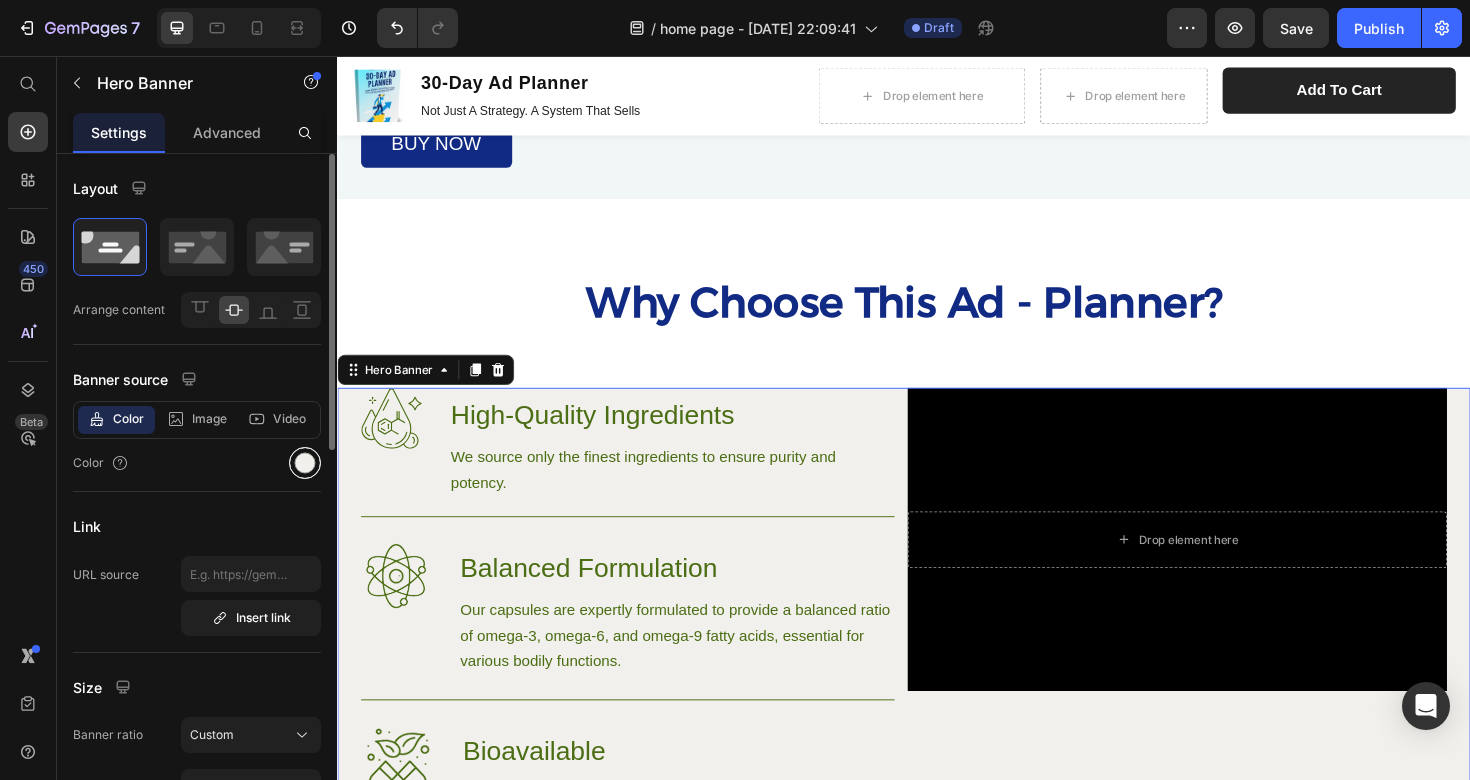 click at bounding box center (305, 463) 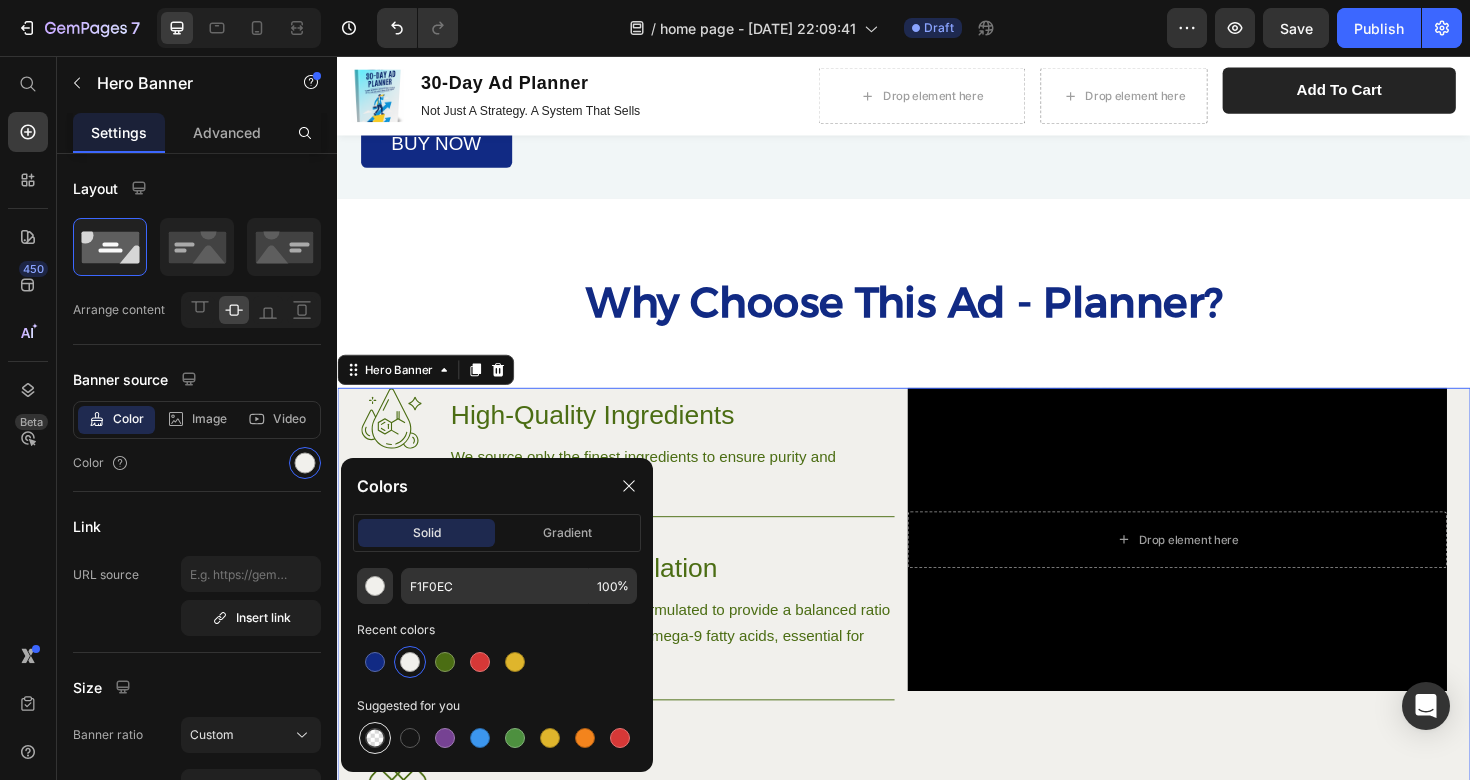 click at bounding box center [375, 738] 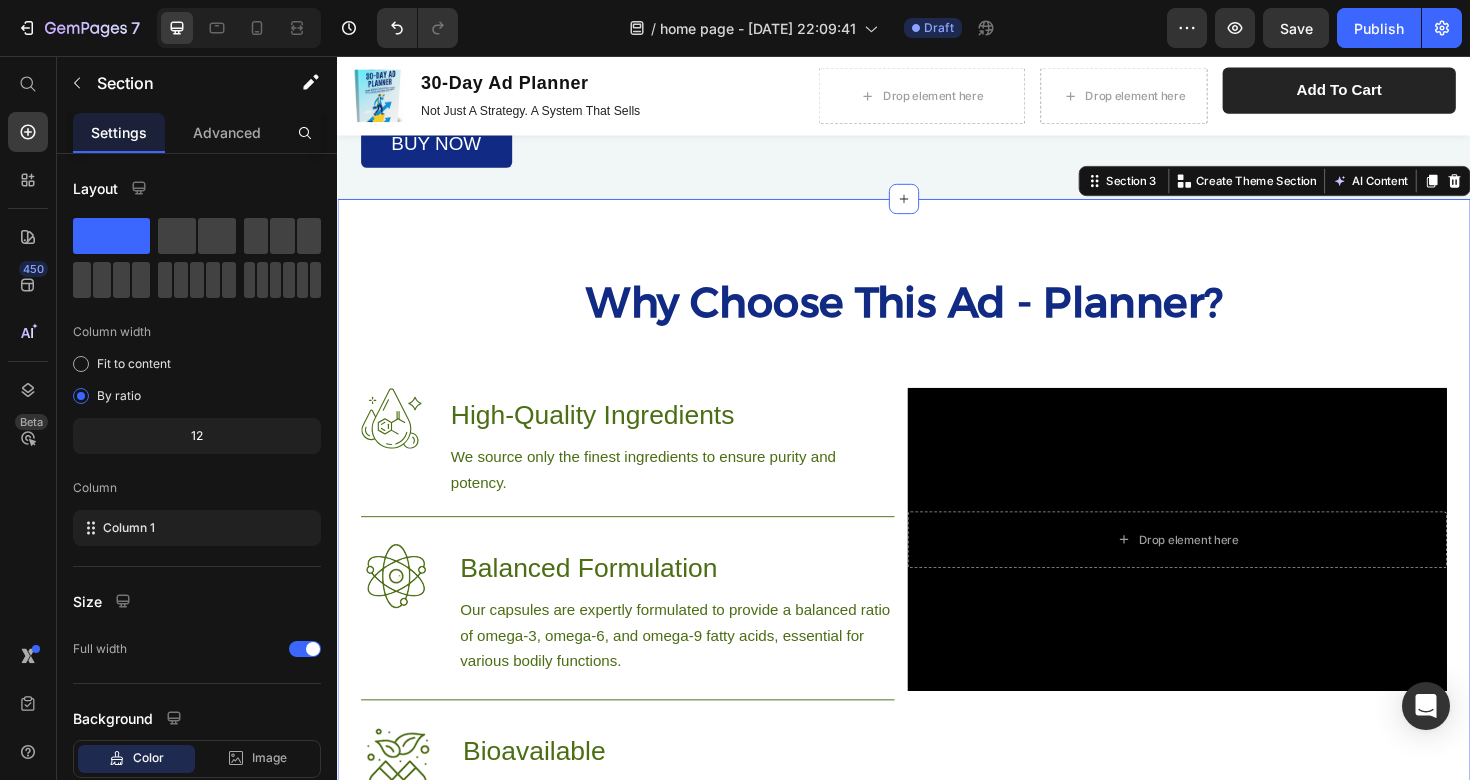 click on "Why Choose This Ad - Planner? Heading Row Image High-Quality Ingredients Heading We source only the finest ingredients to ensure purity and potency. Text Block Row Image Balanced Formulation Heading Our capsules are expertly formulated to provide a balanced ratio of omega-3, omega-6, and omega-9 fatty acids, essential for various bodily functions. Text Block Row Image Bioavailable Heading Each capsule is designed for maximum absorption, ensuring that you get the most out of every dose. Text Block Row Row
Drop element here Hero Banner Row Hero Banner" at bounding box center [937, 636] 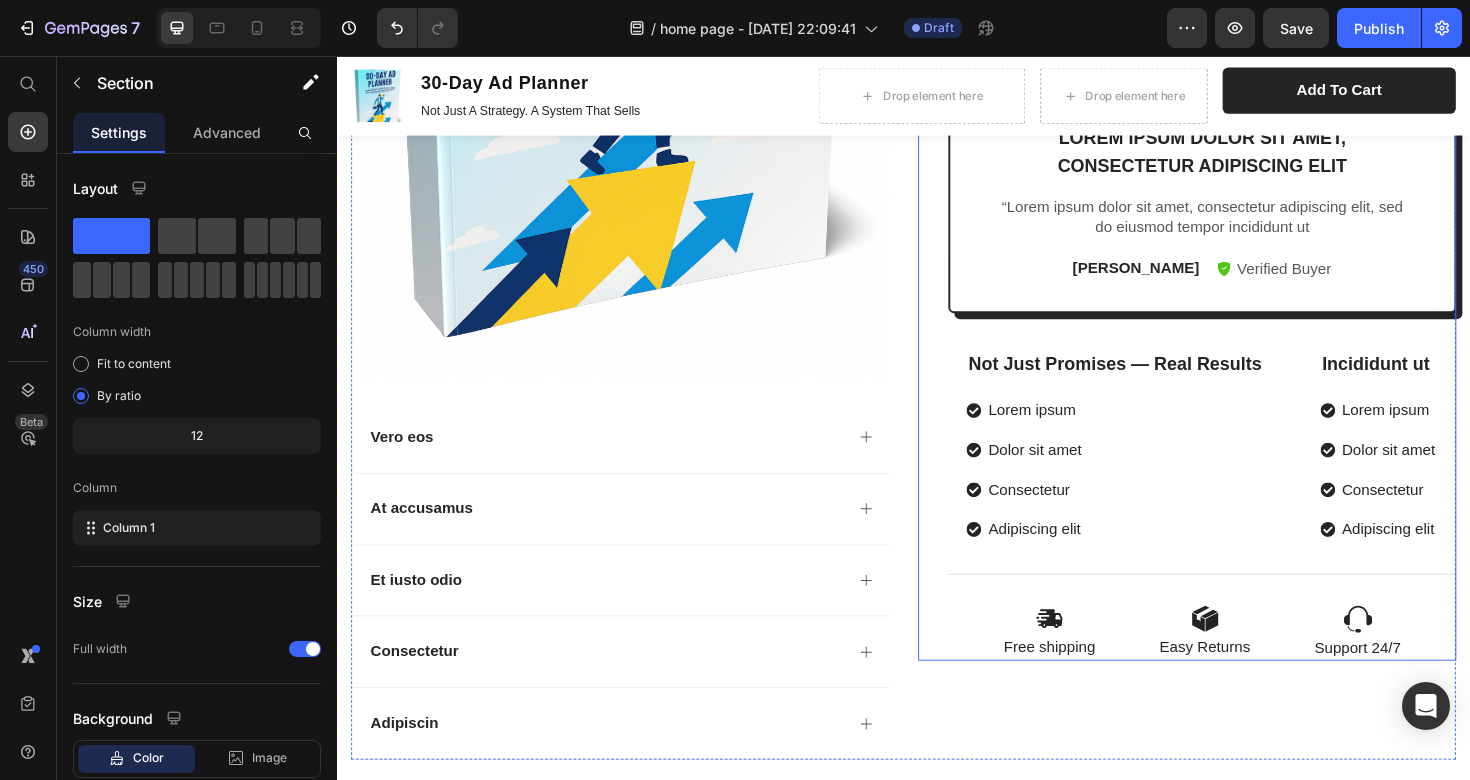 scroll, scrollTop: 2254, scrollLeft: 0, axis: vertical 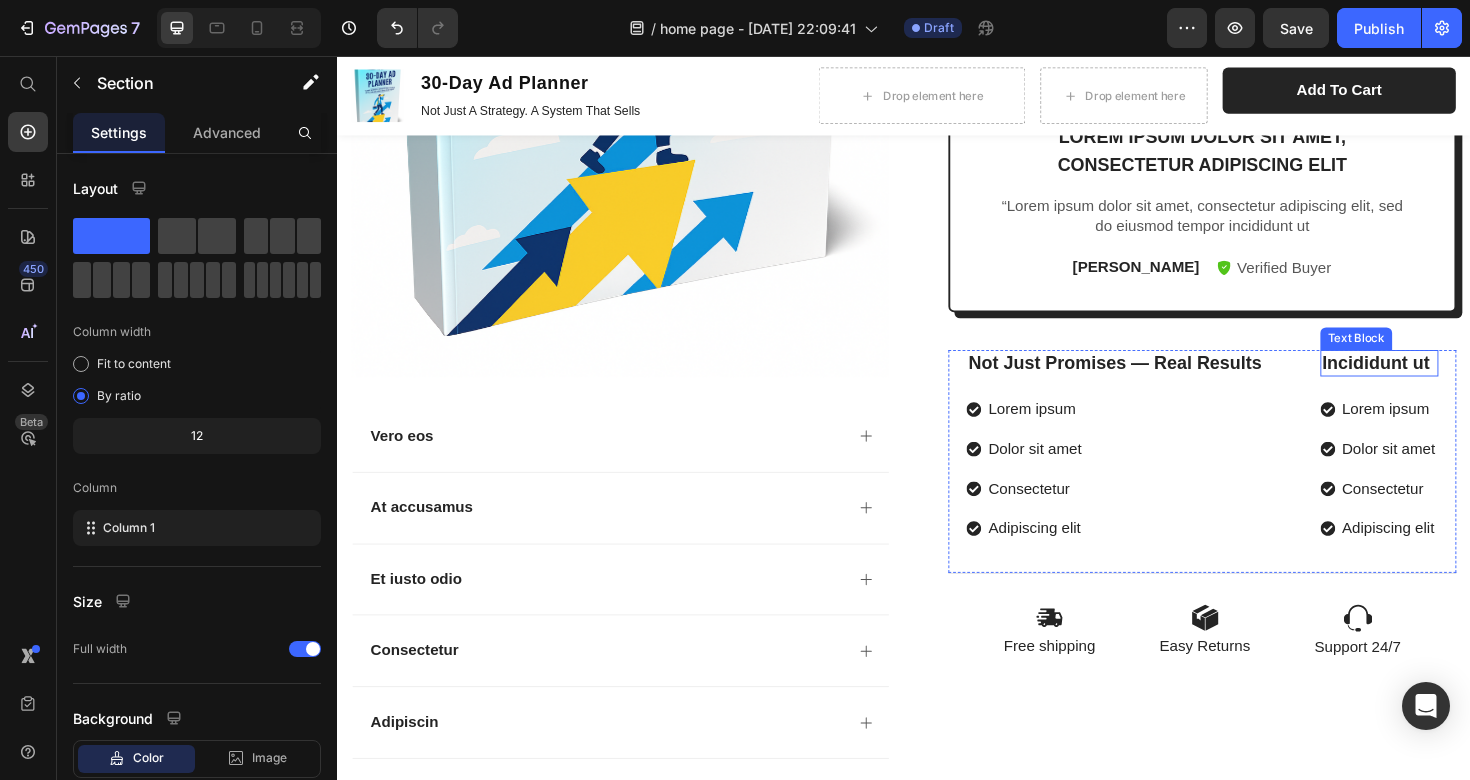 click on "Incididunt ut" at bounding box center [1440, 381] 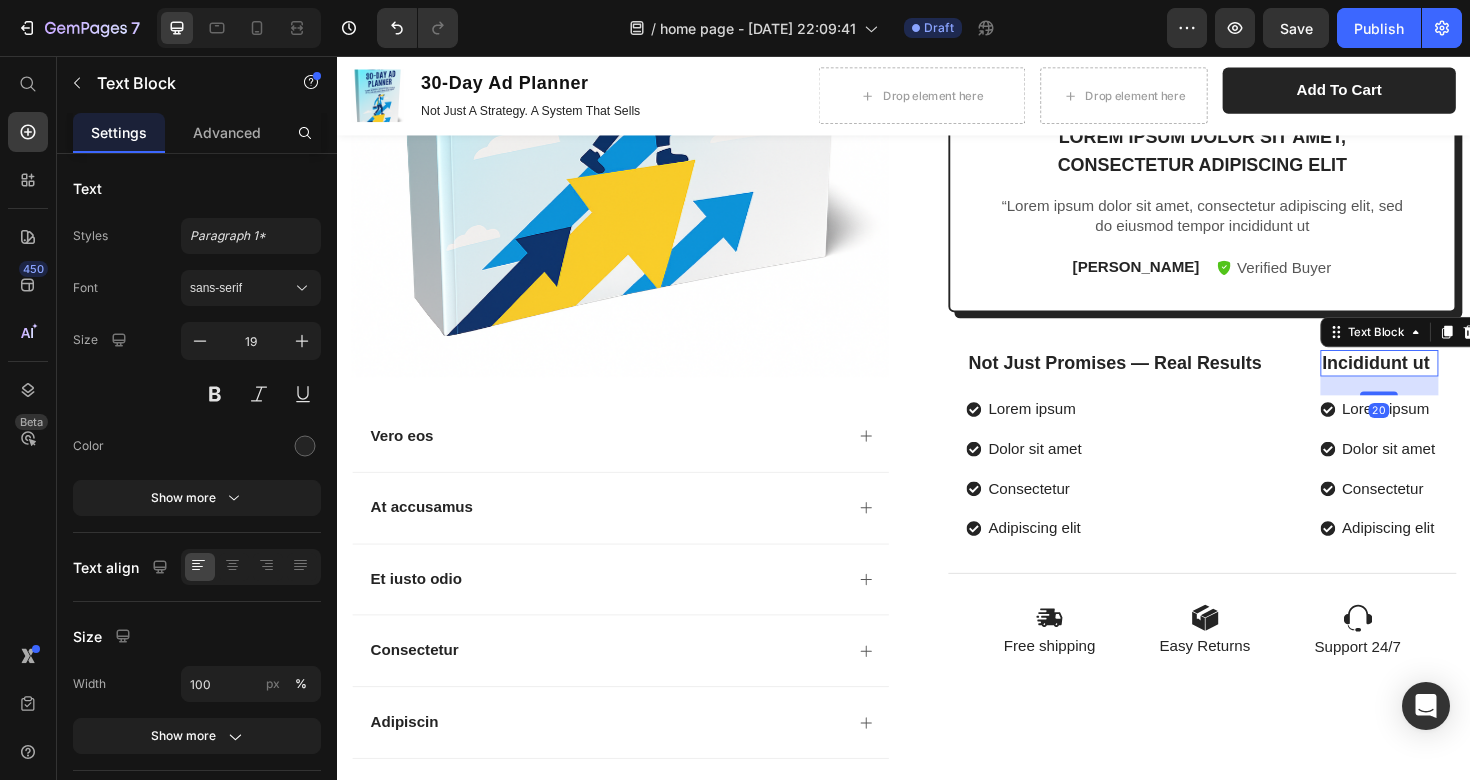 click on "Text Block" at bounding box center (1465, 348) 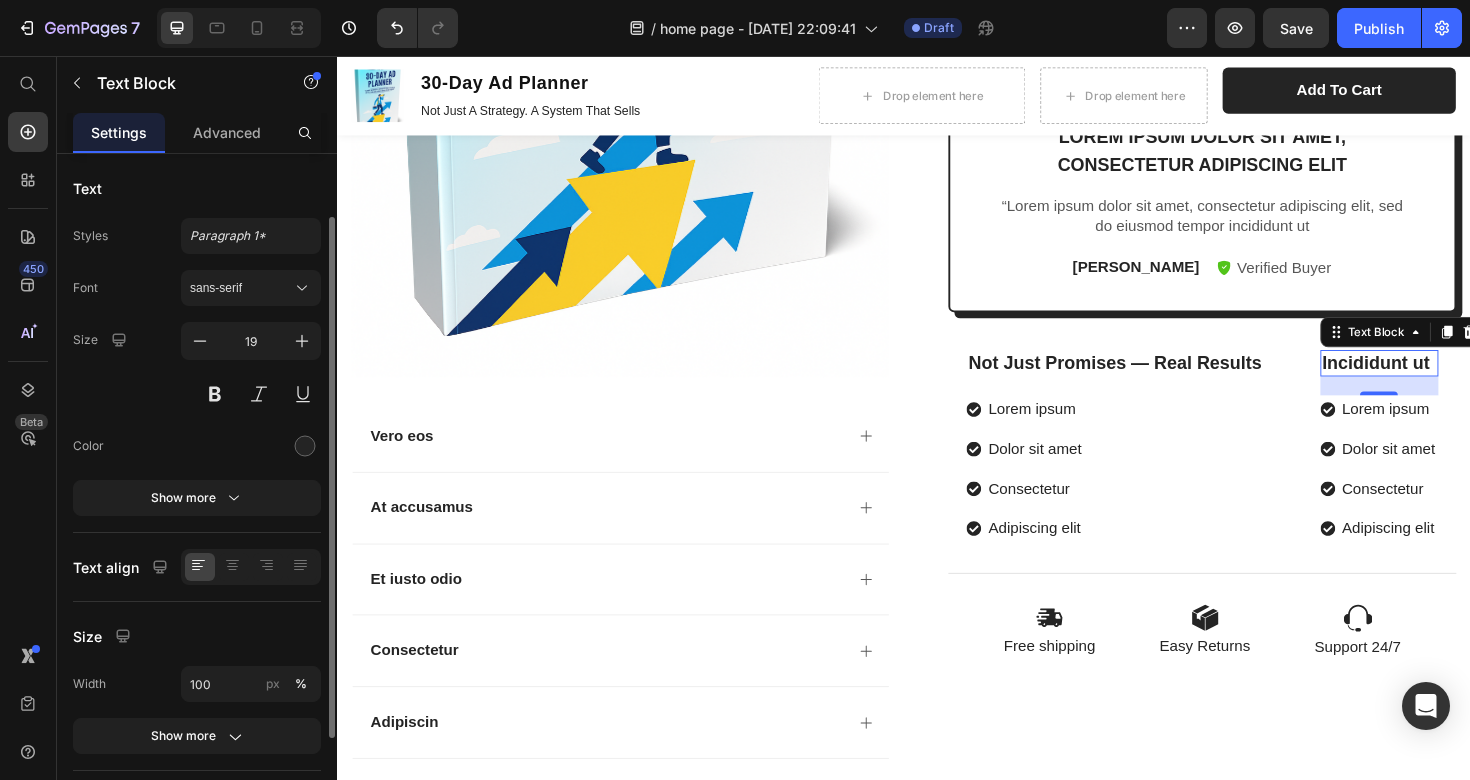 scroll, scrollTop: 212, scrollLeft: 0, axis: vertical 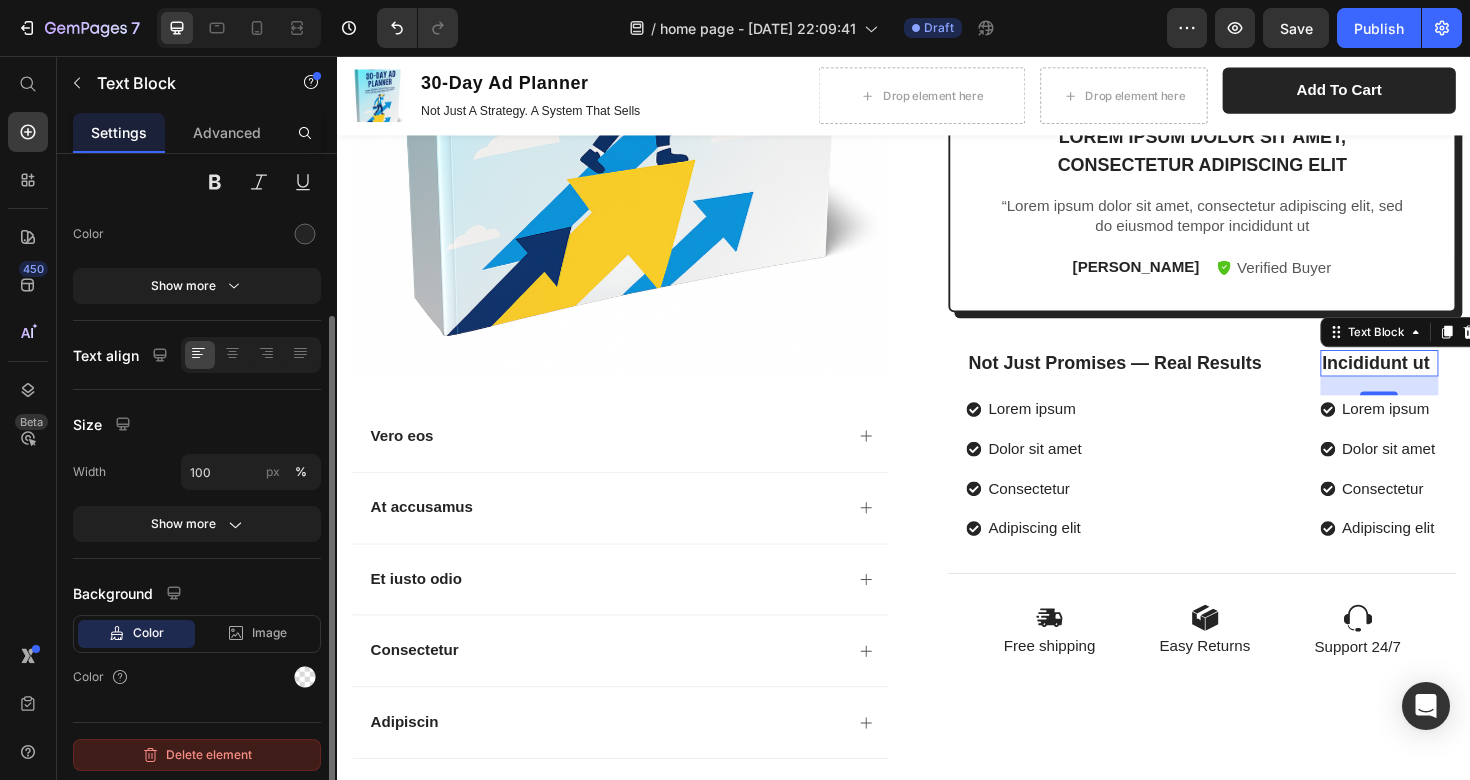 click on "Delete element" at bounding box center [197, 755] 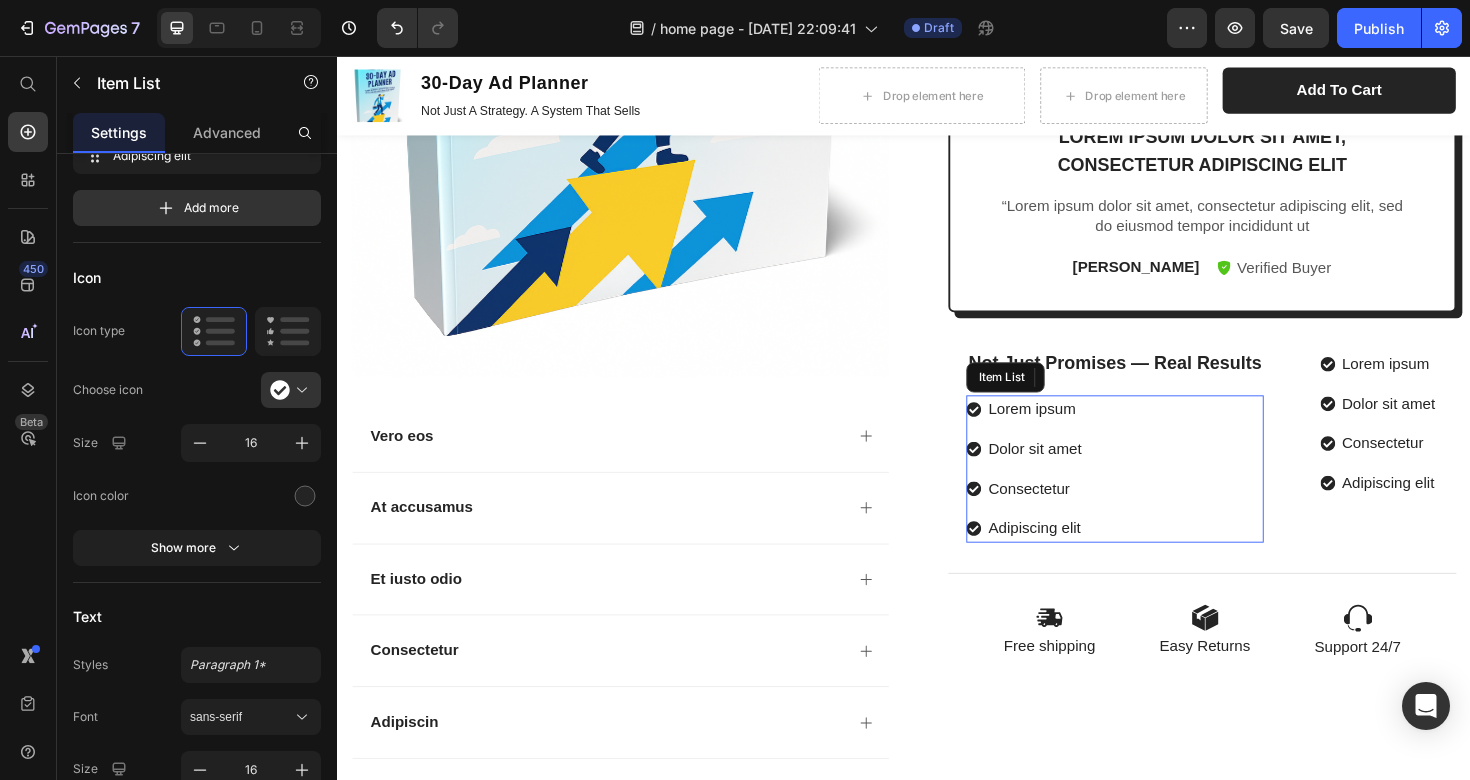 click on "Lorem ipsum Dolor sit amet Consectetur  Adipiscing elit" at bounding box center [1065, 493] 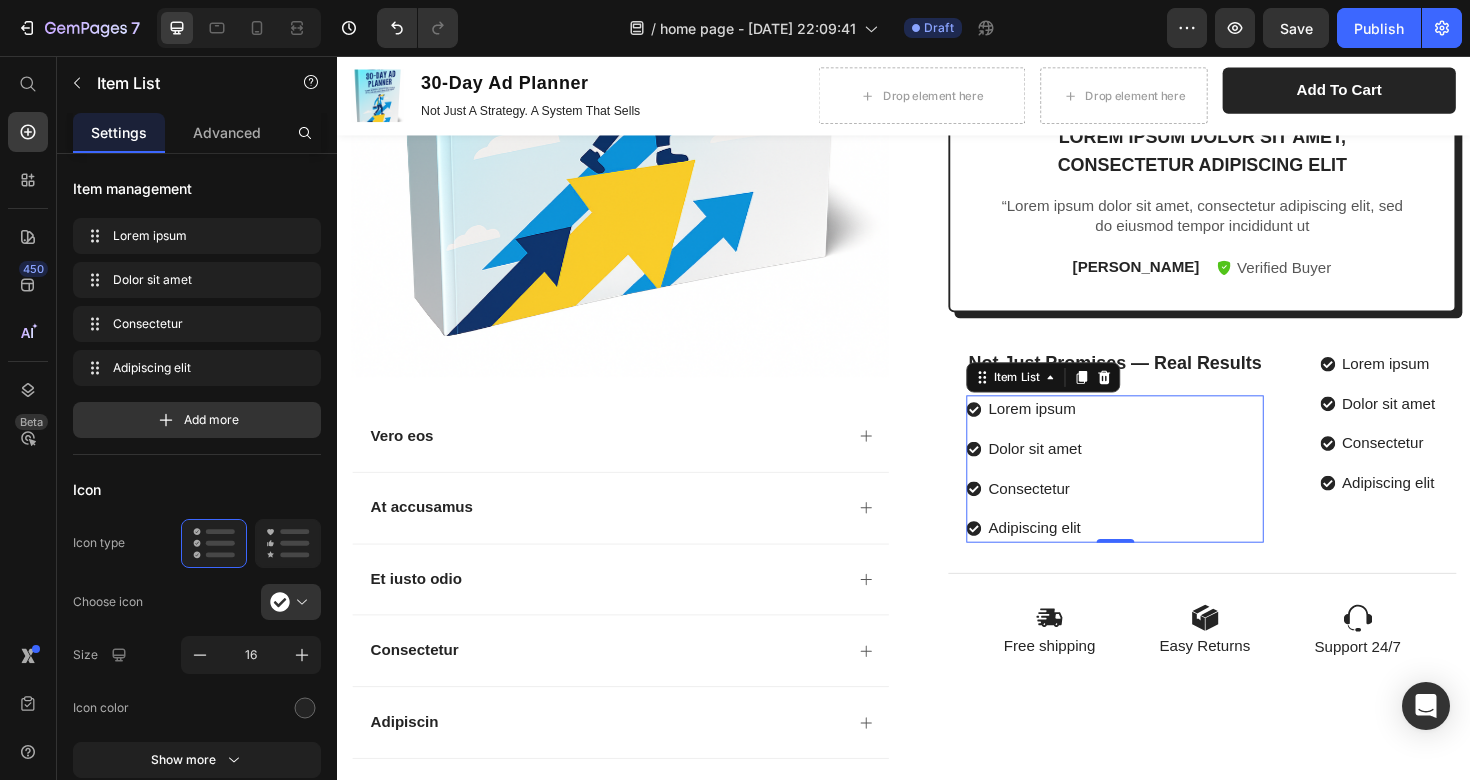 click on "Lorem ipsum" at bounding box center (1075, 430) 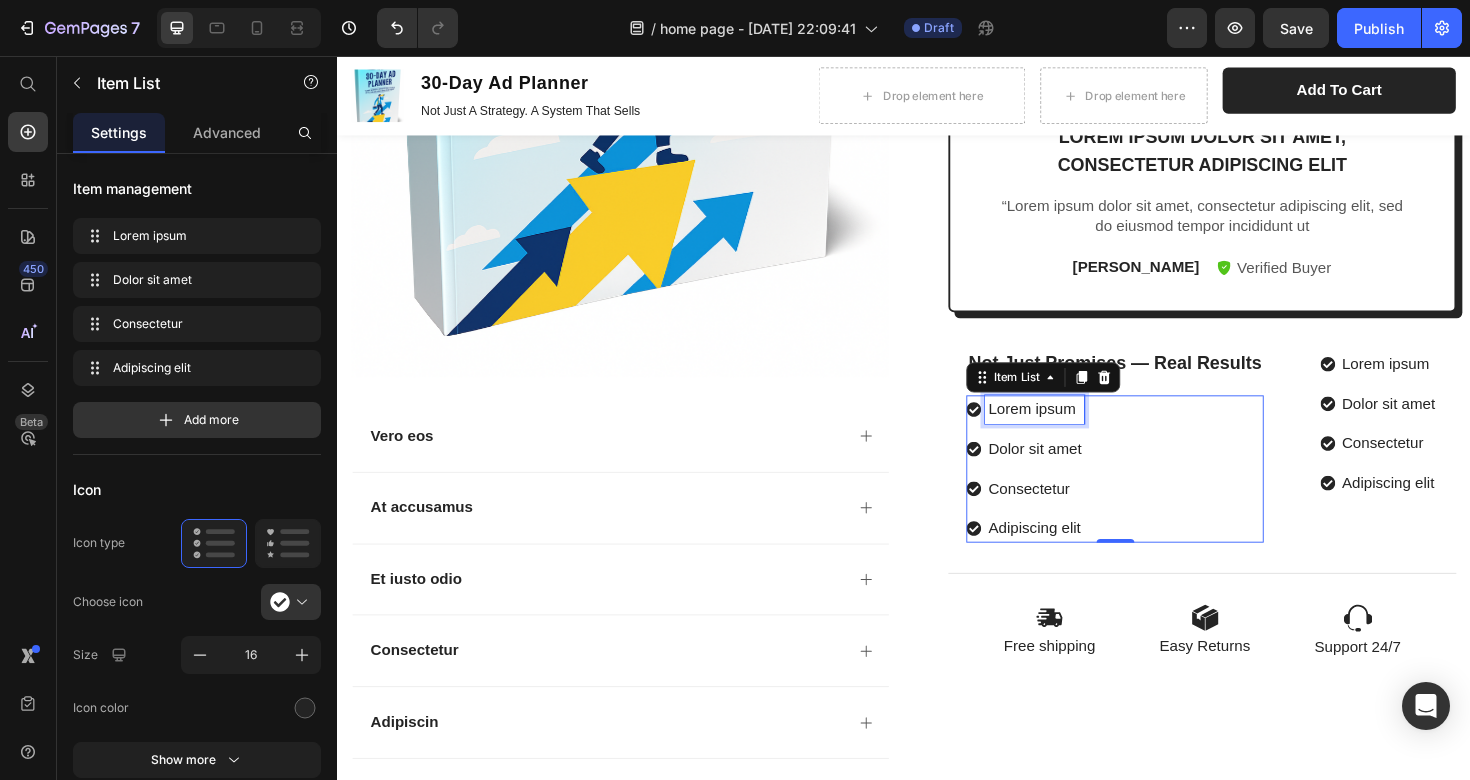 click on "Lorem ipsum" at bounding box center [1075, 430] 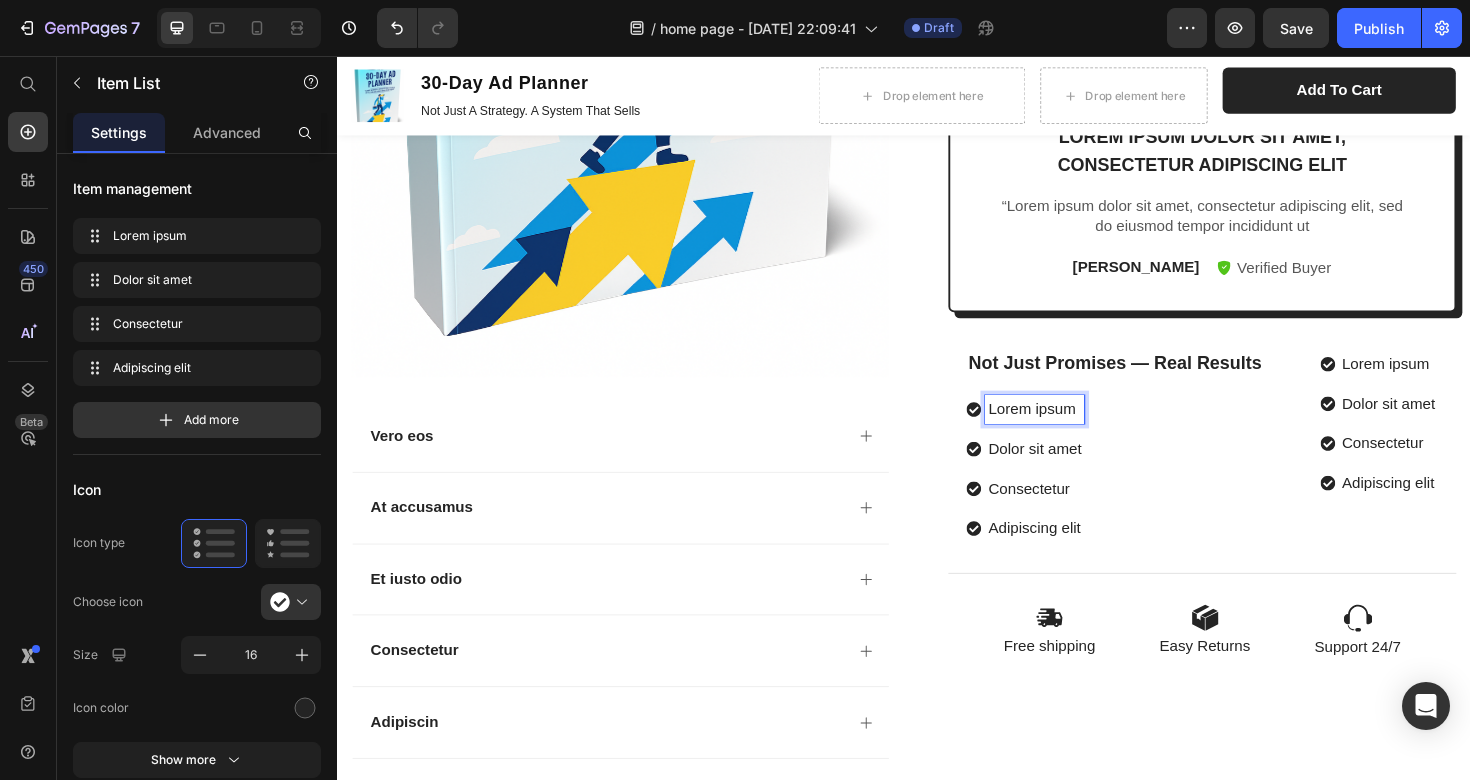 click on "Lorem ipsum" at bounding box center [1075, 430] 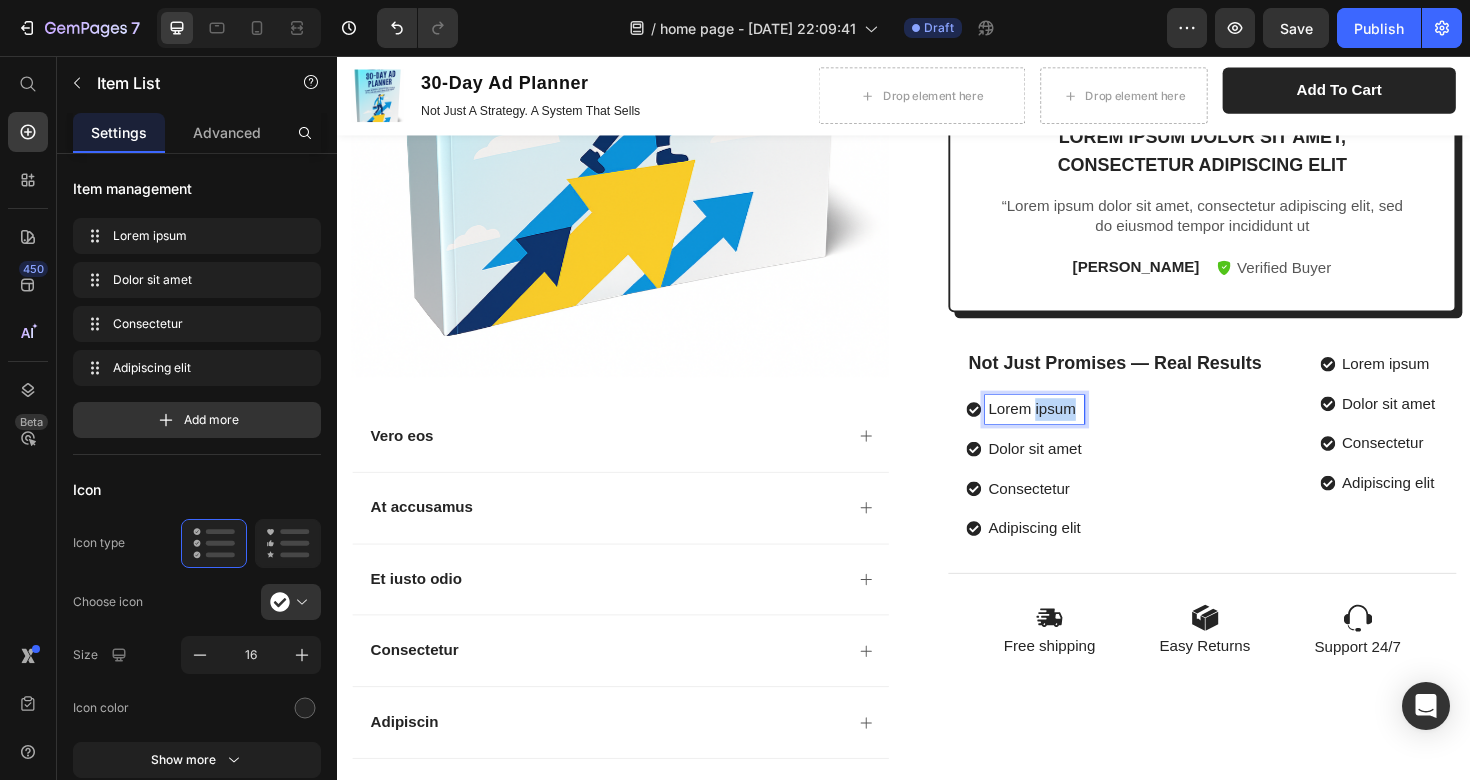 click on "Lorem ipsum" at bounding box center (1075, 430) 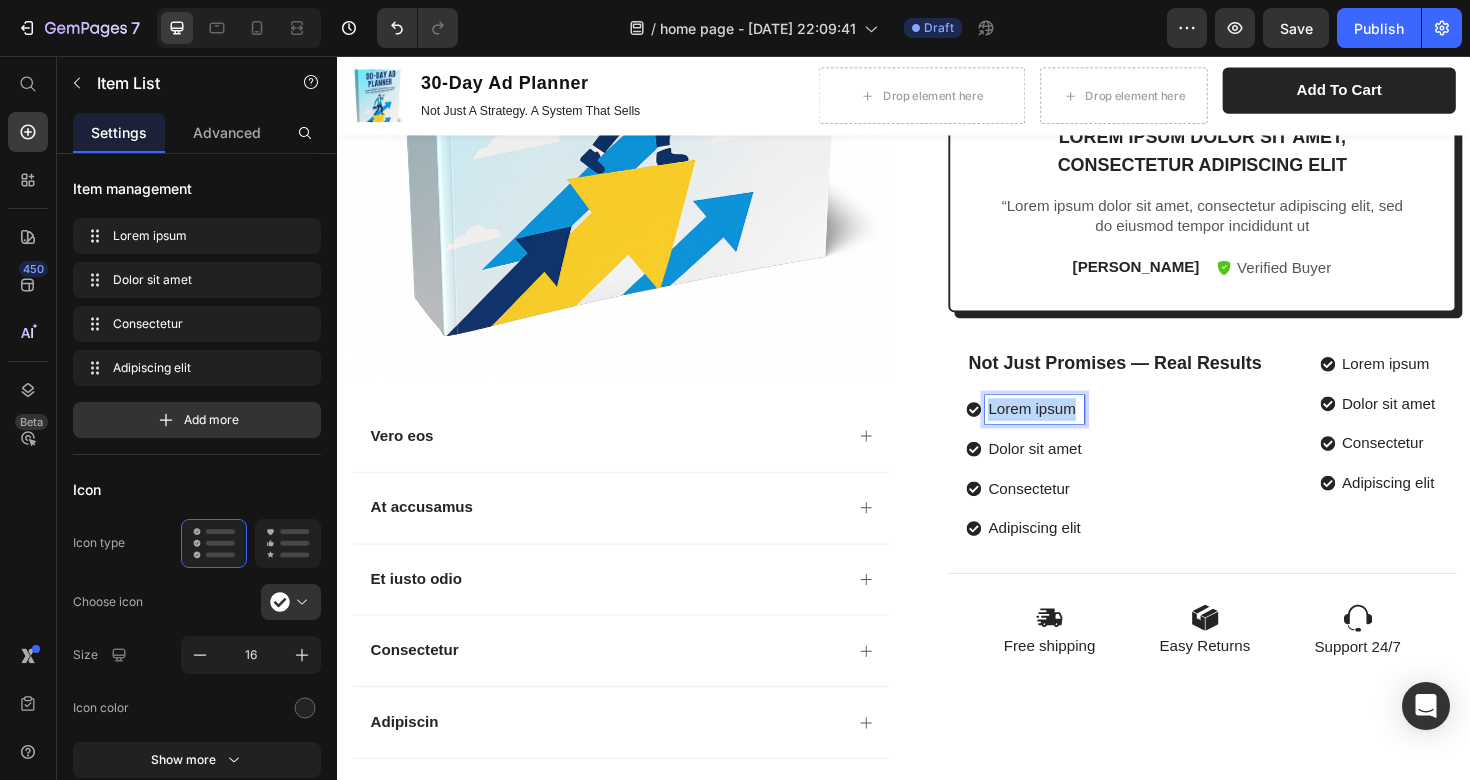 click on "Lorem ipsum" at bounding box center (1075, 430) 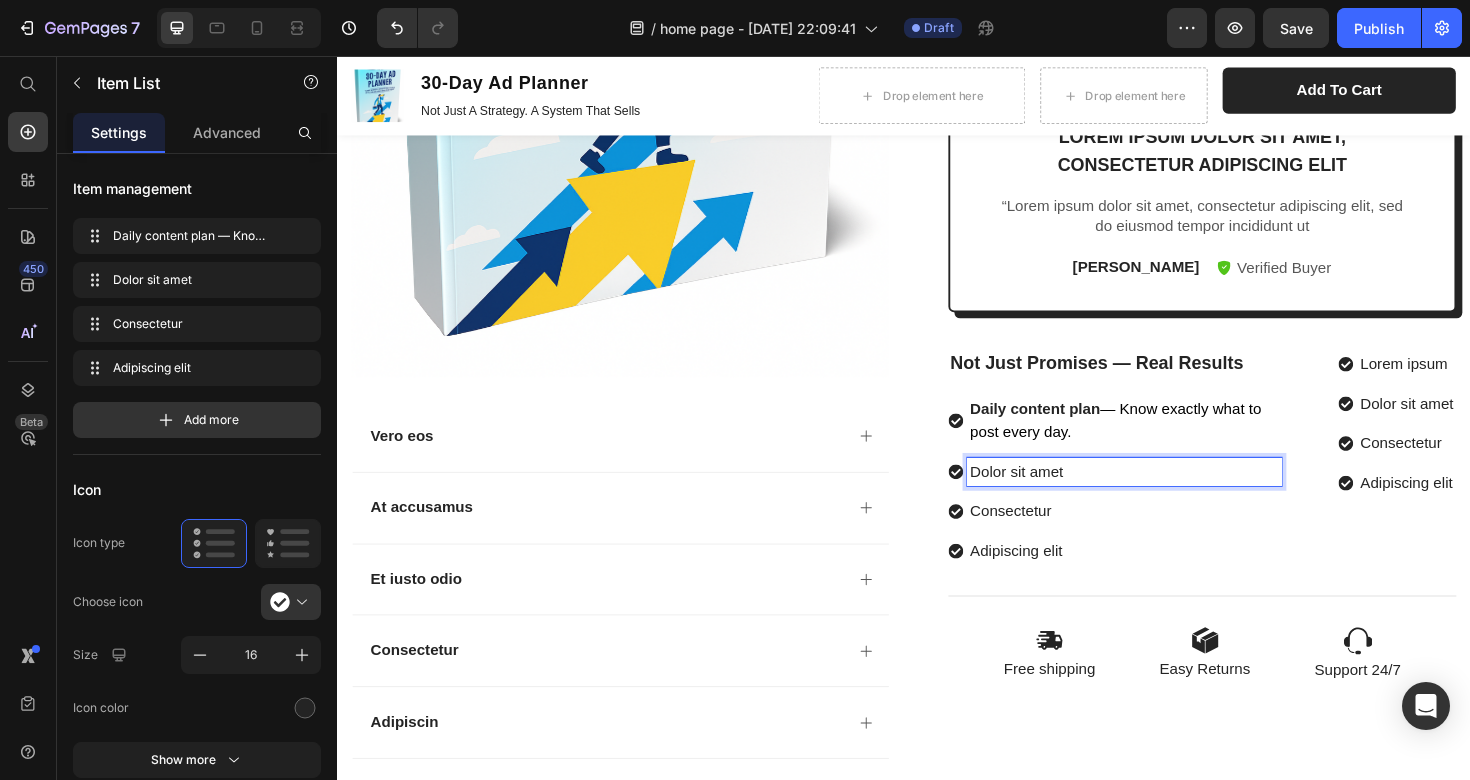 click on "Dolor sit amet" at bounding box center [1170, 496] 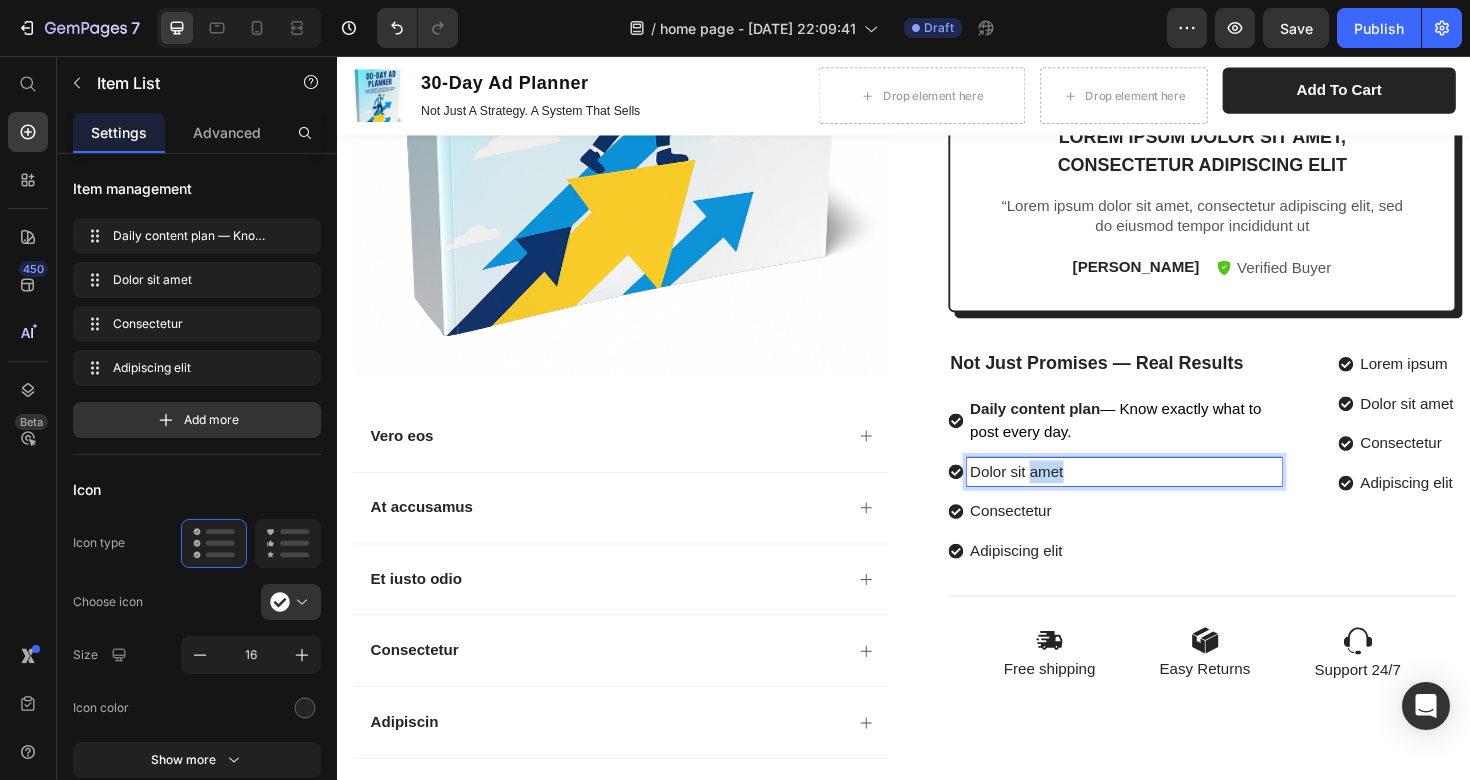 click on "Dolor sit amet" at bounding box center (1170, 496) 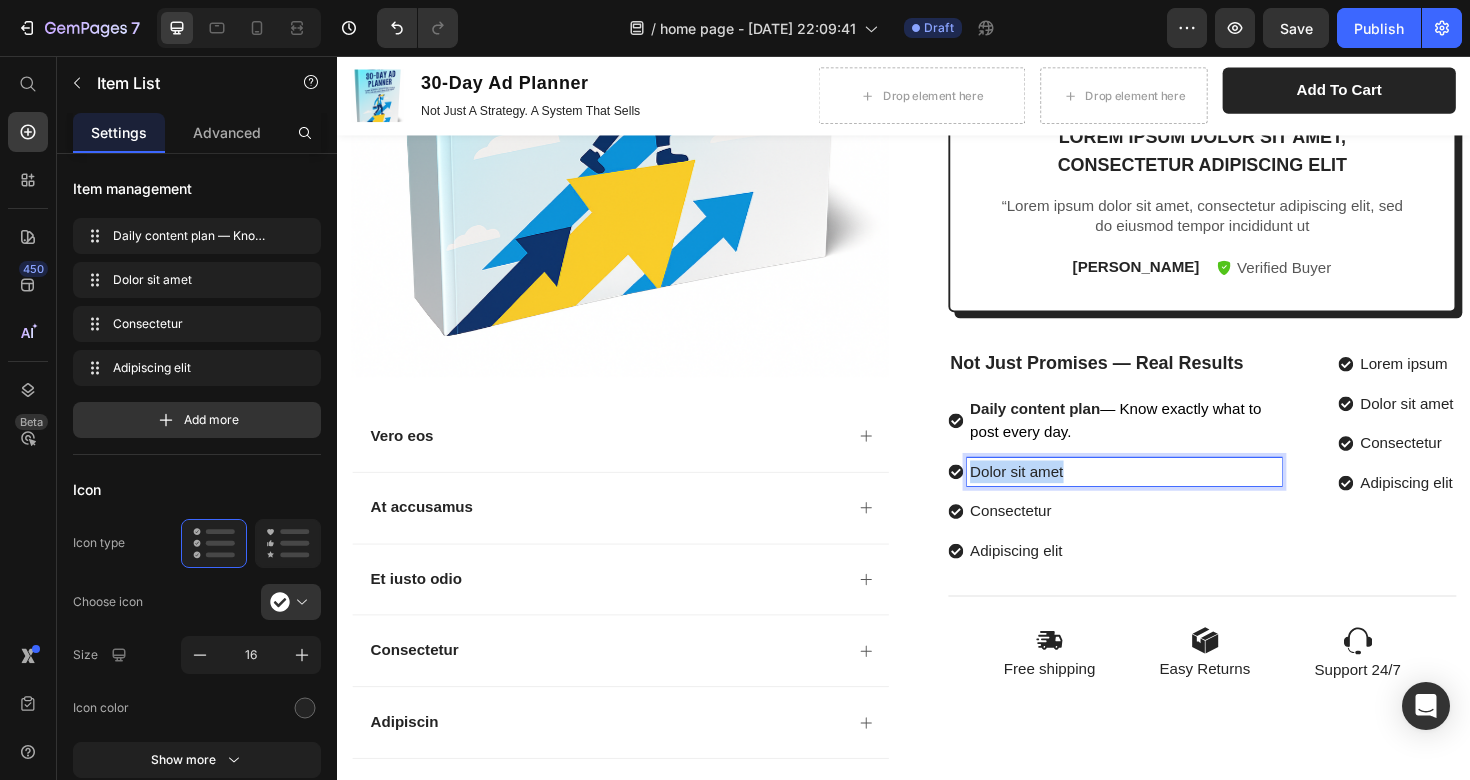 click on "Dolor sit amet" at bounding box center [1170, 496] 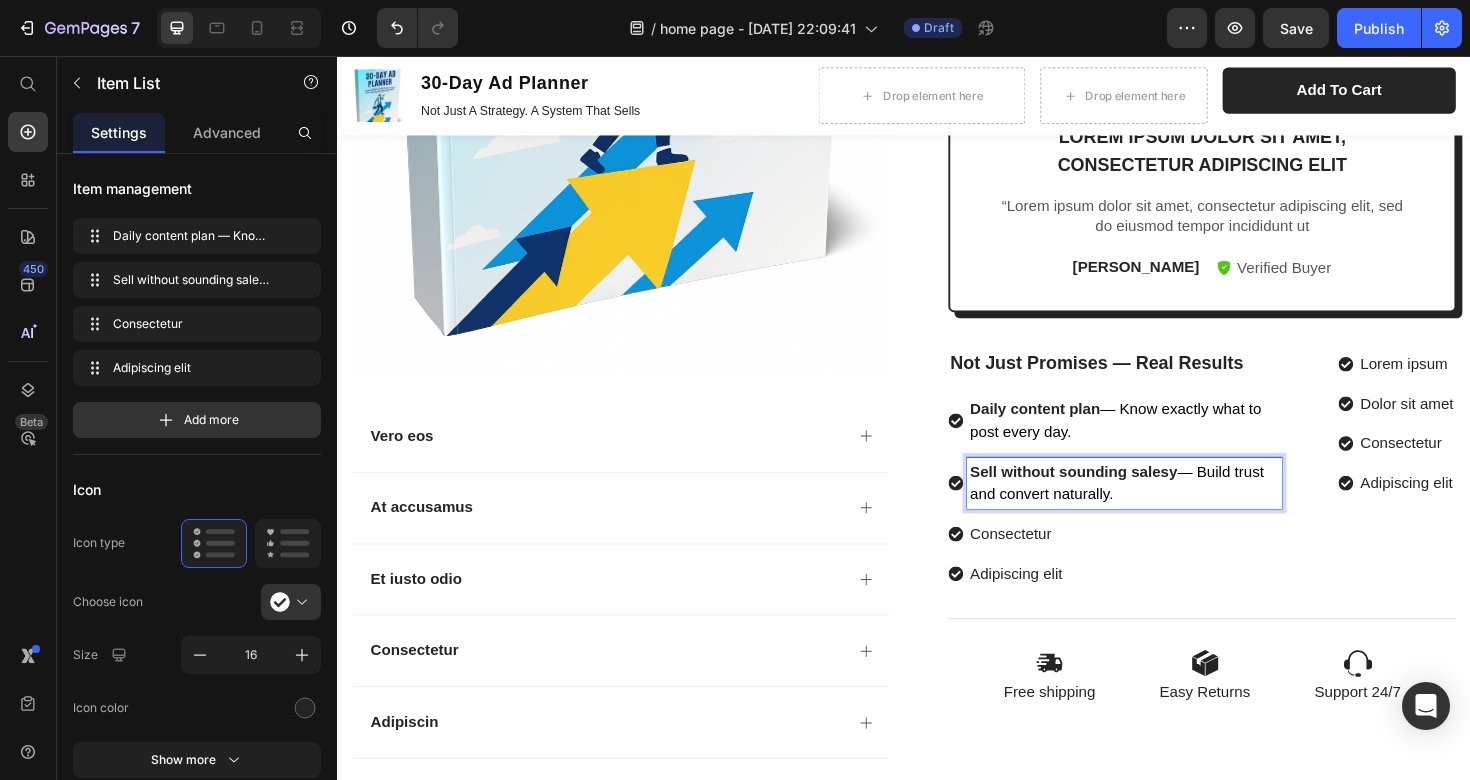 click on "Consectetur" at bounding box center [1170, 562] 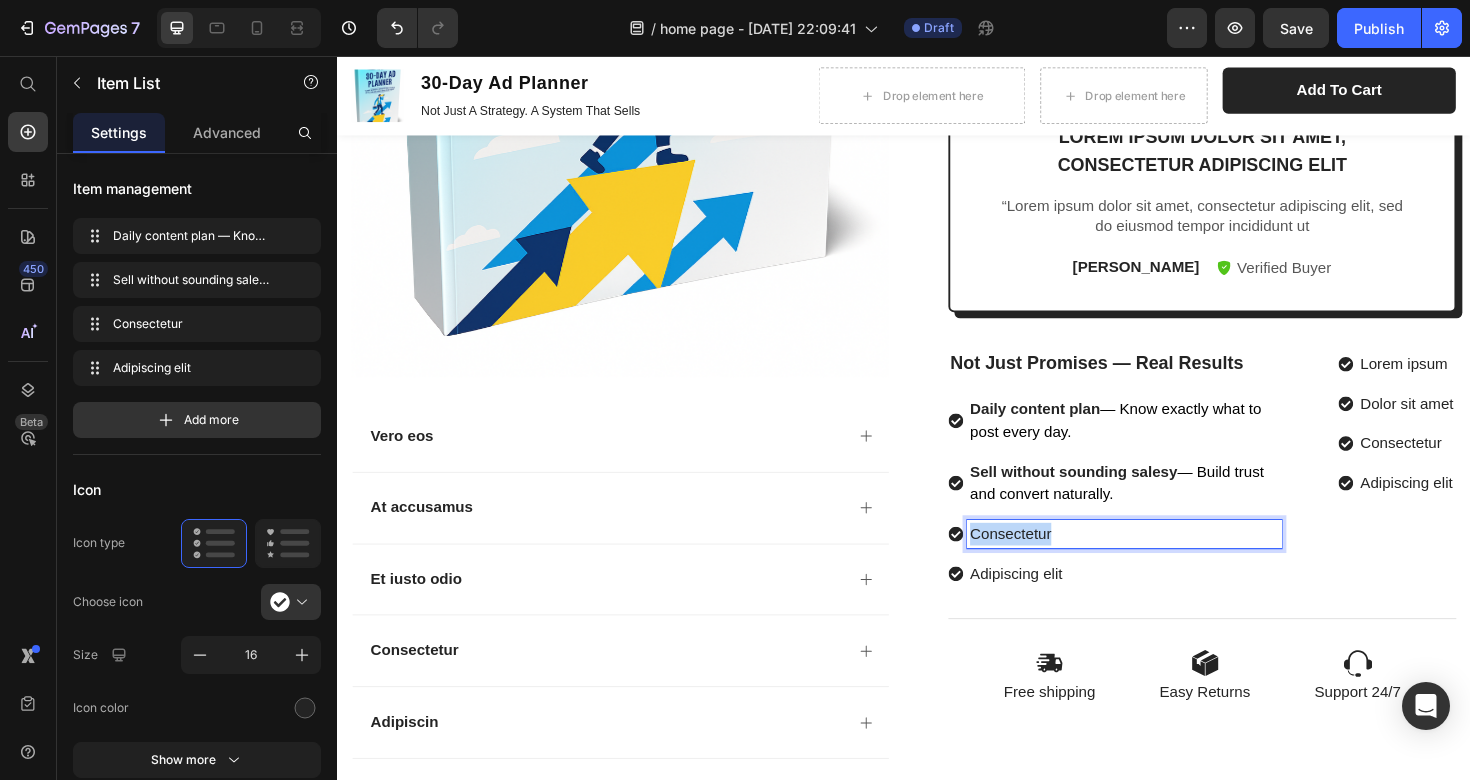 click on "Consectetur" at bounding box center (1170, 562) 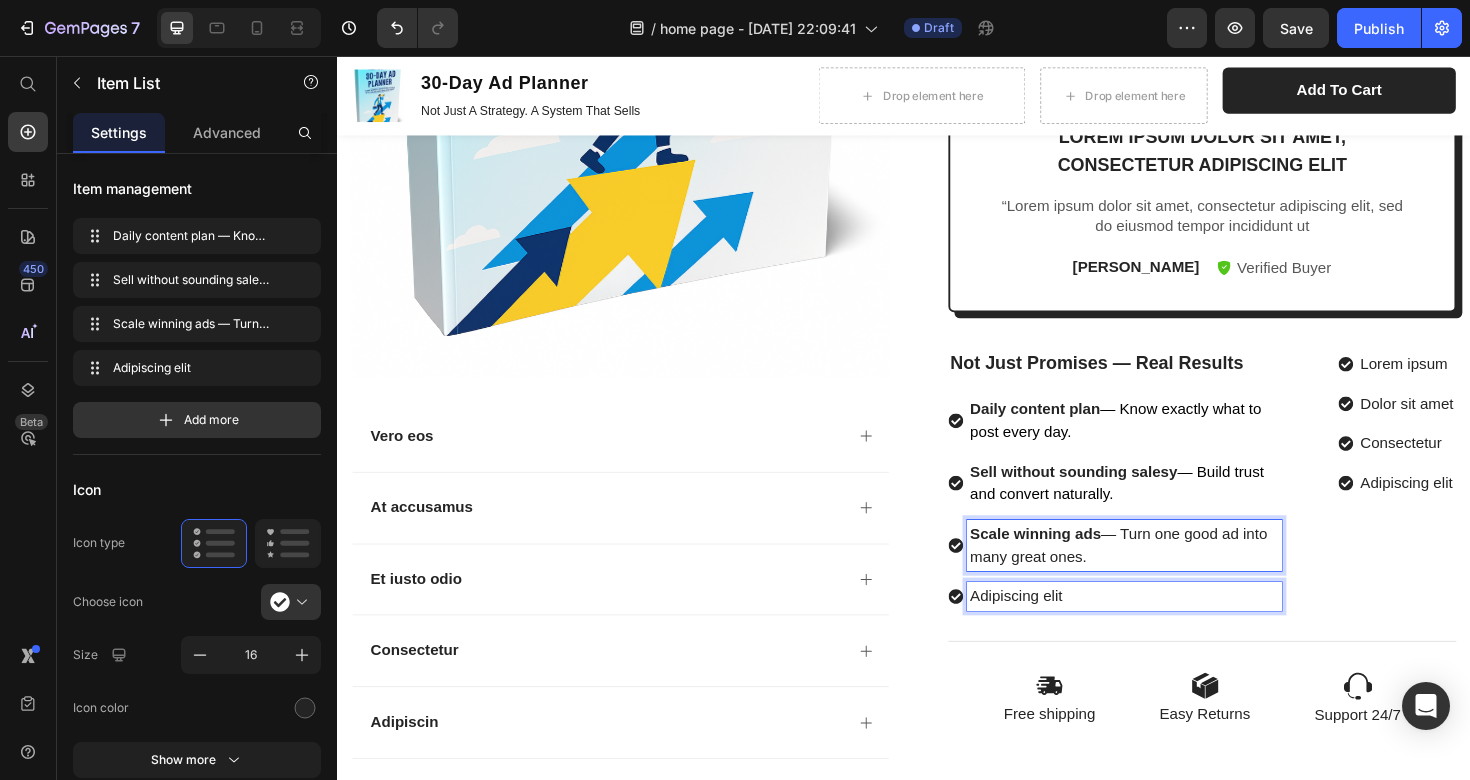 click on "Adipiscing elit" at bounding box center (1170, 628) 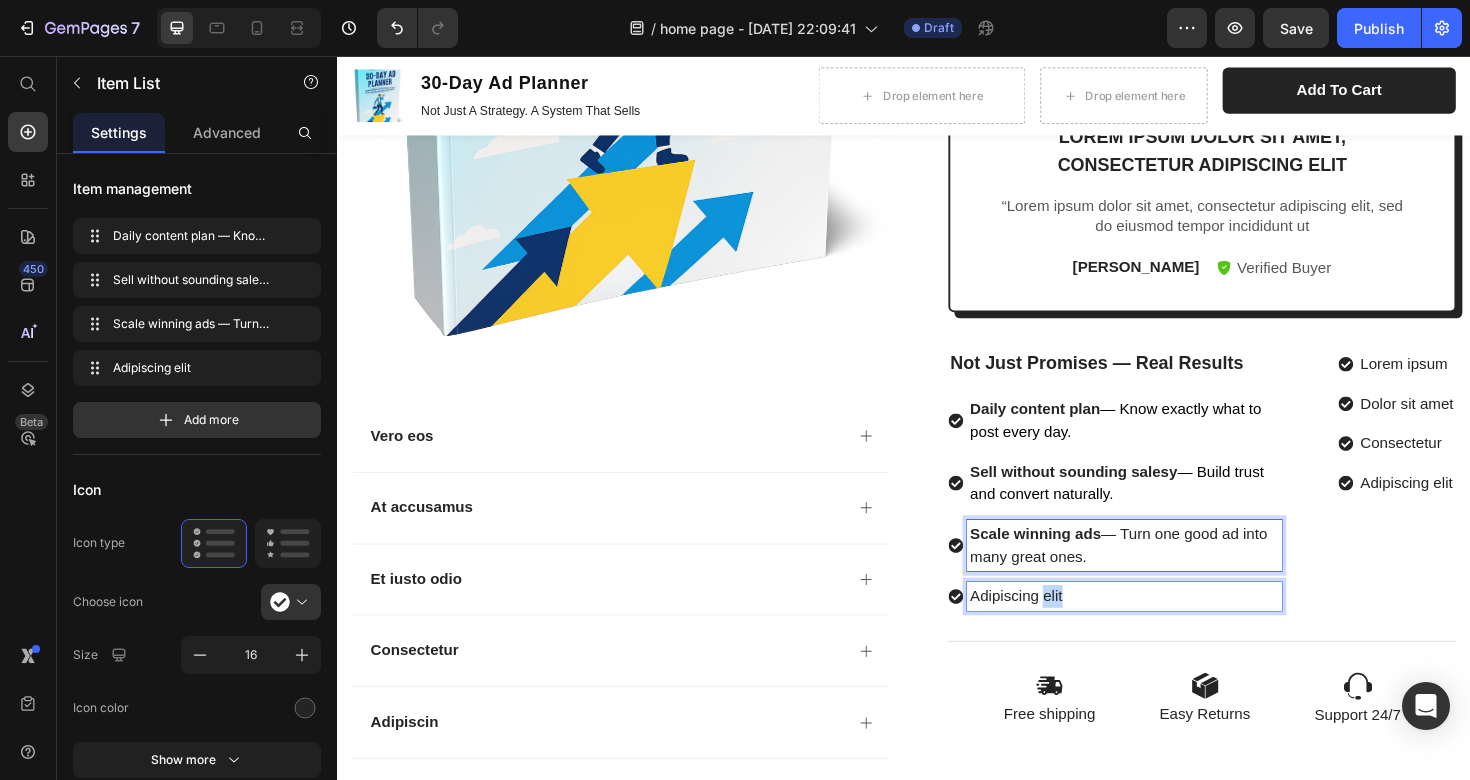 click on "Adipiscing elit" at bounding box center (1170, 628) 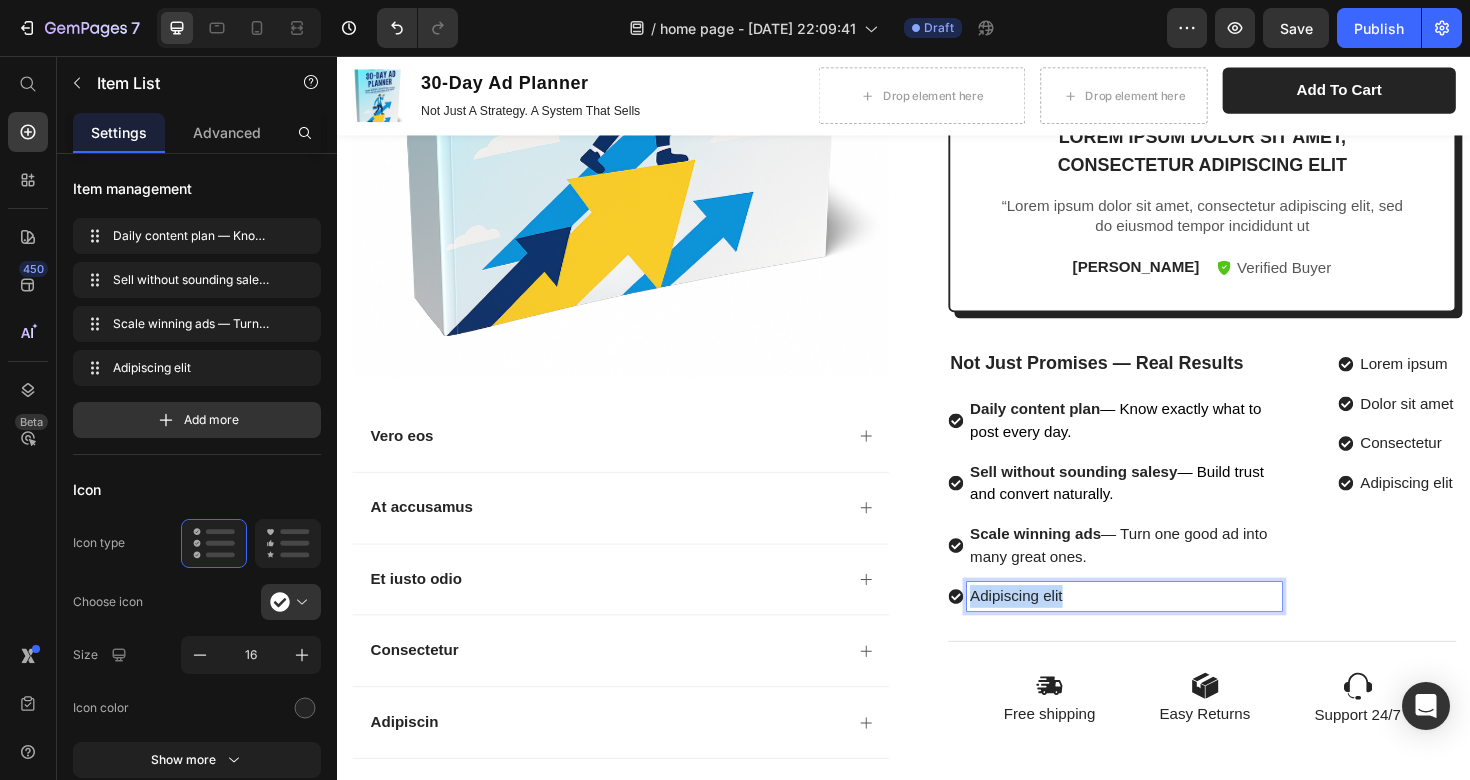 click on "Adipiscing elit" at bounding box center [1170, 628] 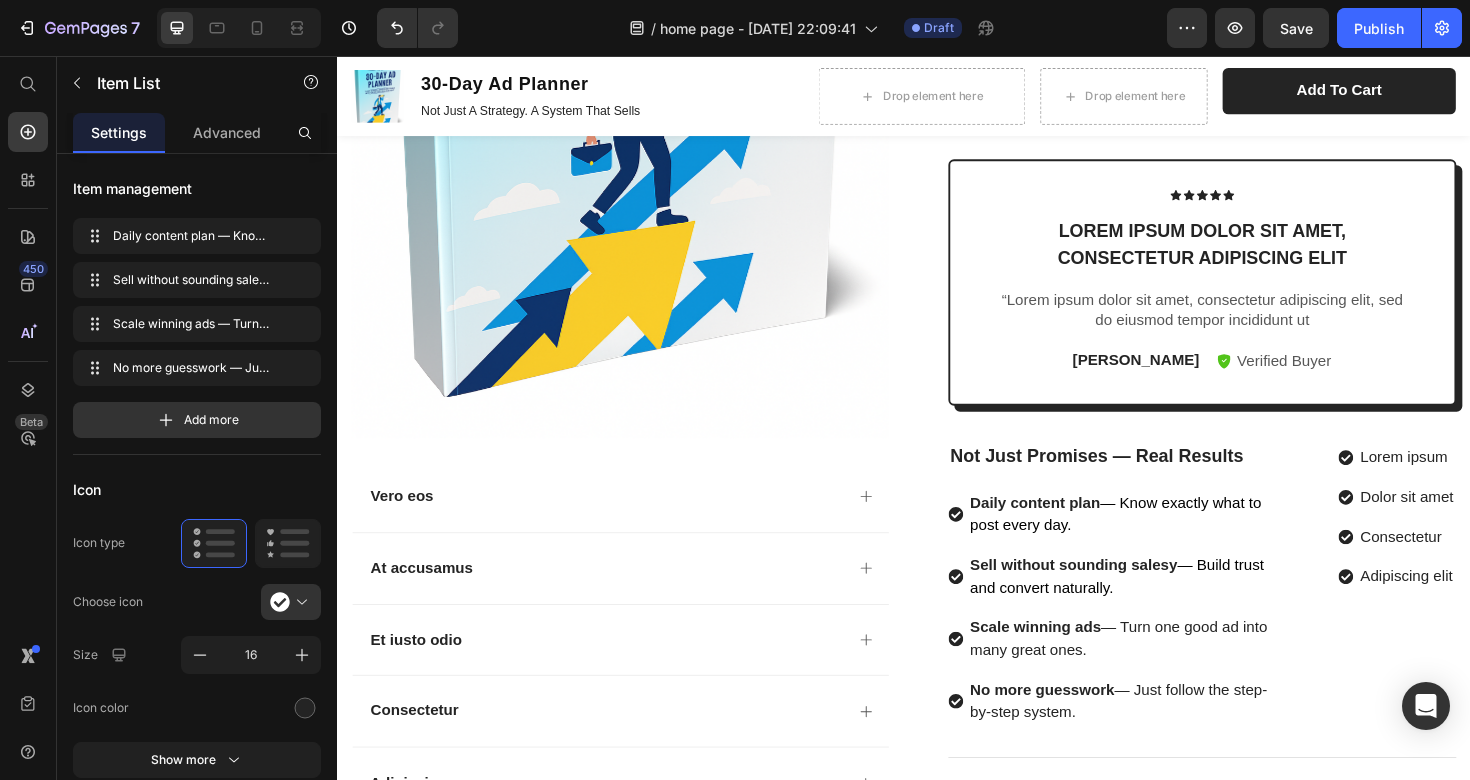 scroll, scrollTop: 2135, scrollLeft: 0, axis: vertical 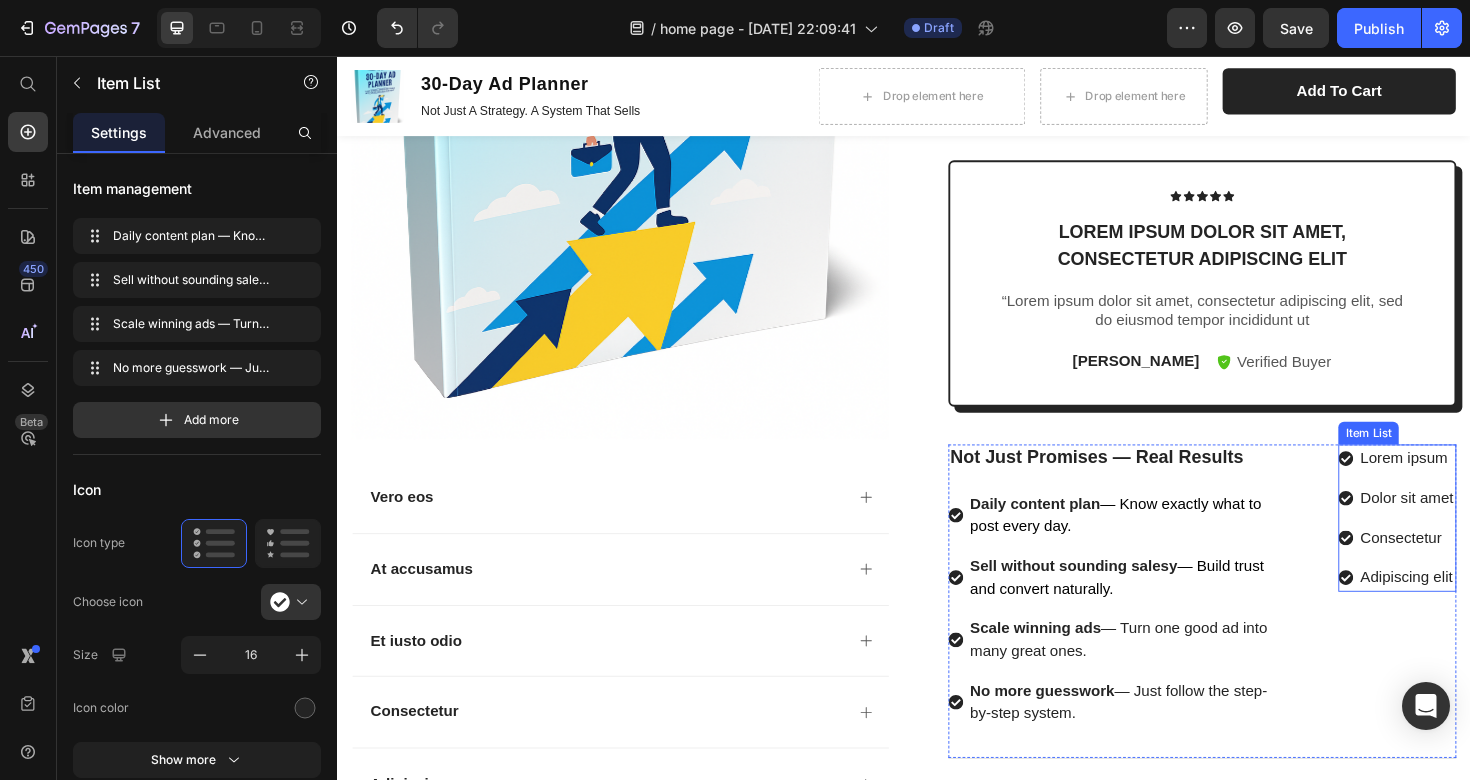click on "Lorem ipsum" at bounding box center (1469, 482) 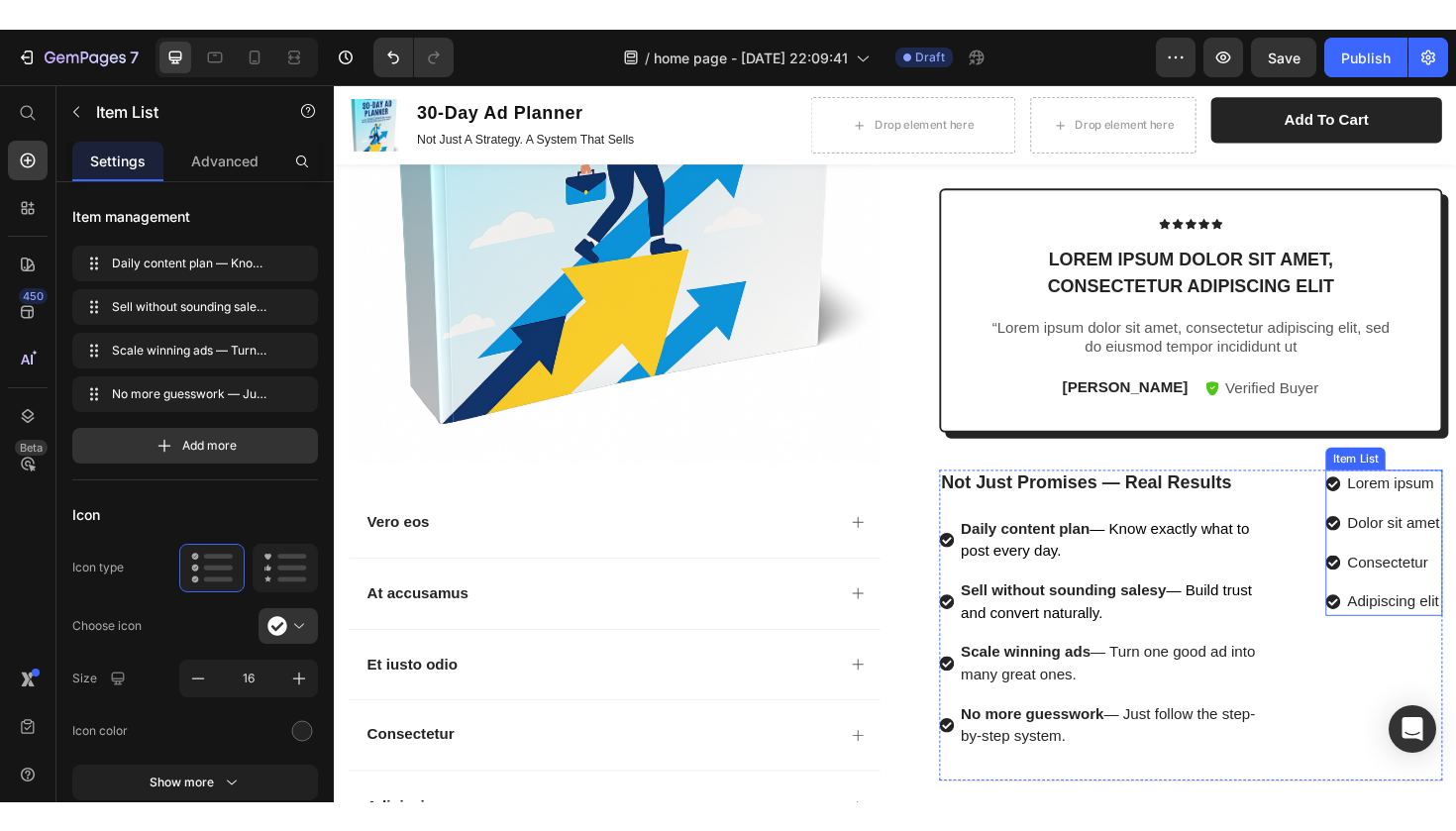 scroll, scrollTop: 0, scrollLeft: 0, axis: both 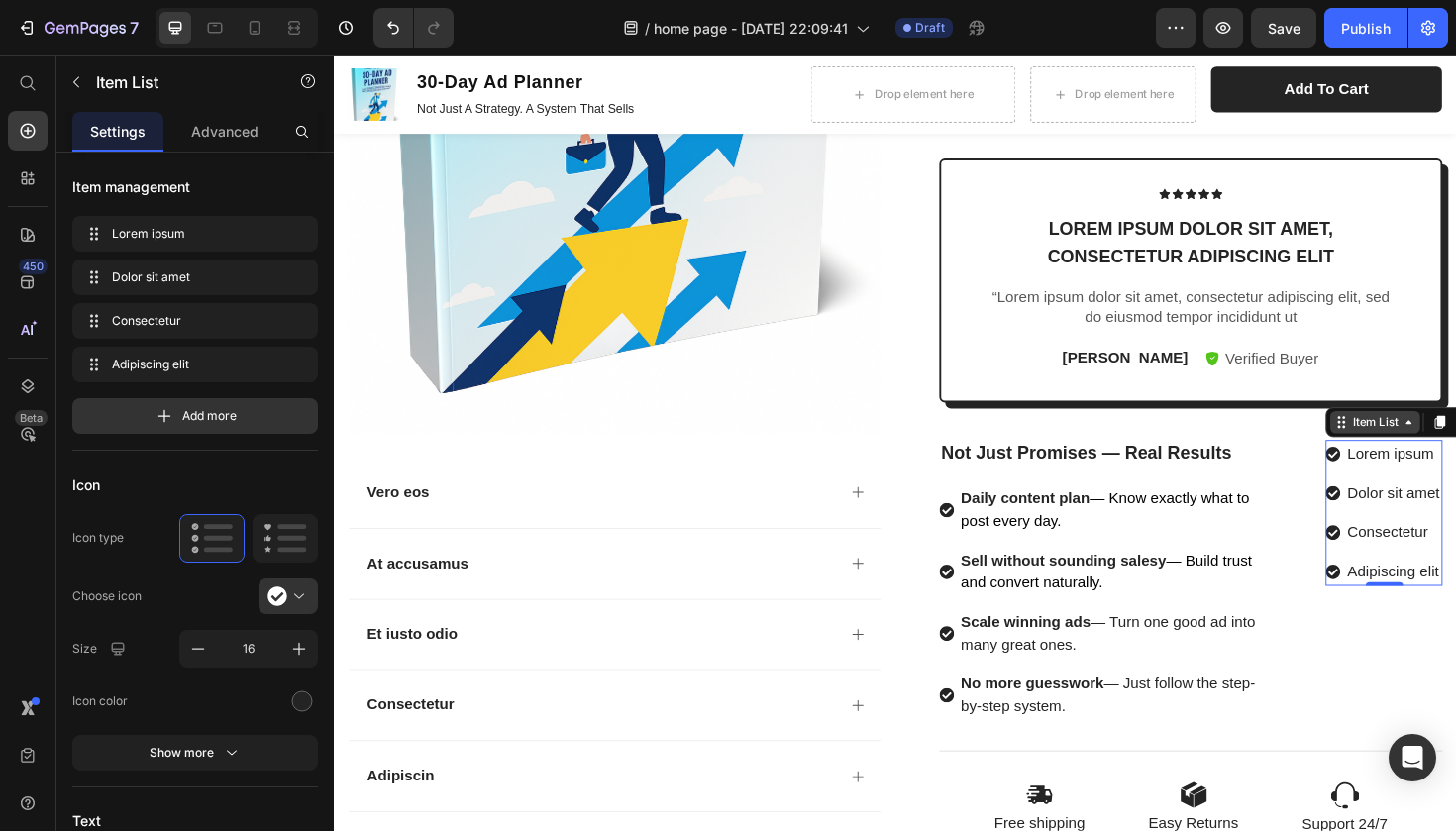 click 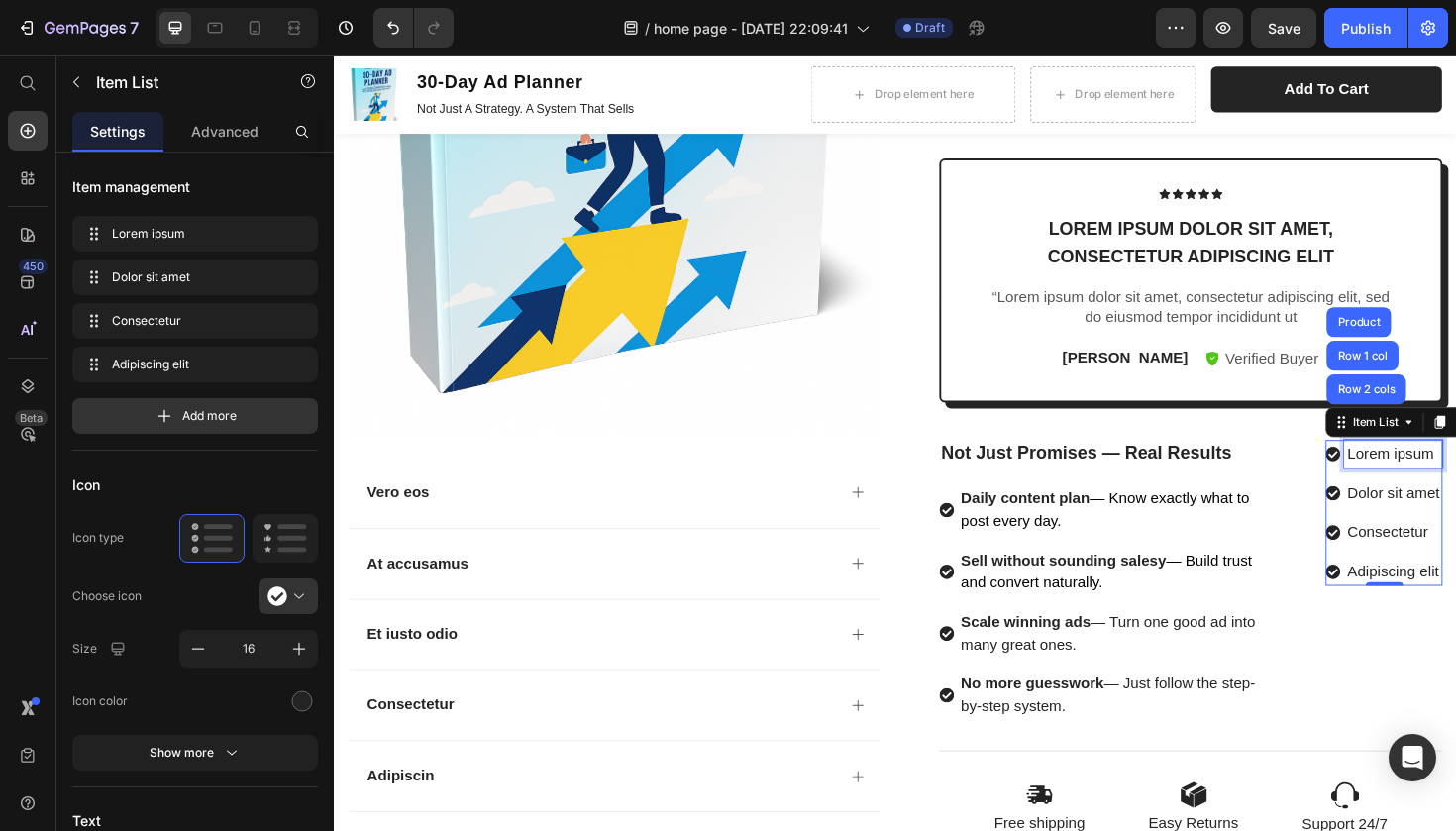 click on "Lorem ipsum" at bounding box center [1455, 477] 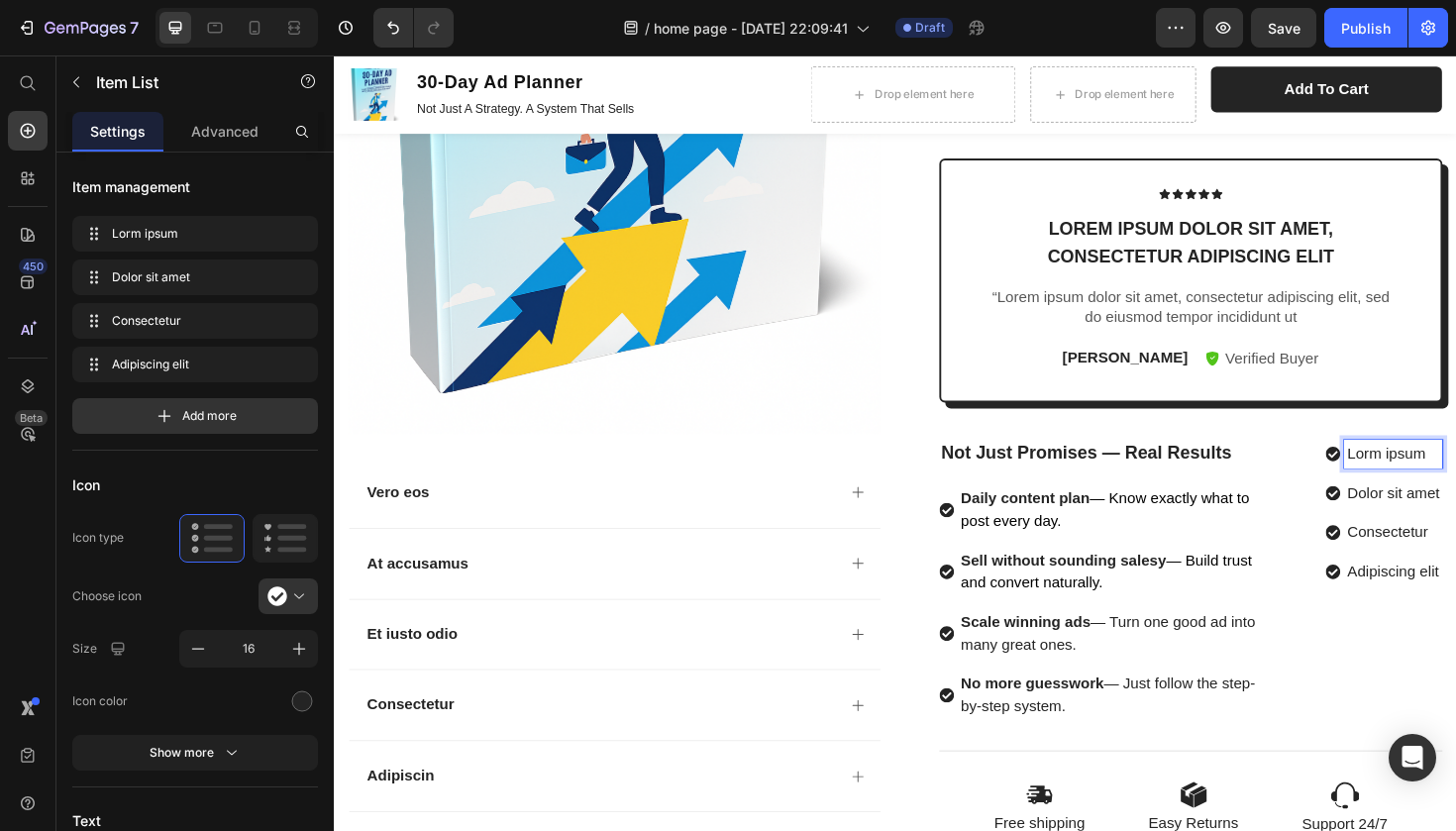 click on "Lorm ipsum" at bounding box center [1455, 477] 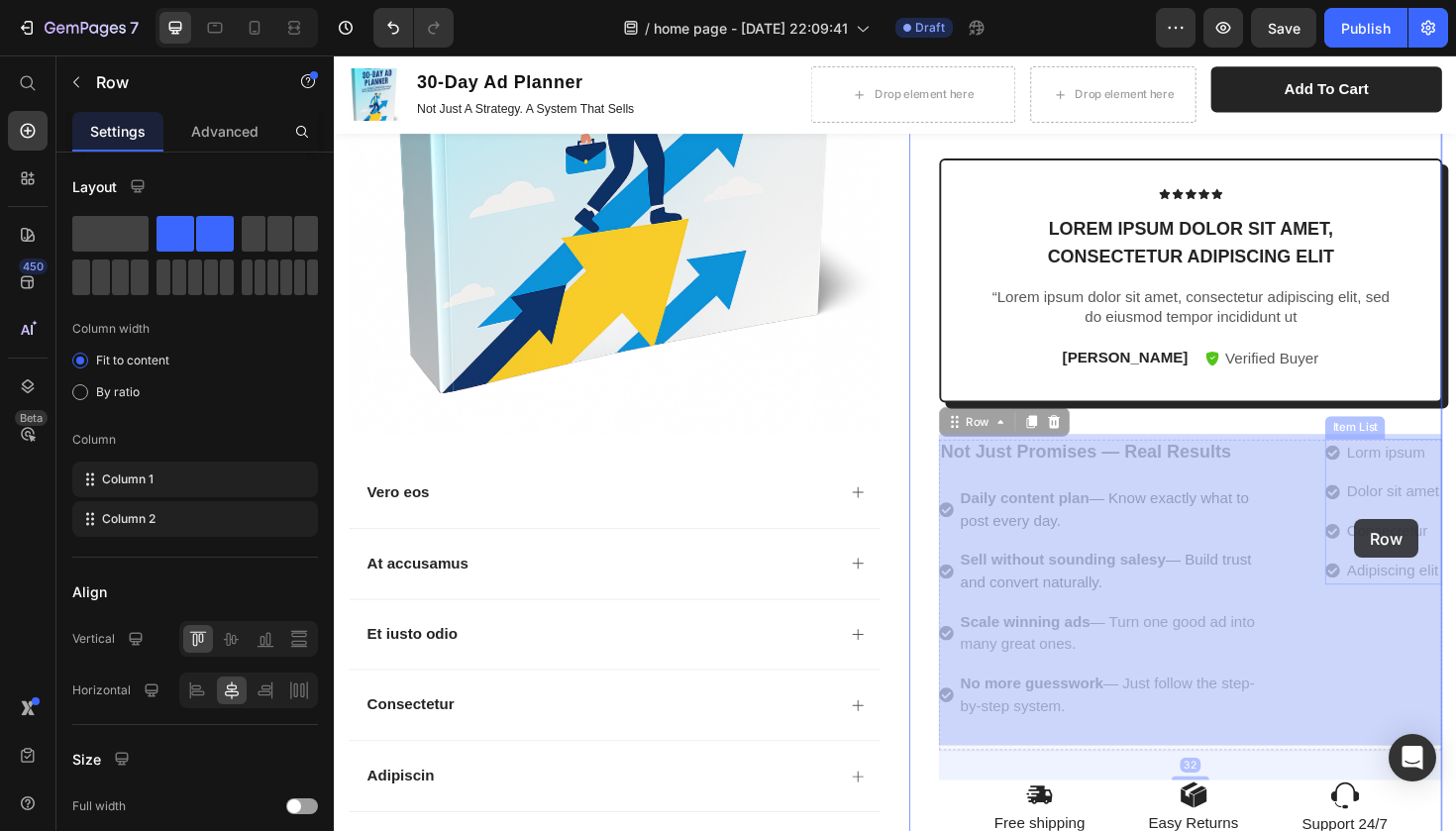 drag, startPoint x: 1383, startPoint y: 464, endPoint x: 1413, endPoint y: 546, distance: 87.31552 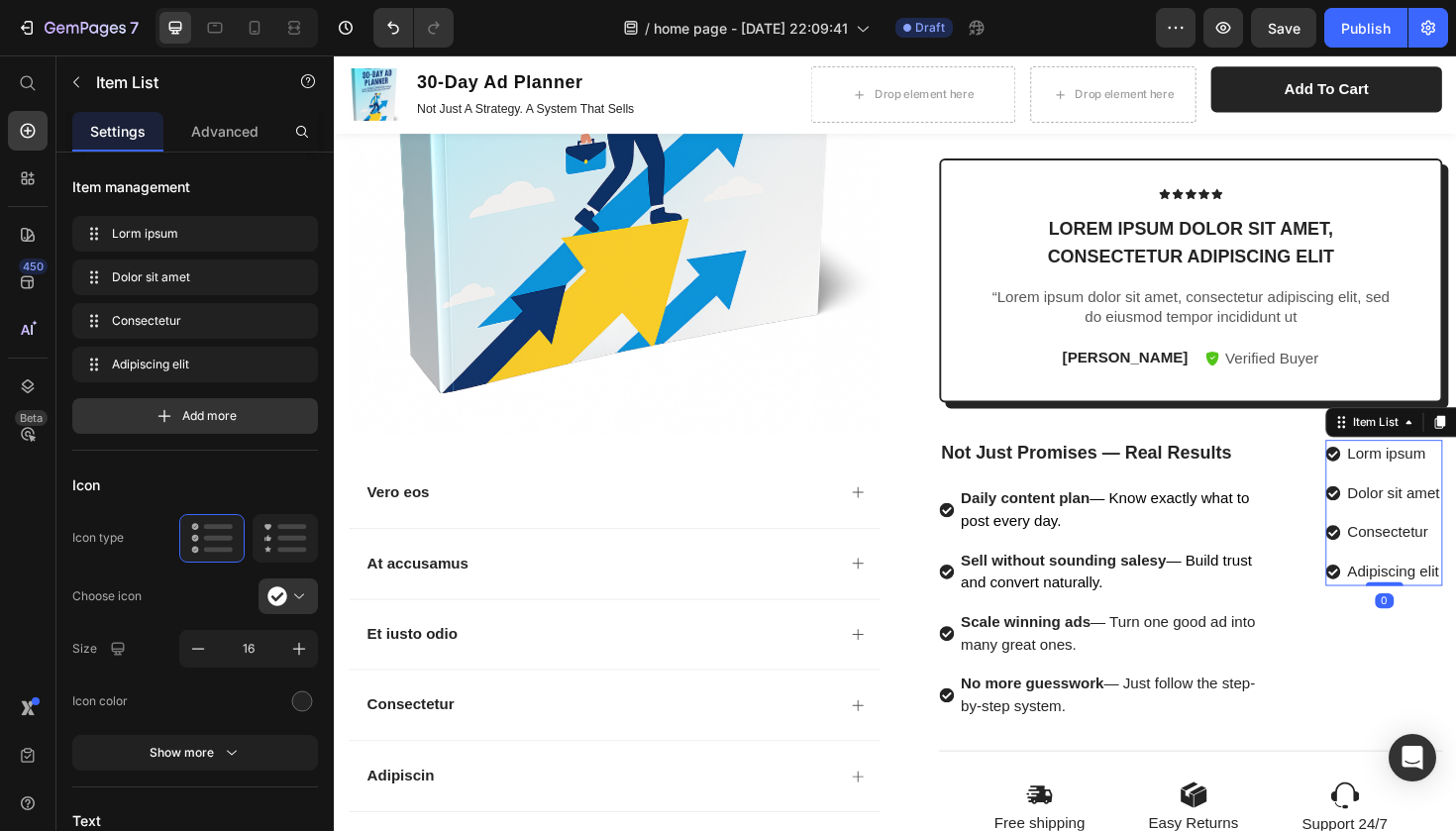 click on "Lorm ipsum Dolor sit amet Consectetur  Adipiscing elit" at bounding box center (1445, 540) 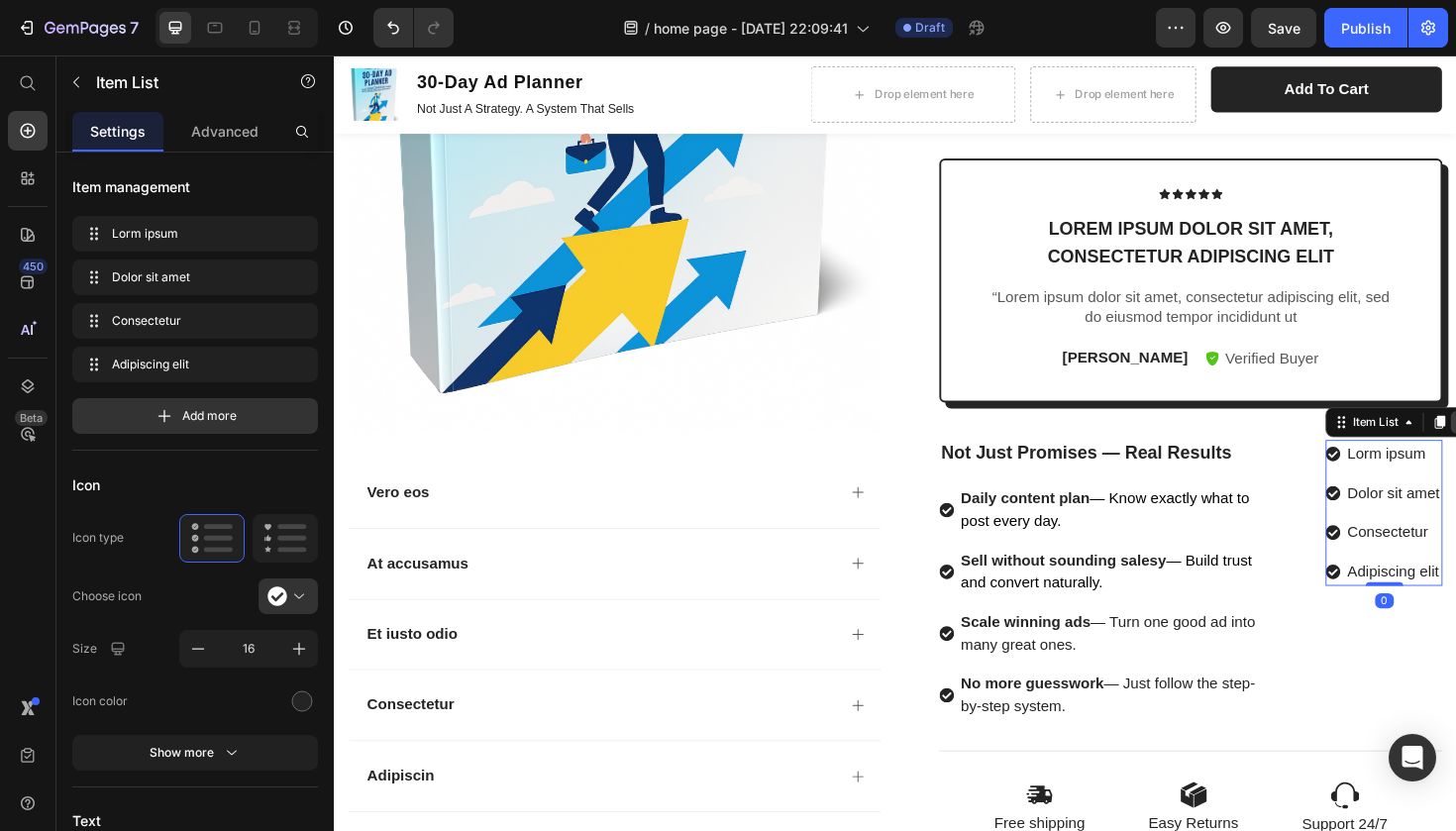 click 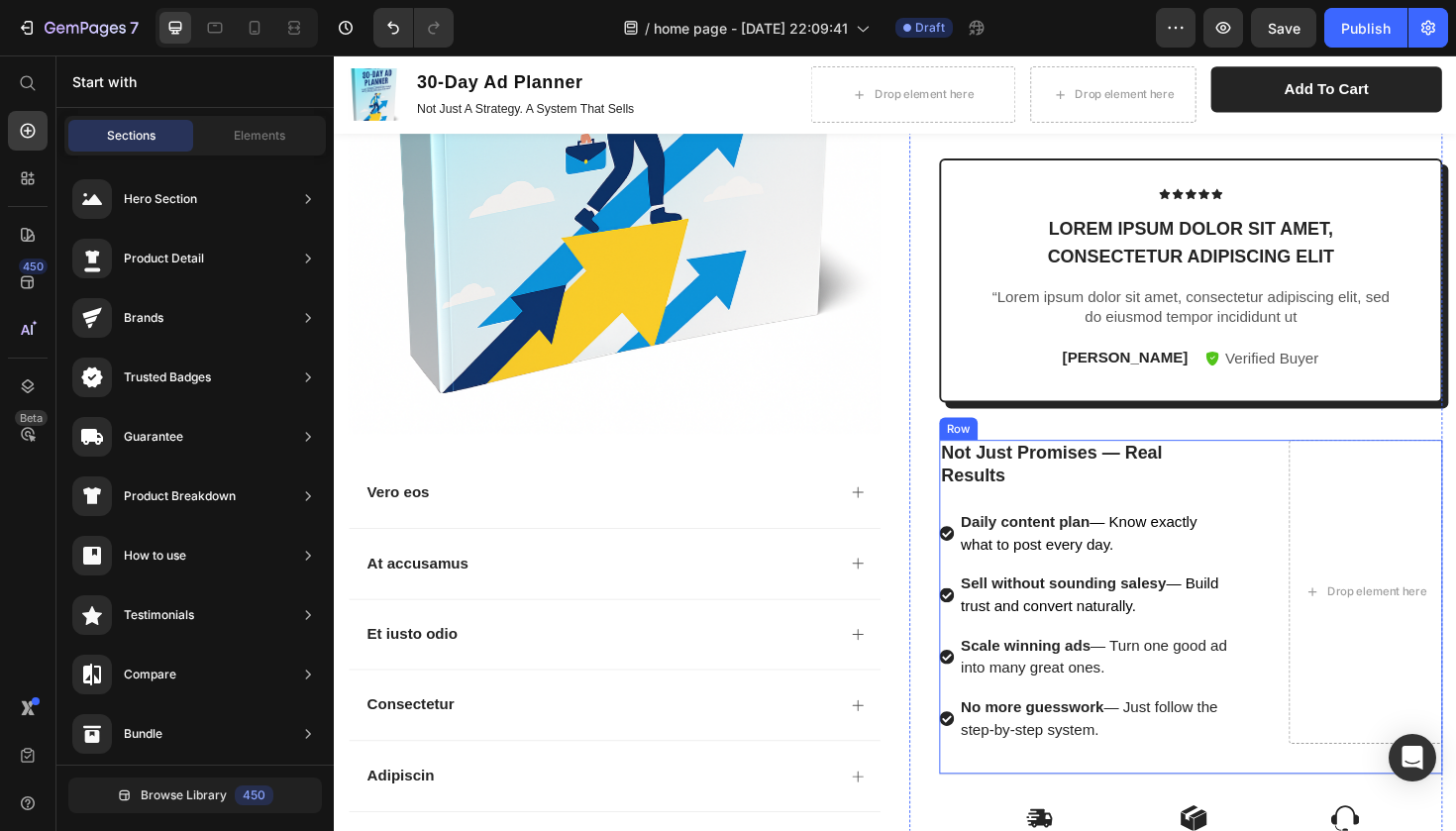 click on "Not Just Promises — Real Results Text Block Daily content plan  — Know exactly what to post every day. Sell without sounding salesy  — Build trust and convert naturally. Scale winning ads  — Turn one good ad into many great ones. No more guesswork  — Just follow the step-by-step system. Item List
Drop element here Row" at bounding box center [1241, 640] 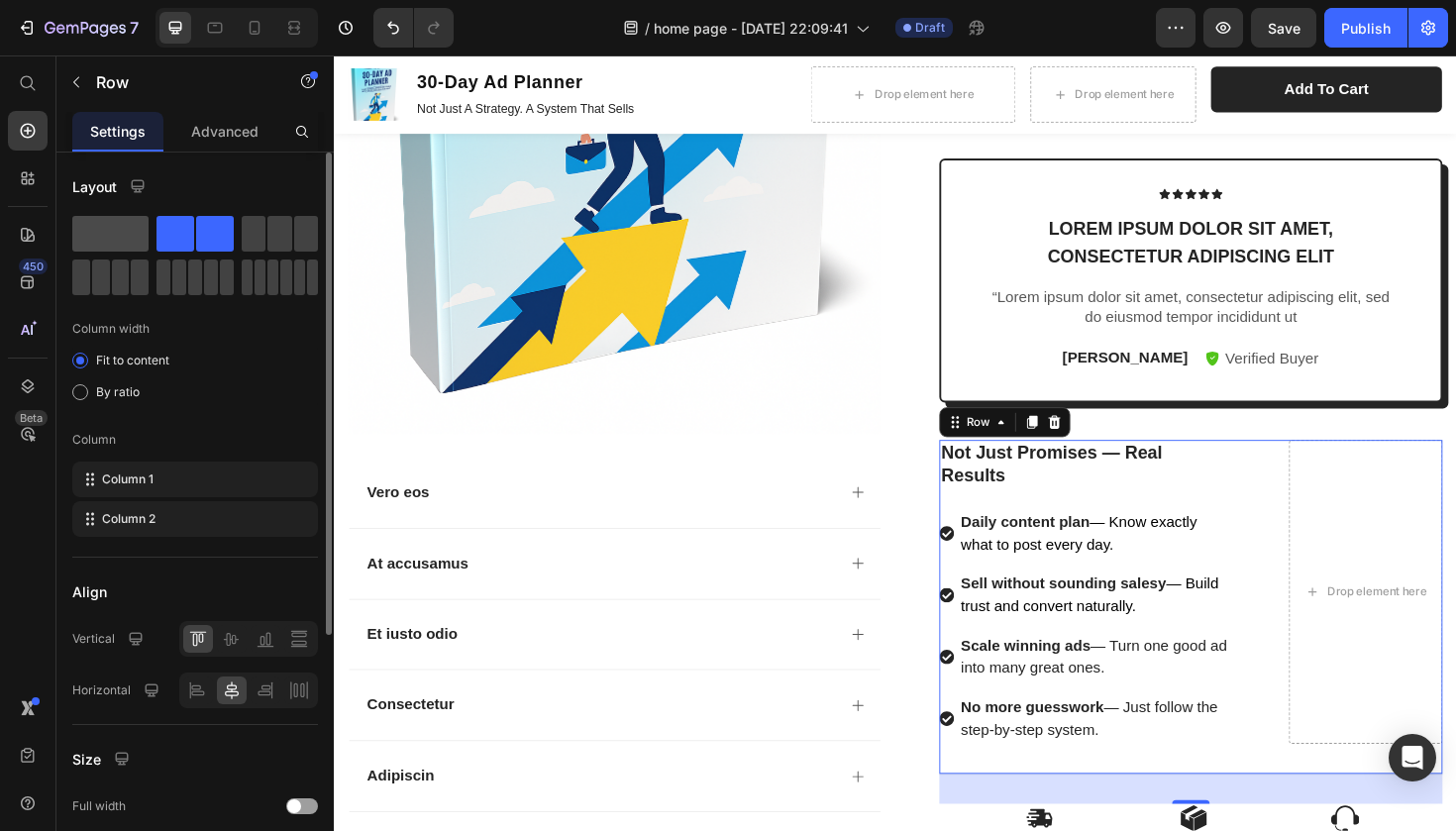 click 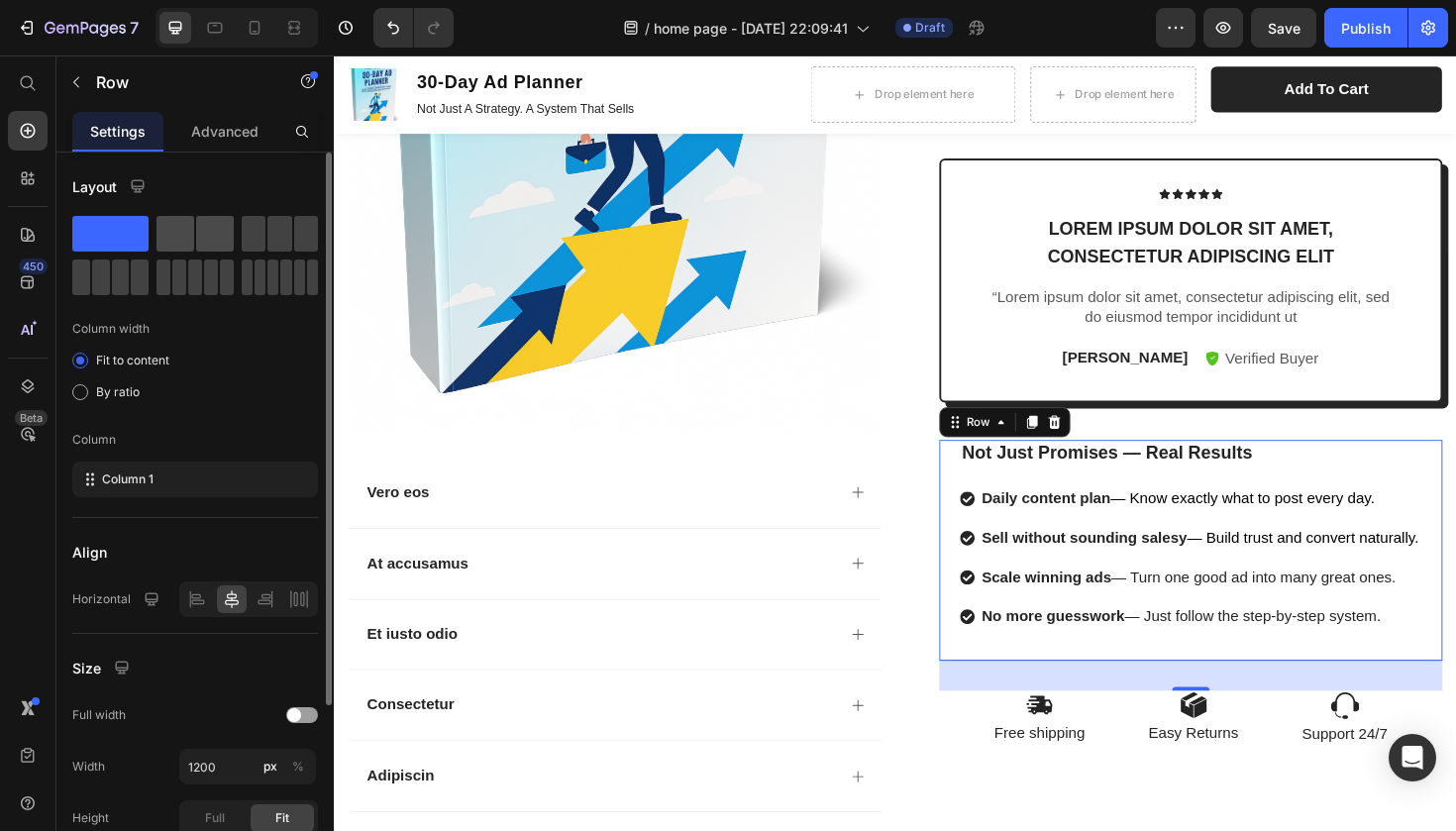 click 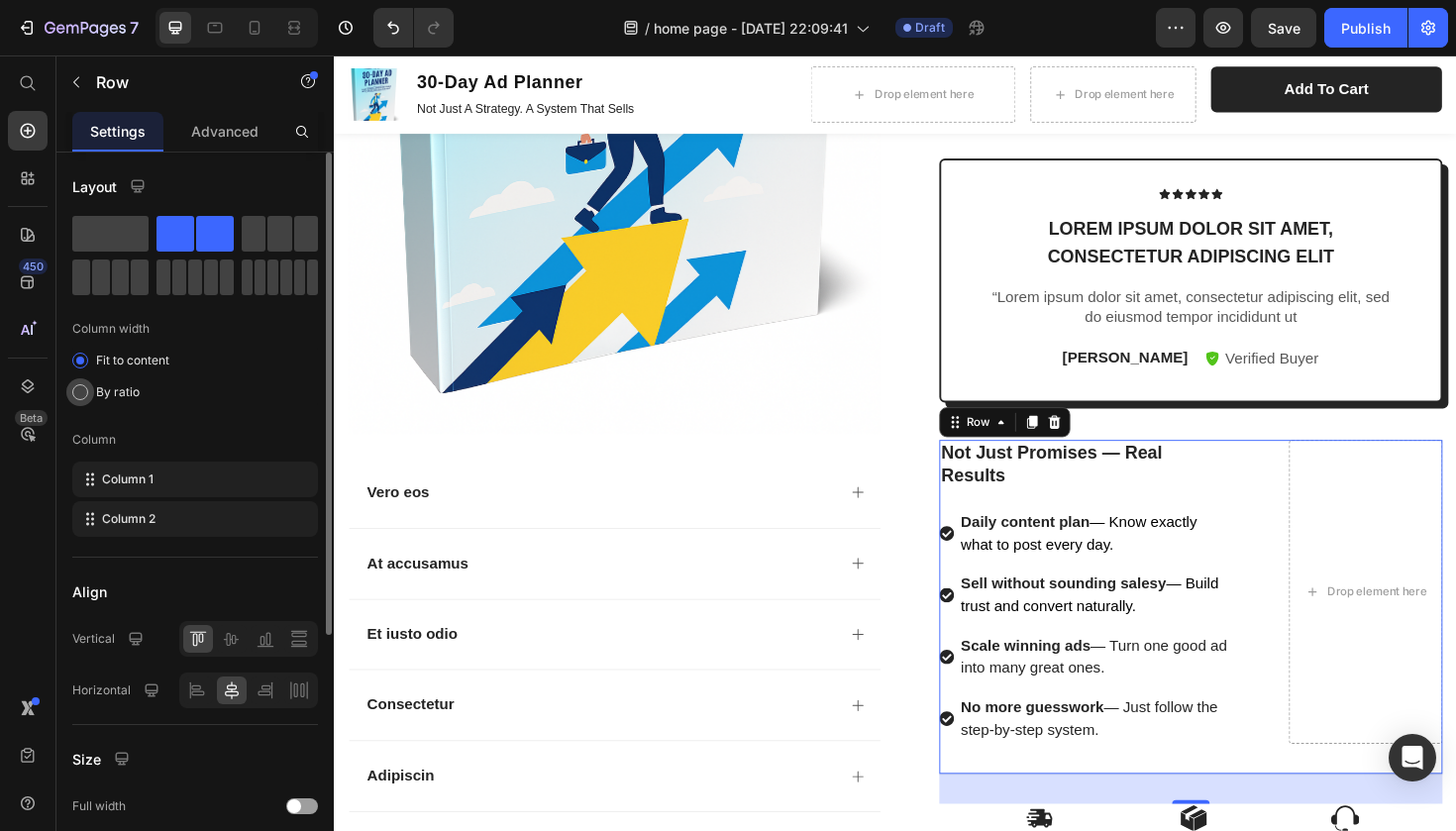 click on "By ratio" 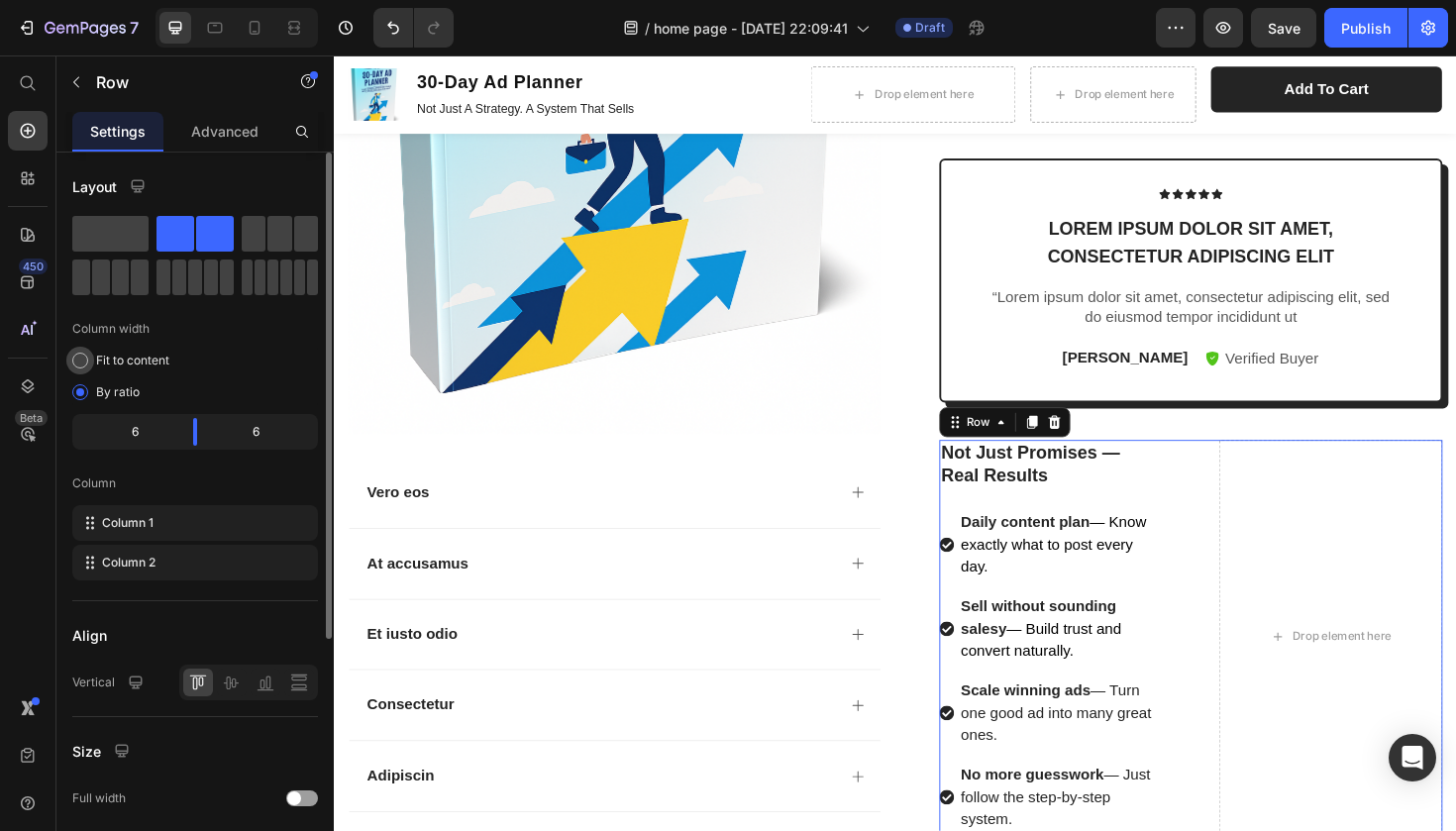 click on "Fit to content" 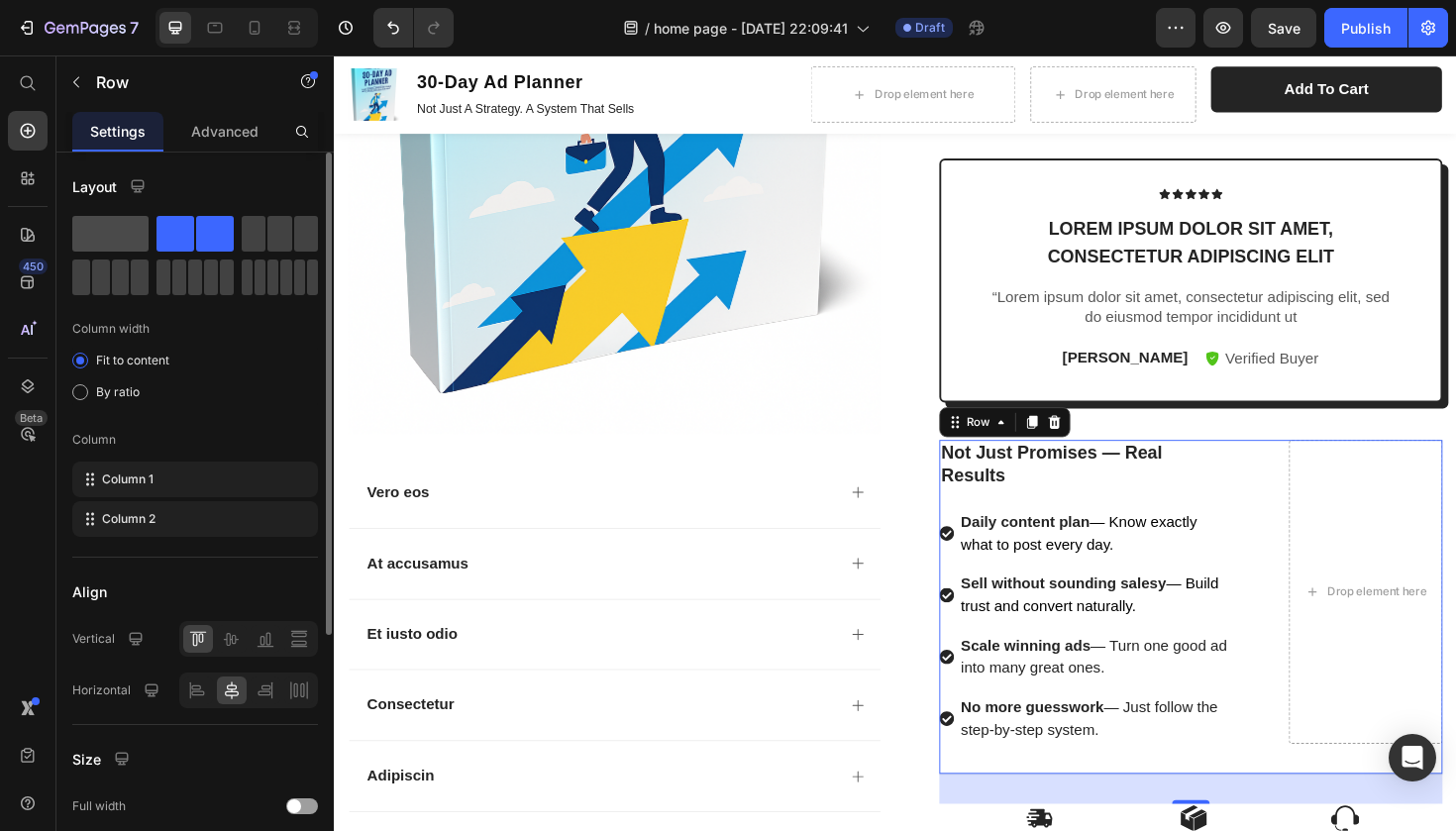 click 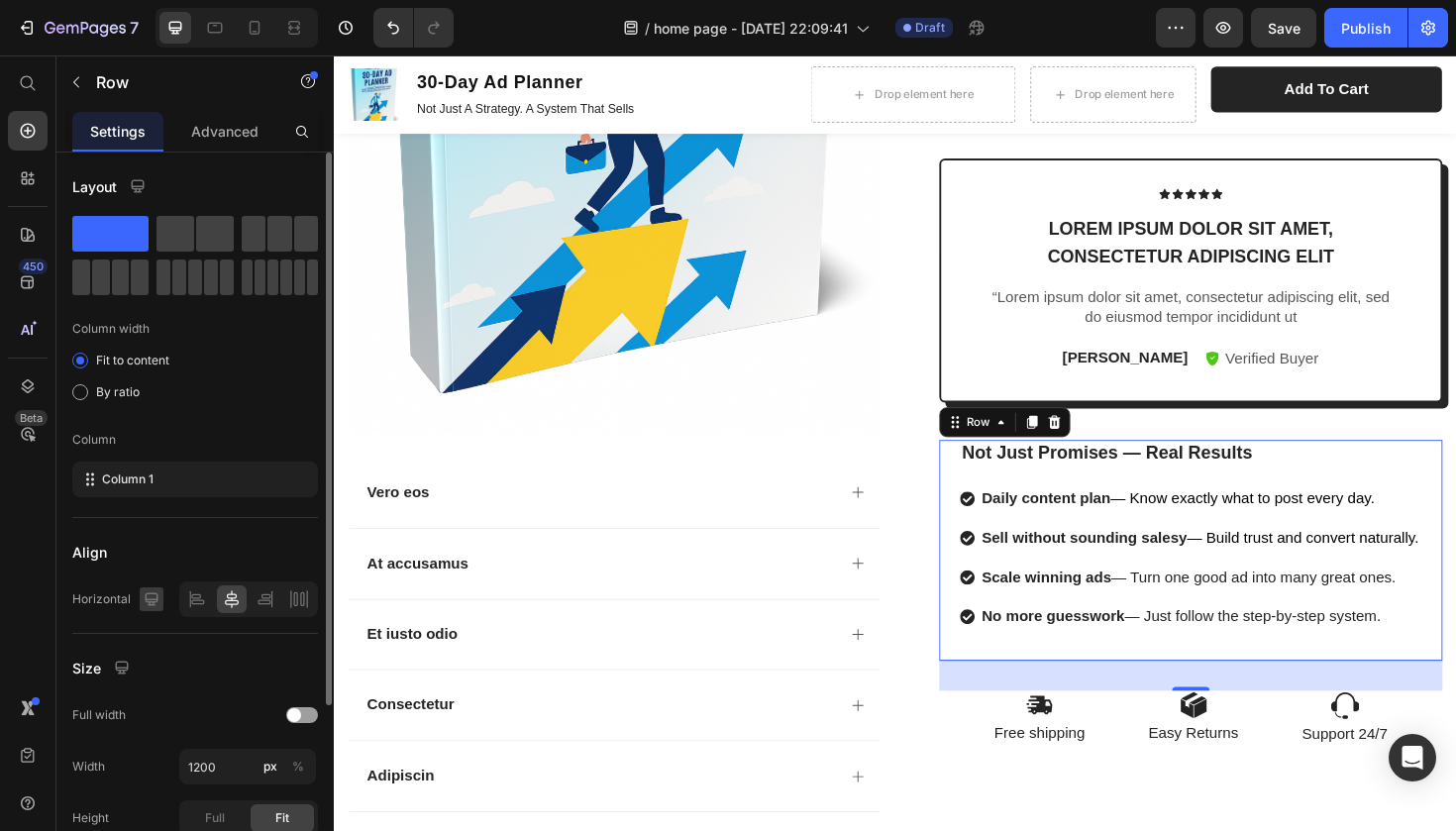 click 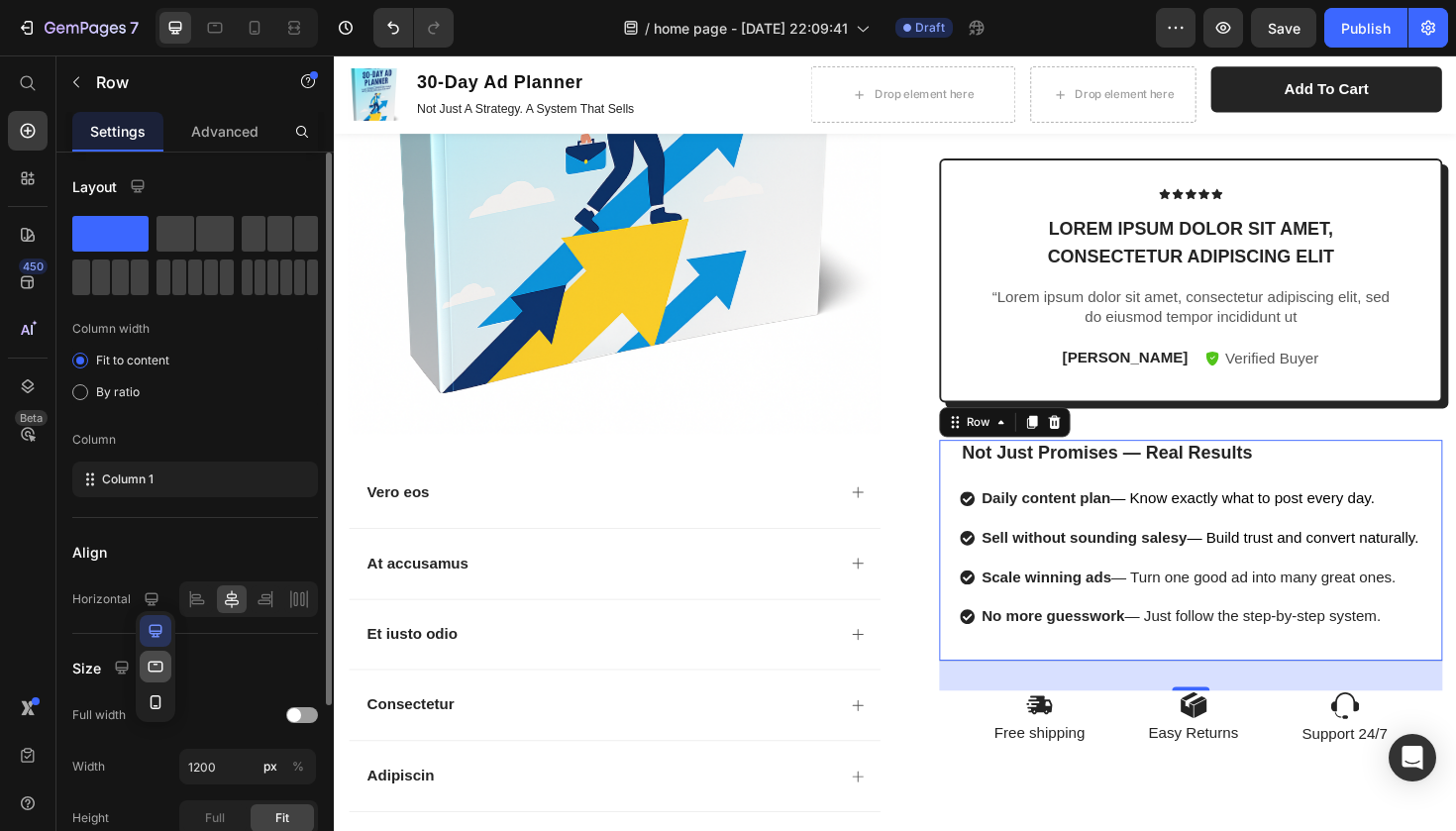 click 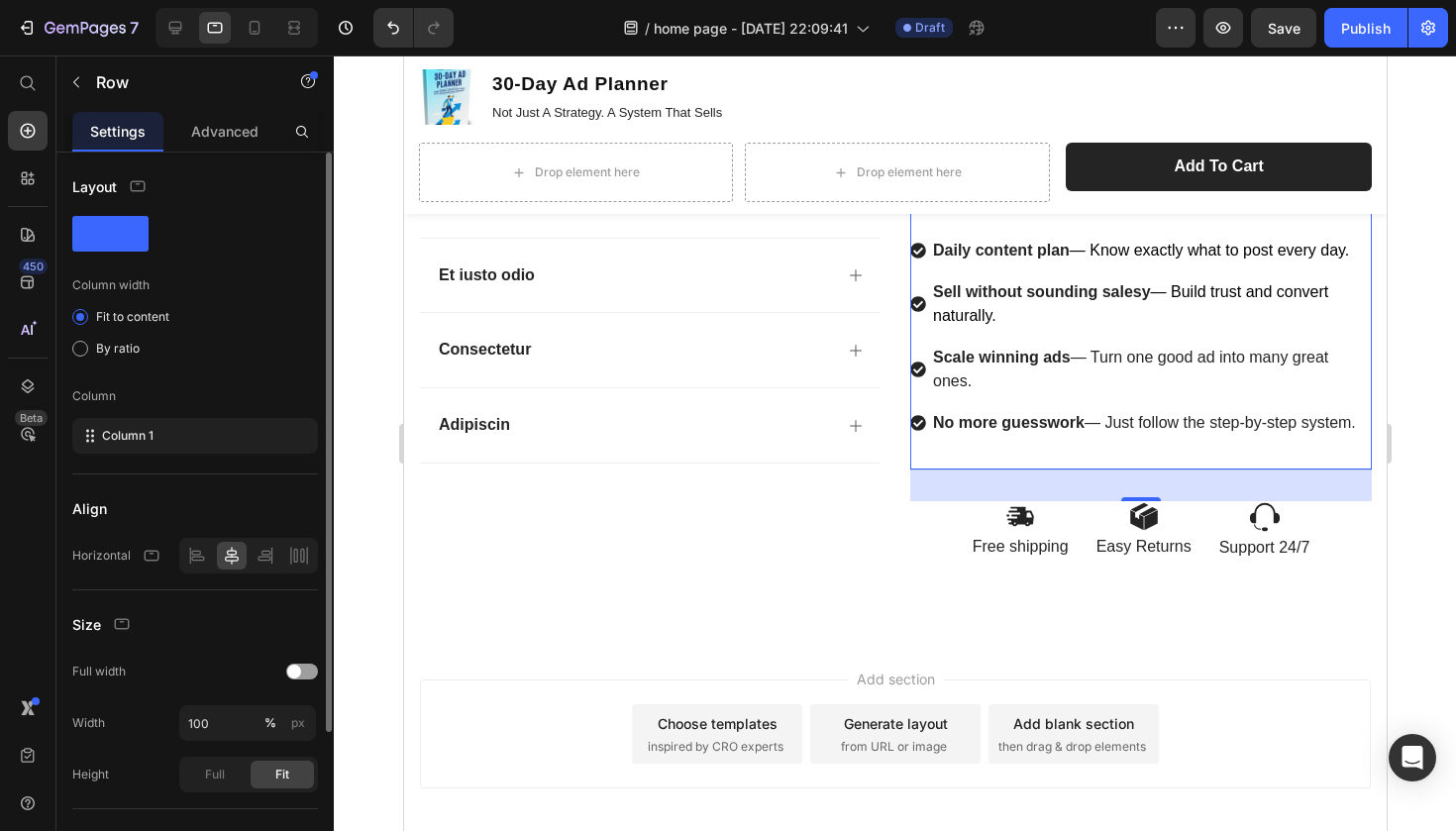 scroll, scrollTop: 2545, scrollLeft: 0, axis: vertical 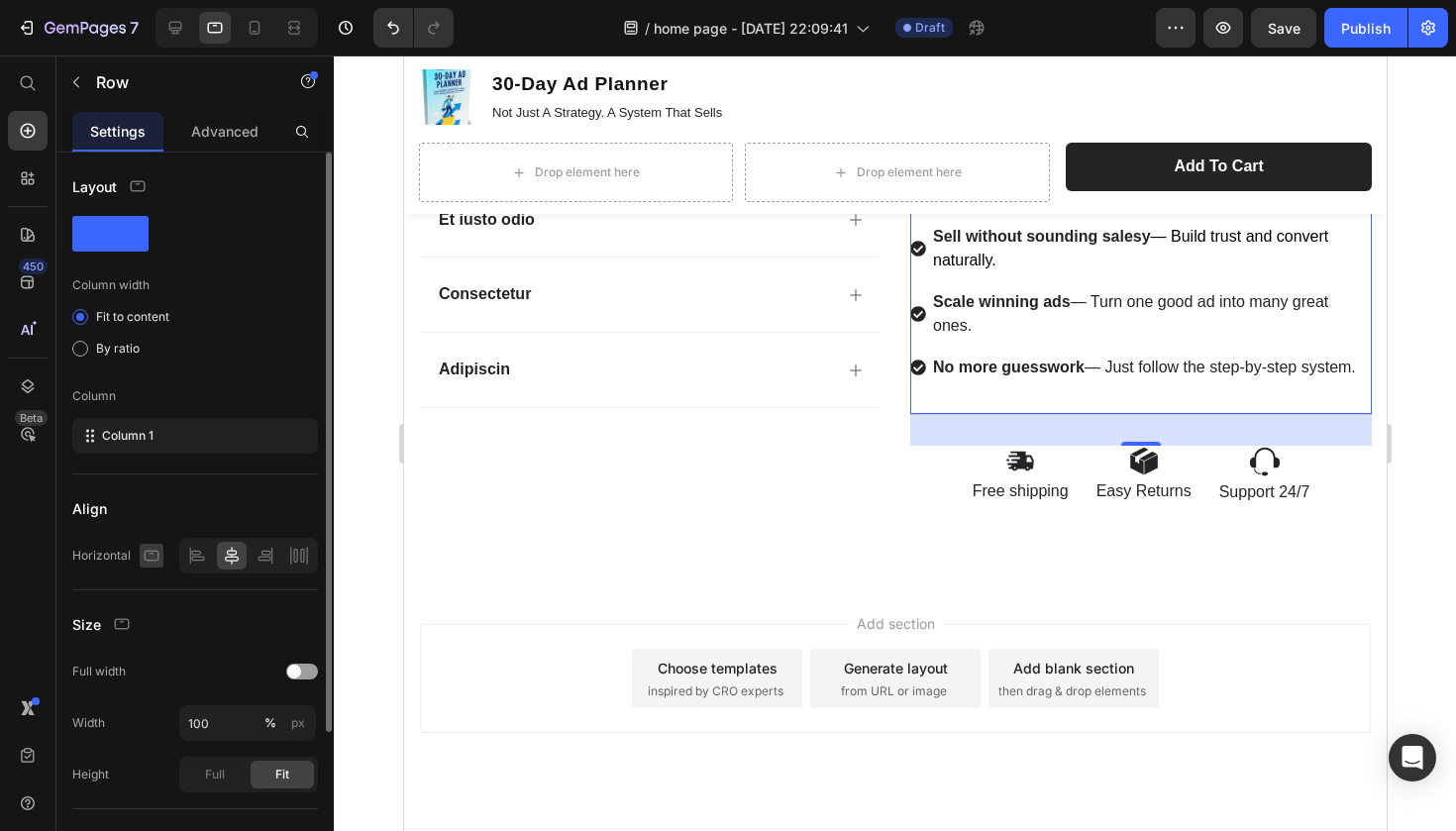 click 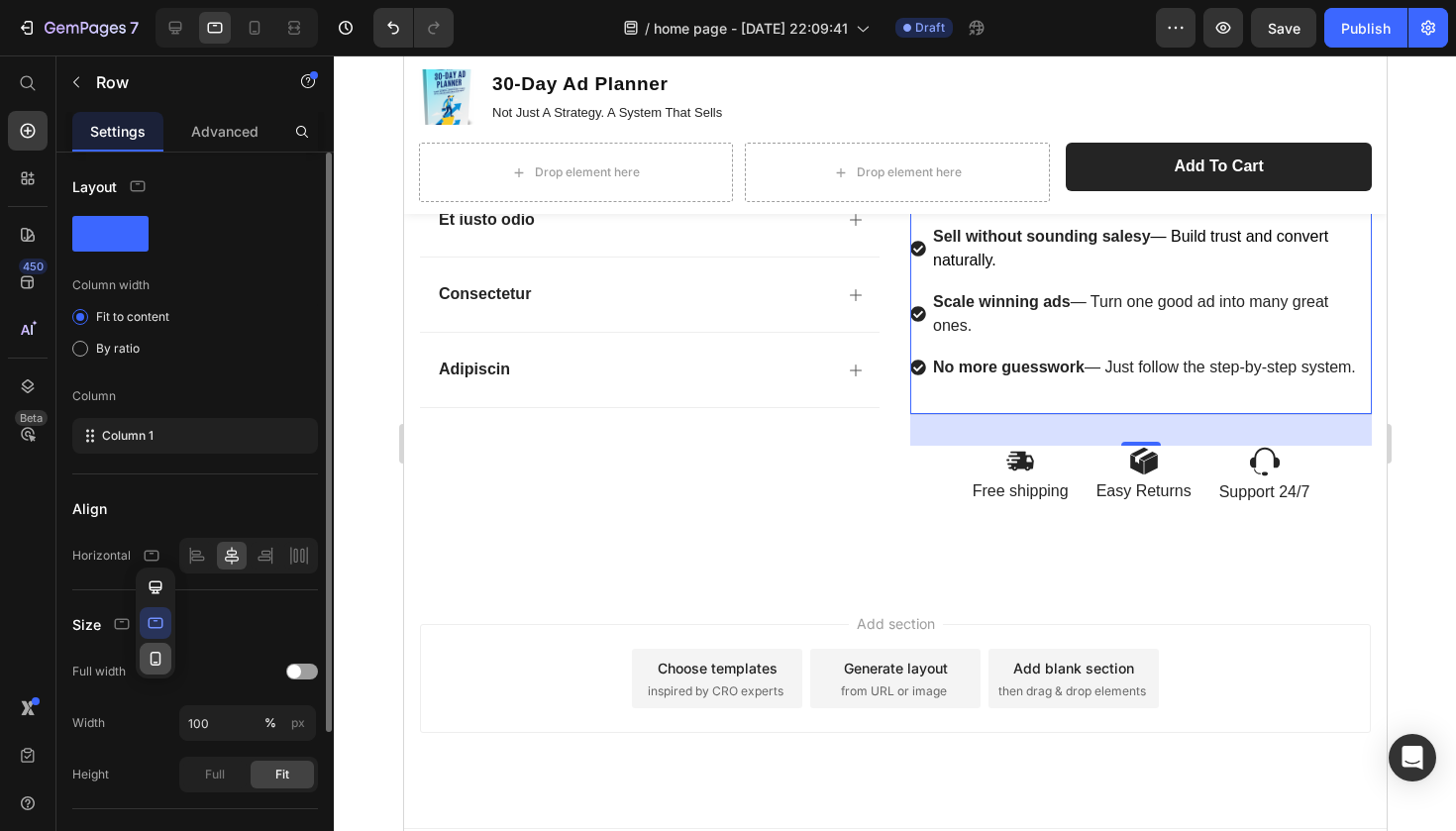 click 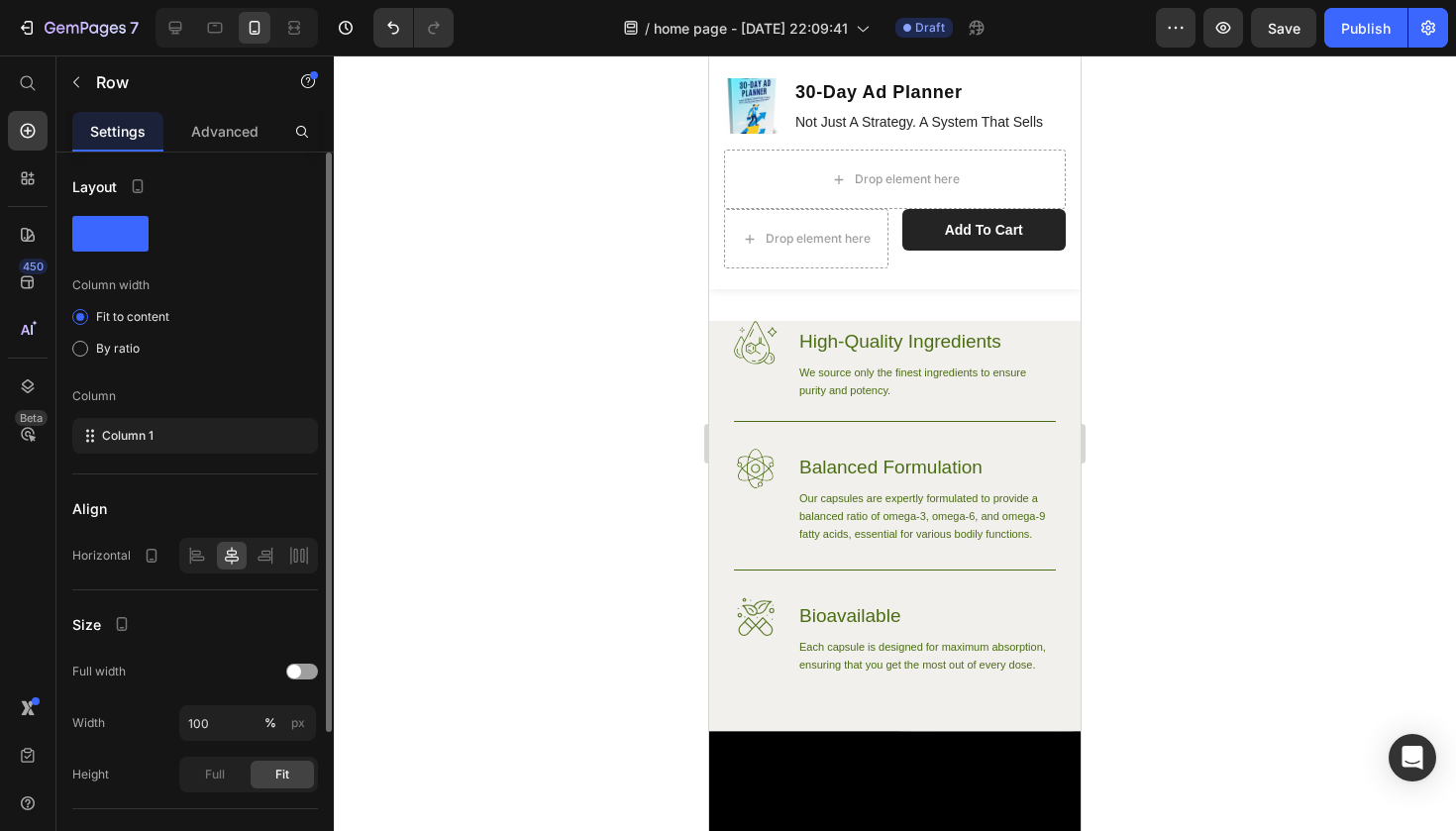 scroll, scrollTop: 871, scrollLeft: 0, axis: vertical 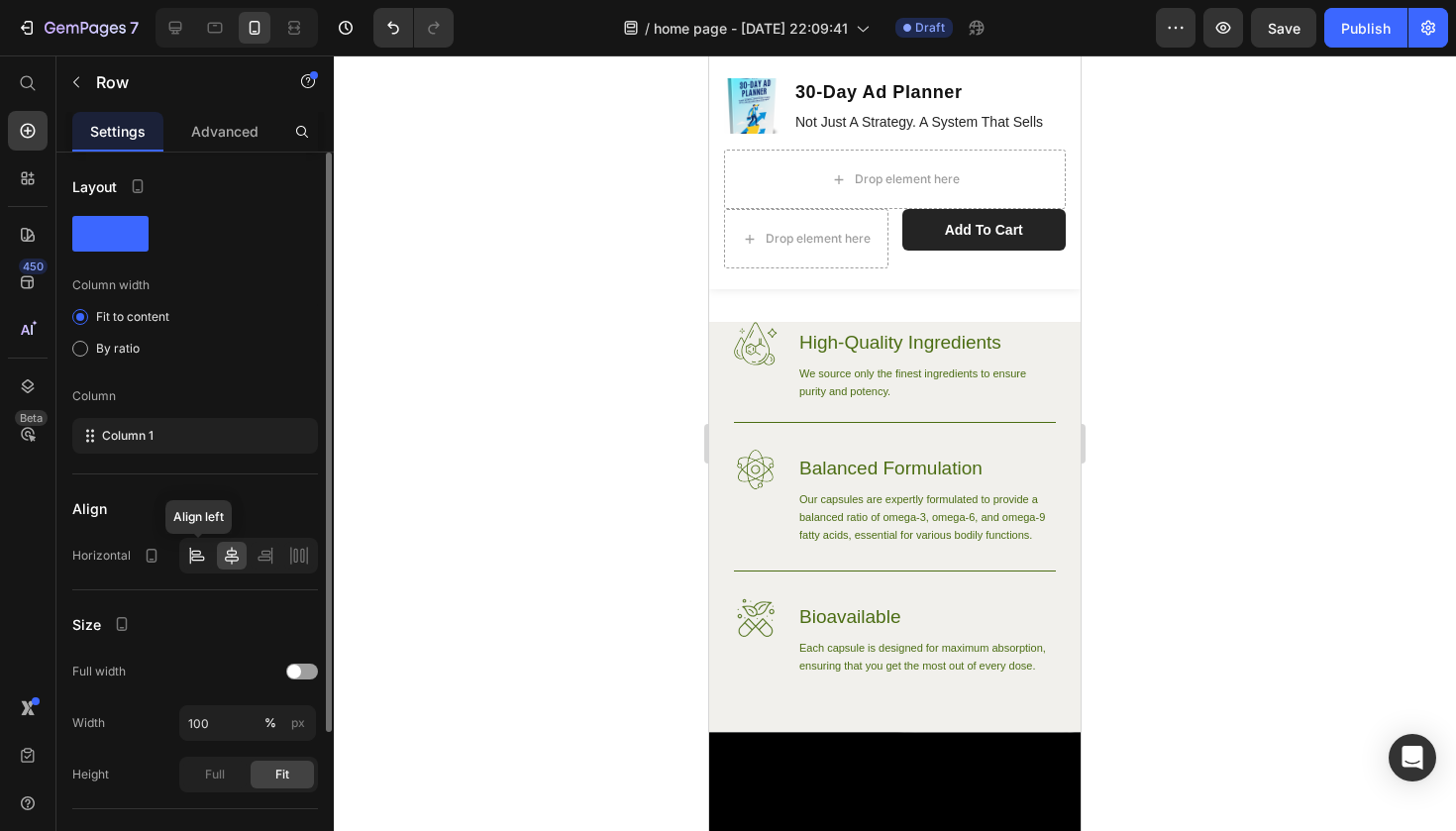 click 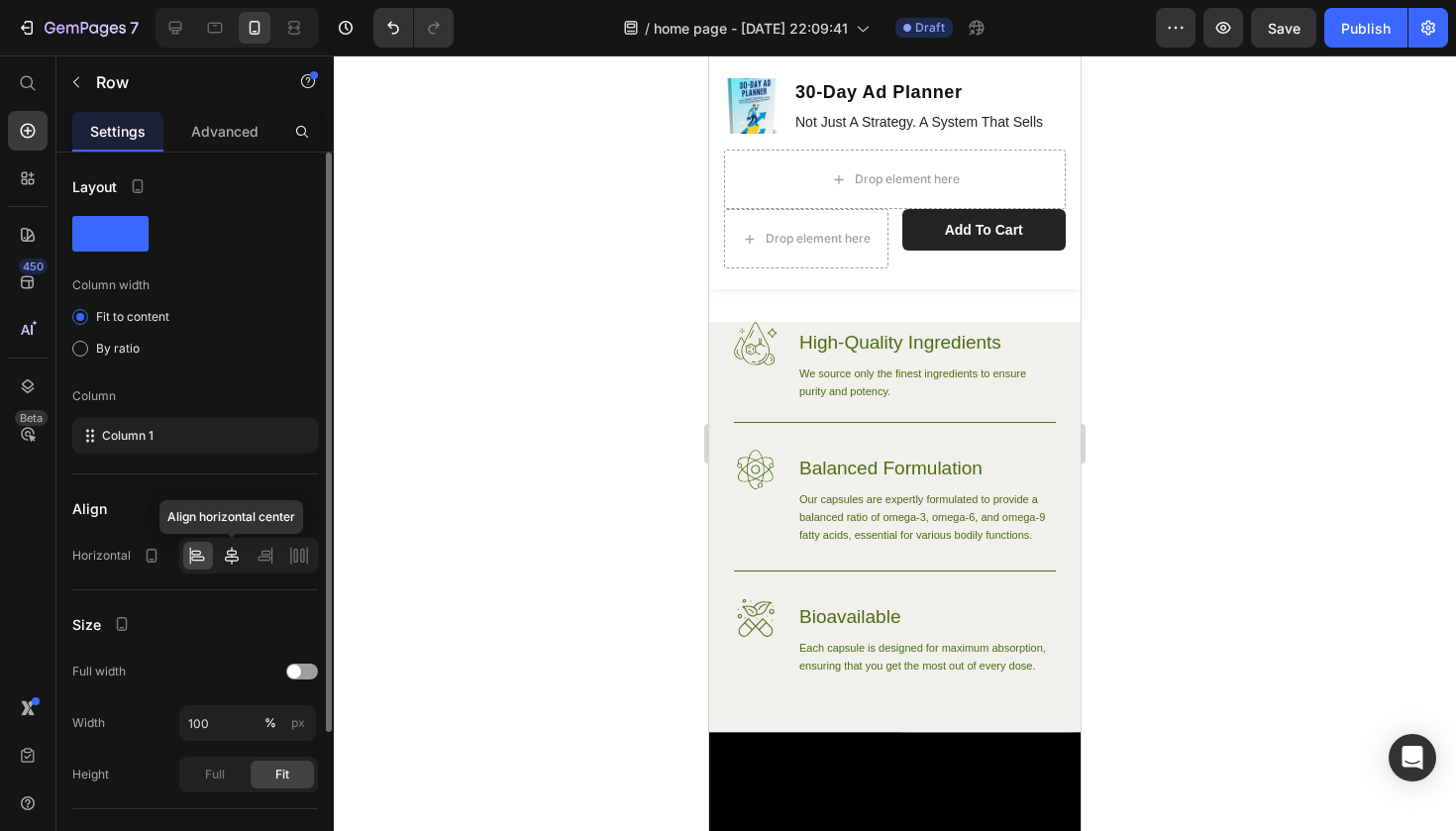 click 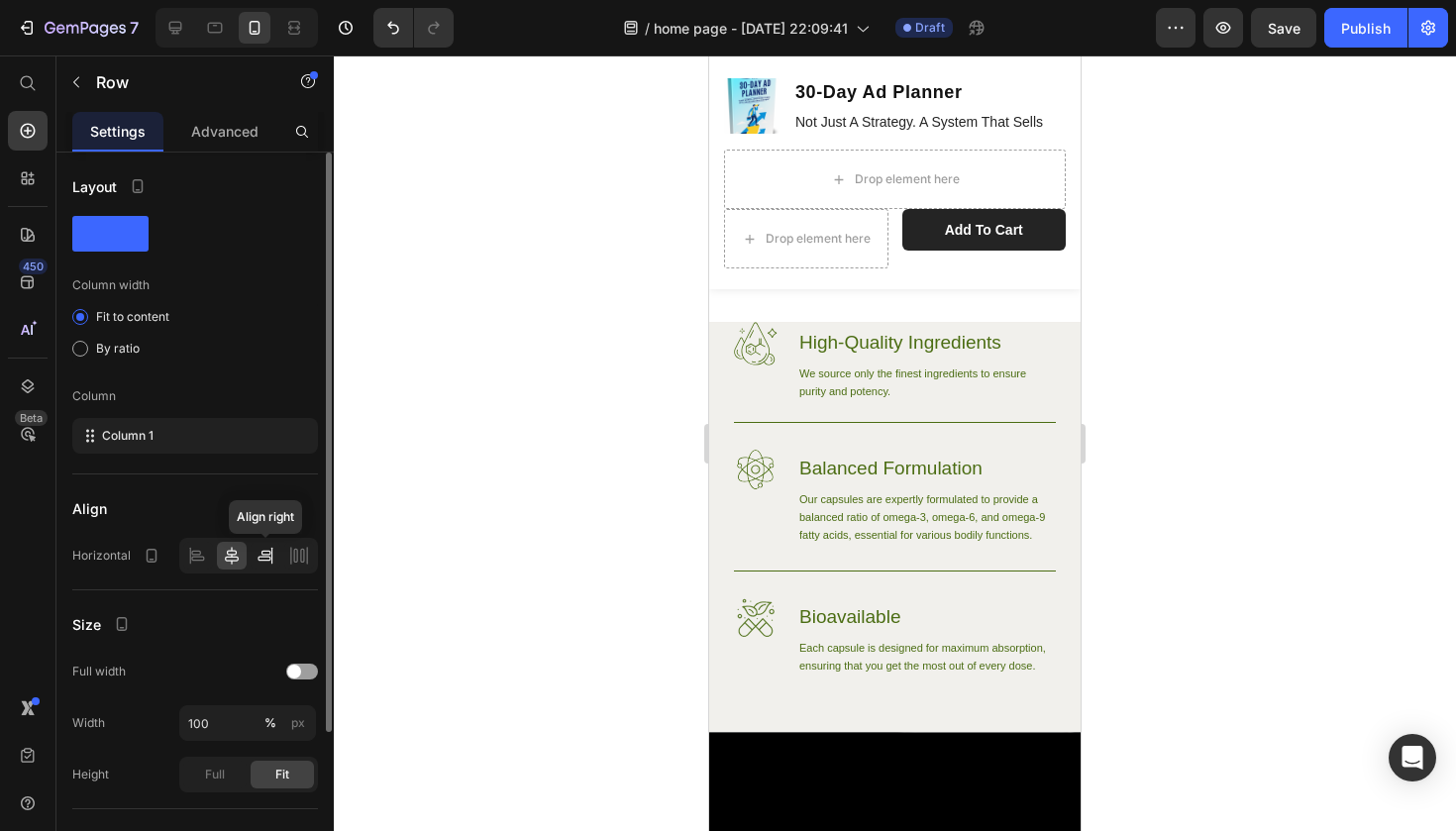 click 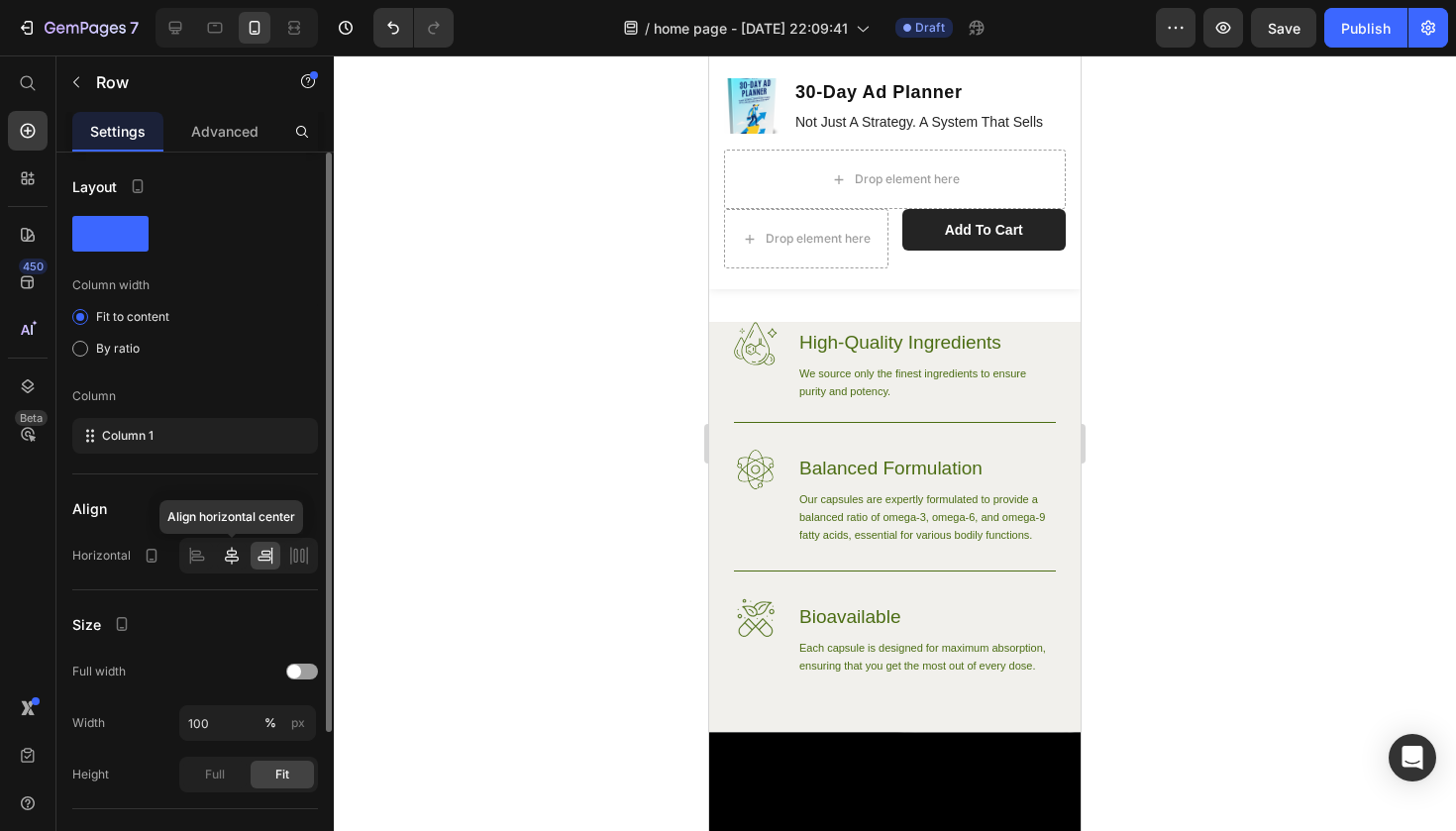 click 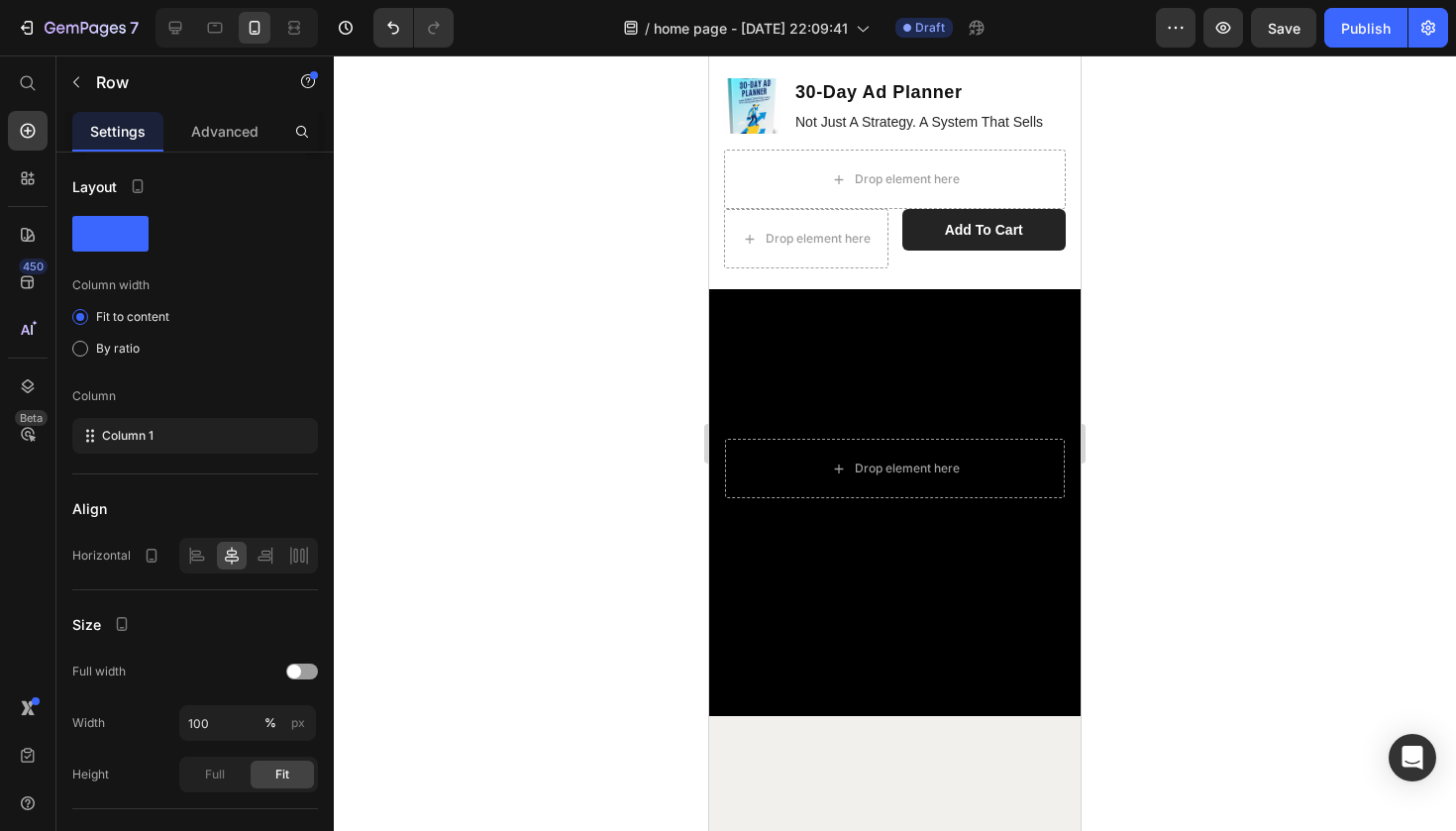 scroll, scrollTop: 1397, scrollLeft: 0, axis: vertical 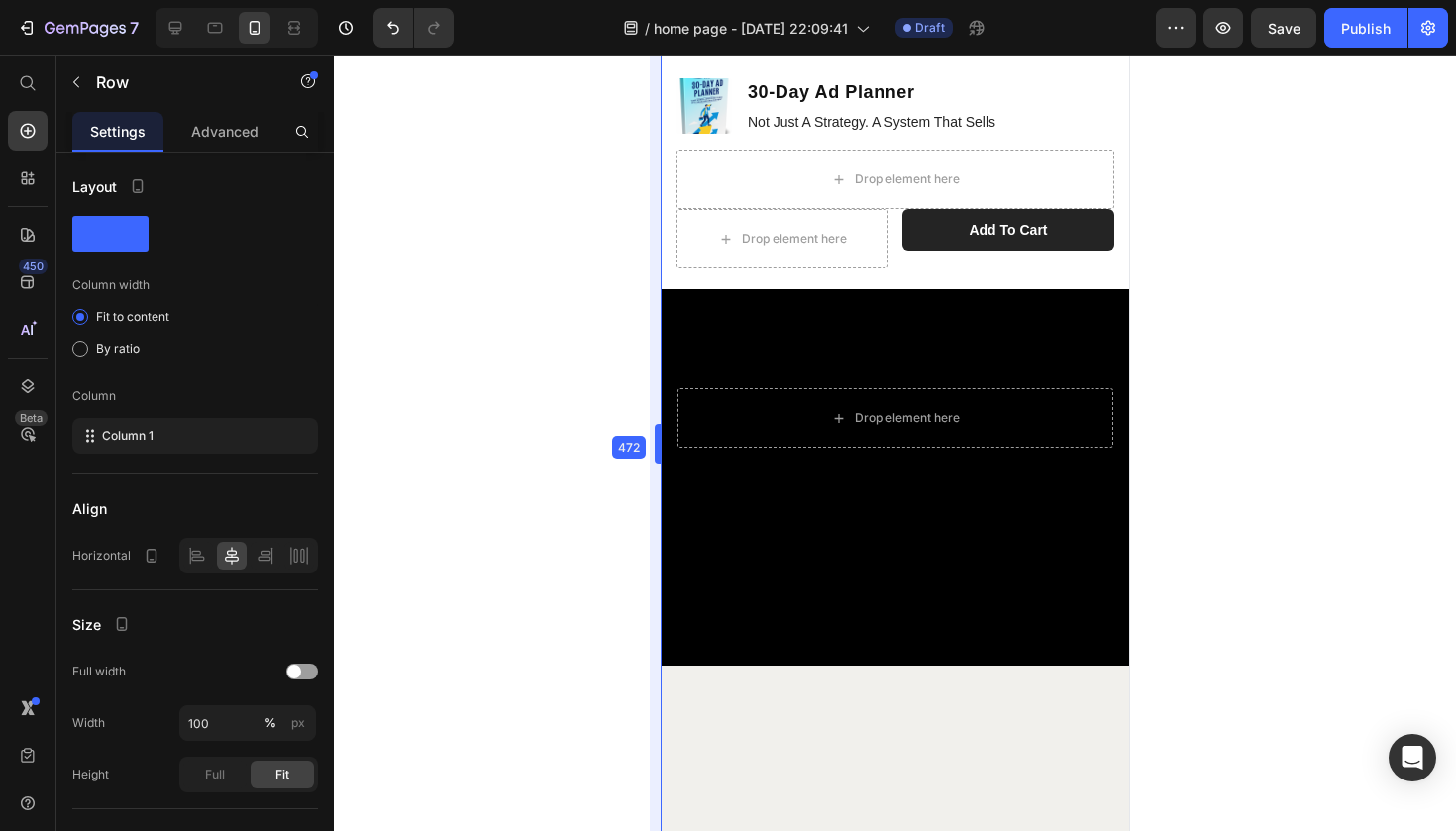 drag, startPoint x: 705, startPoint y: 444, endPoint x: 608, endPoint y: 452, distance: 97.32934 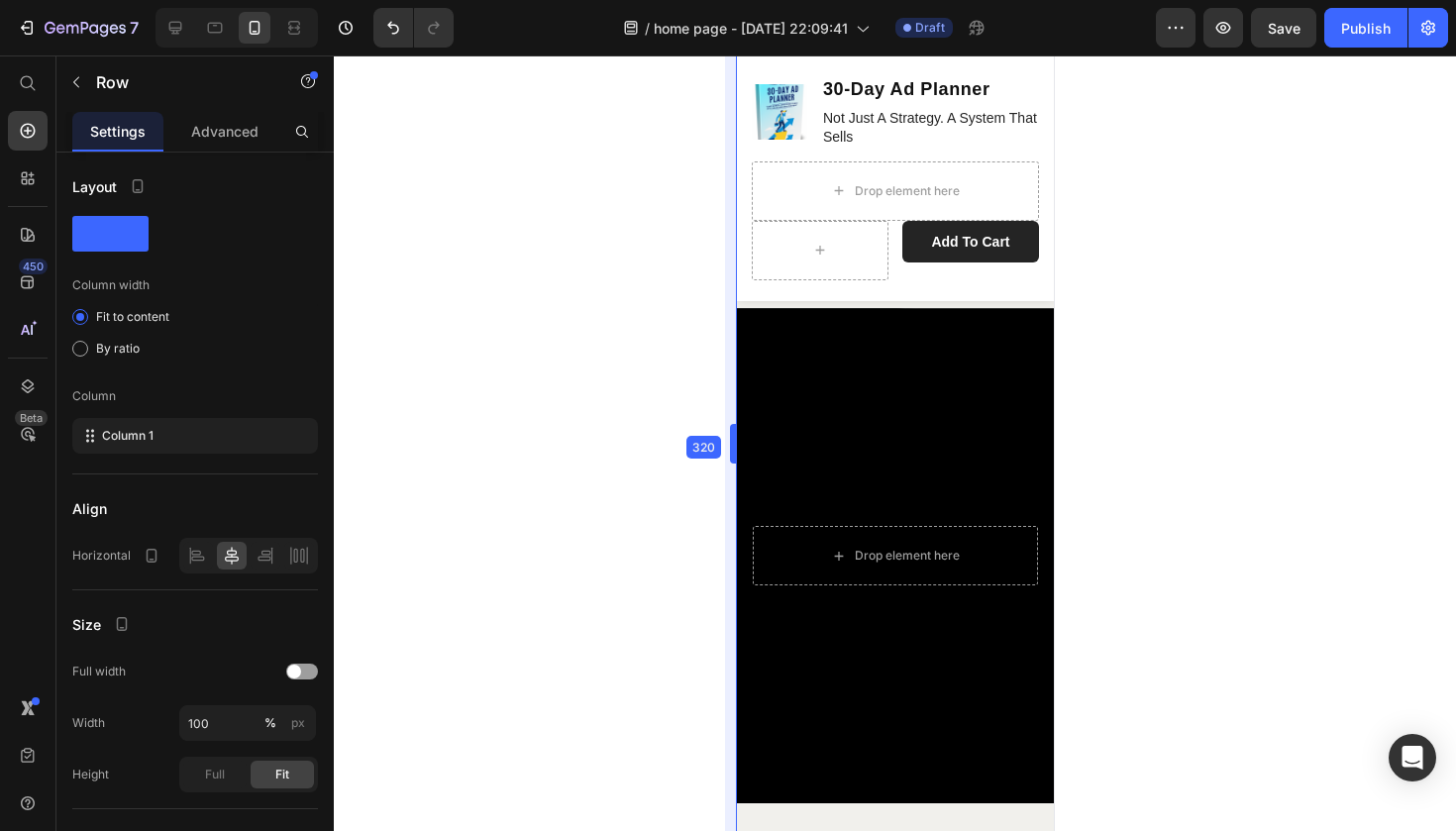drag, startPoint x: 659, startPoint y: 460, endPoint x: 805, endPoint y: 481, distance: 147.5025 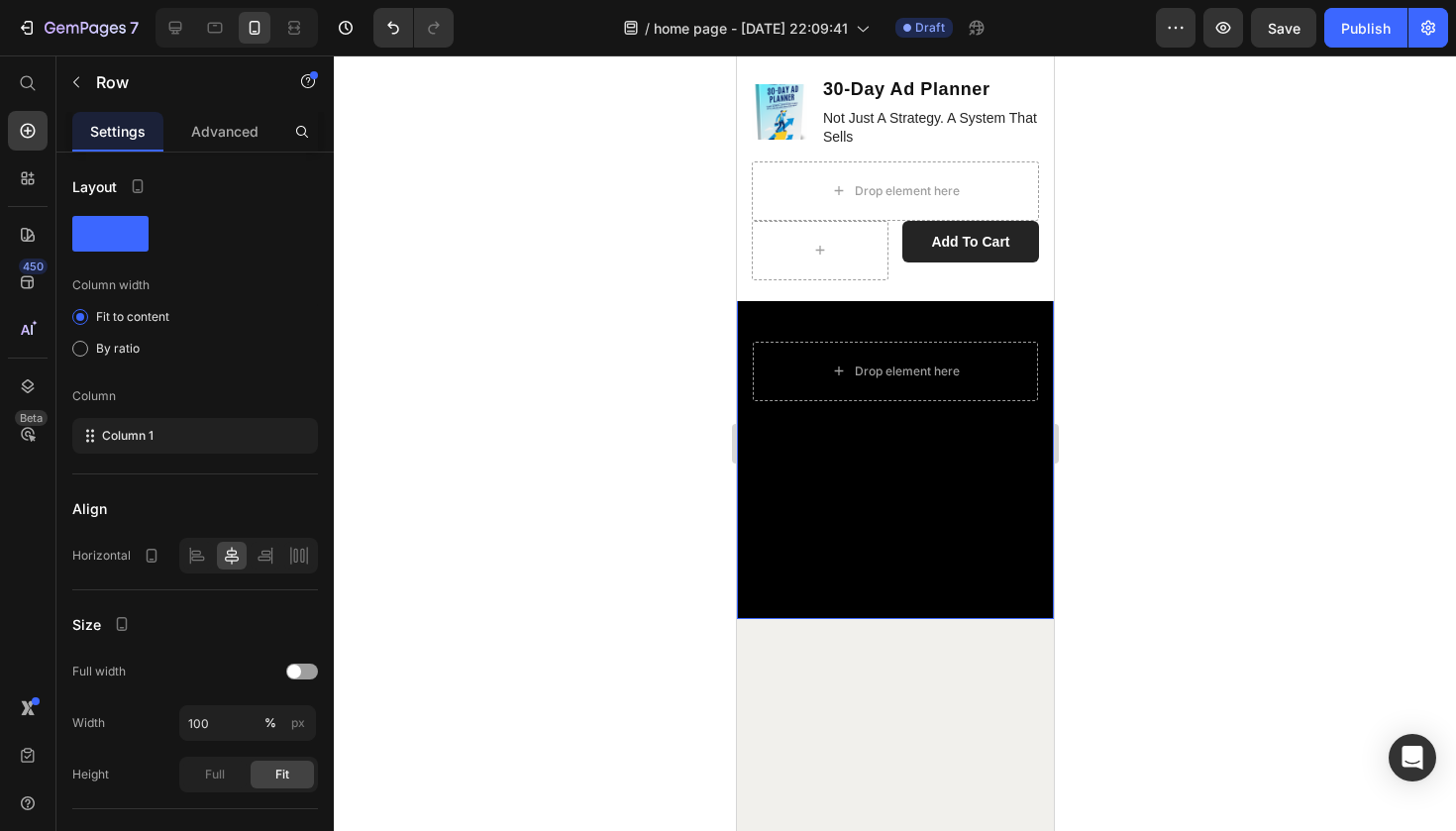scroll, scrollTop: 1589, scrollLeft: 0, axis: vertical 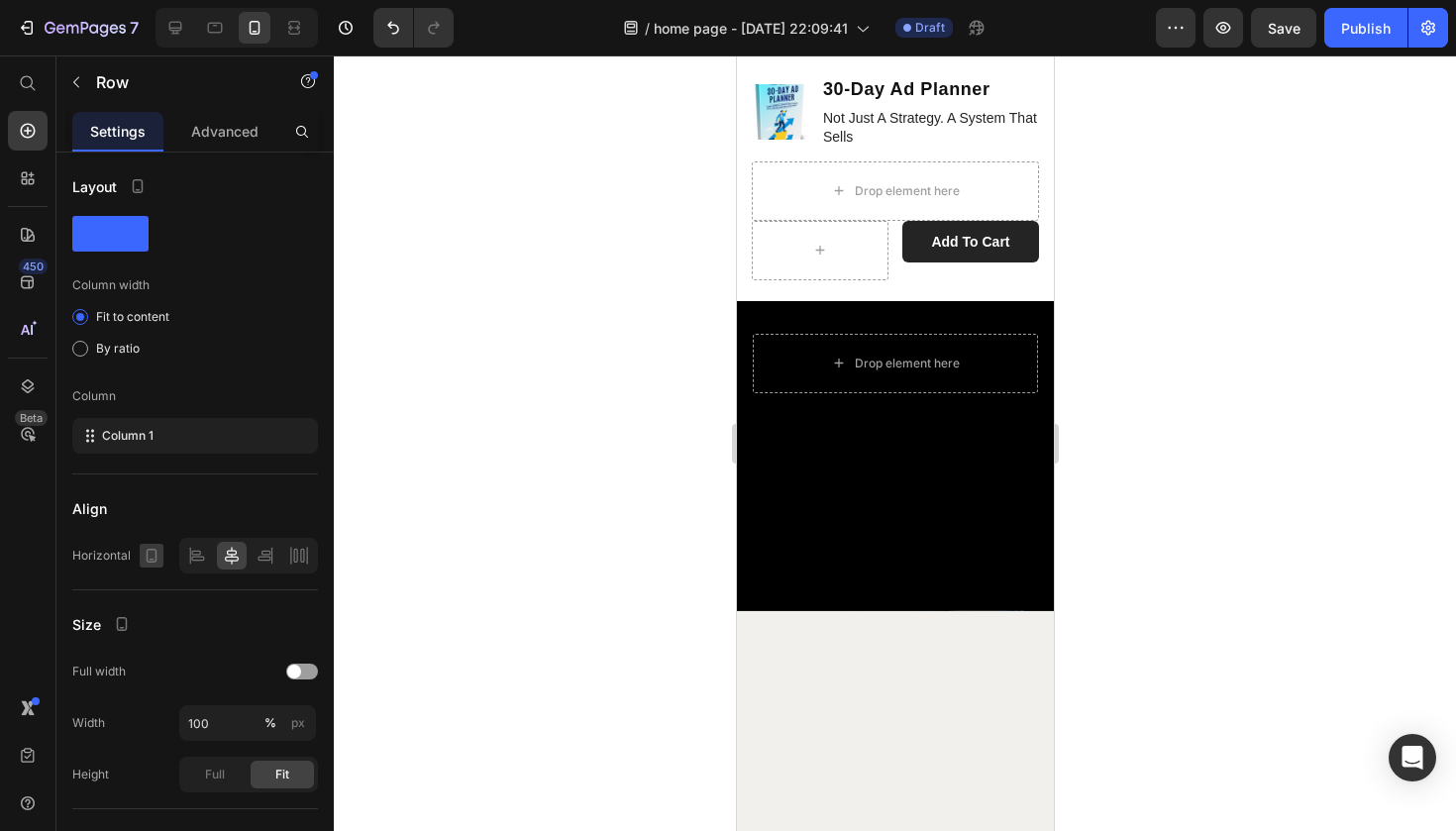 click at bounding box center [152, 556] 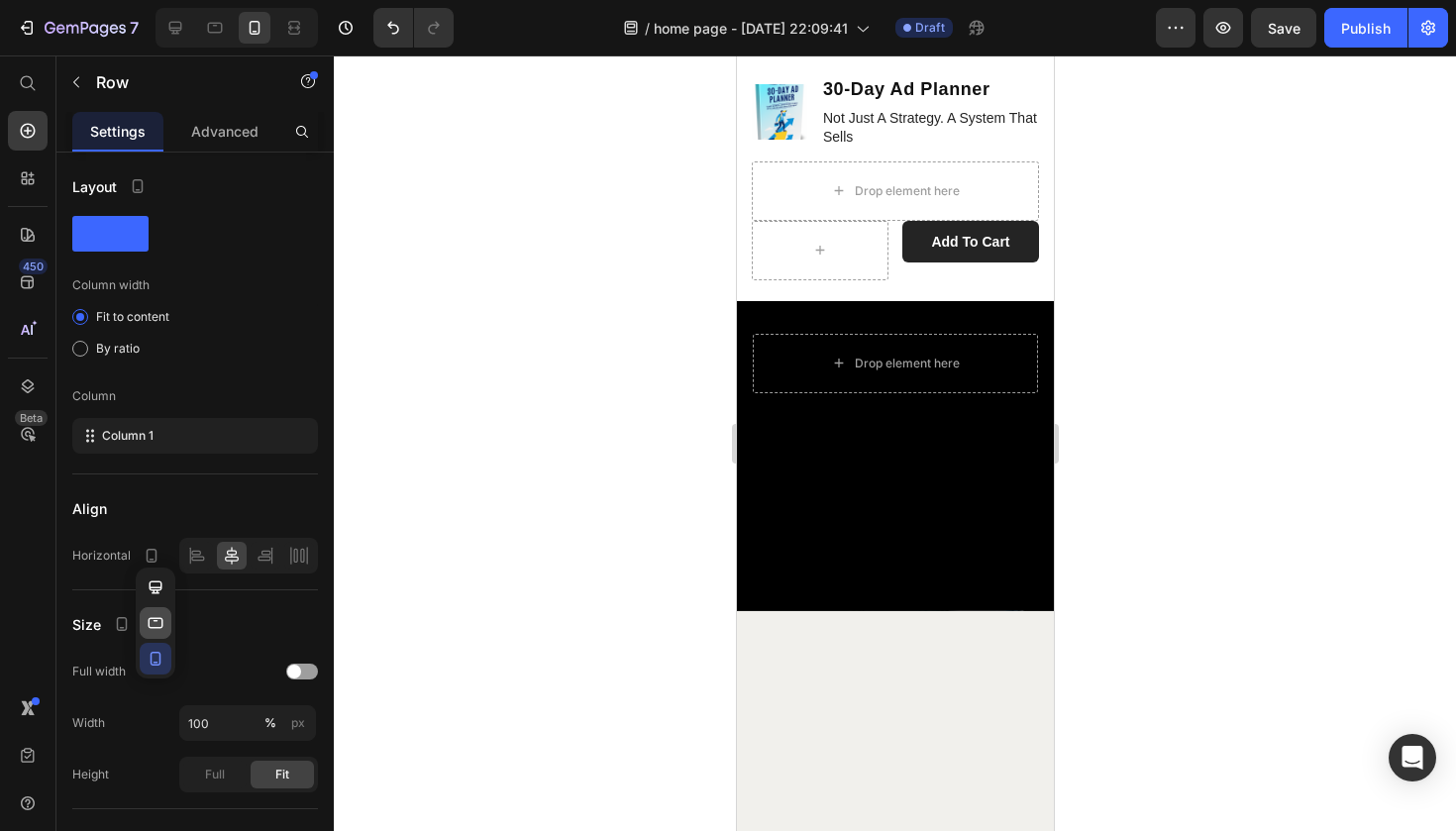 click 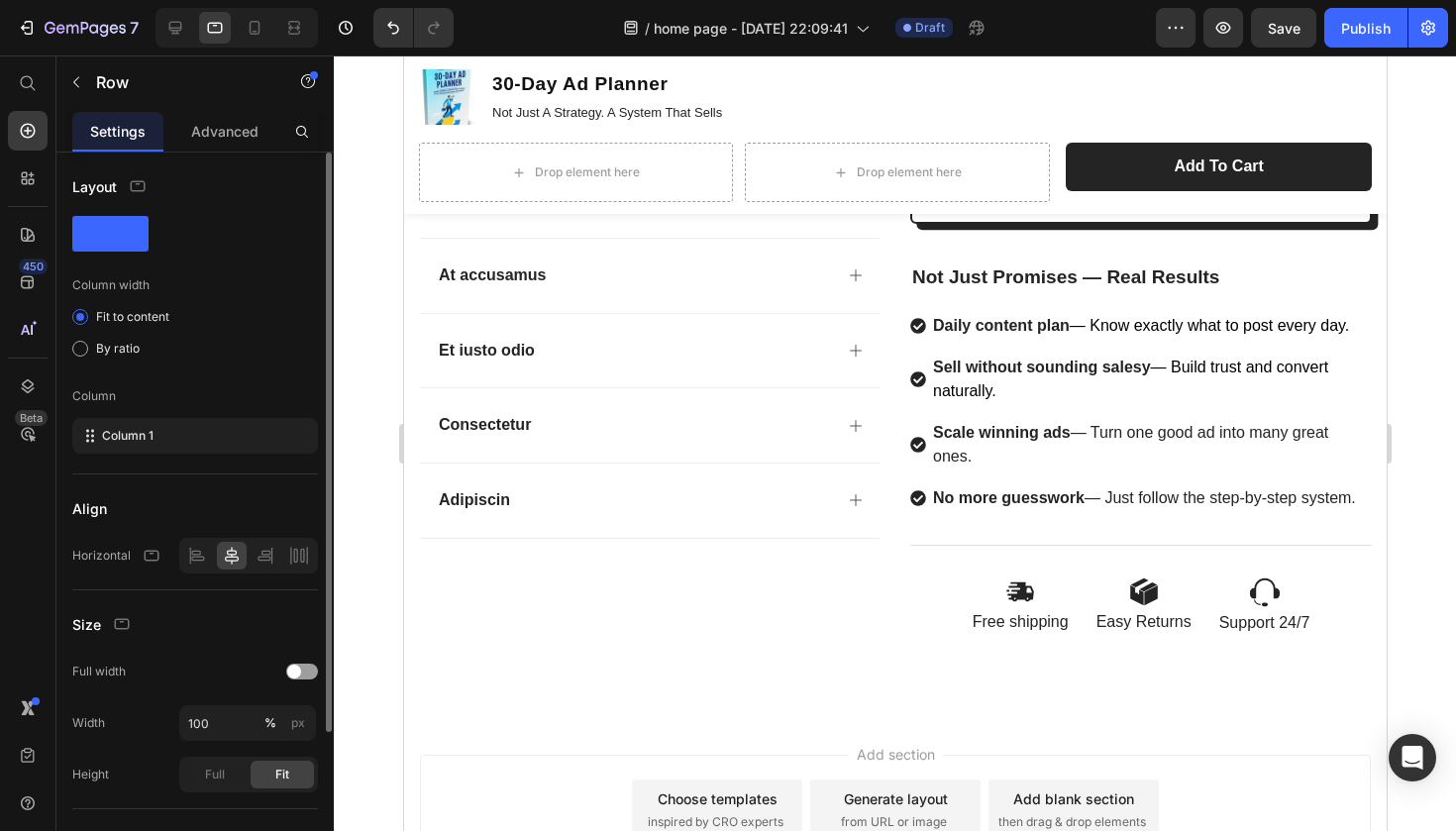 scroll, scrollTop: 2597, scrollLeft: 0, axis: vertical 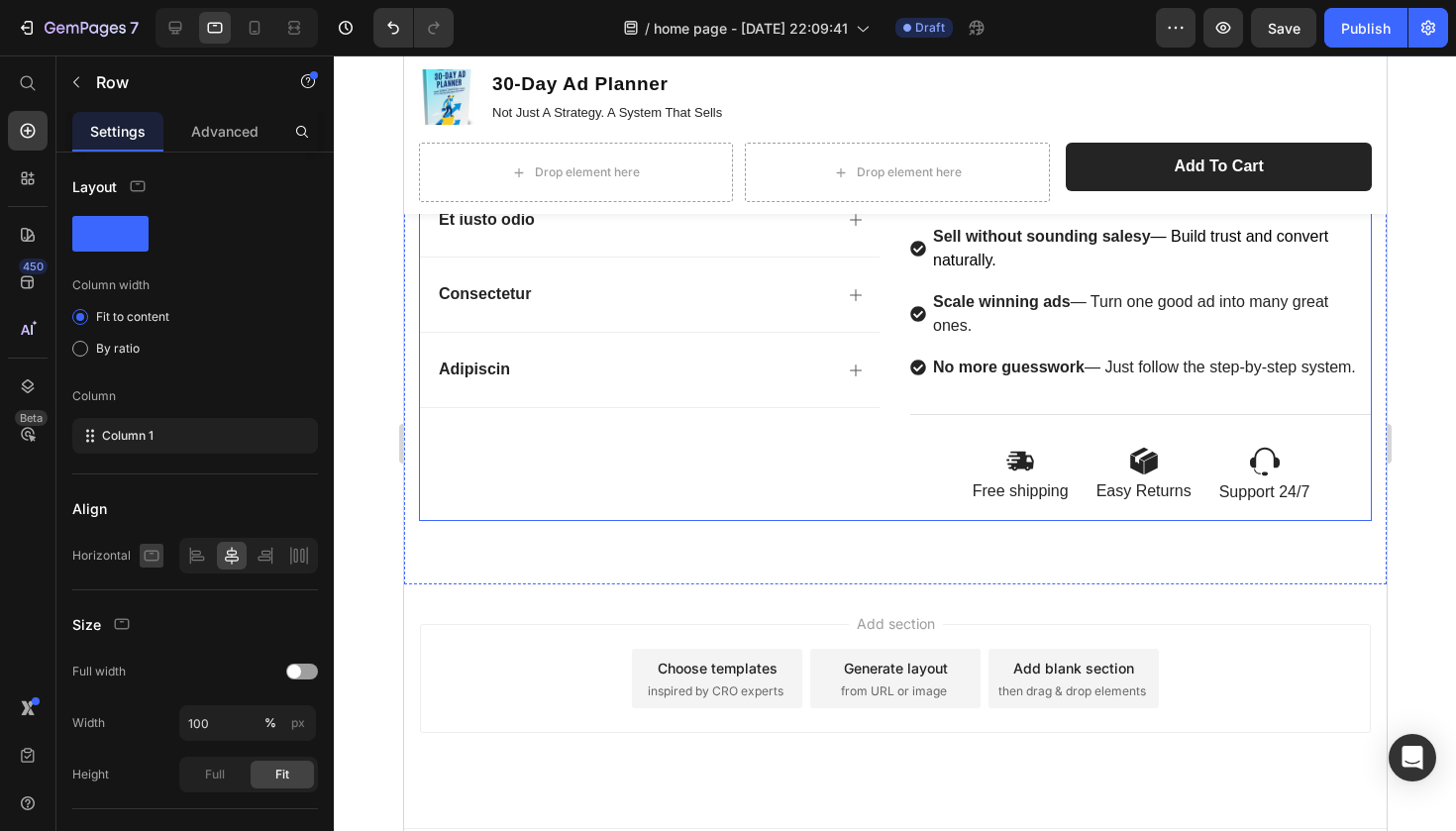 click 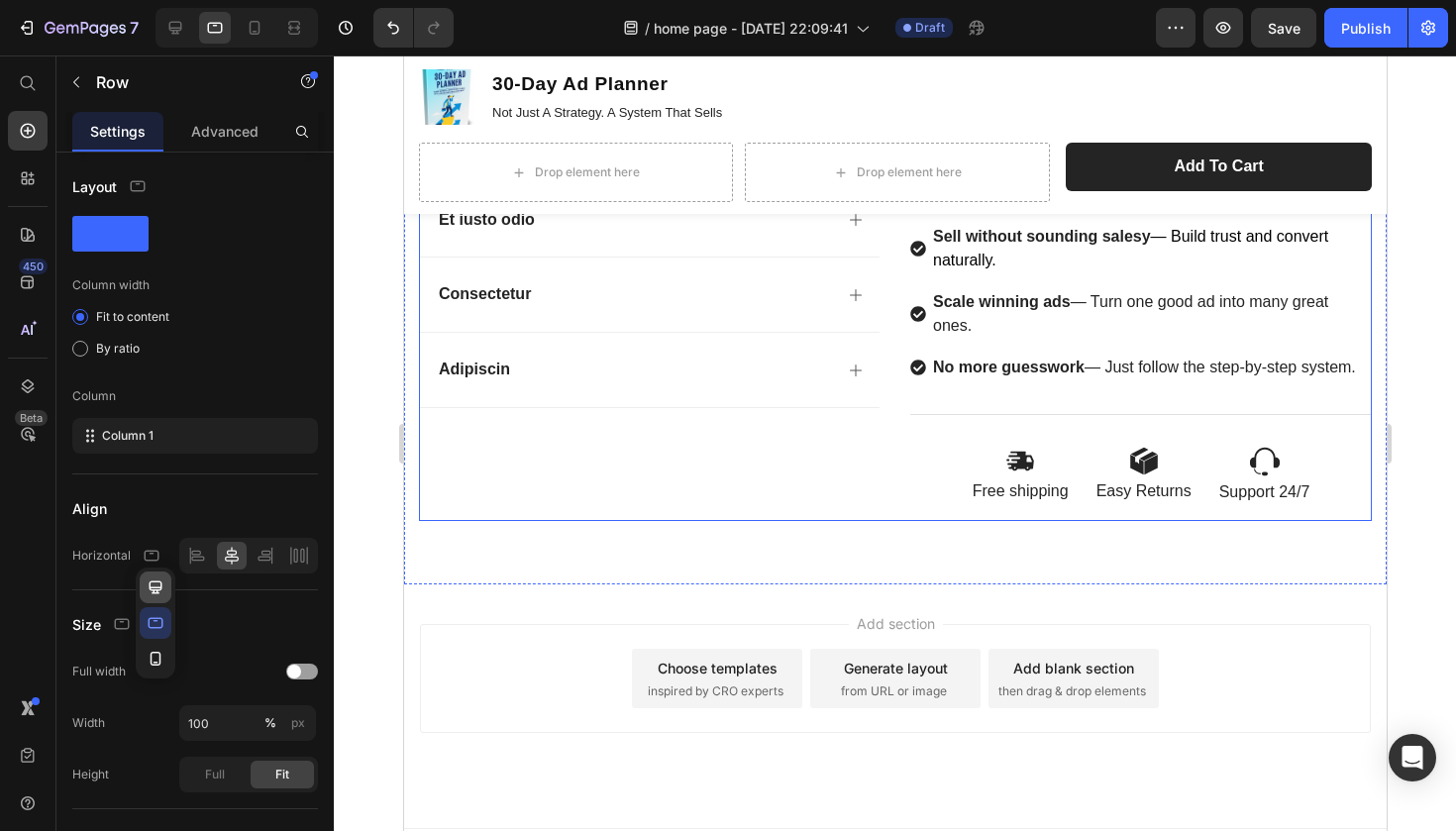 click 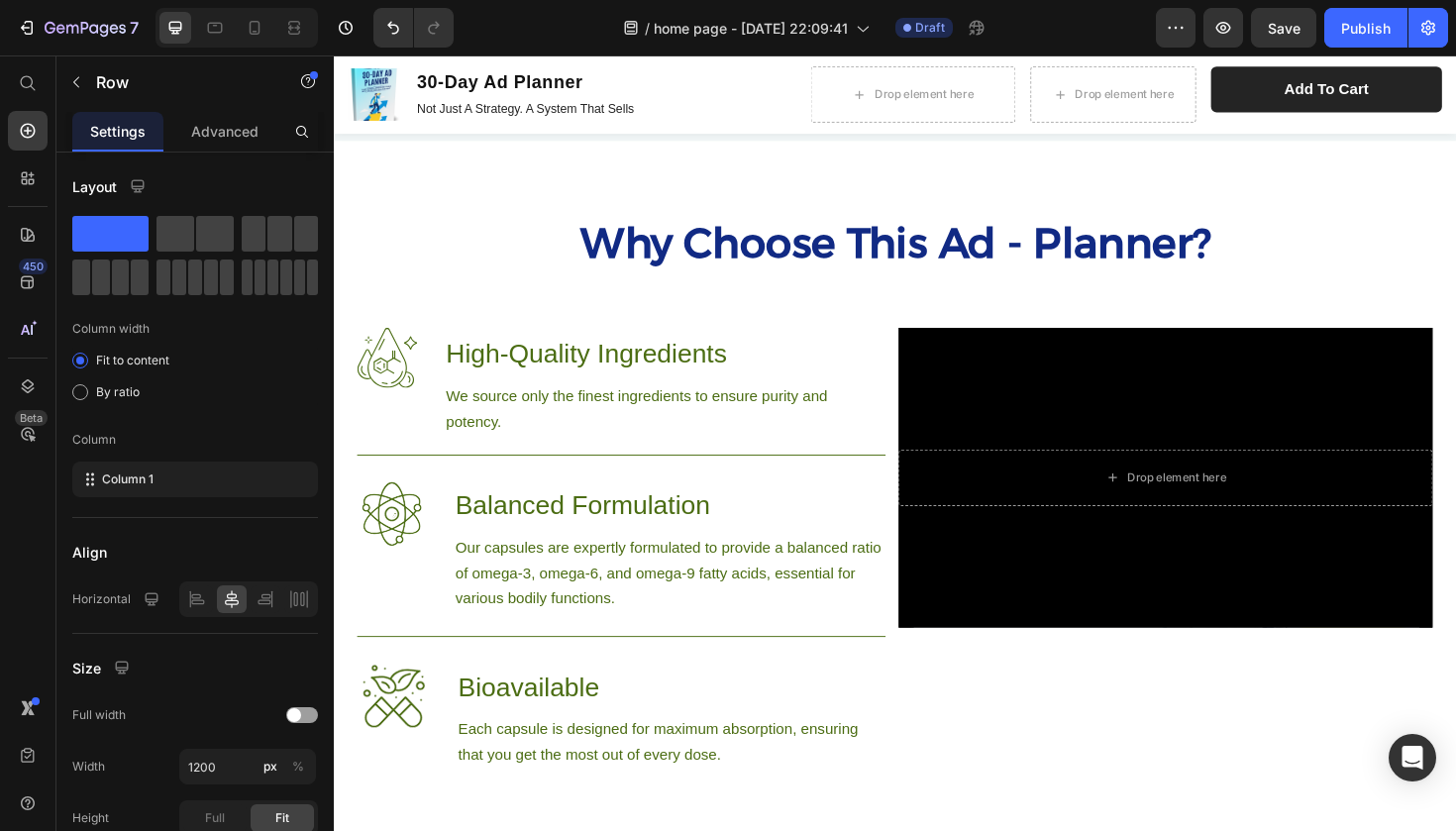 scroll, scrollTop: 762, scrollLeft: 0, axis: vertical 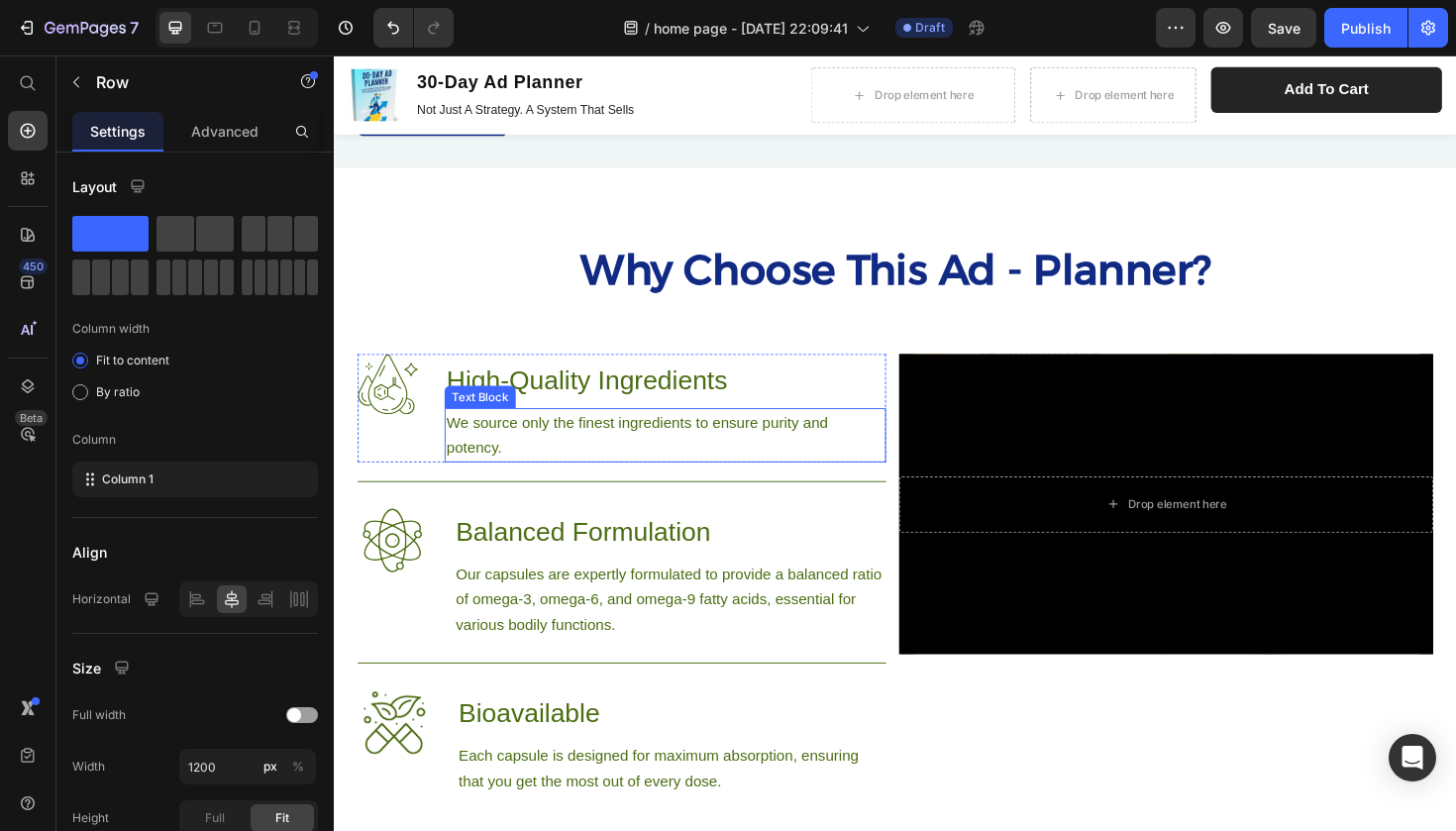 click on "We source only the finest ingredients to ensure purity and potency." at bounding box center (684, 458) 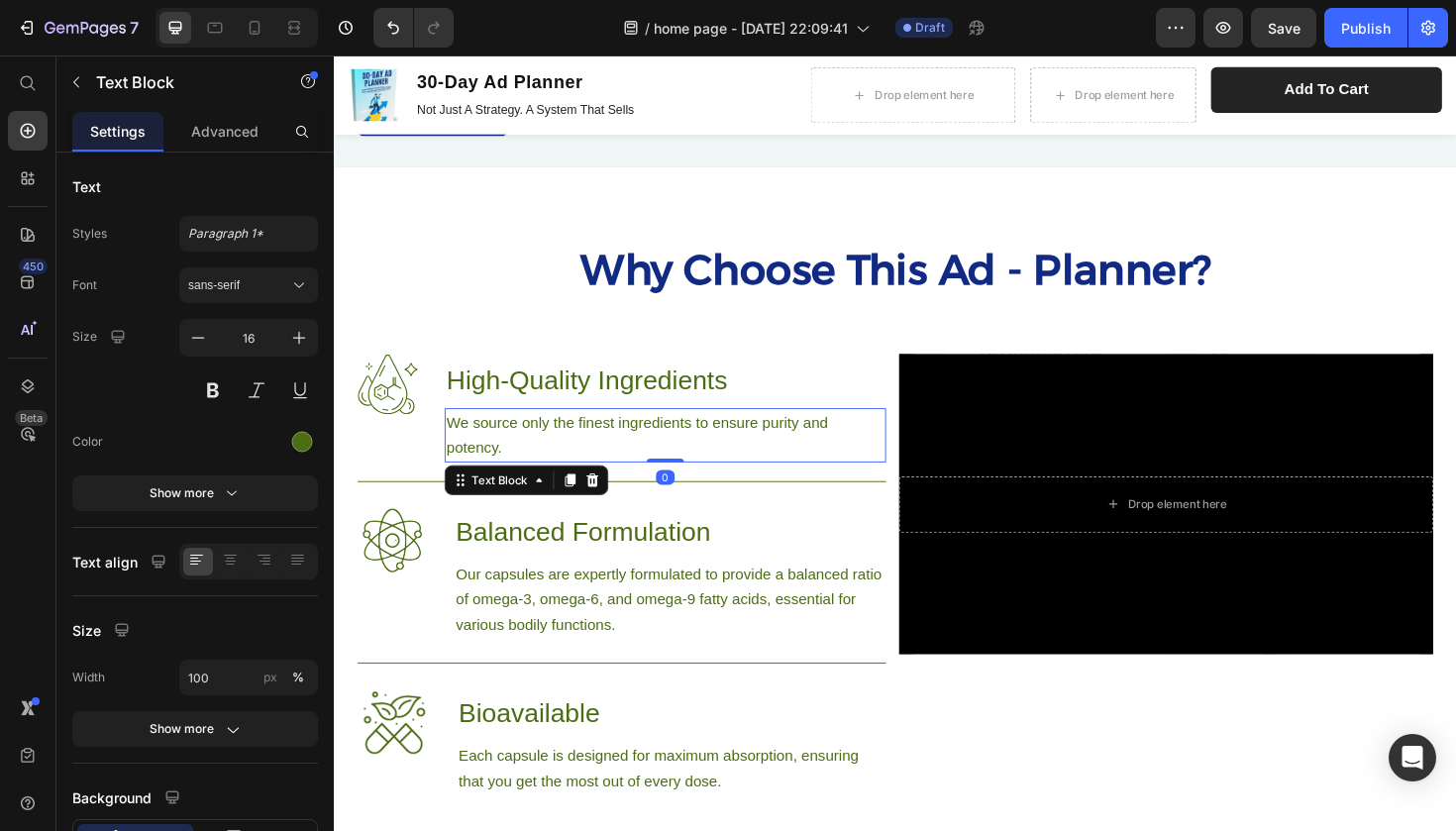 click on "We source only the finest ingredients to ensure purity and potency." at bounding box center [684, 458] 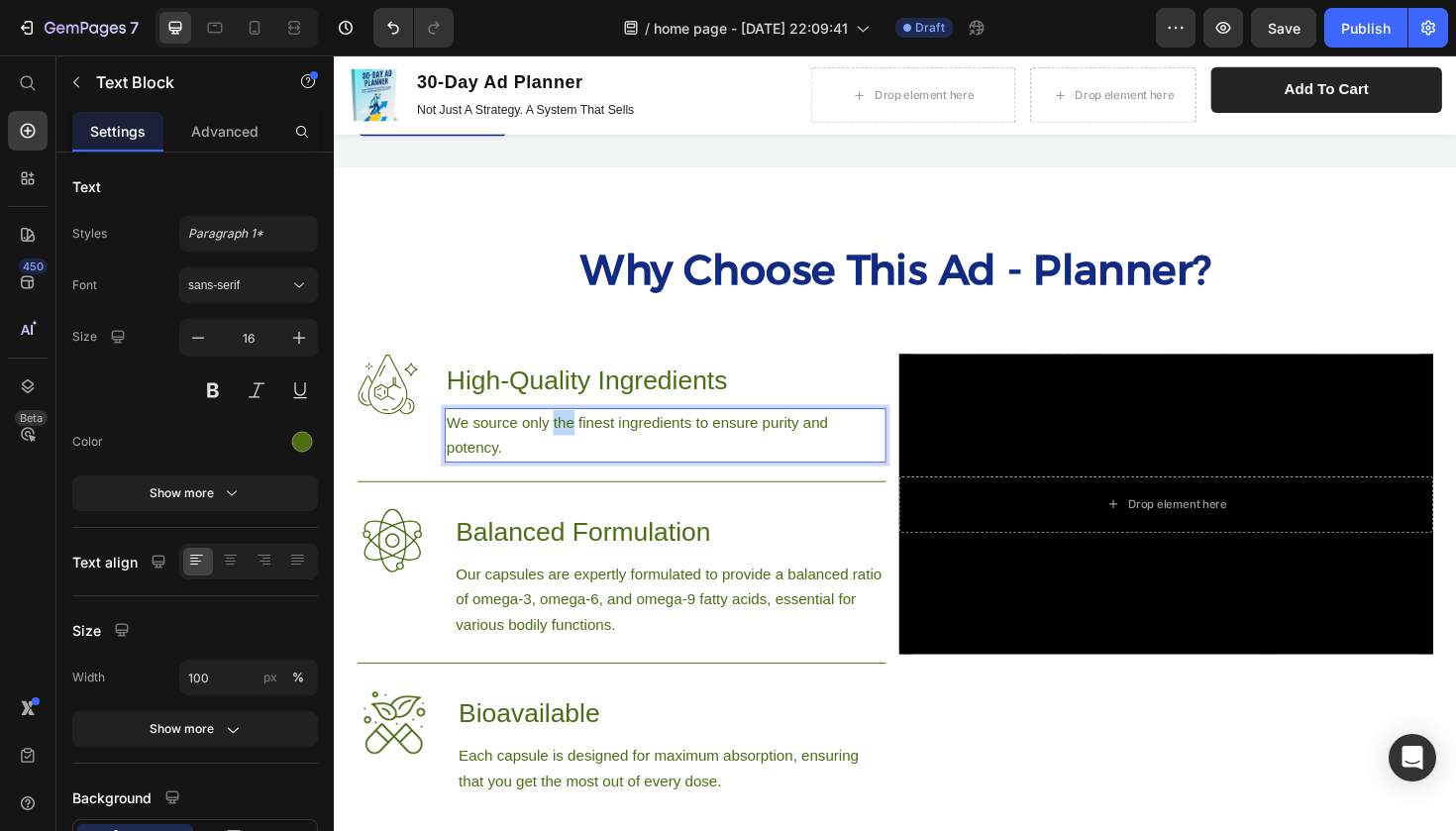 click on "We source only the finest ingredients to ensure purity and potency." at bounding box center [684, 458] 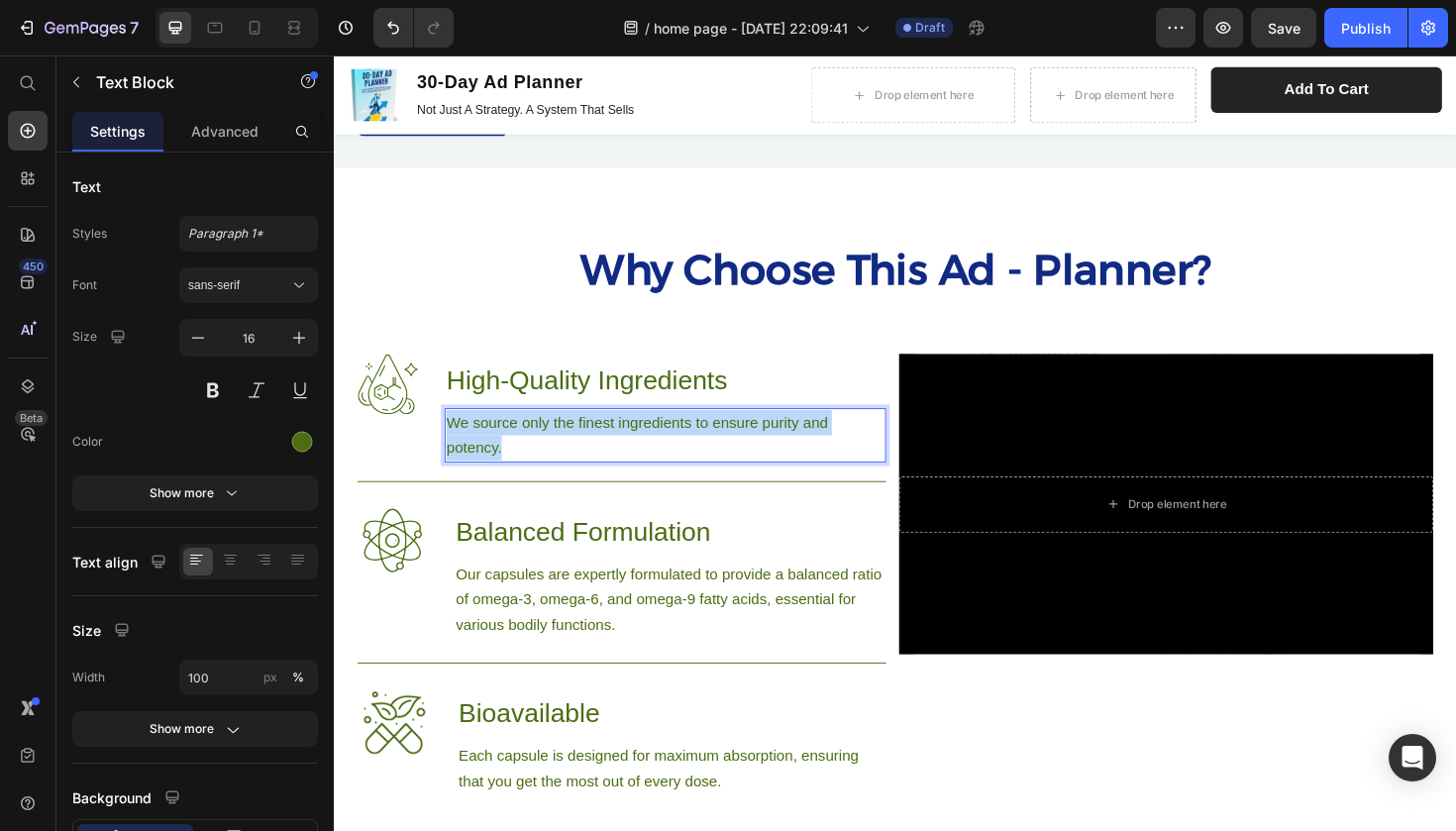 click on "We source only the finest ingredients to ensure purity and potency." at bounding box center [684, 458] 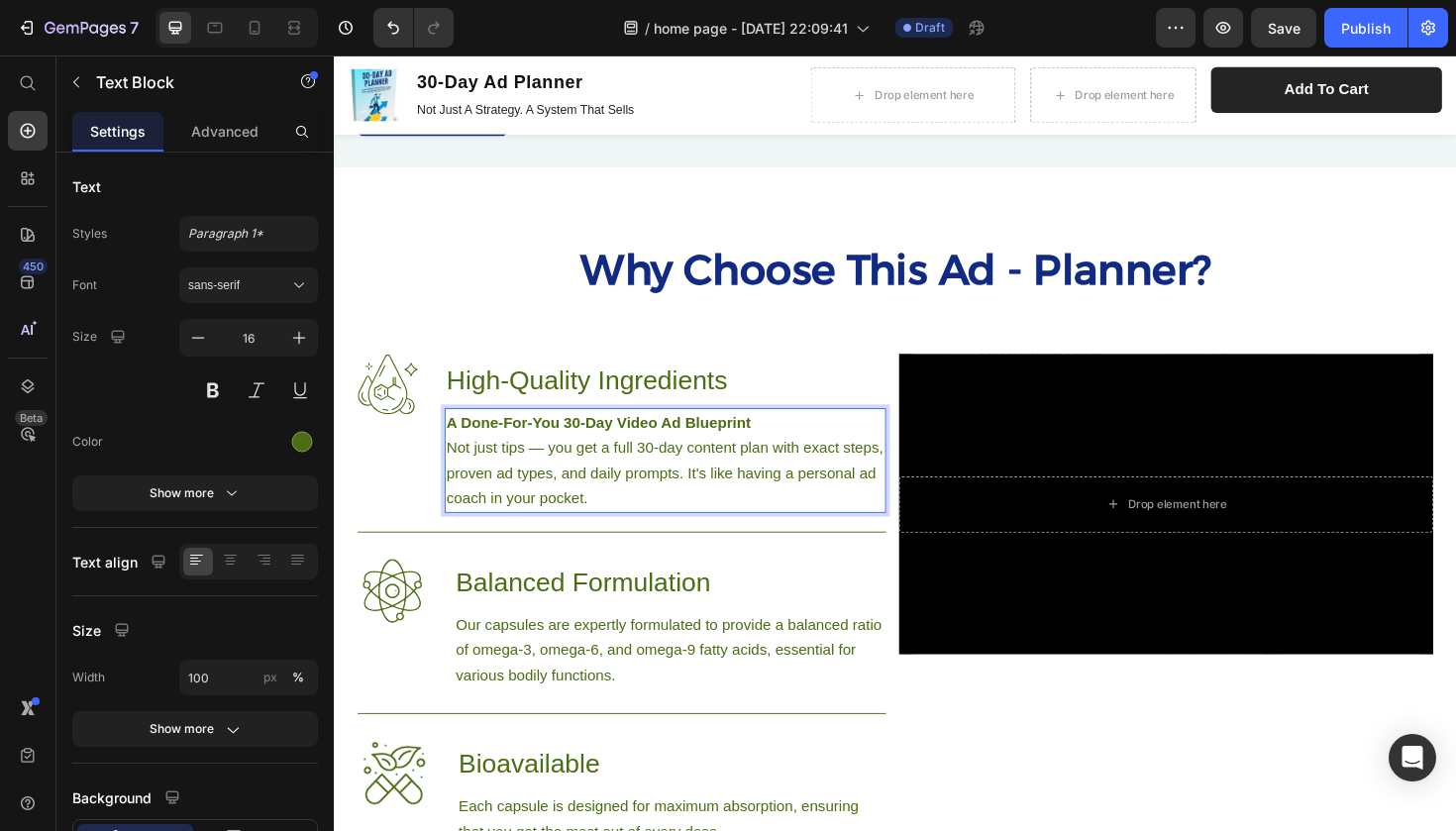 click on "A Done-For-You 30-Day Video Ad Blueprint" at bounding box center (613, 444) 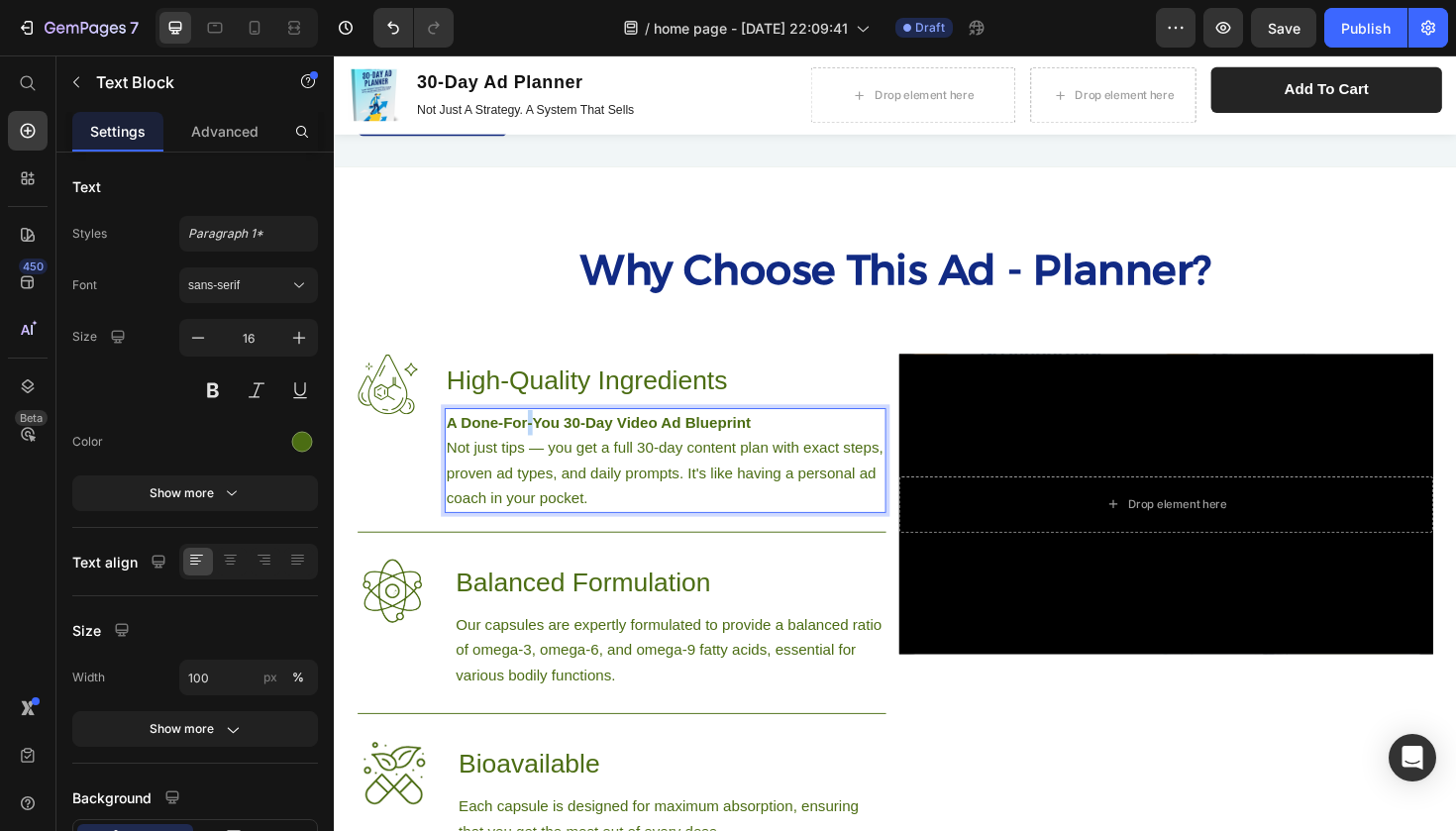 click on "A Done-For-You 30-Day Video Ad Blueprint" at bounding box center [613, 444] 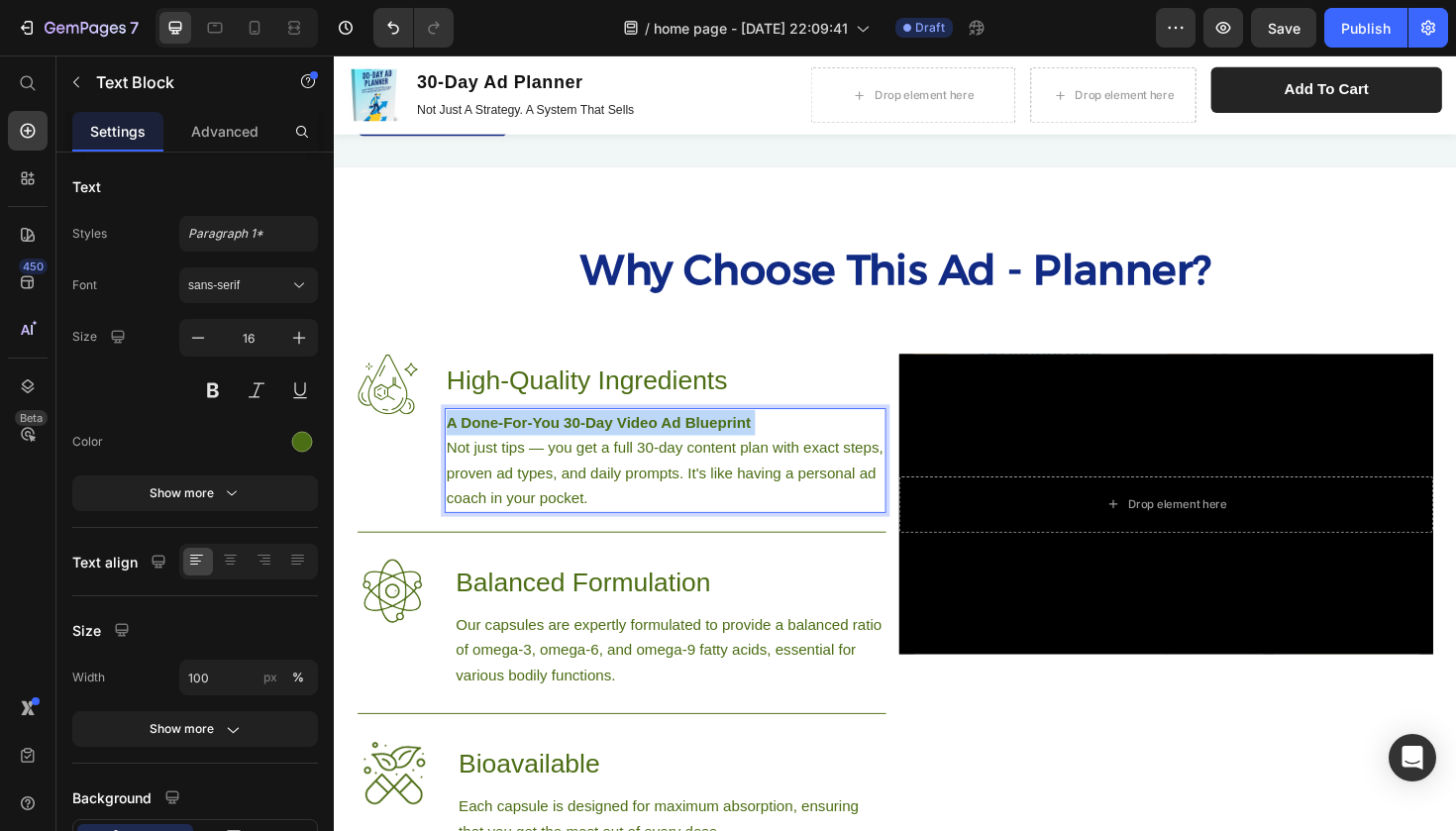 click on "A Done-For-You 30-Day Video Ad Blueprint" at bounding box center [613, 444] 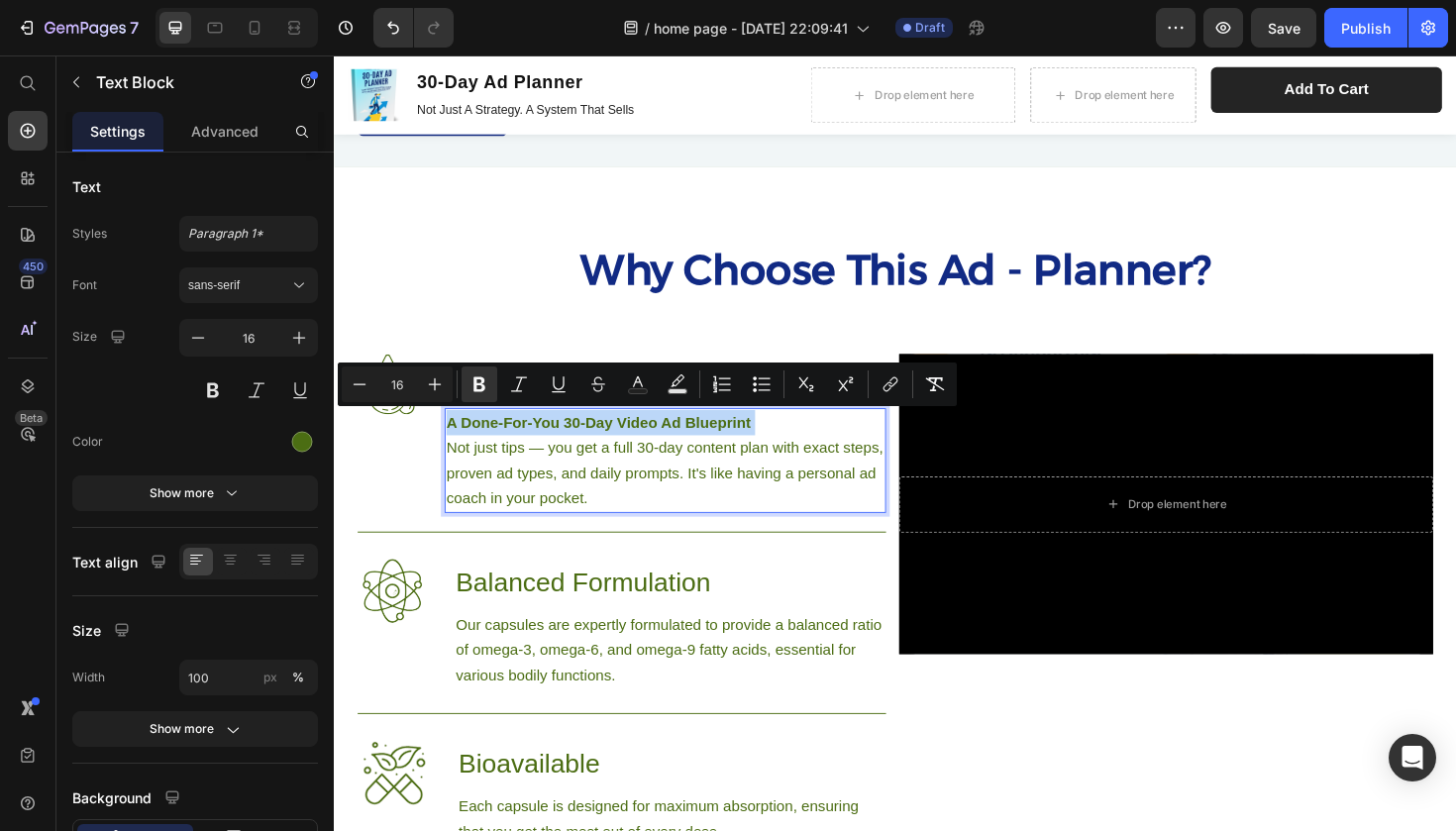 copy on "A Done-For-You 30-Day Video Ad Blueprint" 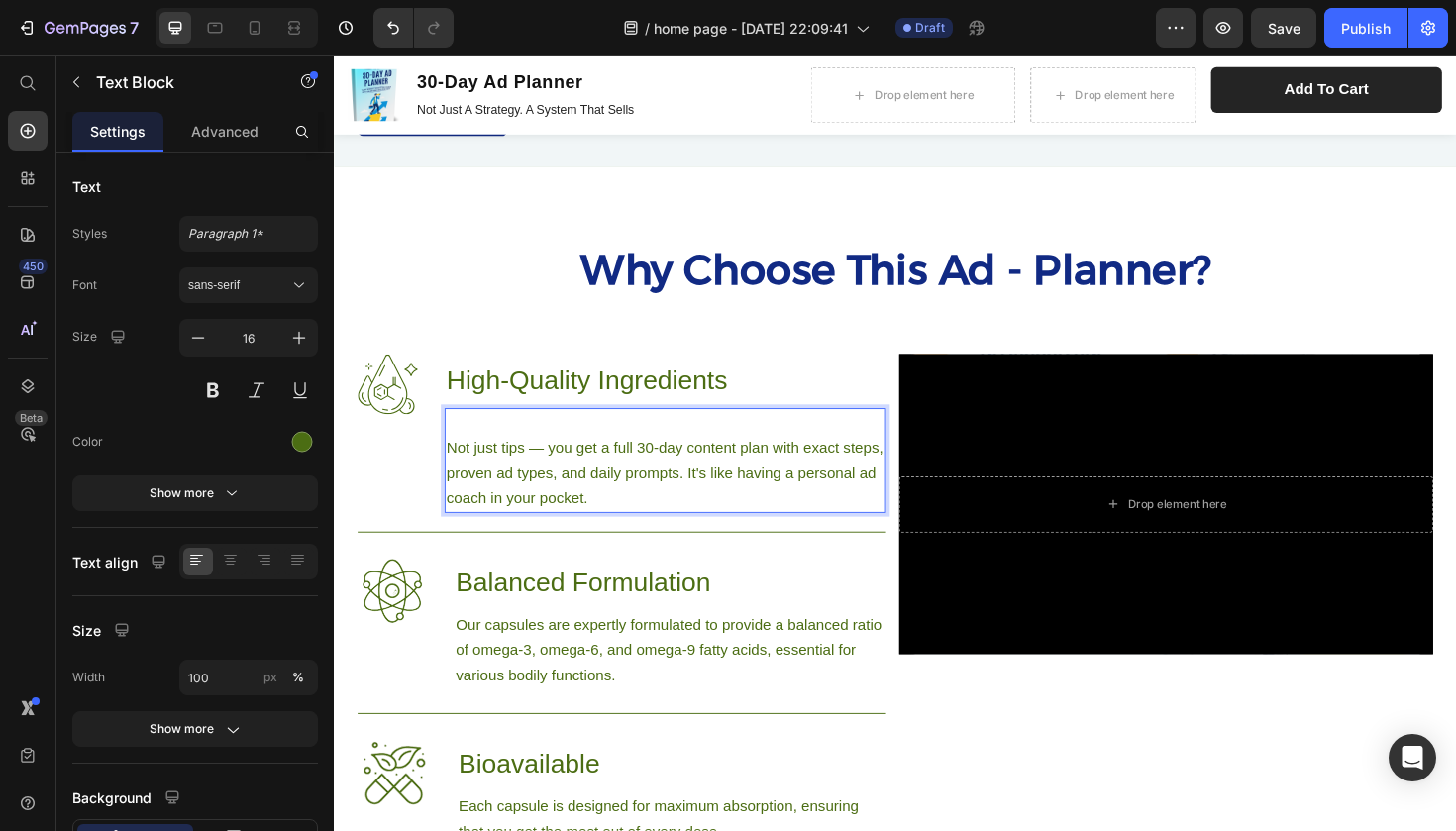 click on "Not just tips — you get a full 30-day content plan with exact steps, proven ad types, and daily prompts. It's like having a personal ad coach in your pocket." at bounding box center (684, 497) 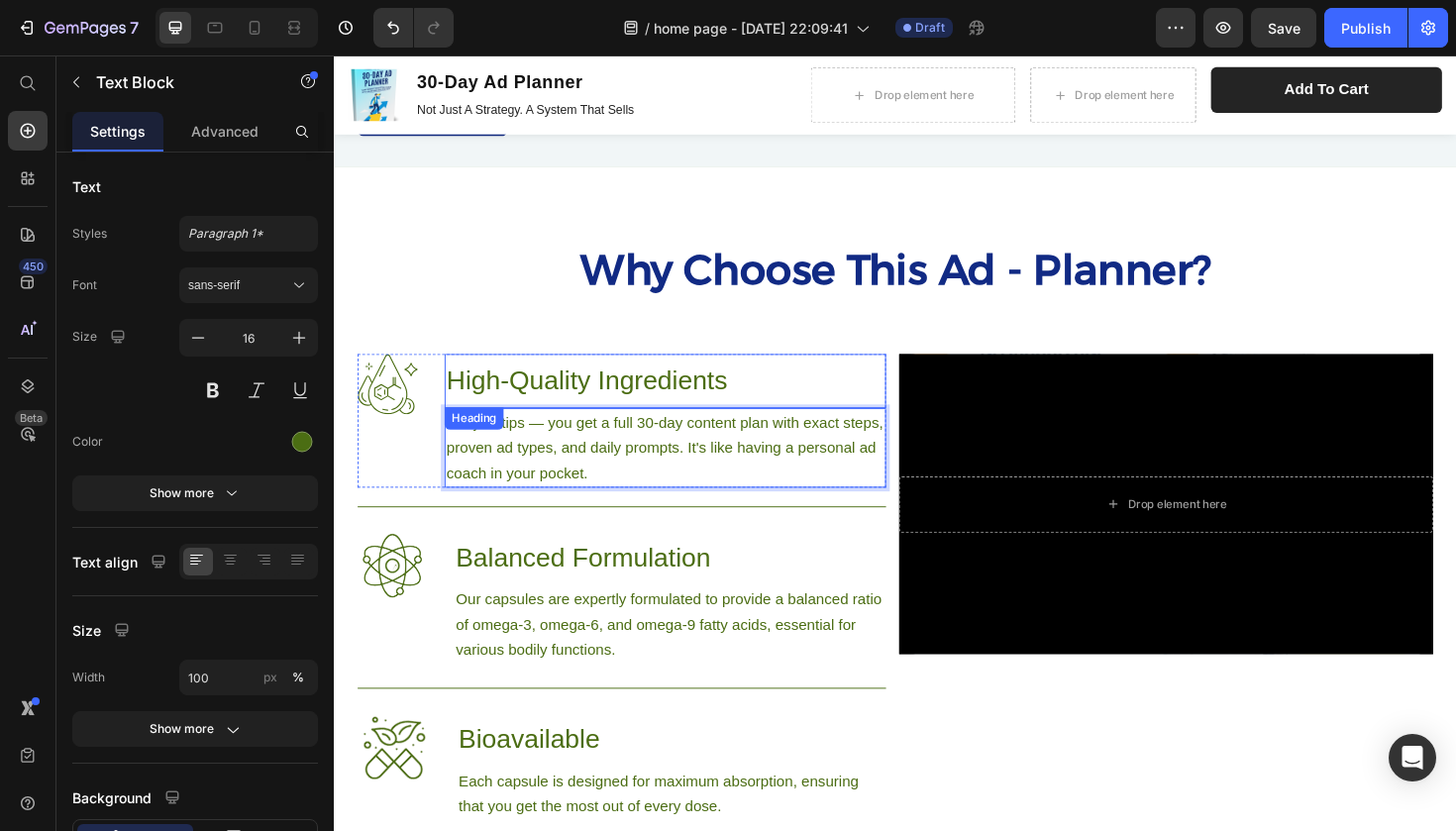 click on "High-Quality Ingredients" at bounding box center (684, 400) 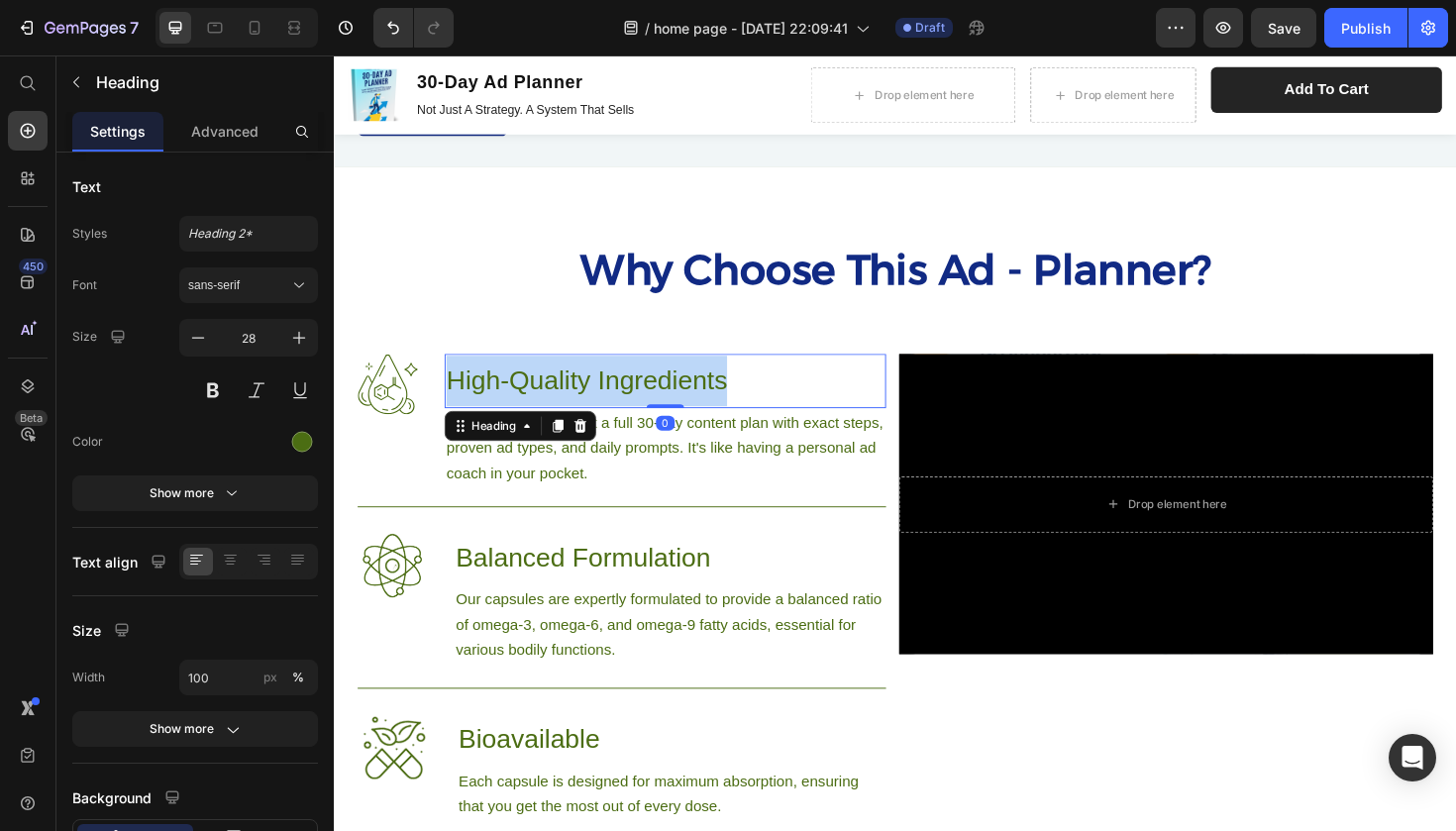 click on "High-Quality Ingredients" at bounding box center (684, 400) 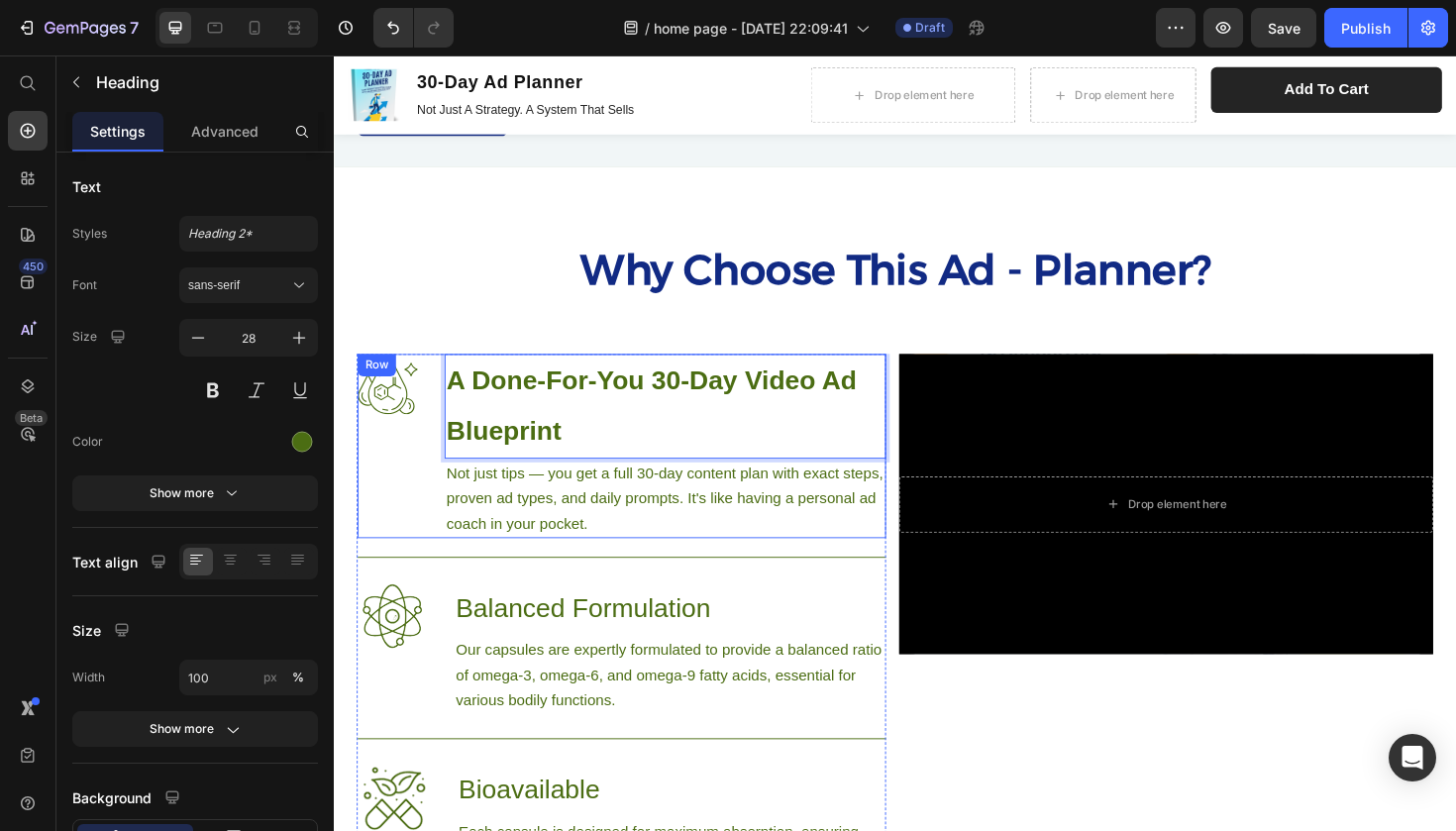 click on "Image A Done-For-You 30-Day Video Ad Blueprint Heading   0 Not just tips — you get a full 30-day content plan with exact steps, proven ad types, and daily prompts. It's like having a personal ad coach in your pocket. Text Block Row" at bounding box center (638, 468) 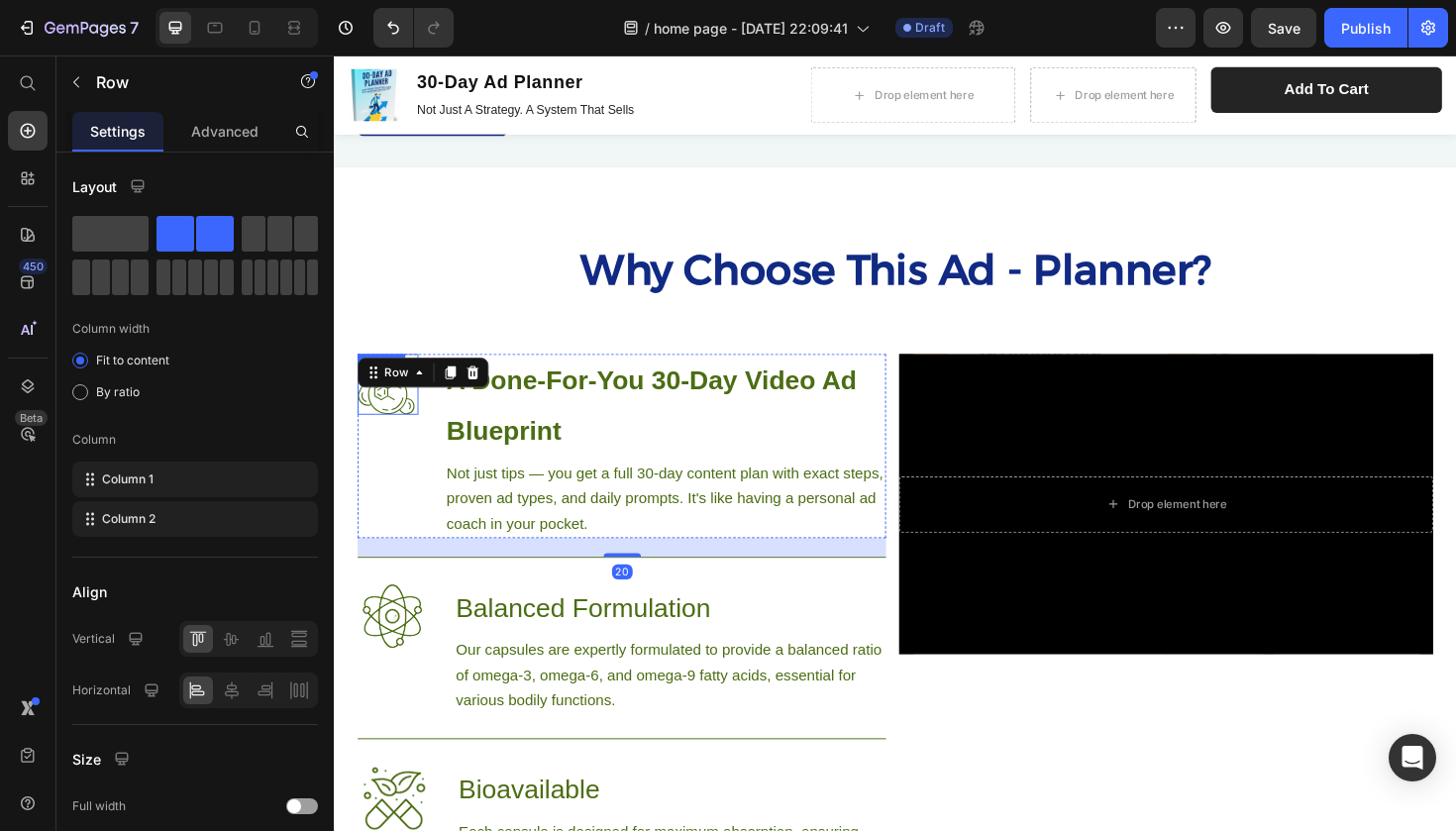 click at bounding box center (390, 403) 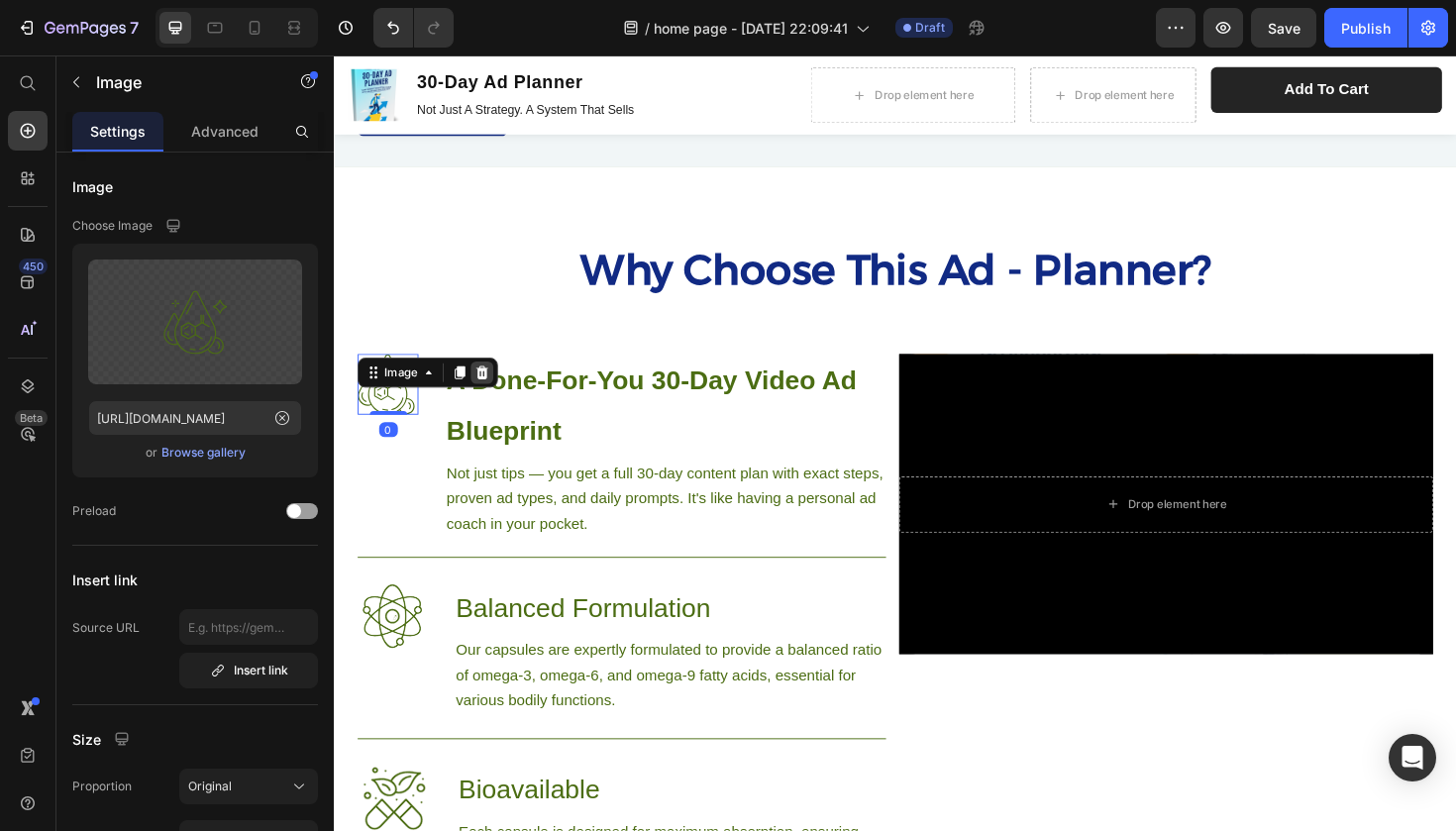 click at bounding box center [490, 391] 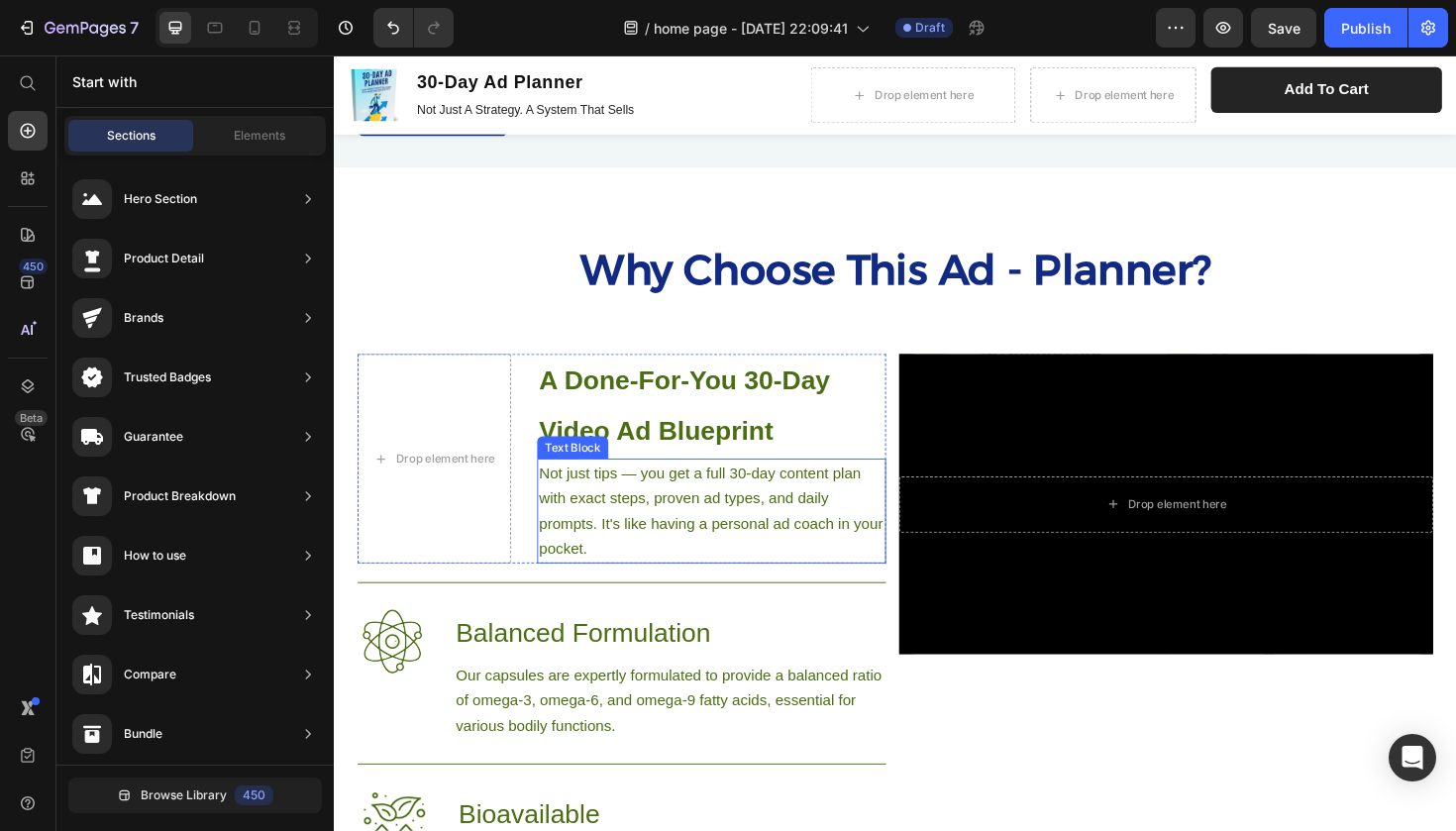 click on "Not just tips — you get a full 30-day content plan with exact steps, proven ad types, and daily prompts. It's like having a personal ad coach in your pocket." at bounding box center [733, 538] 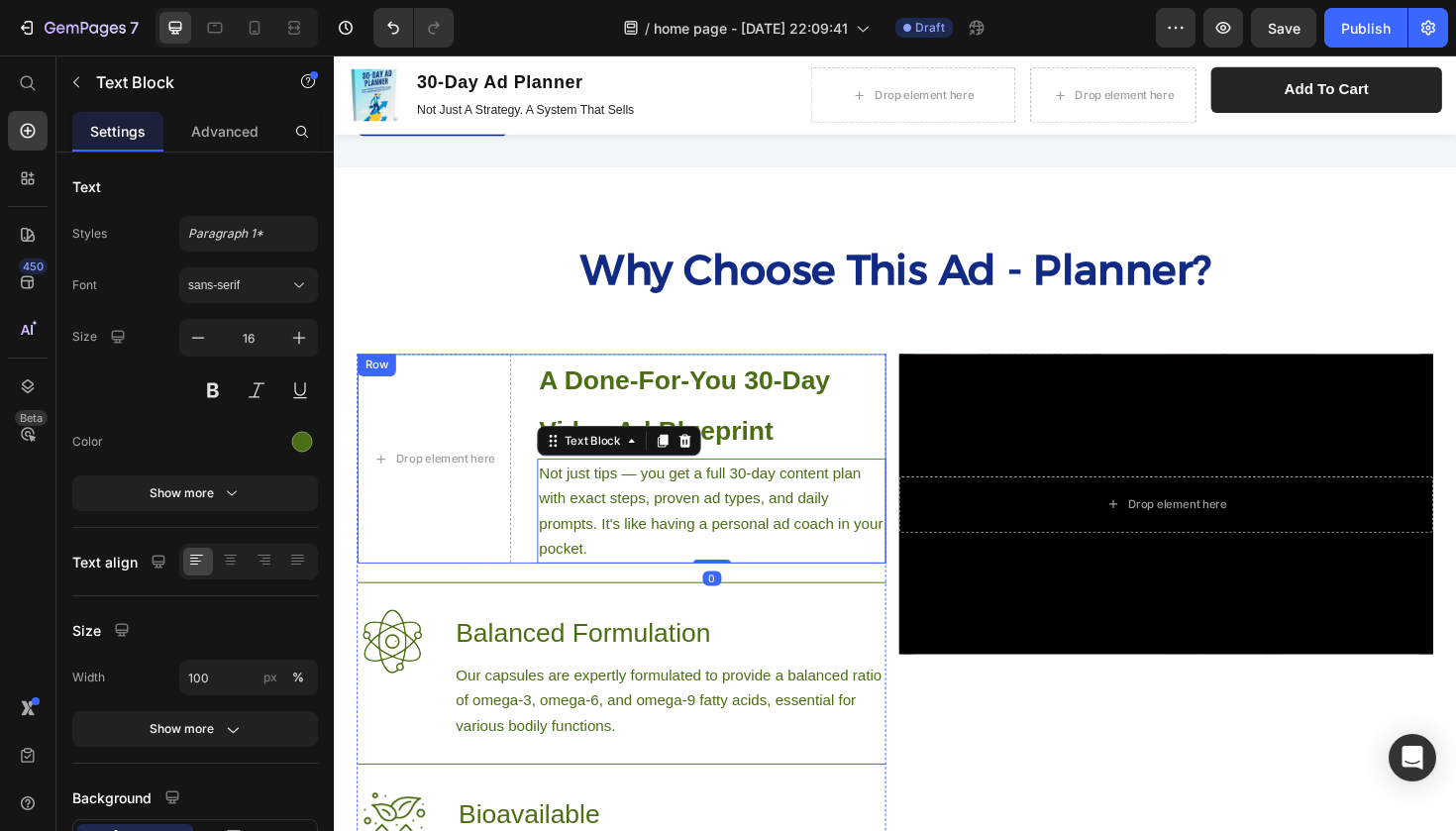 click on "Drop element here ⁠⁠⁠⁠⁠⁠⁠ A Done-For-You 30-Day Video Ad Blueprint Heading Not just tips — you get a full 30-day content plan with exact steps, proven ad types, and daily prompts. It's like having a personal ad coach in your pocket. Text Block   0 Row" at bounding box center [638, 482] 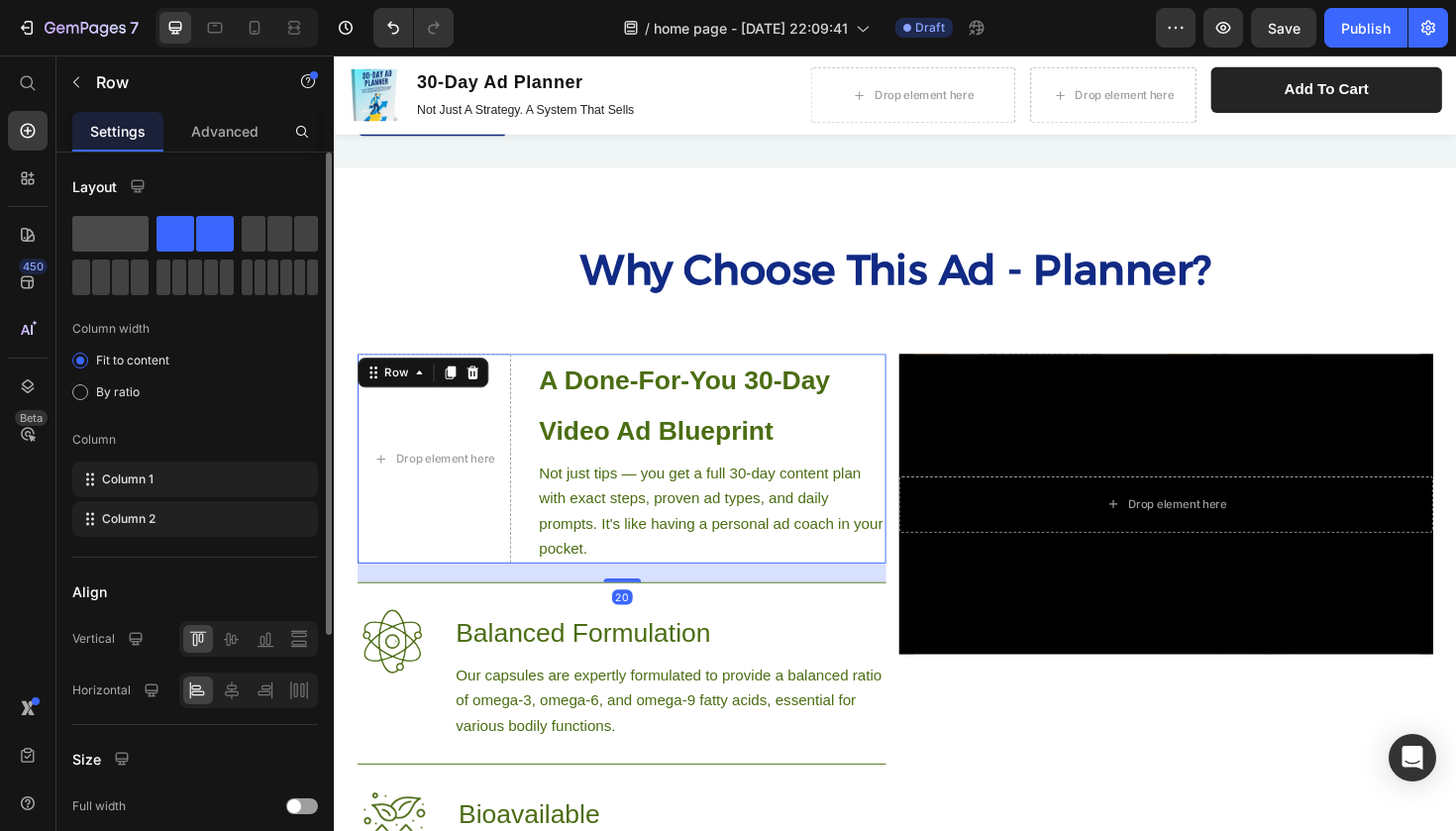 click 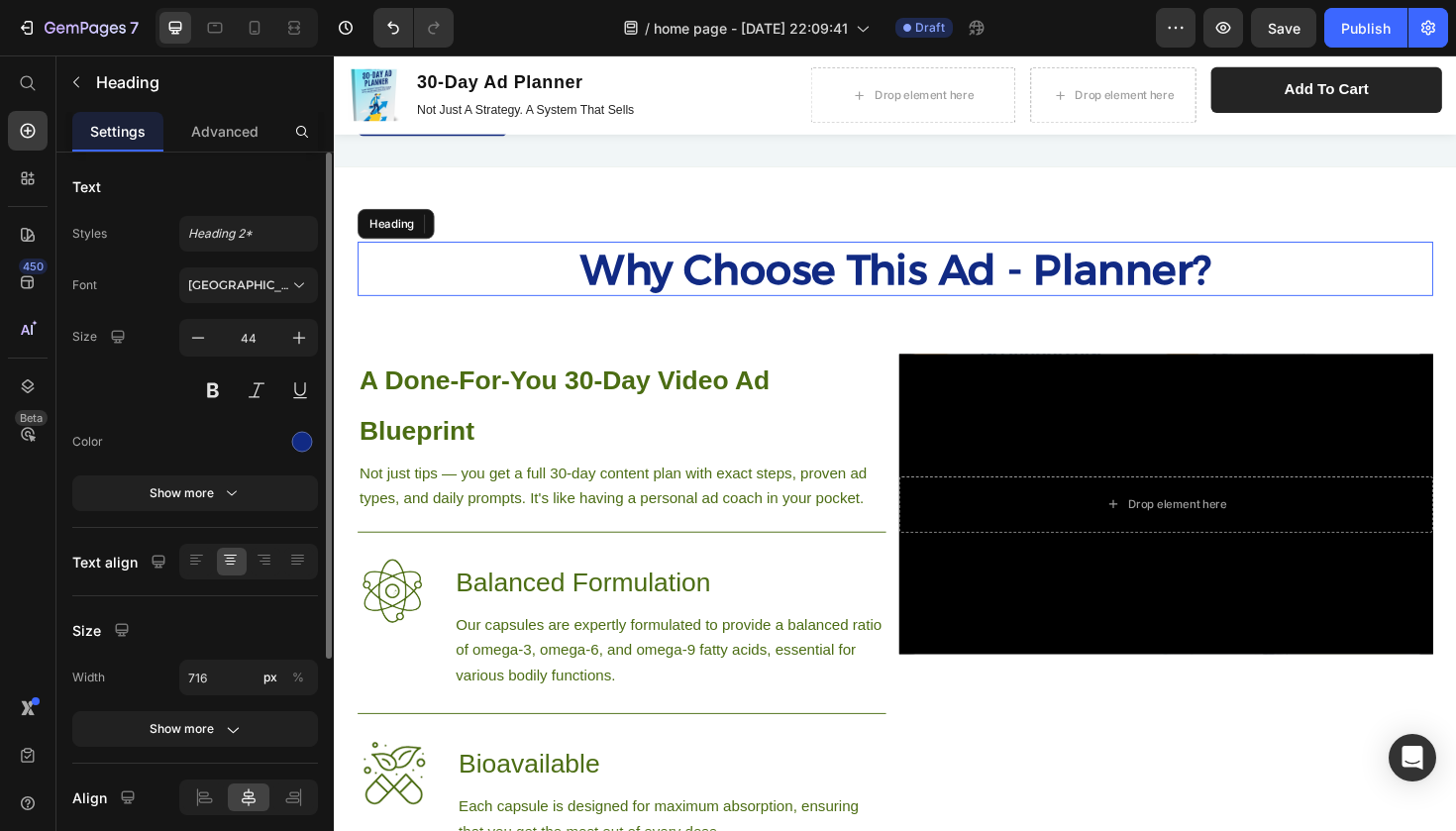 click on "Why Choose This Ad - Planner?" at bounding box center (928, 281) 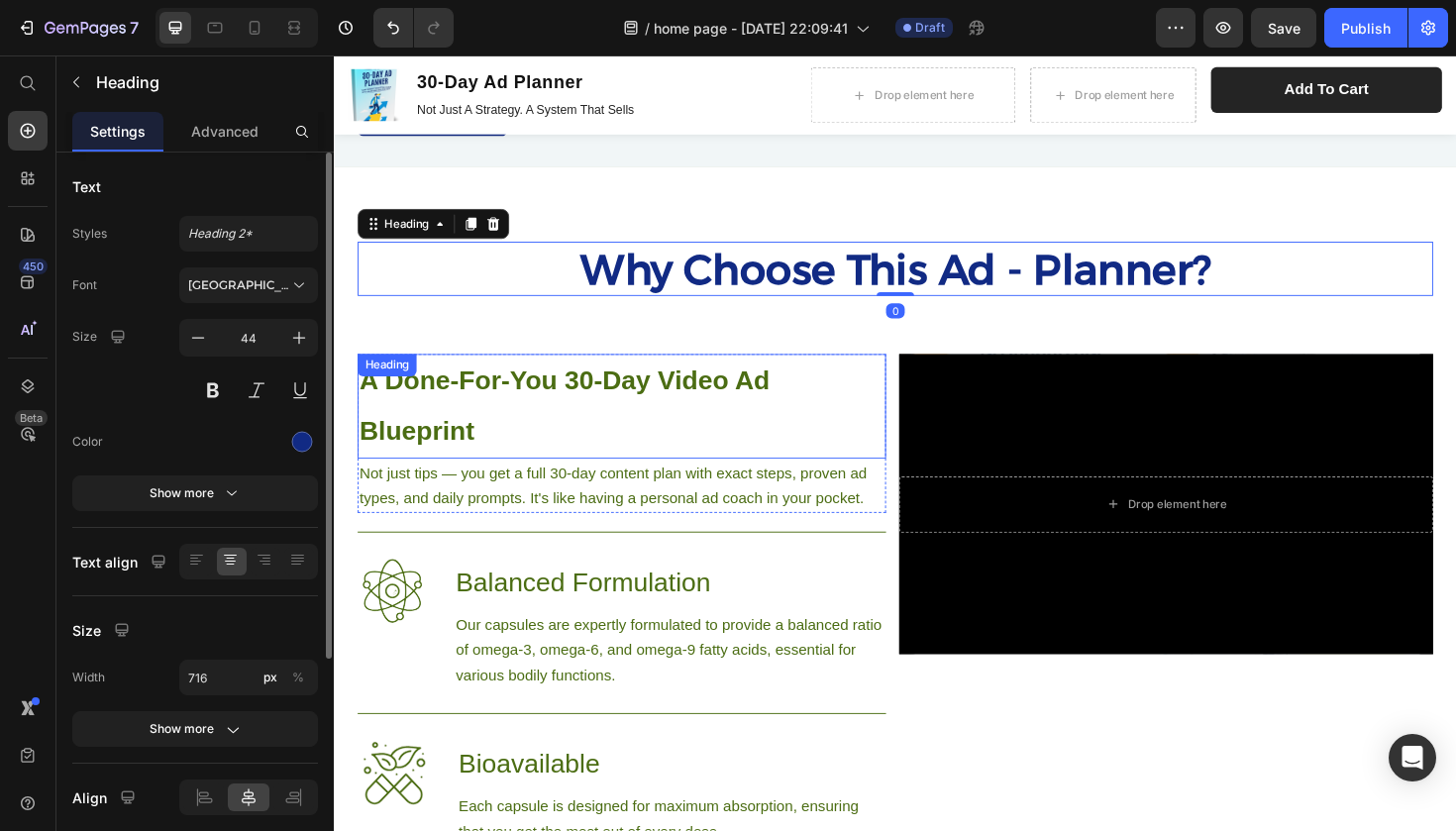 click on "A Done-For-You 30-Day Video Ad Blueprint Heading" at bounding box center (638, 427) 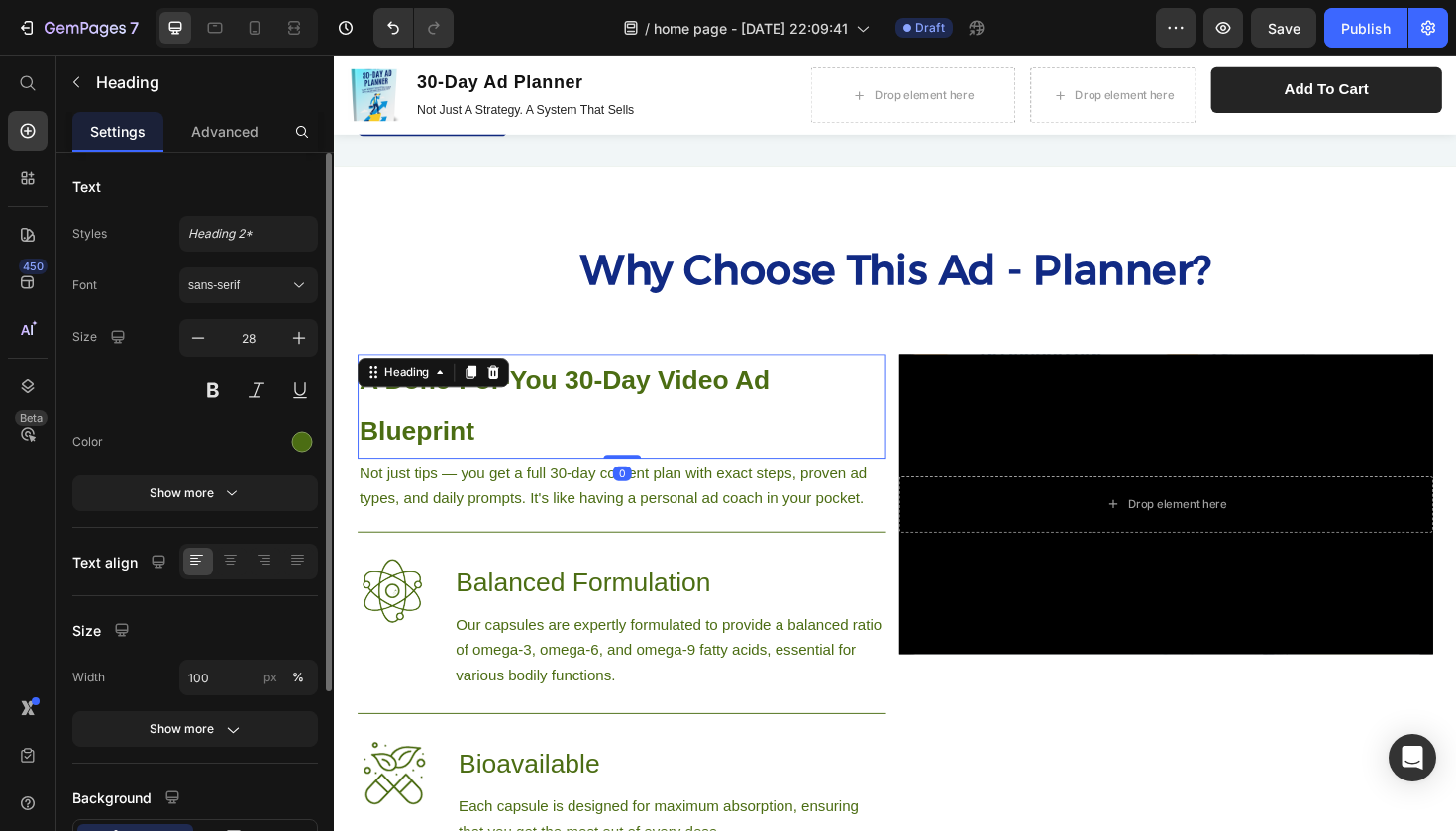 click on "A Done-For-You 30-Day Video Ad Blueprint" at bounding box center [638, 427] 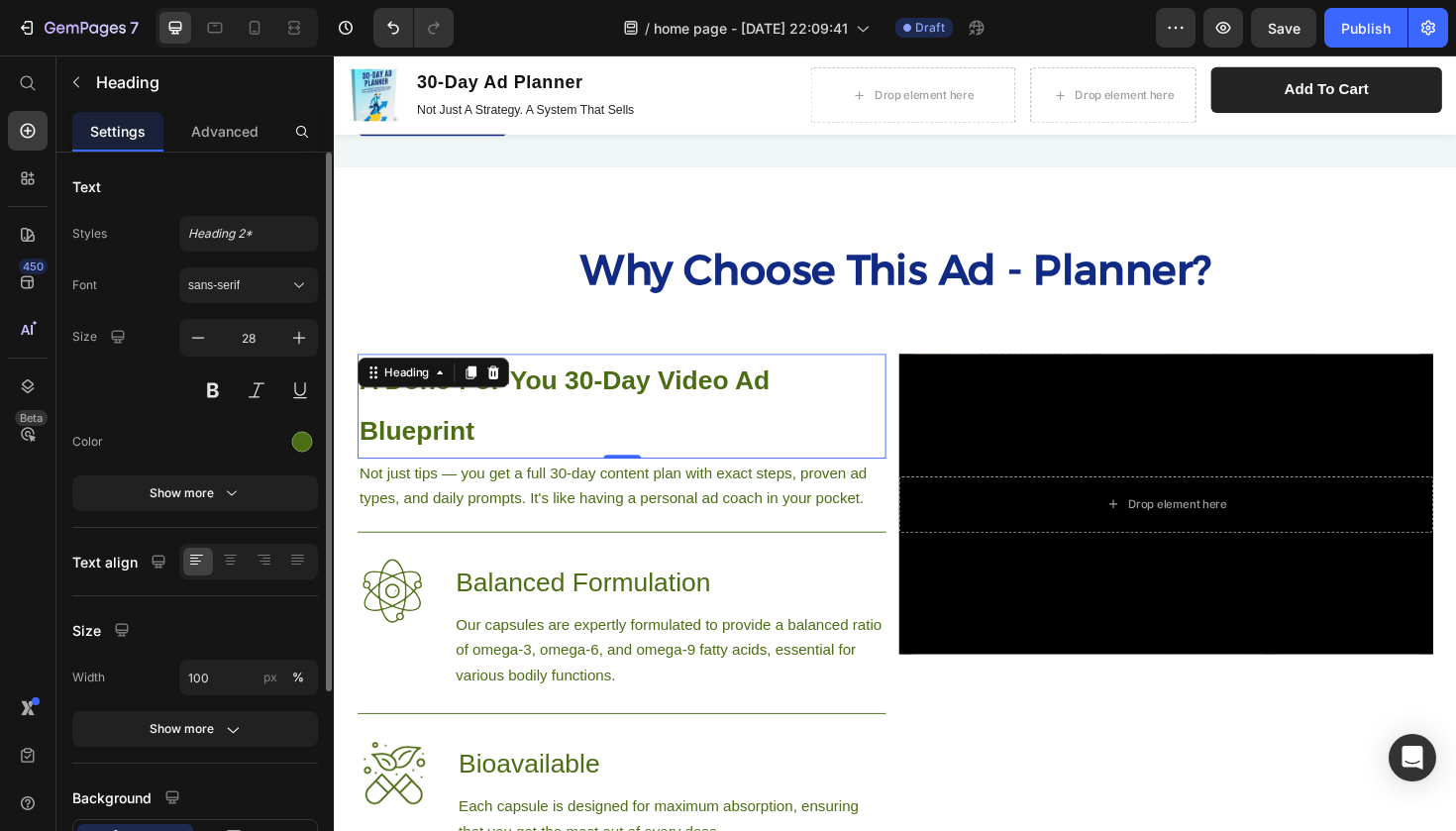 click on "A Done-For-You 30-Day Video Ad Blueprint" at bounding box center (638, 427) 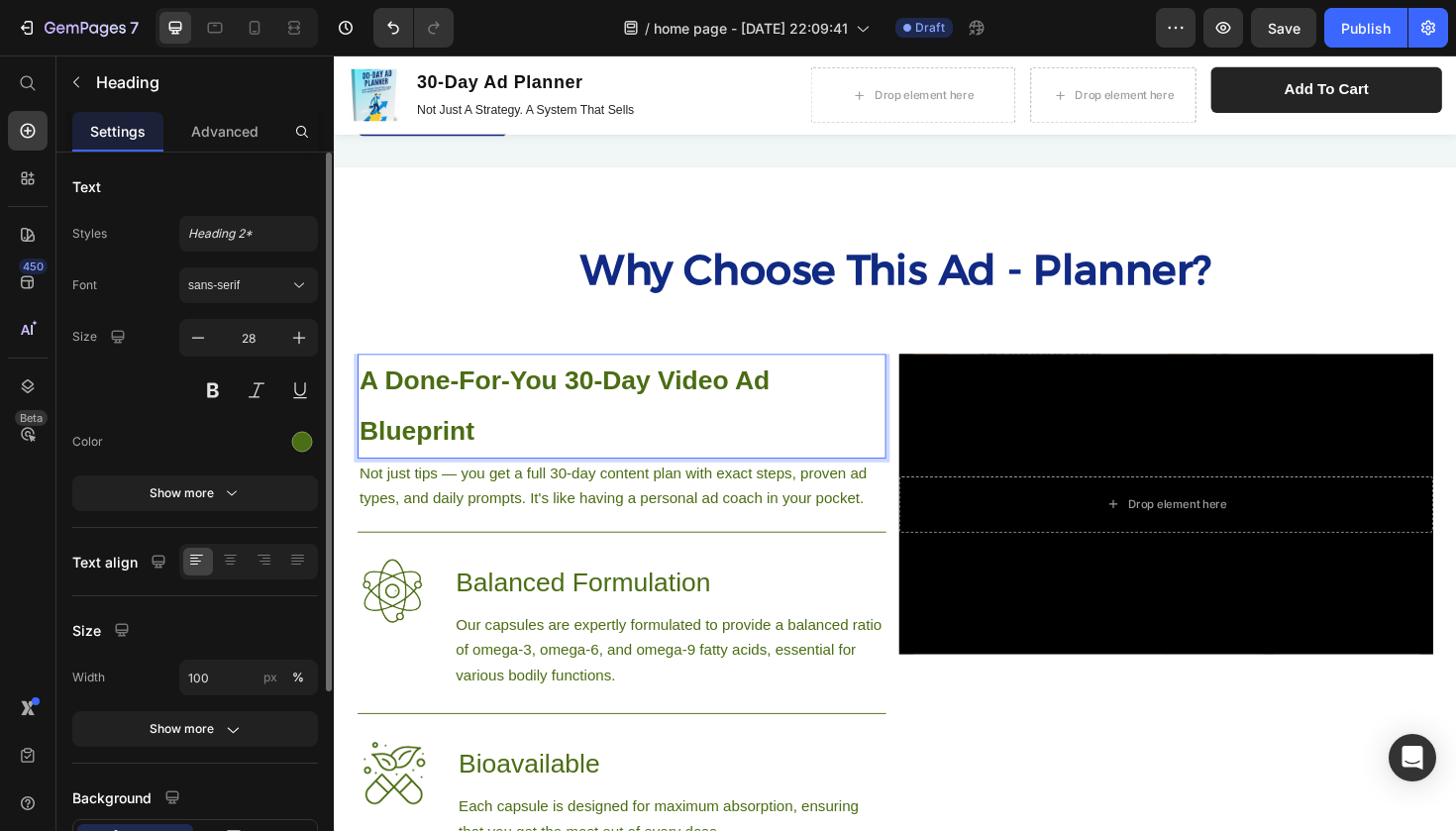 click on "A Done-For-You 30-Day Video Ad Blueprint" at bounding box center (638, 427) 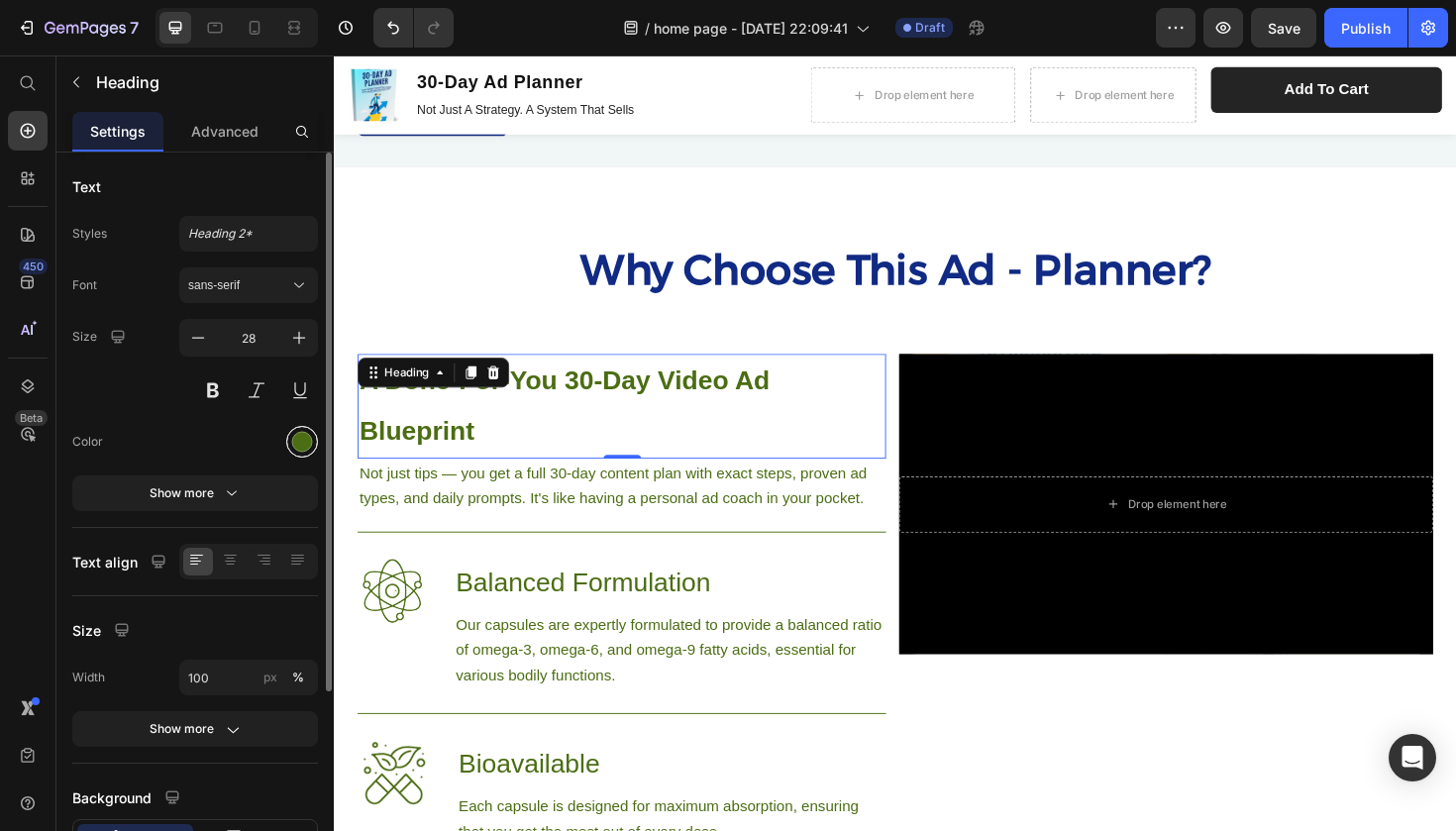click at bounding box center (302, 442) 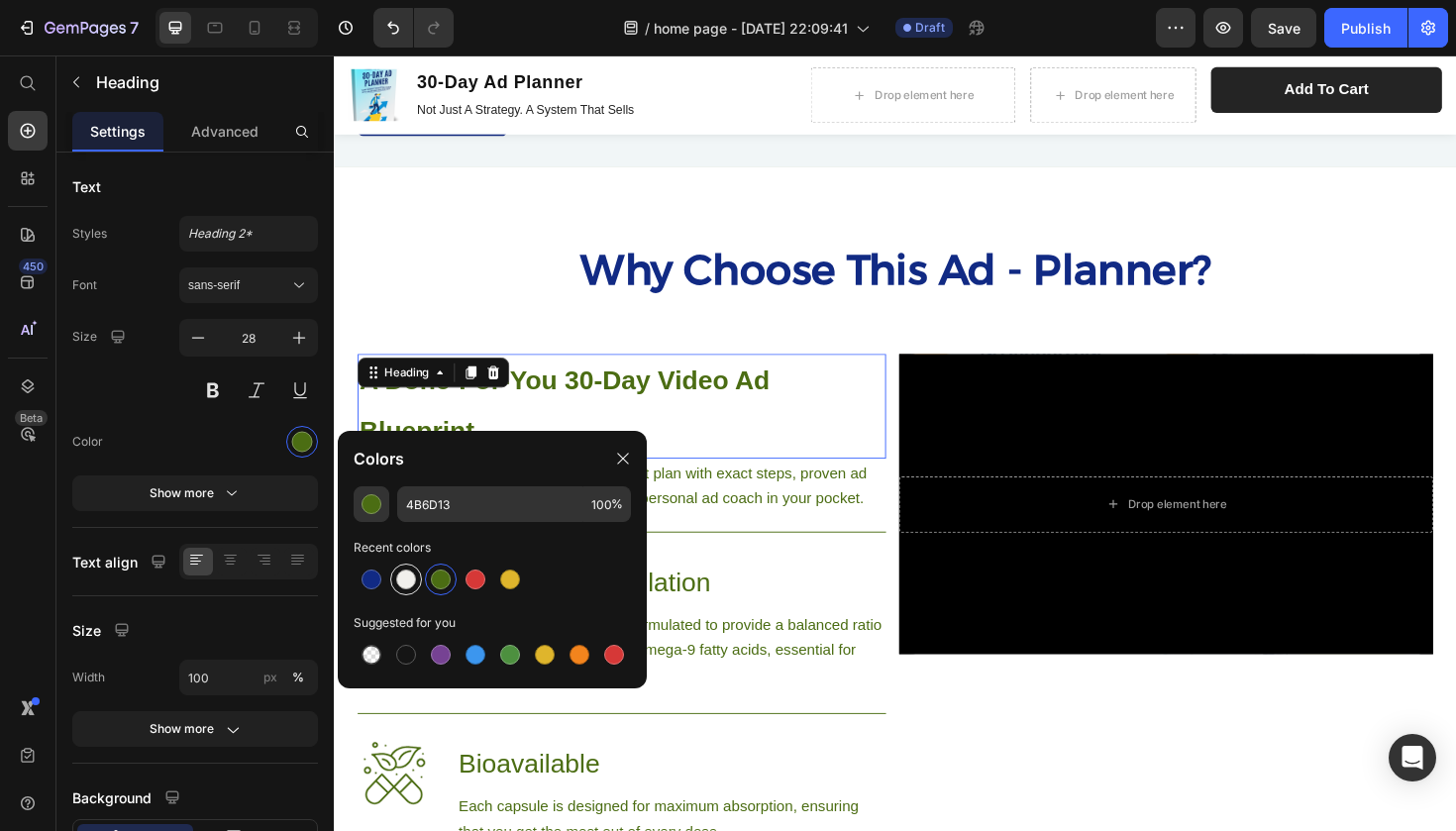 click at bounding box center (406, 579) 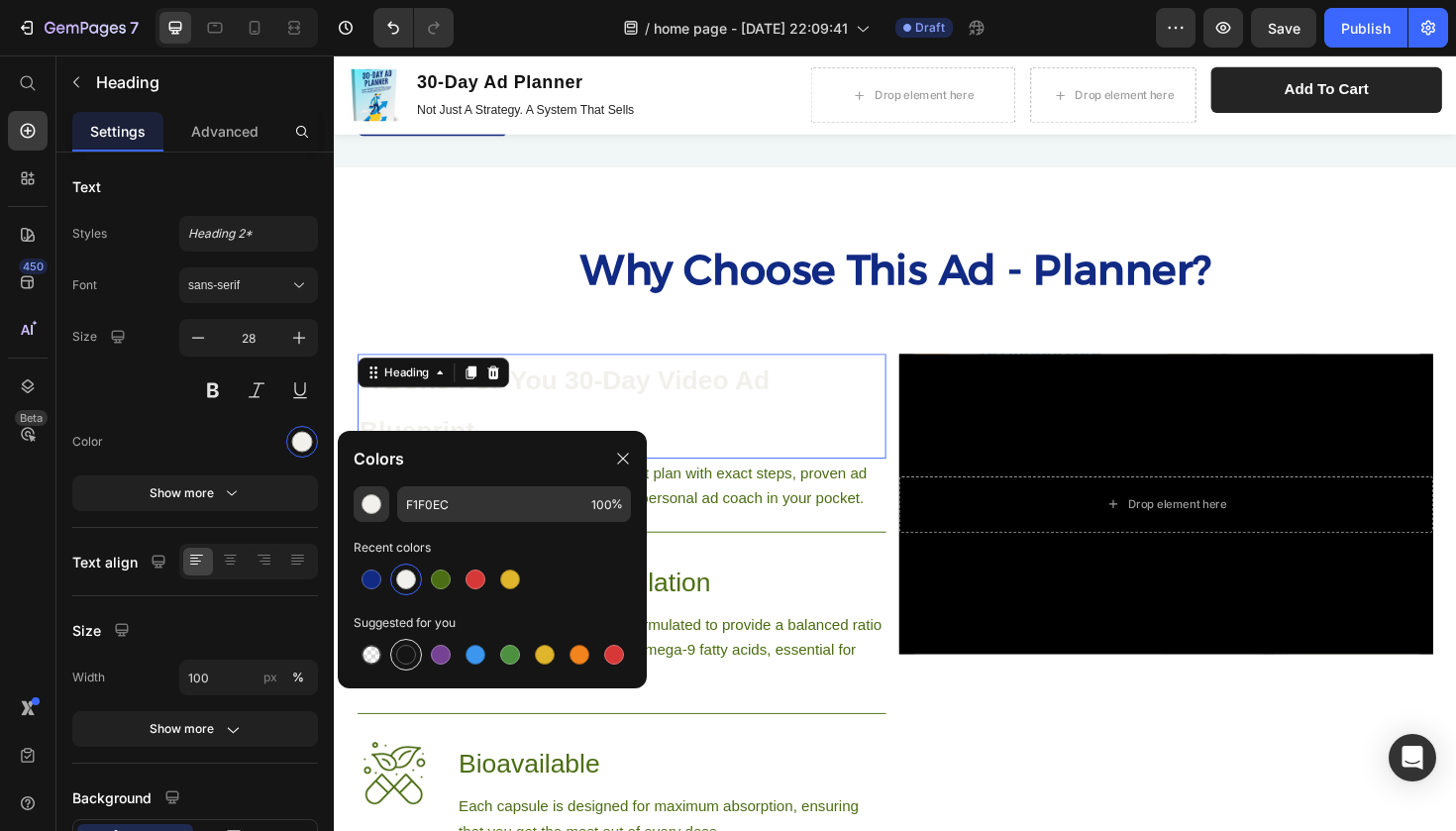 click at bounding box center [406, 655] 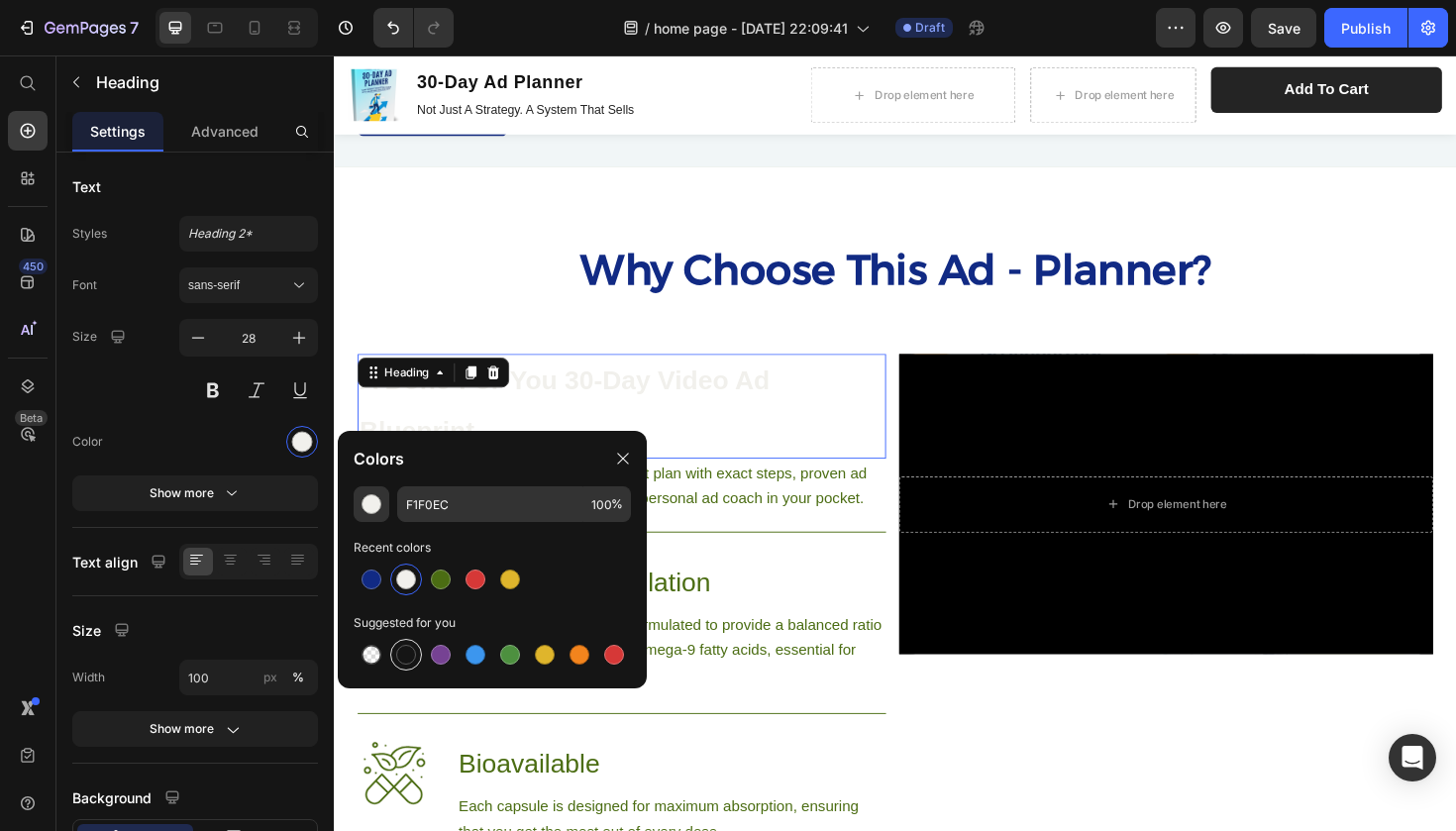 type on "151515" 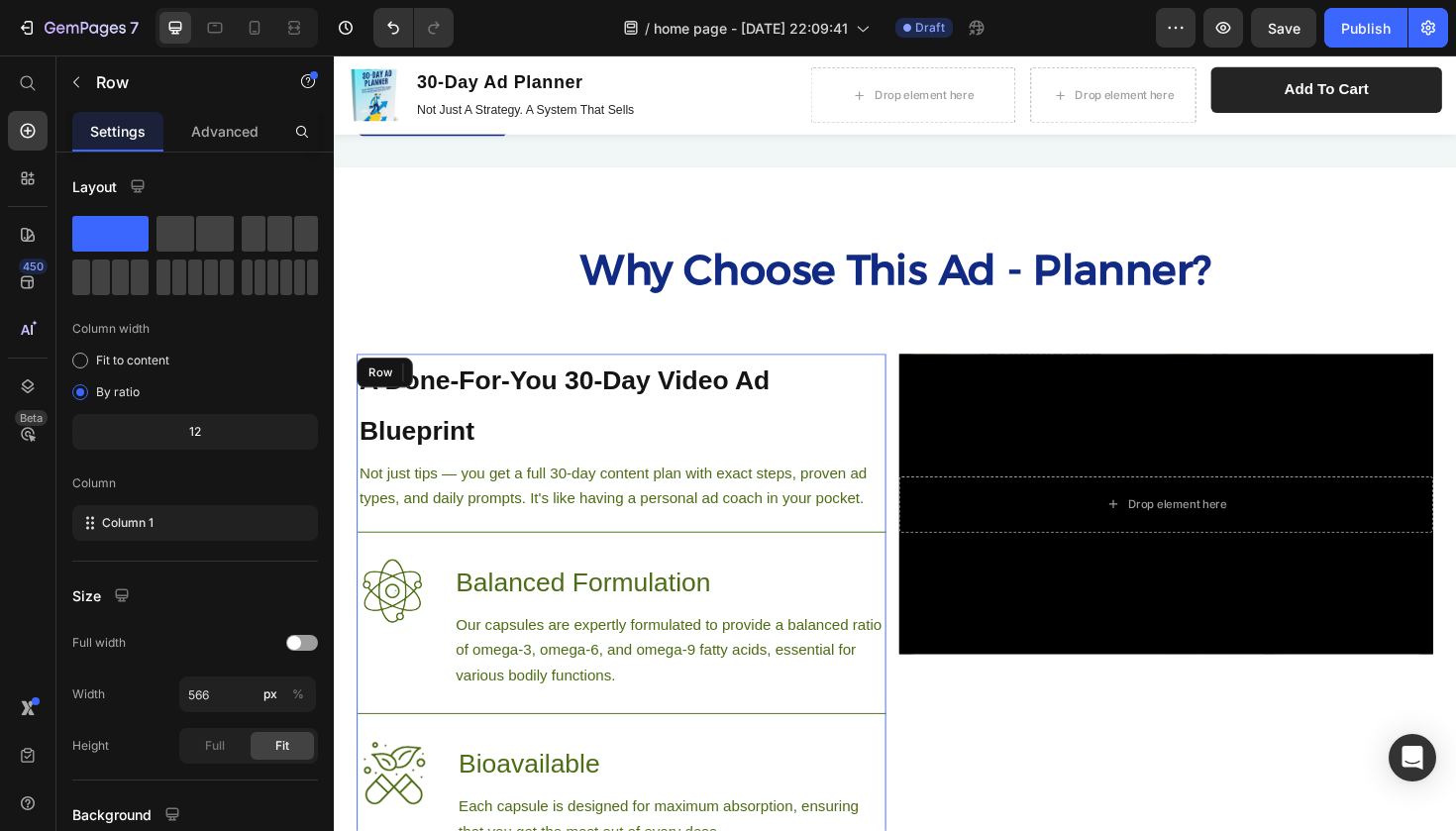 click on "⁠⁠⁠⁠⁠⁠⁠ A Done-For-You 30-Day Video Ad Blueprint Heading   0 Not just tips — you get a full 30-day content plan with exact steps, proven ad types, and daily prompts. It's like having a personal ad coach in your pocket. Text Block Row Image Balanced Formulation Heading Our capsules are expertly formulated to provide a balanced ratio of omega-3, omega-6, and omega-9 fatty acids, essential for various bodily functions. Text Block Row Image Bioavailable Heading Each capsule is designed for maximum absorption, ensuring that you get the most out of every dose. Text Block Row" at bounding box center [638, 654] 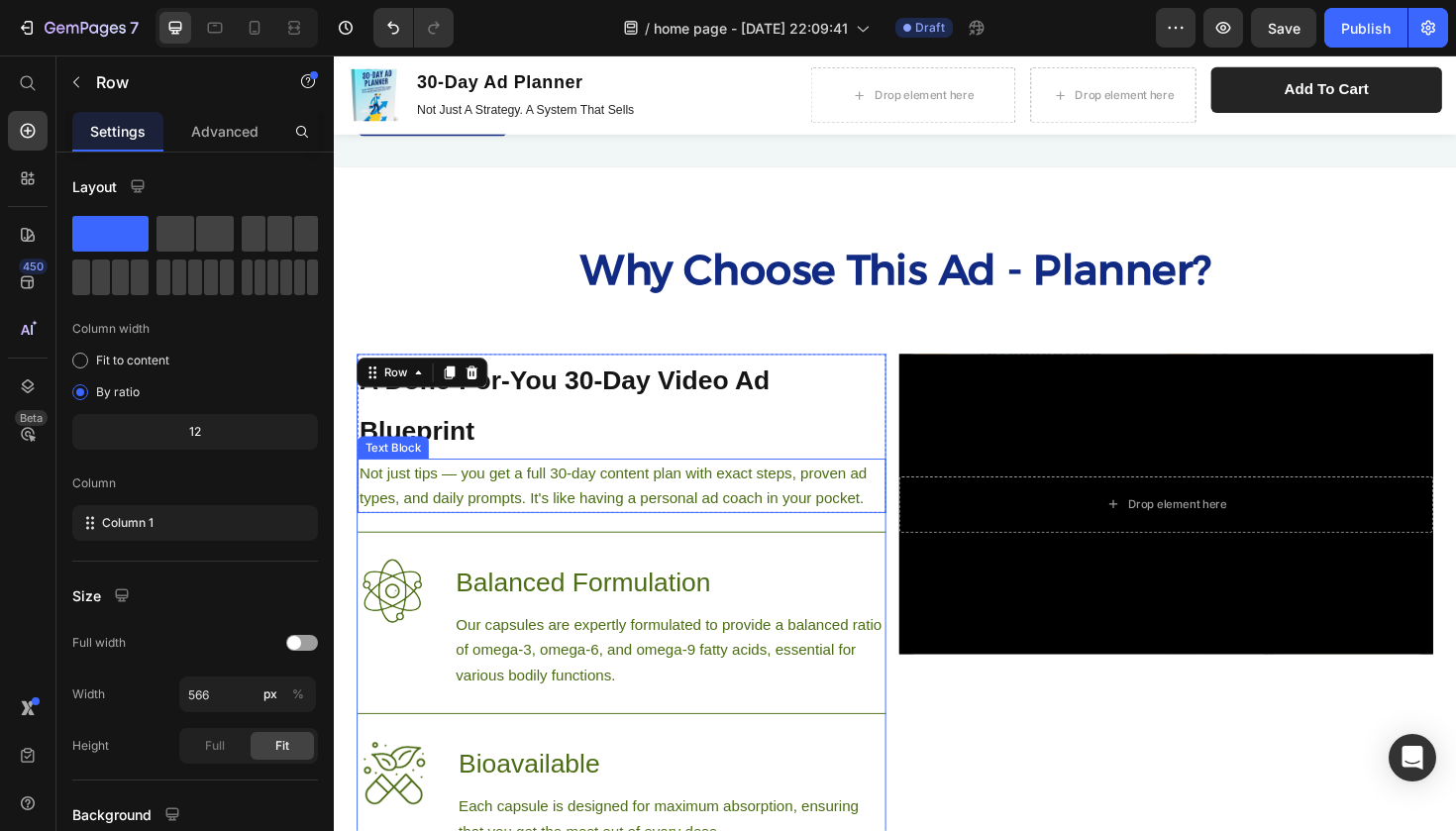 click on "Not just tips — you get a full 30-day content plan with exact steps, proven ad types, and daily prompts. It's like having a personal ad coach in your pocket." at bounding box center [638, 511] 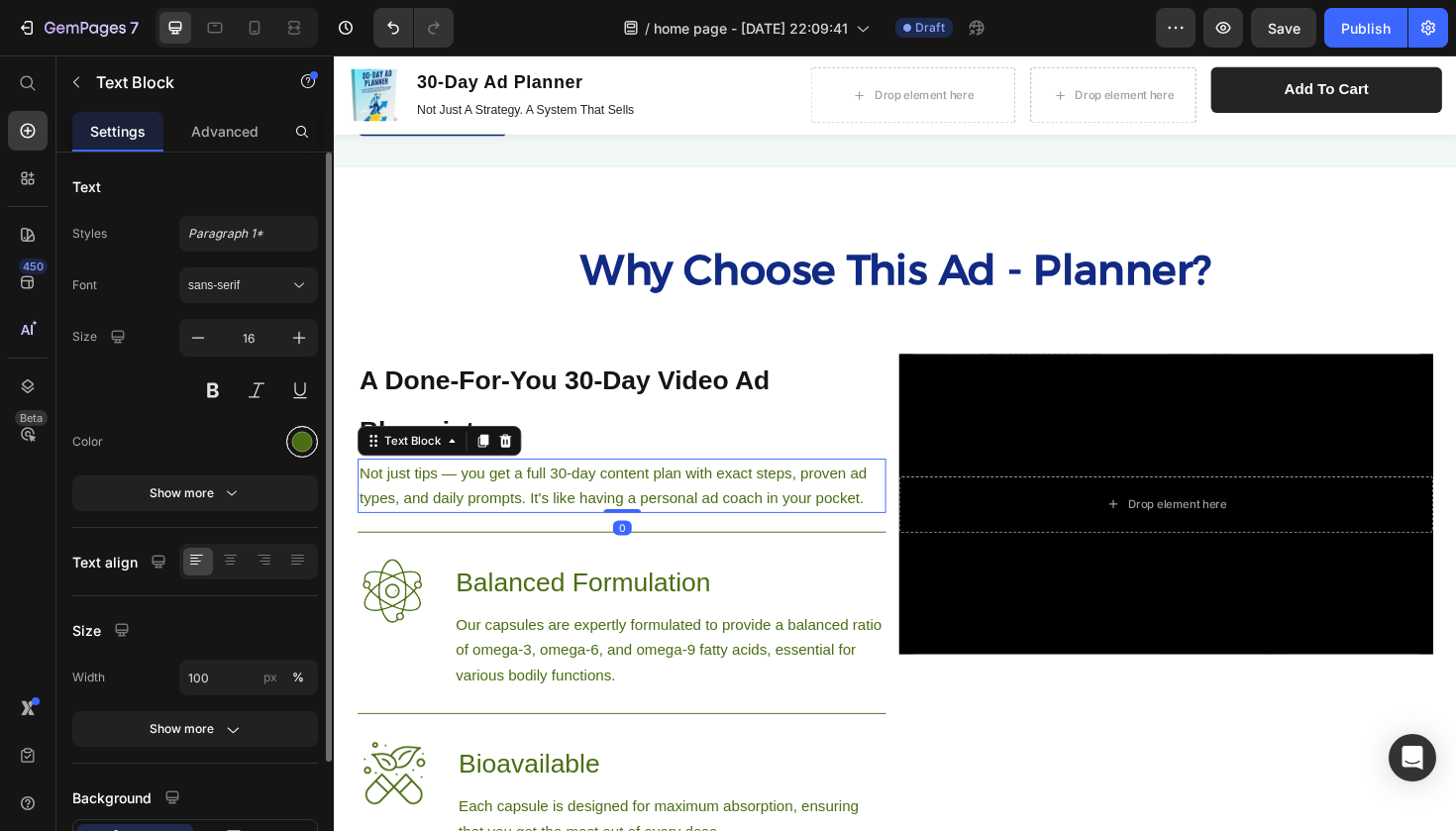 click at bounding box center (302, 442) 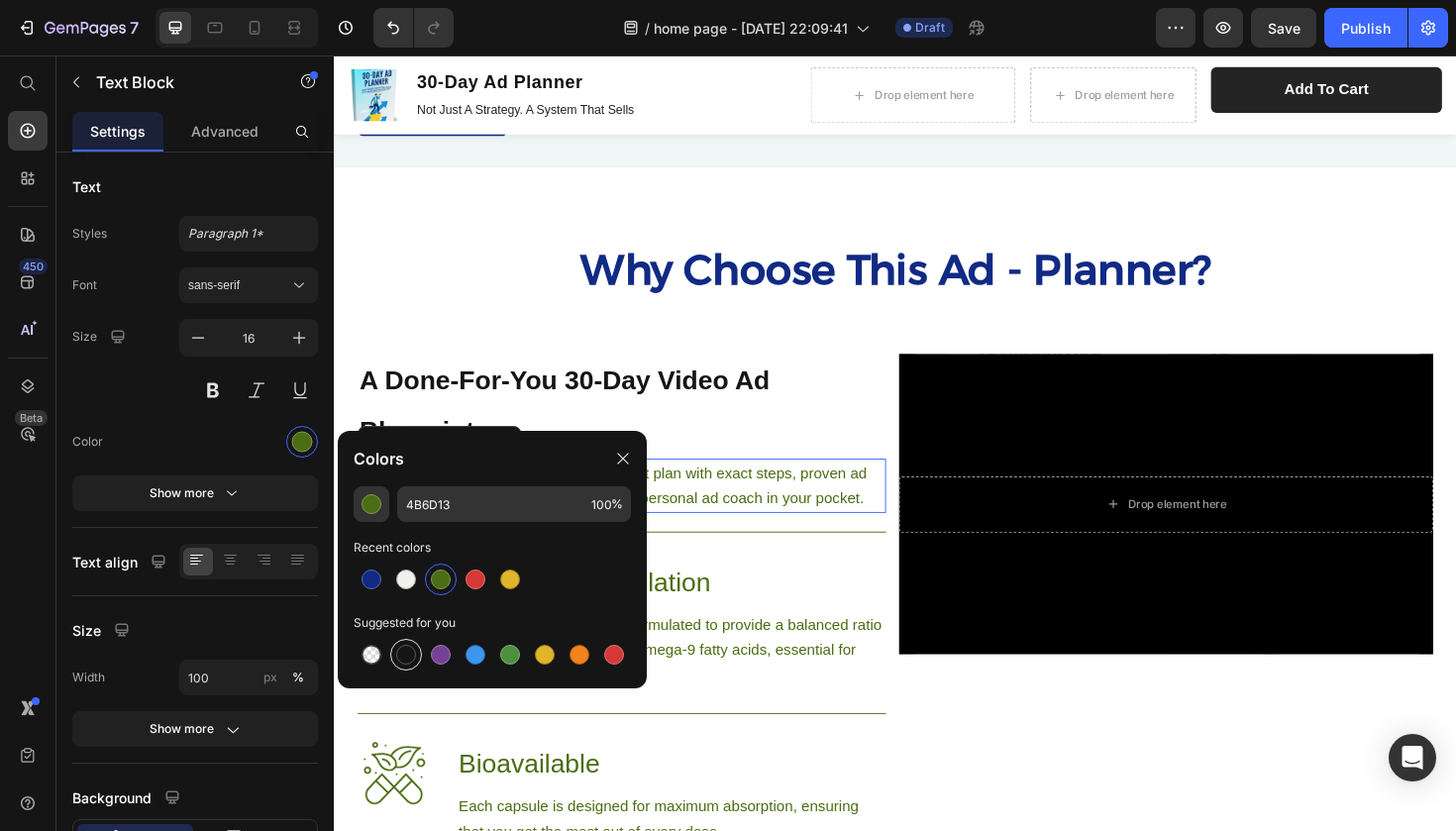 click at bounding box center (406, 655) 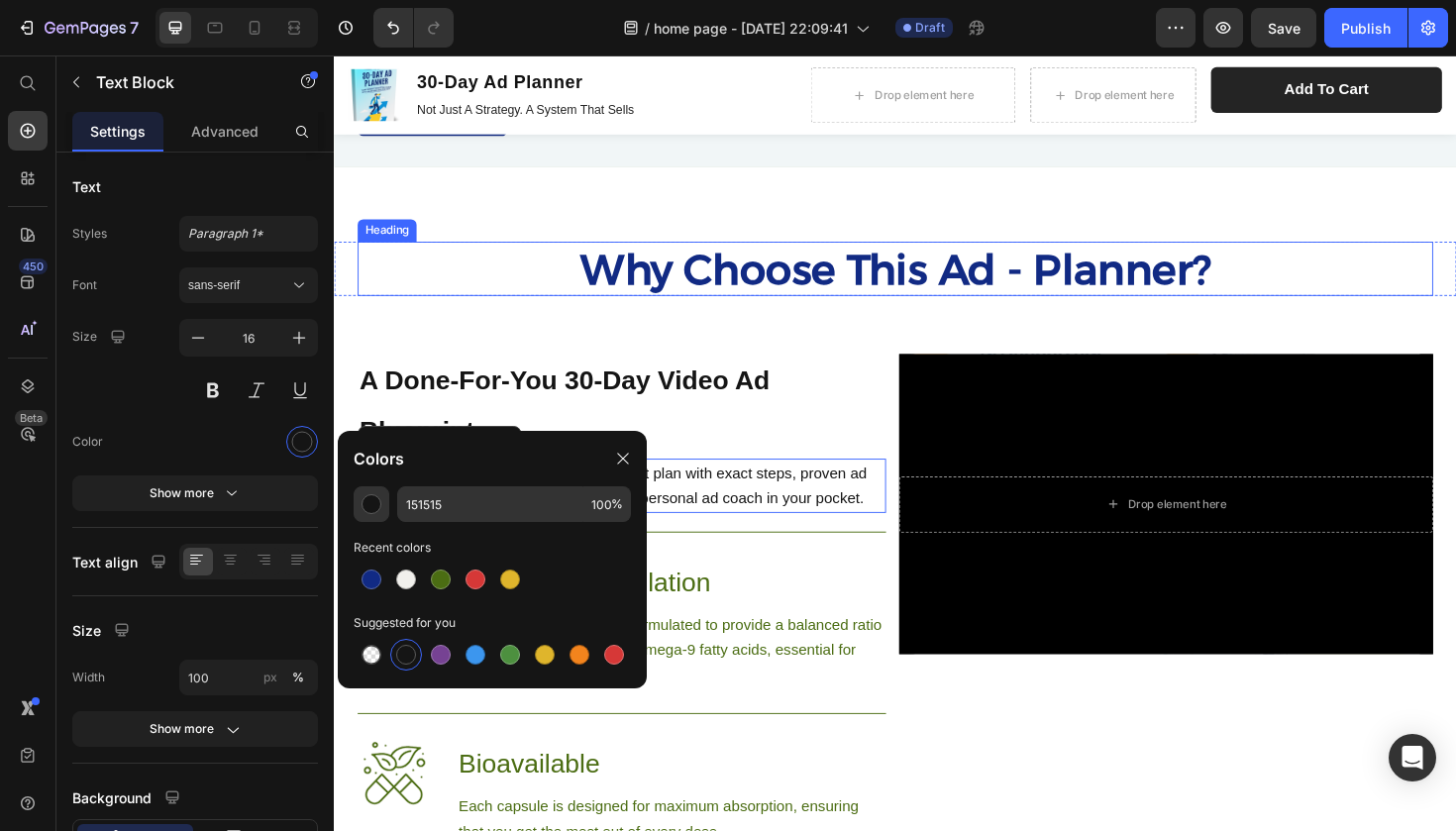 click on "Why Choose This Ad - Planner?" at bounding box center (928, 281) 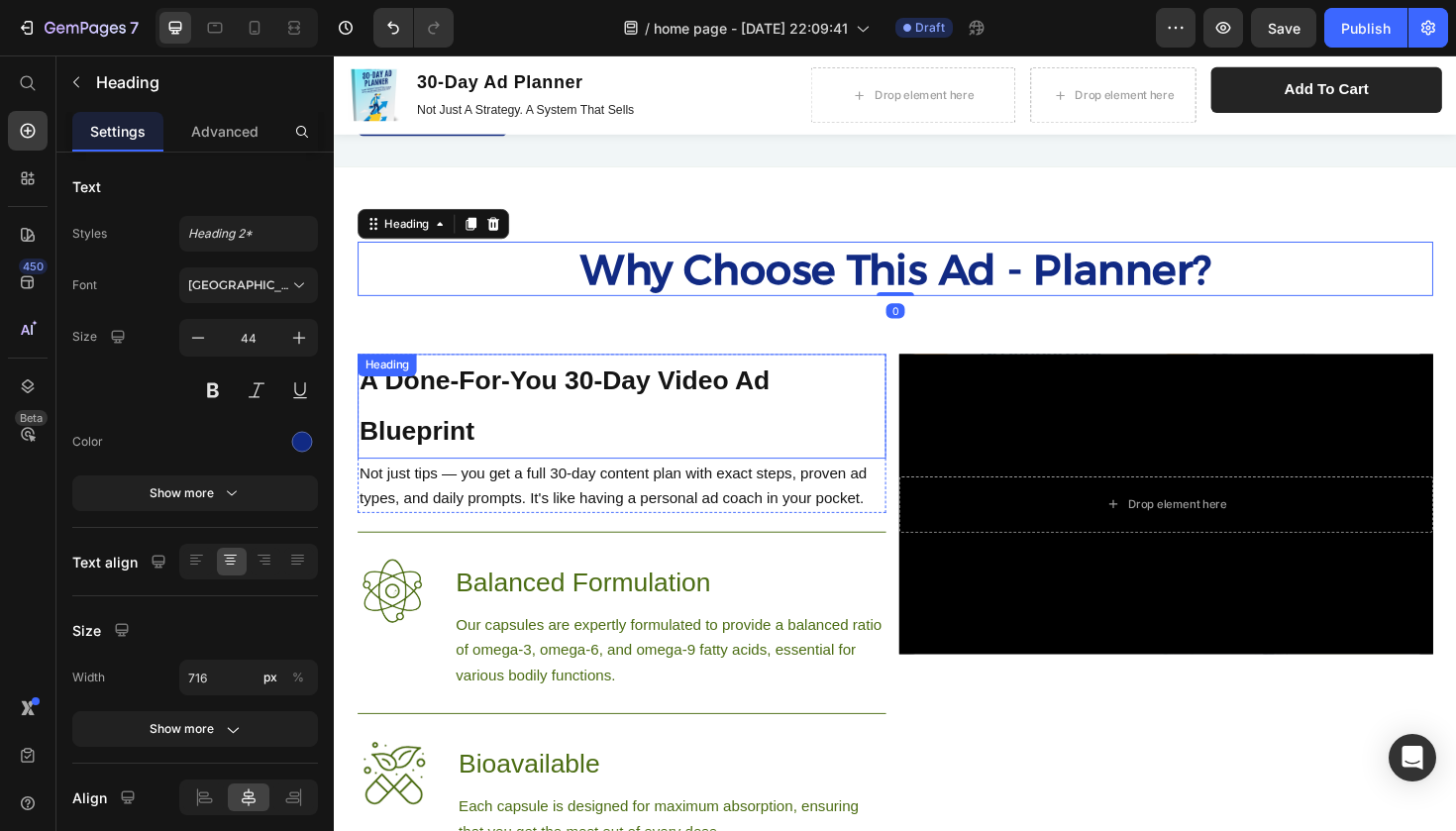 click on "⁠⁠⁠⁠⁠⁠⁠ A Done-For-You 30-Day Video Ad Blueprint" at bounding box center (638, 427) 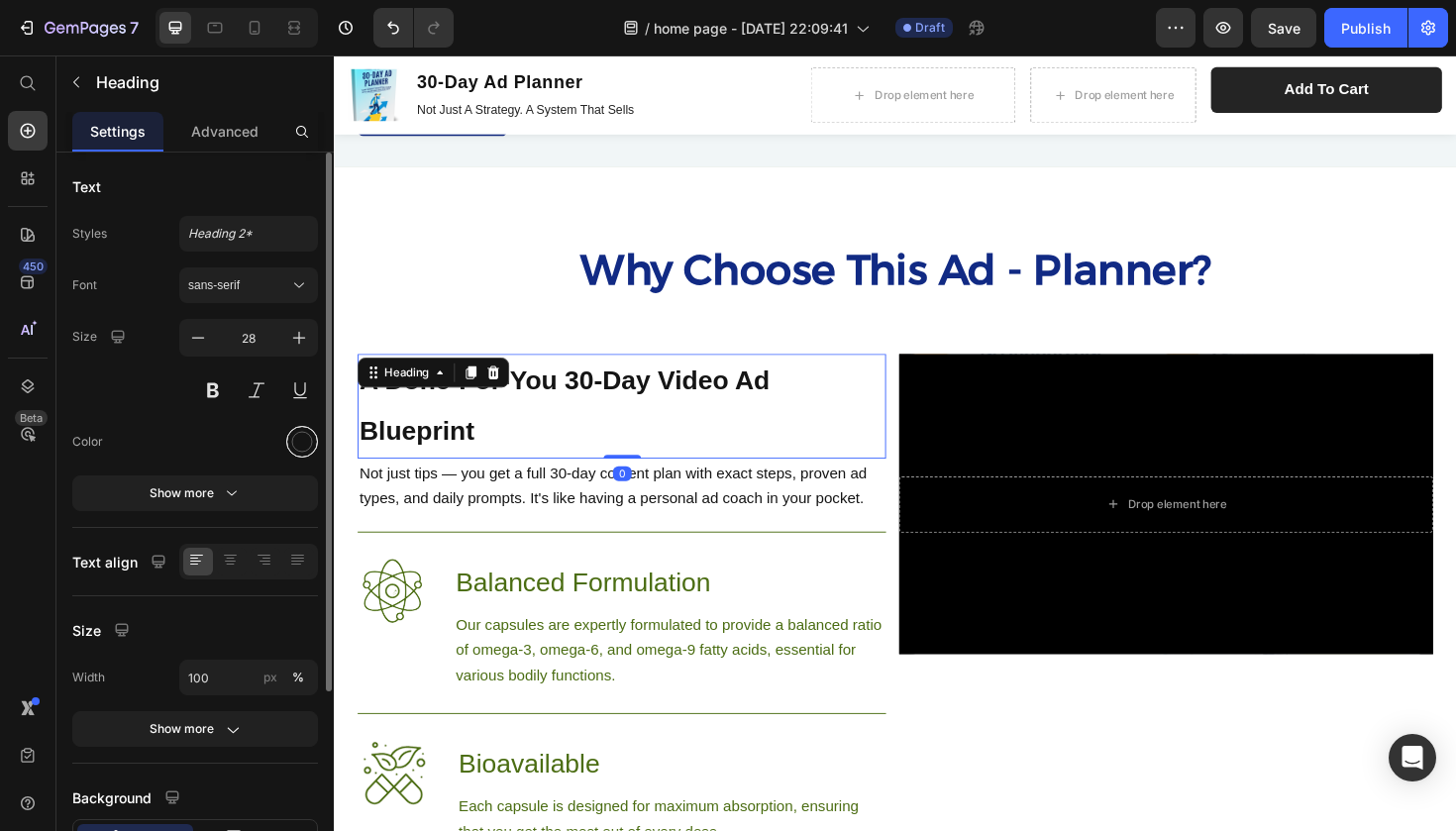 click at bounding box center (302, 442) 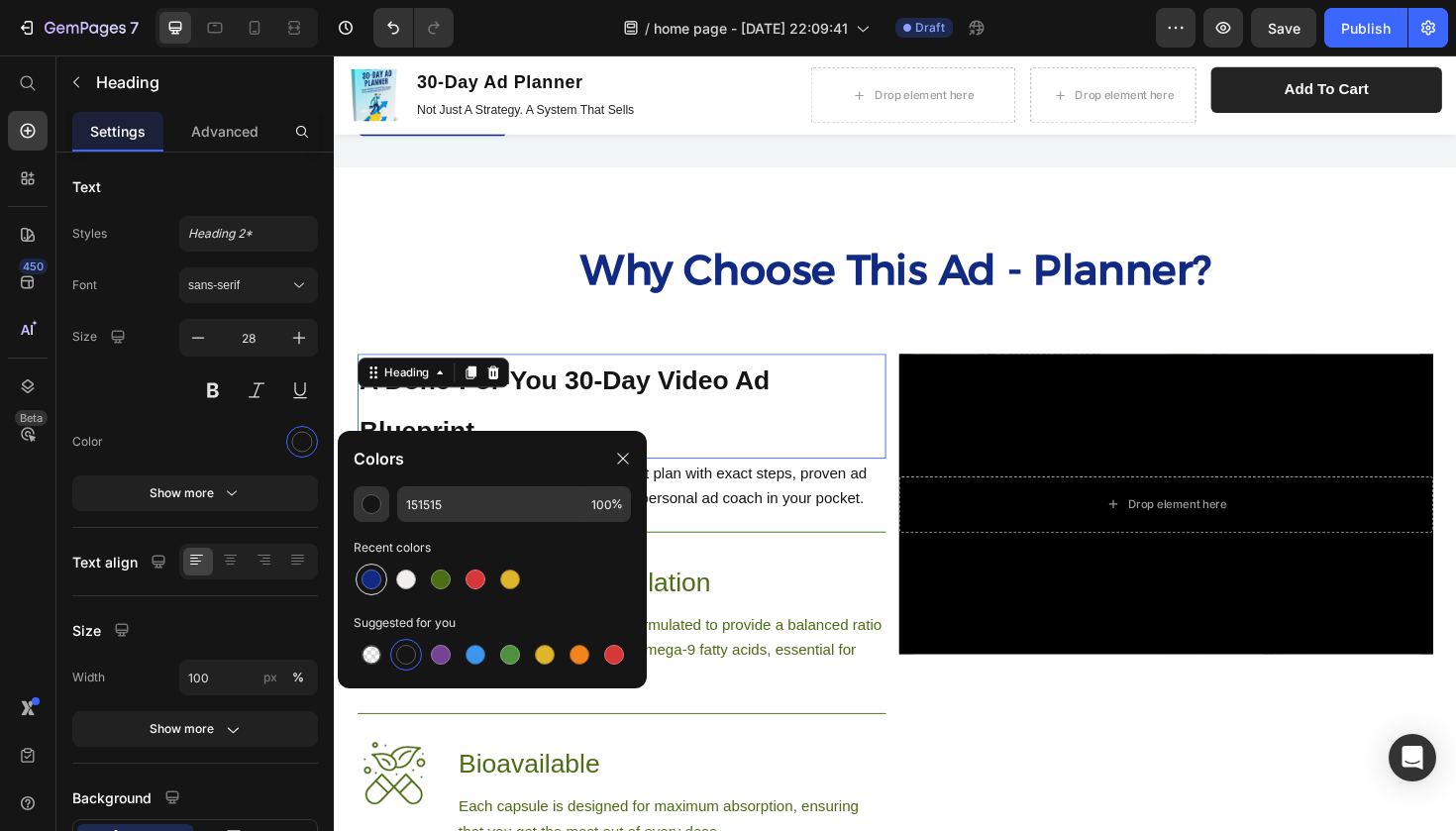click at bounding box center [371, 579] 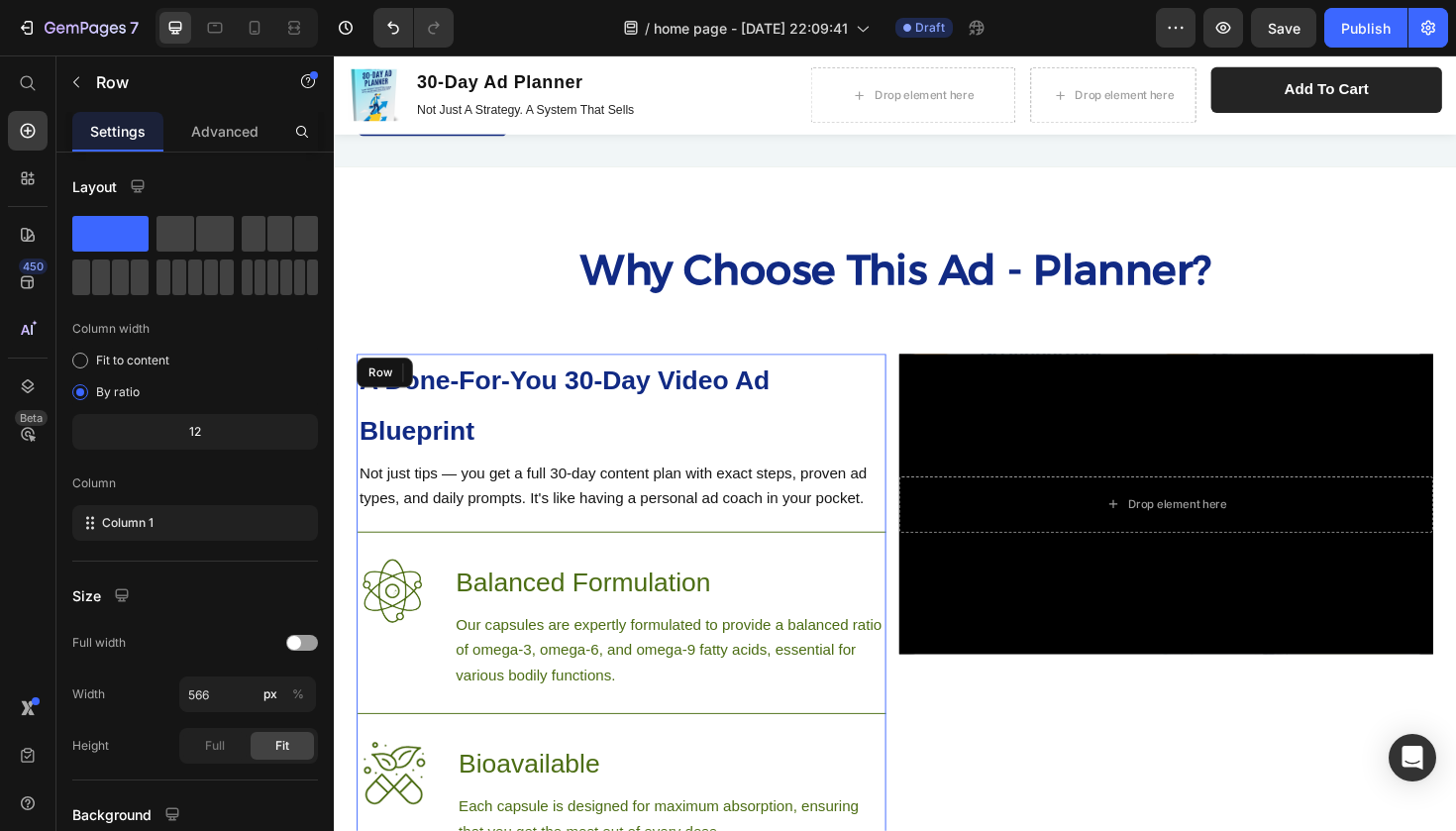 click on "⁠⁠⁠⁠⁠⁠⁠ A Done-For-You 30-Day Video Ad Blueprint Heading   0 Not just tips — you get a full 30-day content plan with exact steps, proven ad types, and daily prompts. It's like having a personal ad coach in your pocket. Text Block Row Image Balanced Formulation Heading Our capsules are expertly formulated to provide a balanced ratio of omega-3, omega-6, and omega-9 fatty acids, essential for various bodily functions. Text Block Row Image Bioavailable Heading Each capsule is designed for maximum absorption, ensuring that you get the most out of every dose. Text Block Row" at bounding box center (638, 654) 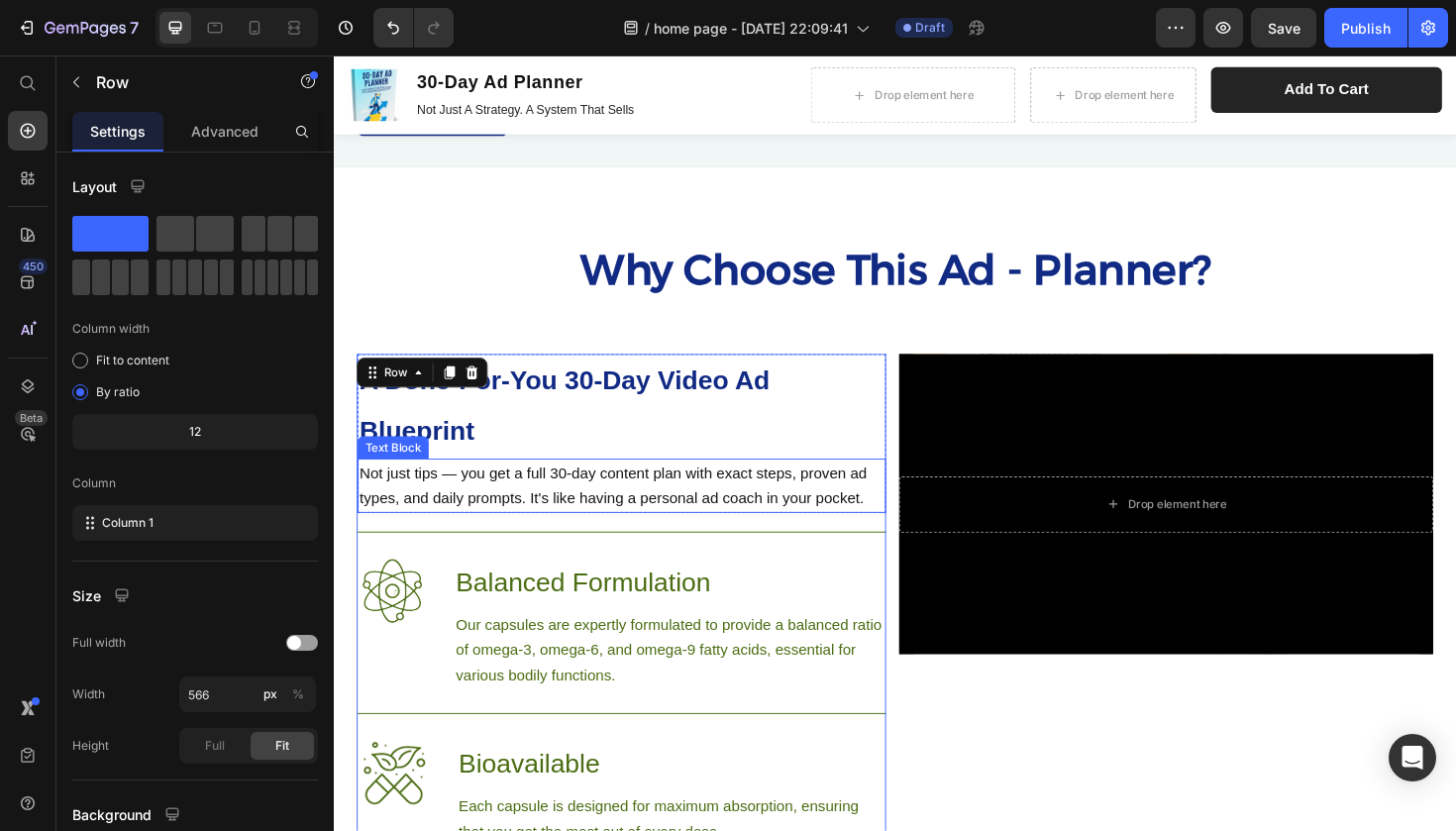 click on "Not just tips — you get a full 30-day content plan with exact steps, proven ad types, and daily prompts. It's like having a personal ad coach in your pocket." at bounding box center (638, 511) 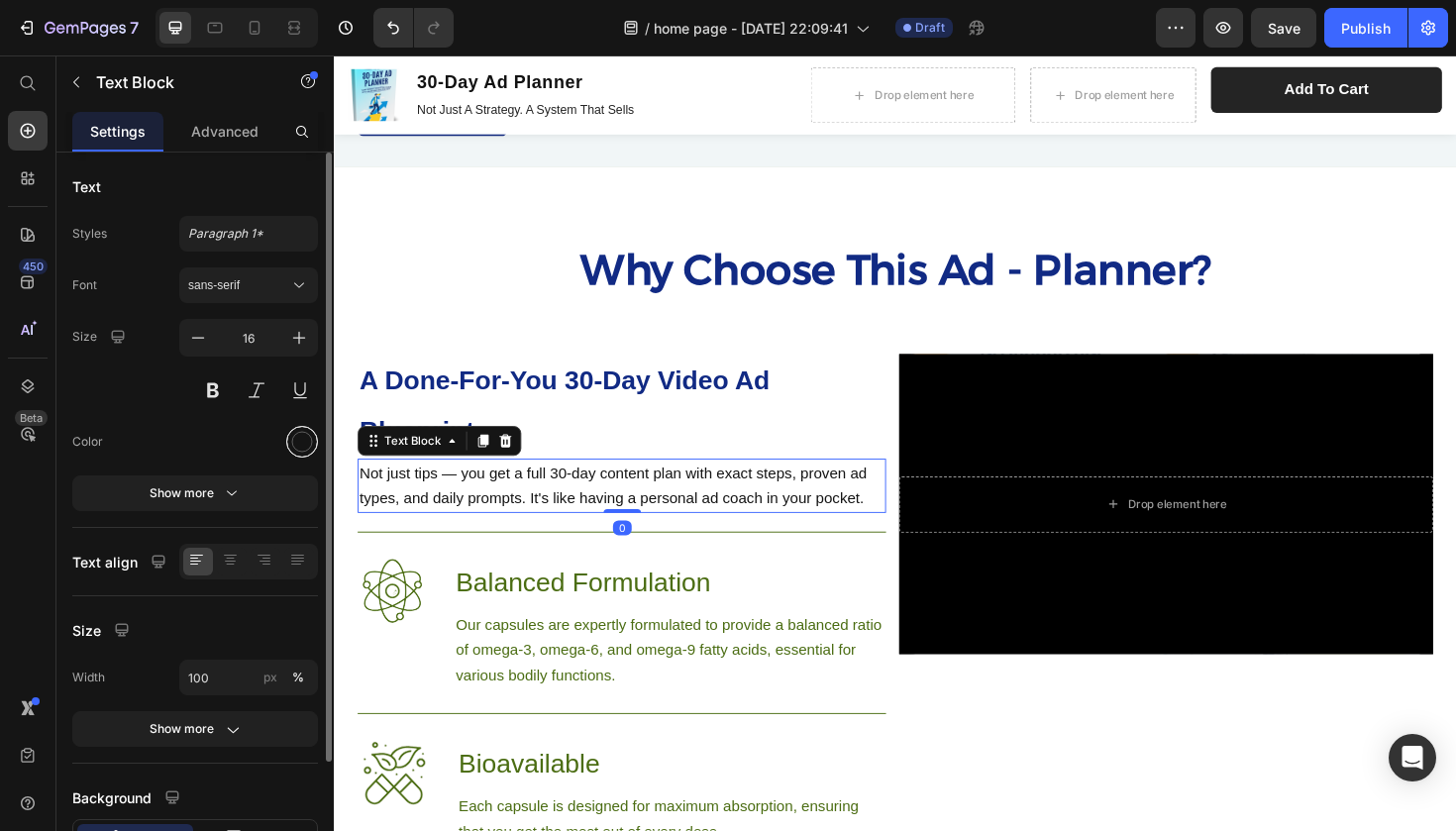 click at bounding box center (302, 442) 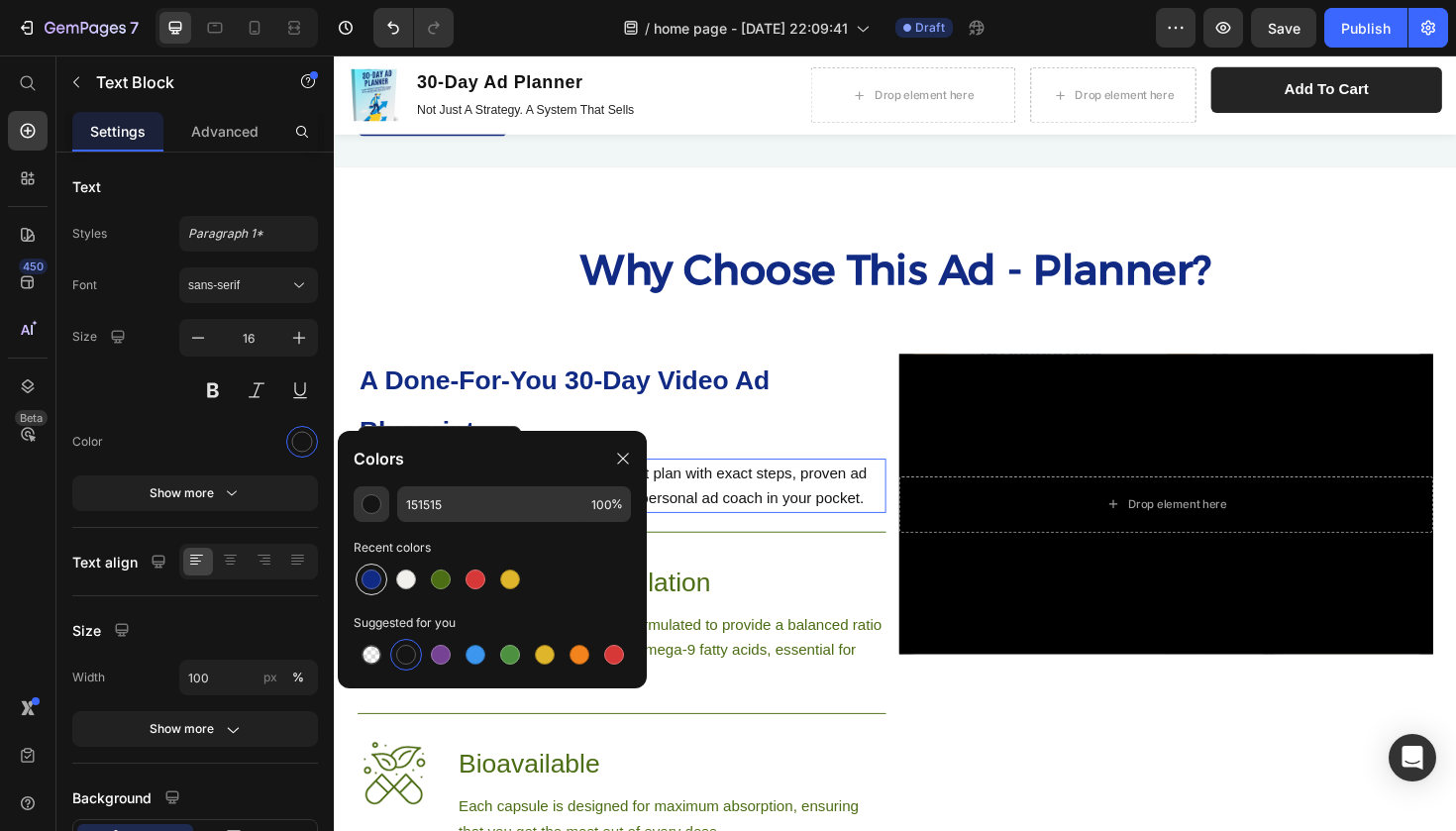 click at bounding box center [371, 579] 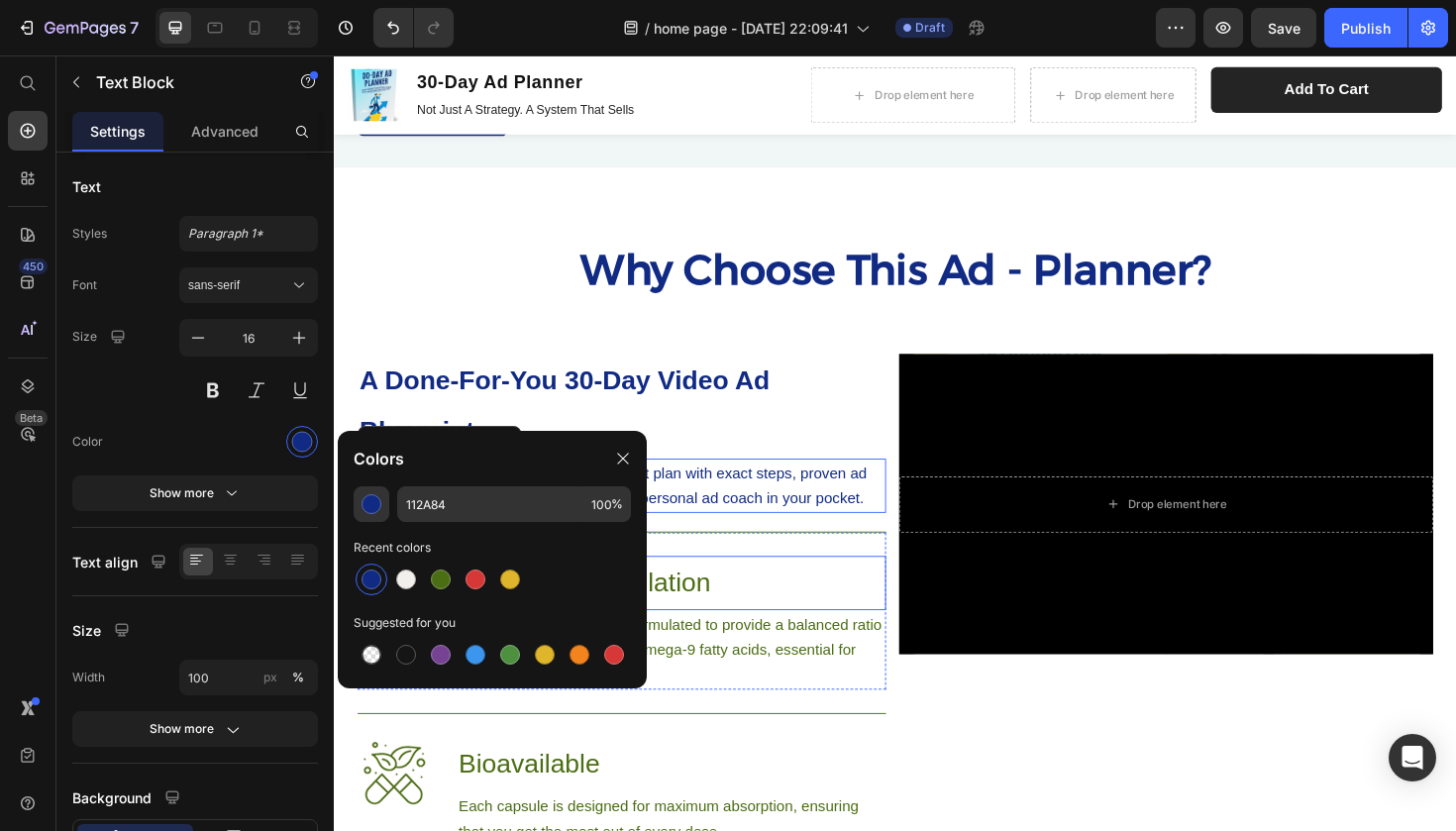 click on "Balanced Formulation" at bounding box center [689, 614] 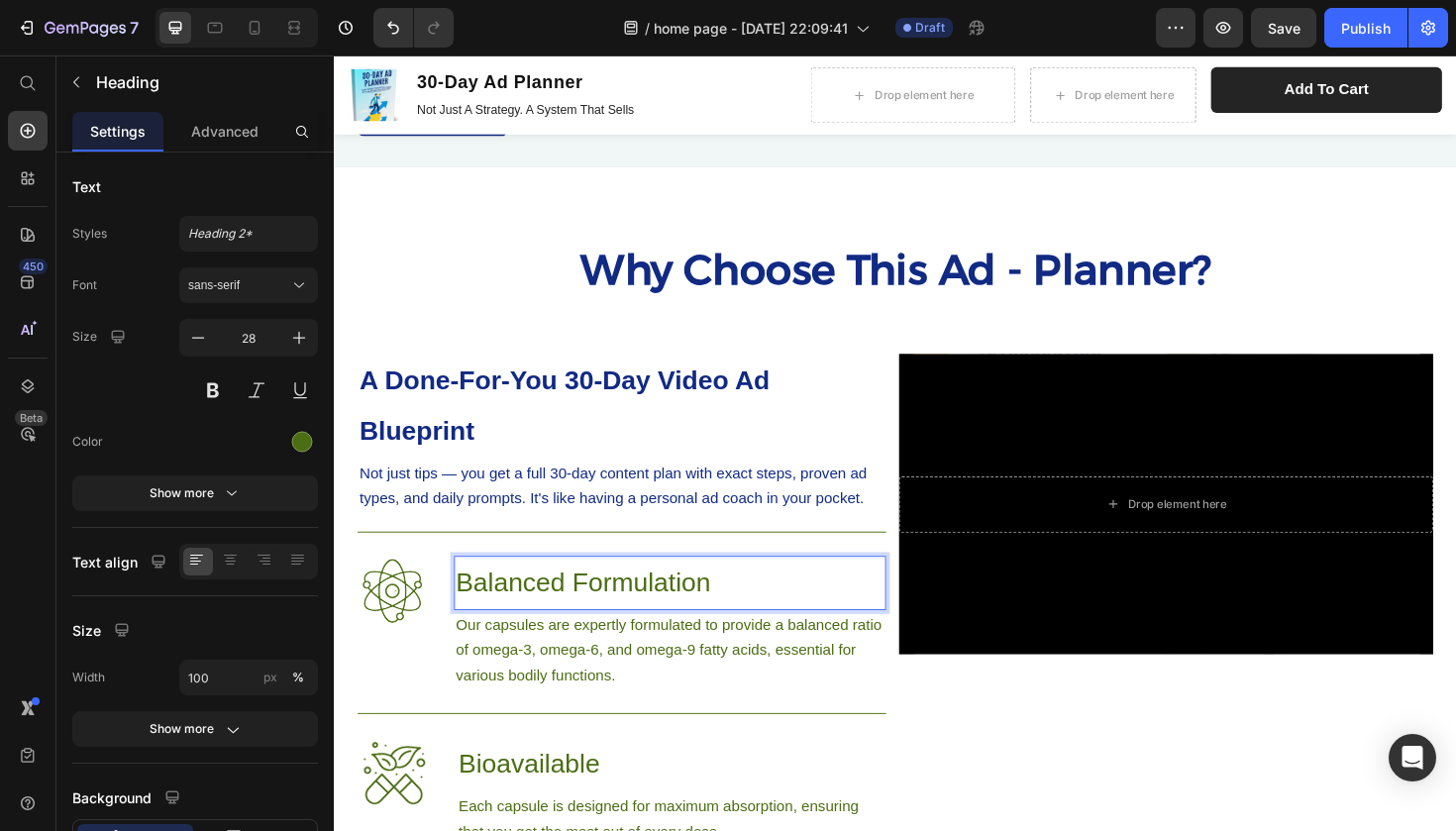 click on "Balanced Formulation" at bounding box center (689, 614) 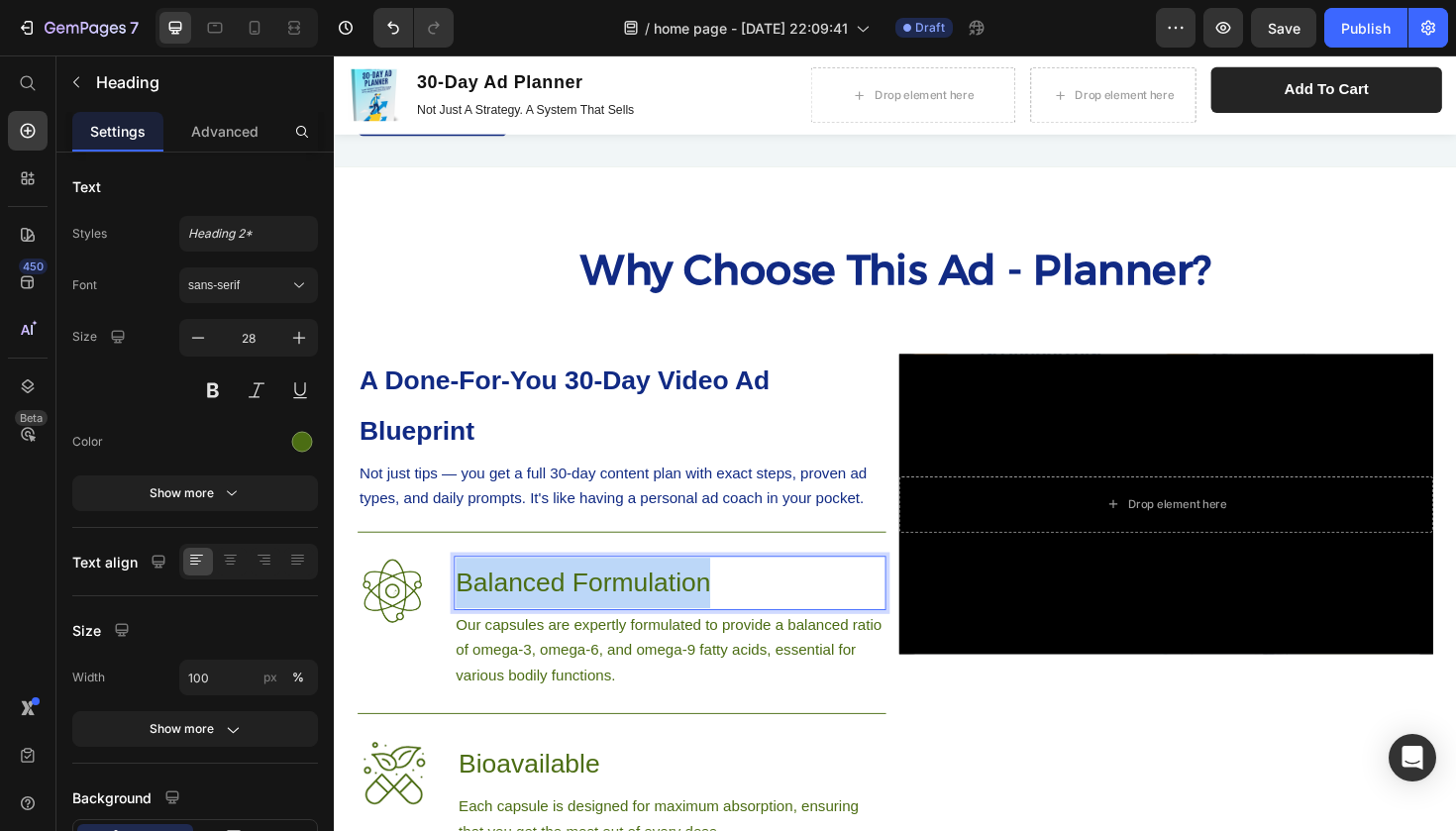 click on "Balanced Formulation" at bounding box center (689, 614) 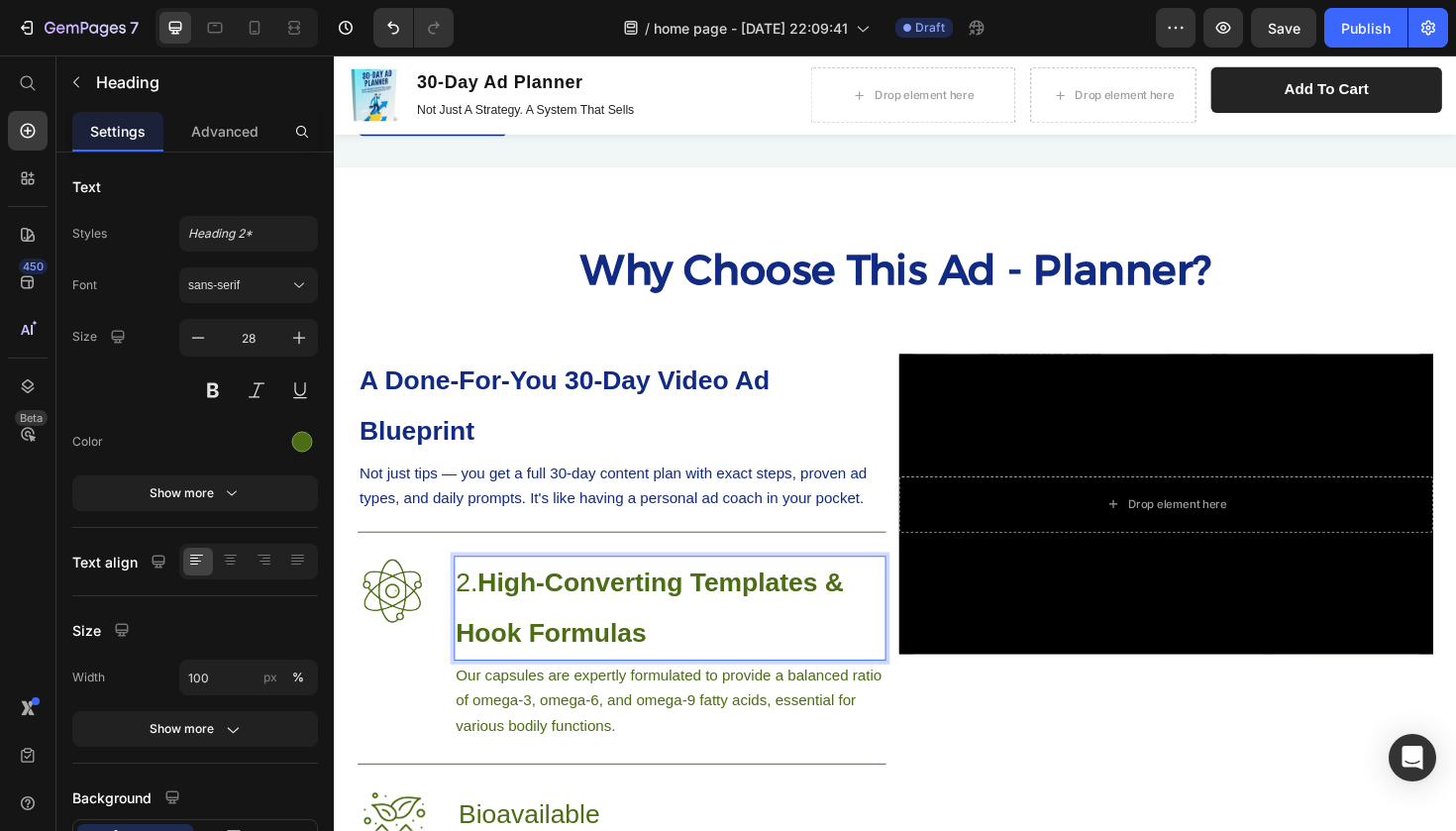 click on "2.  High-Converting Templates & Hook Formulas" at bounding box center [689, 641] 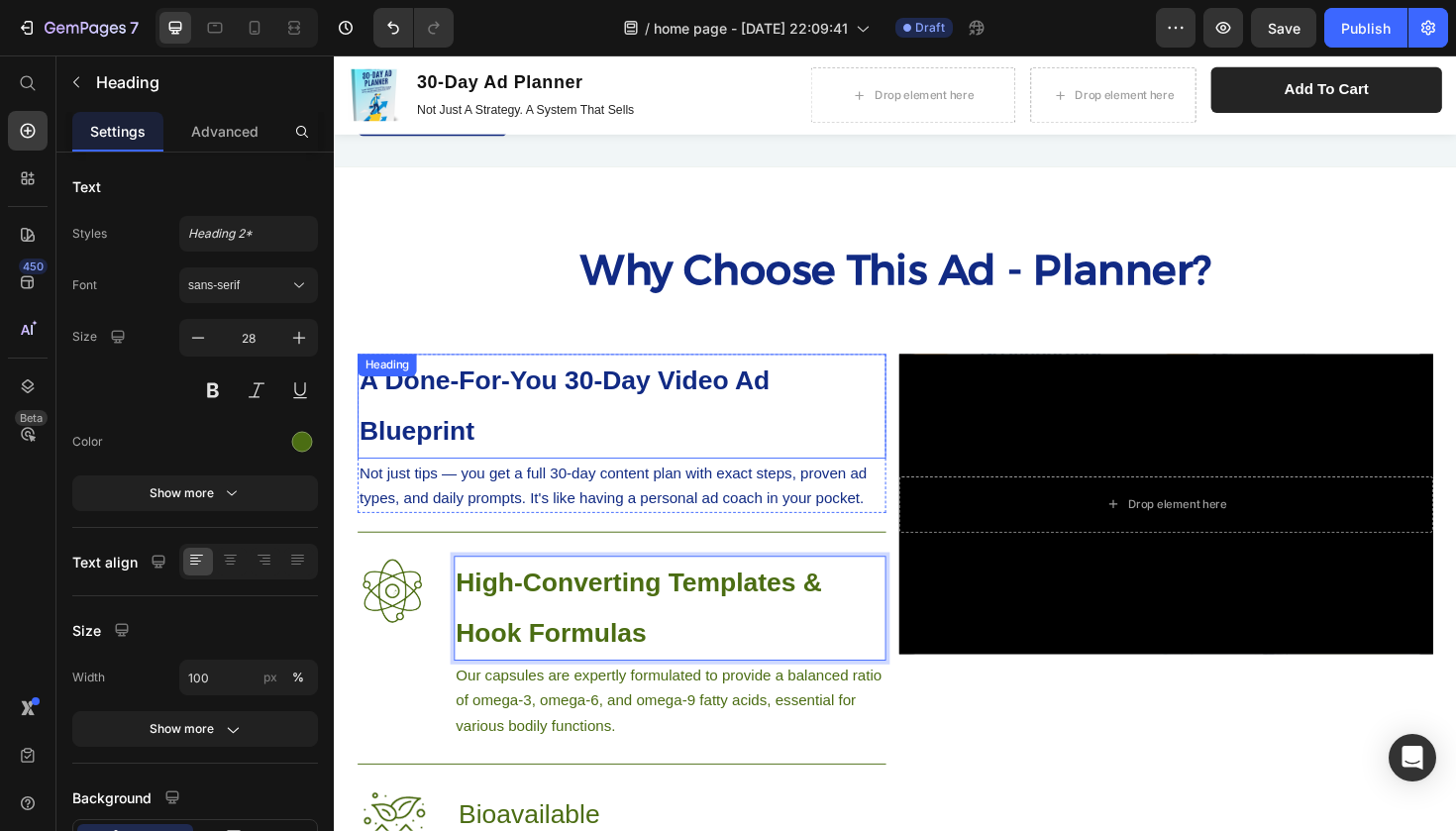 click on "A Done-For-You 30-Day Video Ad Blueprint" at bounding box center [577, 426] 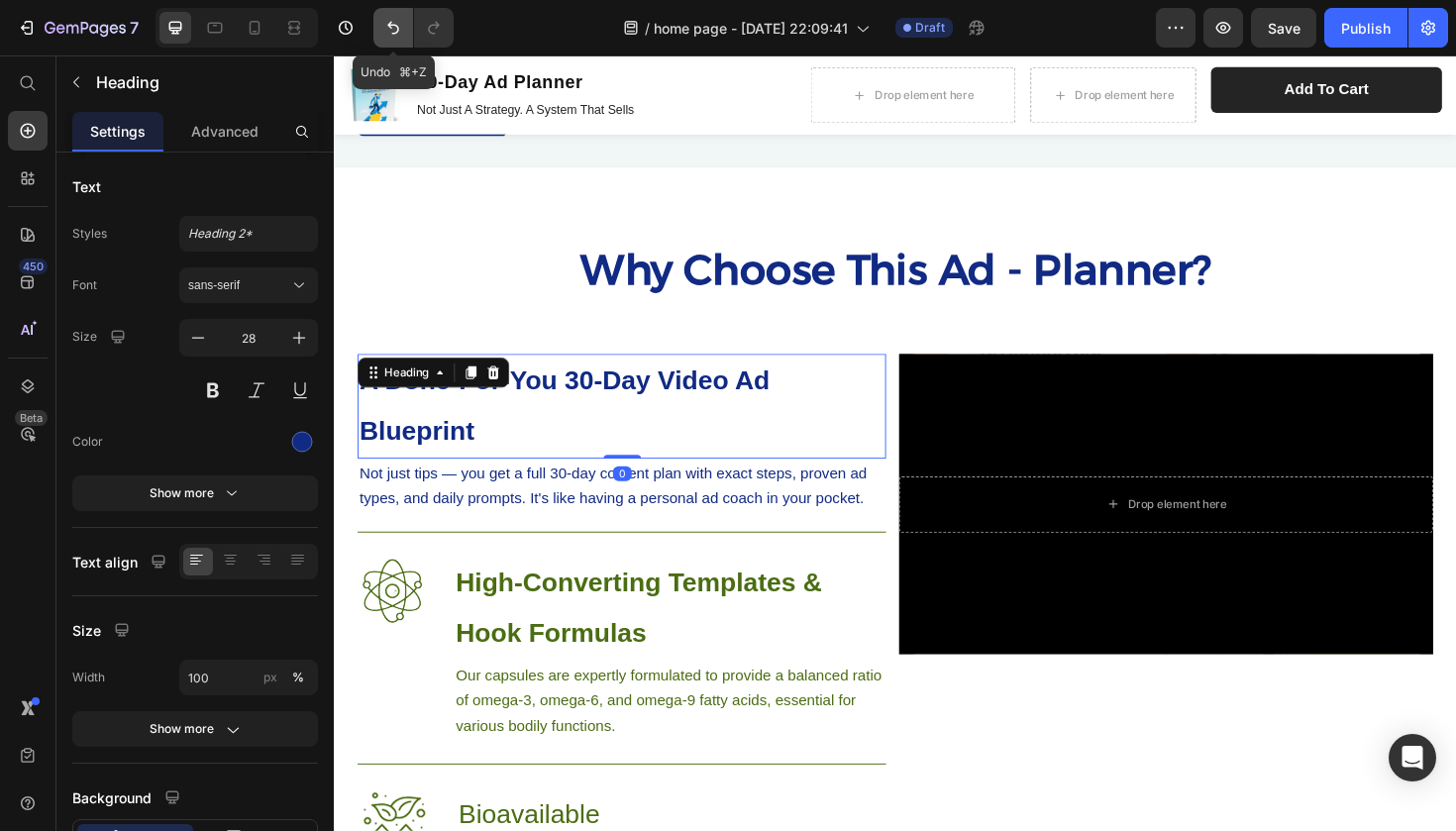 click 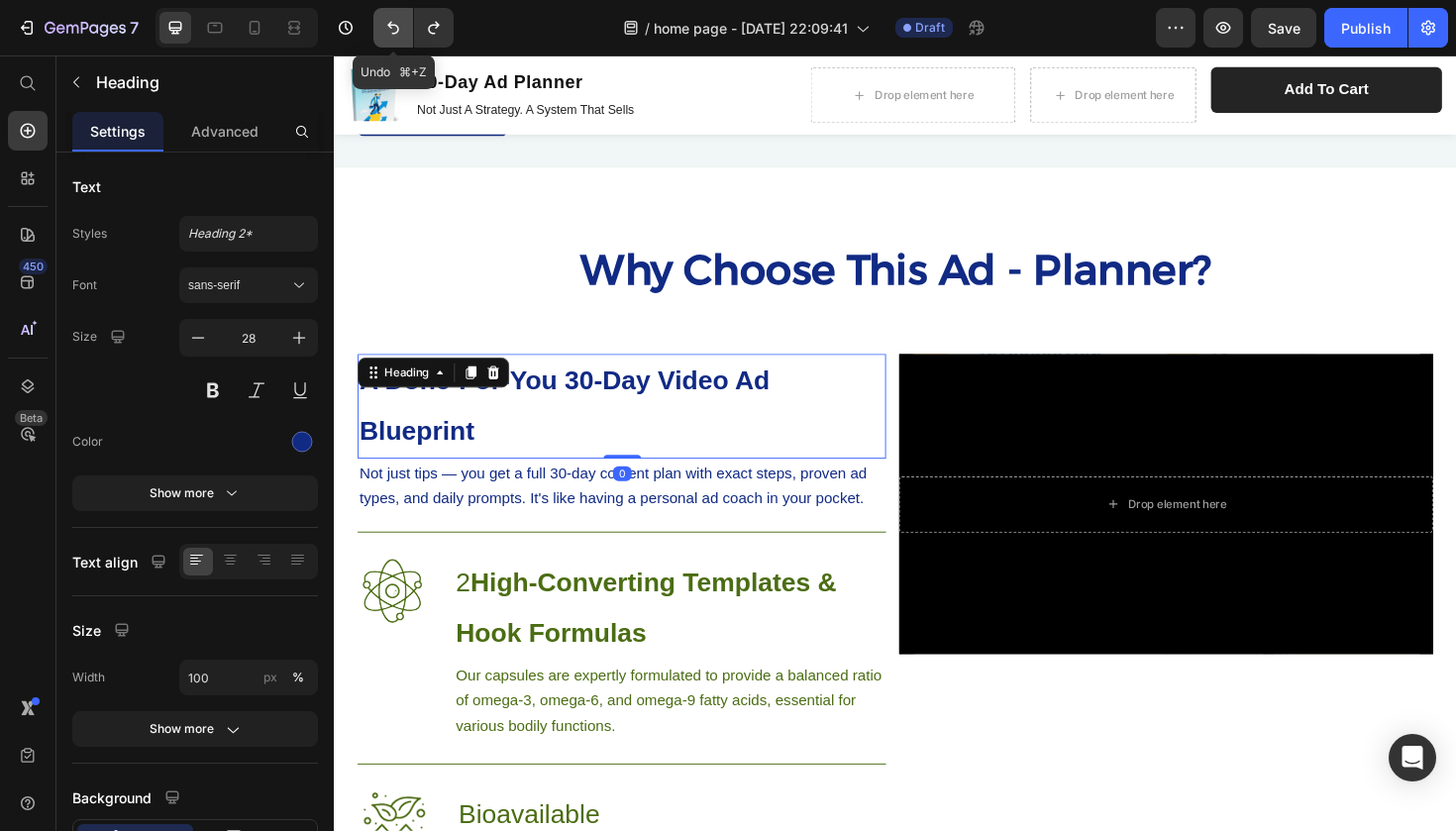 click 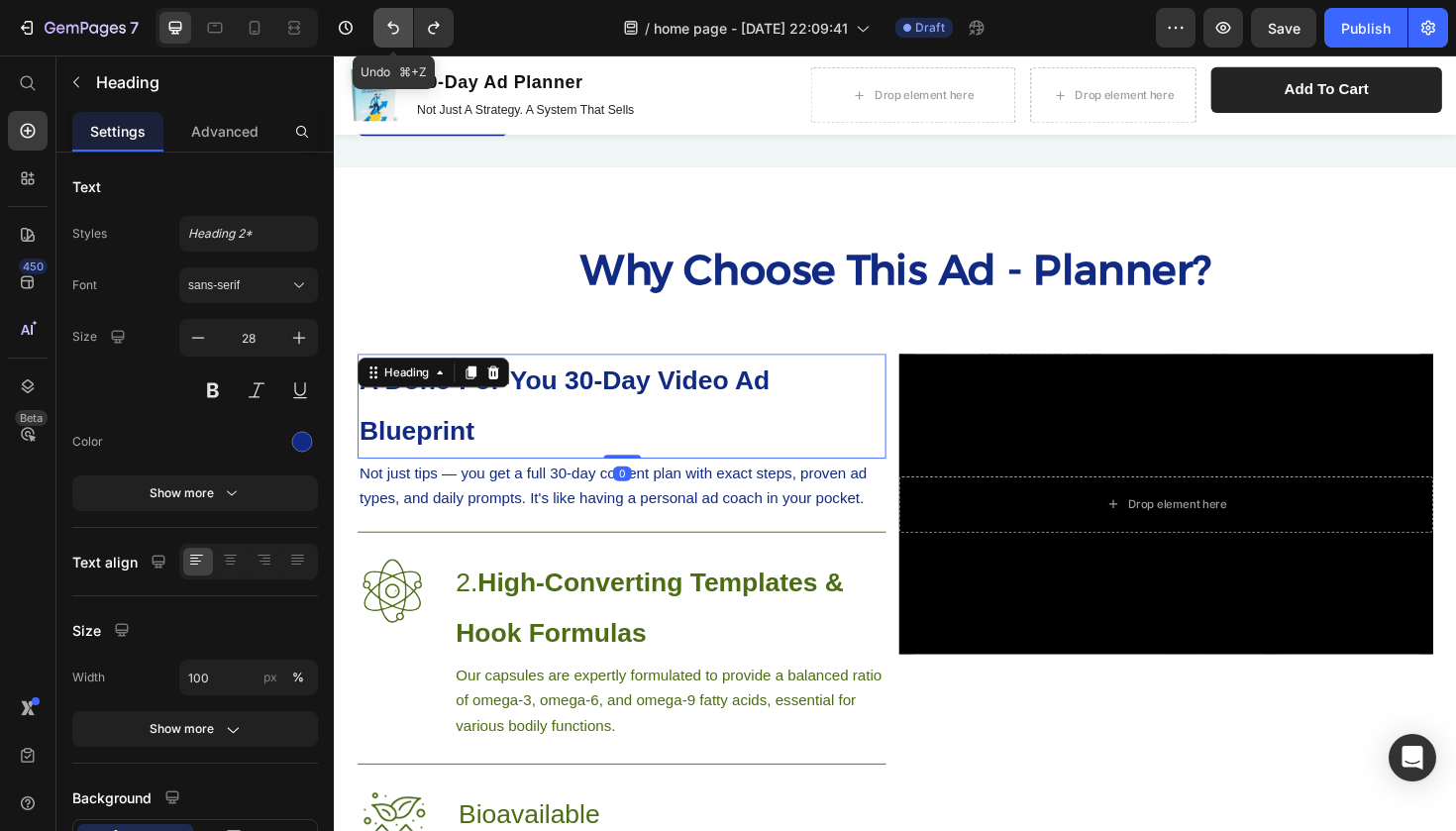 click 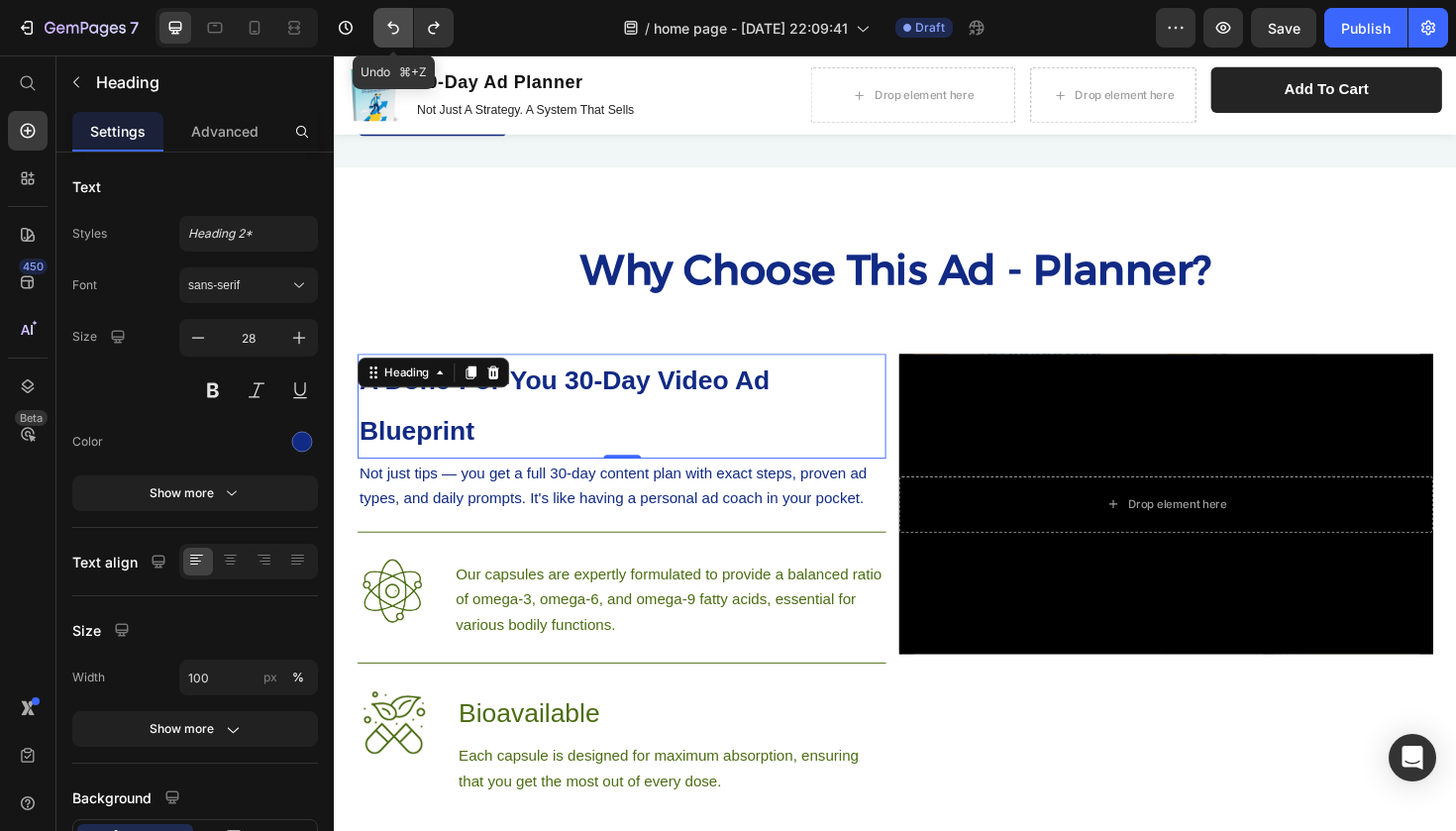 click 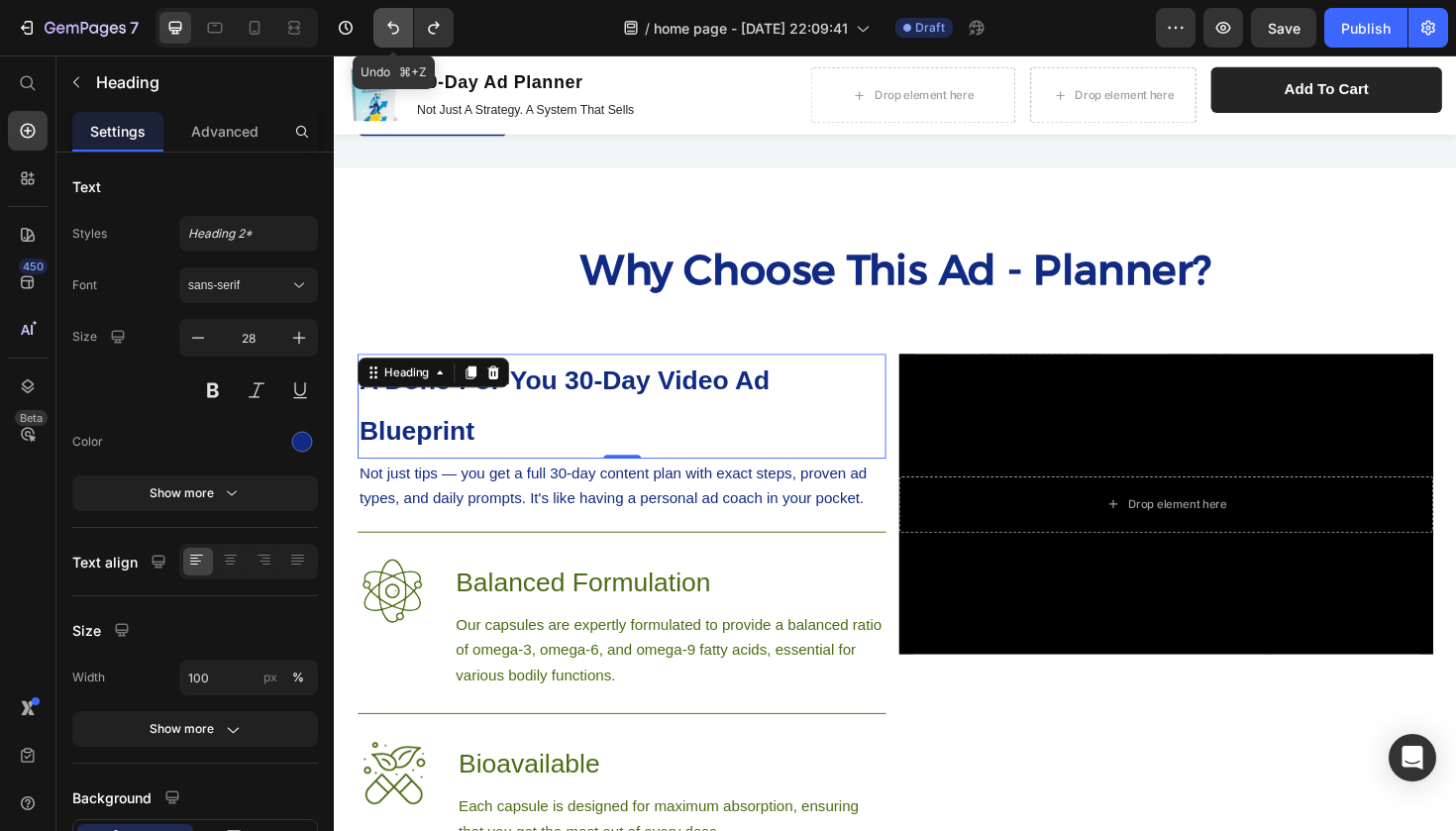 click 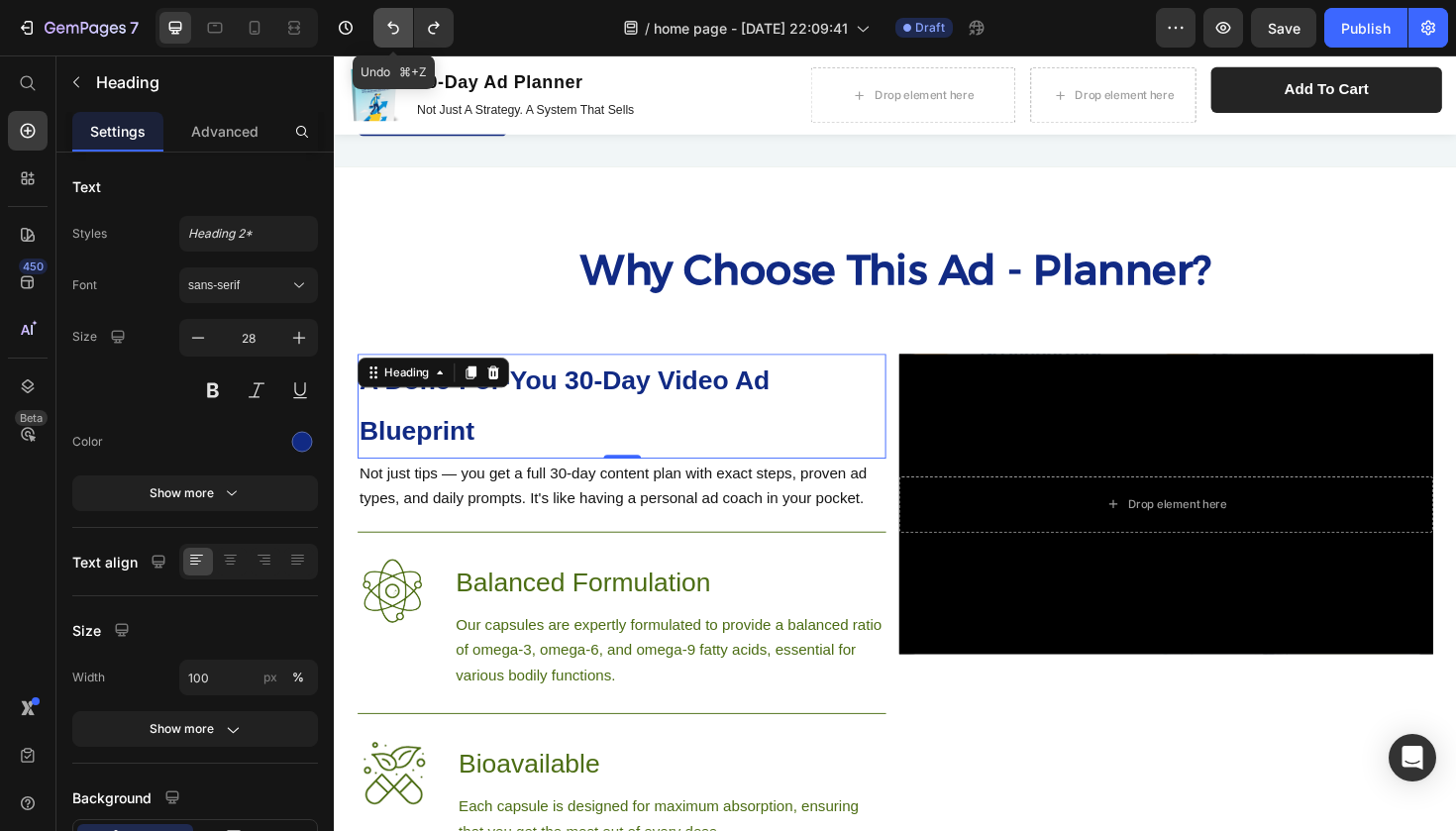 click 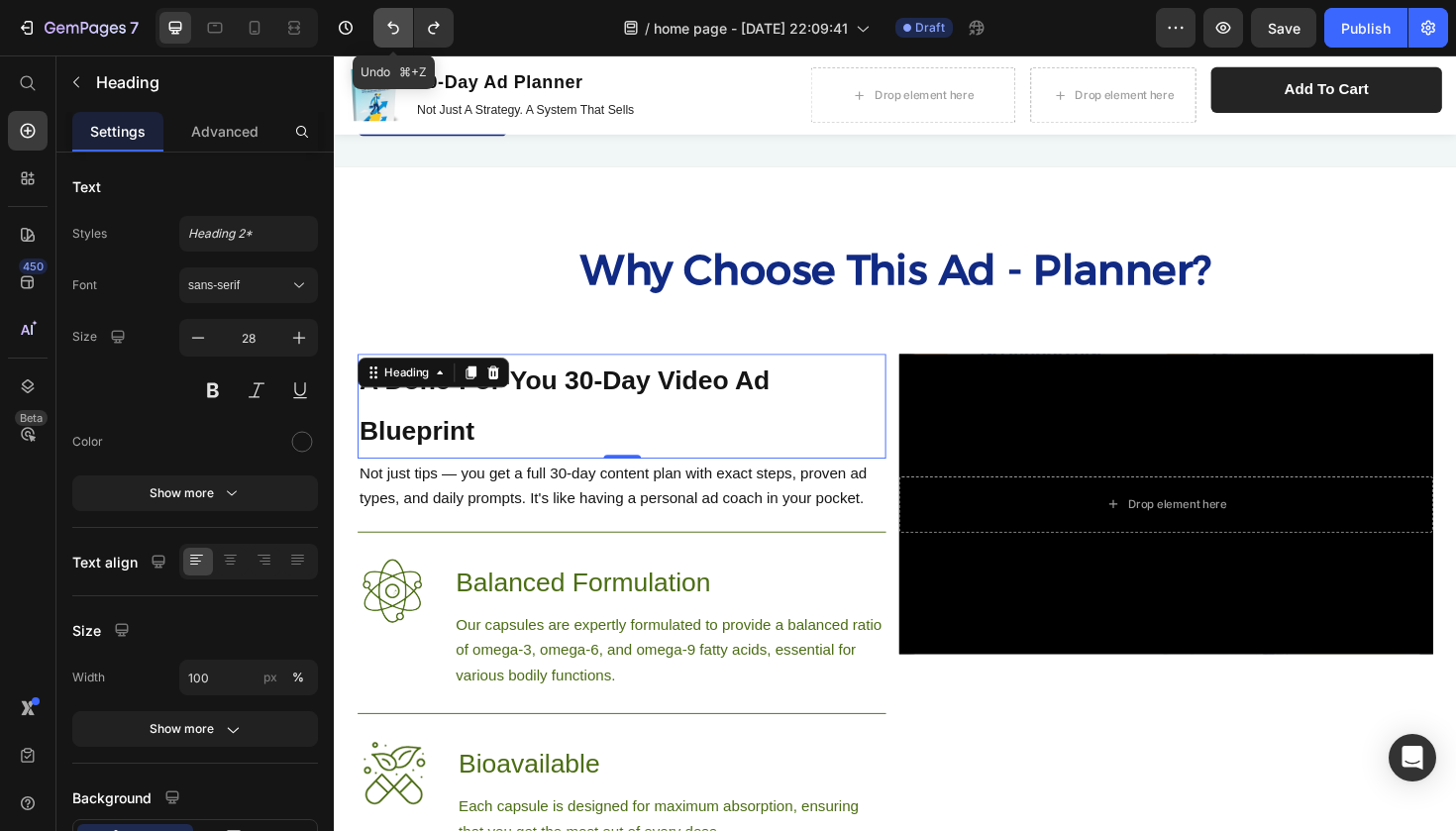 click 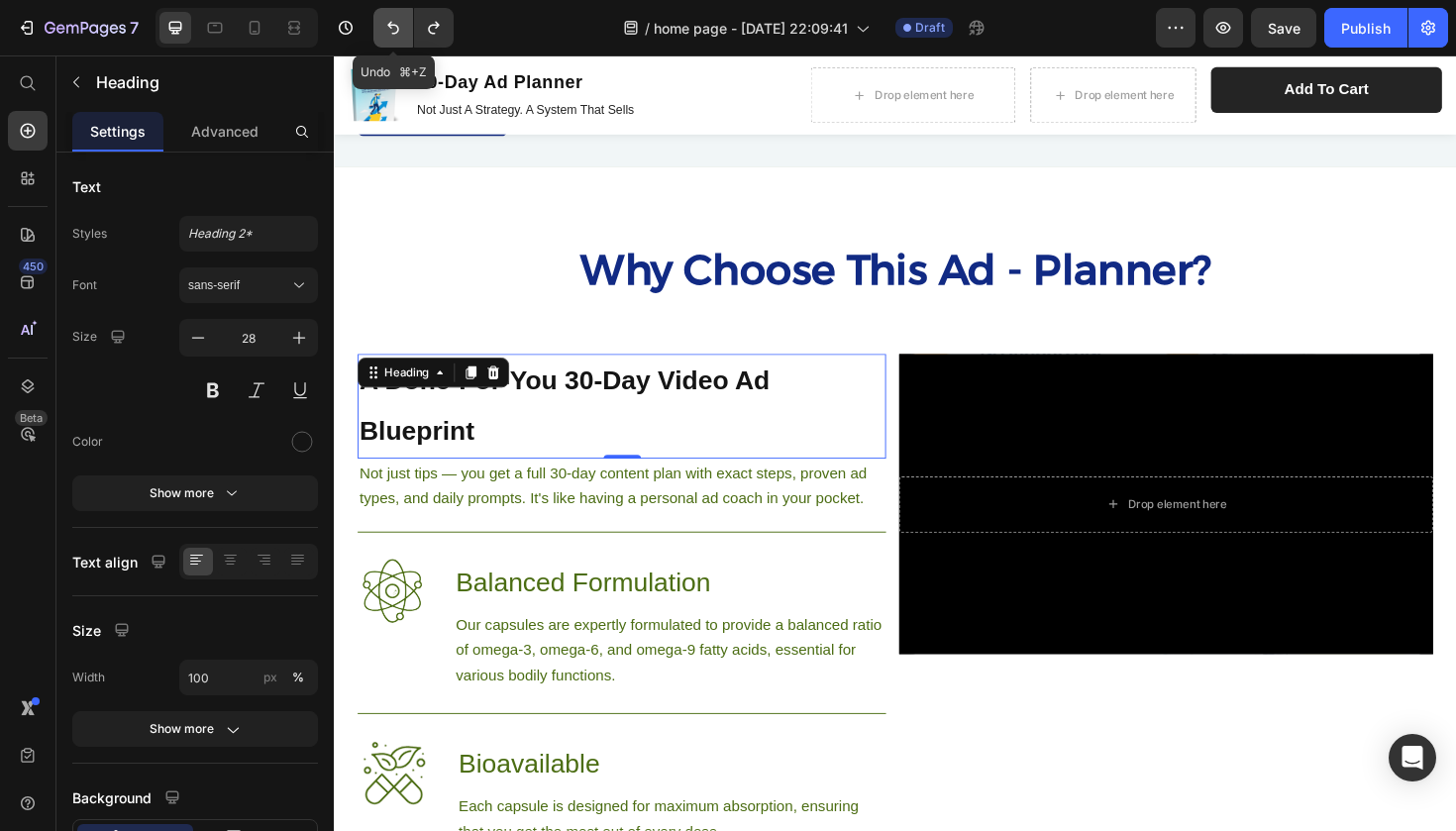 click 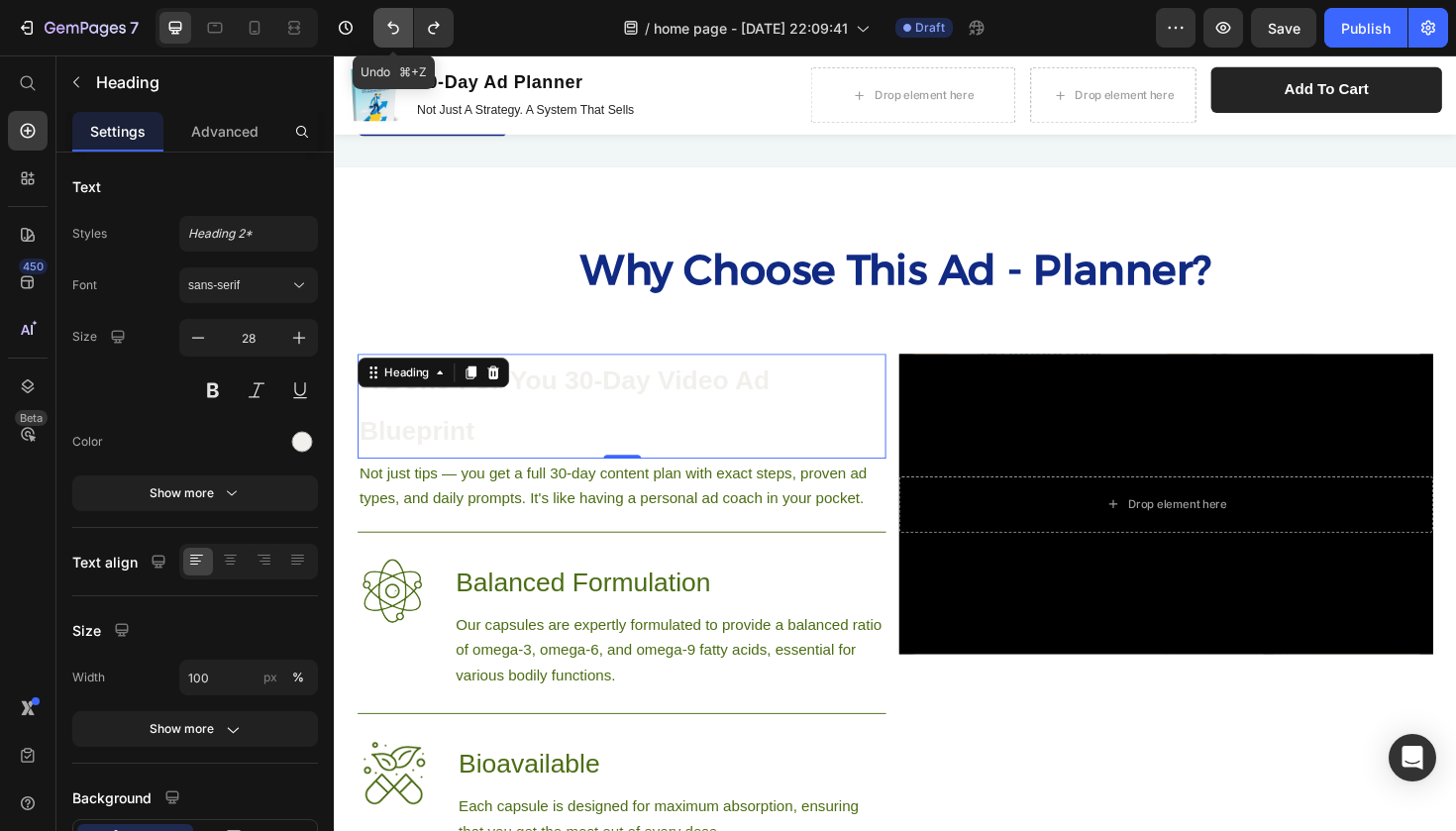 click 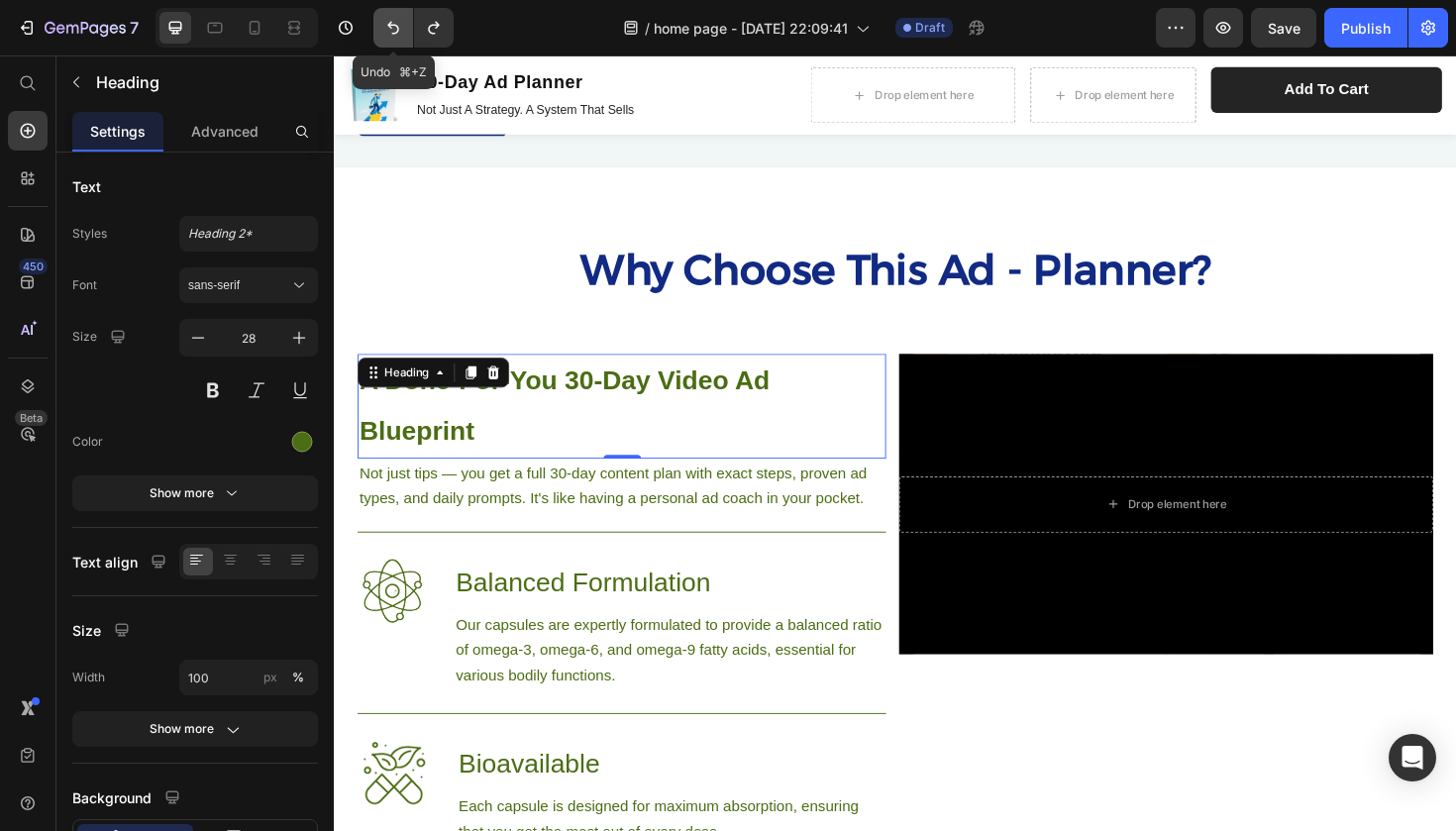 click 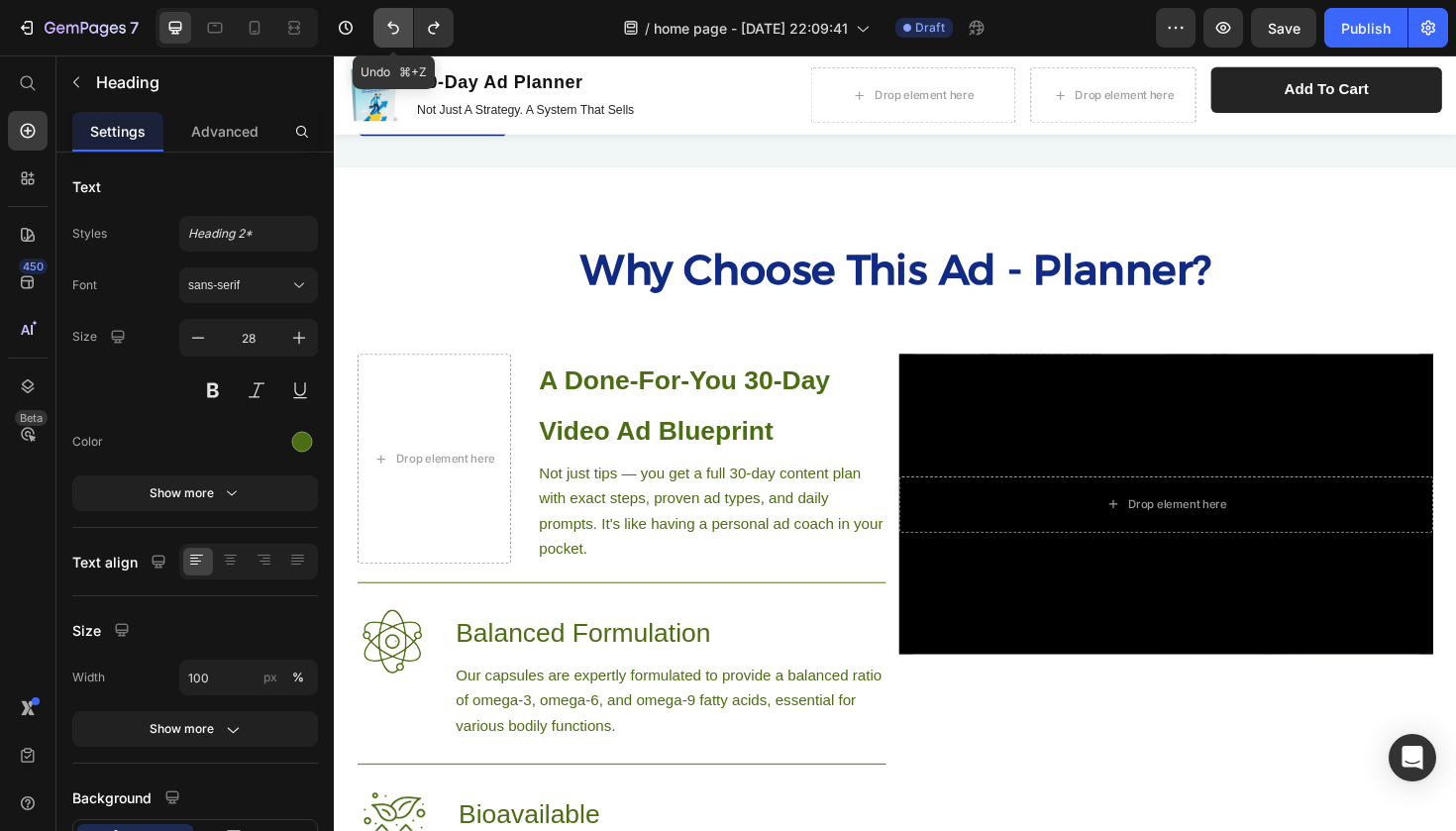 click 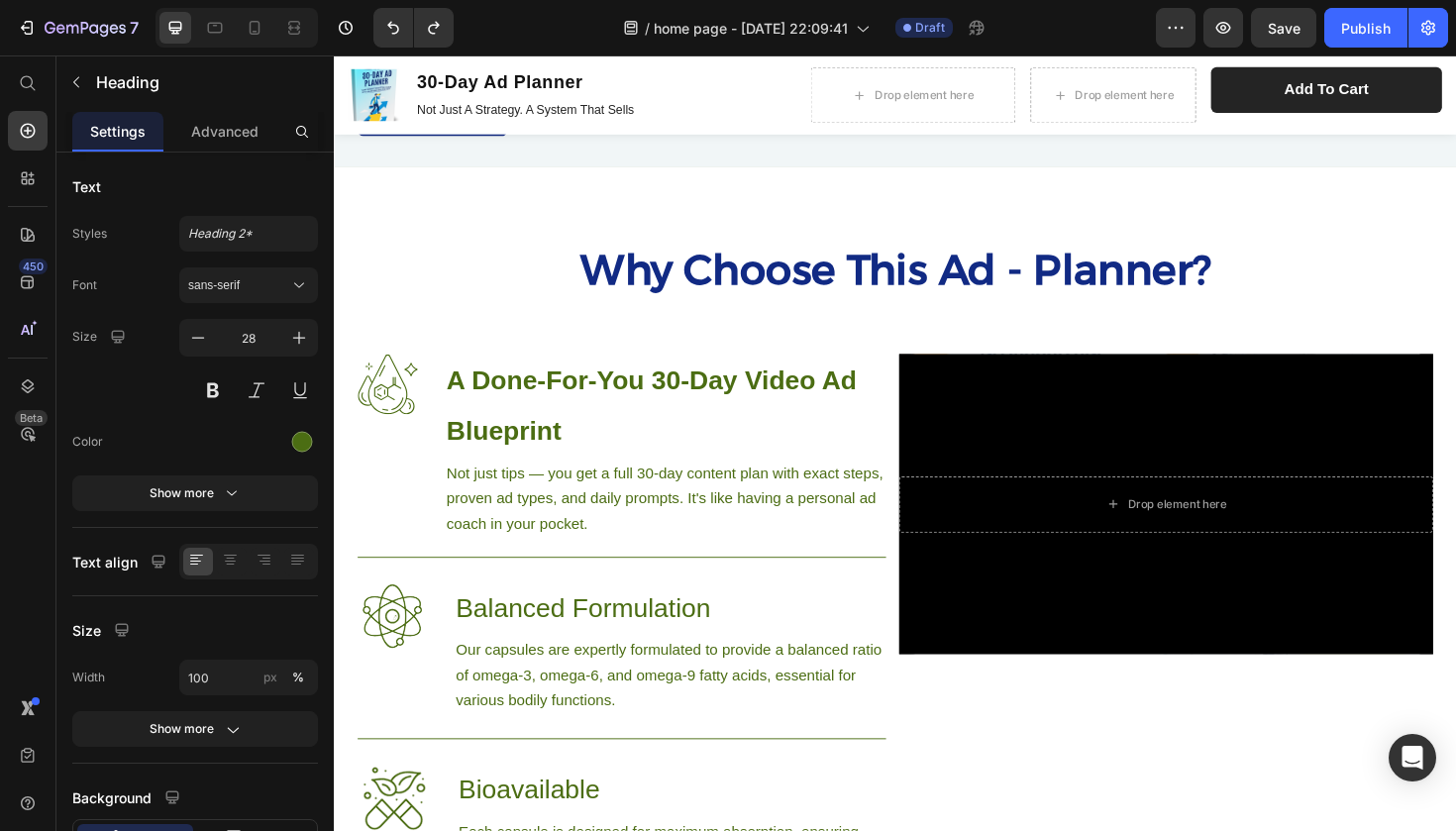 click on "A Done-For-You 30-Day Video Ad Blueprint" at bounding box center (684, 427) 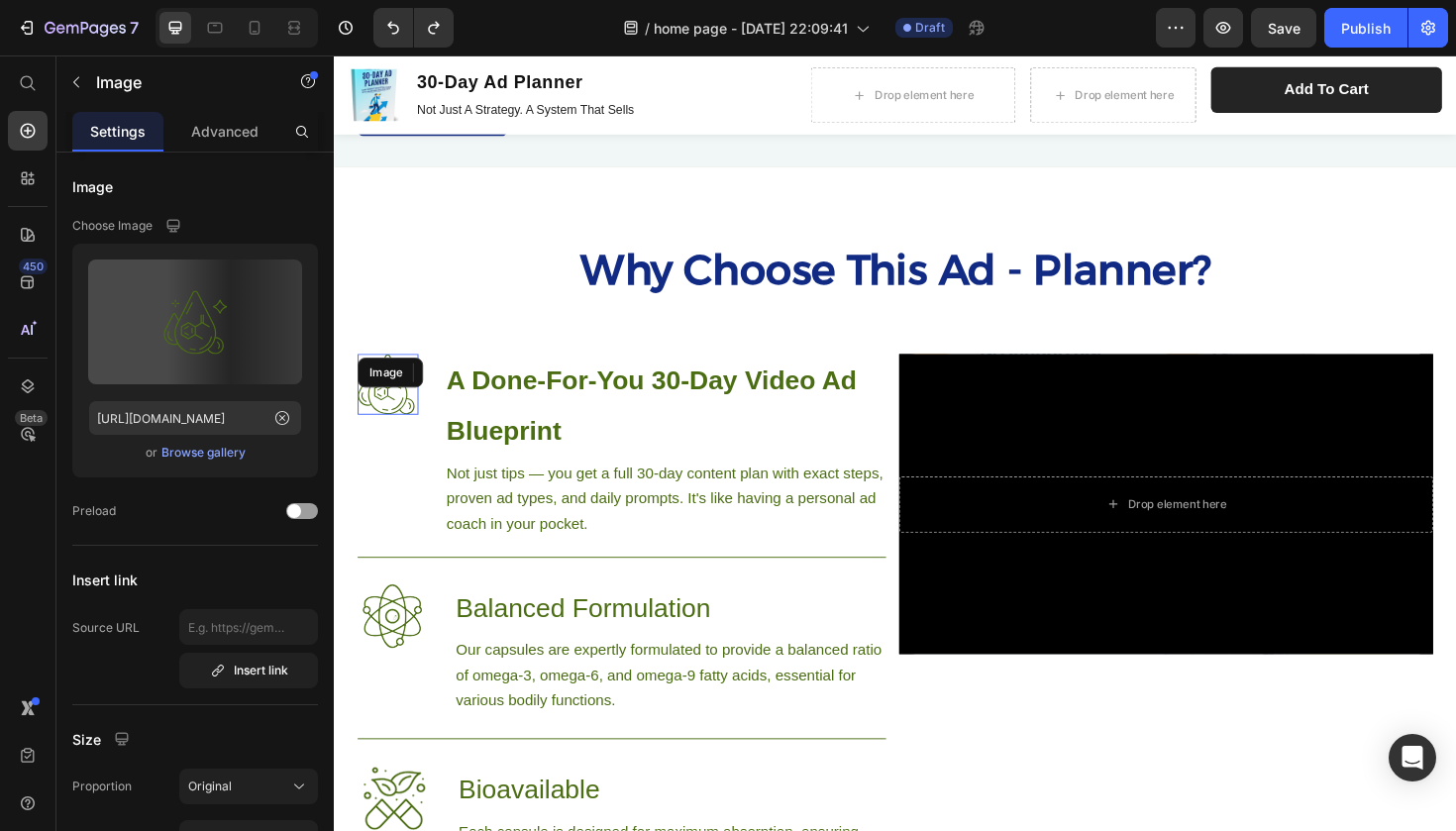 click at bounding box center (390, 403) 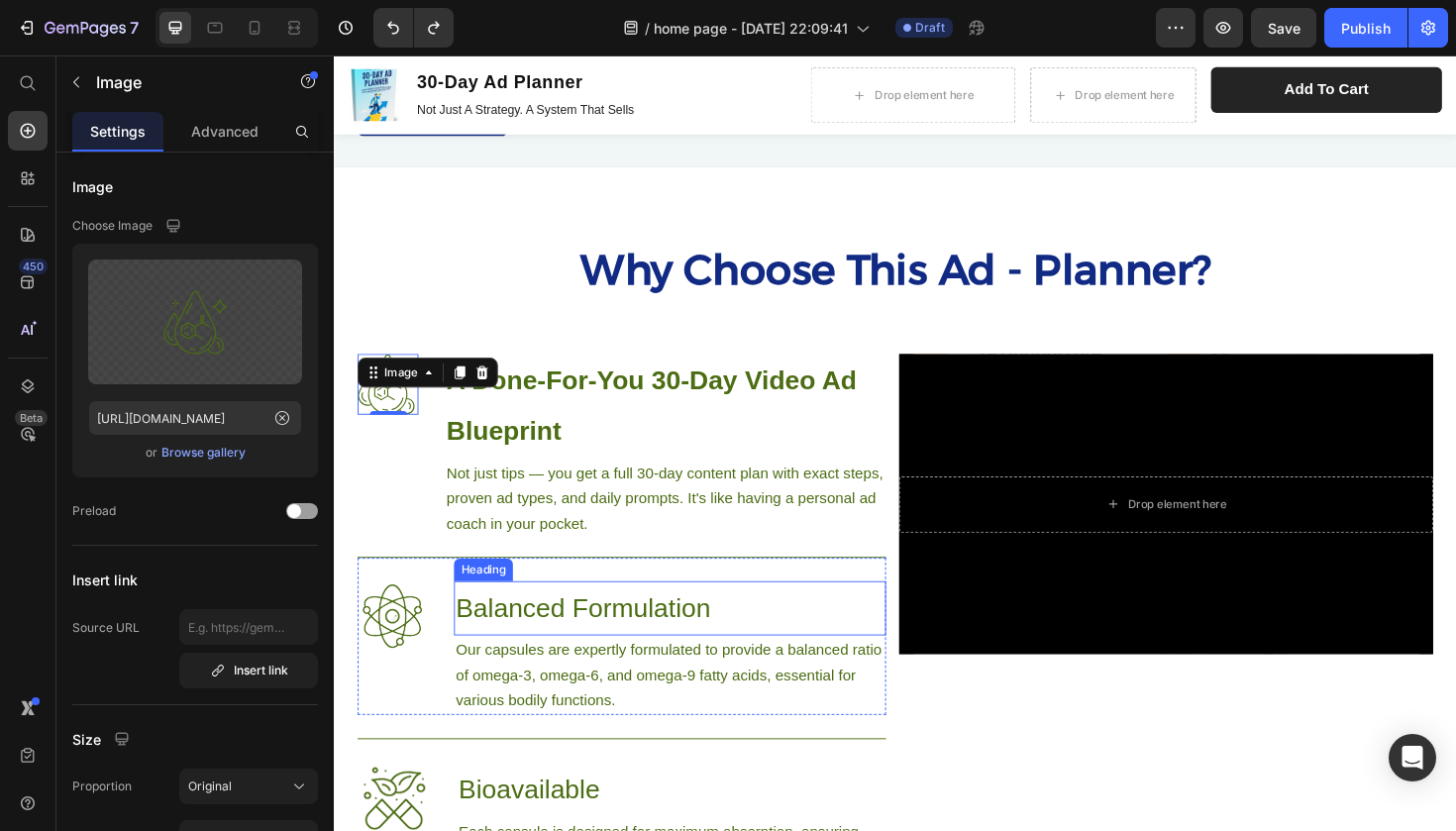 click on "Balanced Formulation" at bounding box center [689, 641] 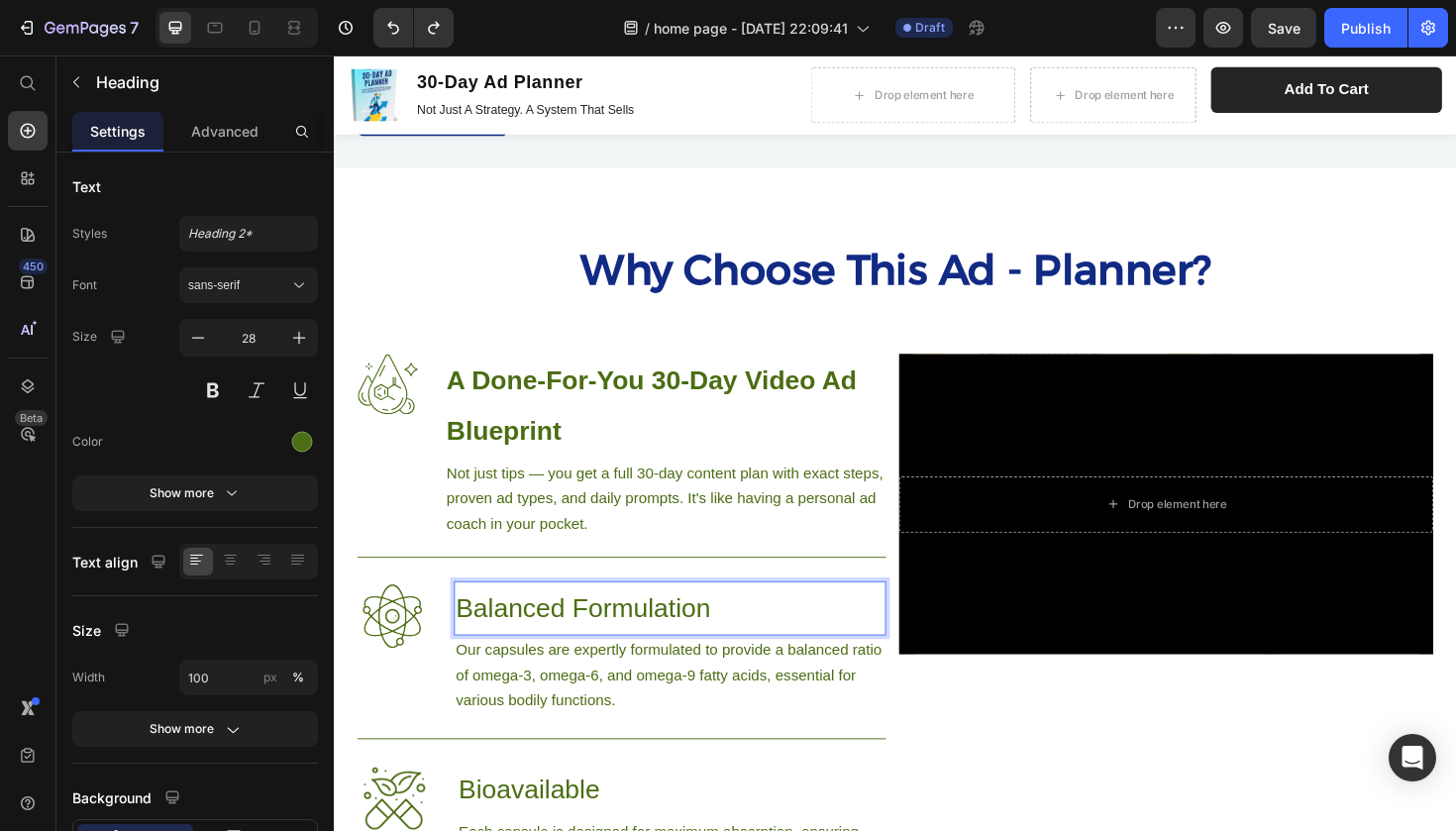 click on "Balanced Formulation" at bounding box center (689, 641) 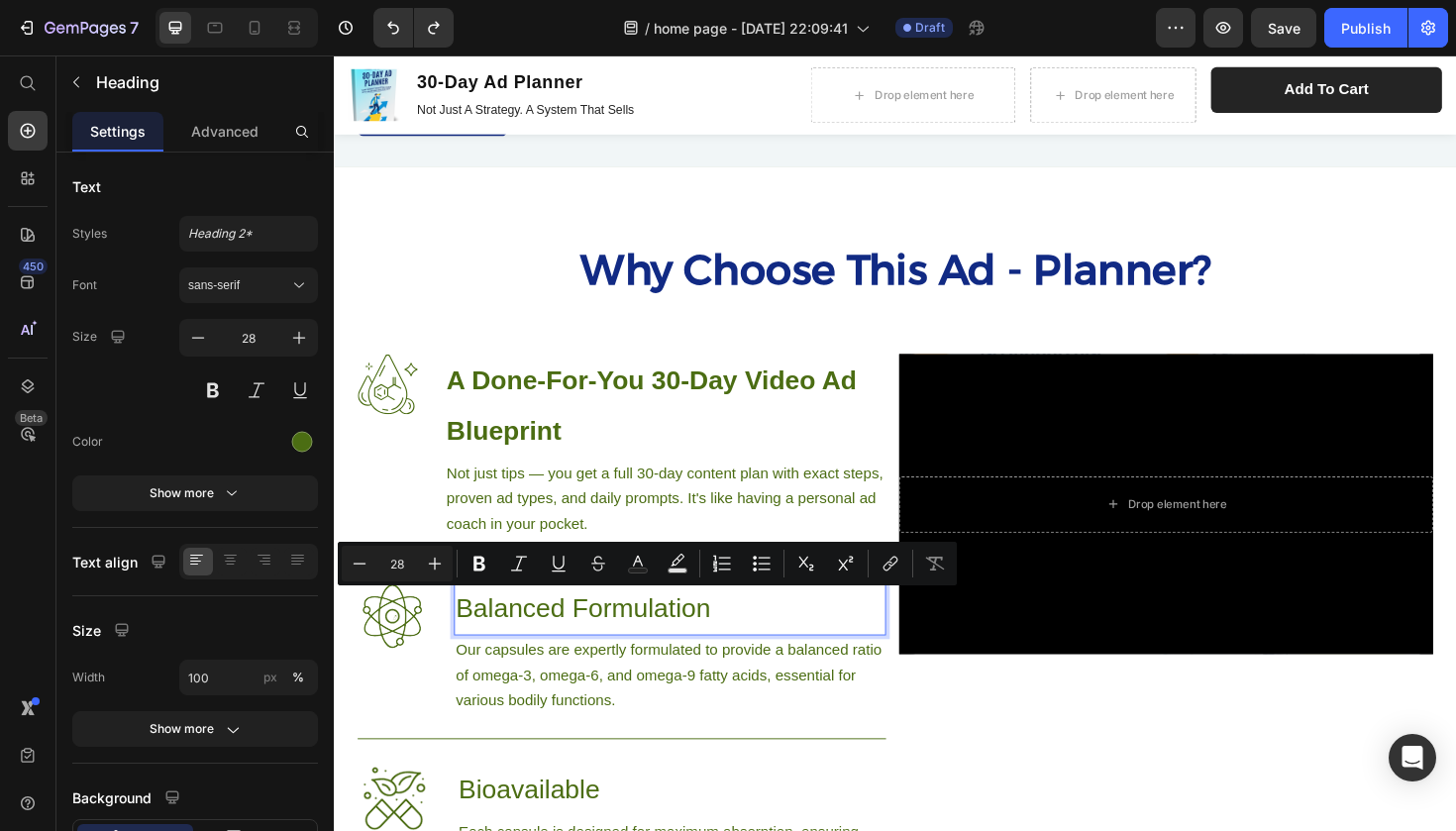 click on "Balanced Formulation" at bounding box center [689, 641] 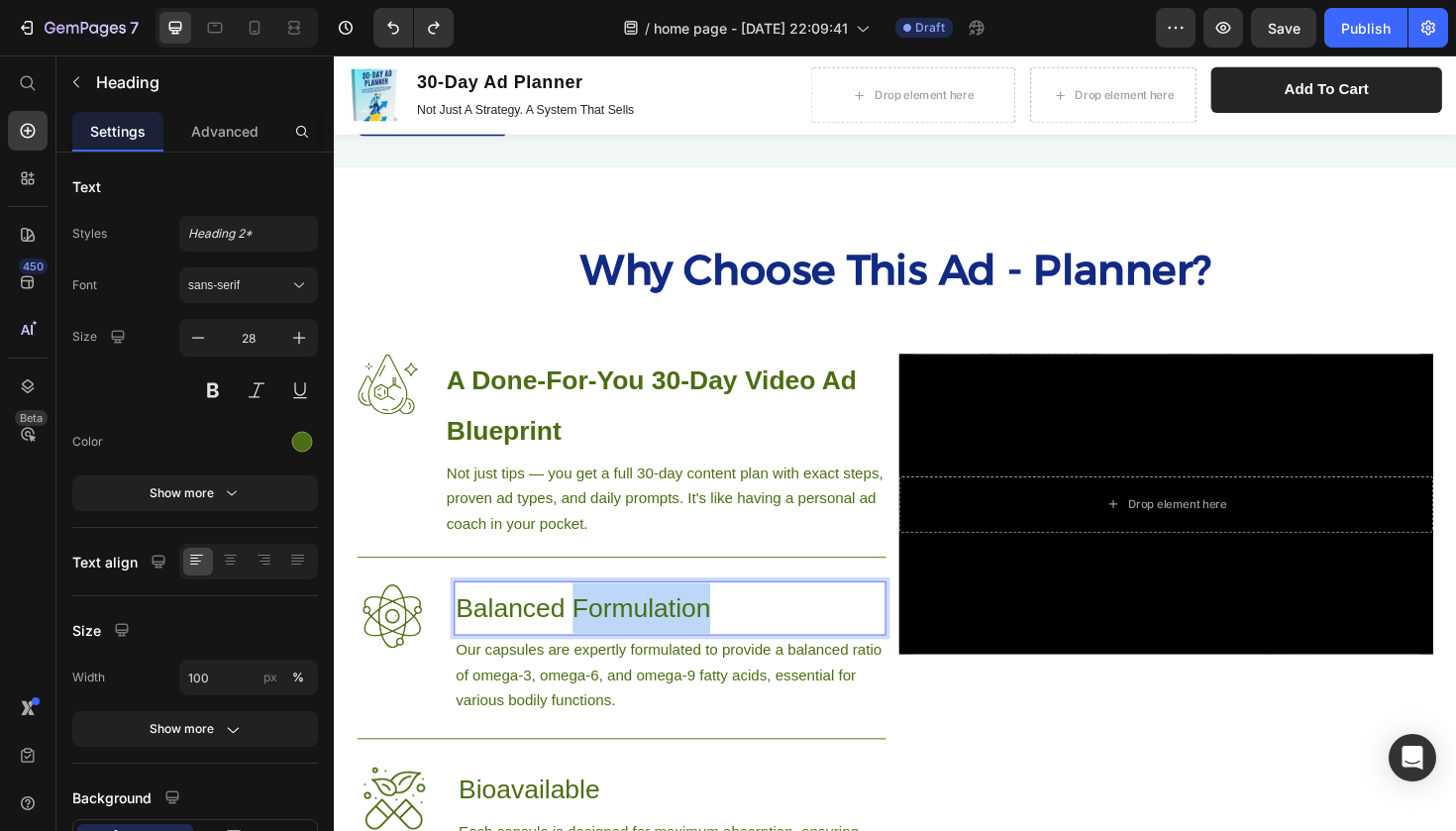 click on "Balanced Formulation" at bounding box center [689, 641] 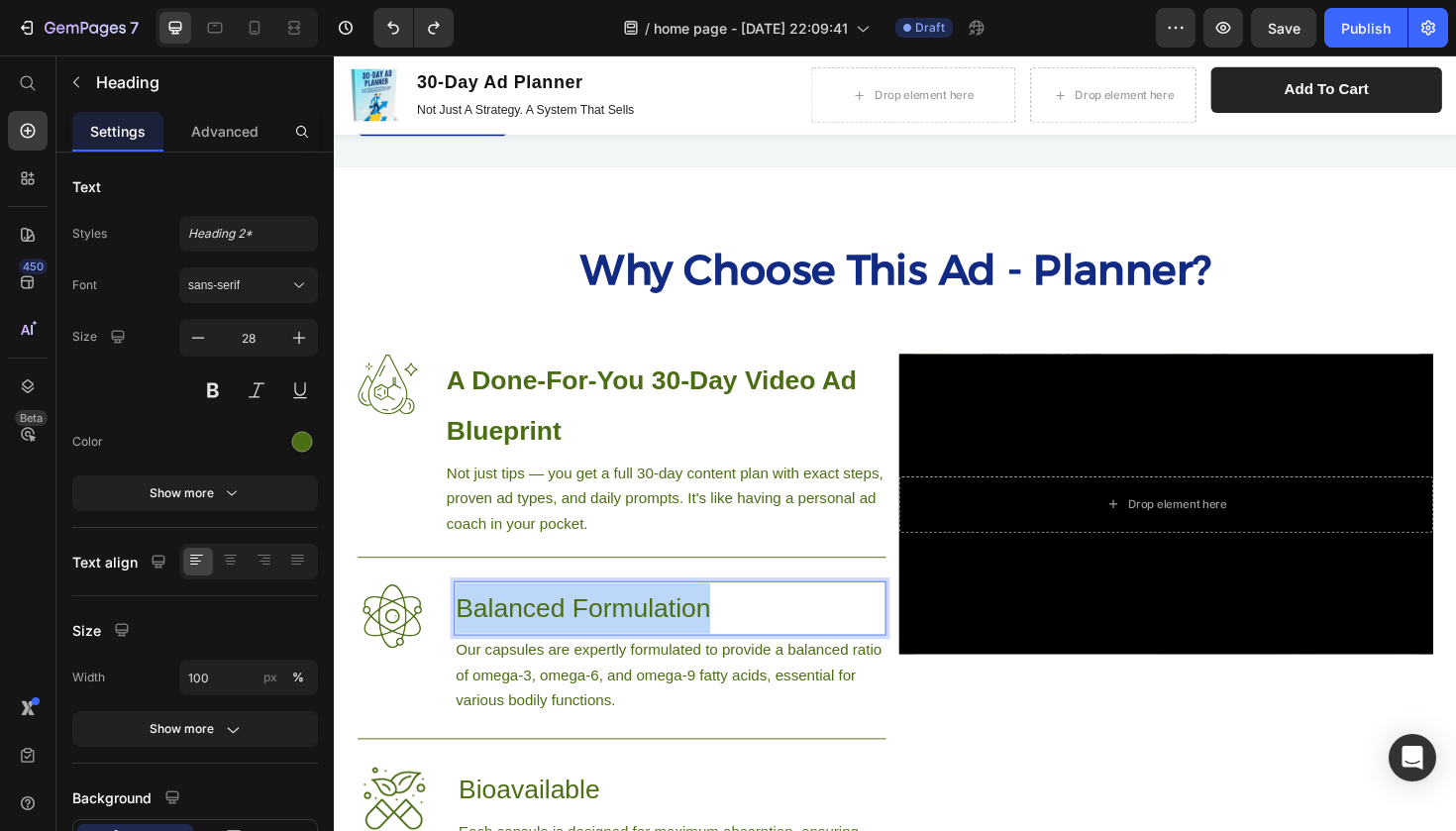 click on "Balanced Formulation" at bounding box center [689, 641] 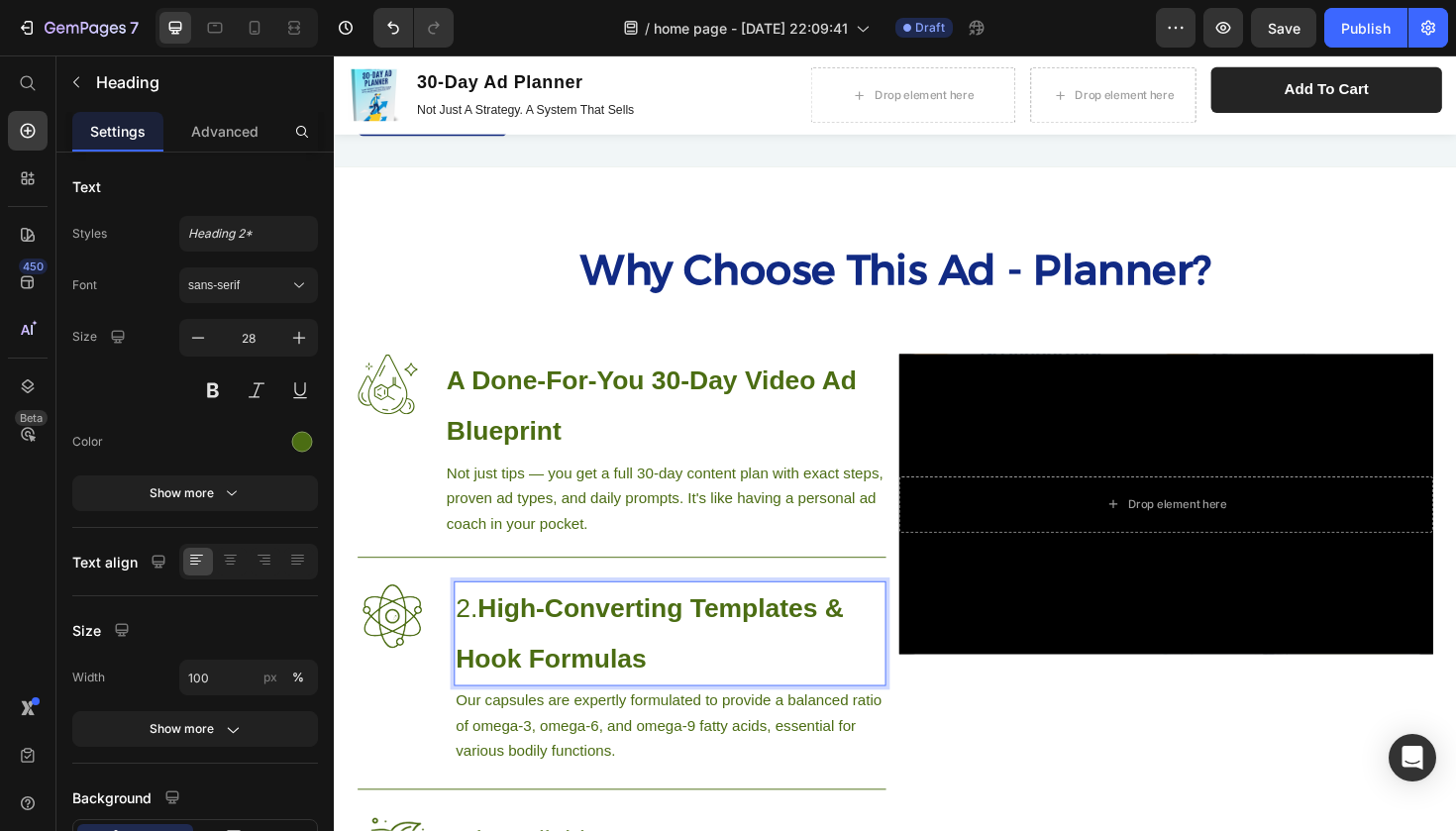 click on "2.  High-Converting Templates & Hook Formulas" at bounding box center [689, 668] 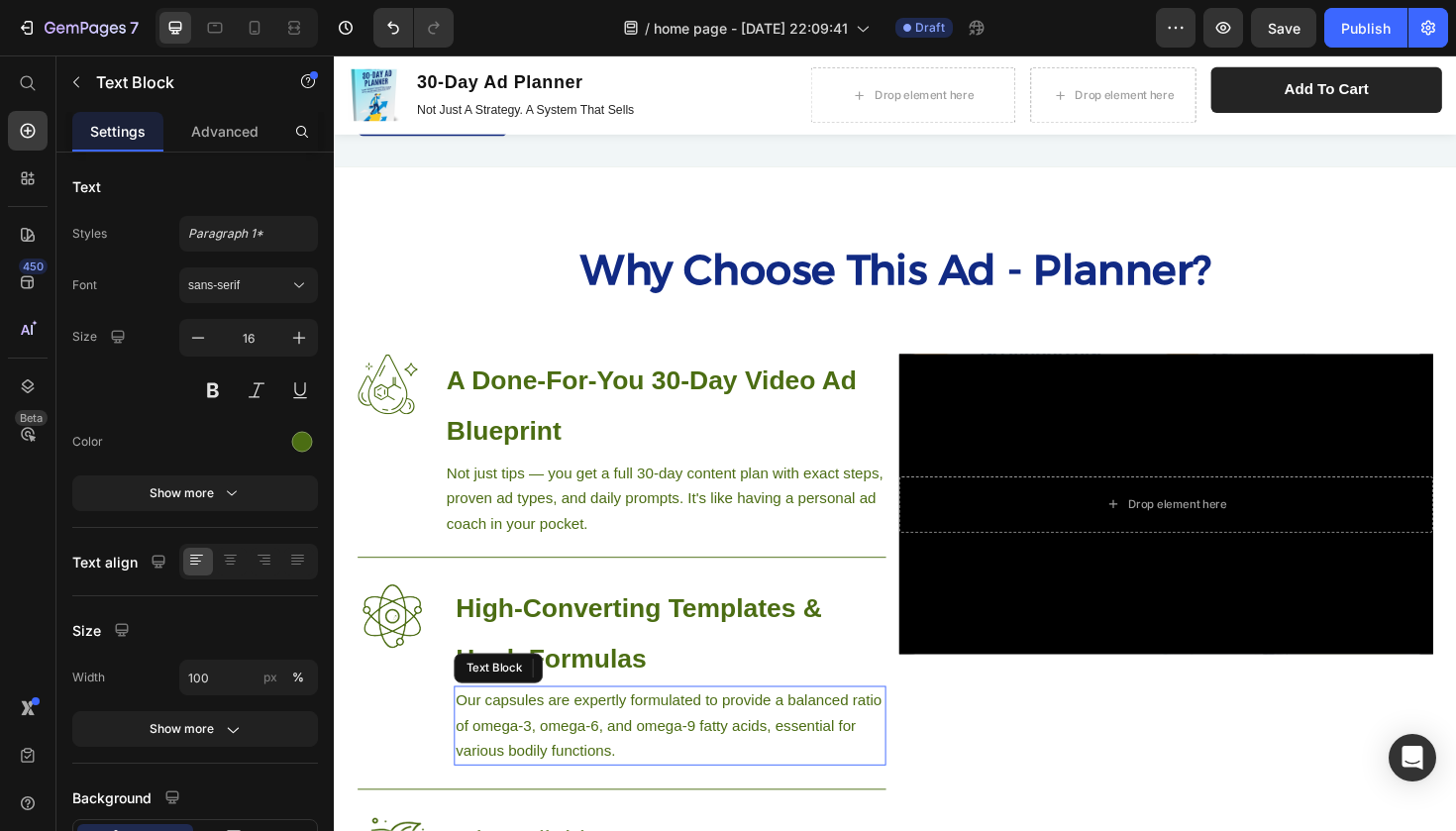 click on "Our capsules are expertly formulated to provide a balanced ratio of omega-3, omega-6, and omega-9 fatty acids, essential for various bodily functions." at bounding box center [689, 765] 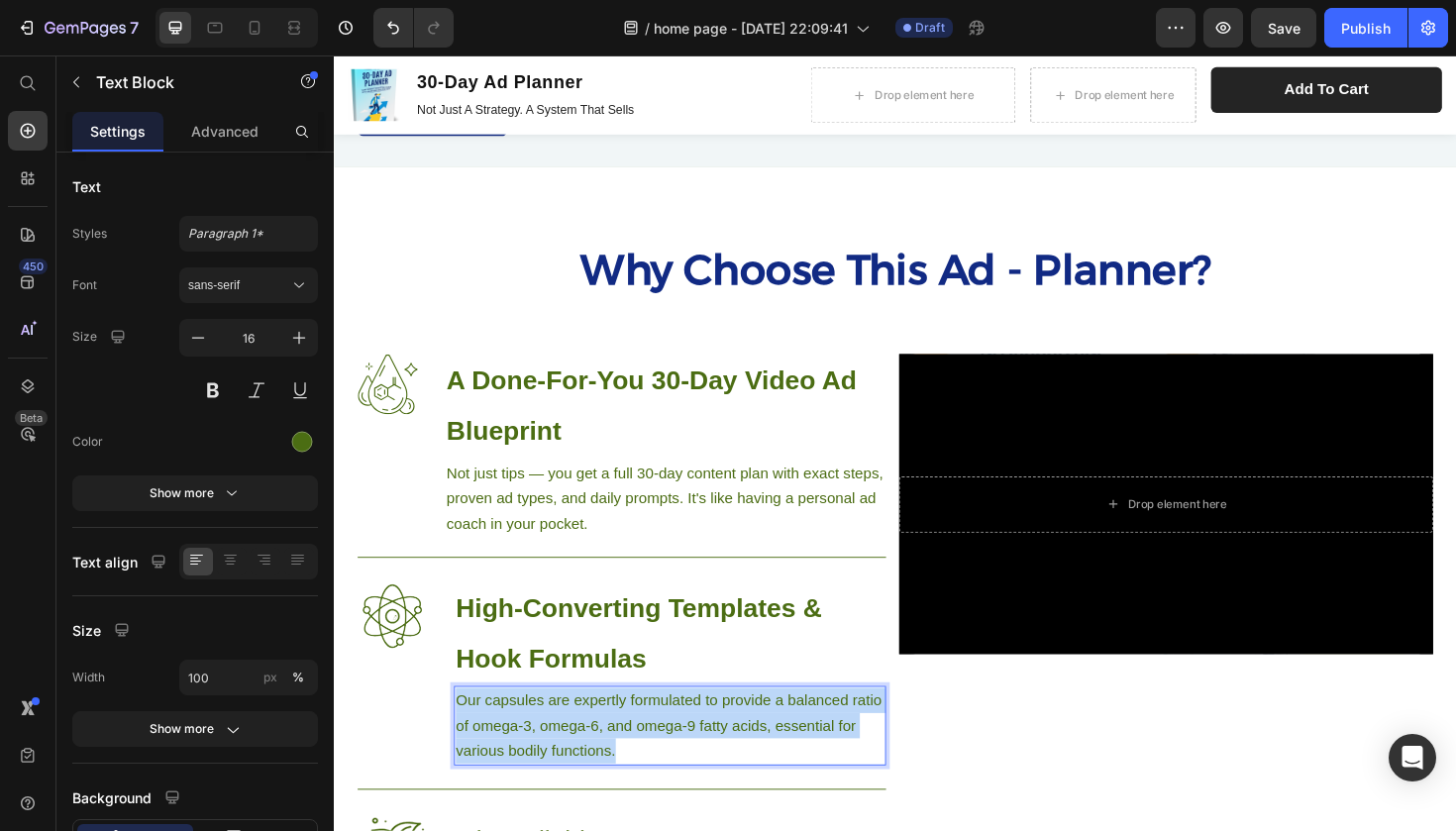 click on "Our capsules are expertly formulated to provide a balanced ratio of omega-3, omega-6, and omega-9 fatty acids, essential for various bodily functions." at bounding box center [689, 765] 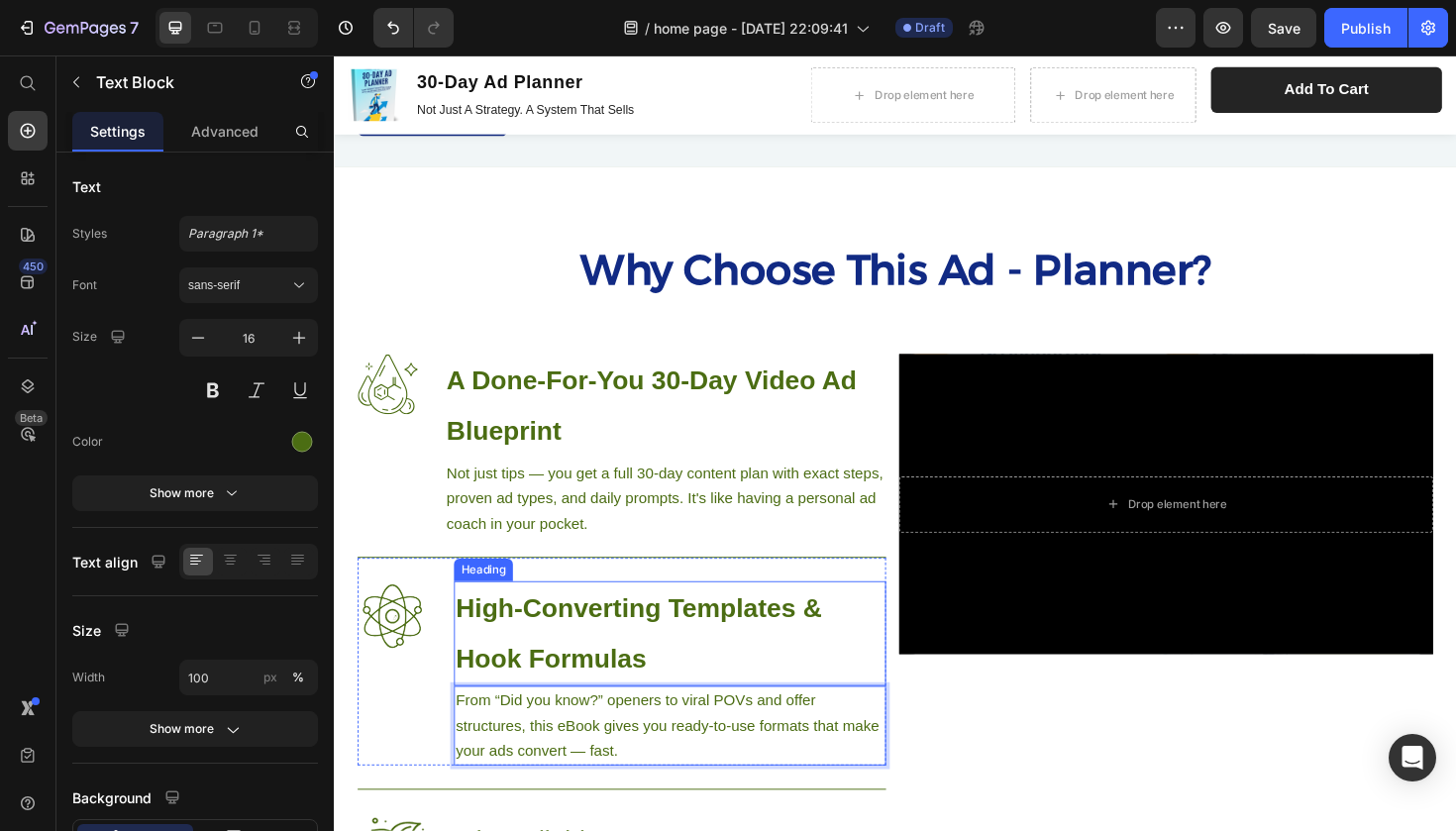 click on "⁠⁠⁠⁠⁠⁠⁠ High-Converting Templates & Hook Formulas" at bounding box center [689, 668] 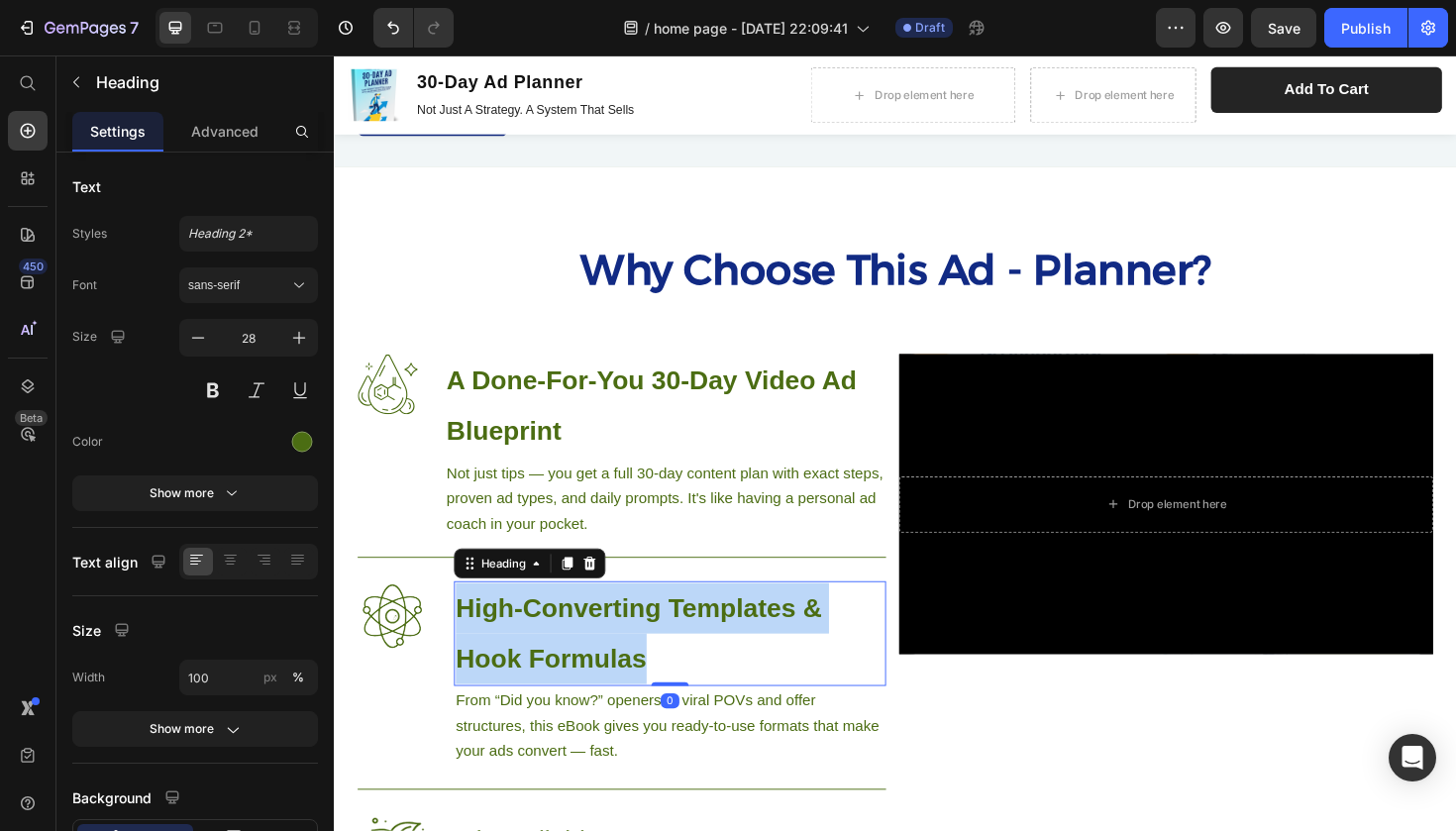 click on "High-Converting Templates & Hook Formulas" at bounding box center [689, 668] 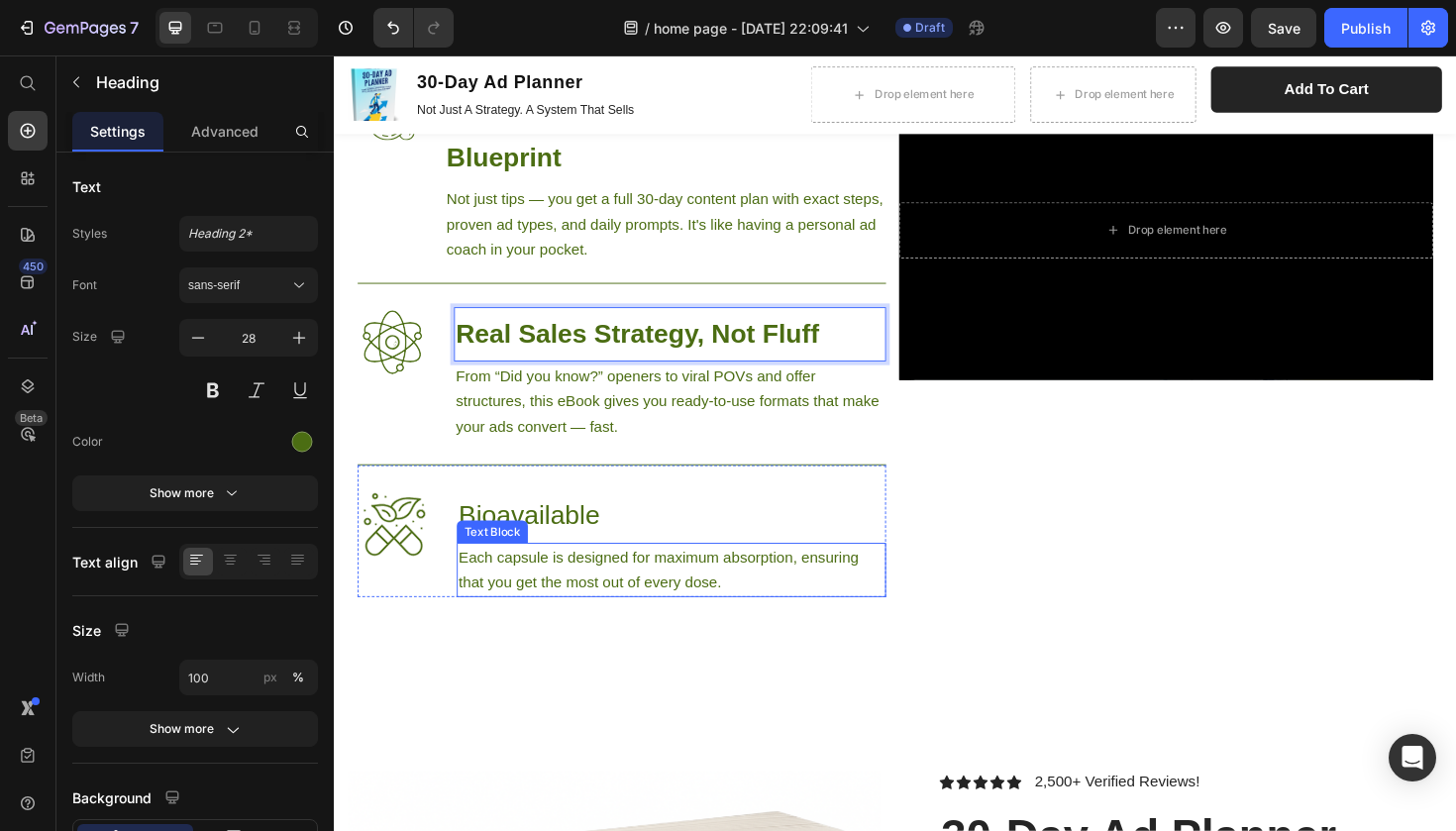 scroll, scrollTop: 1127, scrollLeft: 0, axis: vertical 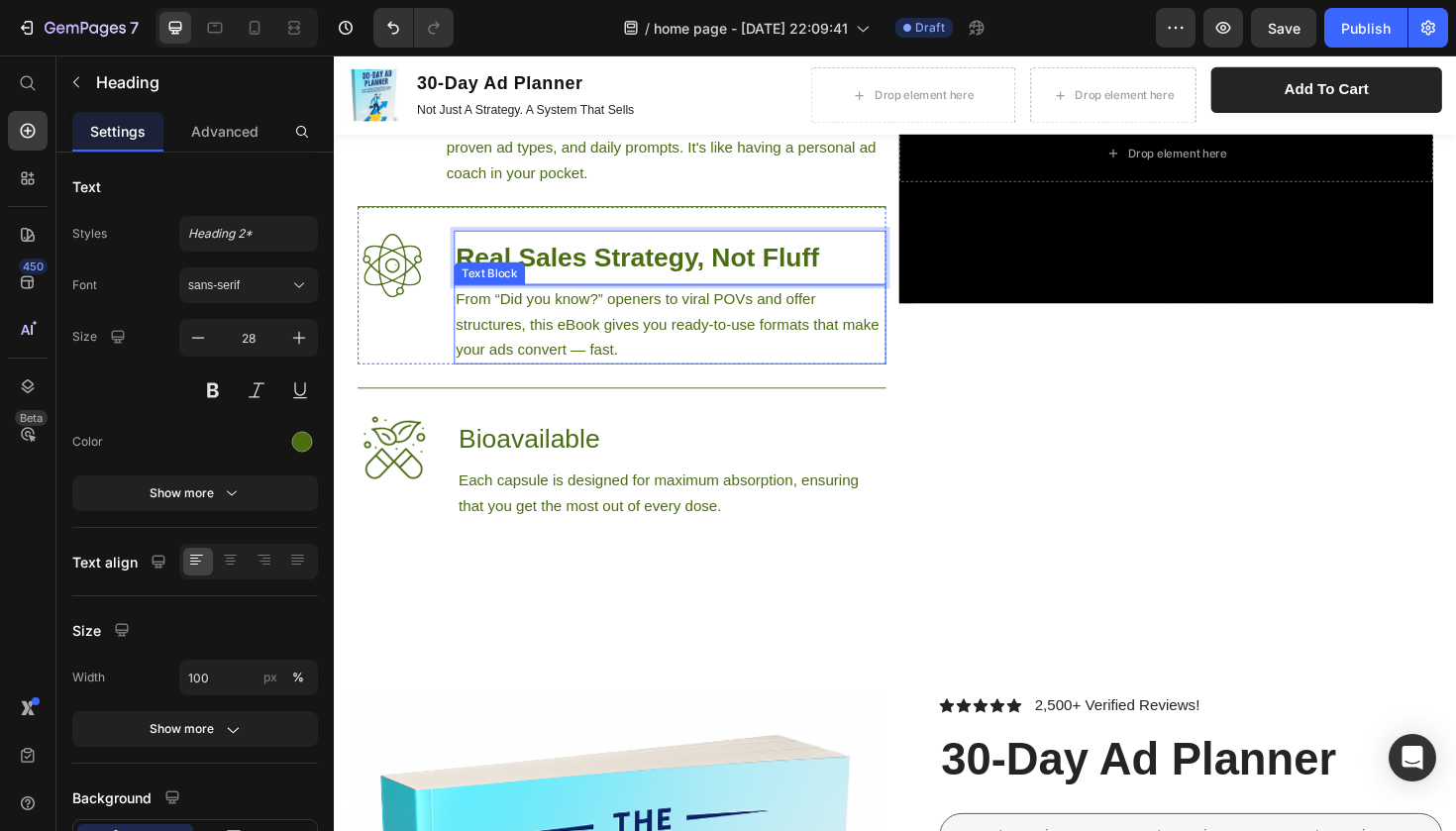 click on "From “Did you know?” openers to viral POVs and offer structures, this eBook gives you ready-to-use formats that make your ads convert — fast." at bounding box center [689, 340] 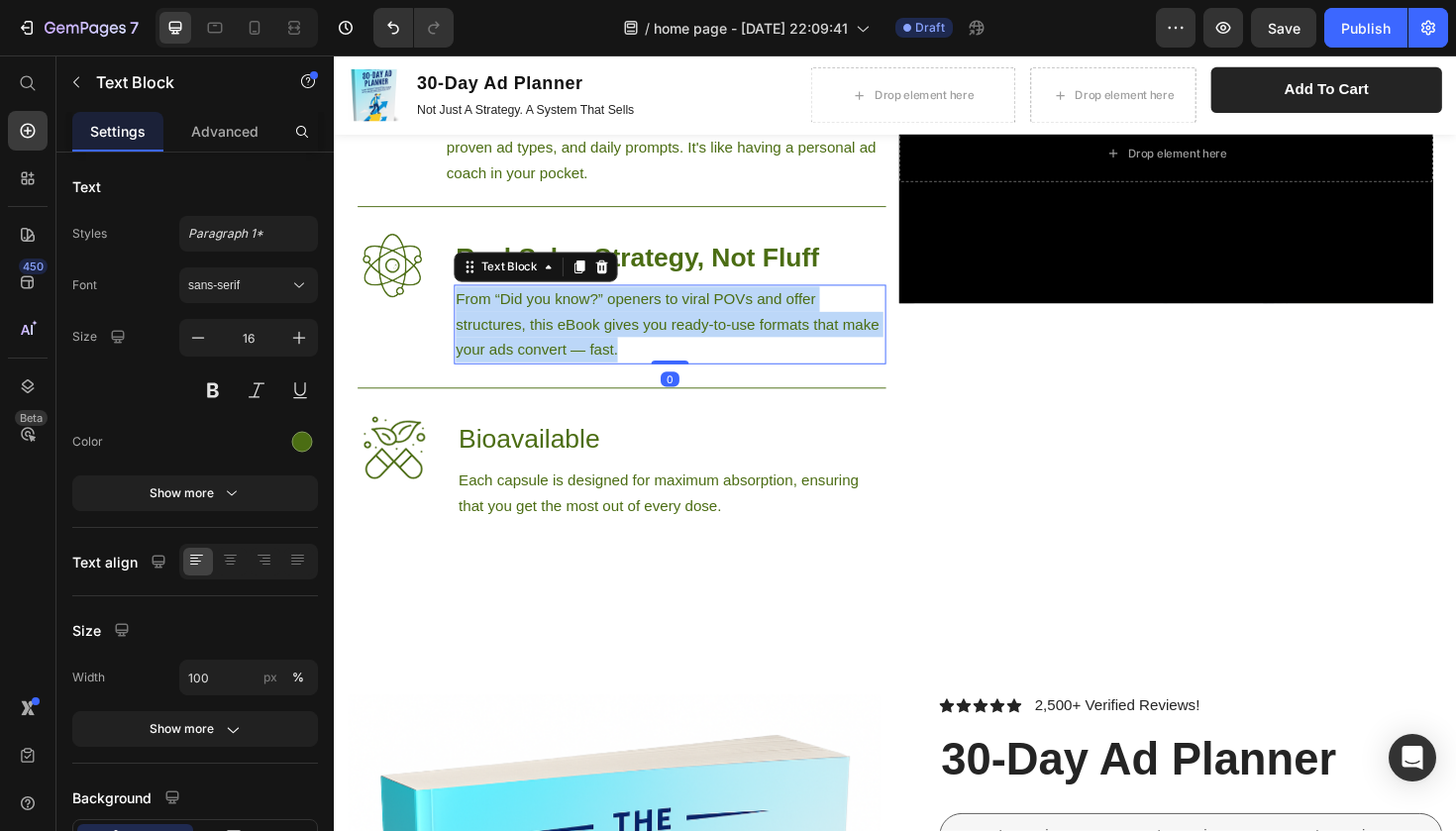 click on "From “Did you know?” openers to viral POVs and offer structures, this eBook gives you ready-to-use formats that make your ads convert — fast." at bounding box center (689, 340) 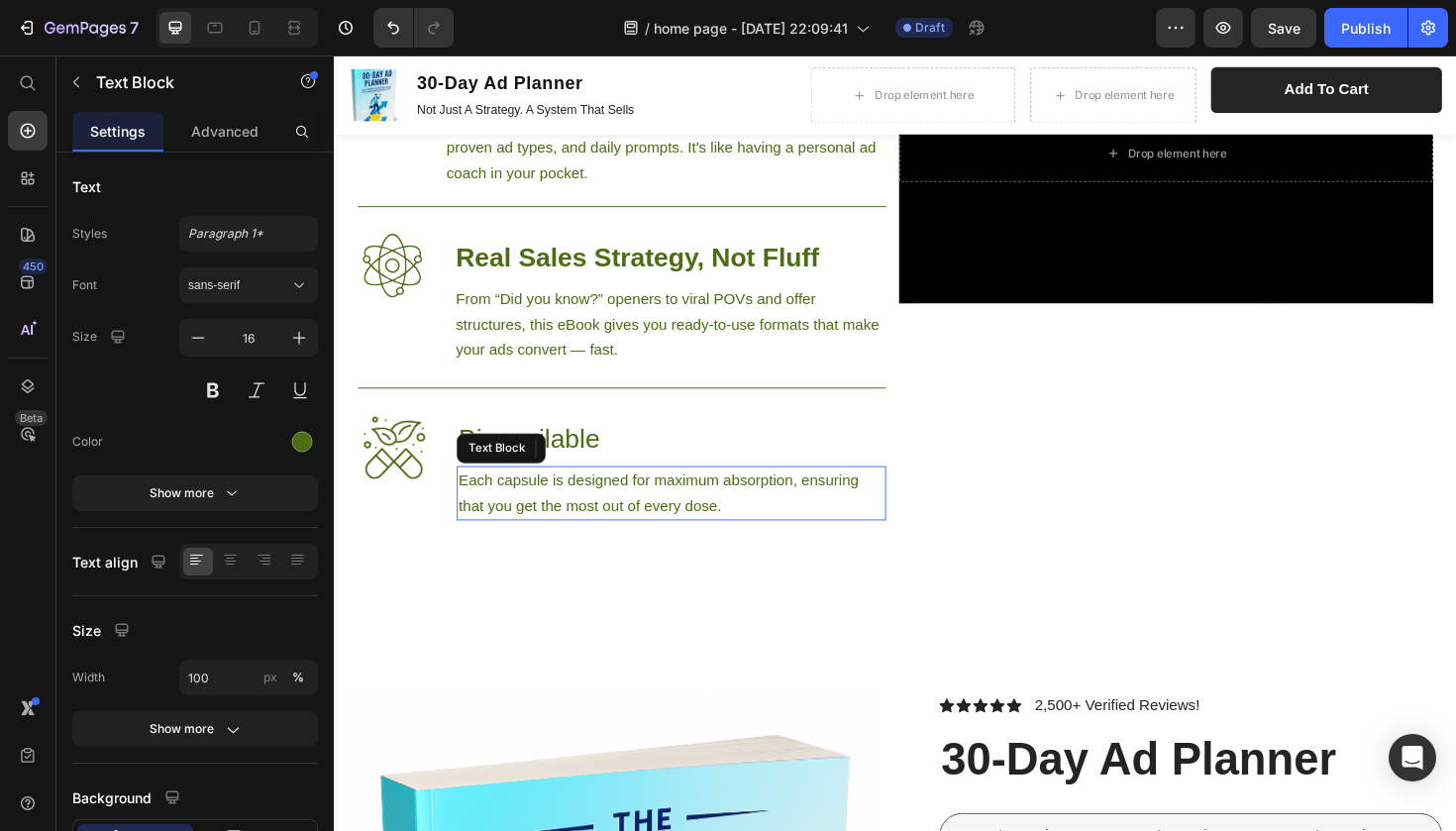 click on "Each capsule is designed for maximum absorption, ensuring that you get the most out of every dose." at bounding box center [690, 519] 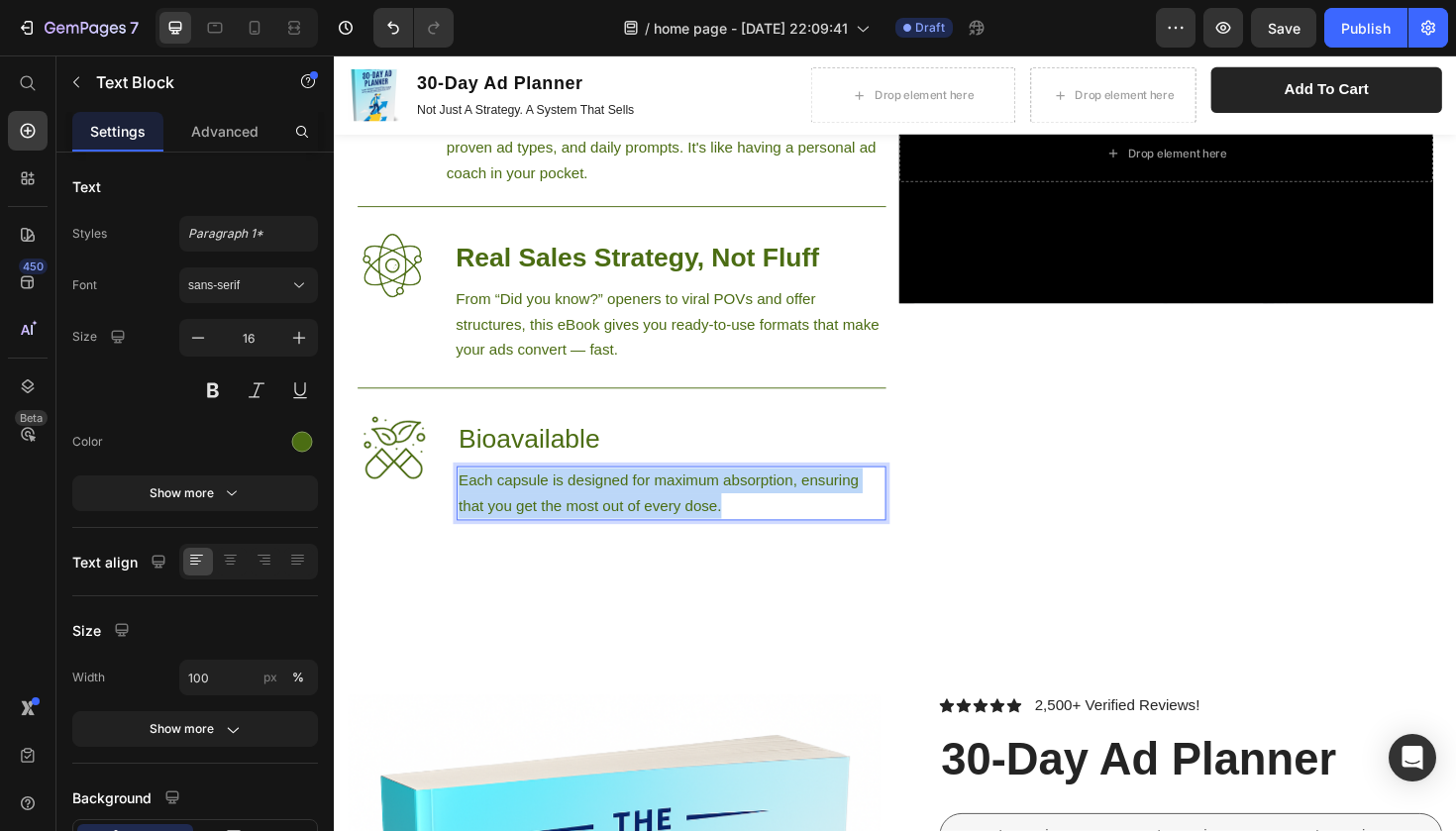 click on "Each capsule is designed for maximum absorption, ensuring that you get the most out of every dose." at bounding box center [690, 519] 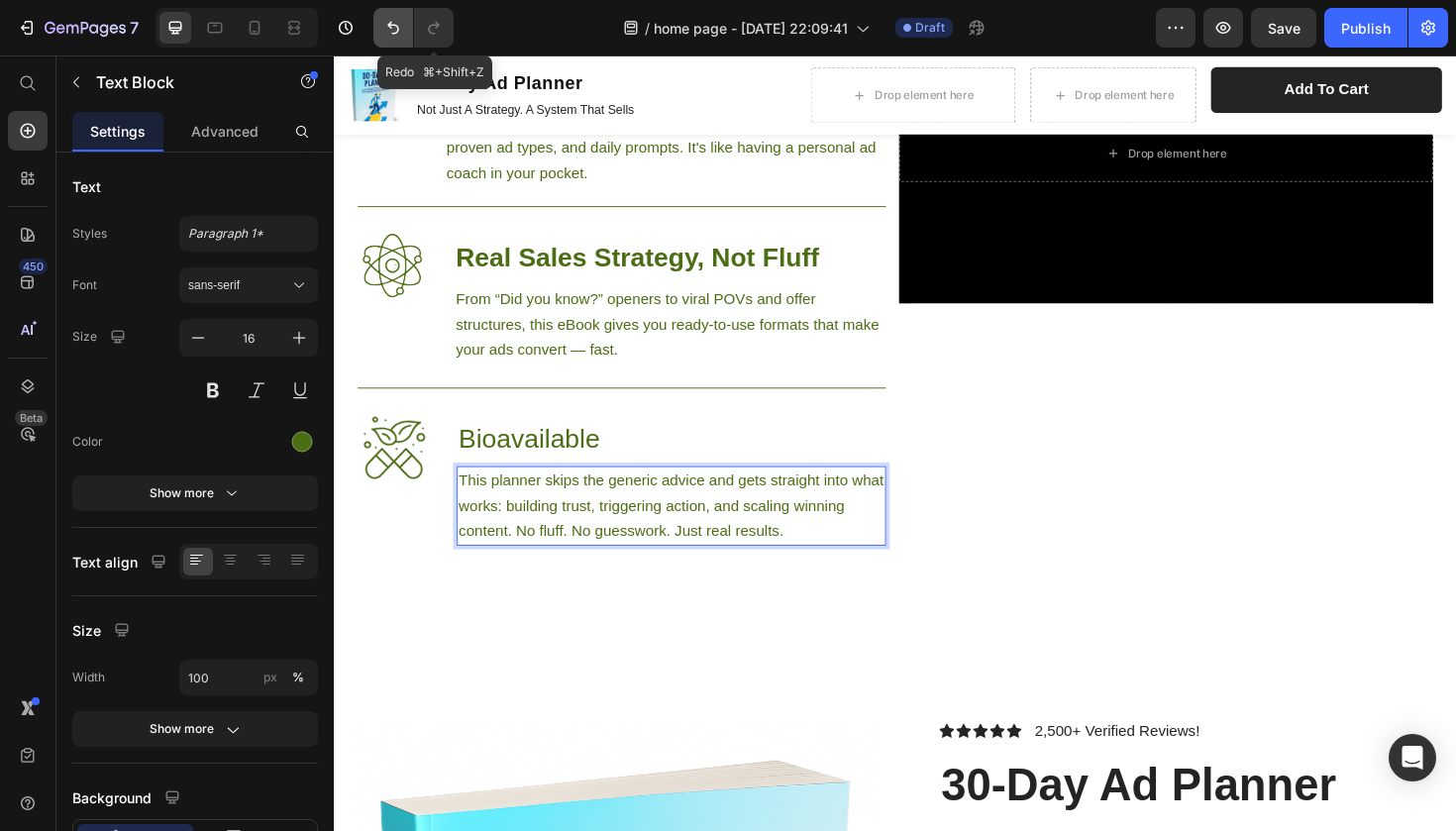 click 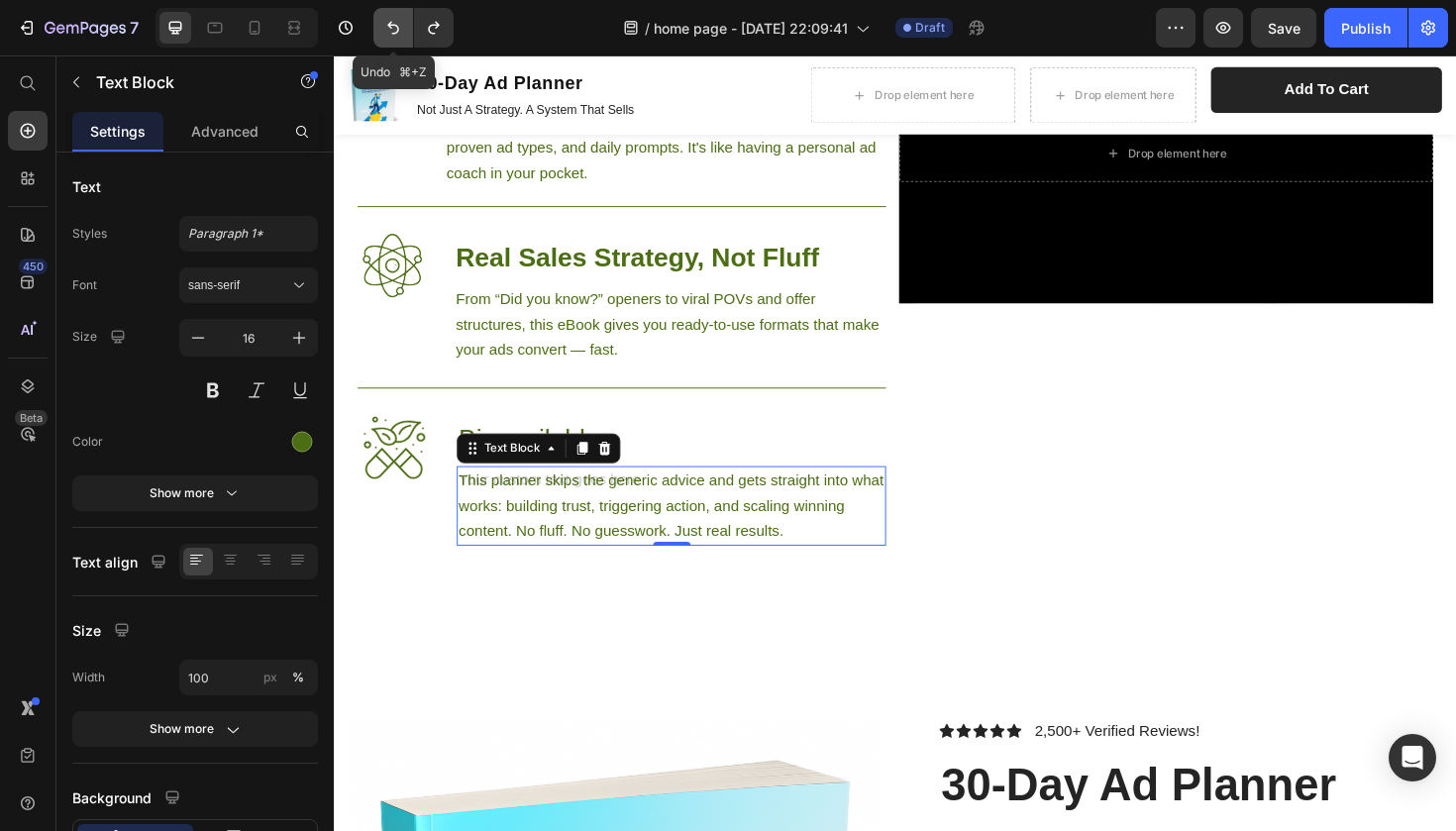 click 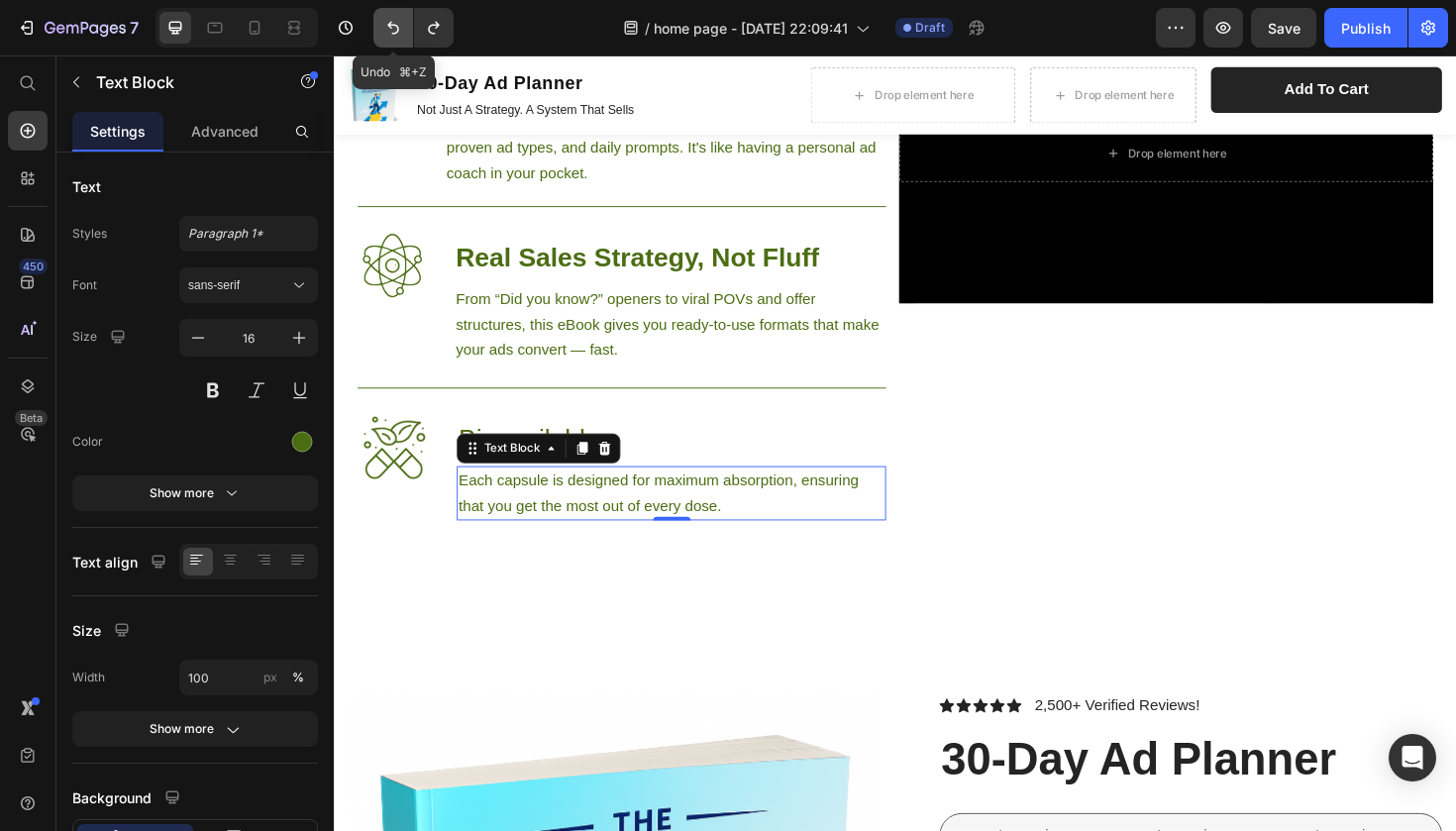 click 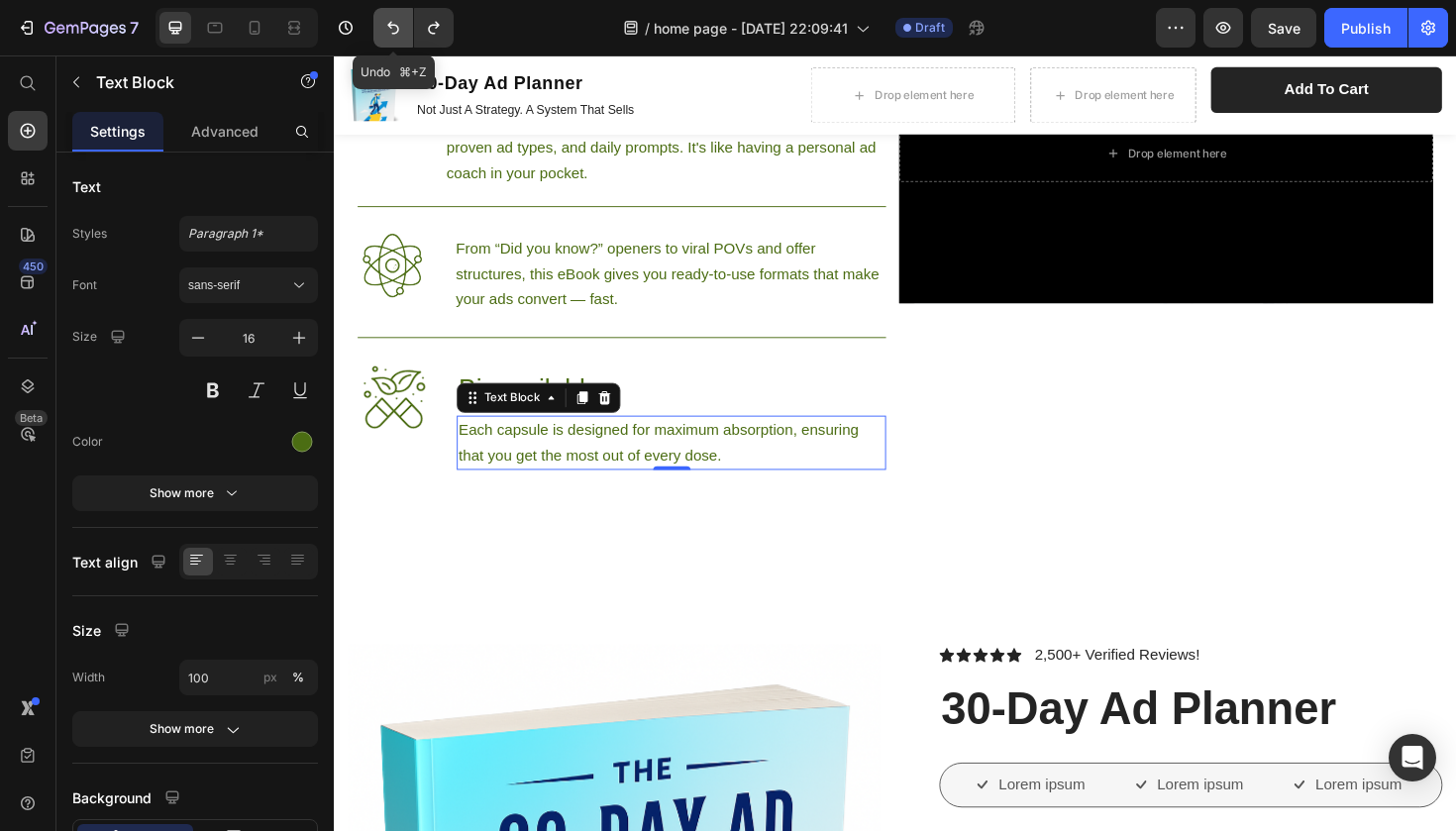 click 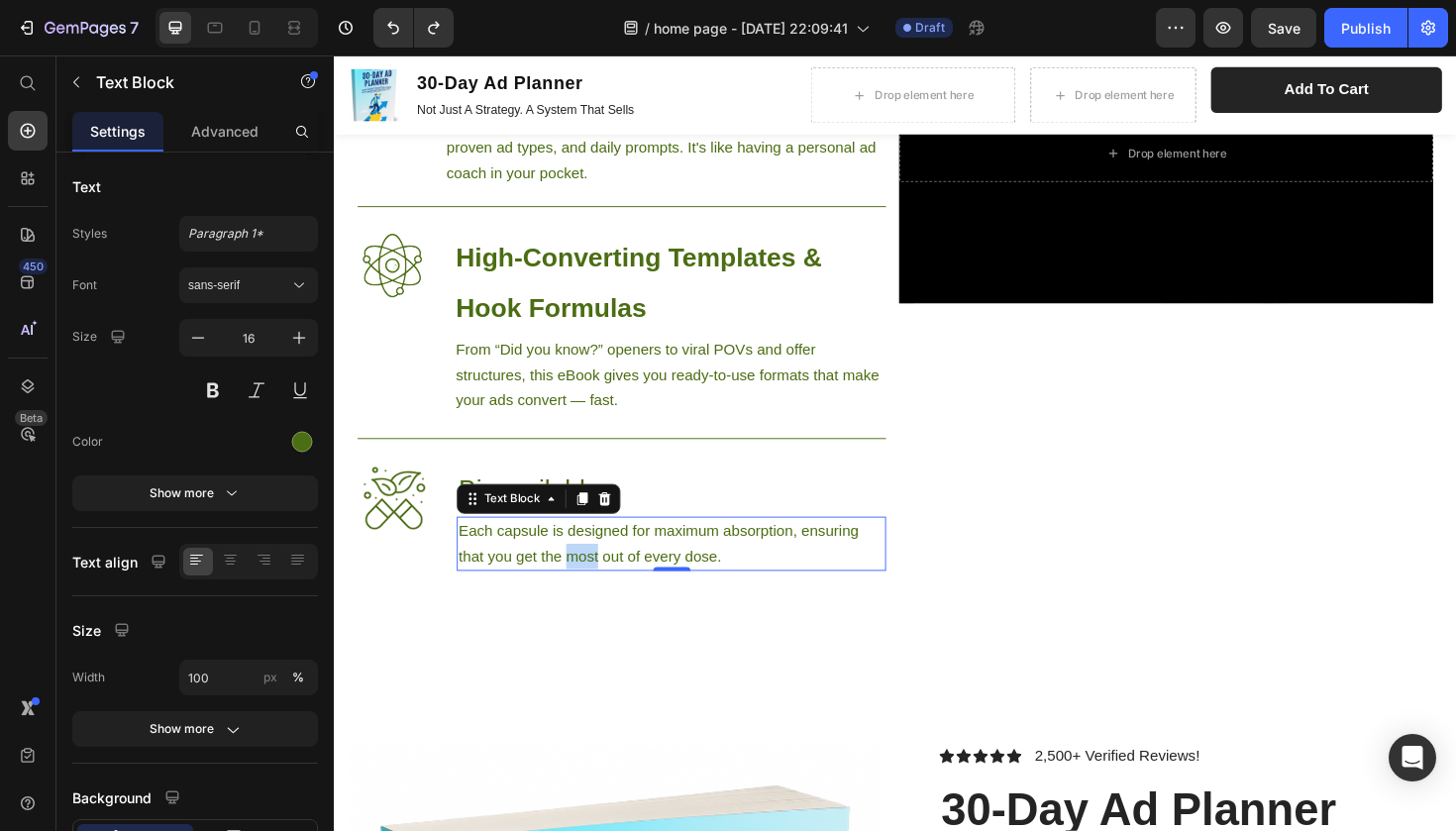 click on "Each capsule is designed for maximum absorption, ensuring that you get the most out of every dose." at bounding box center [690, 572] 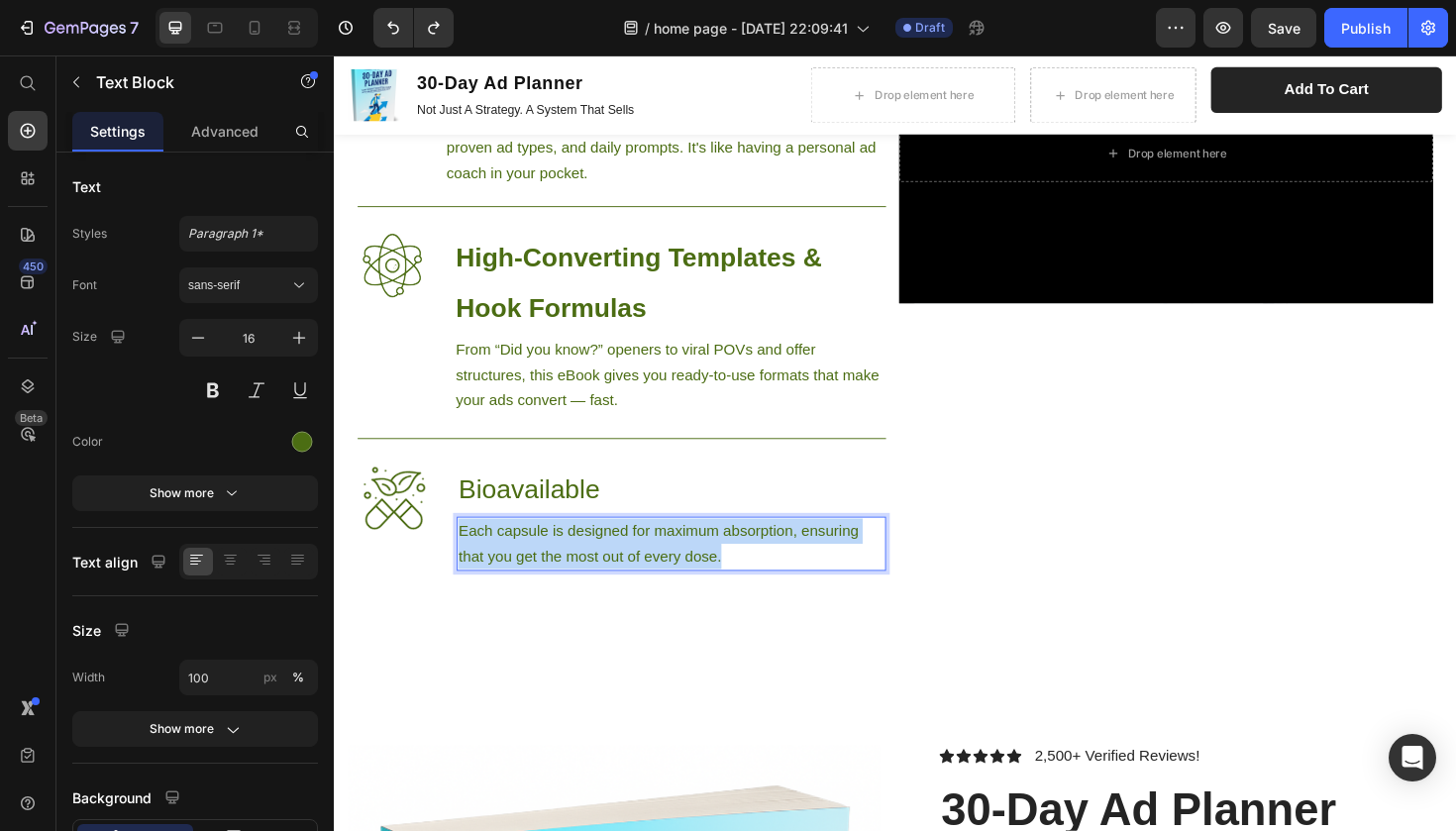 click on "Each capsule is designed for maximum absorption, ensuring that you get the most out of every dose." at bounding box center [690, 572] 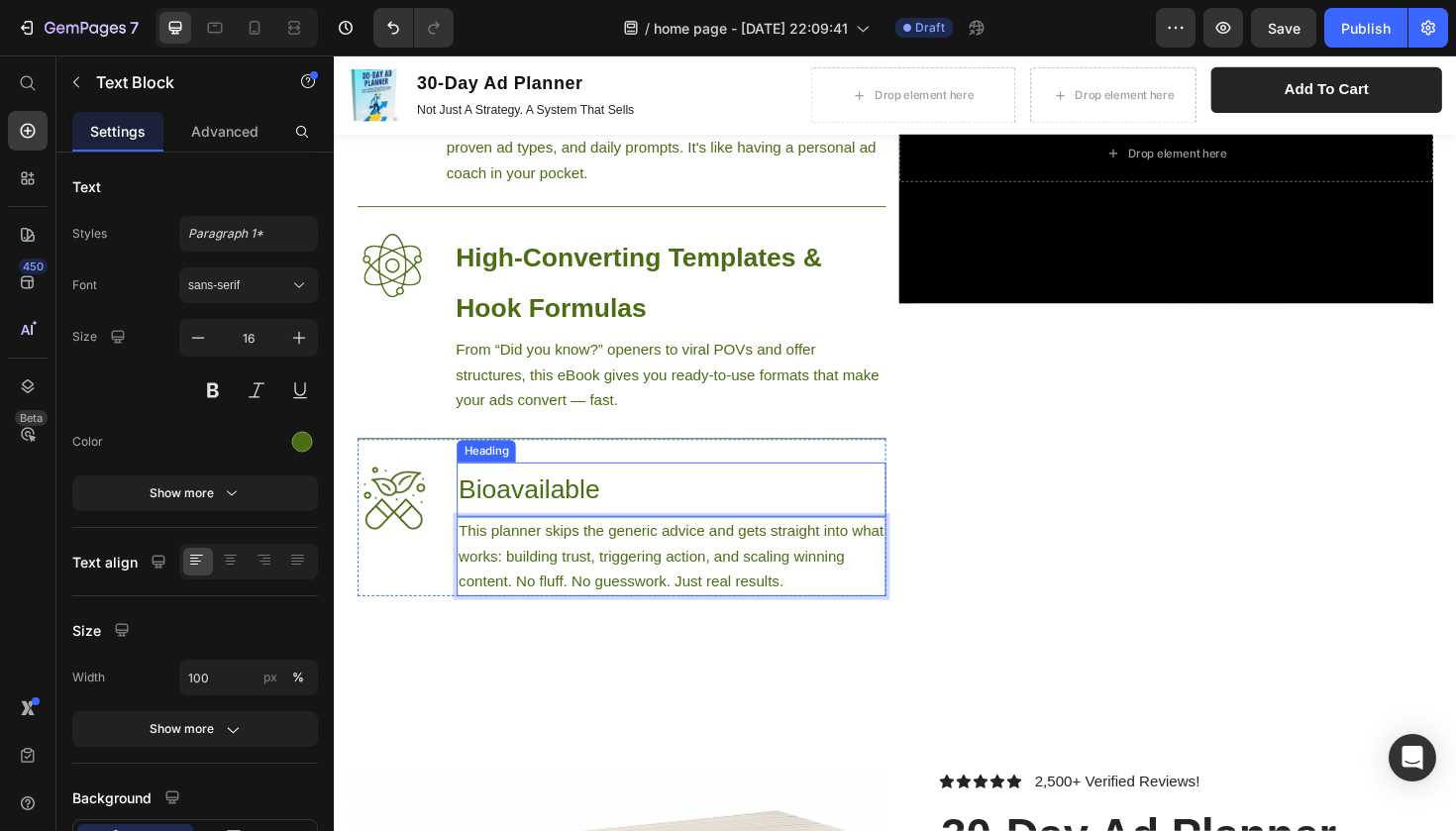 click on "Bioavailable" at bounding box center [690, 515] 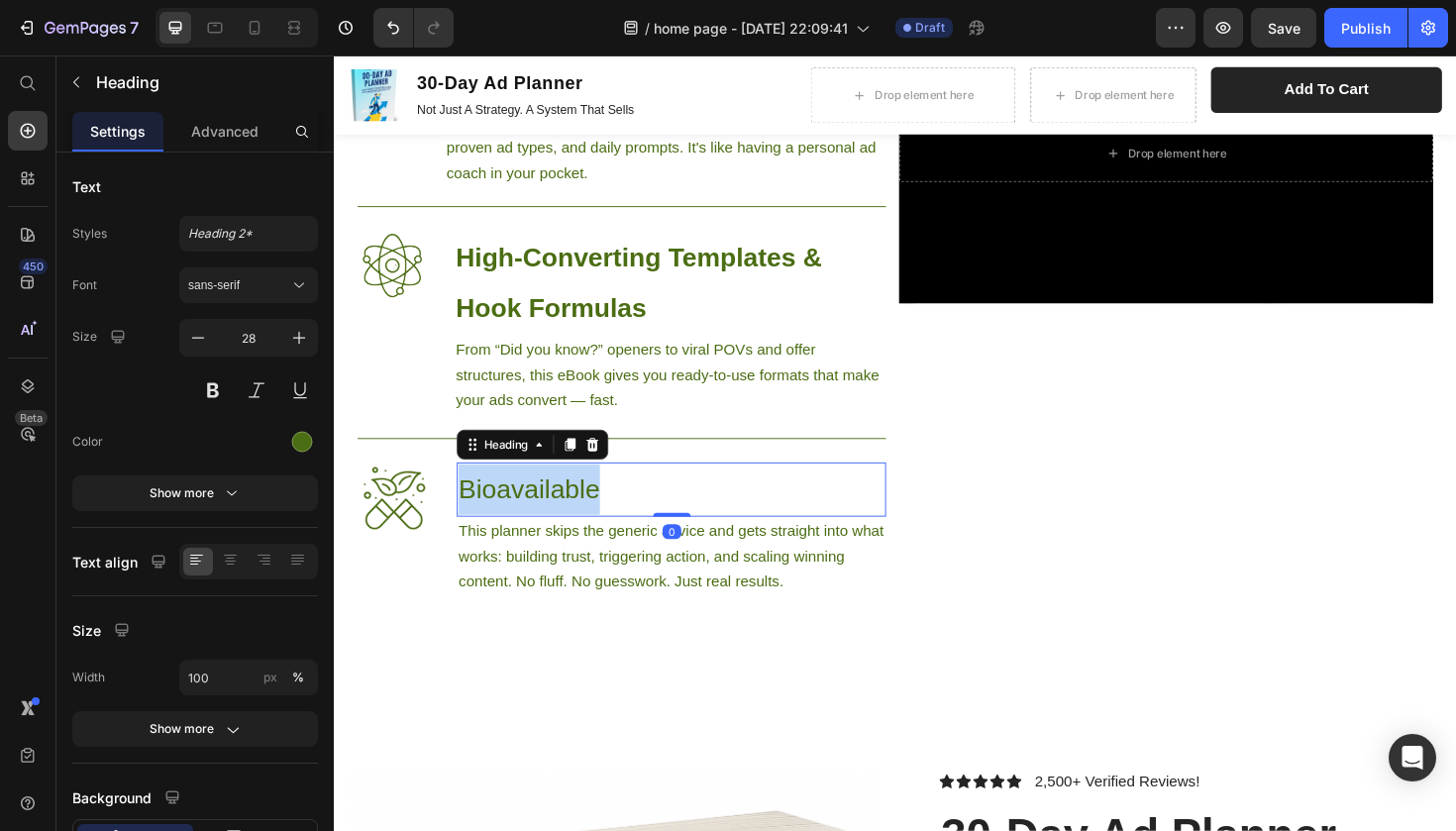 click on "Bioavailable" at bounding box center (690, 515) 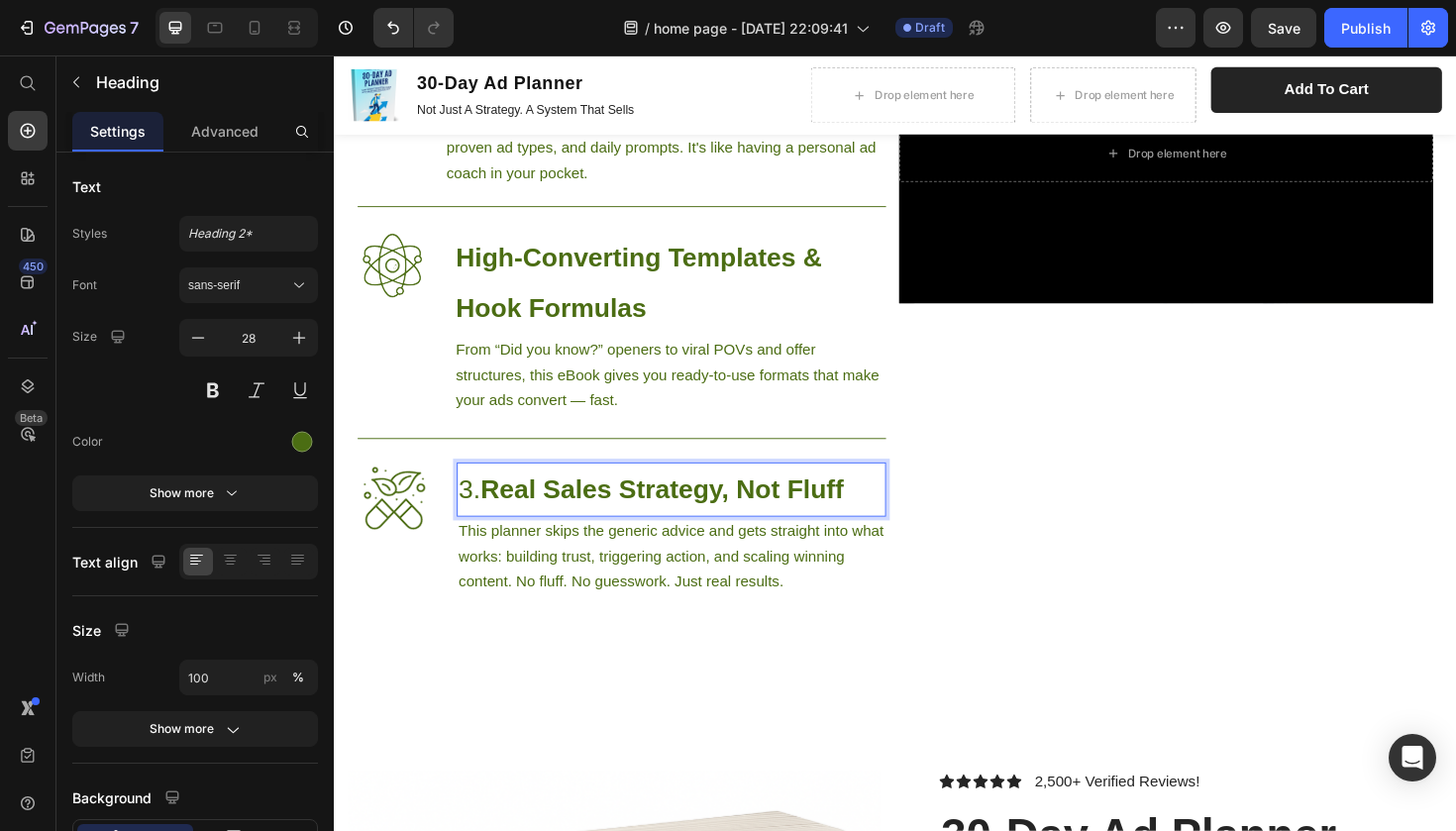 click on "3.  Real Sales Strategy, Not Fluff" at bounding box center (690, 515) 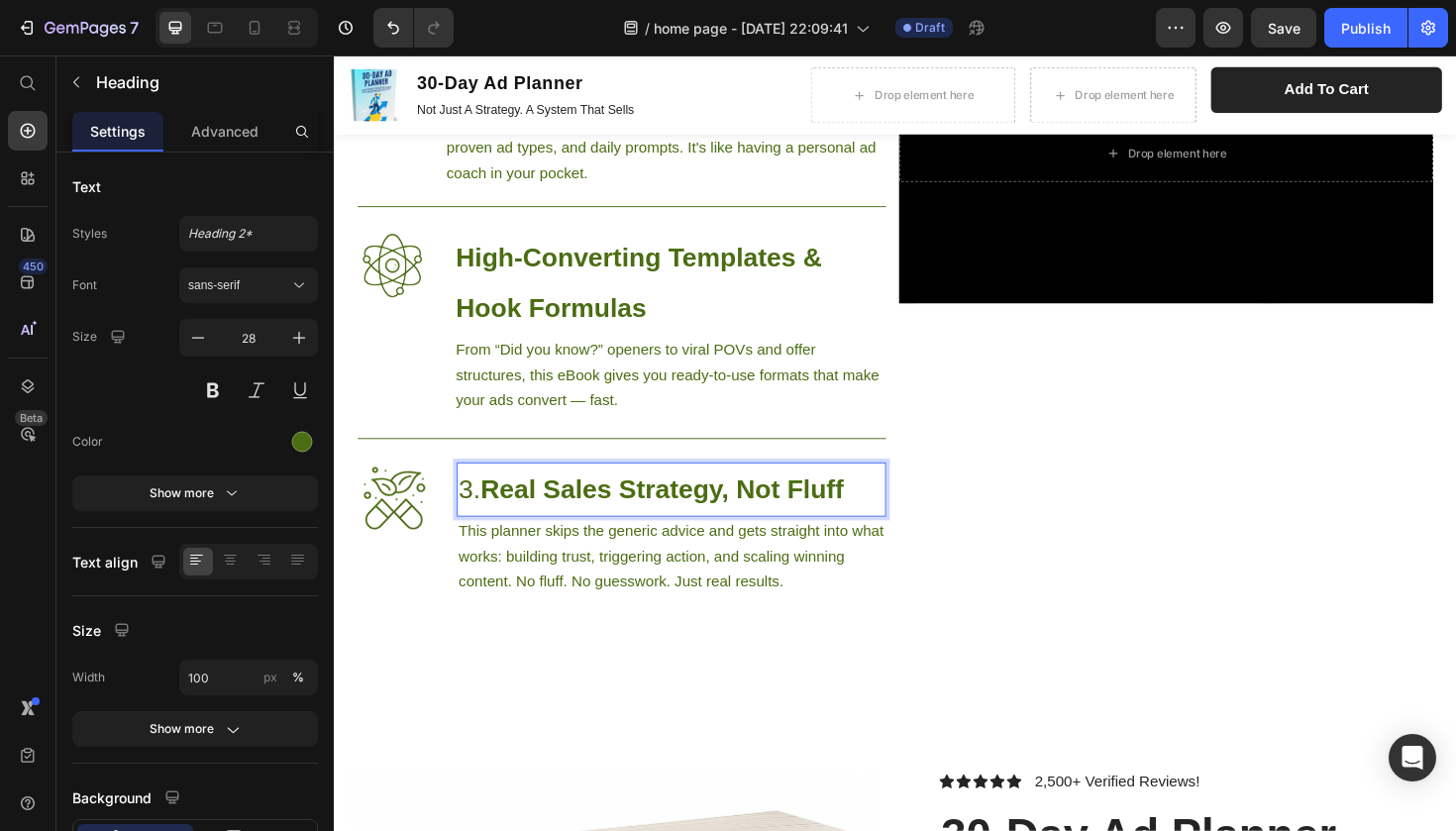 click on "3.  Real Sales Strategy, Not Fluff" at bounding box center (690, 515) 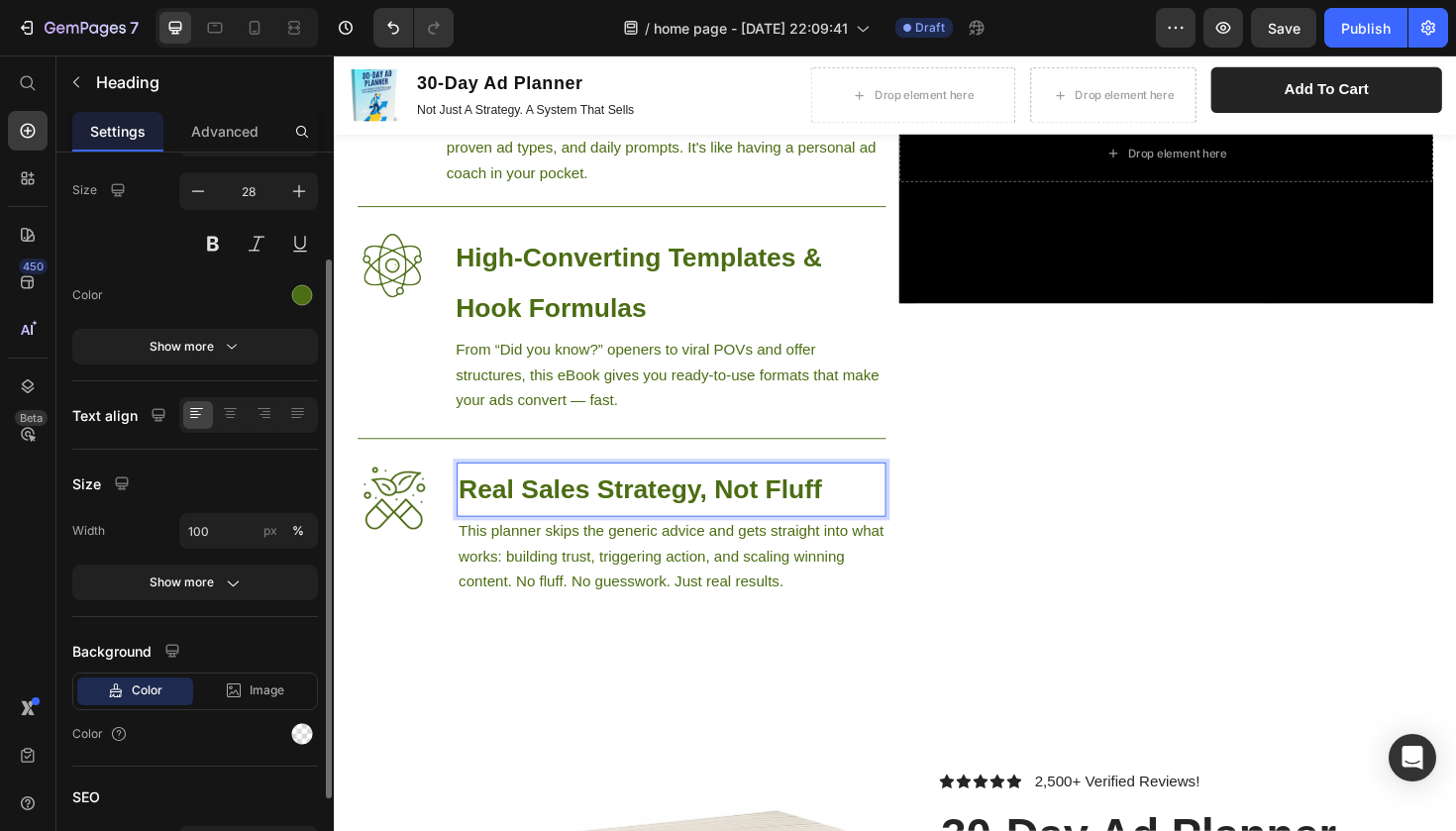scroll, scrollTop: 267, scrollLeft: 0, axis: vertical 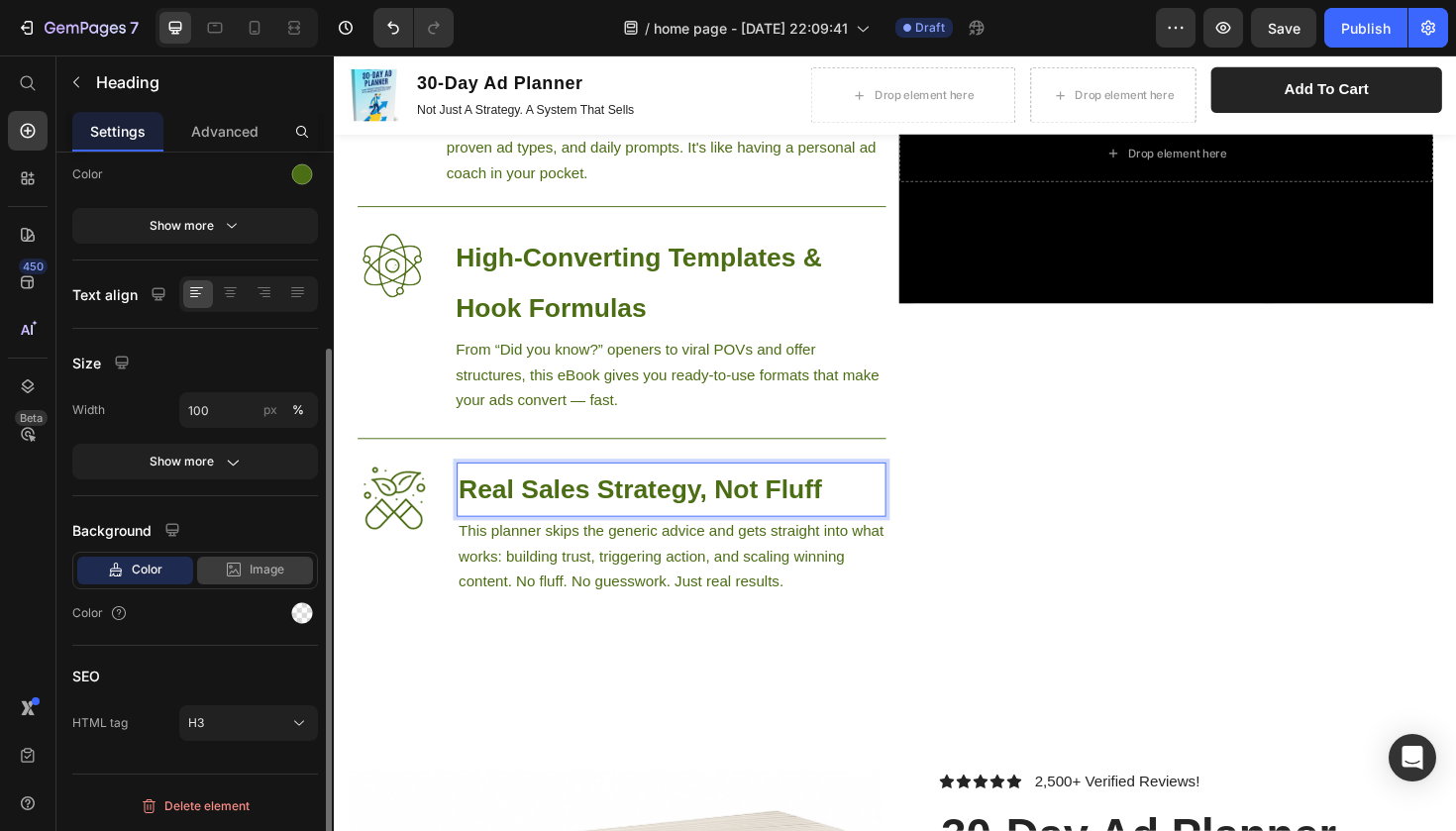 click on "Image" 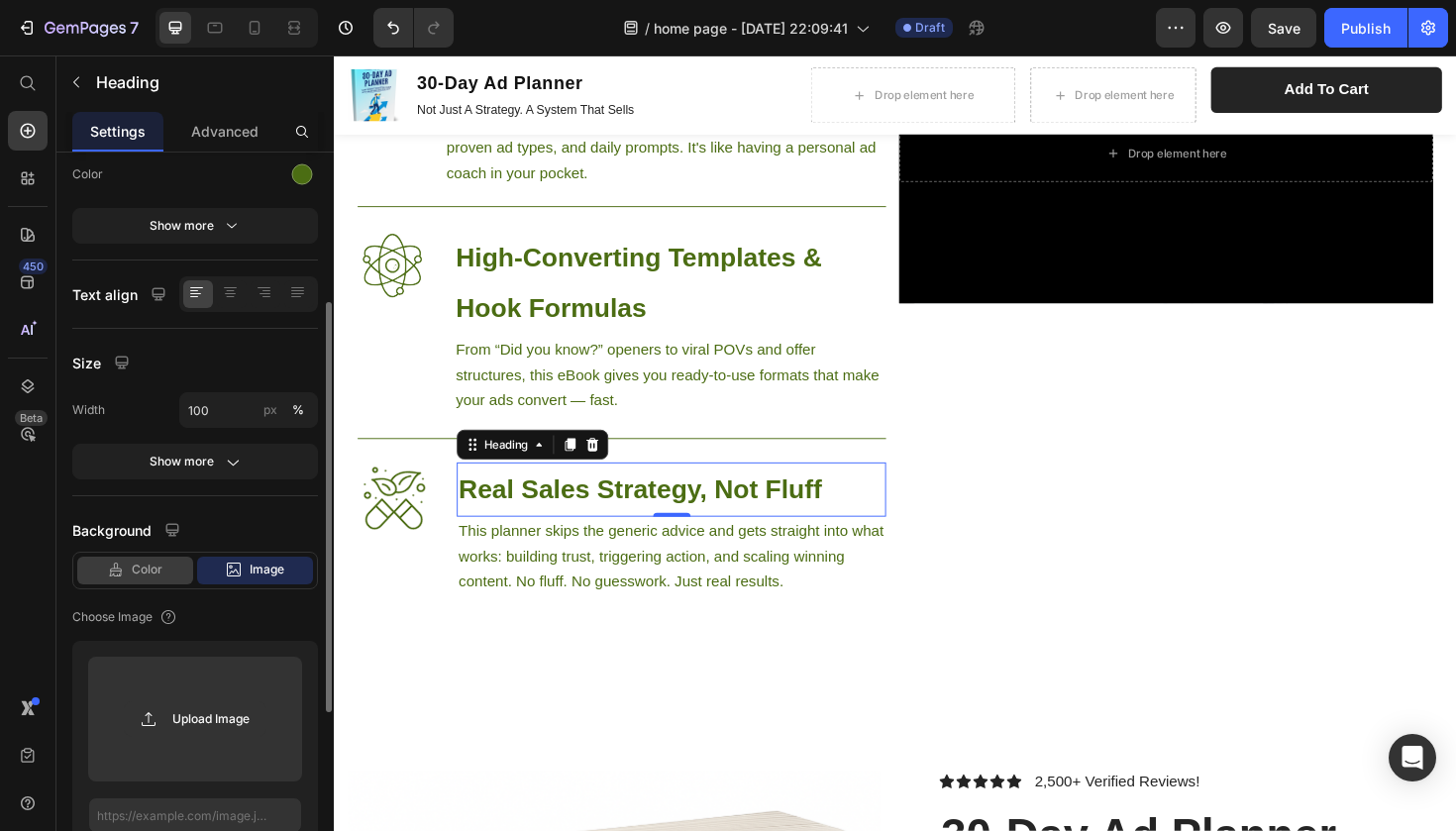 click on "Color" 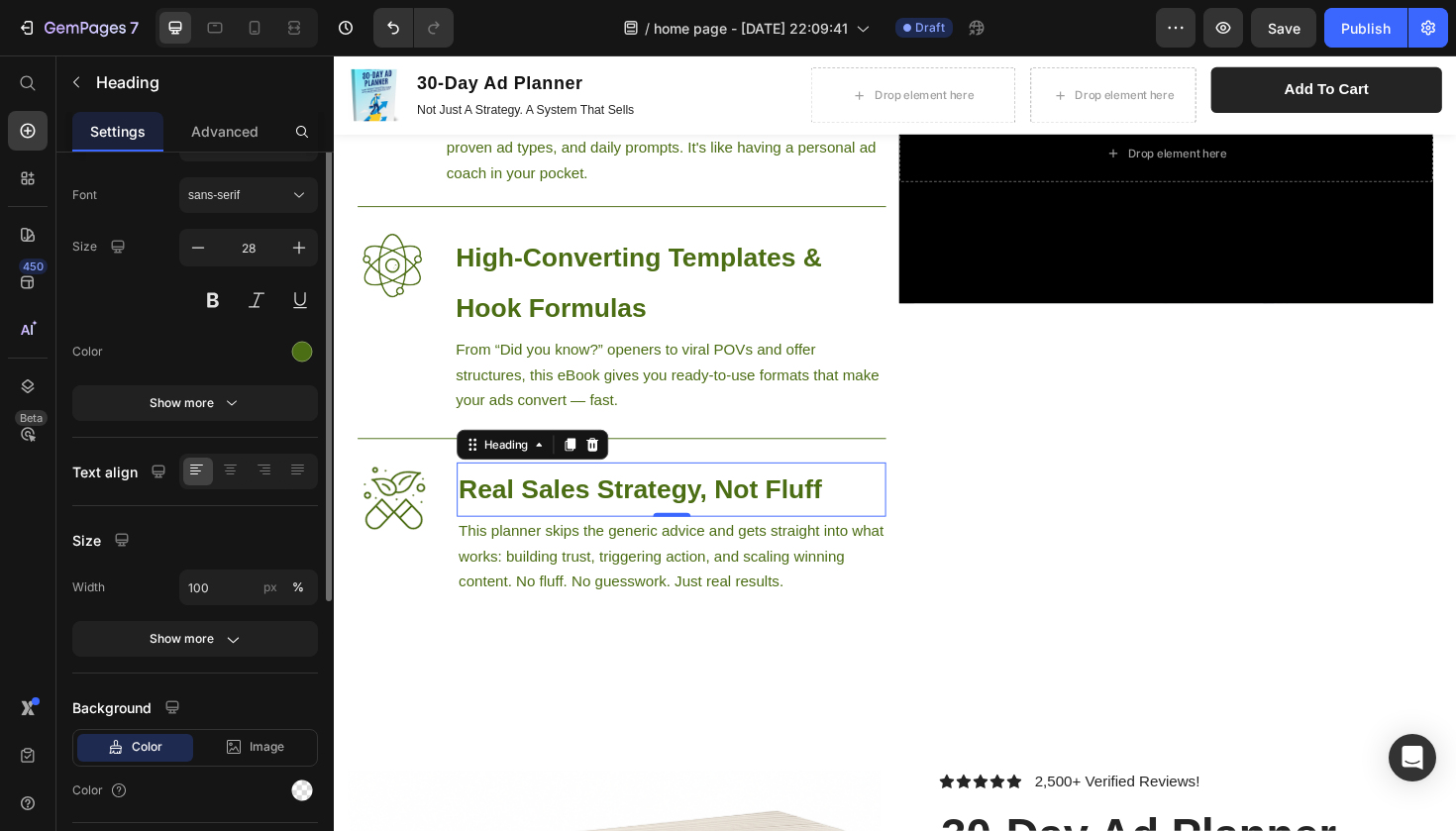 scroll, scrollTop: 0, scrollLeft: 0, axis: both 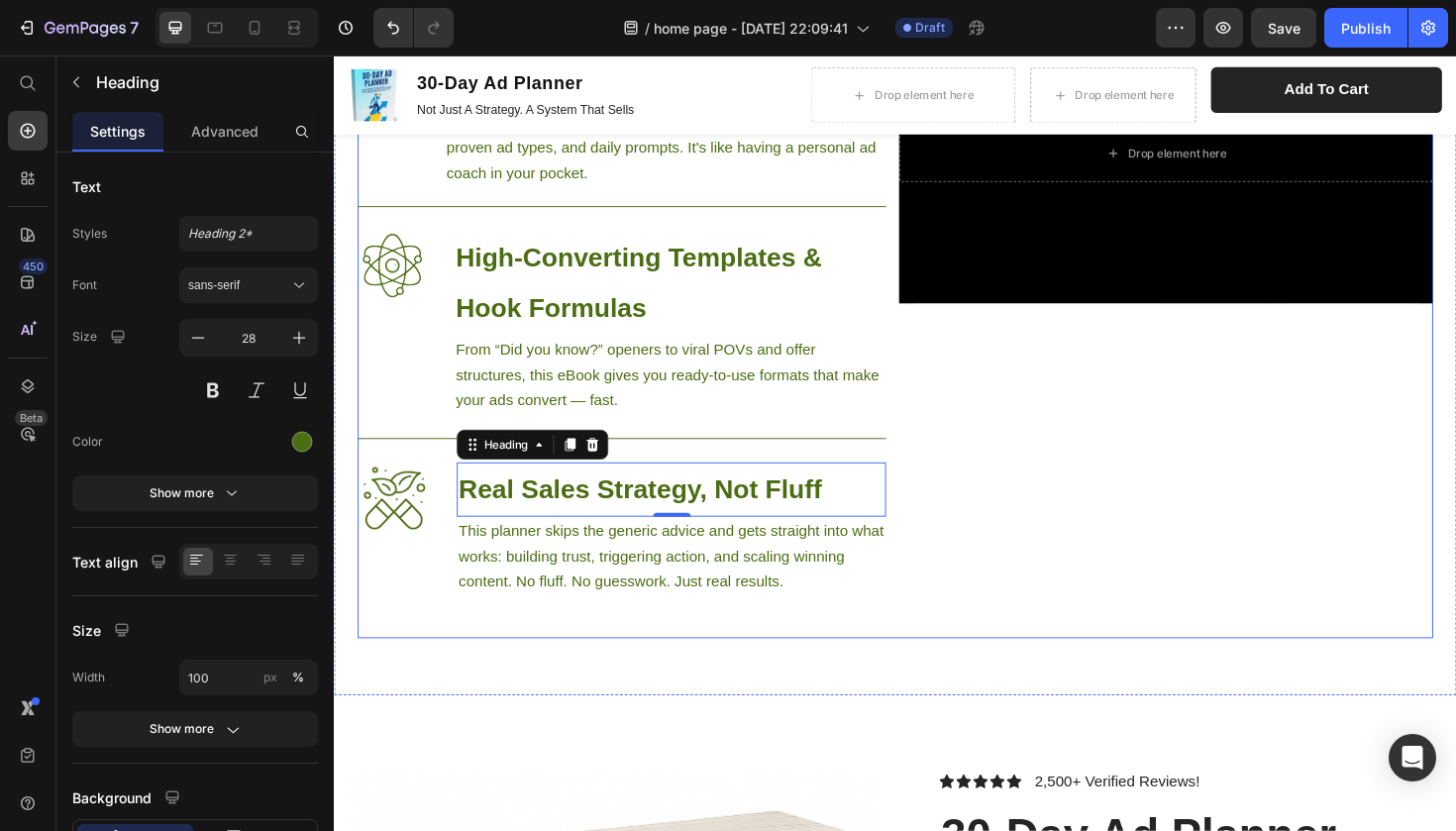 click on "Drop element here Hero Banner" at bounding box center [1214, 336] 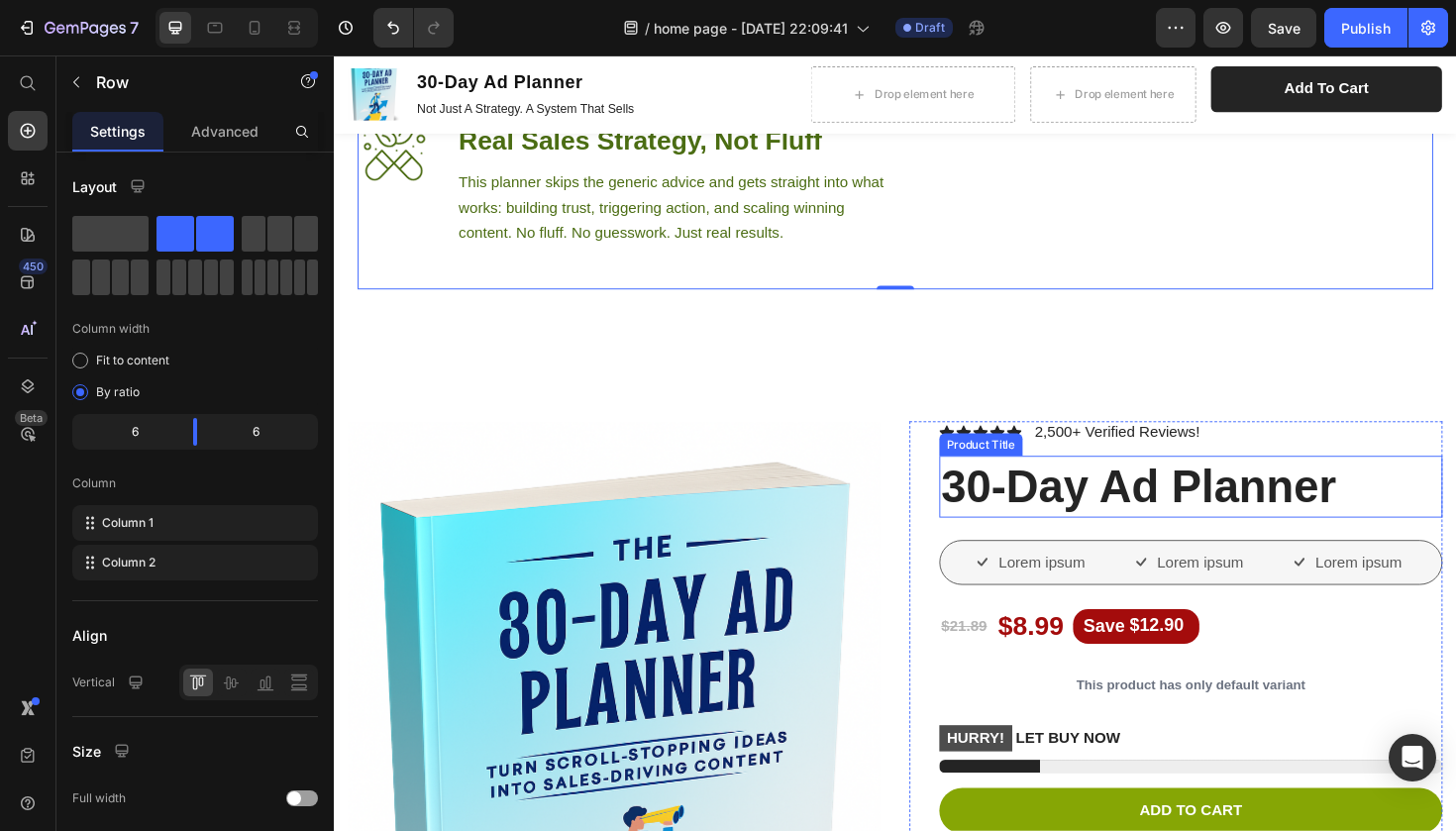 scroll, scrollTop: 1510, scrollLeft: 0, axis: vertical 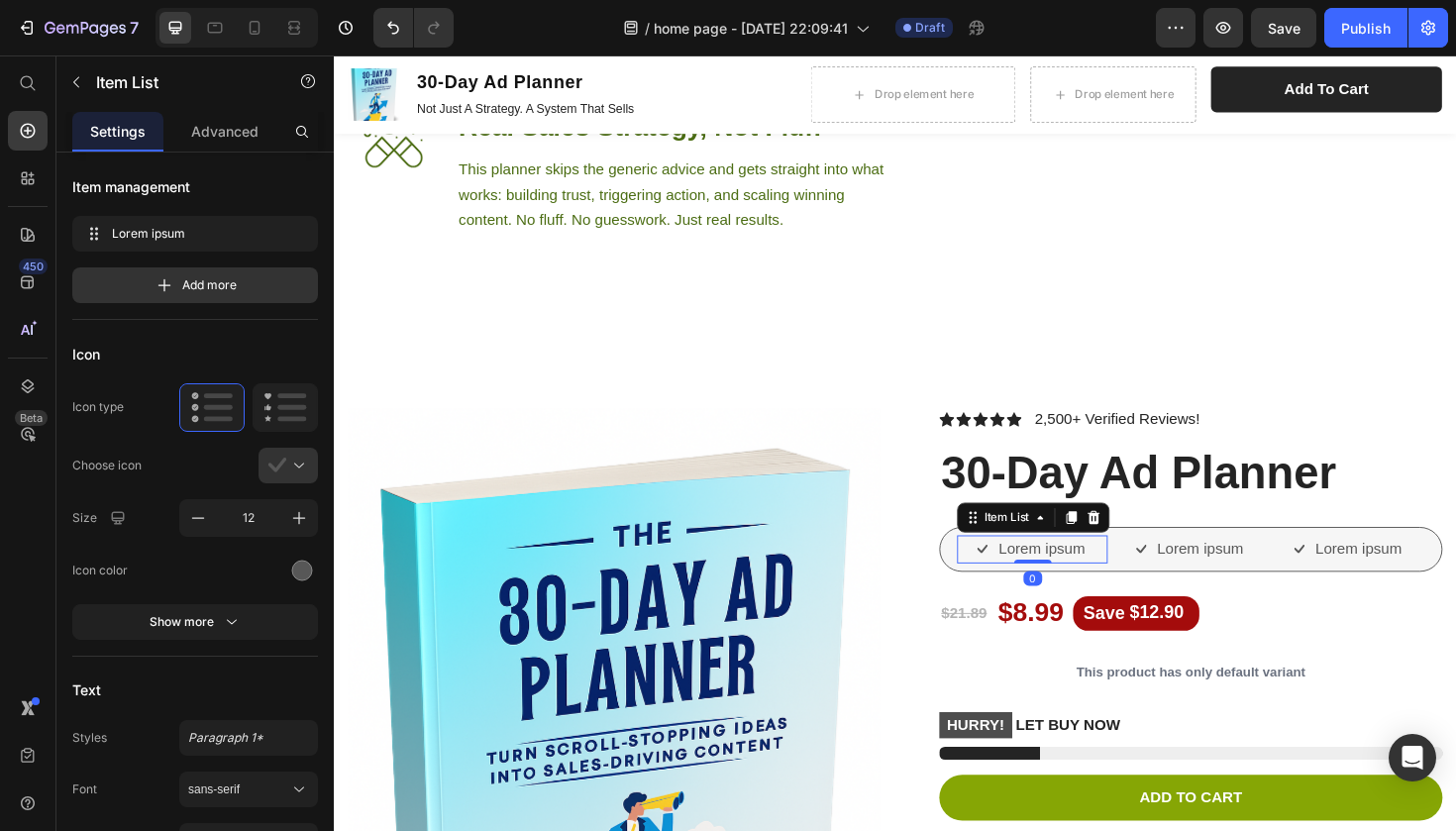 click on "Lorem ipsum" at bounding box center [1083, 578] 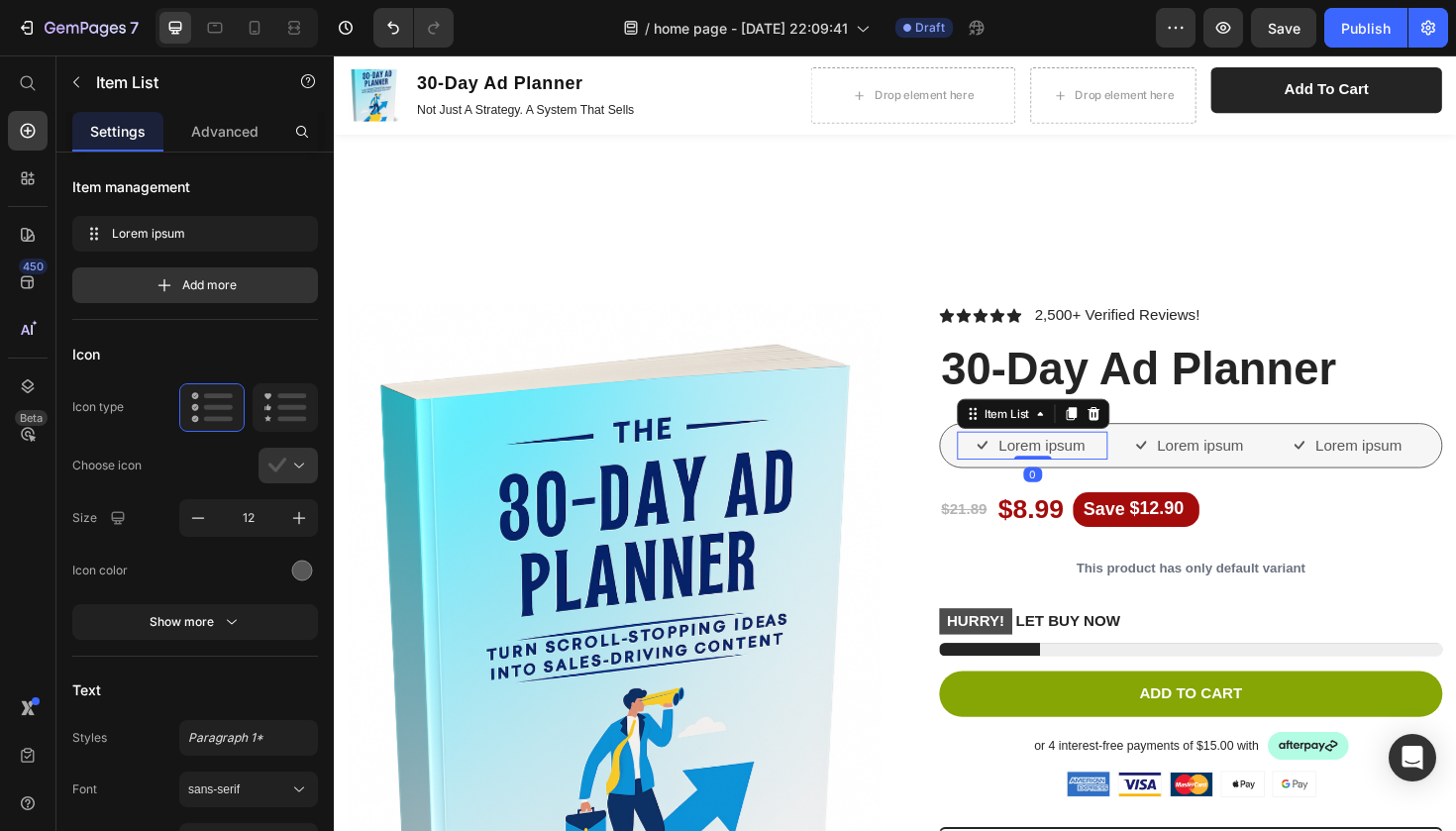 scroll, scrollTop: 1626, scrollLeft: 0, axis: vertical 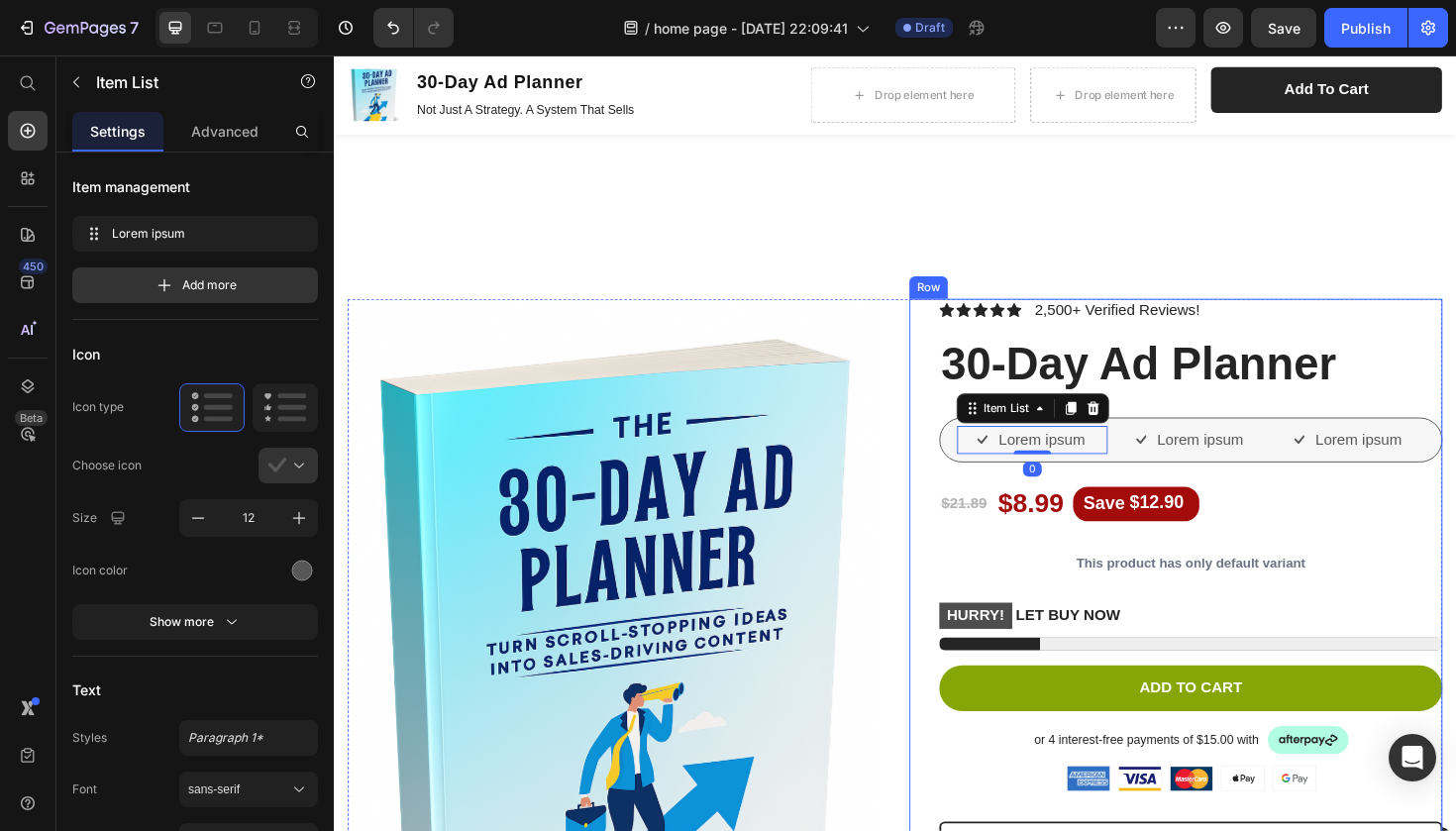 click on "Icon Icon Icon Icon Icon Icon List 2,500+ Verified Reviews! Text Block Row 30-Day Ad Planner Product Title
Lorem ipsum Item List   0
Lorem ipsum Item List
Lorem ipsum Item List Row $21.89 Product Price $8.99 Product Price Save $12.90 Discount Tag Row This product has only default variant Product Variants & Swatches
HURRY!  LET BUY NOW Stock Counter Add to cart Add to Cart or 4 interest-free payments of $15.00 with Text Block Image Row Image Image Image Image Image Row Icon Icon Icon Icon Icon Icon List Lorem ipsum dolor sit amet, consectetur adipiscing elit Text Block “Lorem ipsum dolor sit amet, consectetur adipiscing elit, sed do eiusmod tempor incididunt ut  Text Block [PERSON_NAME] Text Block
Verified Buyer Item List Row Row Not Just Promises — Real Results Text Block Daily content plan  — Know exactly what to post every day. Sell without sounding salesy  — Build trust and convert naturally. Scale winning ads No more guesswork Row" at bounding box center [1225, 901] 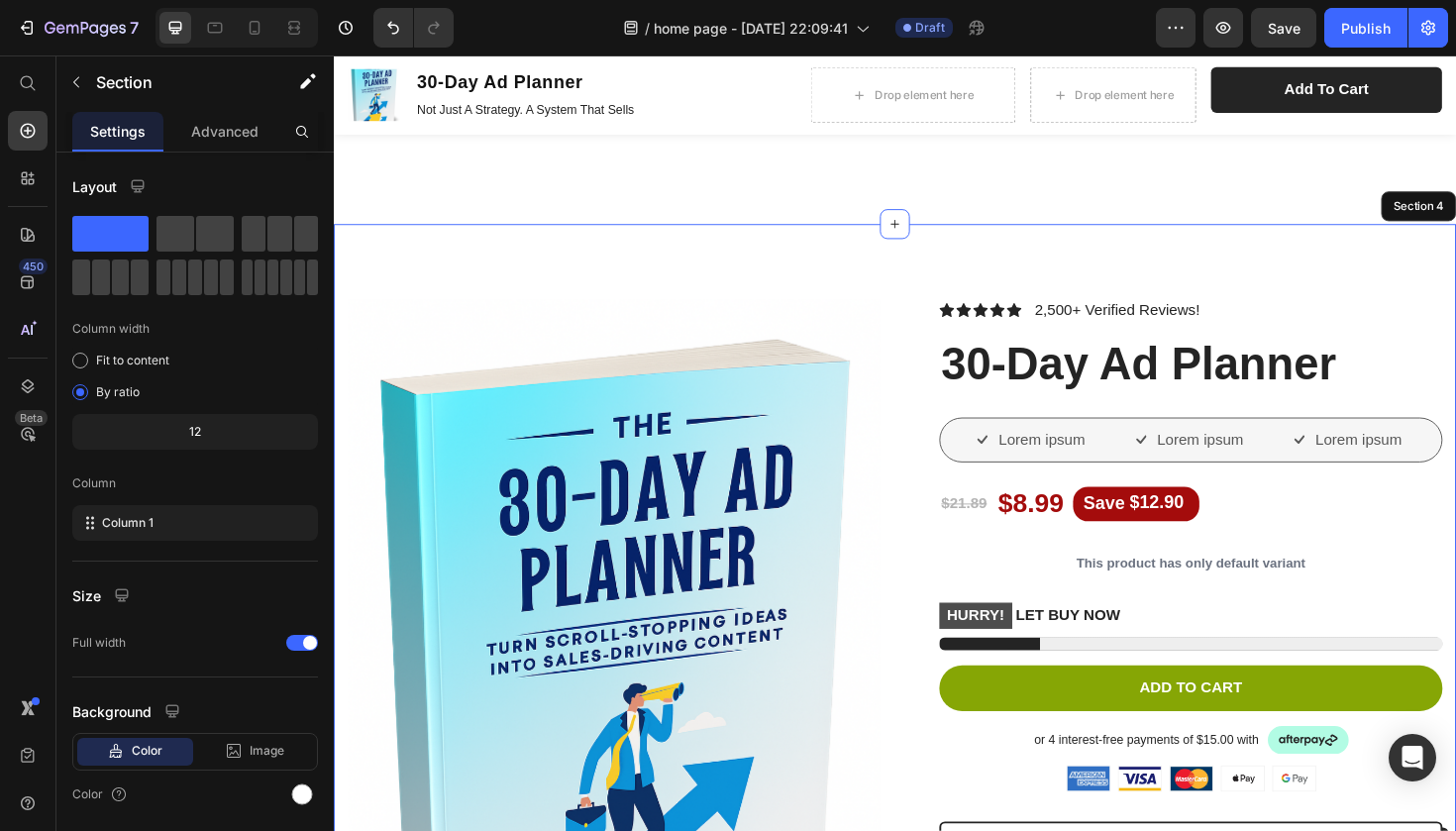 click on "Product Images
Vero eos
At accusamus
Et iusto odio
Consectetur
Adipiscin Accordion Icon Icon Icon Icon Icon Icon List 2,500+ Verified Reviews! Text Block Row 30-Day Ad Planner Product Title
Lorem ipsum Item List
Lorem ipsum Item List
Lorem ipsum Item List Row $21.89 Product Price $8.99 Product Price Save $12.90 Discount Tag Row This product has only default variant Product Variants & Swatches
HURRY!  LET BUY NOW Stock Counter Add to cart Add to Cart or 4 interest-free payments of $15.00 with Text Block Image Row Image Image Image Image Image Row Icon Icon Icon Icon Icon Icon List Lorem ipsum dolor sit amet, consectetur adipiscing elit Text Block Text Block [PERSON_NAME] Text Block
Verified Buyer Item List Row Row Text Block Row" at bounding box center [928, 928] 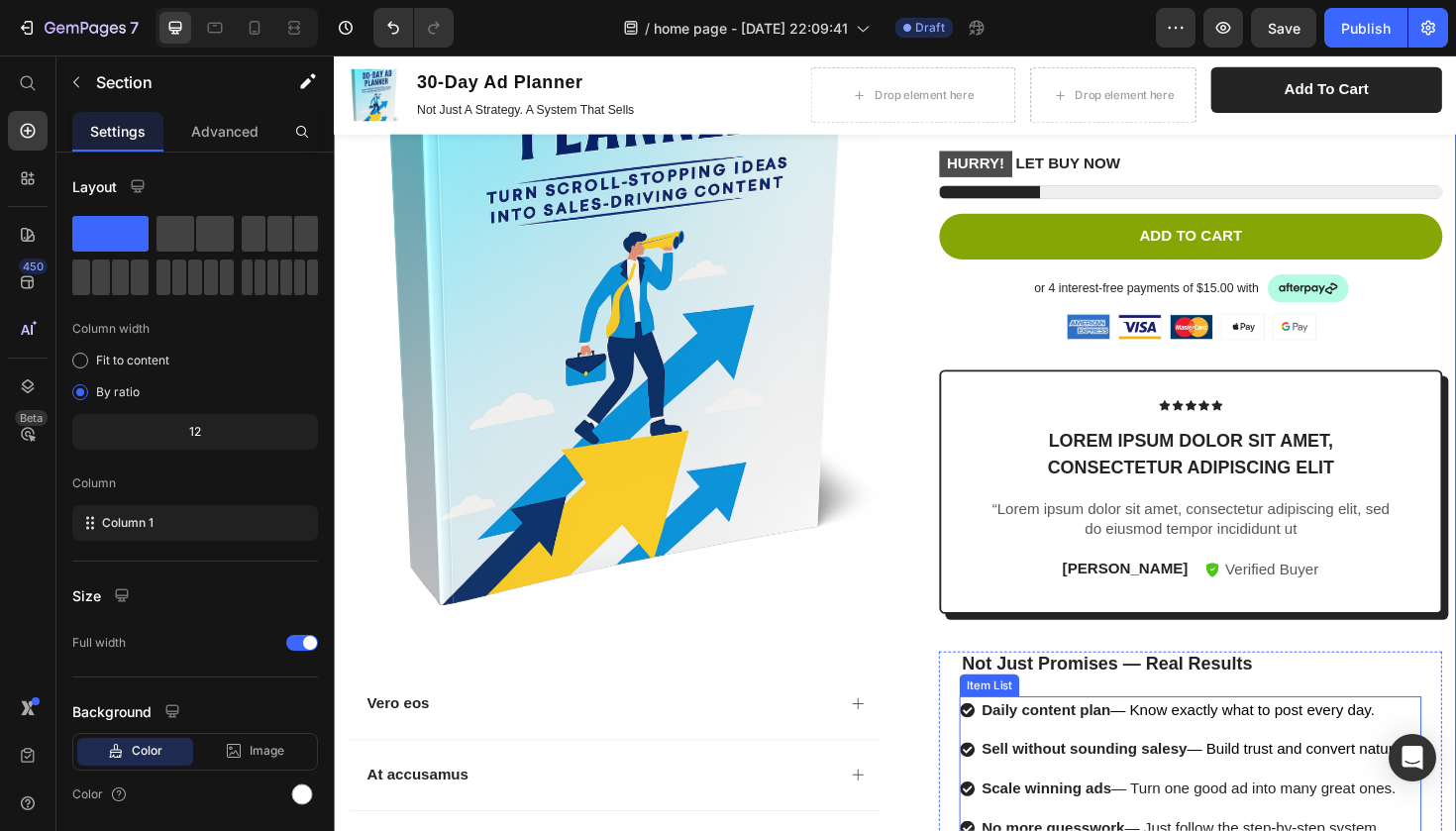 scroll, scrollTop: 2102, scrollLeft: 0, axis: vertical 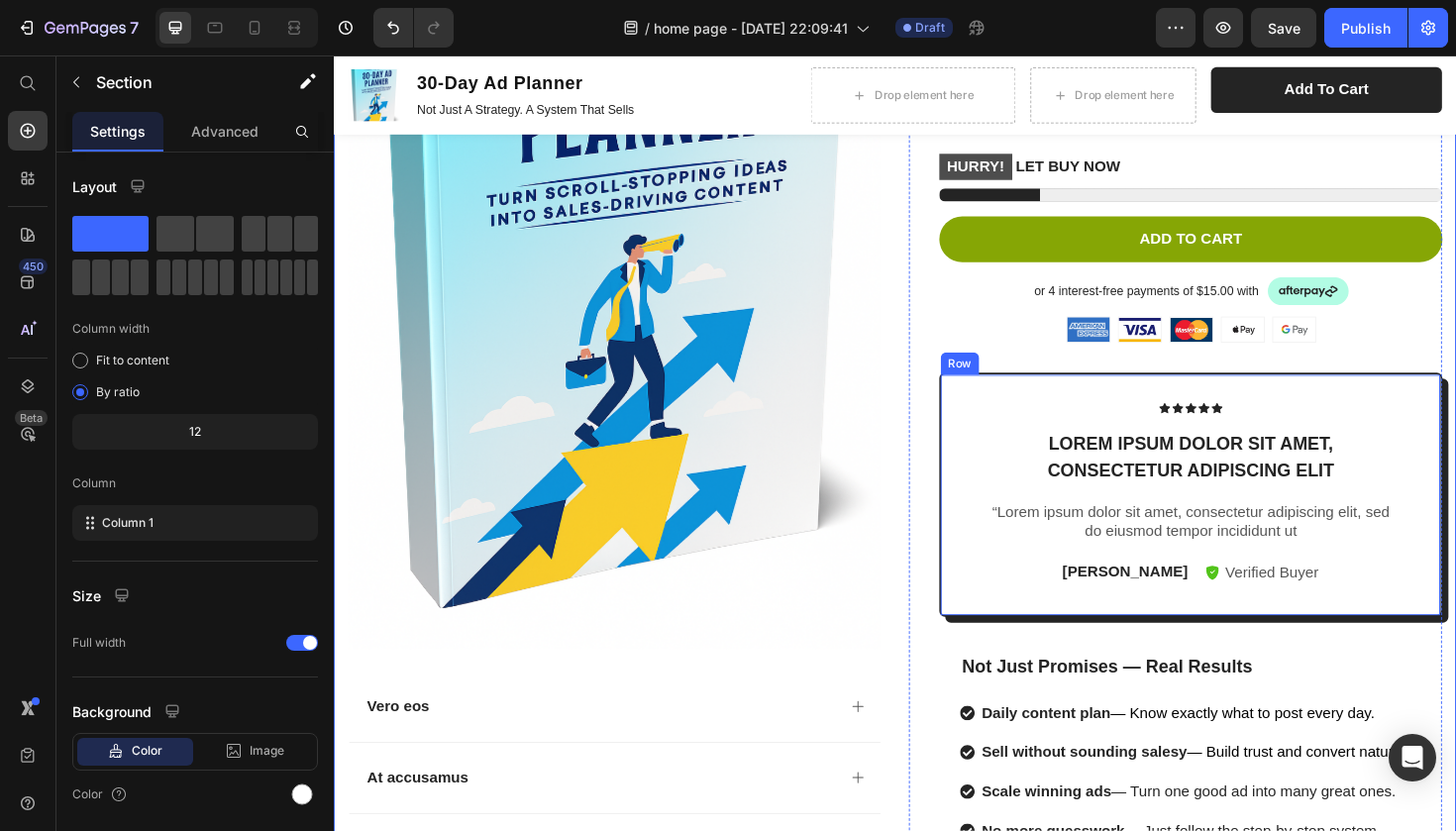 click on "Icon Icon Icon Icon Icon Icon List Lorem ipsum dolor sit amet, consectetur adipiscing elit Text Block “Lorem ipsum dolor sit amet, consectetur adipiscing elit, sed do eiusmod tempor incididunt ut  Text Block [PERSON_NAME] Text Block
Verified Buyer Item List Row Row" at bounding box center [1241, 520] 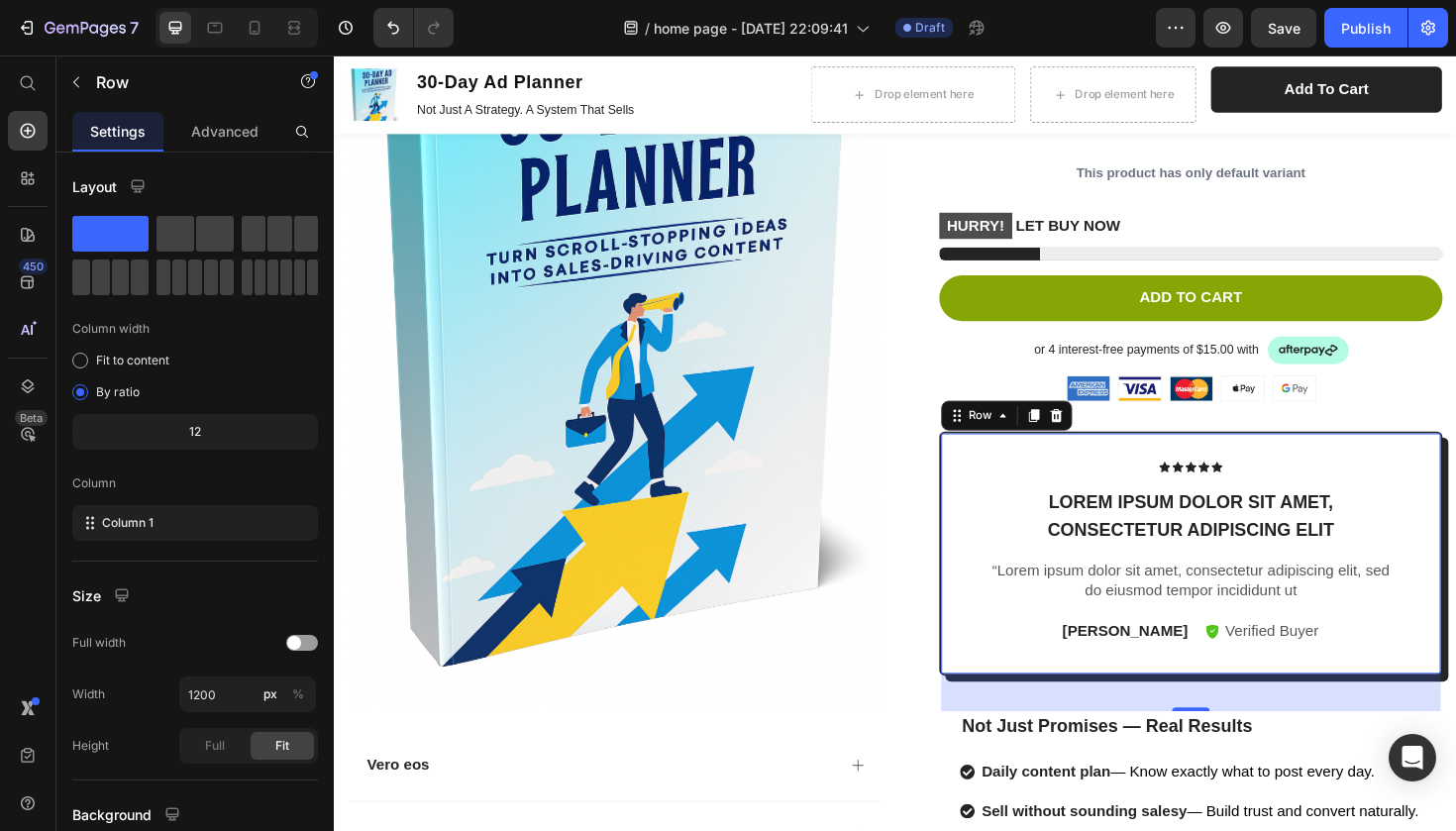 scroll, scrollTop: 2033, scrollLeft: 0, axis: vertical 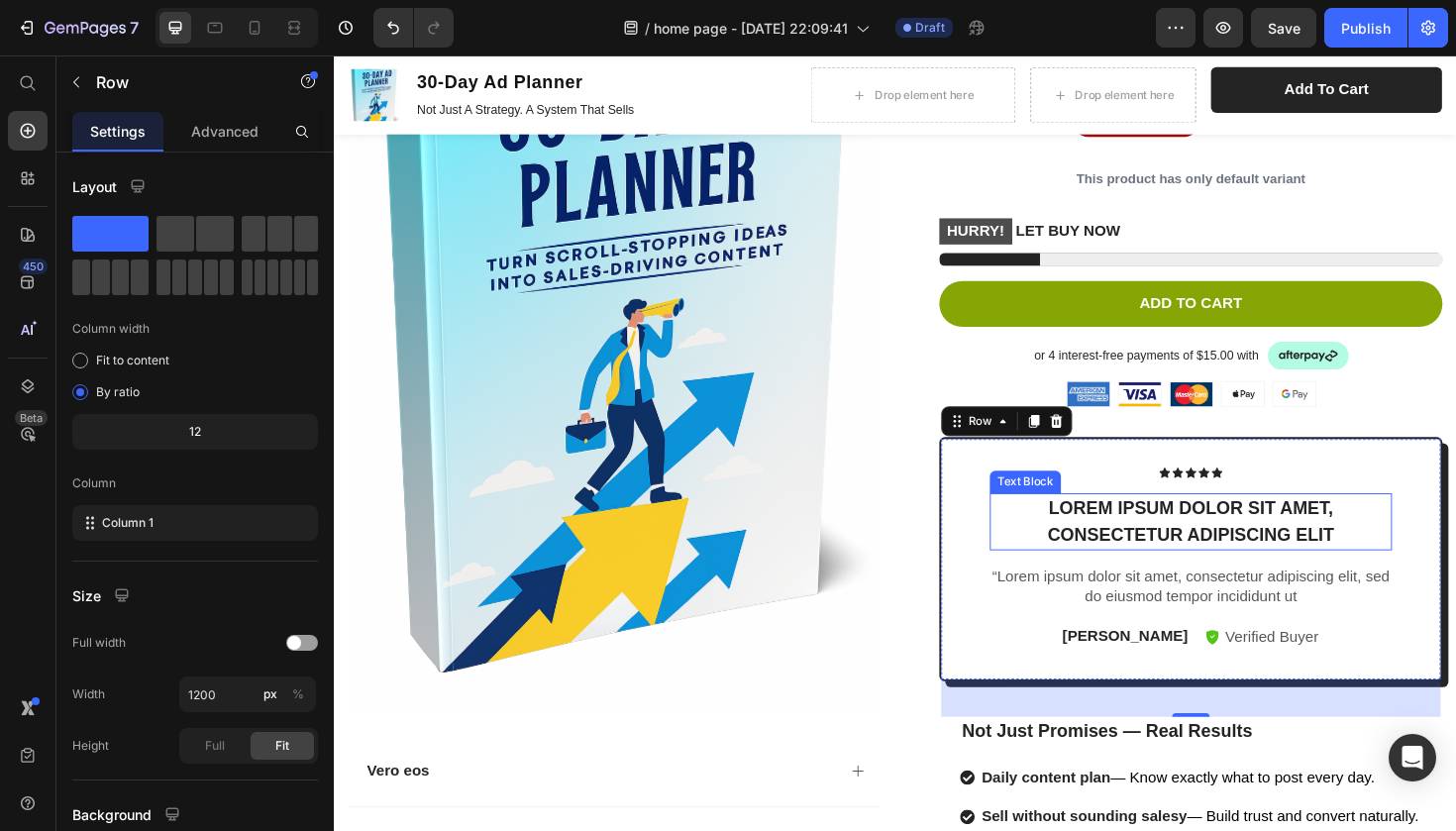 click on "Lorem ipsum dolor sit amet, consectetur adipiscing elit" at bounding box center (1241, 549) 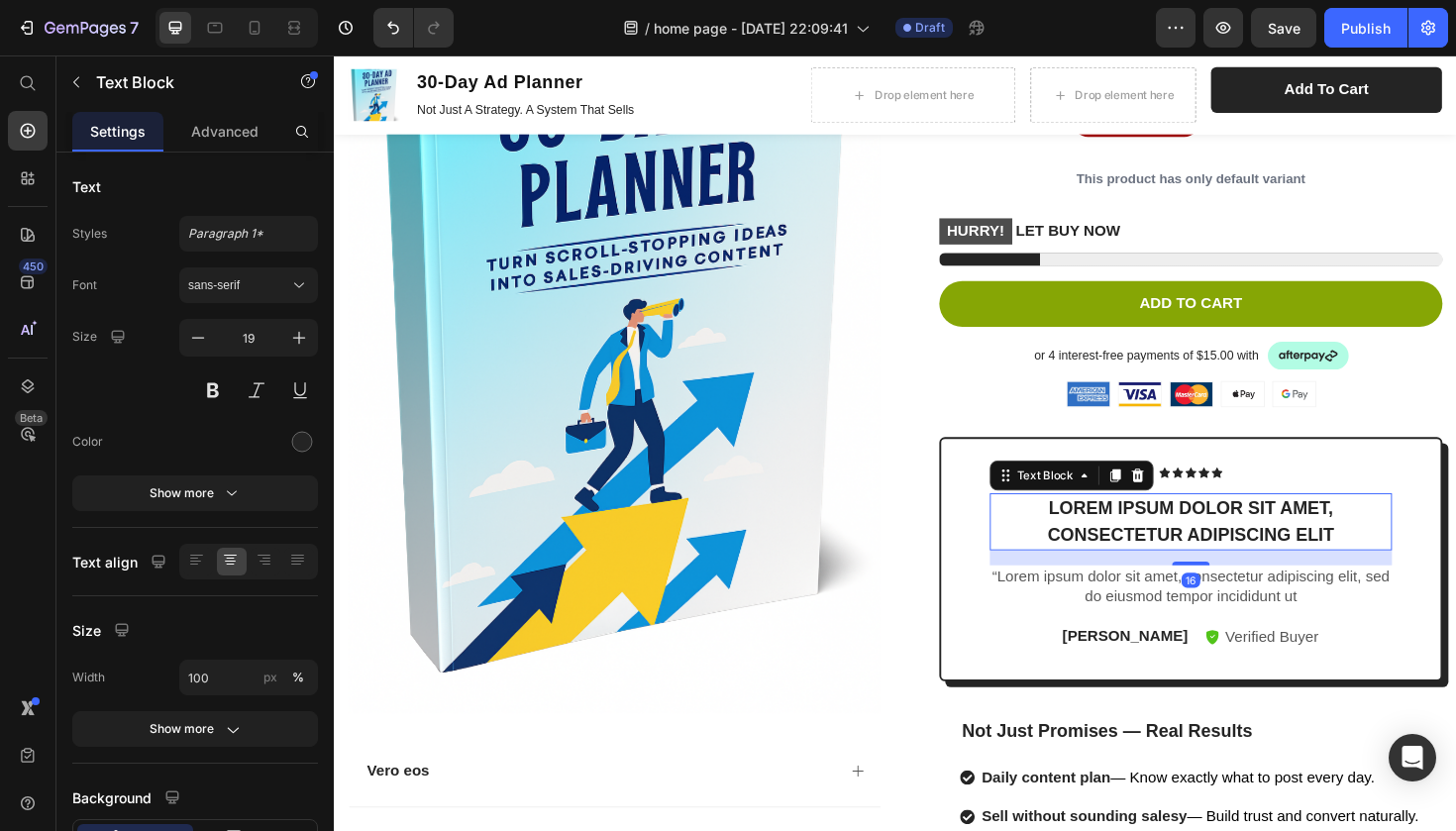 click on "Lorem ipsum dolor sit amet, consectetur adipiscing elit" at bounding box center (1241, 549) 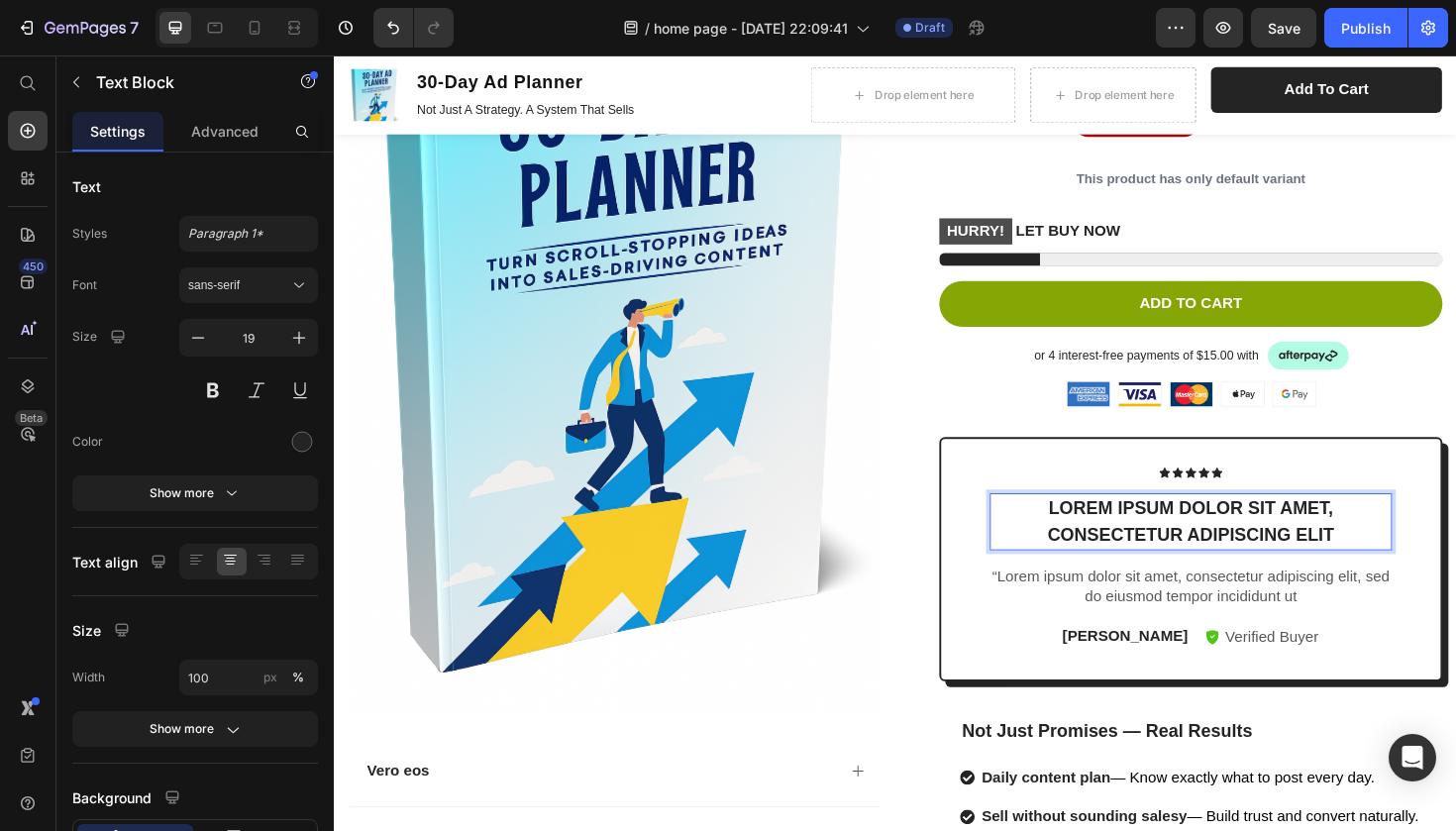 click on "Lorem ipsum dolor sit amet, consectetur adipiscing elit" at bounding box center [1241, 549] 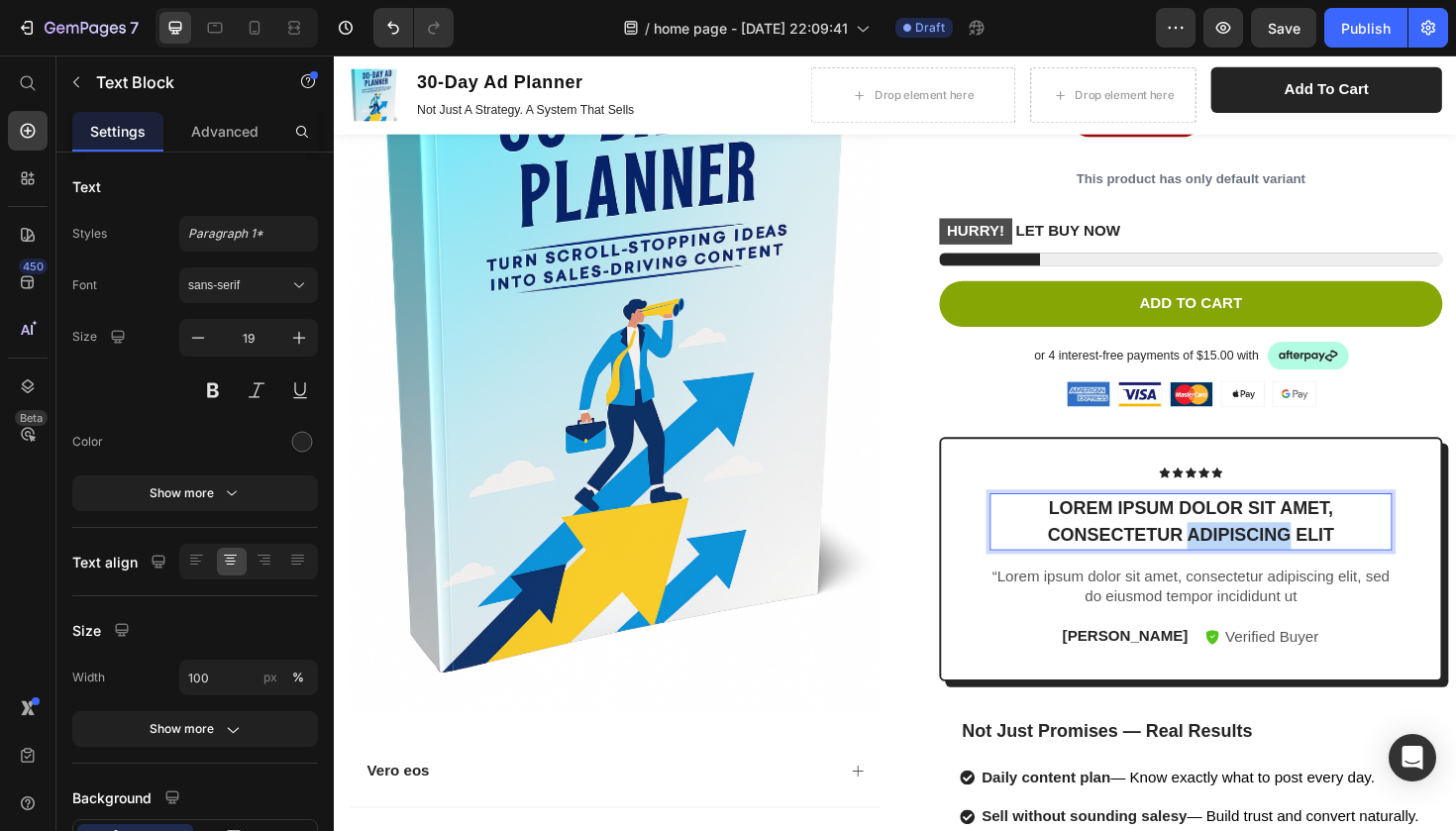 click on "Lorem ipsum dolor sit amet, consectetur adipiscing elit" at bounding box center [1241, 549] 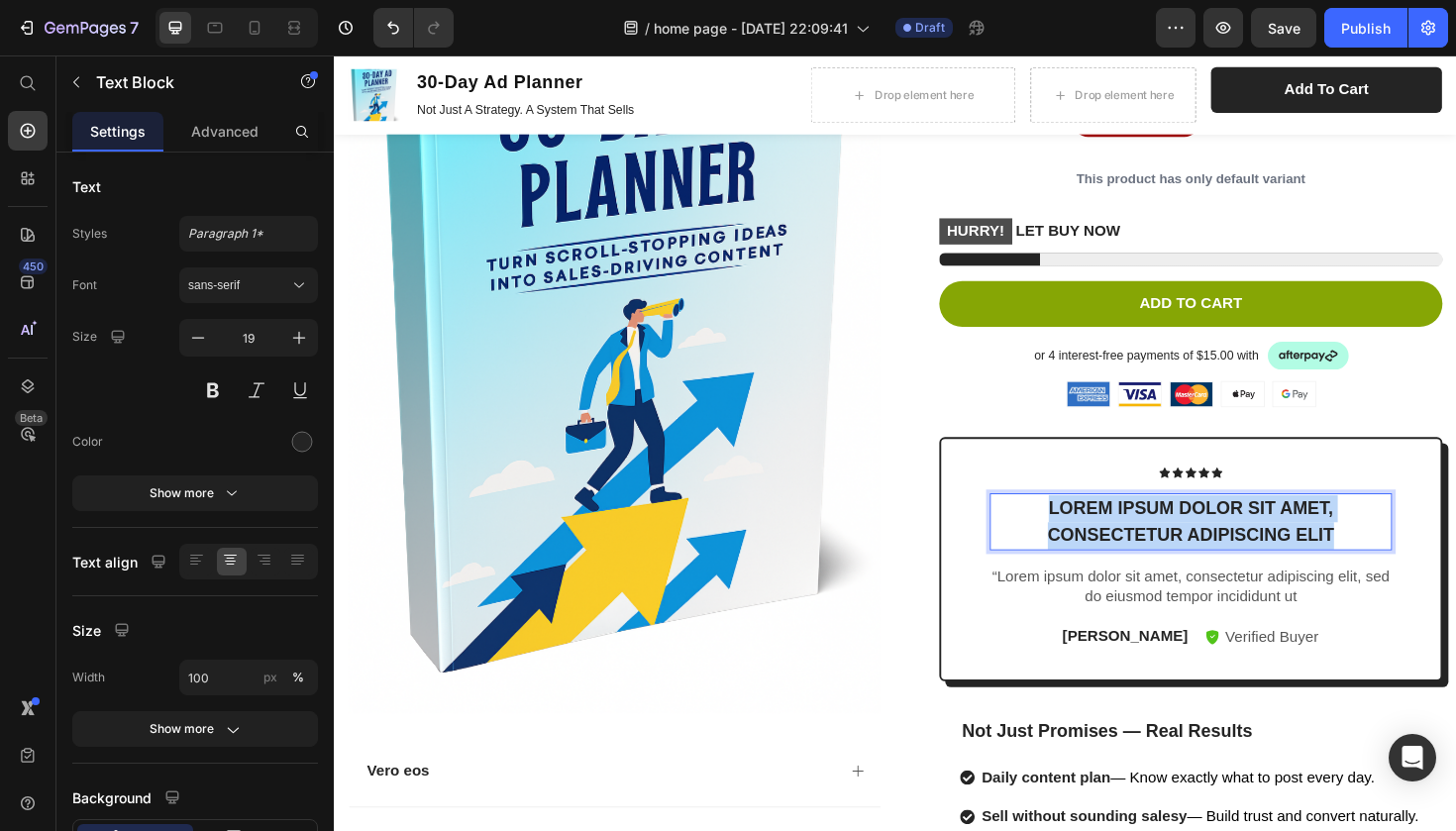 click on "Lorem ipsum dolor sit amet, consectetur adipiscing elit" at bounding box center [1241, 549] 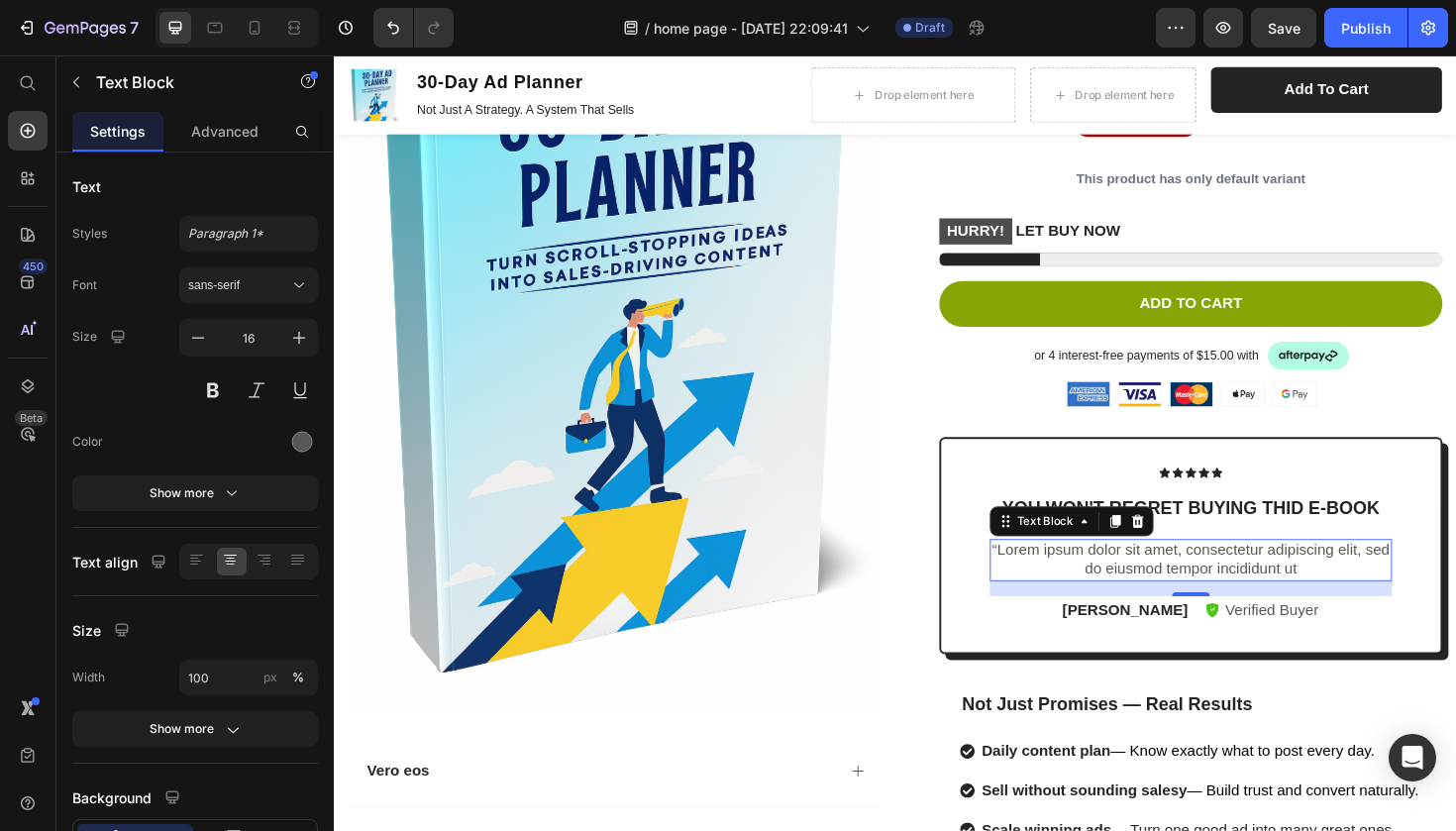 click on "“Lorem ipsum dolor sit amet, consectetur adipiscing elit, sed do eiusmod tempor incididunt ut" at bounding box center (1241, 590) 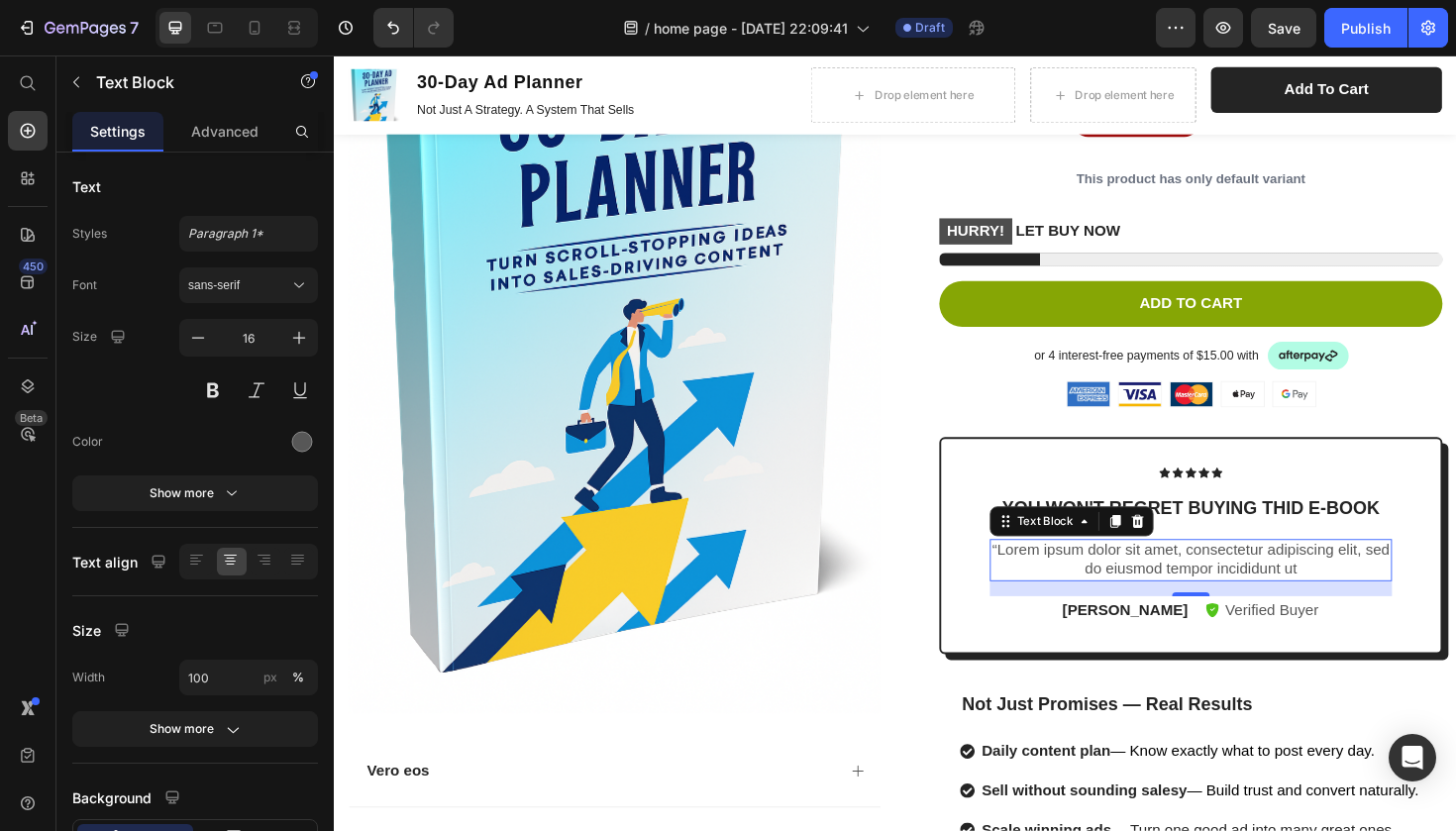 click on "“Lorem ipsum dolor sit amet, consectetur adipiscing elit, sed do eiusmod tempor incididunt ut" at bounding box center (1241, 590) 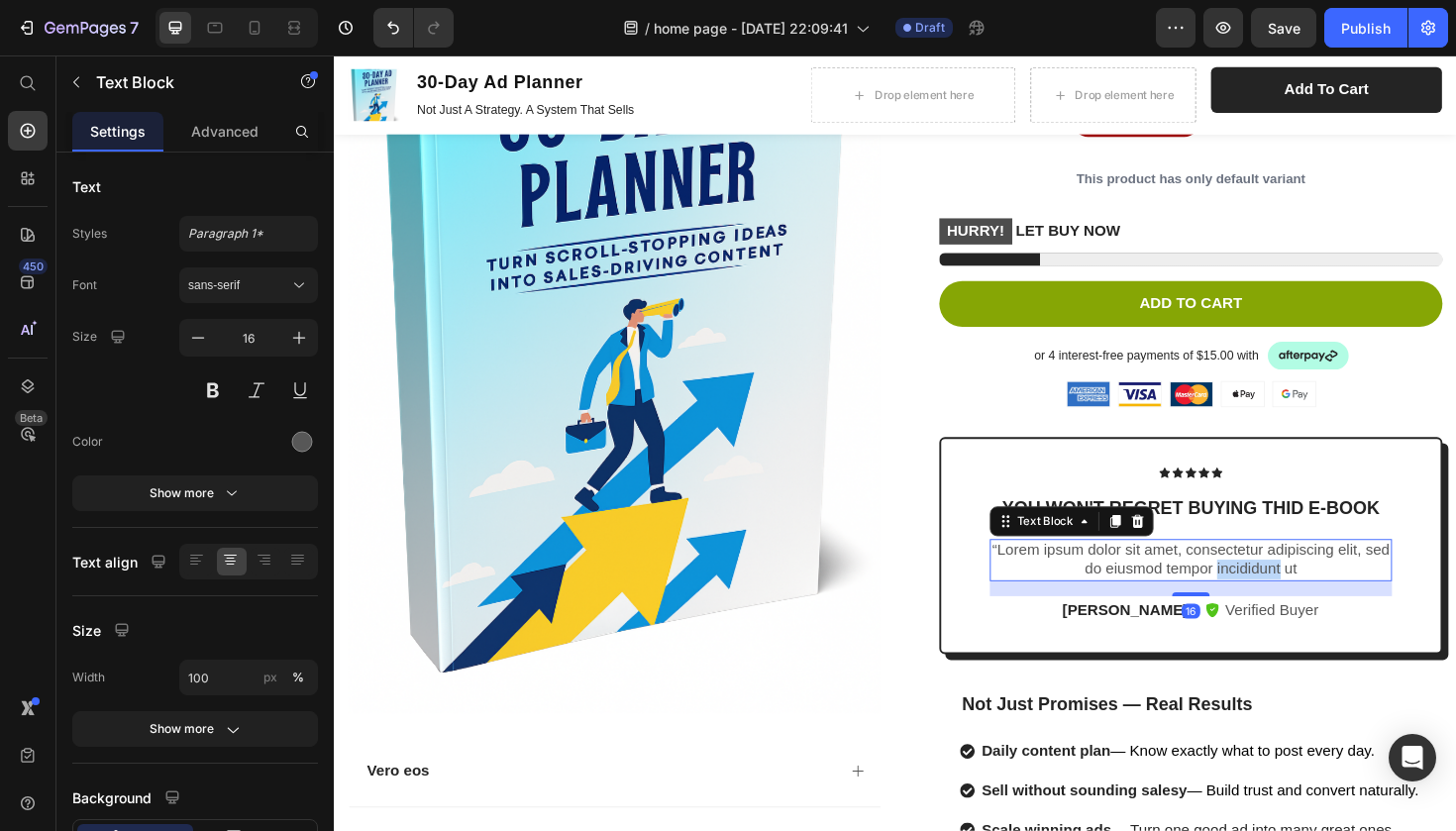click on "“Lorem ipsum dolor sit amet, consectetur adipiscing elit, sed do eiusmod tempor incididunt ut" at bounding box center [1241, 590] 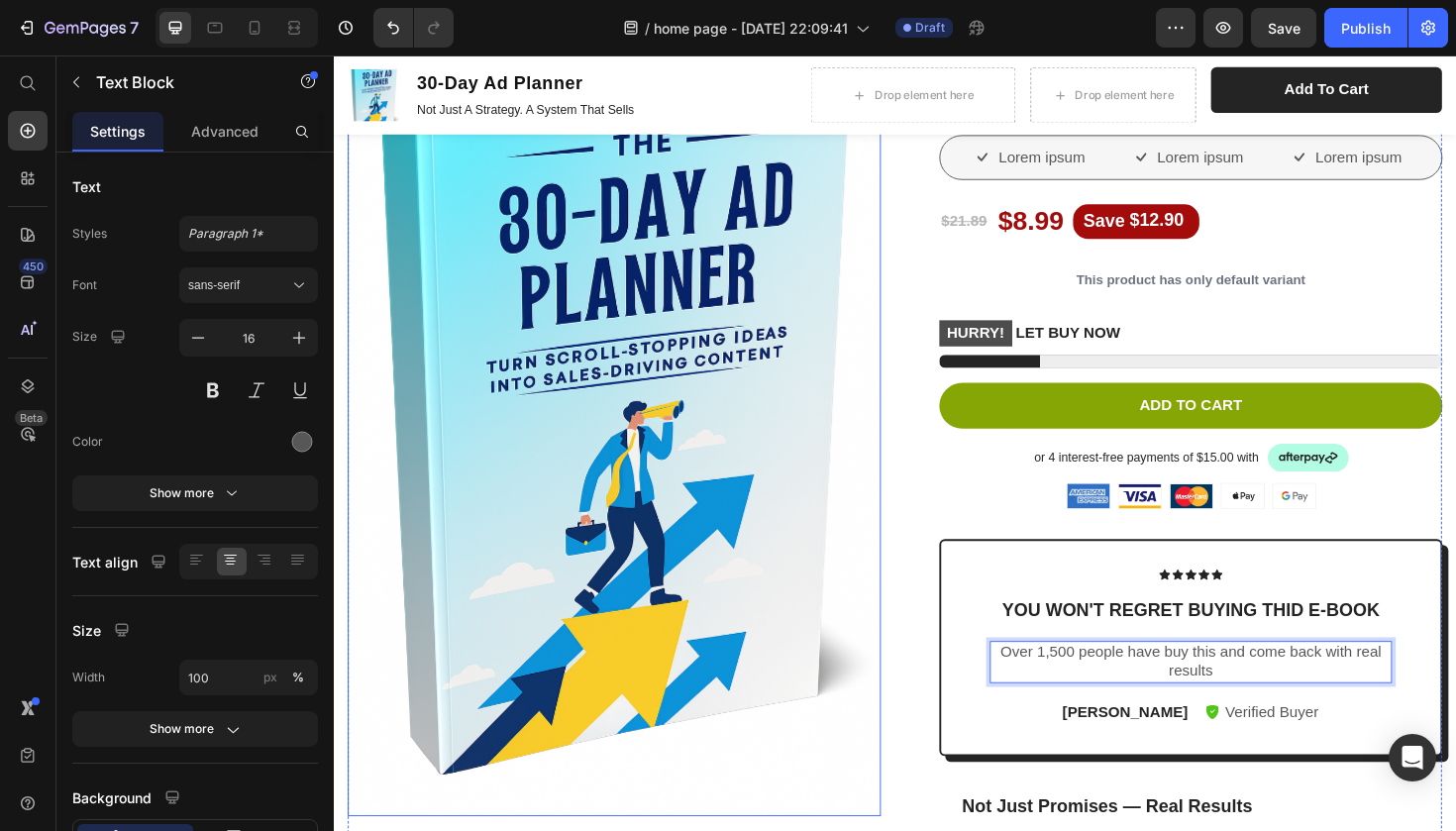 scroll, scrollTop: 1921, scrollLeft: 0, axis: vertical 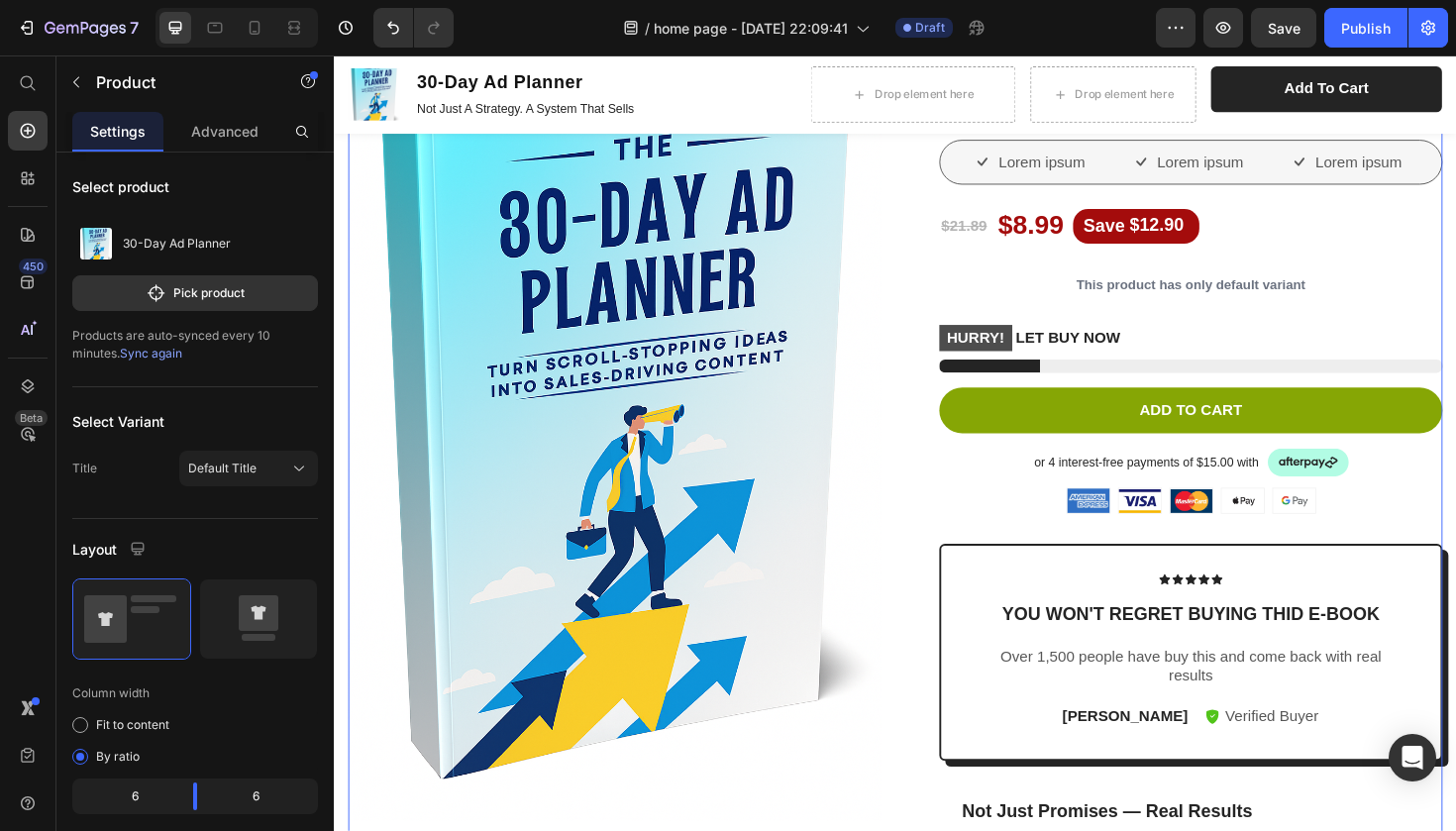 click on "Product Images
Vero eos
At accusamus
Et iusto odio
Consectetur
Adipiscin Accordion Icon Icon Icon Icon Icon Icon List 2,500+ Verified Reviews! Text Block Row 30-Day Ad Planner Product Title
Lorem ipsum Item List
Lorem ipsum Item List
Lorem ipsum Item List Row $21.89 Product Price $8.99 Product Price Save $12.90 Discount Tag Row This product has only default variant Product Variants & Swatches
HURRY!  LET BUY NOW Stock Counter Add to cart Add to Cart or 4 interest-free payments of $15.00 with Text Block Image Row Image Image Image Image Image Row Icon Icon Icon Icon Icon Icon List you won't regret buying thid e-book Text Block Over 1,500 people have buy this and come back with real results Text Block   16 [PERSON_NAME] Text Block" at bounding box center [928, 642] 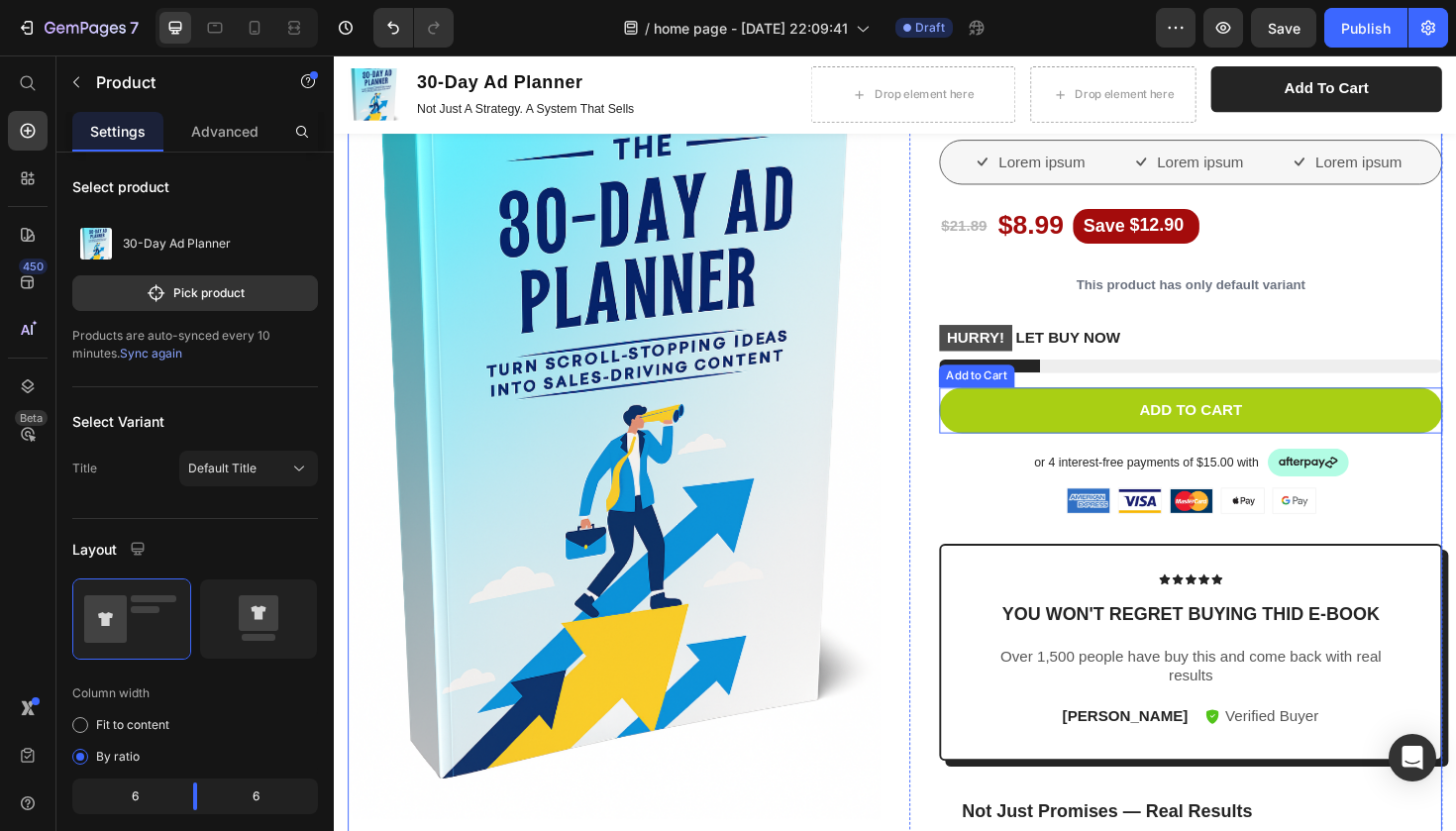 click on "Add to cart" at bounding box center (1241, 431) 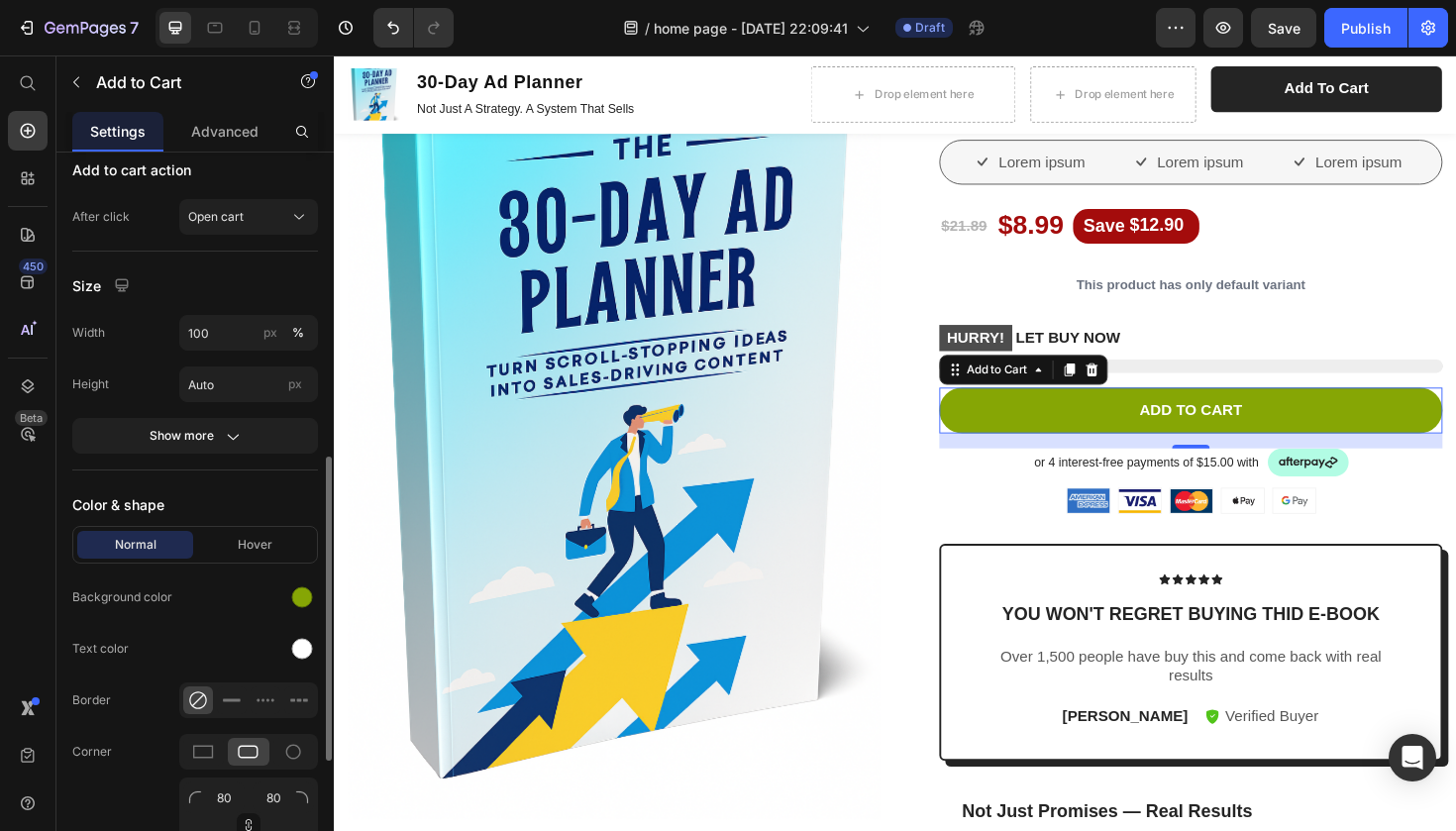 scroll, scrollTop: 709, scrollLeft: 0, axis: vertical 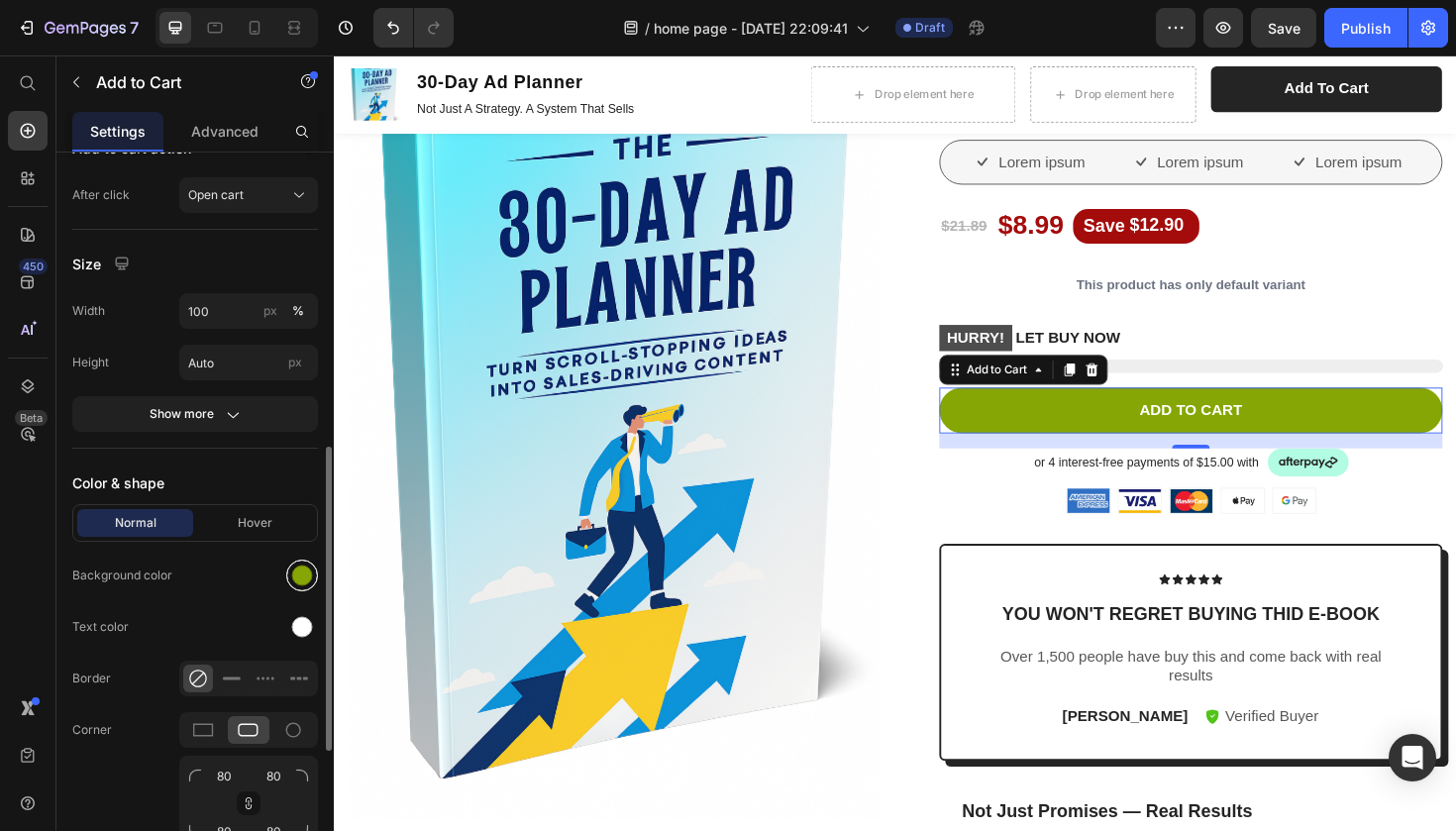 click at bounding box center [302, 575] 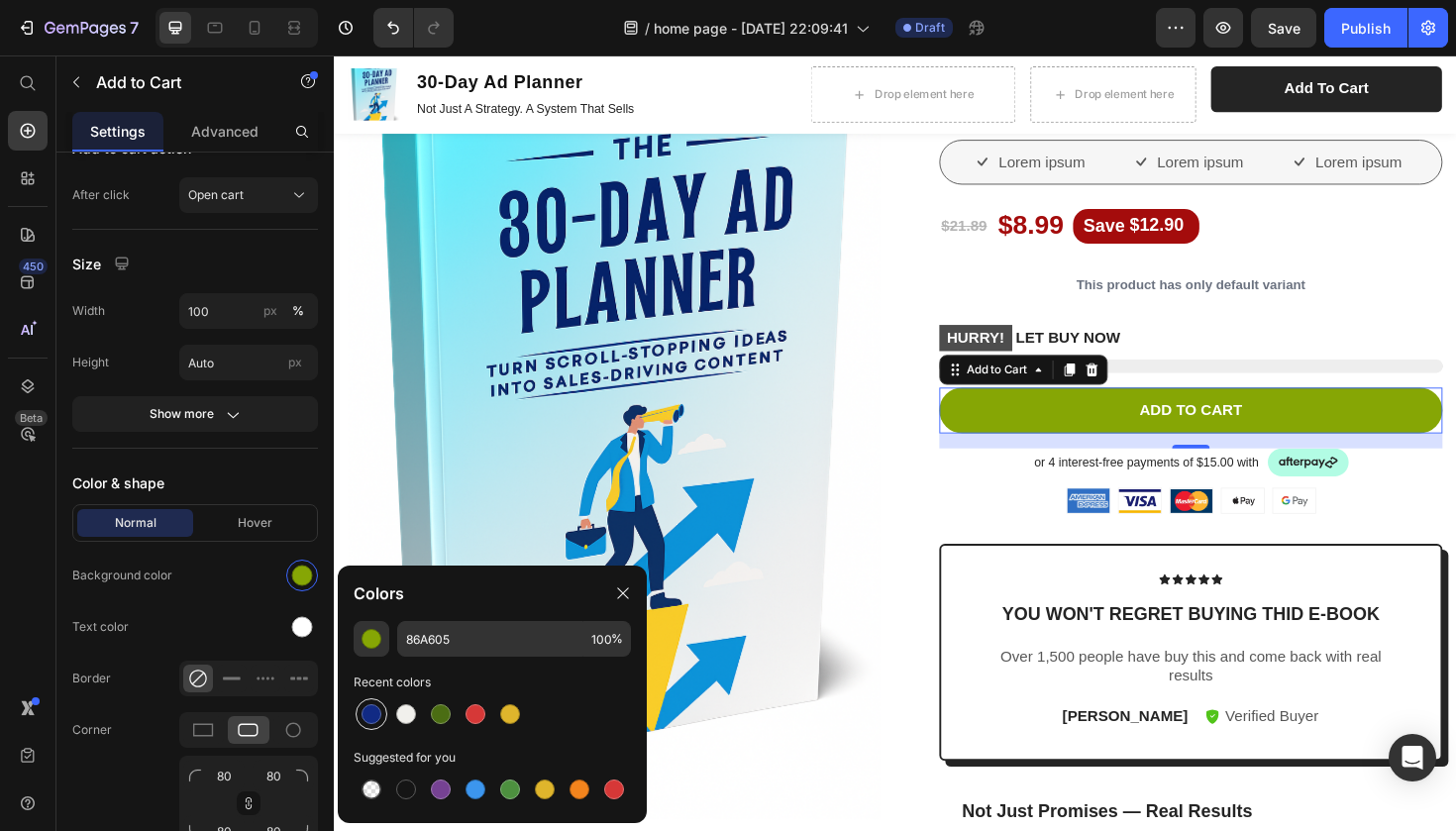 click at bounding box center (371, 714) 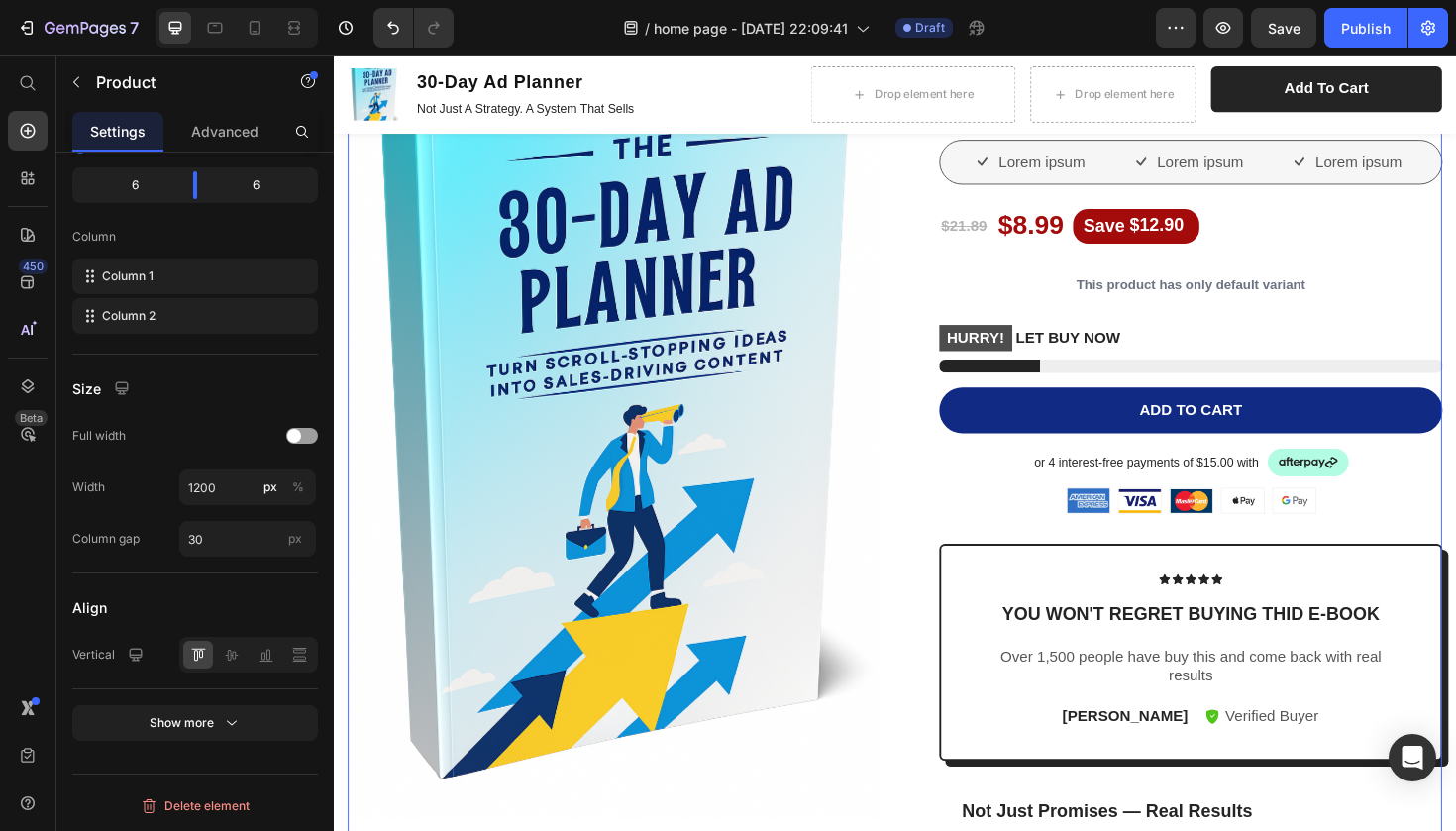 click on "Product Images
Vero eos
At accusamus
Et iusto odio
Consectetur
Adipiscin Accordion Icon Icon Icon Icon Icon Icon List 2,500+ Verified Reviews! Text Block Row 30-Day Ad Planner Product Title
Lorem ipsum Item List
Lorem ipsum Item List
Lorem ipsum Item List Row $21.89 Product Price $8.99 Product Price Save $12.90 Discount Tag Row This product has only default variant Product Variants & Swatches
HURRY!  LET BUY NOW Stock Counter Add to cart Add to Cart   16 or 4 interest-free payments of $15.00 with Text Block Image Row Image Image Image Image Image Row Icon Icon Icon Icon Icon Icon List you won't regret buying thid e-book Text Block Over 1,500 people have buy this and come back with real results Text Block [PERSON_NAME] Text Block" at bounding box center (928, 642) 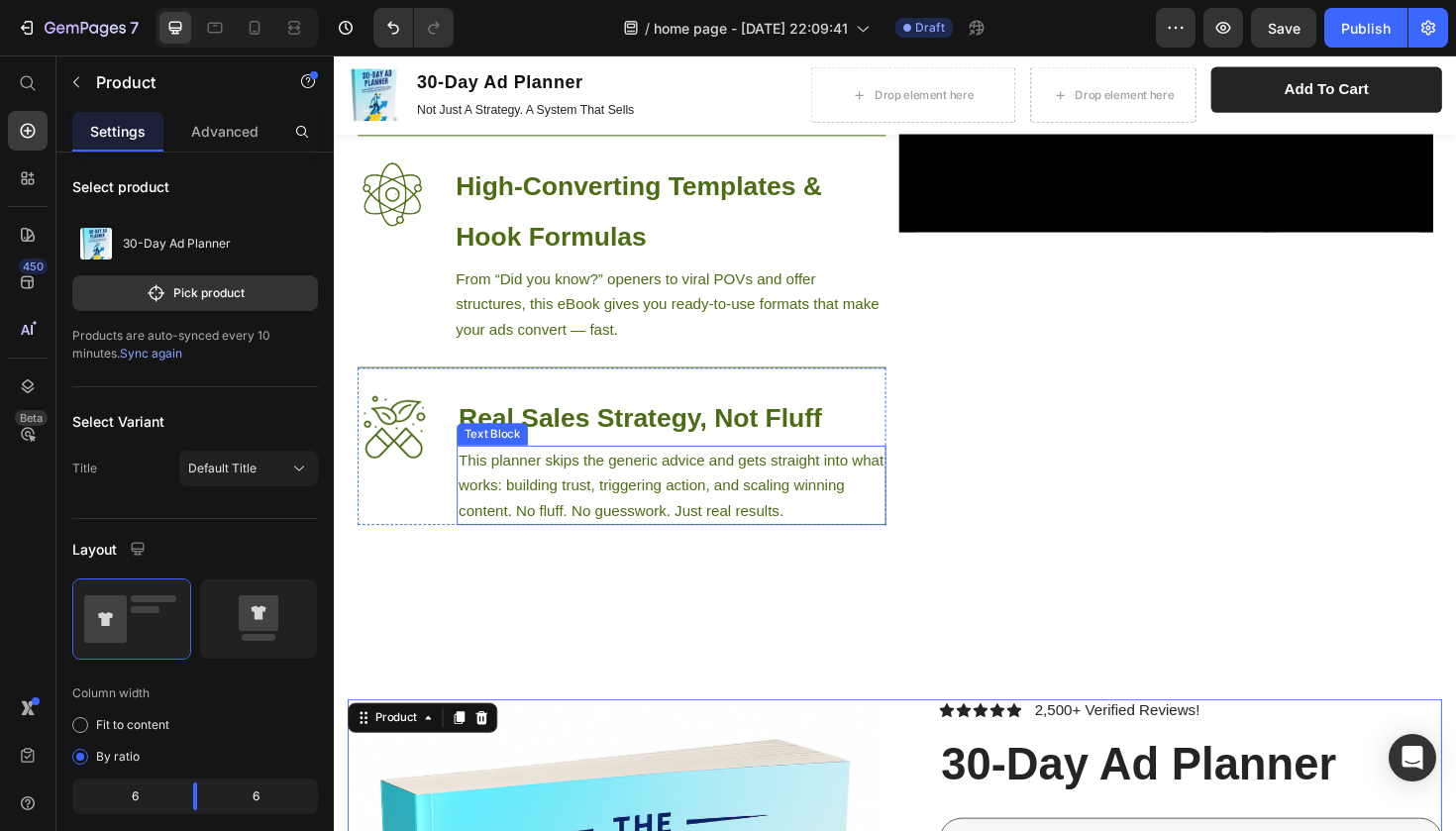 scroll, scrollTop: 1189, scrollLeft: 0, axis: vertical 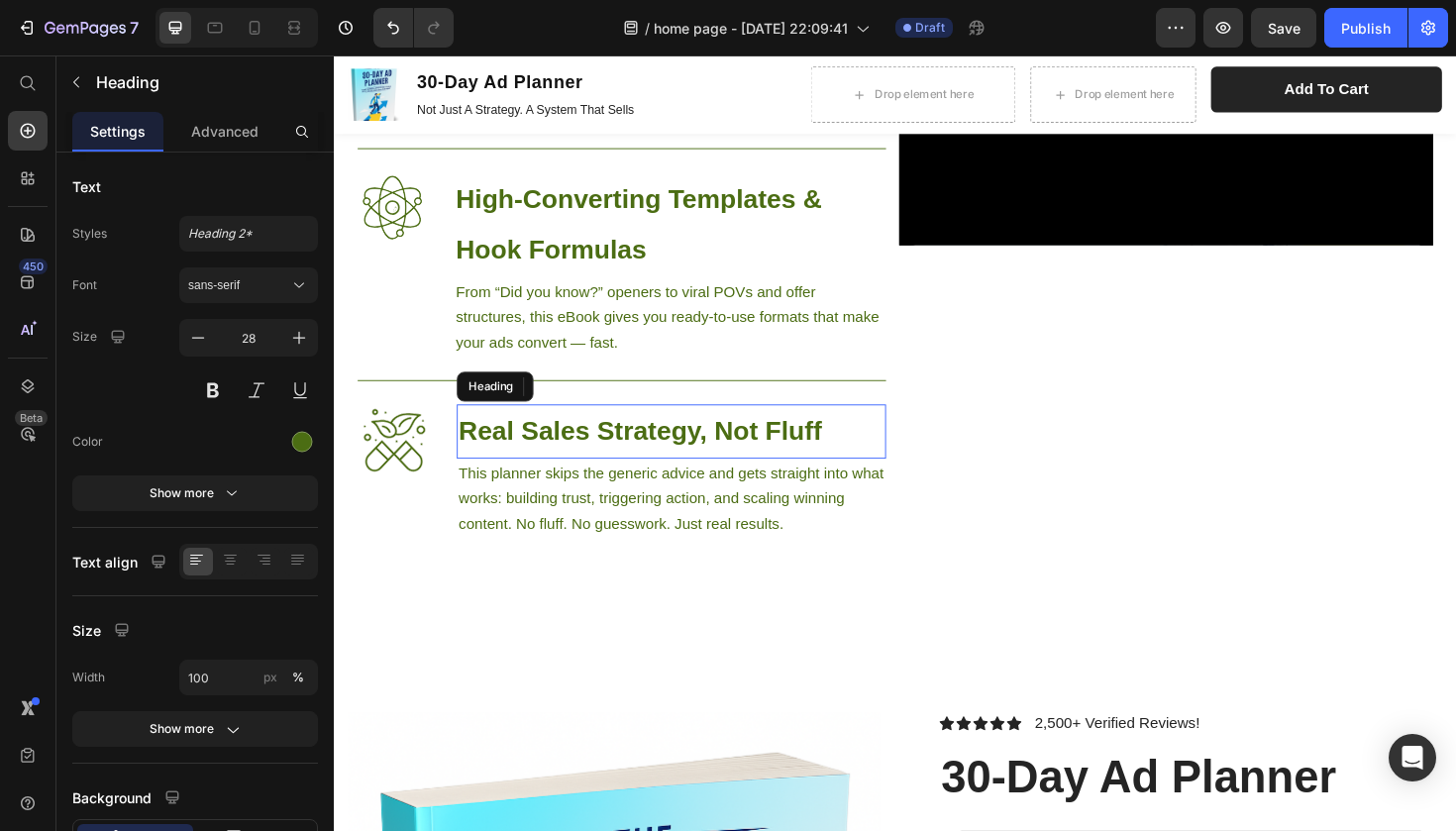 click on "Real Sales Strategy, Not Fluff" at bounding box center [658, 453] 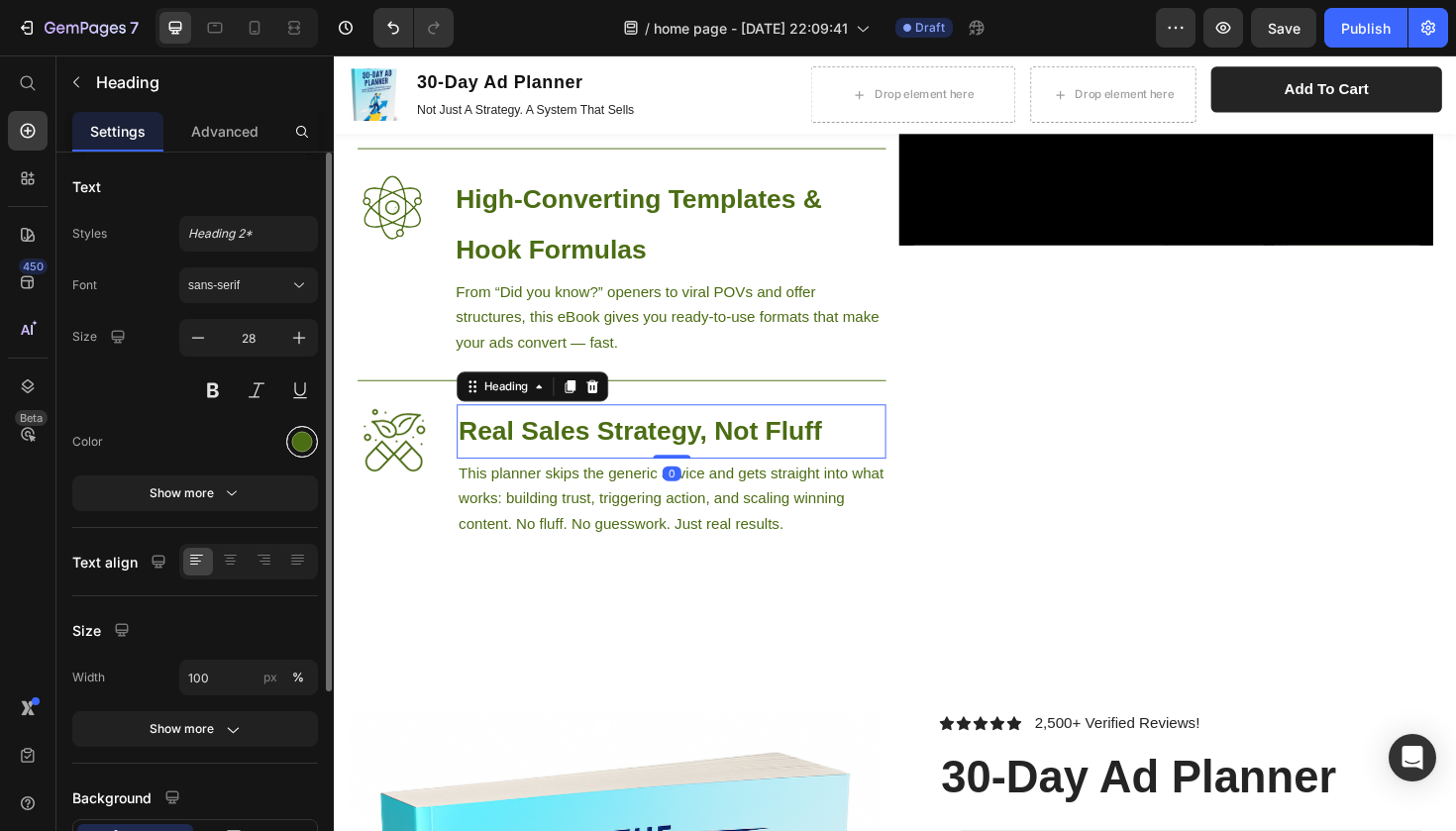 click at bounding box center [302, 442] 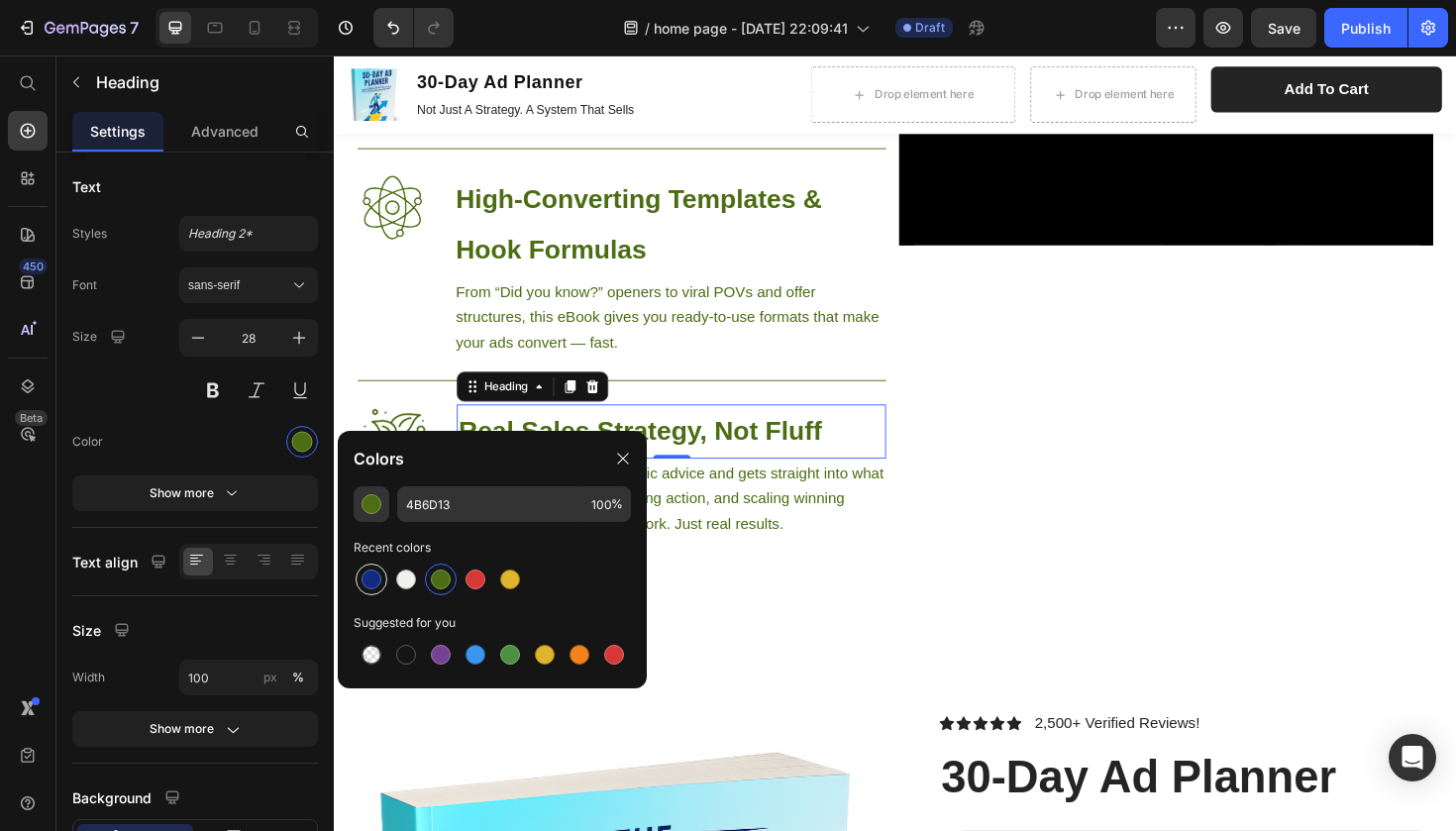 click at bounding box center [371, 579] 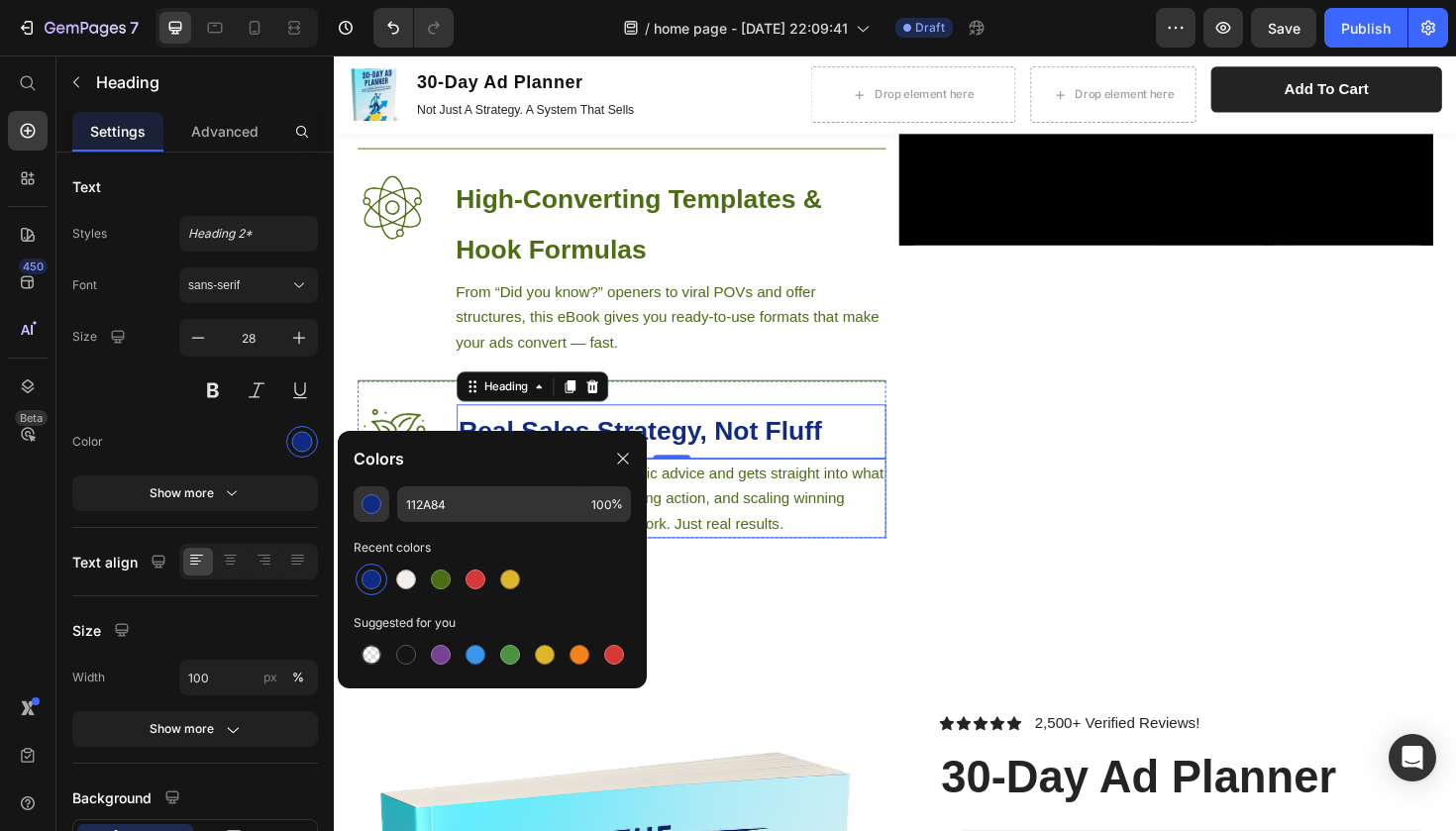 click on "This planner skips the generic advice and gets straight into what works: building trust, triggering action, and scaling winning content. No fluff. No guesswork. Just real results." at bounding box center [690, 524] 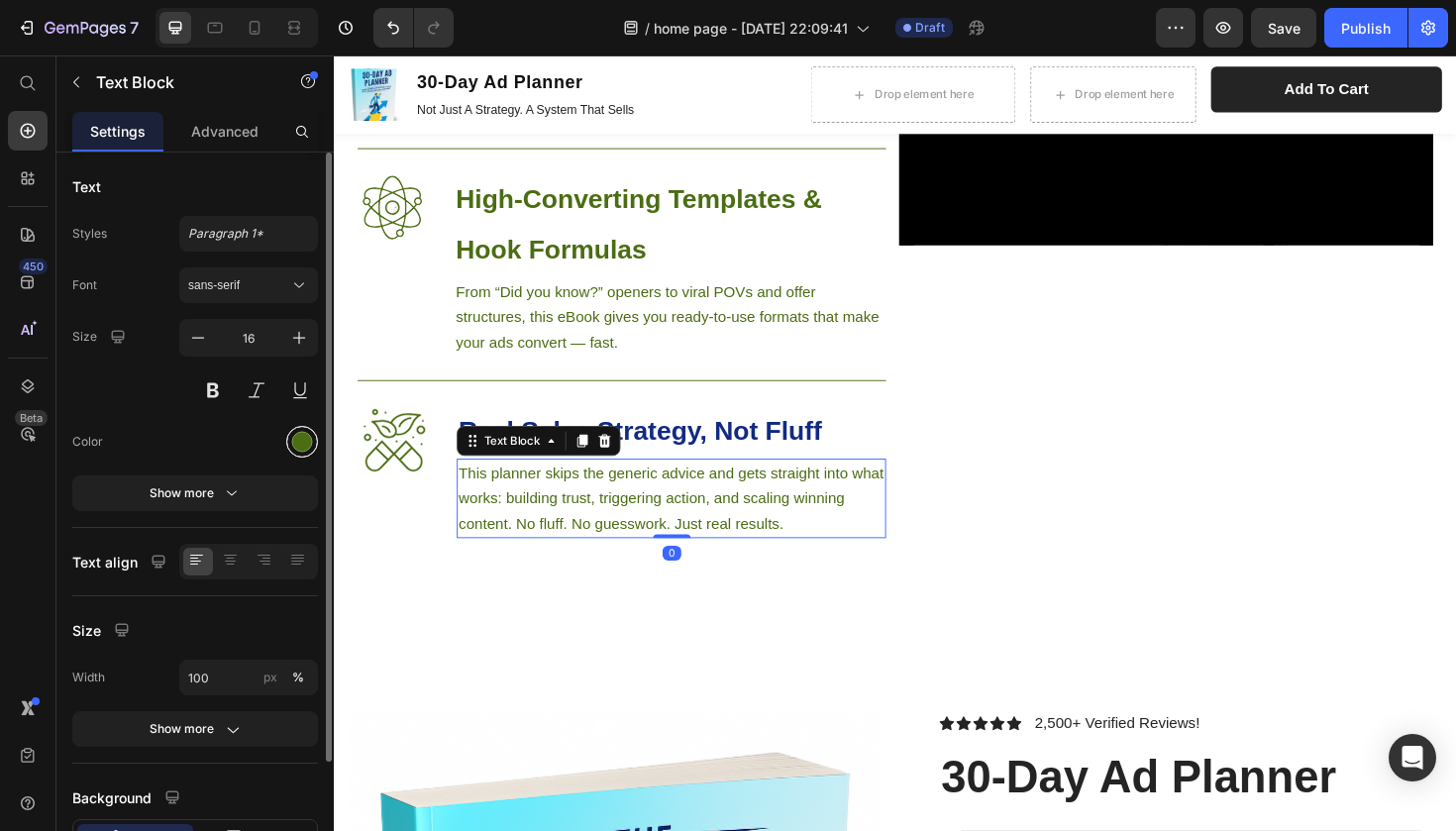 click at bounding box center (302, 442) 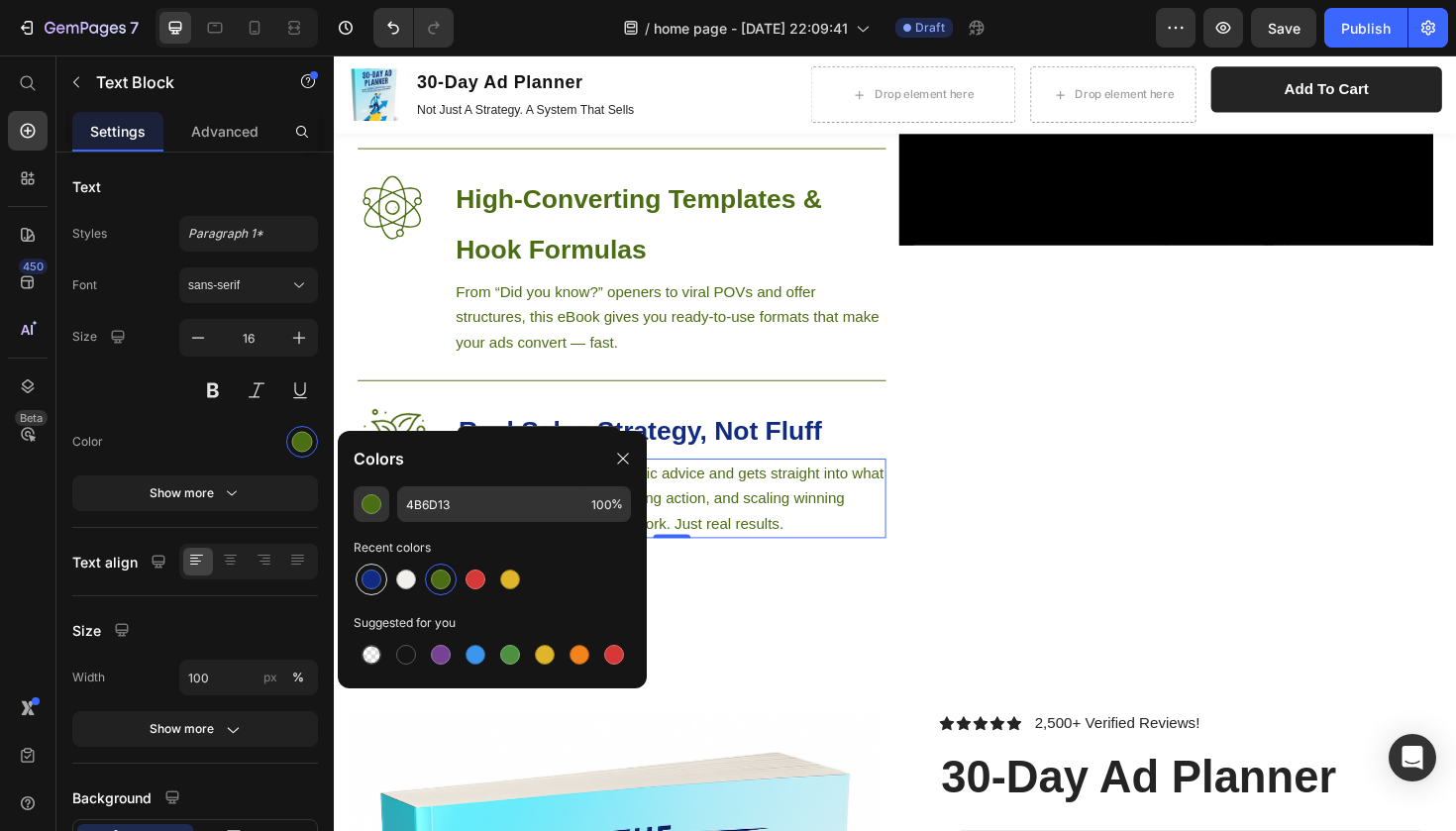 click at bounding box center [371, 579] 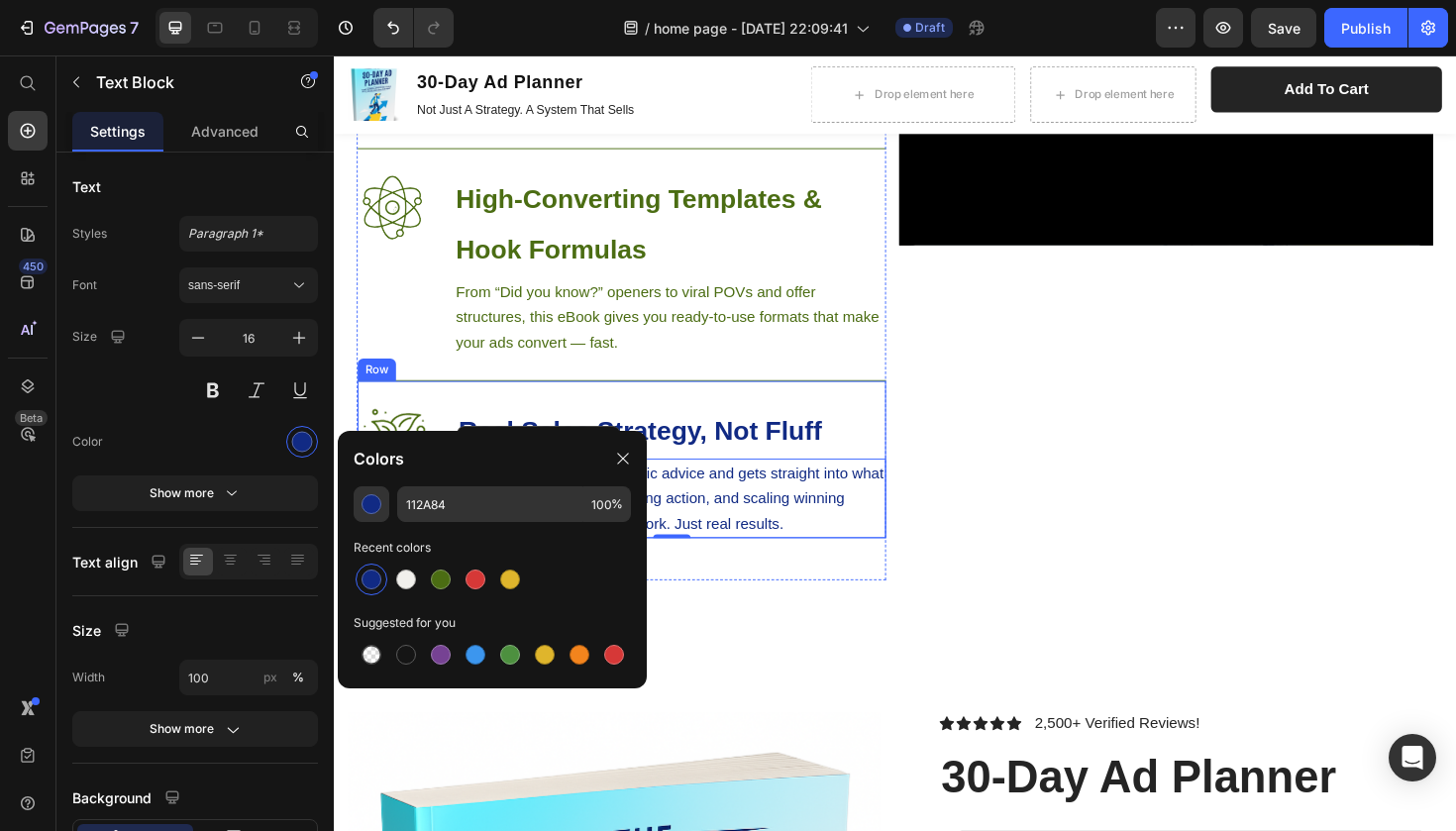 click on "Image A Done-For-You 30-Day Video Ad Blueprint Heading Not just tips — you get a full 30-day content plan with exact steps, proven ad types, and daily prompts. It's like having a personal ad coach in your pocket. Text Block Row Image High-Converting Templates & Hook Formulas Heading From “Did you know?” openers to viral POVs and offer structures, this eBook gives you ready-to-use formats that make your ads convert — fast. Text Block Row Image Real Sales Strategy, Not Fluff Heading This planner skips the generic advice and gets straight into what works: building trust, triggering action, and scaling winning content. No fluff. No guesswork. Just real results. Text Block   0 Row" at bounding box center (638, 274) 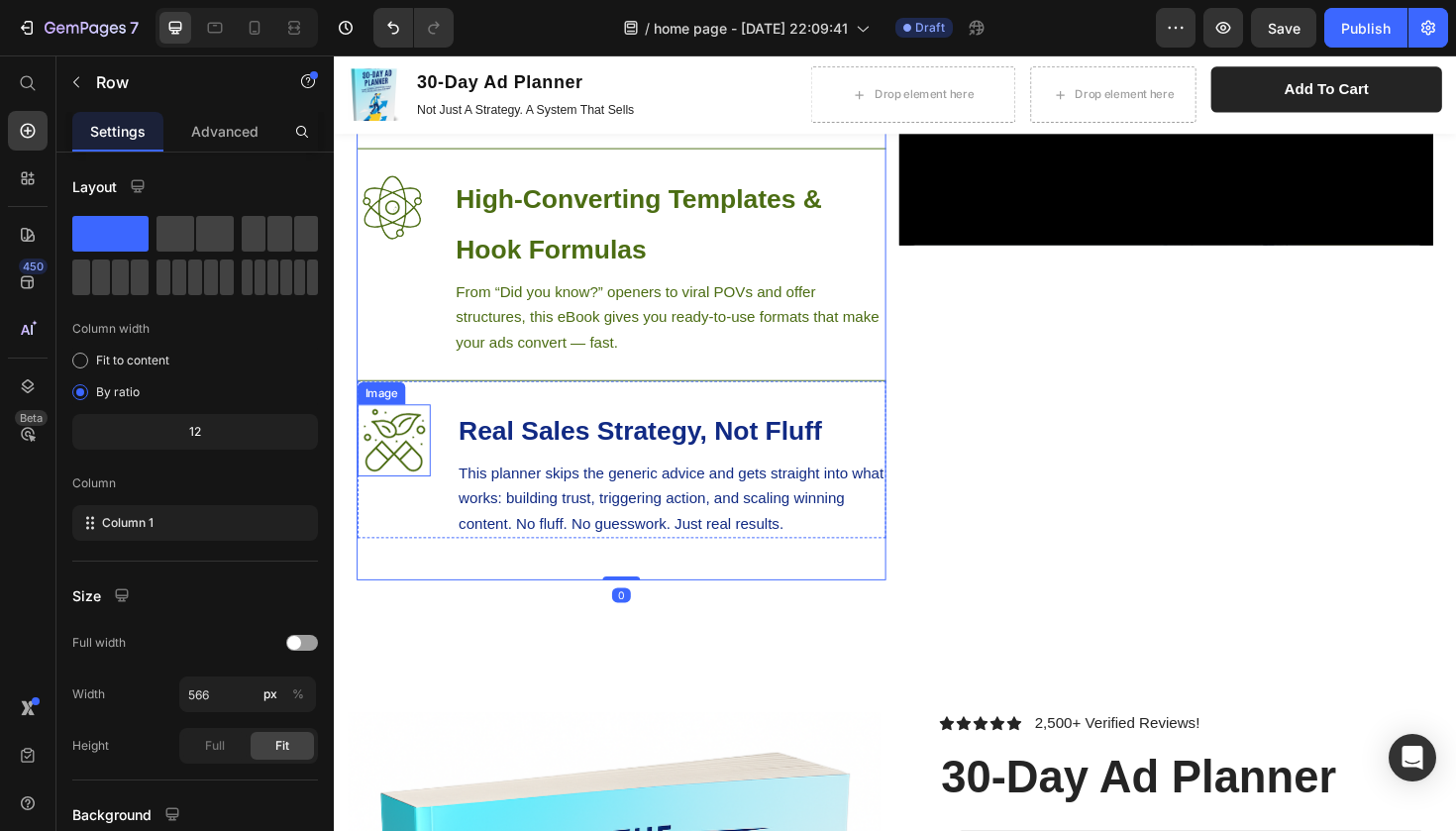 click at bounding box center [397, 463] 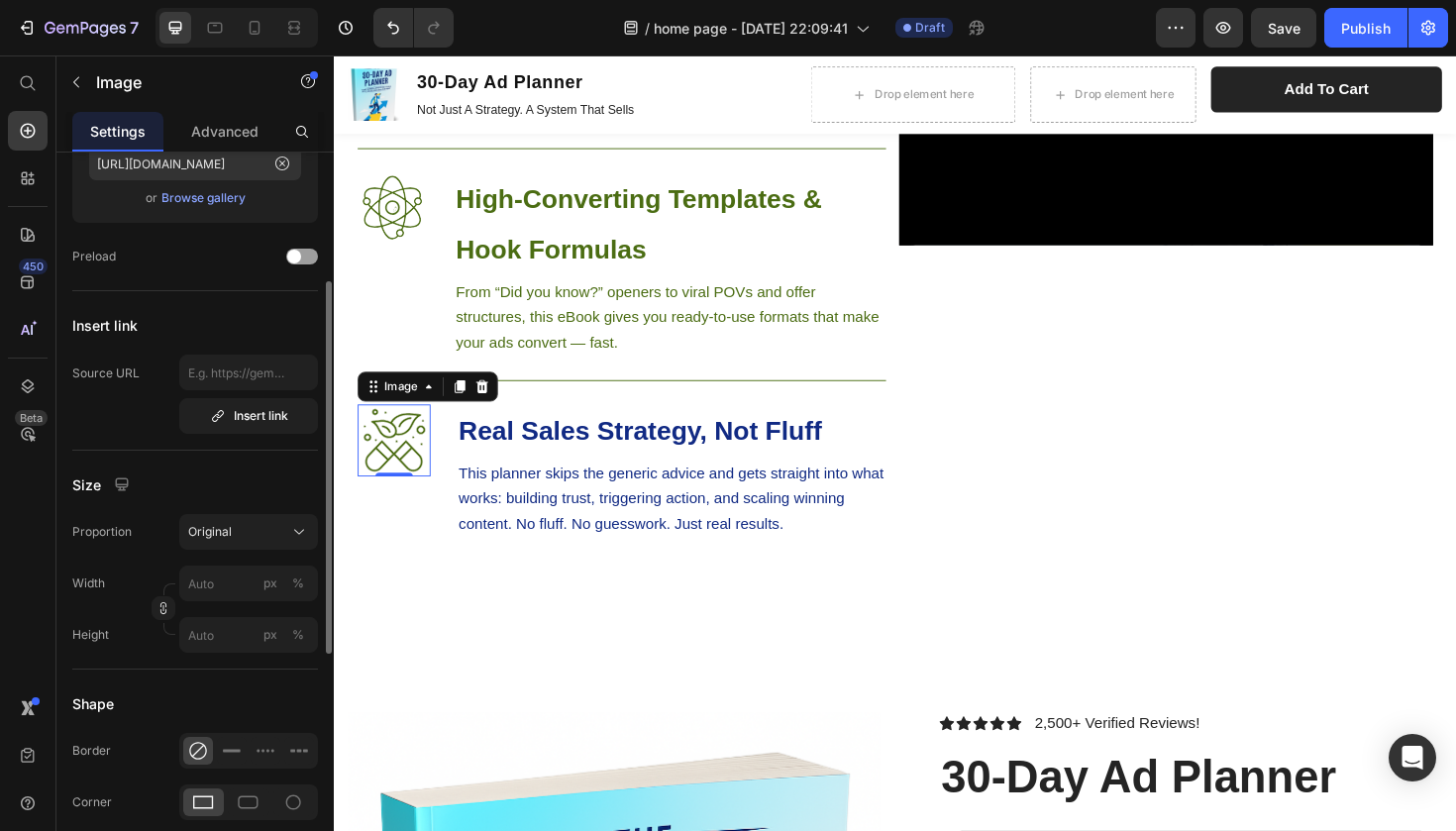scroll, scrollTop: 0, scrollLeft: 0, axis: both 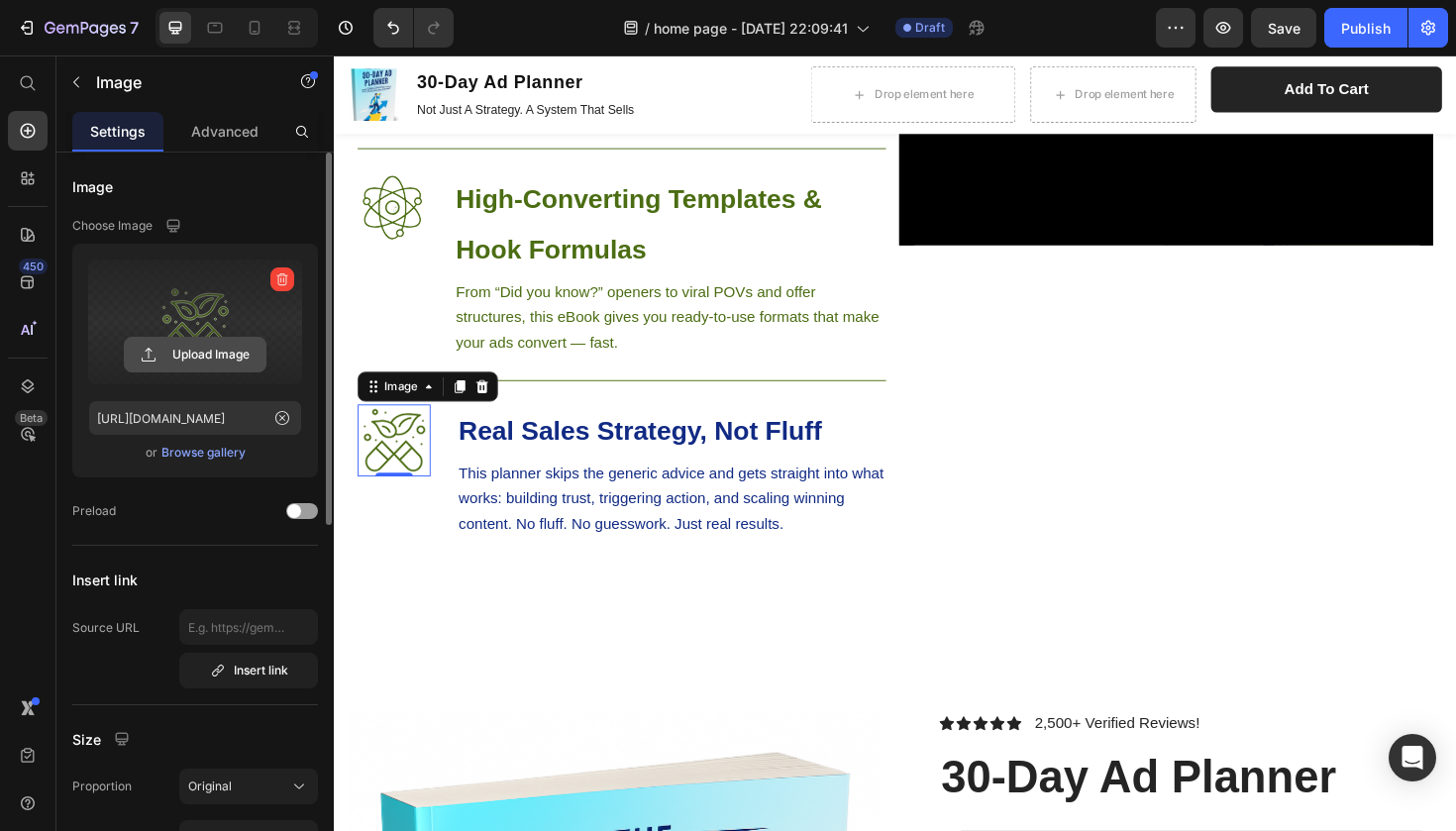 click 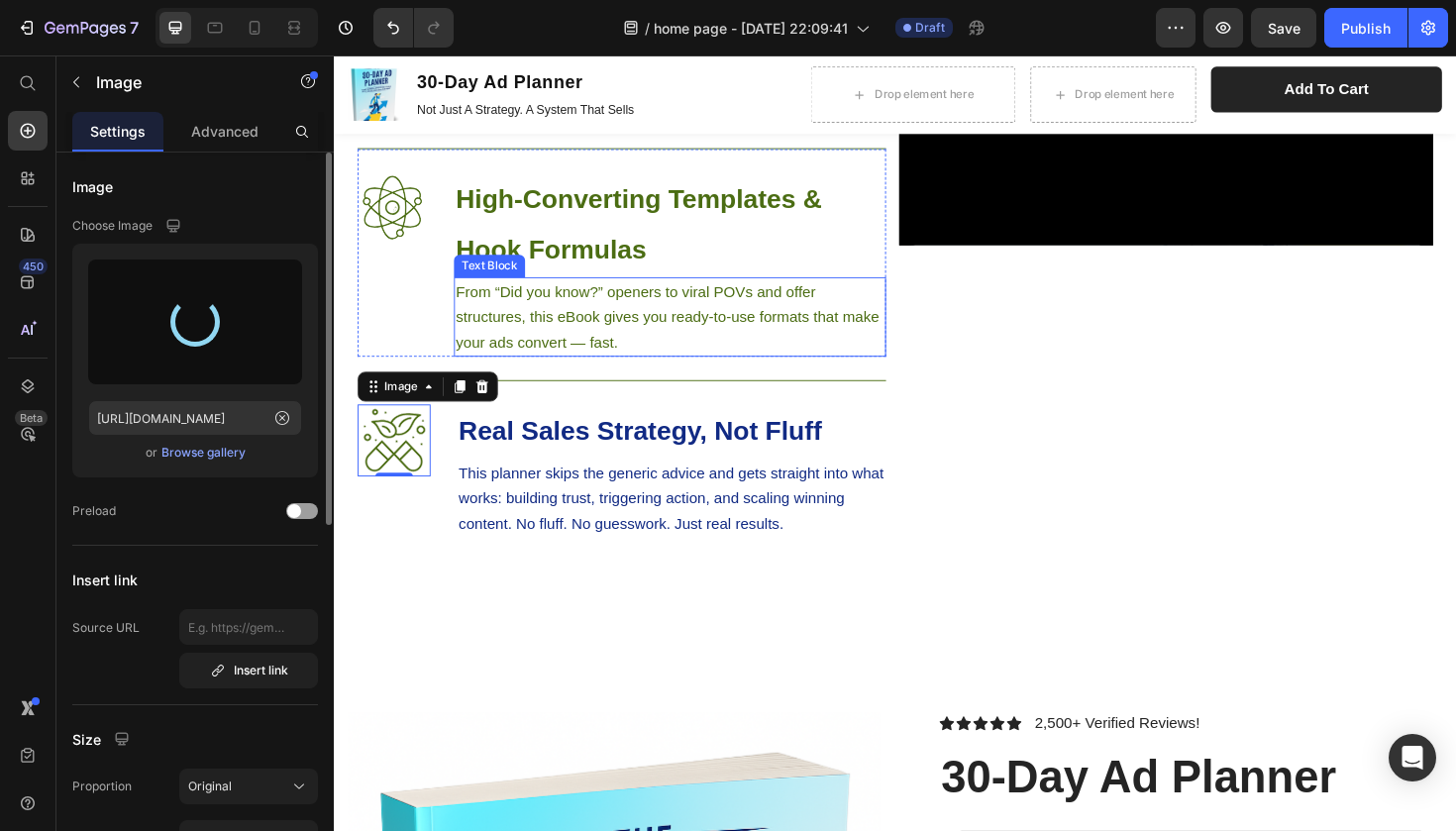 type on "[URL][DOMAIN_NAME]" 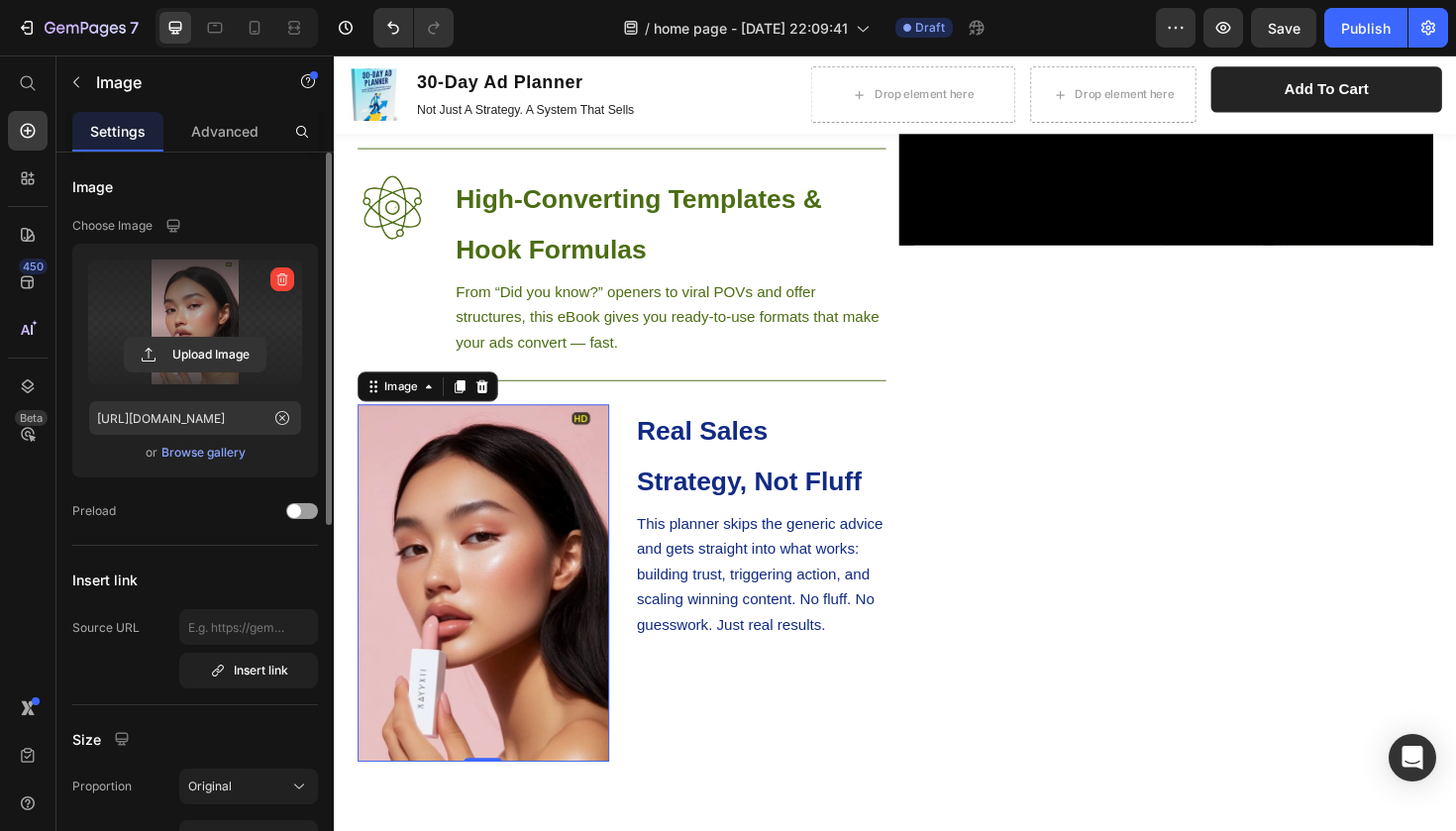 click at bounding box center (491, 614) 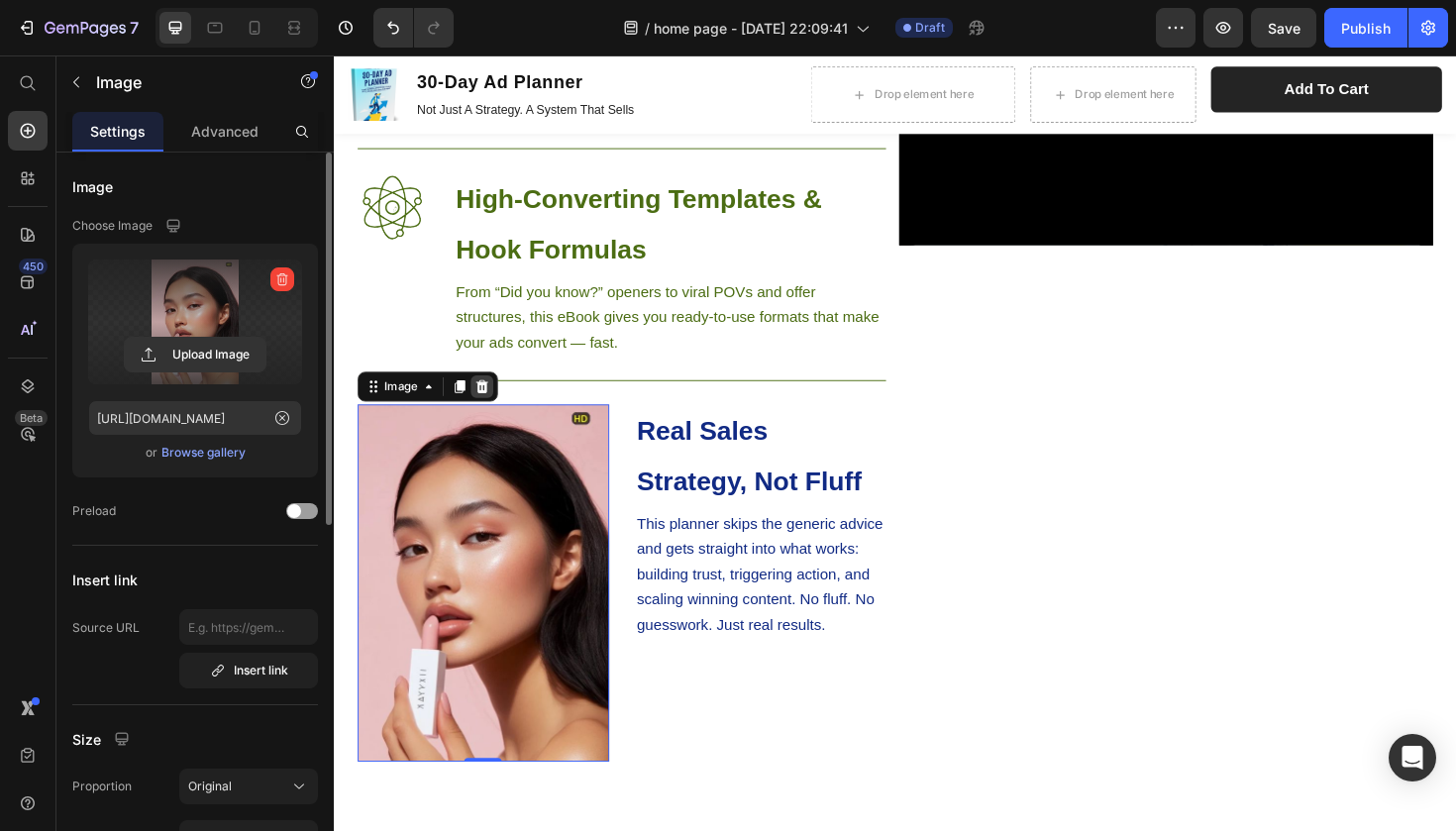 click at bounding box center [490, 406] 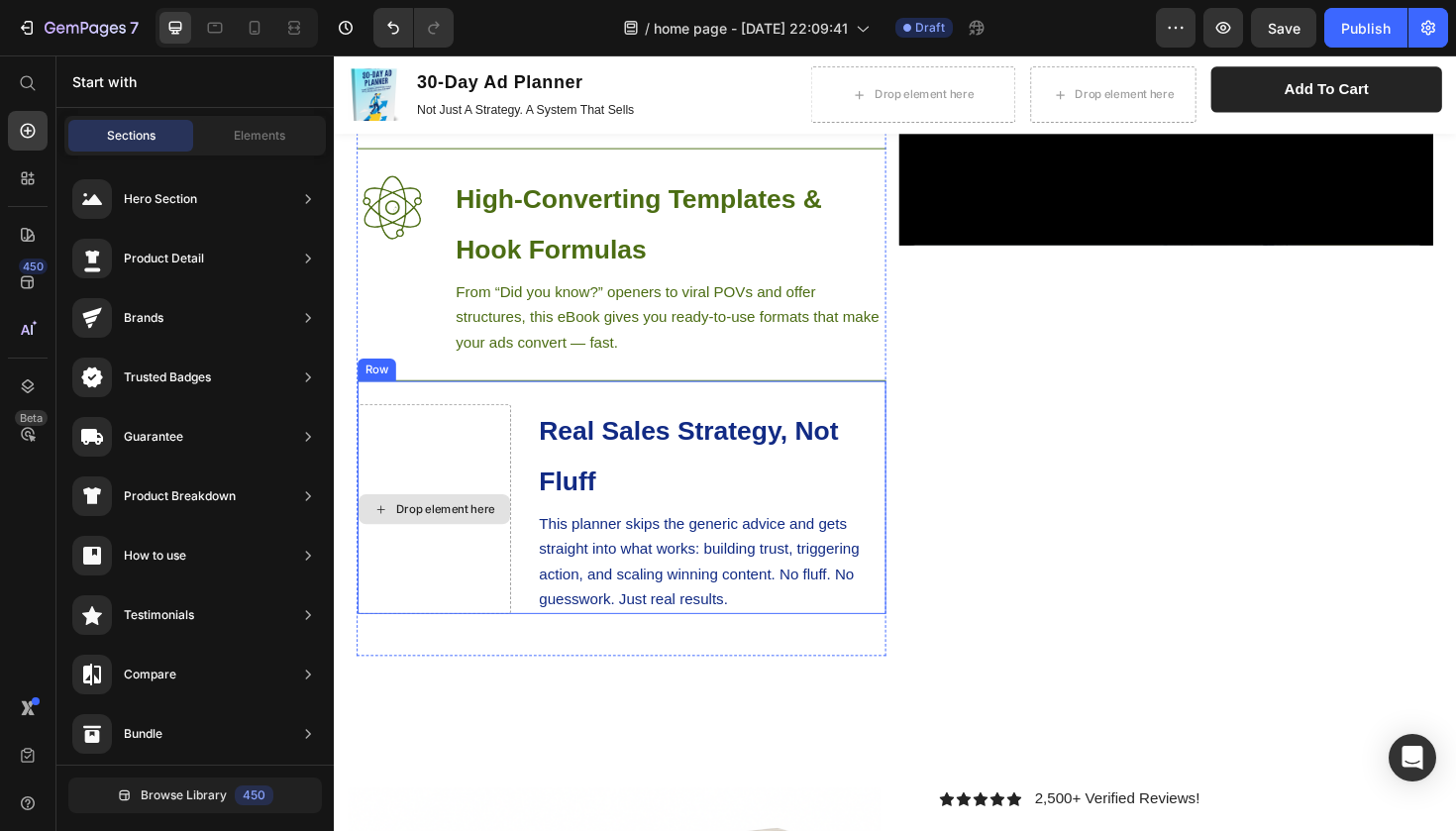 click on "Drop element here" at bounding box center (440, 536) 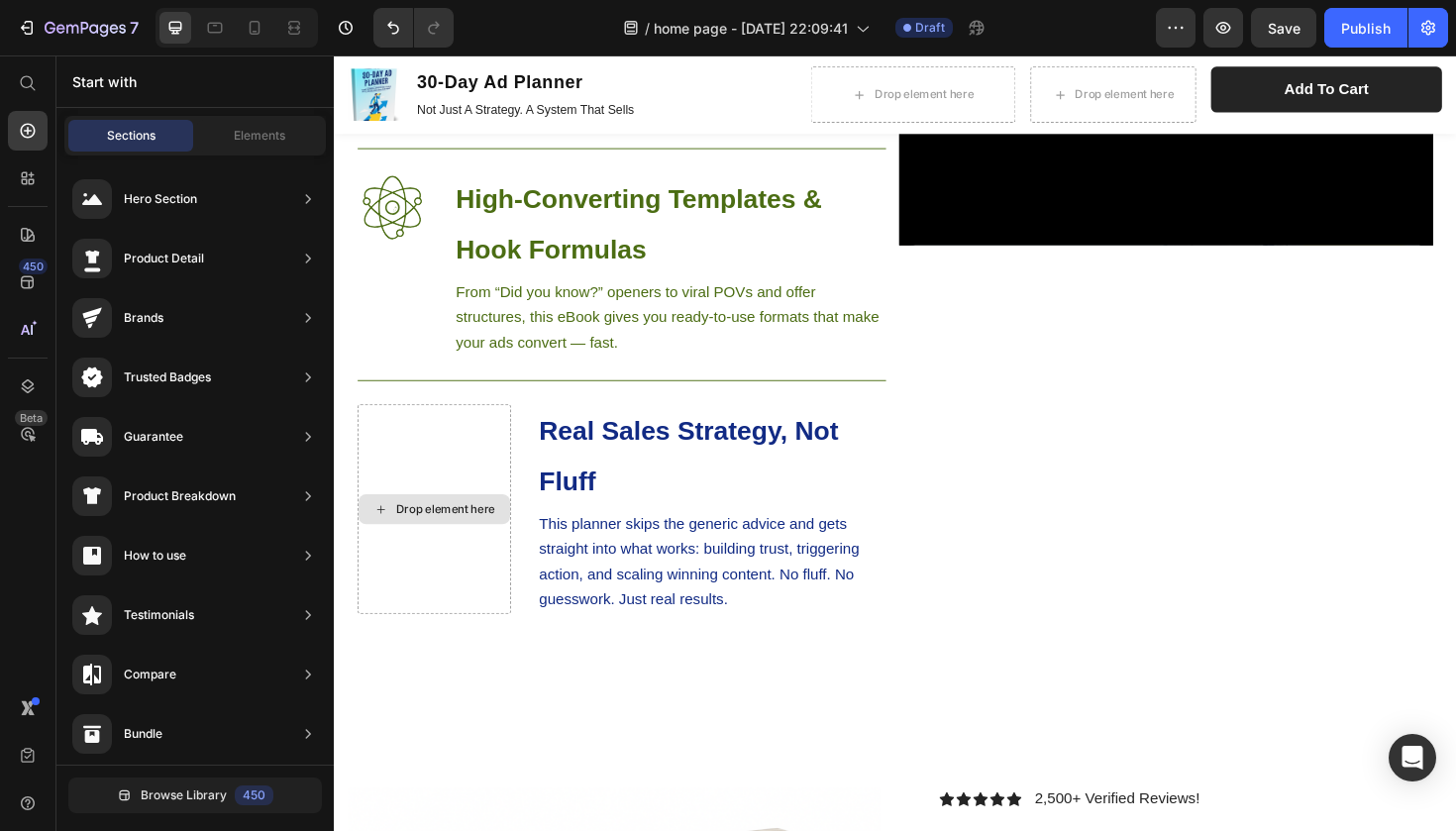 click on "Drop element here" at bounding box center (452, 536) 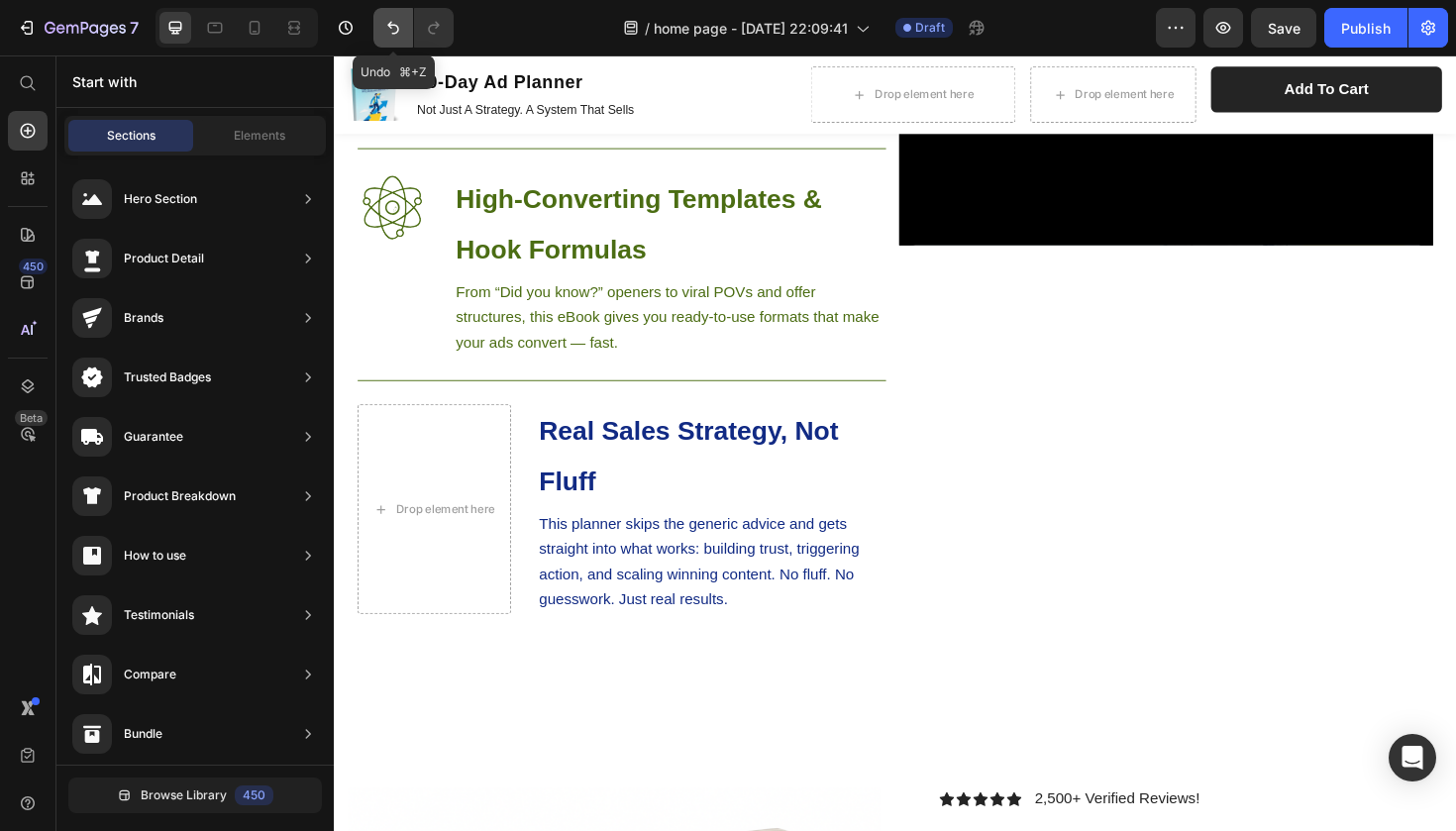 click 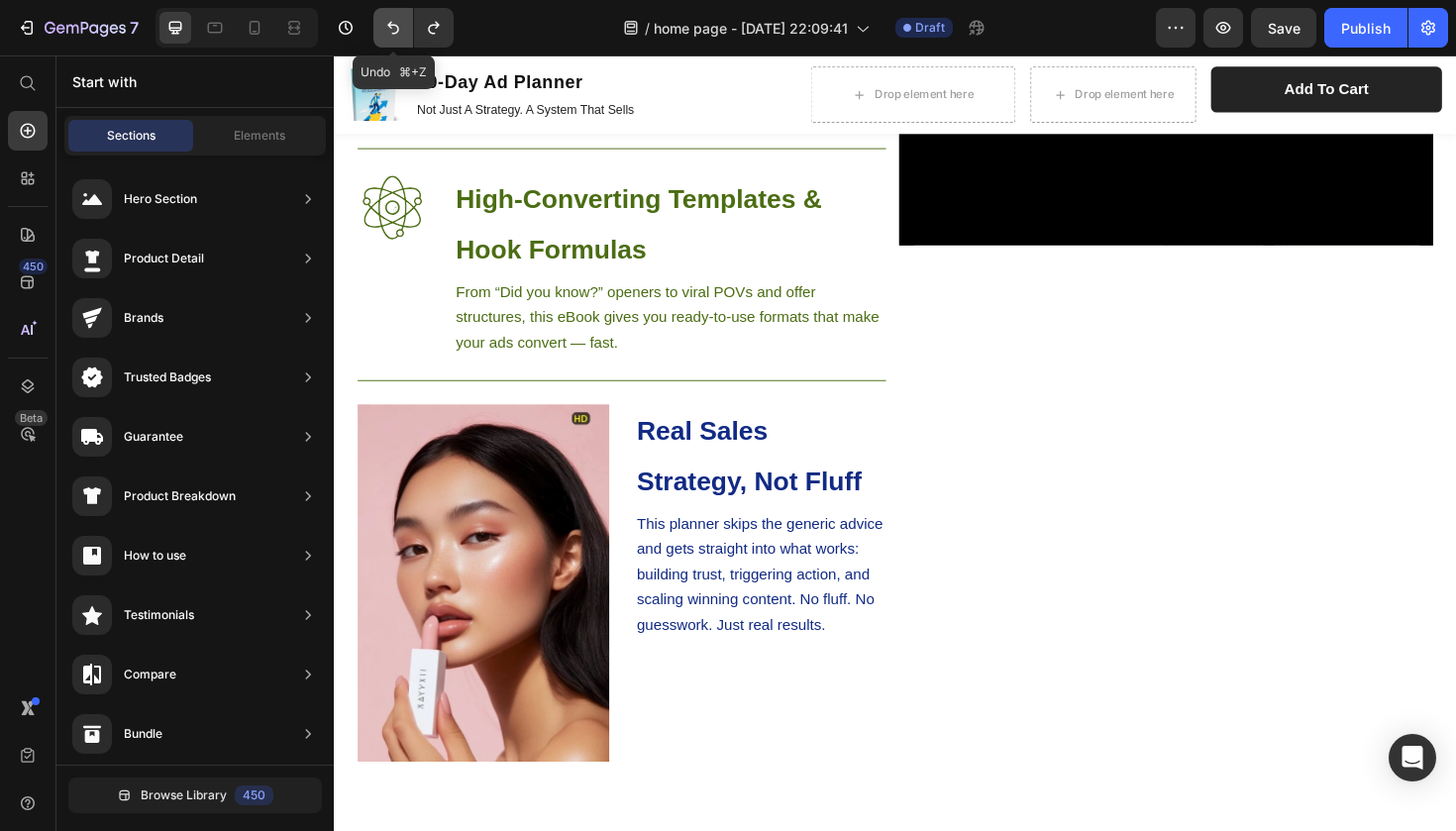 click 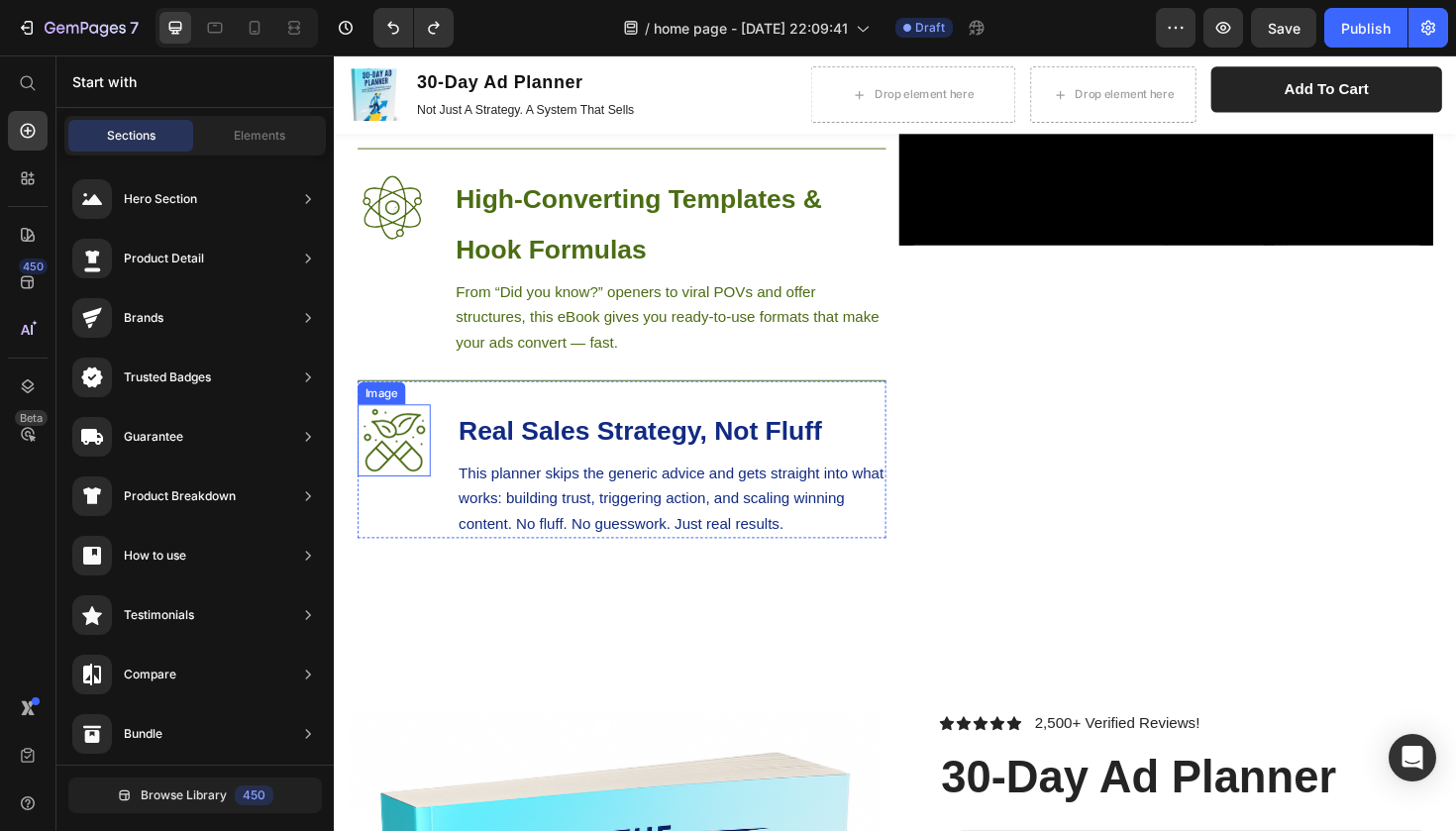 click at bounding box center [397, 463] 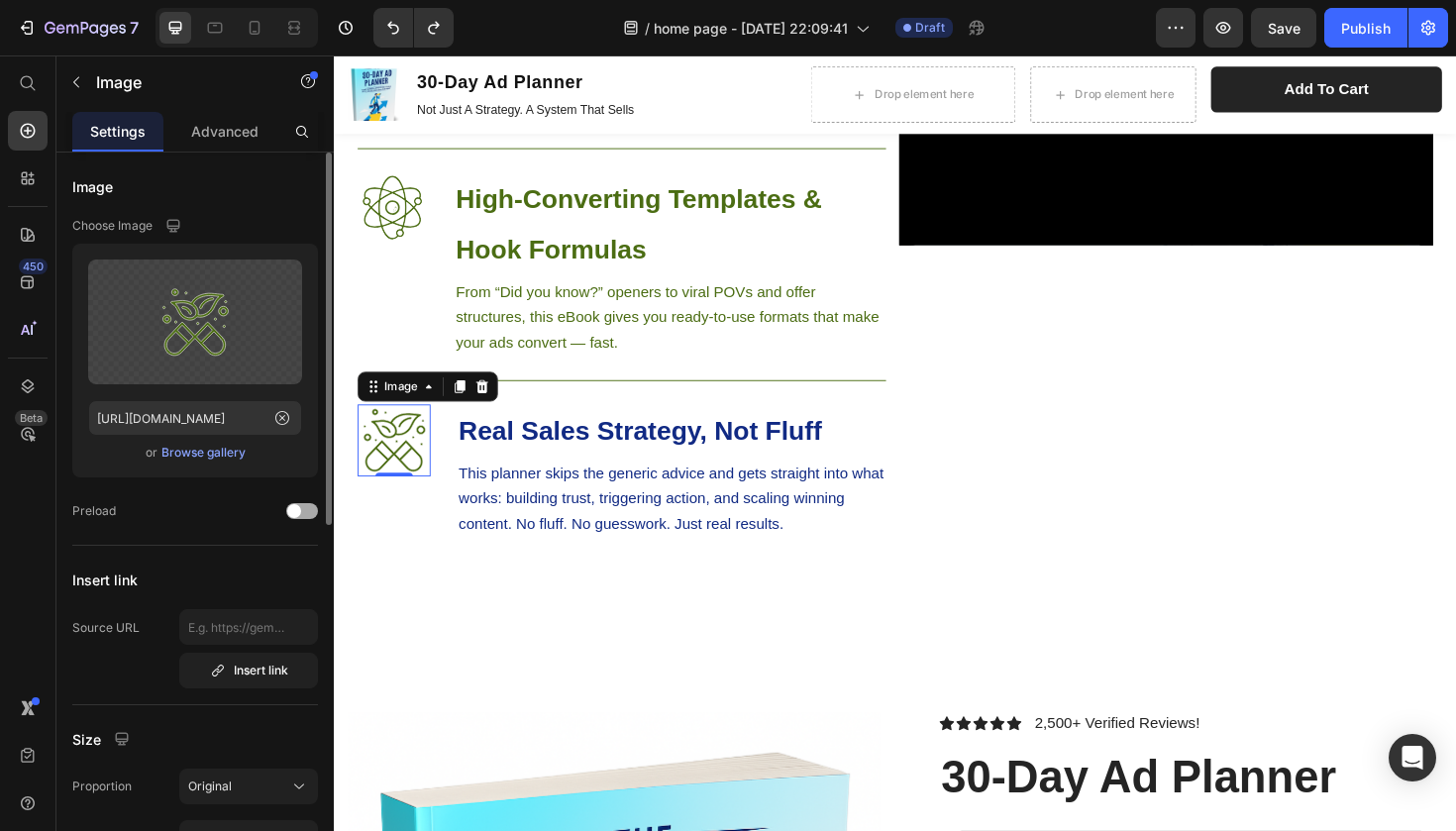 click at bounding box center [302, 511] 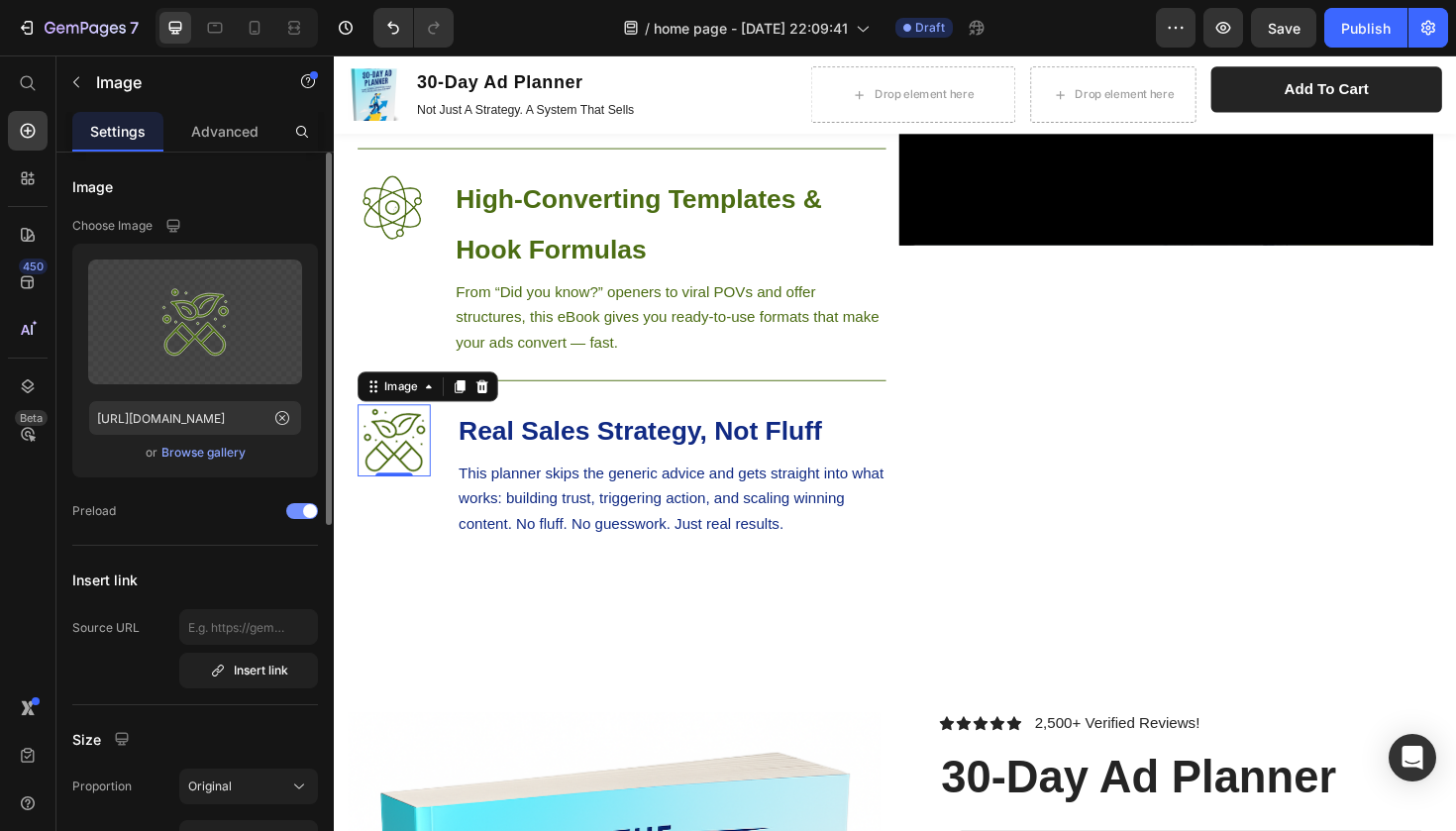 click at bounding box center [302, 511] 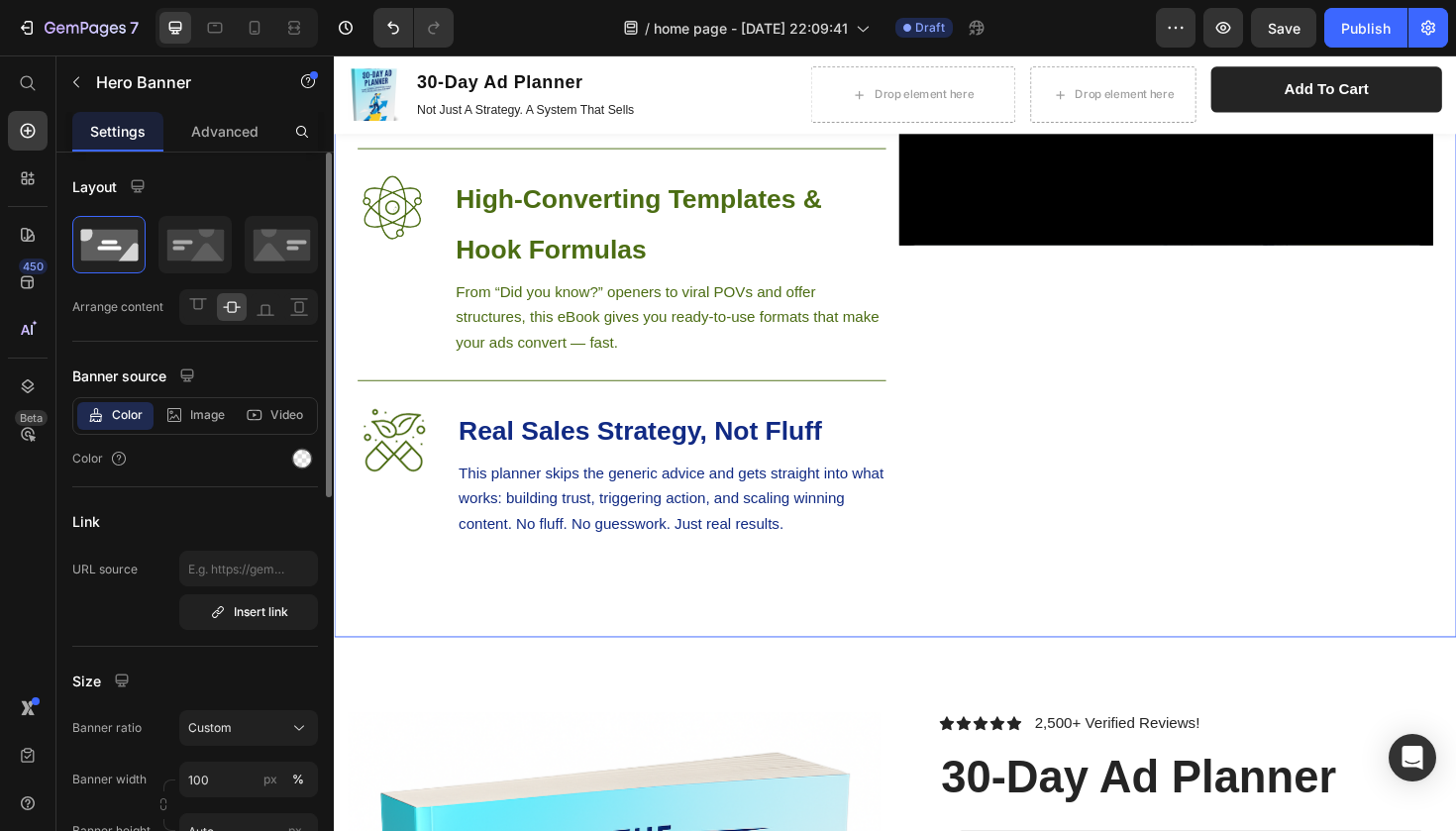 click on "Image A Done-For-You 30-Day Video Ad Blueprint Heading Not just tips — you get a full 30-day content plan with exact steps, proven ad types, and daily prompts. It's like having a personal ad coach in your pocket. Text Block Row Image High-Converting Templates & Hook Formulas Heading From “Did you know?” openers to viral POVs and offer structures, this eBook gives you ready-to-use formats that make your ads convert — fast. Text Block Row Image   0 Real Sales Strategy, Not Fluff Heading This planner skips the generic advice and gets straight into what works: building trust, triggering action, and scaling winning content. No fluff. No guesswork. Just real results. Text Block Row Row
Drop element here Hero Banner Row" at bounding box center (928, 305) 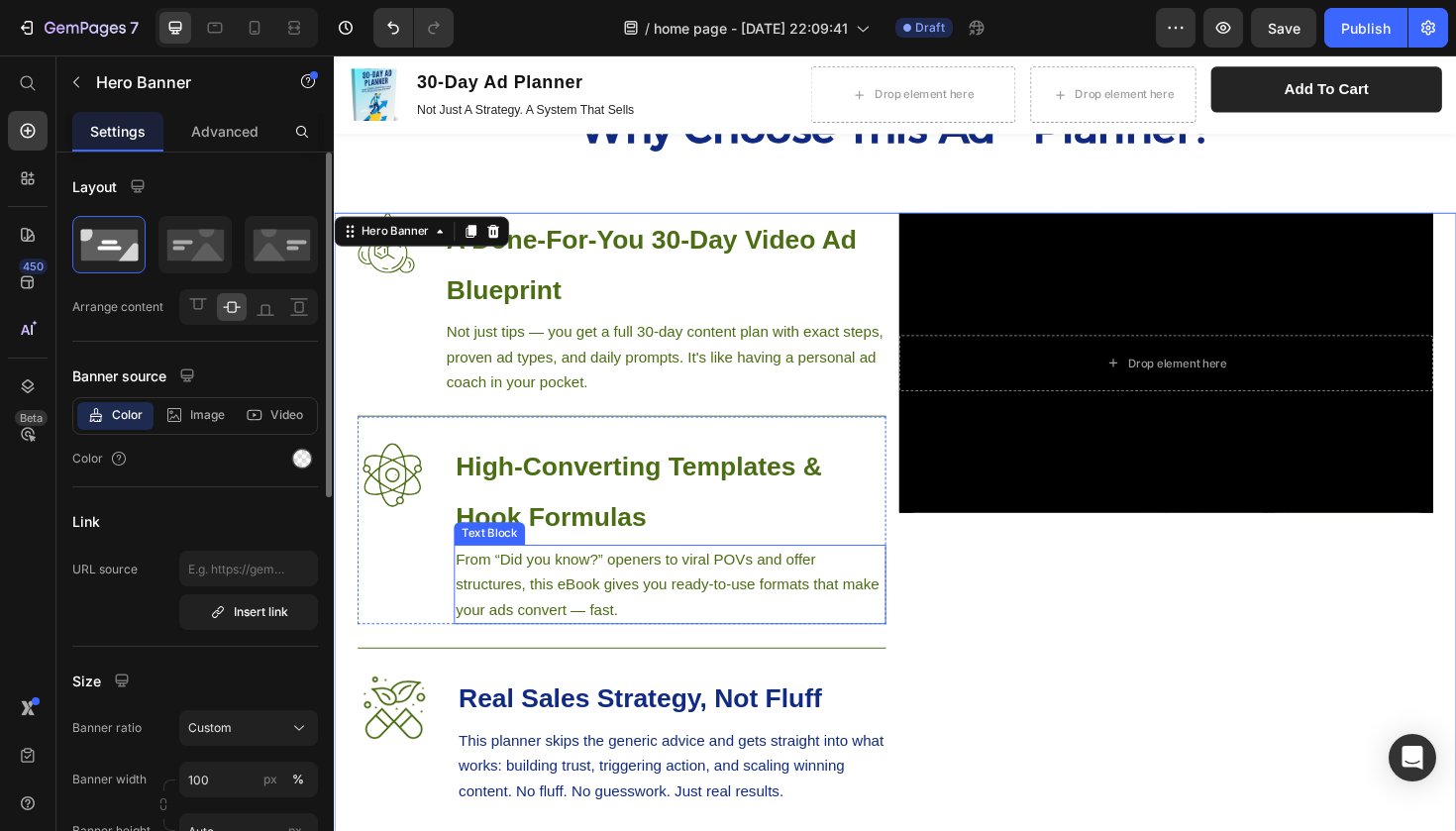scroll, scrollTop: 861, scrollLeft: 0, axis: vertical 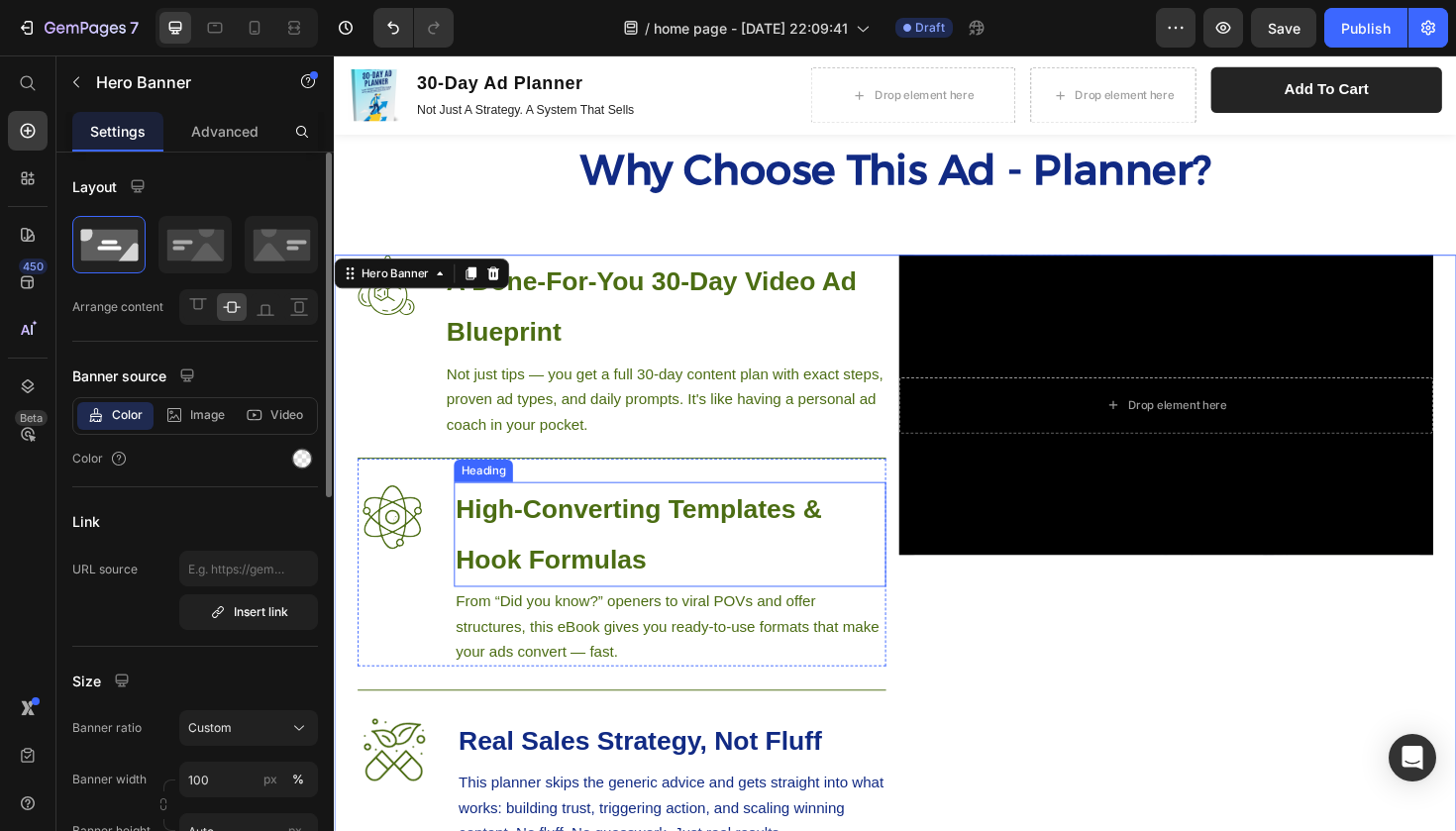 click on "High-Converting Templates & Hook Formulas" at bounding box center [689, 563] 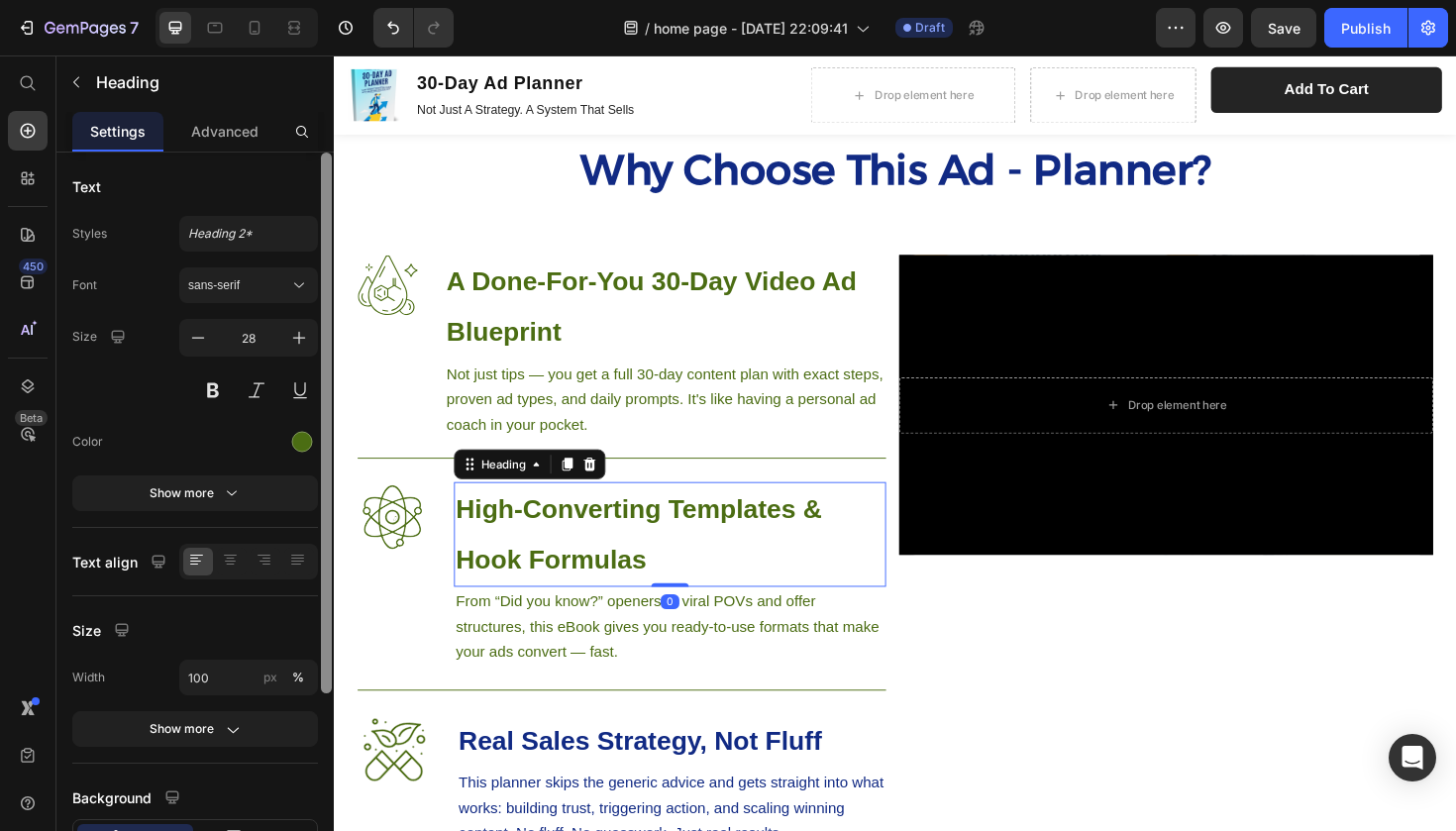 scroll, scrollTop: 267, scrollLeft: 0, axis: vertical 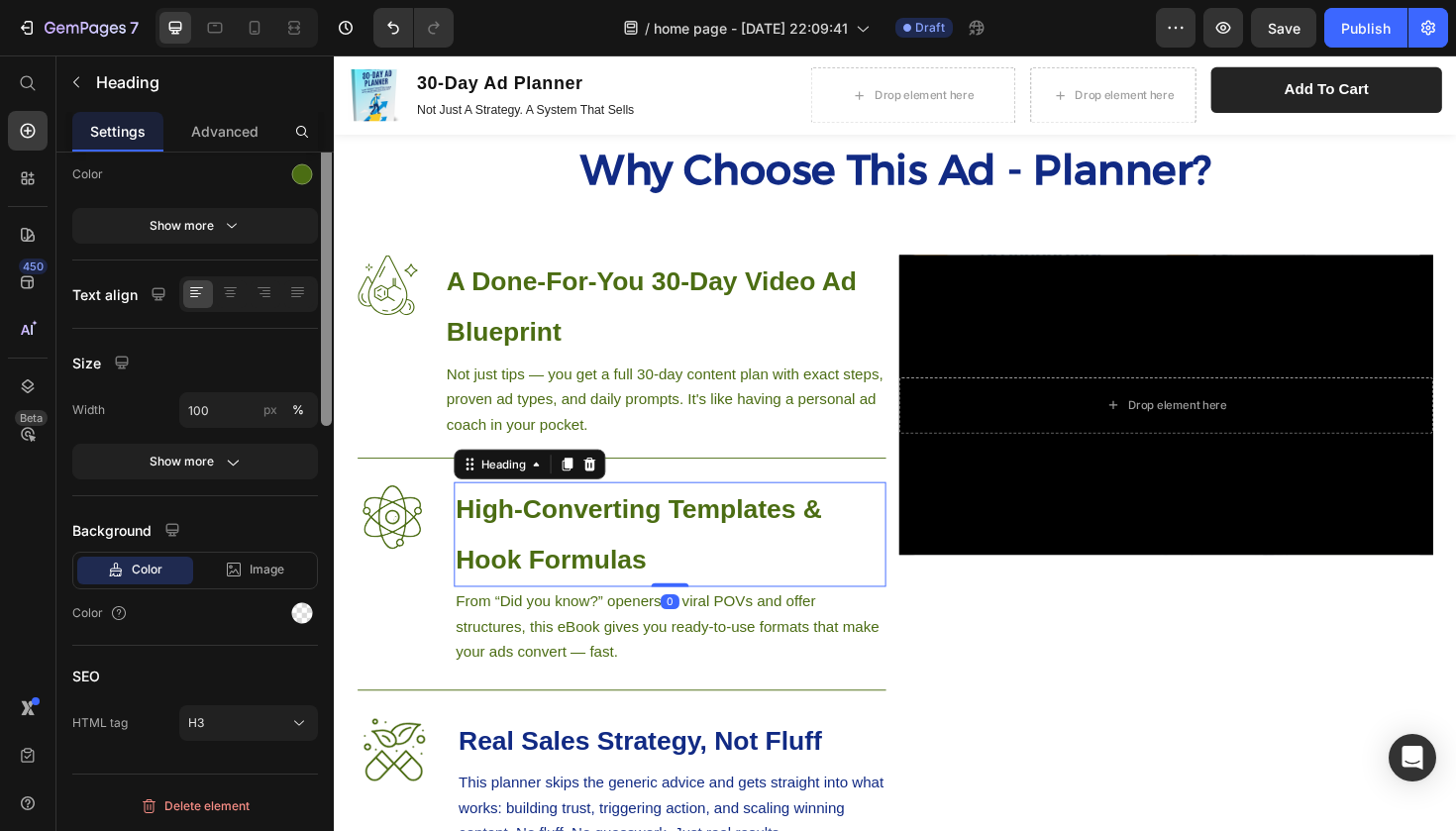 click at bounding box center [326, 253] 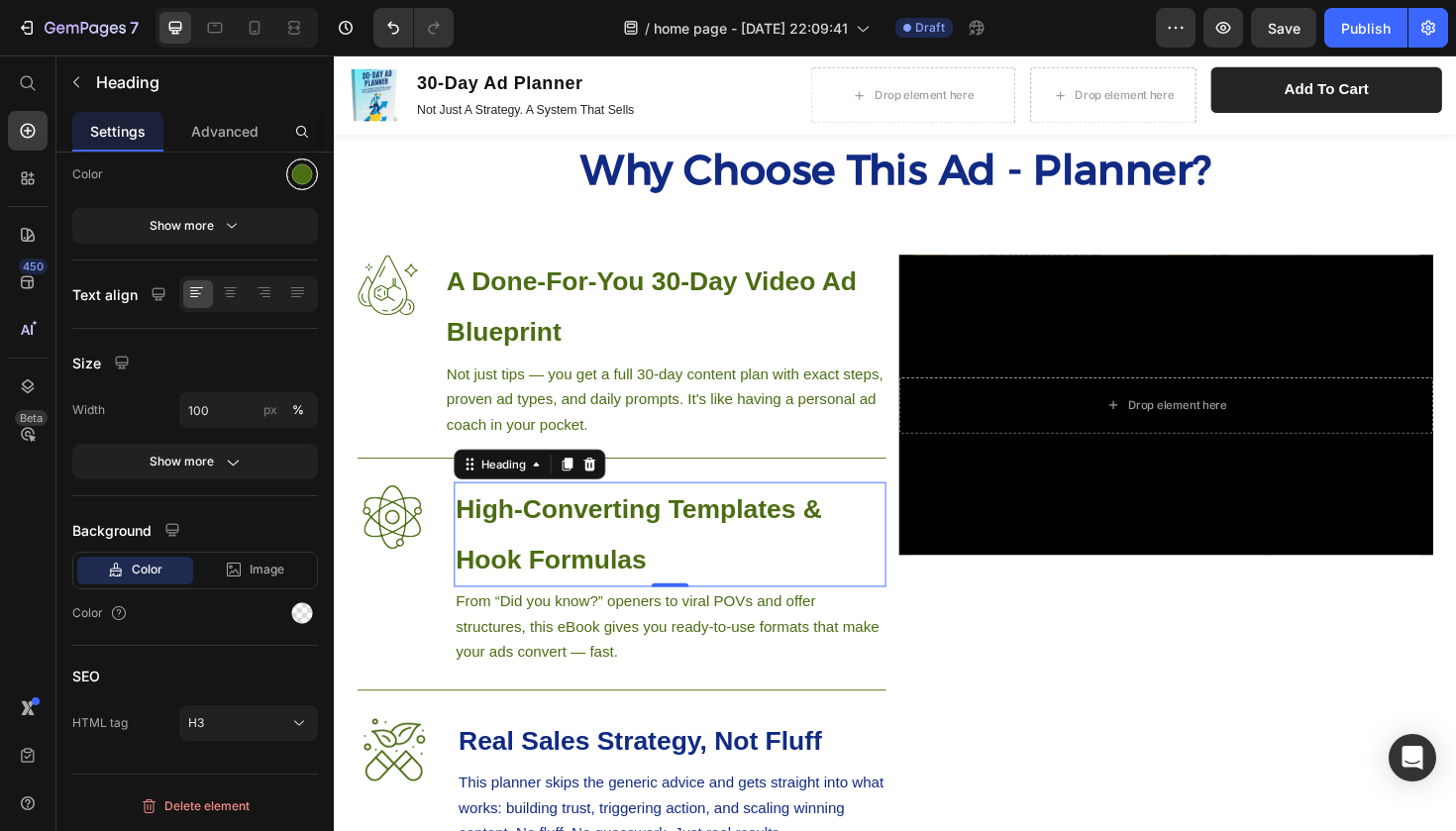 click at bounding box center [302, 174] 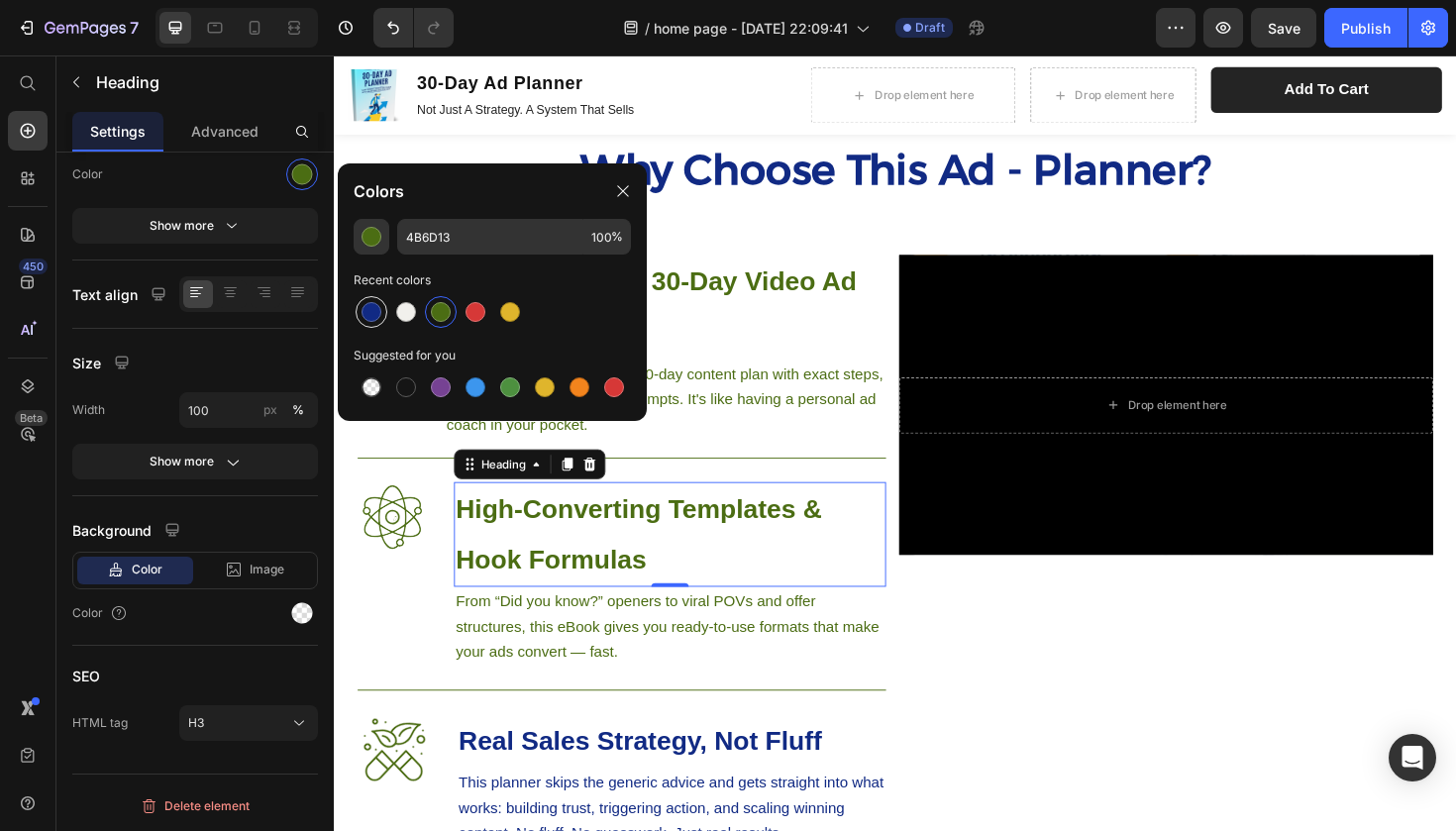 click at bounding box center (371, 312) 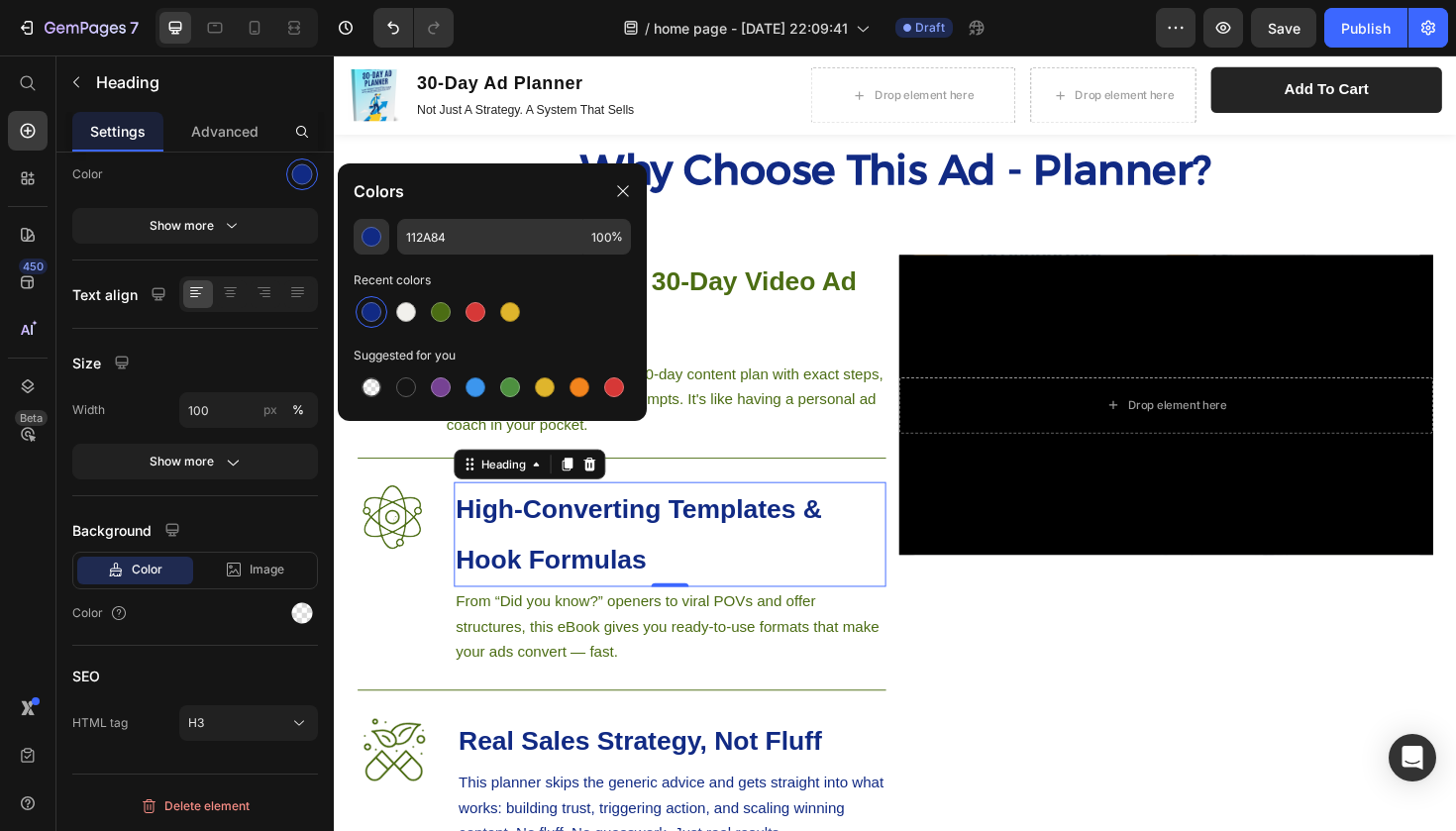 click on "From “Did you know?” openers to viral POVs and offer structures, this eBook gives you ready-to-use formats that make your ads convert — fast." at bounding box center (689, 660) 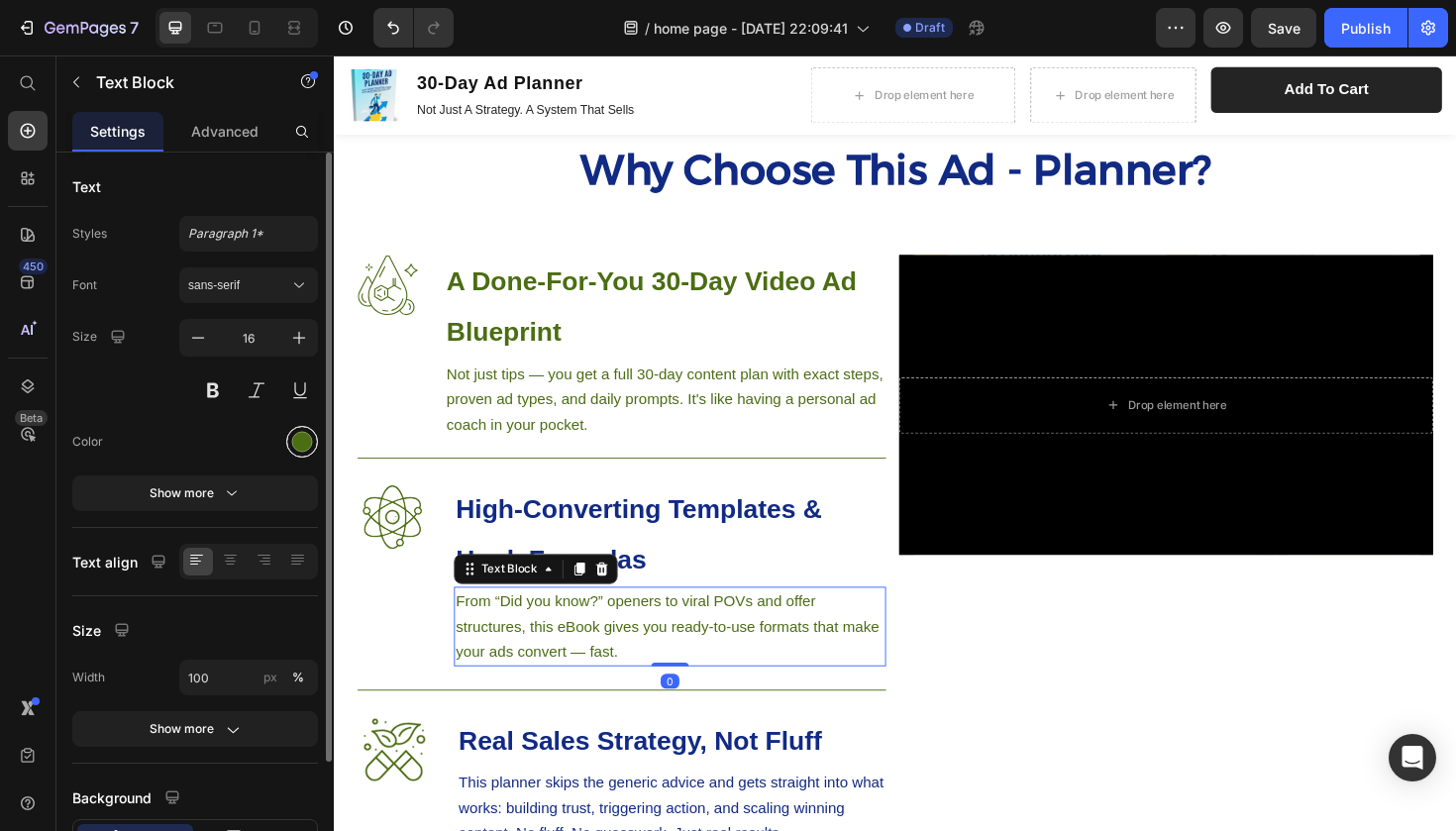 click at bounding box center [302, 442] 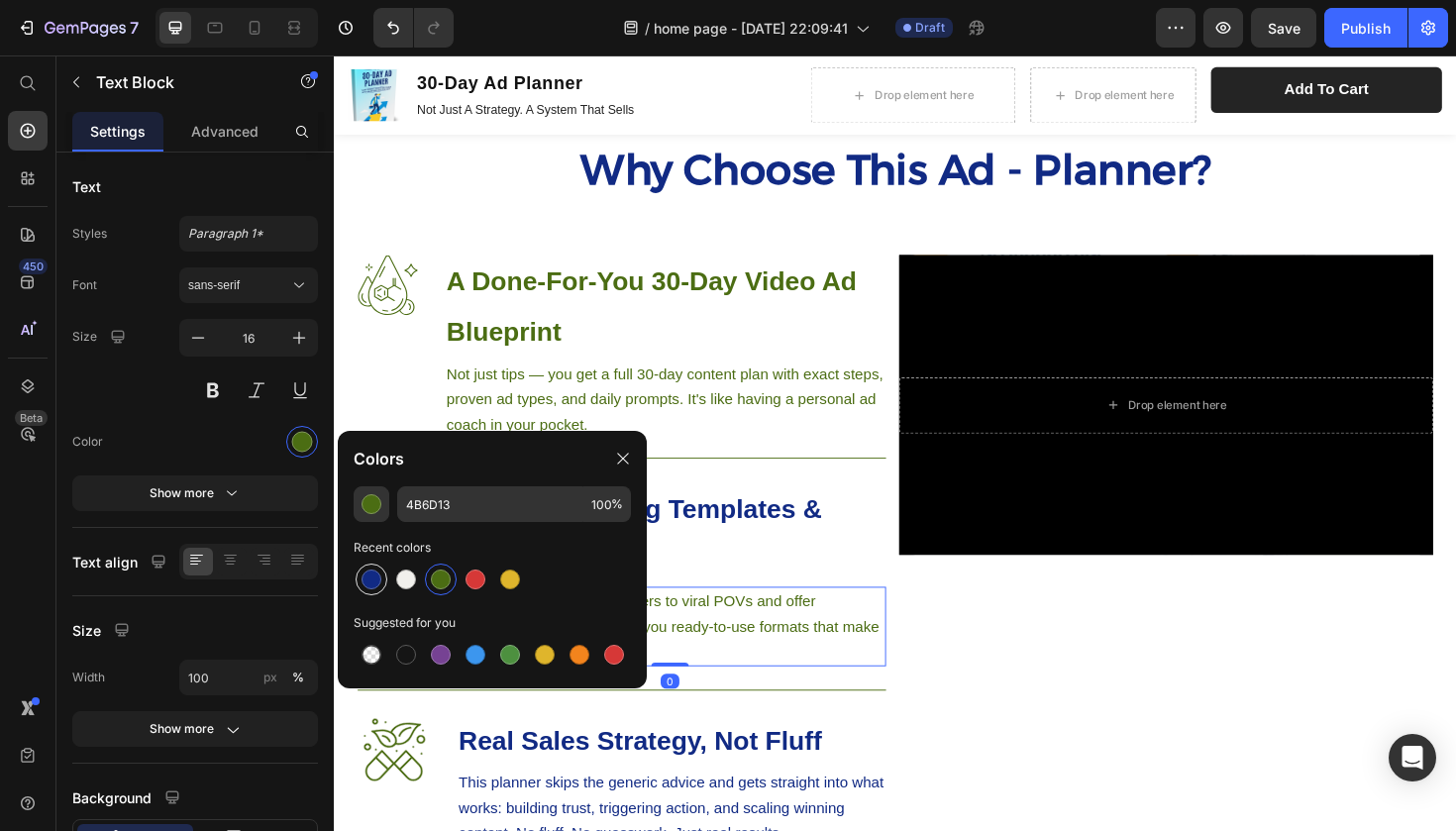 click at bounding box center [371, 579] 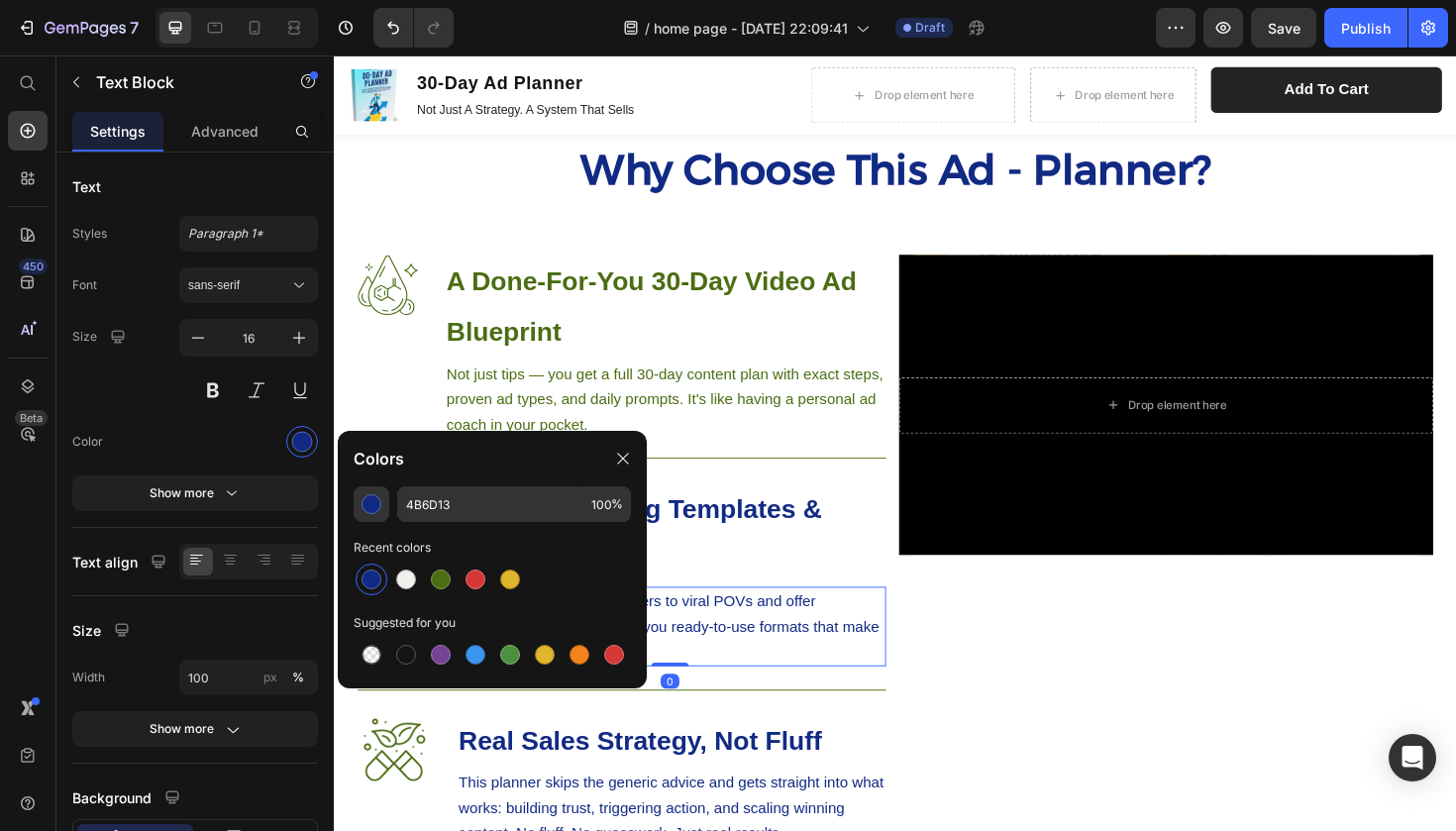 type on "112A84" 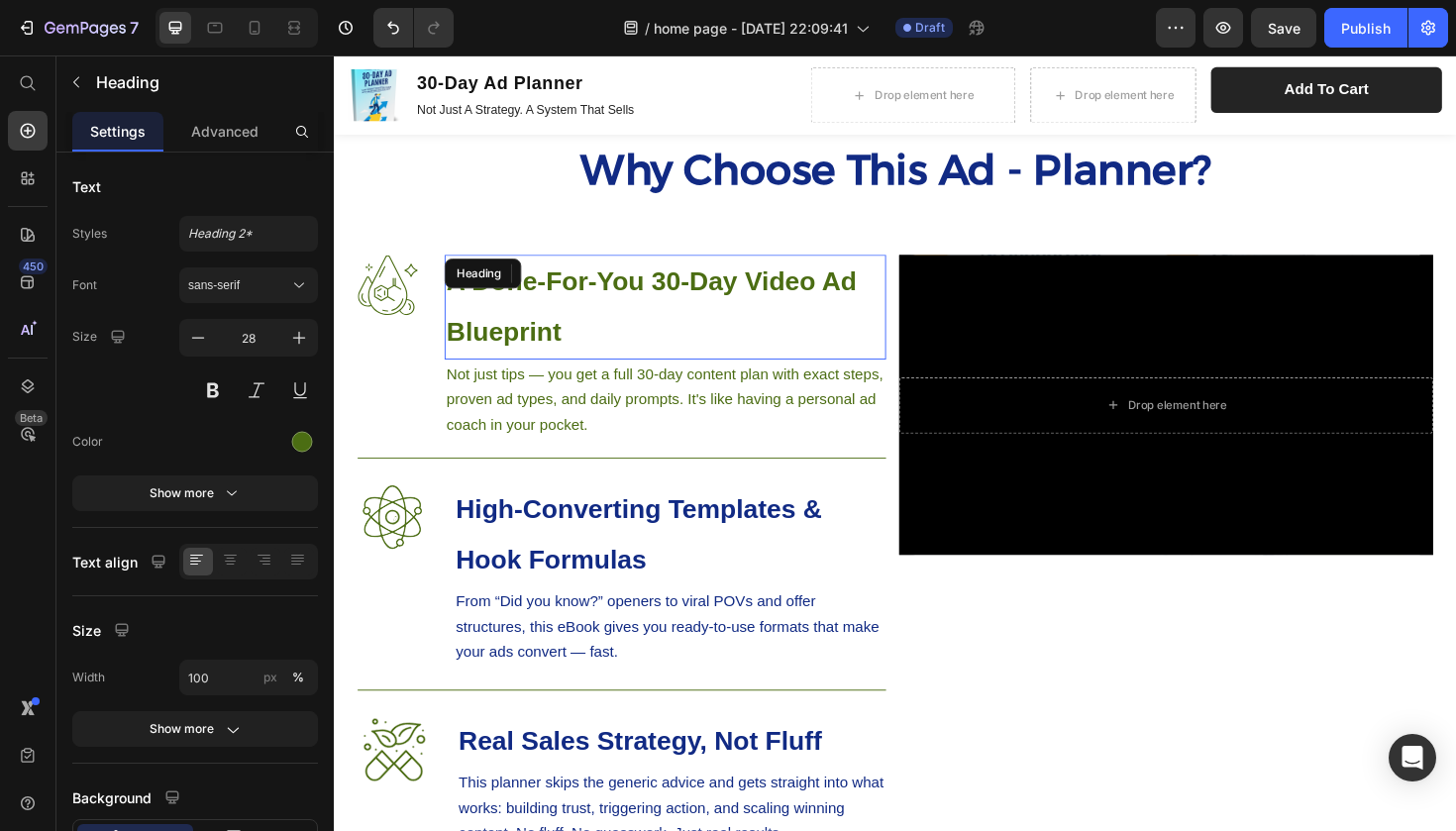click on "A Done-For-You 30-Day Video Ad Blueprint" at bounding box center [670, 321] 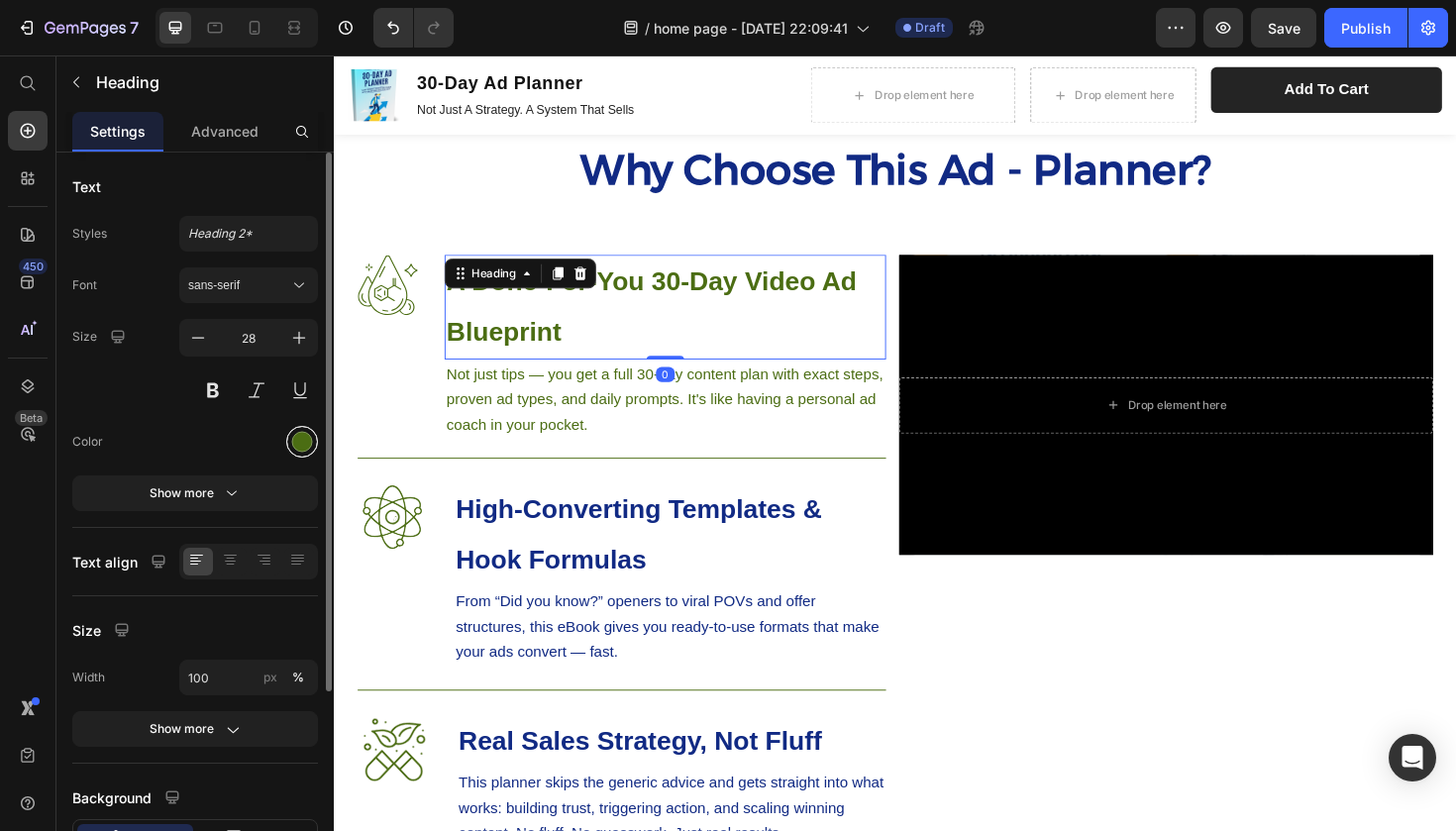 click at bounding box center [302, 442] 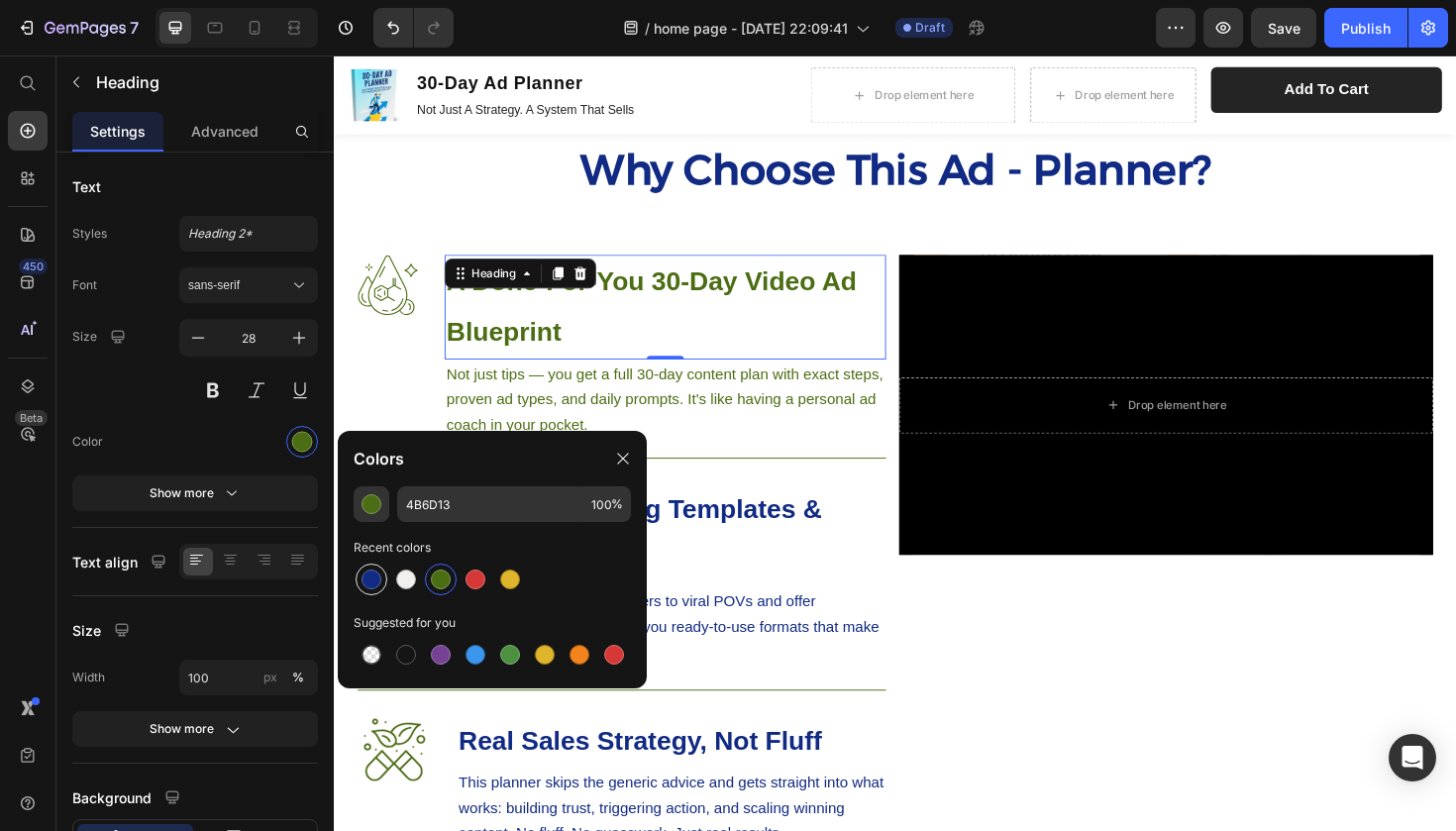 click at bounding box center (371, 579) 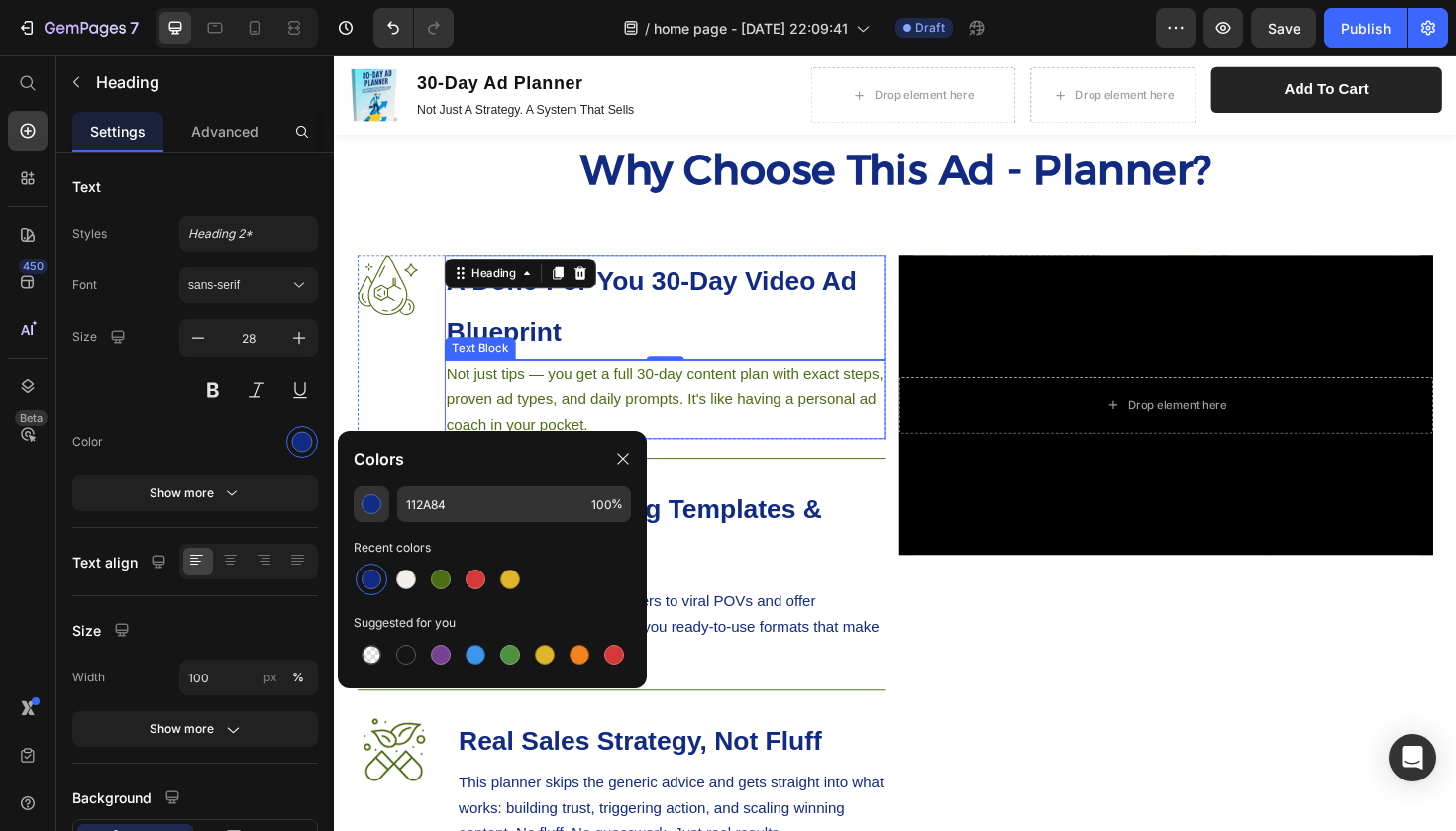 click on "Not just tips — you get a full 30-day content plan with exact steps, proven ad types, and daily prompts. It's like having a personal ad coach in your pocket." at bounding box center [684, 419] 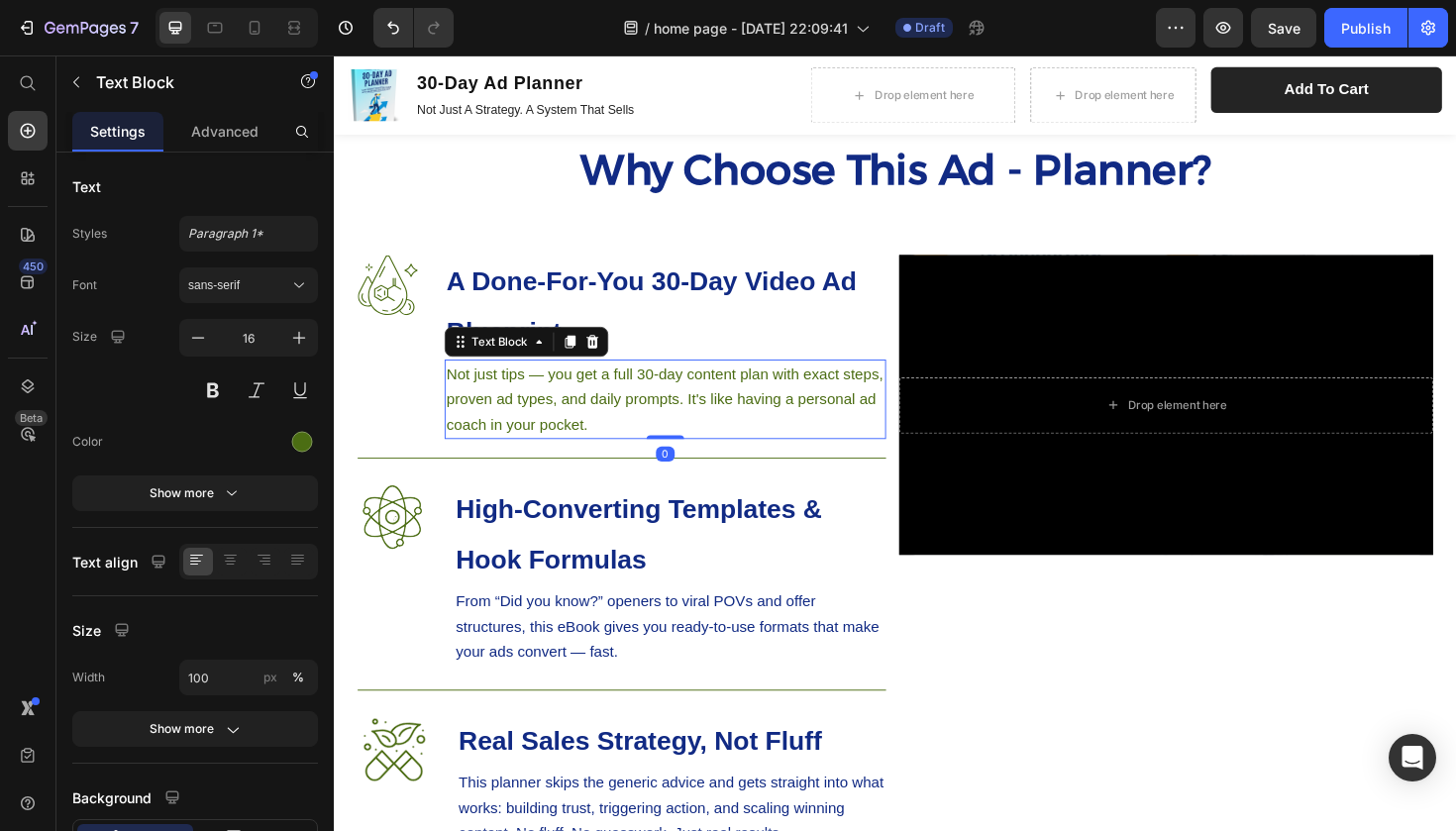 click on "Not just tips — you get a full 30-day content plan with exact steps, proven ad types, and daily prompts. It's like having a personal ad coach in your pocket." at bounding box center [684, 419] 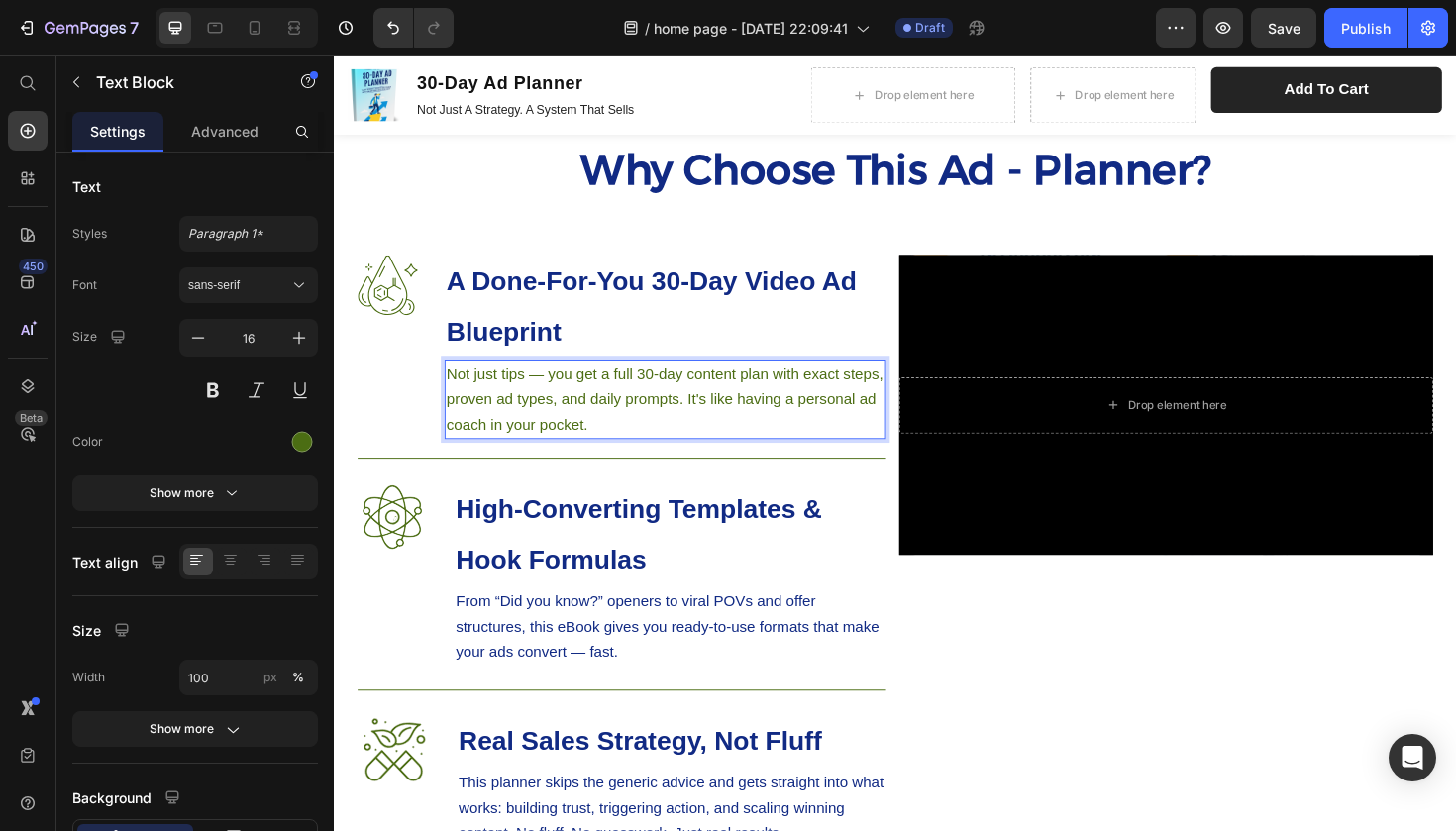 click on "Not just tips — you get a full 30-day content plan with exact steps, proven ad types, and daily prompts. It's like having a personal ad coach in your pocket." at bounding box center (684, 419) 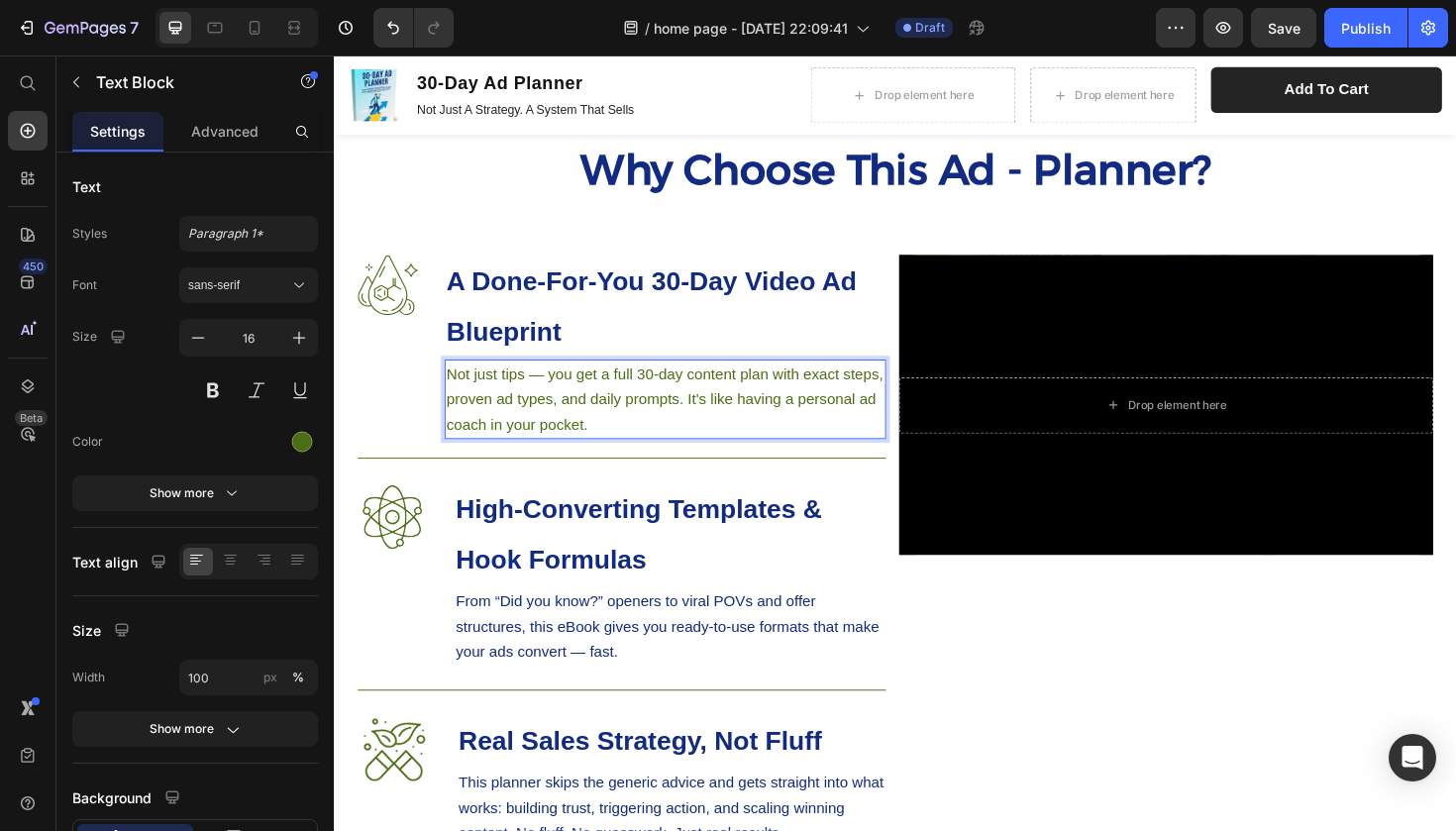 click on "Not just tips — you get a full 30-day content plan with exact steps, proven ad types, and daily prompts. It's like having a personal ad coach in your pocket." at bounding box center [684, 419] 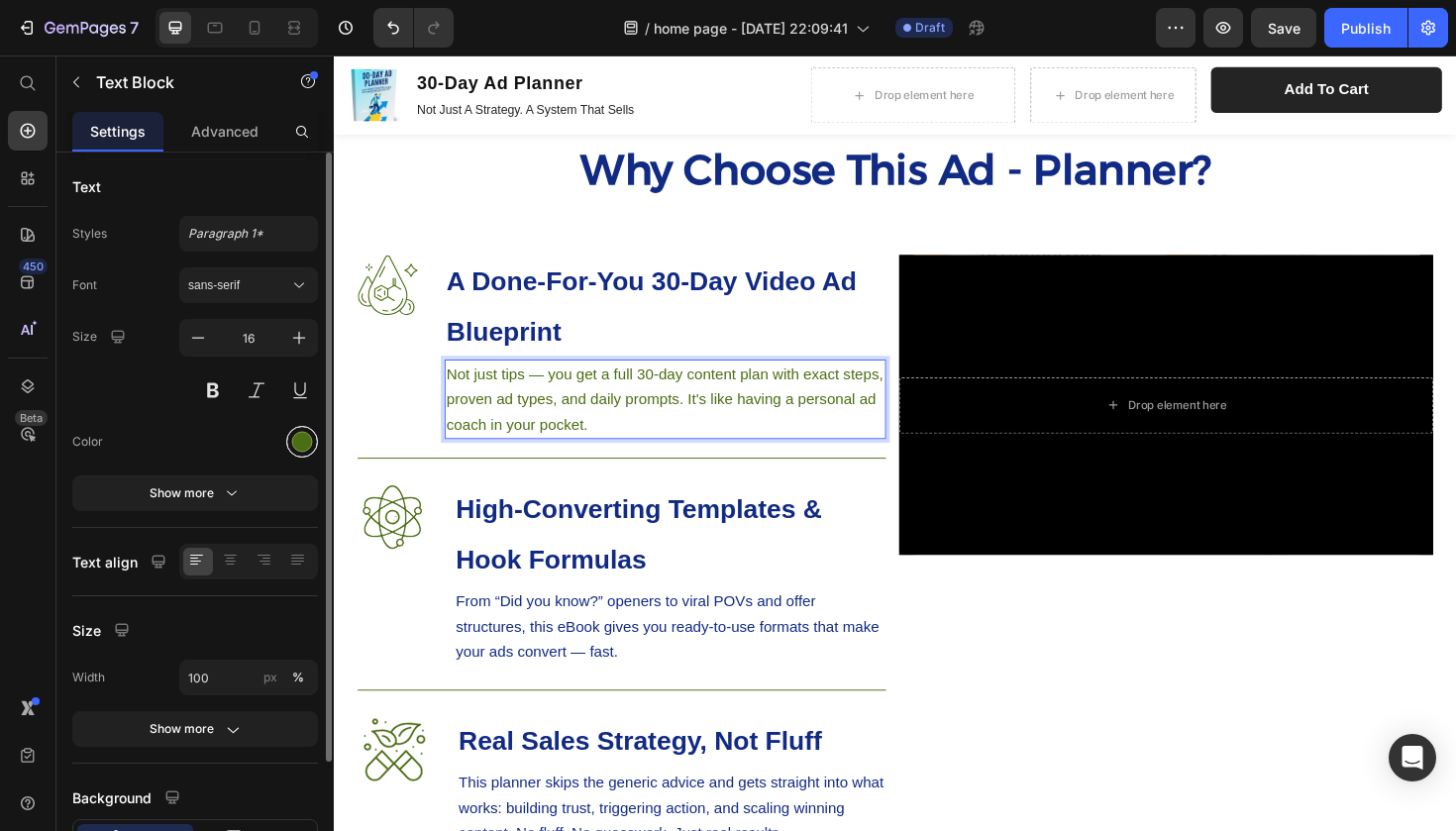 click at bounding box center [302, 442] 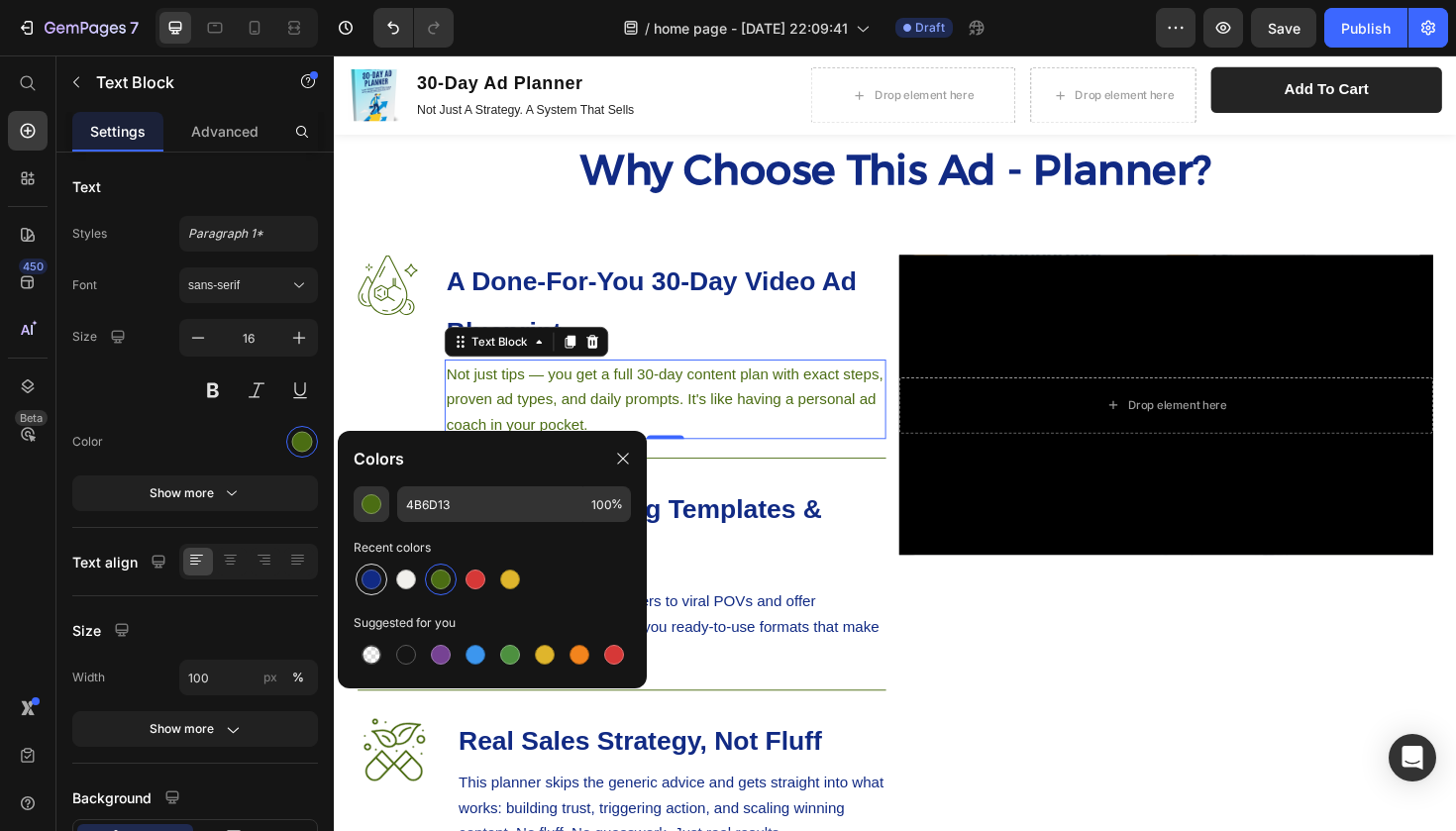 click at bounding box center (371, 579) 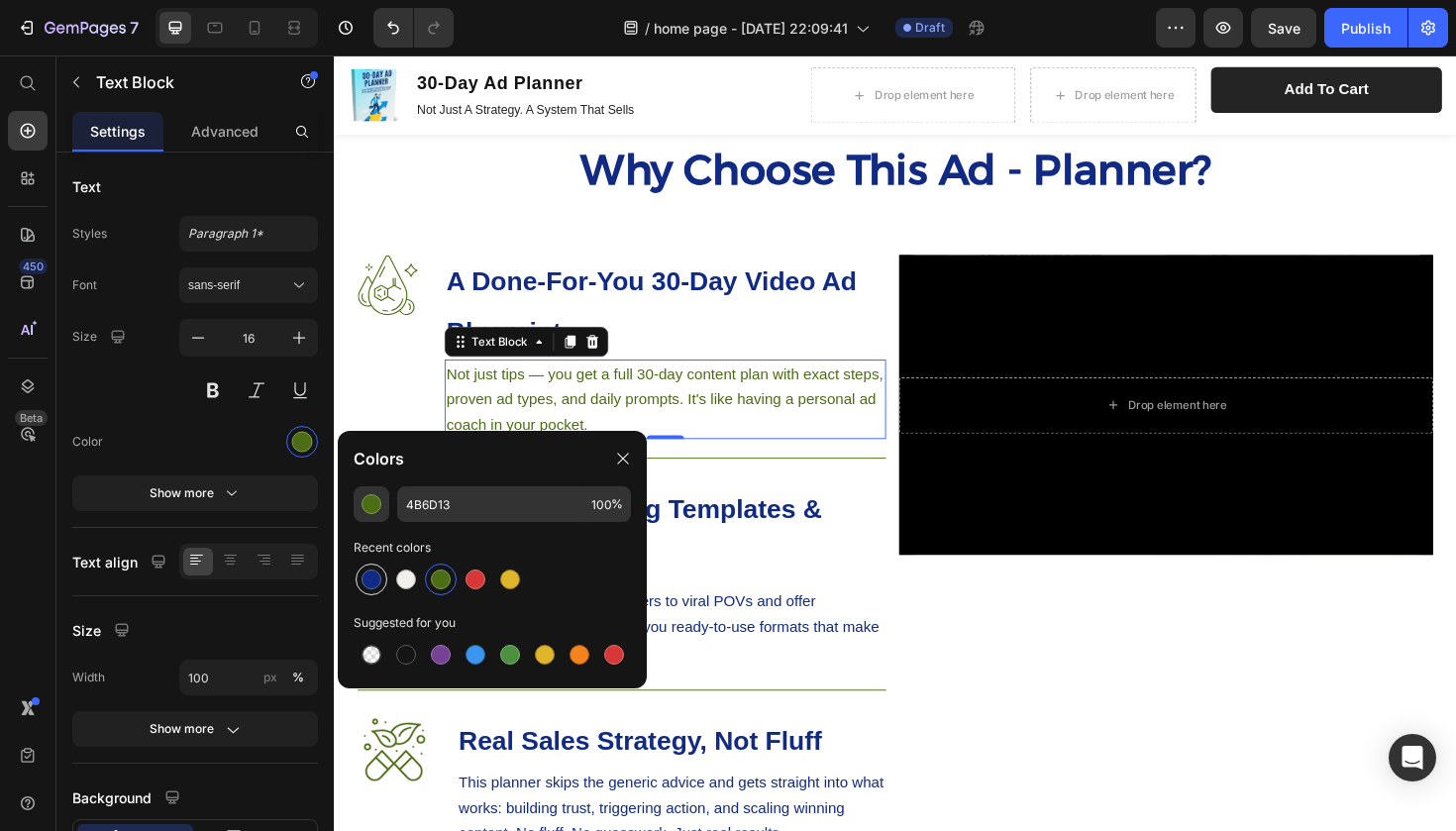 type on "112A84" 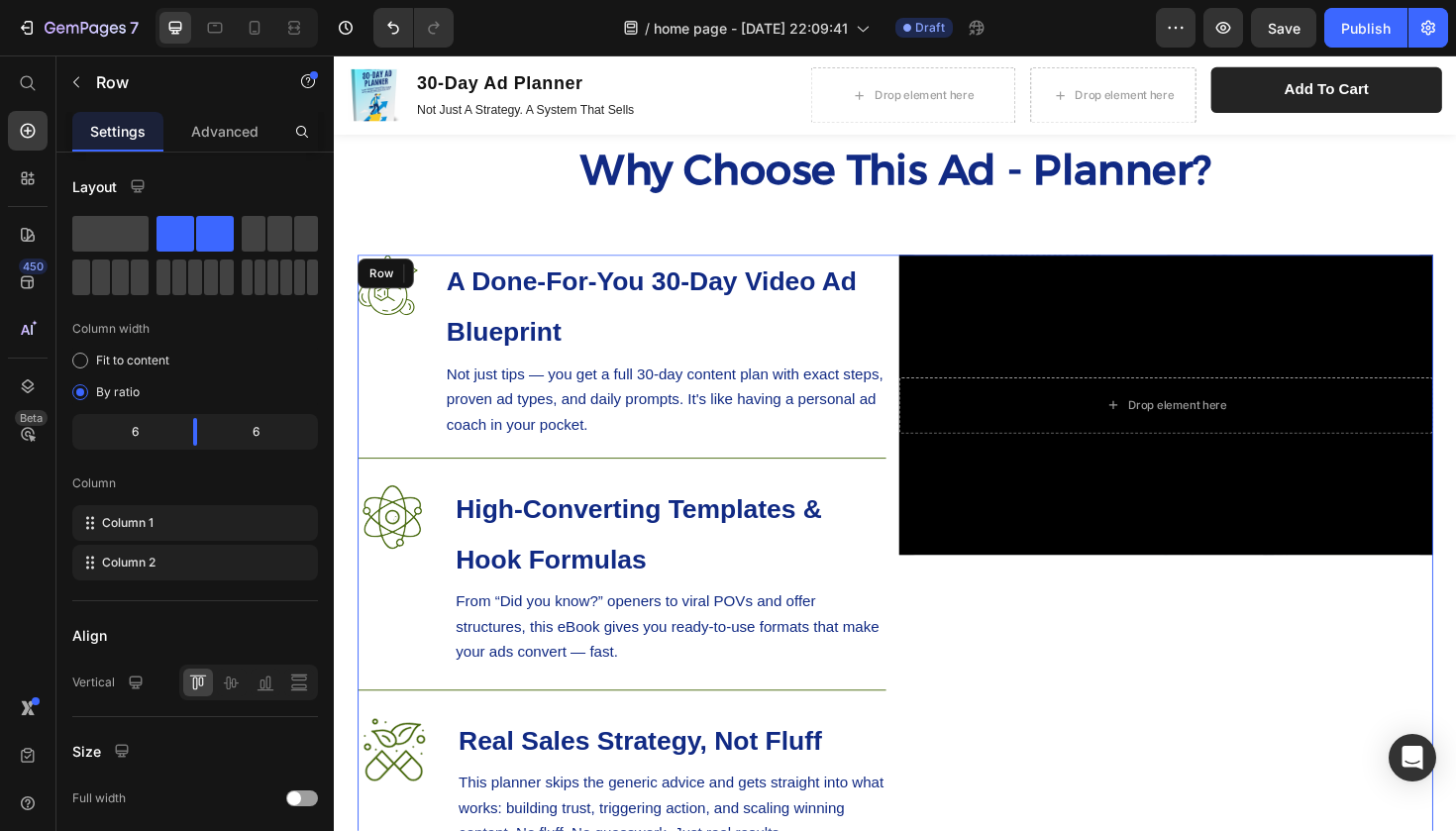 click on "Drop element here Hero Banner" at bounding box center [1214, 602] 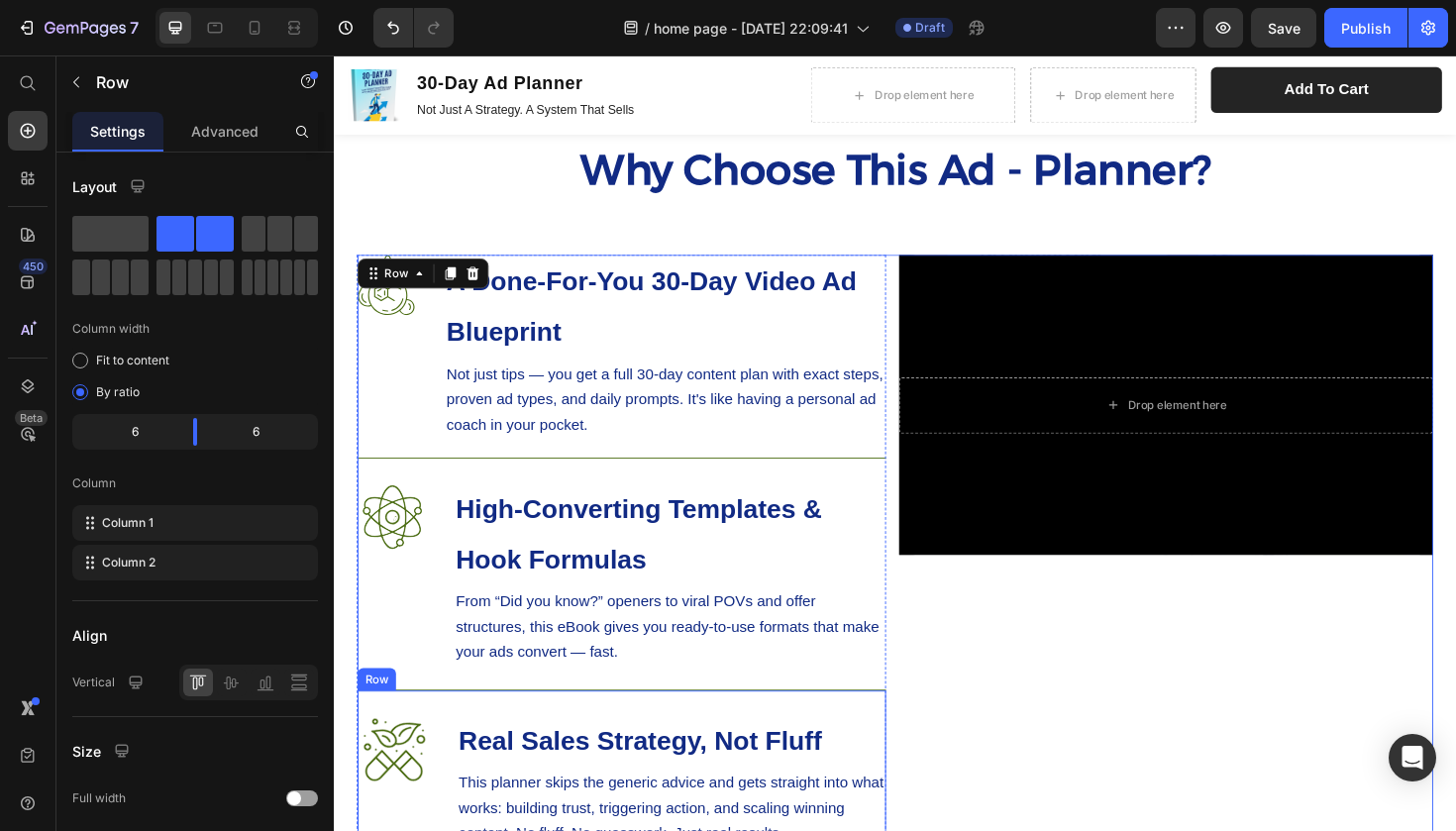 click on "Image Real Sales Strategy, Not Fluff Heading This planner skips the generic advice and gets straight into what works: building trust, triggering action, and scaling winning content. No fluff. No guesswork. Just real results. Text Block Row" at bounding box center (638, 810) 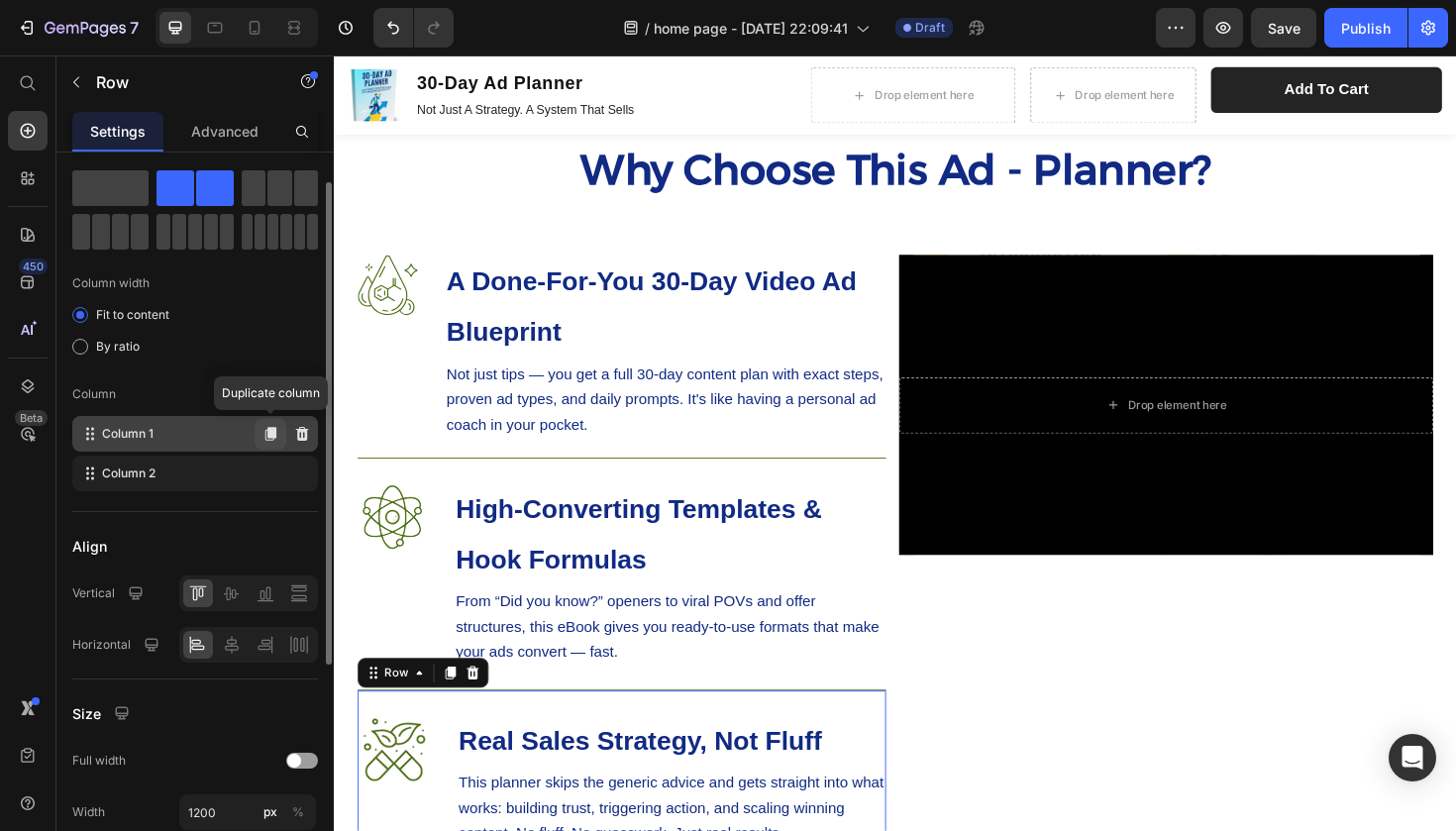 scroll, scrollTop: 56, scrollLeft: 0, axis: vertical 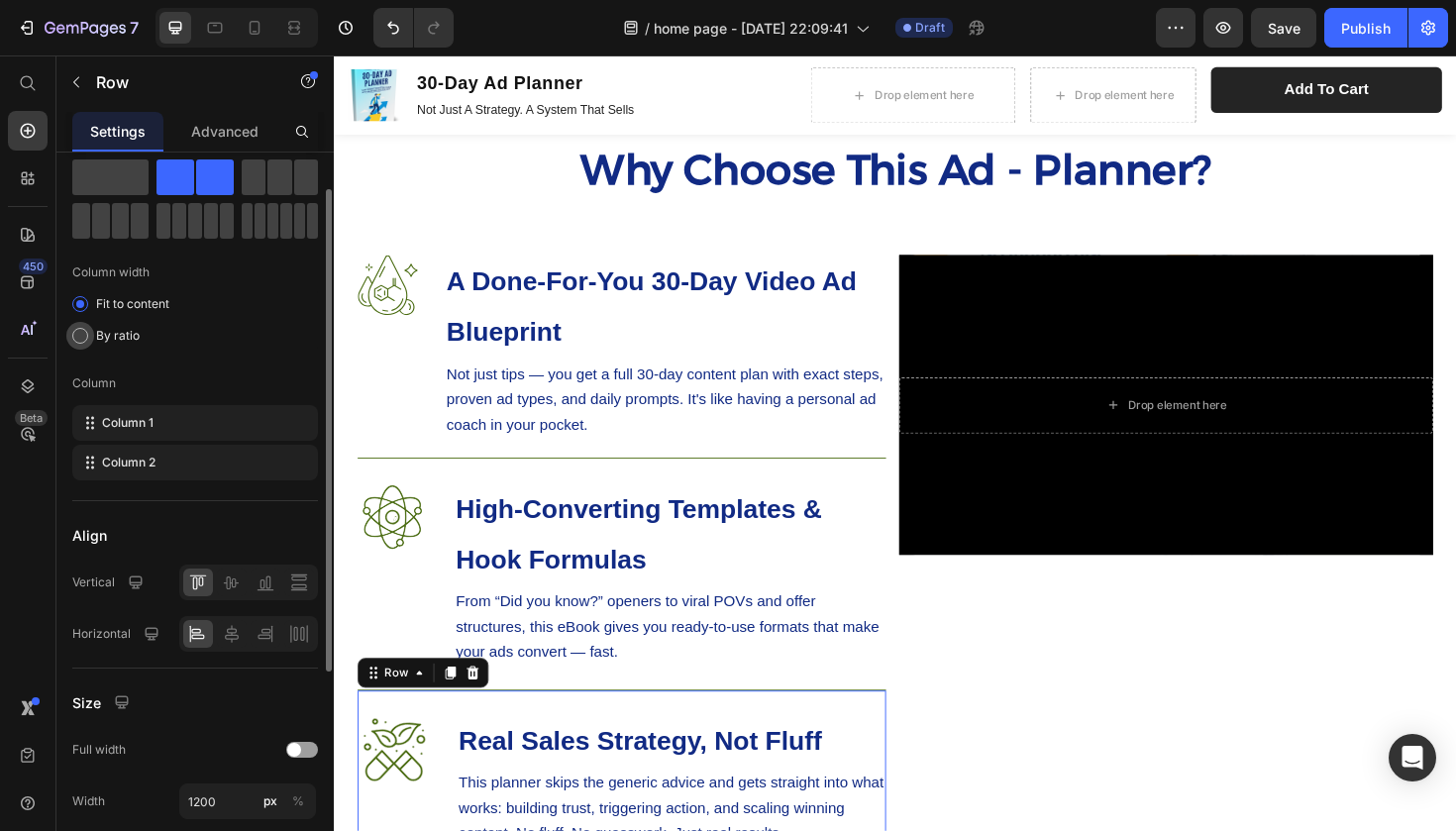click on "By ratio" 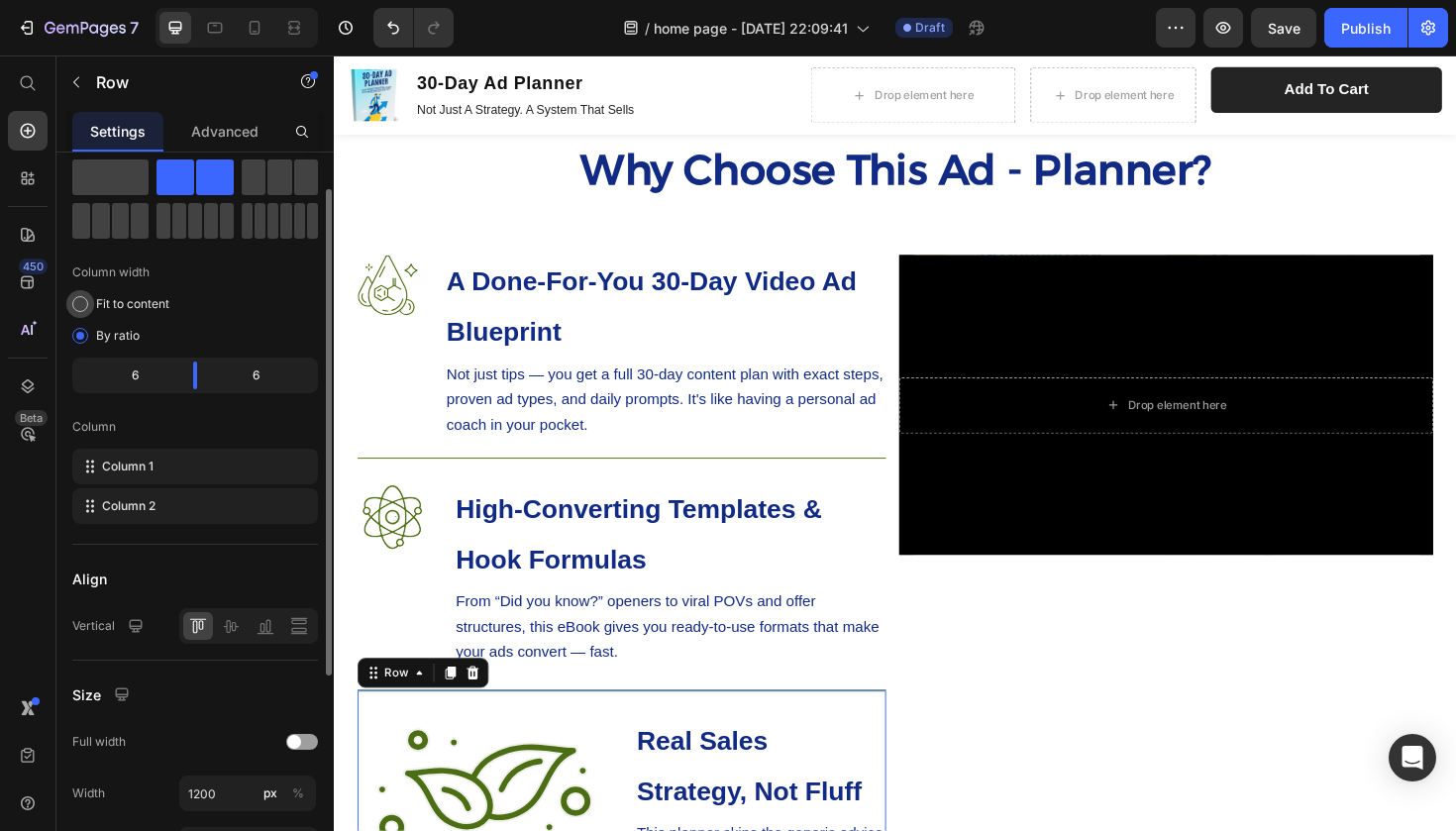 click on "Fit to content" 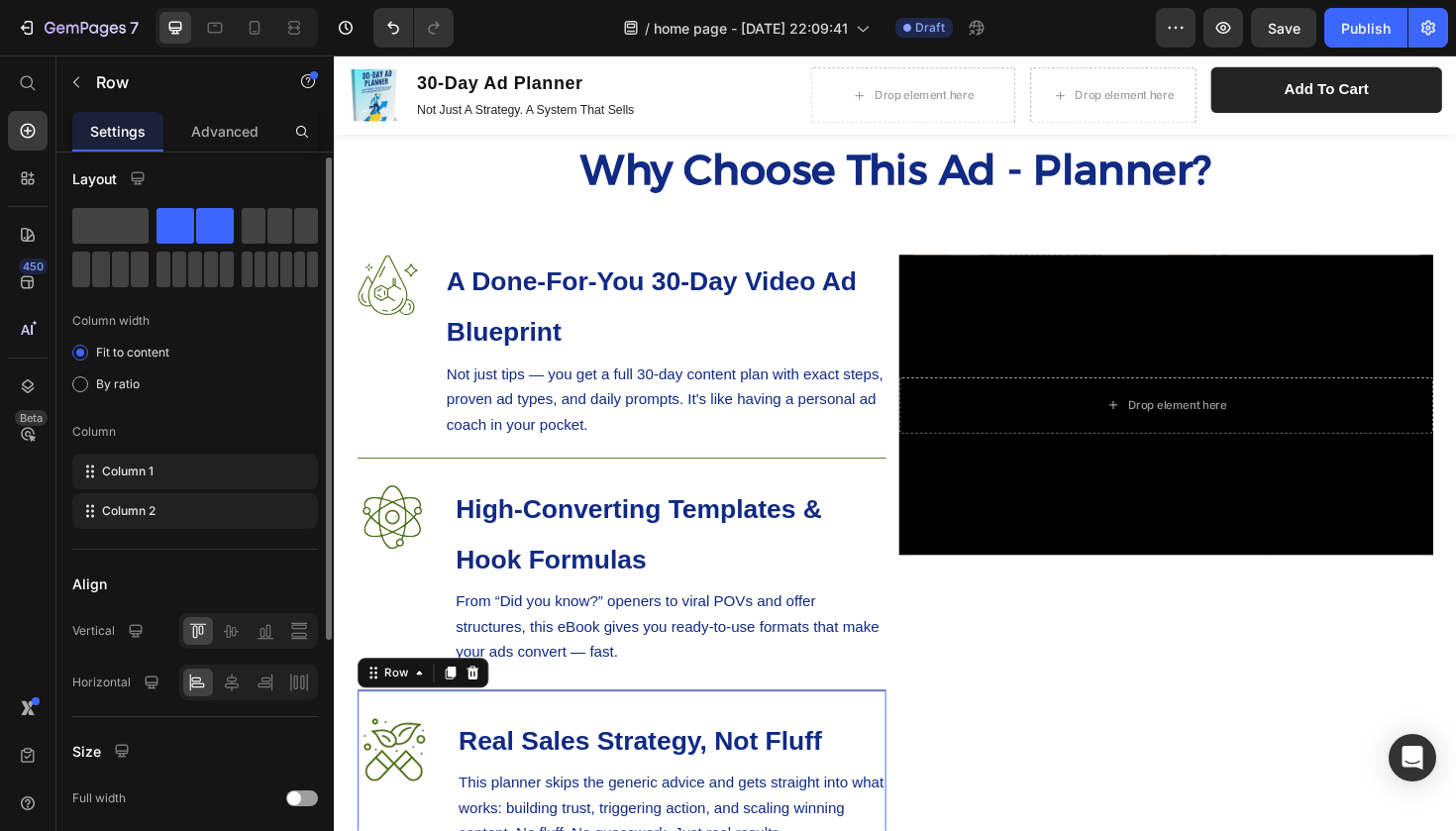 scroll, scrollTop: 0, scrollLeft: 0, axis: both 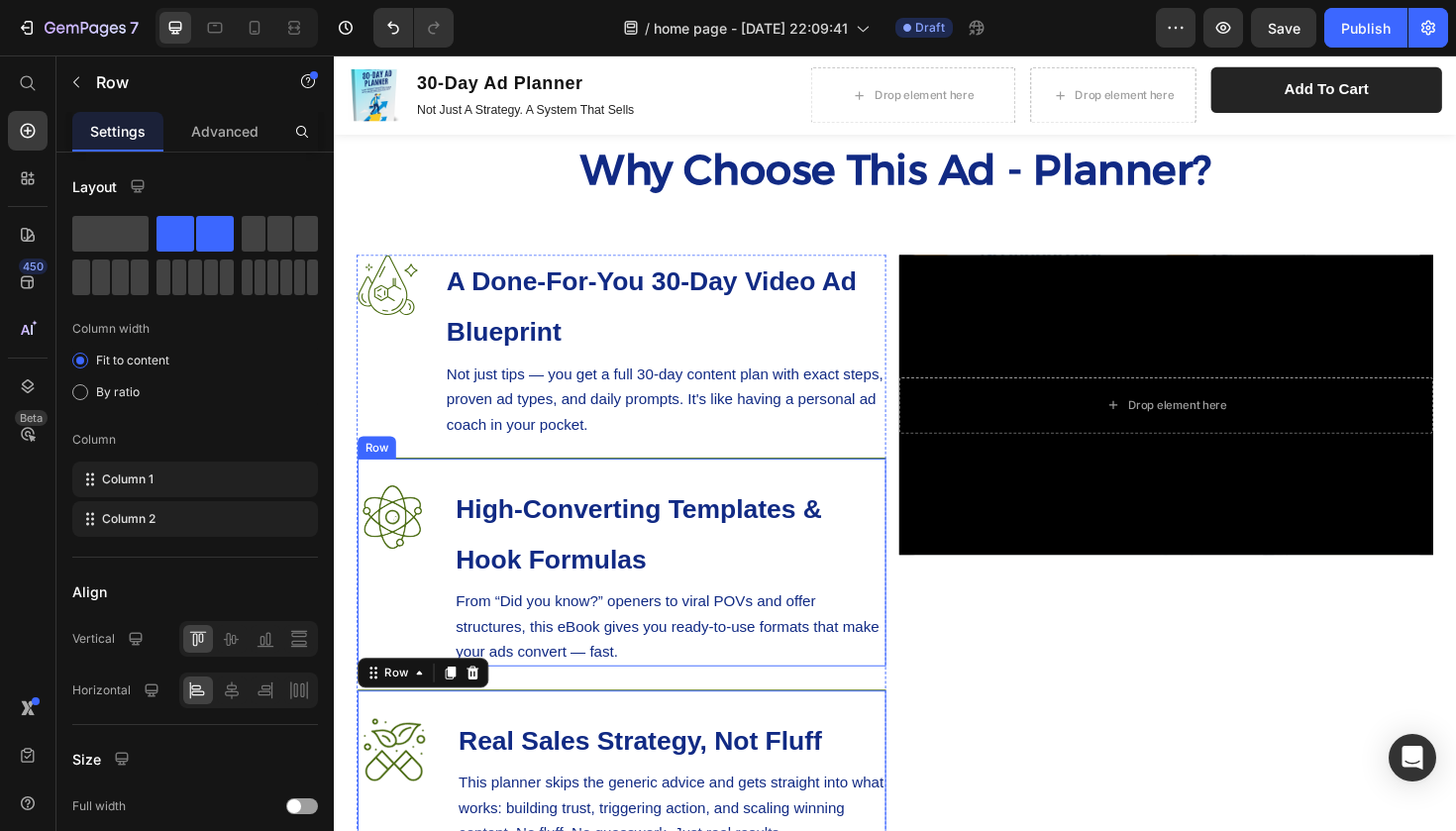 click on "Image High-Converting Templates & Hook Formulas Heading From “Did you know?” openers to viral POVs and offer structures, this eBook gives you ready-to-use formats that make your ads convert — fast. Text Block Row" at bounding box center (638, 591) 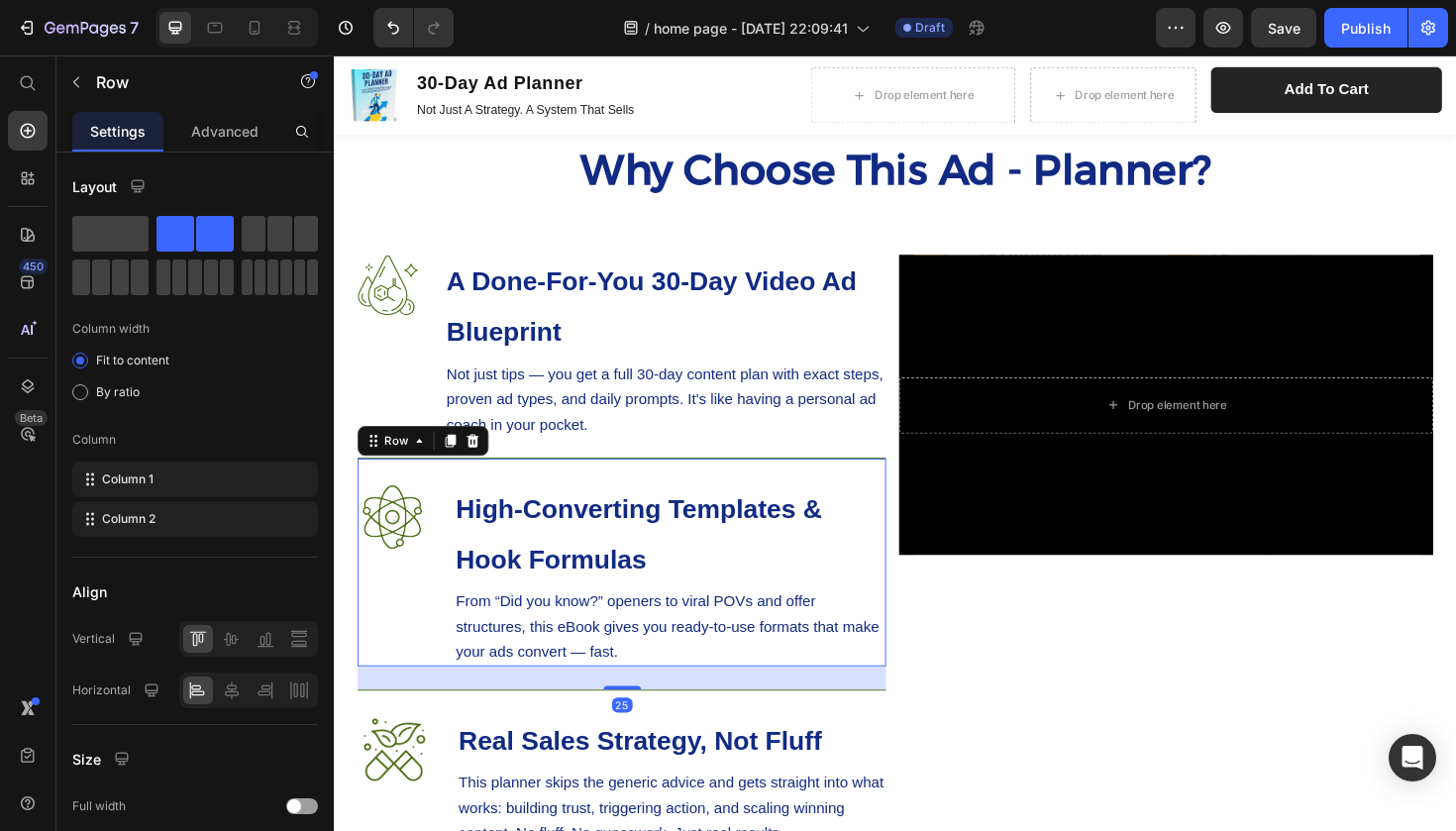 click on "Image High-Converting Templates & Hook Formulas Heading From “Did you know?” openers to viral POVs and offer structures, this eBook gives you ready-to-use formats that make your ads convert — fast. Text Block Row   25" at bounding box center [638, 591] 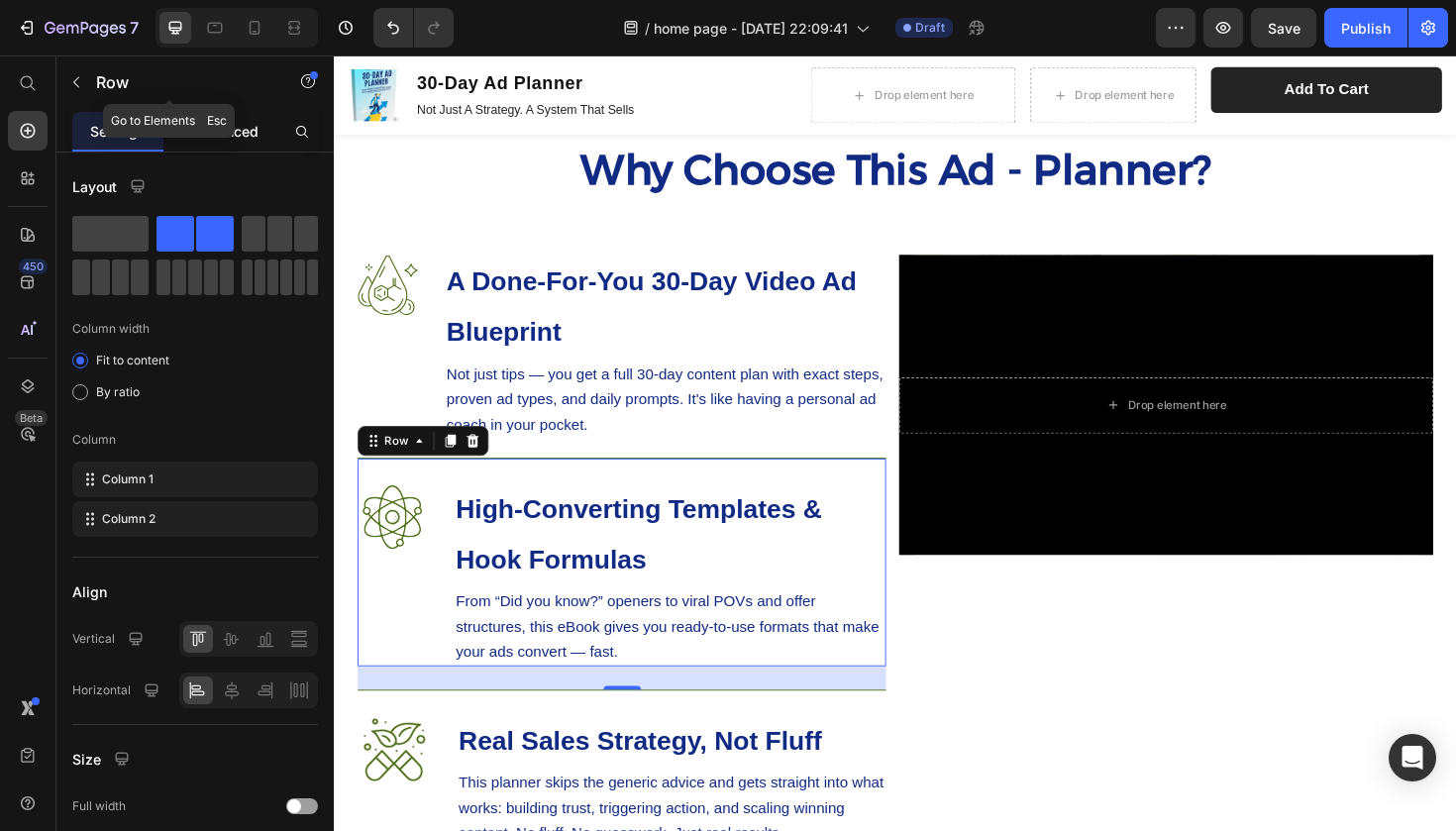click on "Advanced" at bounding box center (225, 131) 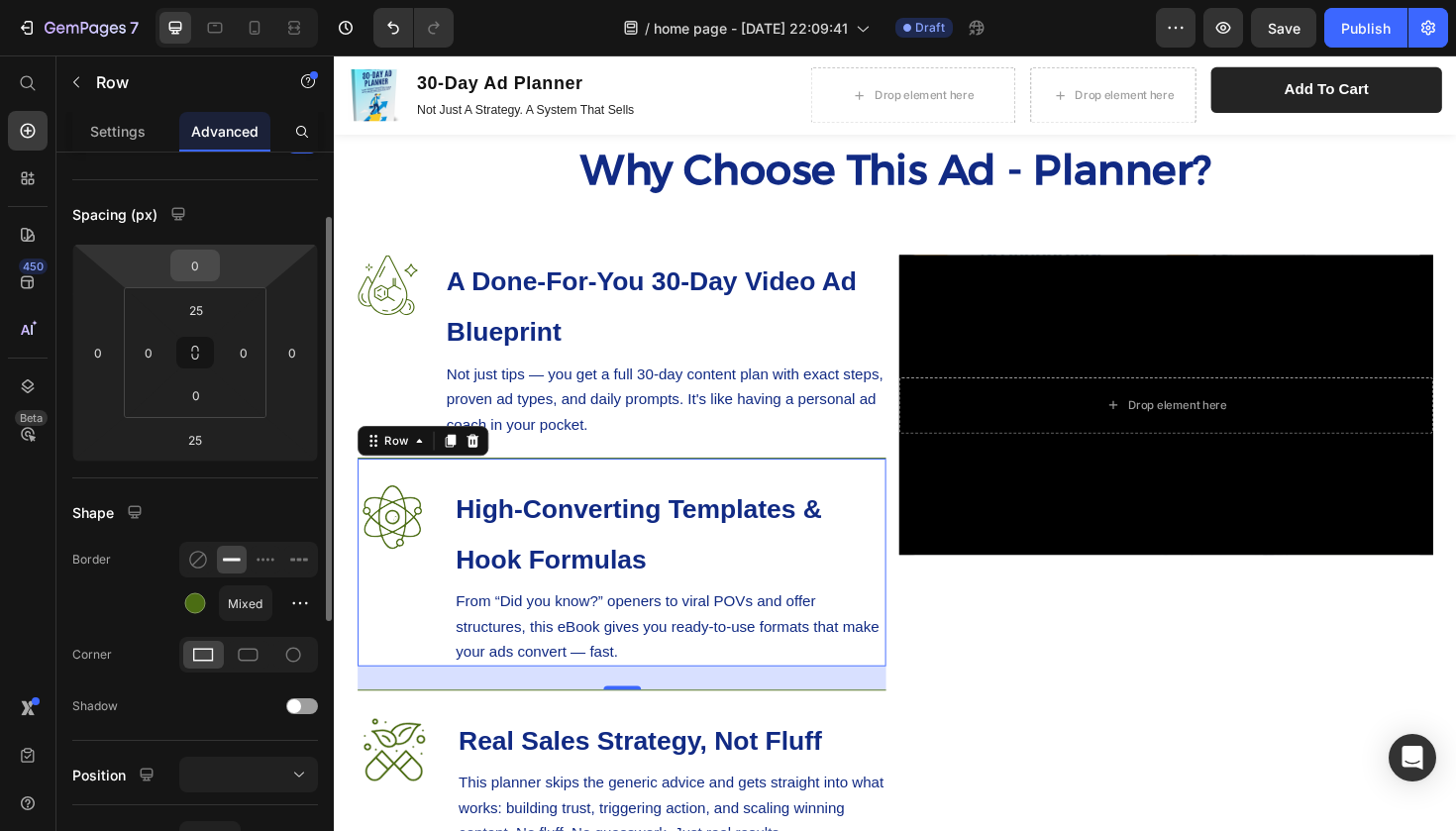 scroll, scrollTop: 173, scrollLeft: 0, axis: vertical 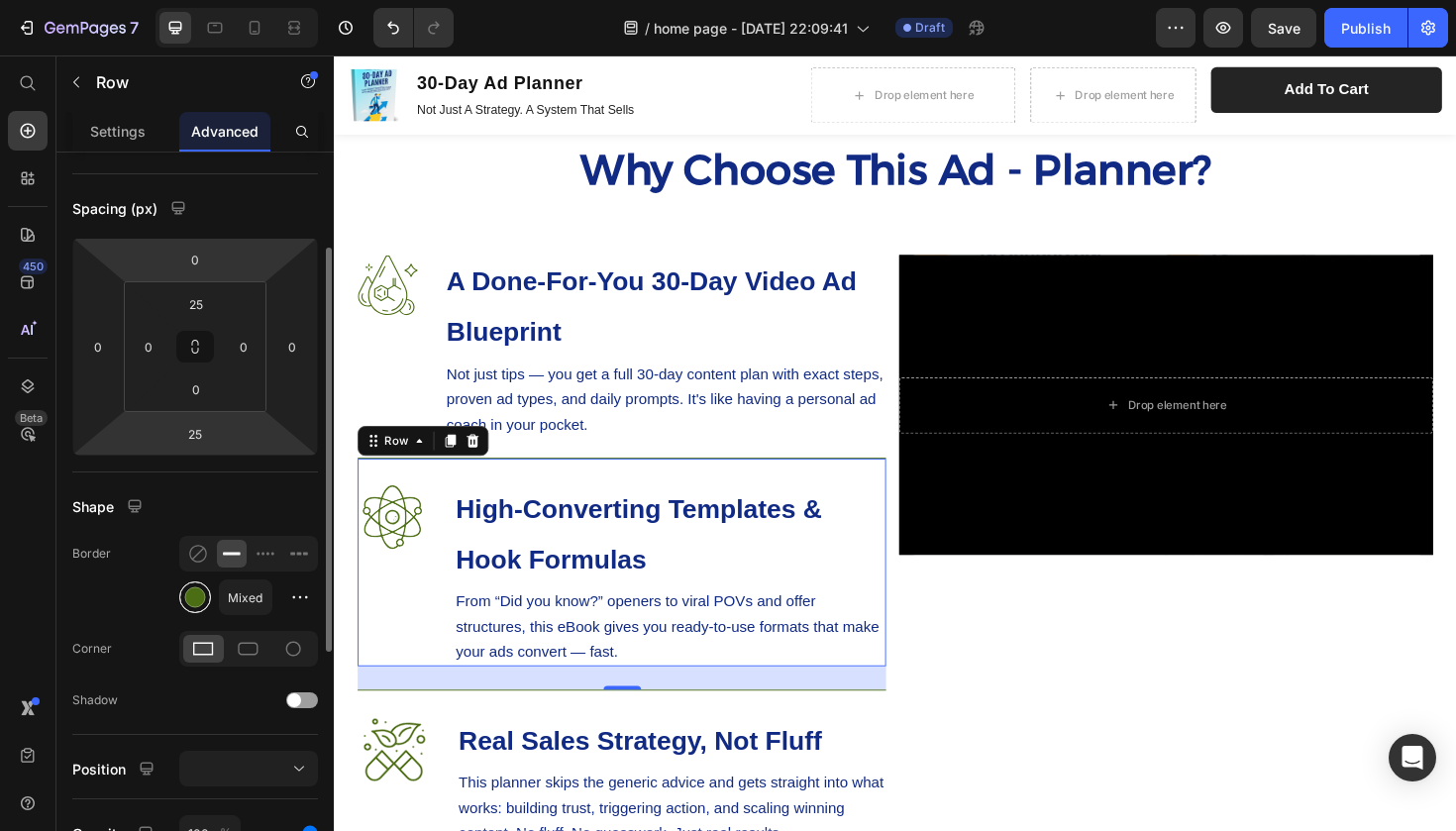 click at bounding box center (195, 597) 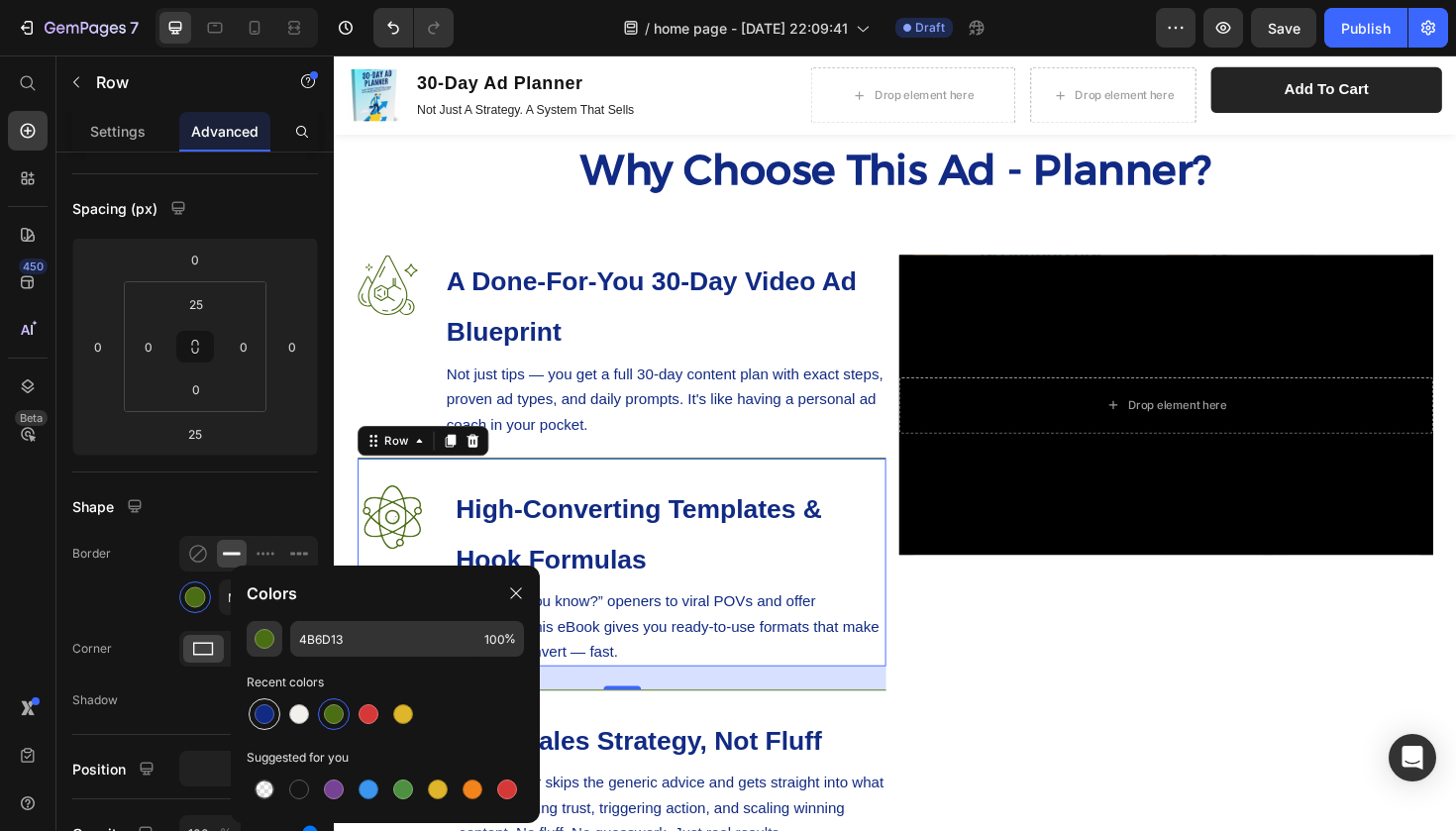 click at bounding box center [264, 714] 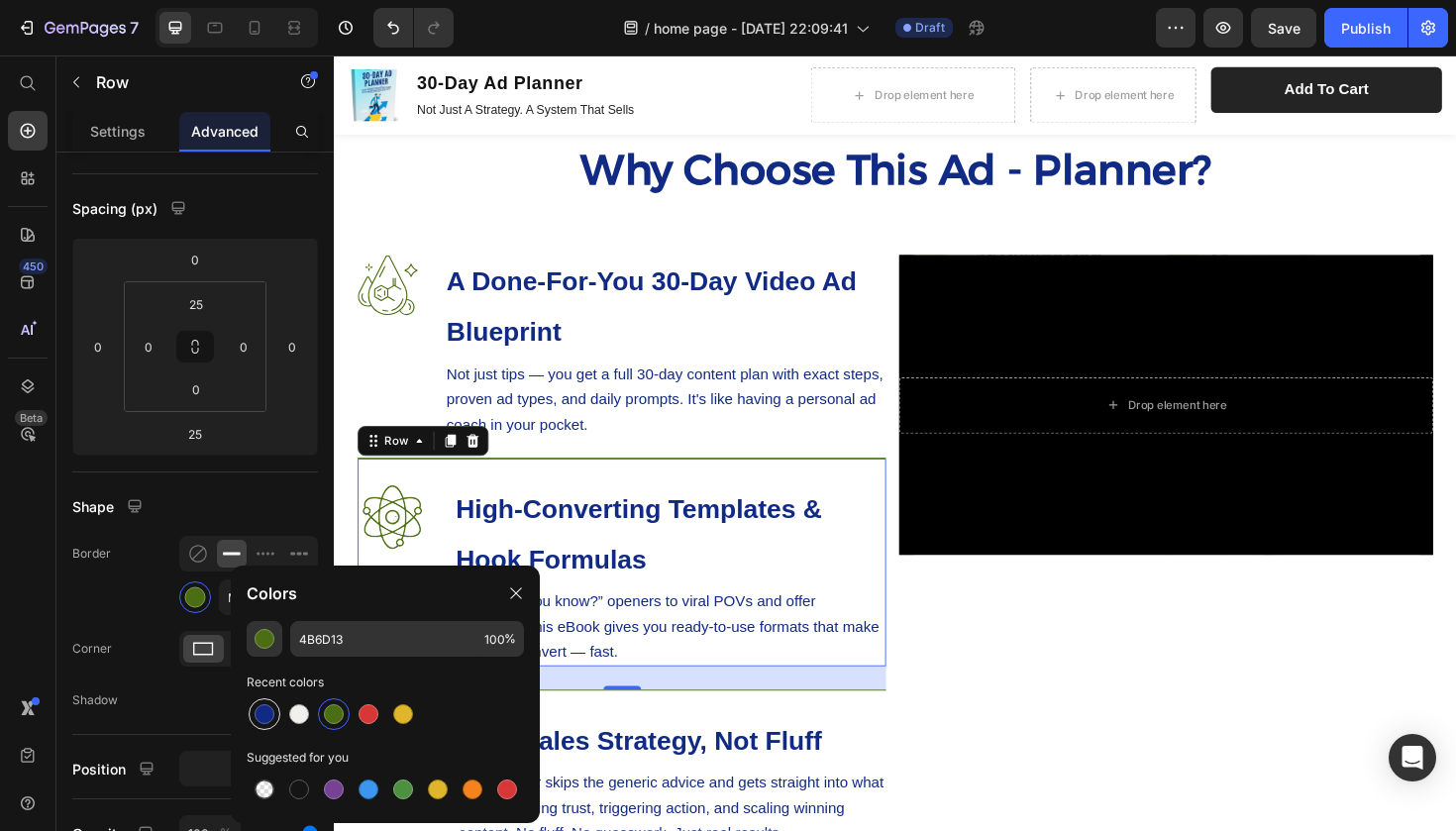 type on "112A84" 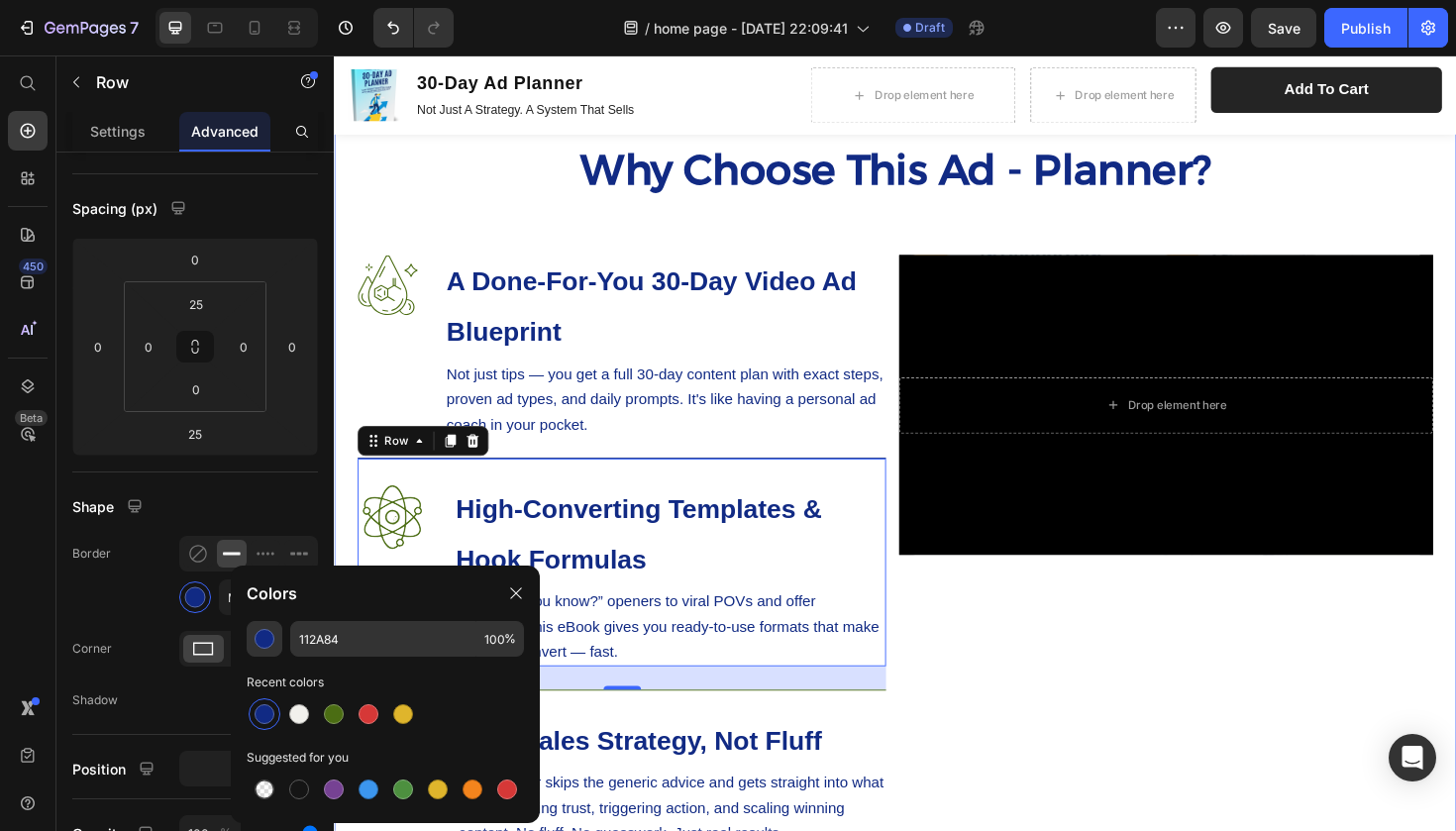 click on "Why Choose This Ad - Planner? Heading Row Image A Done-For-You 30-Day Video Ad Blueprint Heading Not just tips — you get a full 30-day content plan with exact steps, proven ad types, and daily prompts. It's like having a personal ad coach in your pocket. Text Block Row Image High-Converting Templates & Hook Formulas Heading From “Did you know?” openers to viral POVs and offer structures, this eBook gives you ready-to-use formats that make your ads convert — fast. Text Block Row   25 Image Real Sales Strategy, Not Fluff Heading This planner skips the generic advice and gets straight into what works: building trust, triggering action, and scaling winning content. No fluff. No guesswork. Just real results. Text Block Row Row
Drop element here Hero Banner Row Hero Banner" at bounding box center [928, 573] 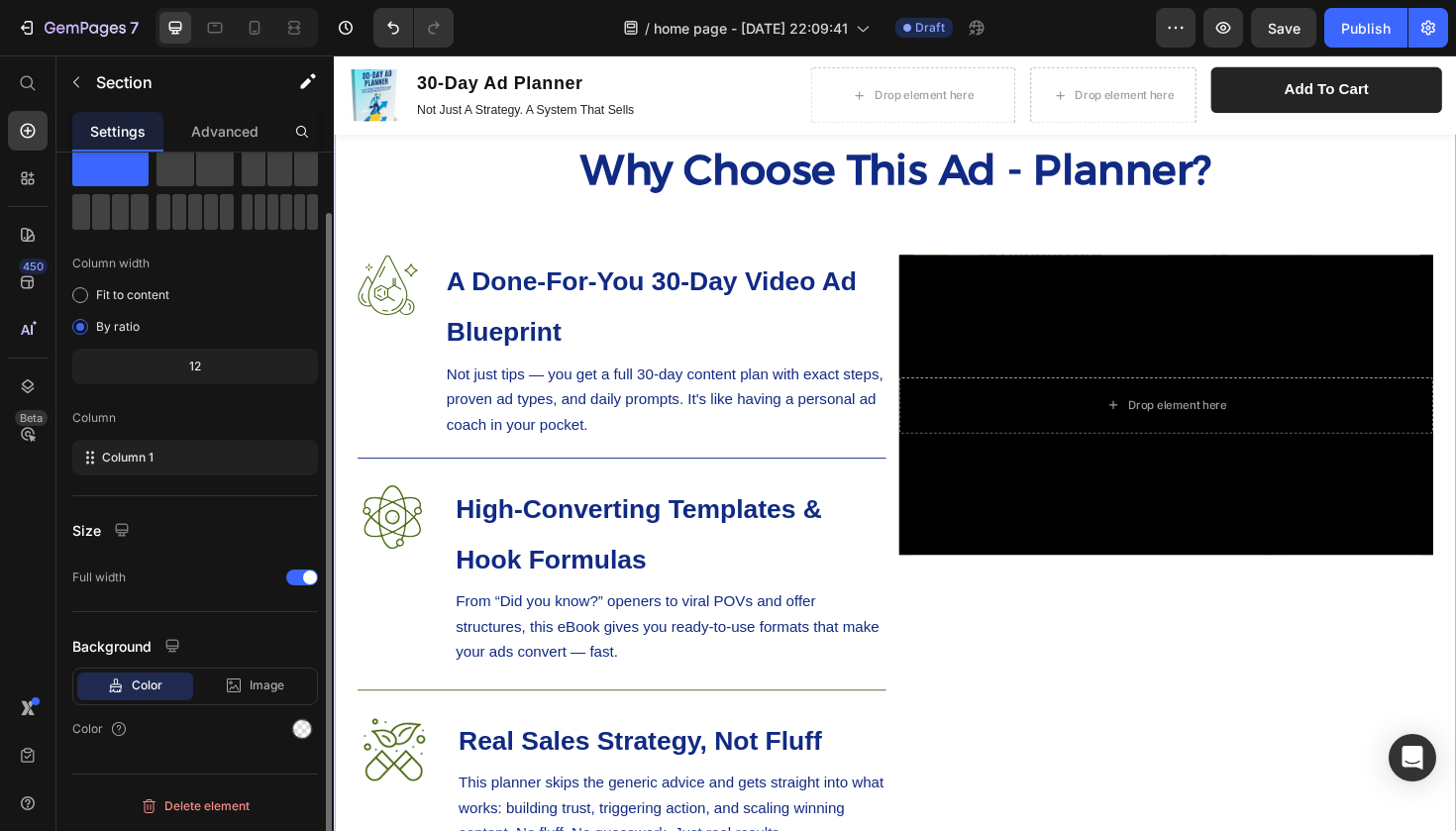 scroll, scrollTop: 0, scrollLeft: 0, axis: both 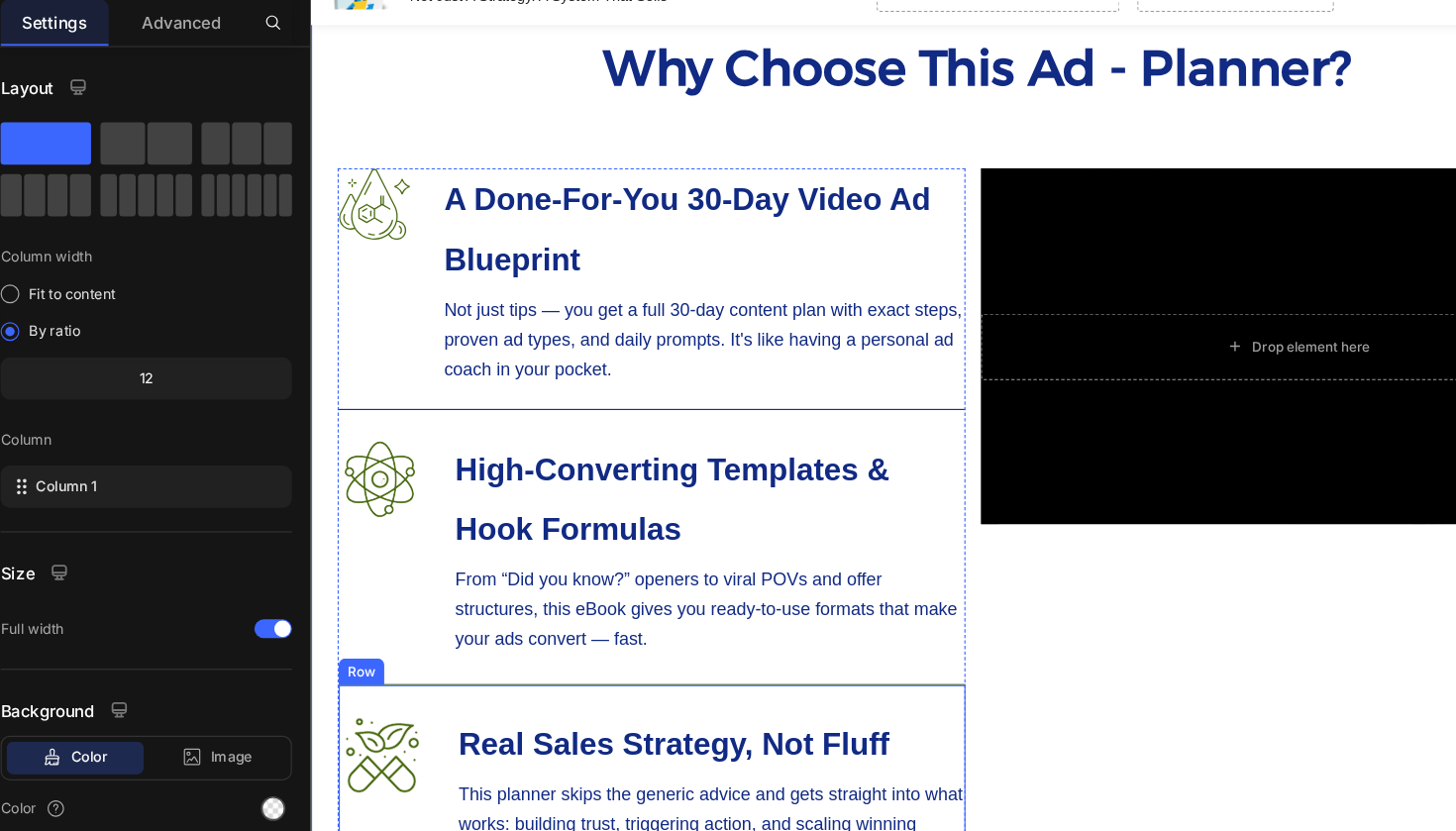 click on "Image Real Sales Strategy, Not Fluff Heading This planner skips the generic advice and gets straight into what works: building trust, triggering action, and scaling winning content. No fluff. No guesswork. Just real results. Text Block Row" at bounding box center (614, 687) 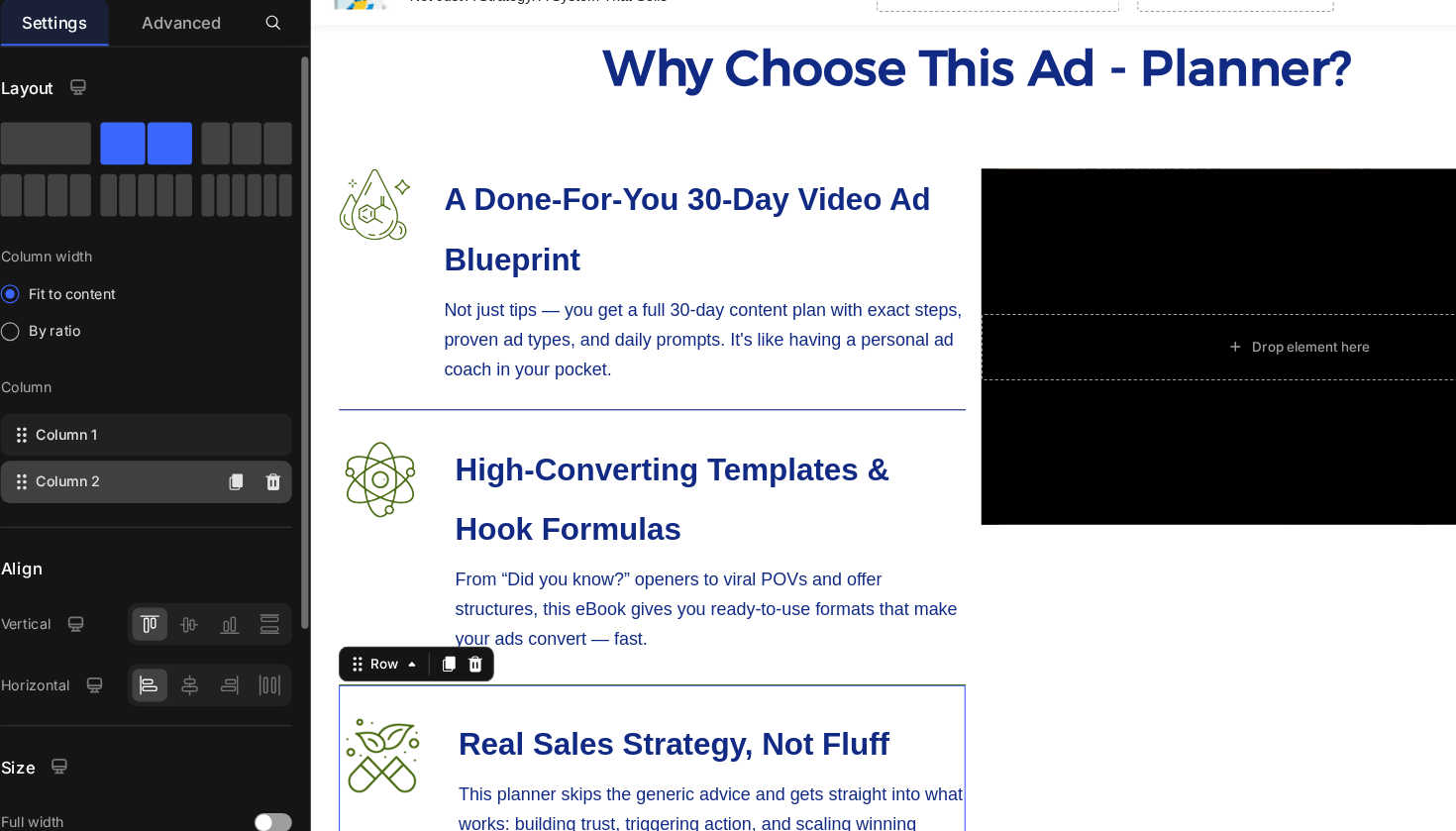 scroll, scrollTop: 5, scrollLeft: 0, axis: vertical 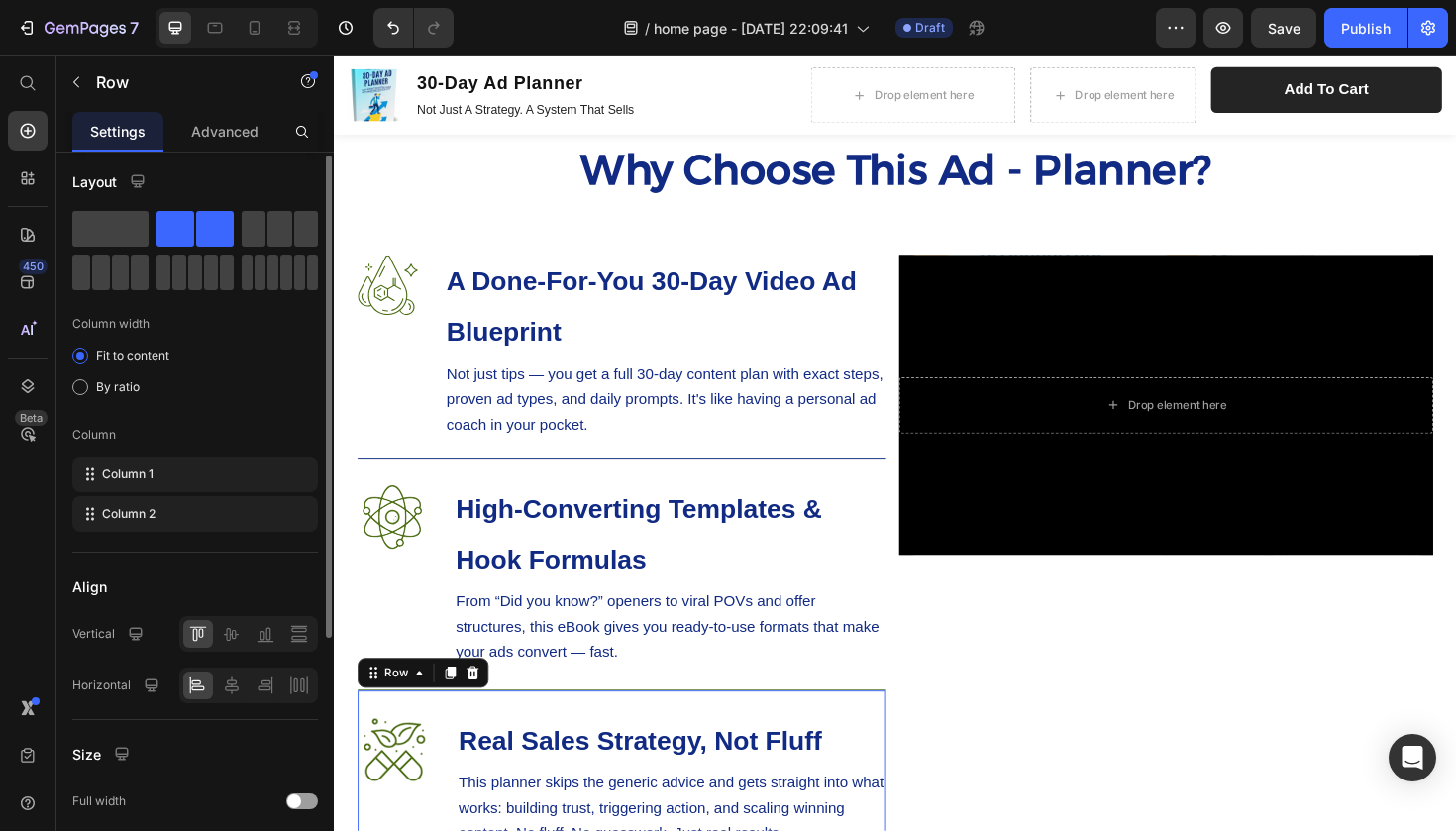 click on "Layout Column width Fit to content By ratio Column Column 1 Column 2 Align Vertical
[GEOGRAPHIC_DATA]
Size Full width Width 1200 px % Height Full Fit Column gap 28 px Background Color Image Video  Color   Delete element" at bounding box center [195, 706] 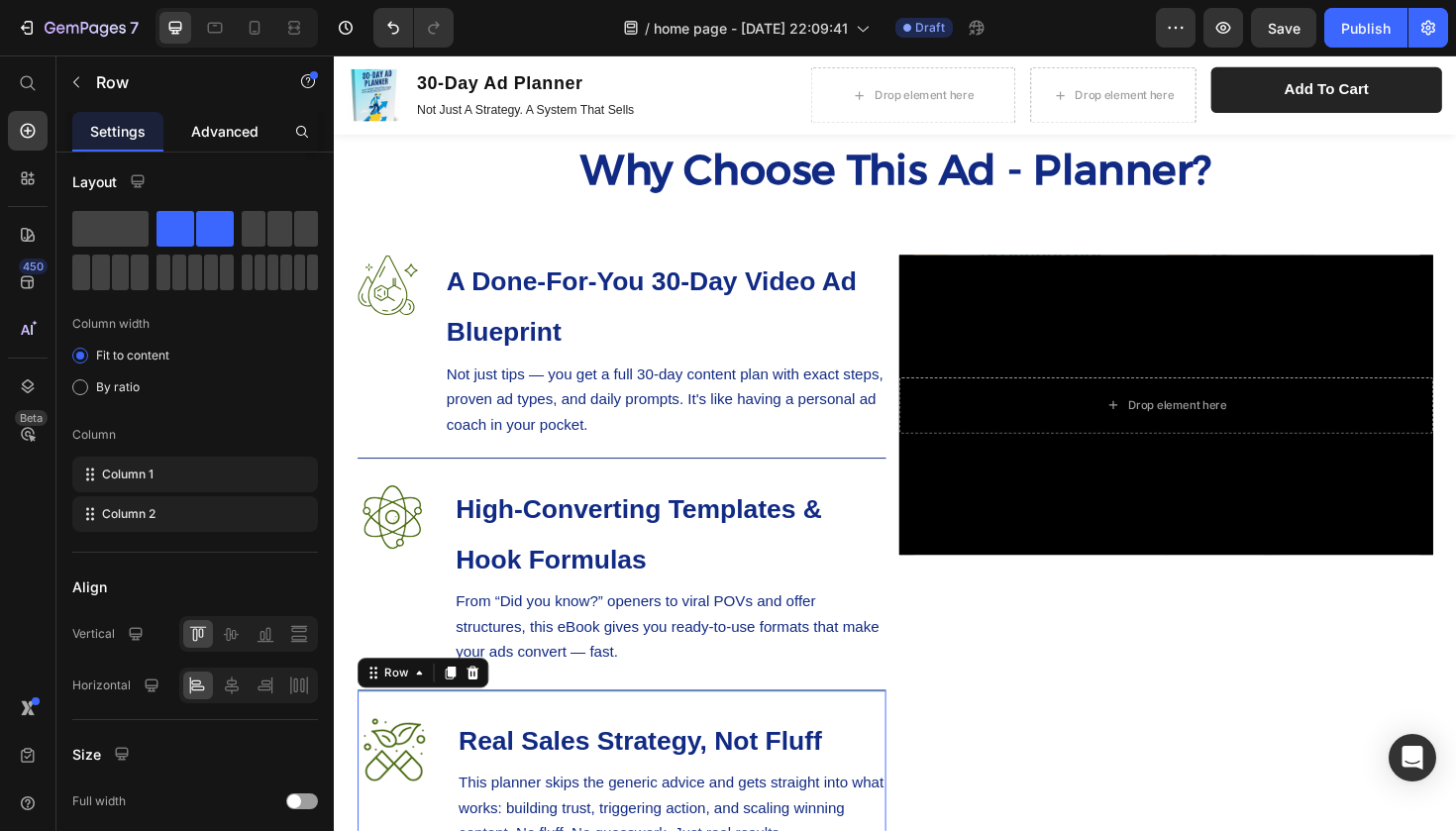 click on "Advanced" at bounding box center (225, 131) 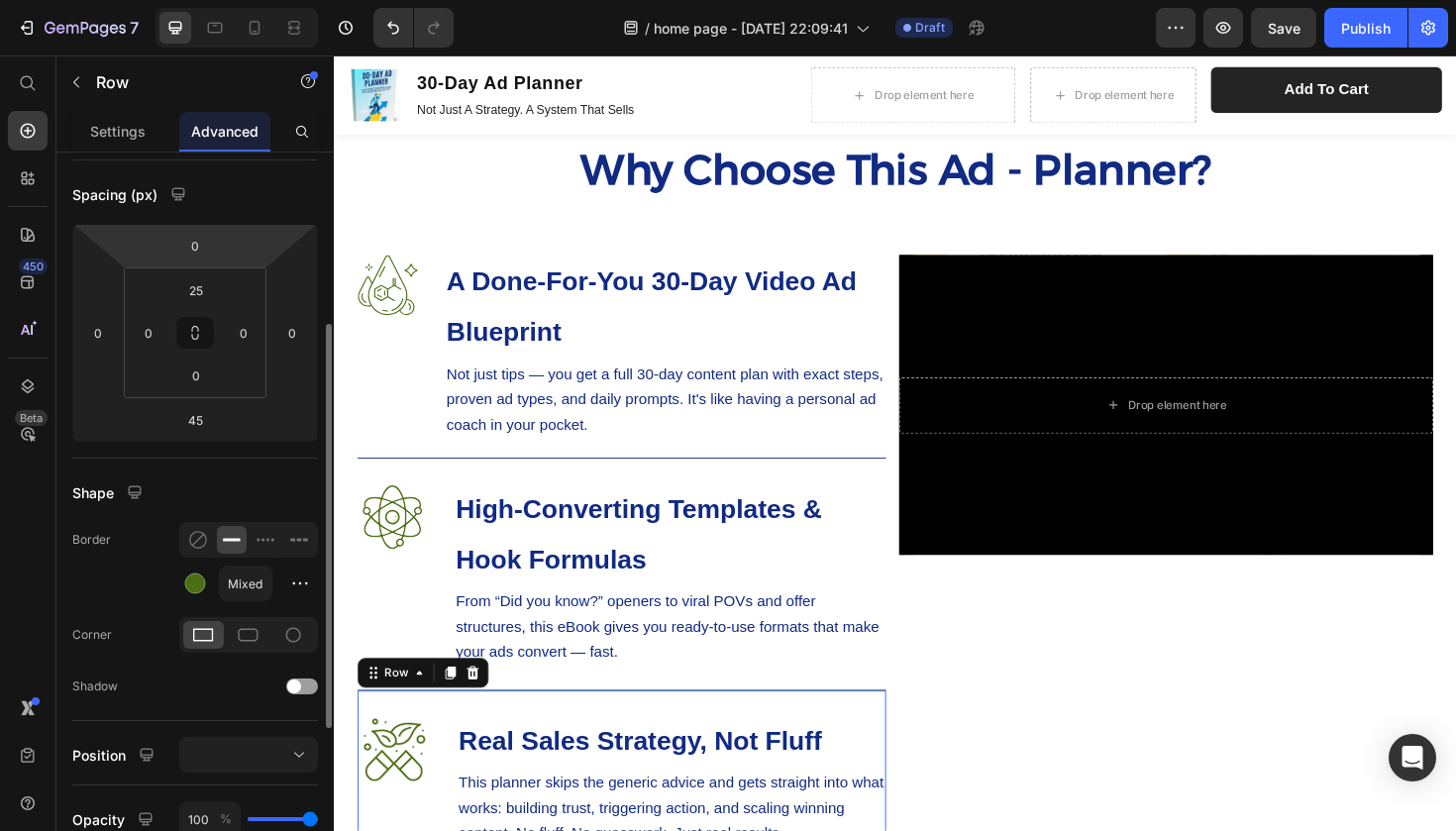 scroll, scrollTop: 270, scrollLeft: 0, axis: vertical 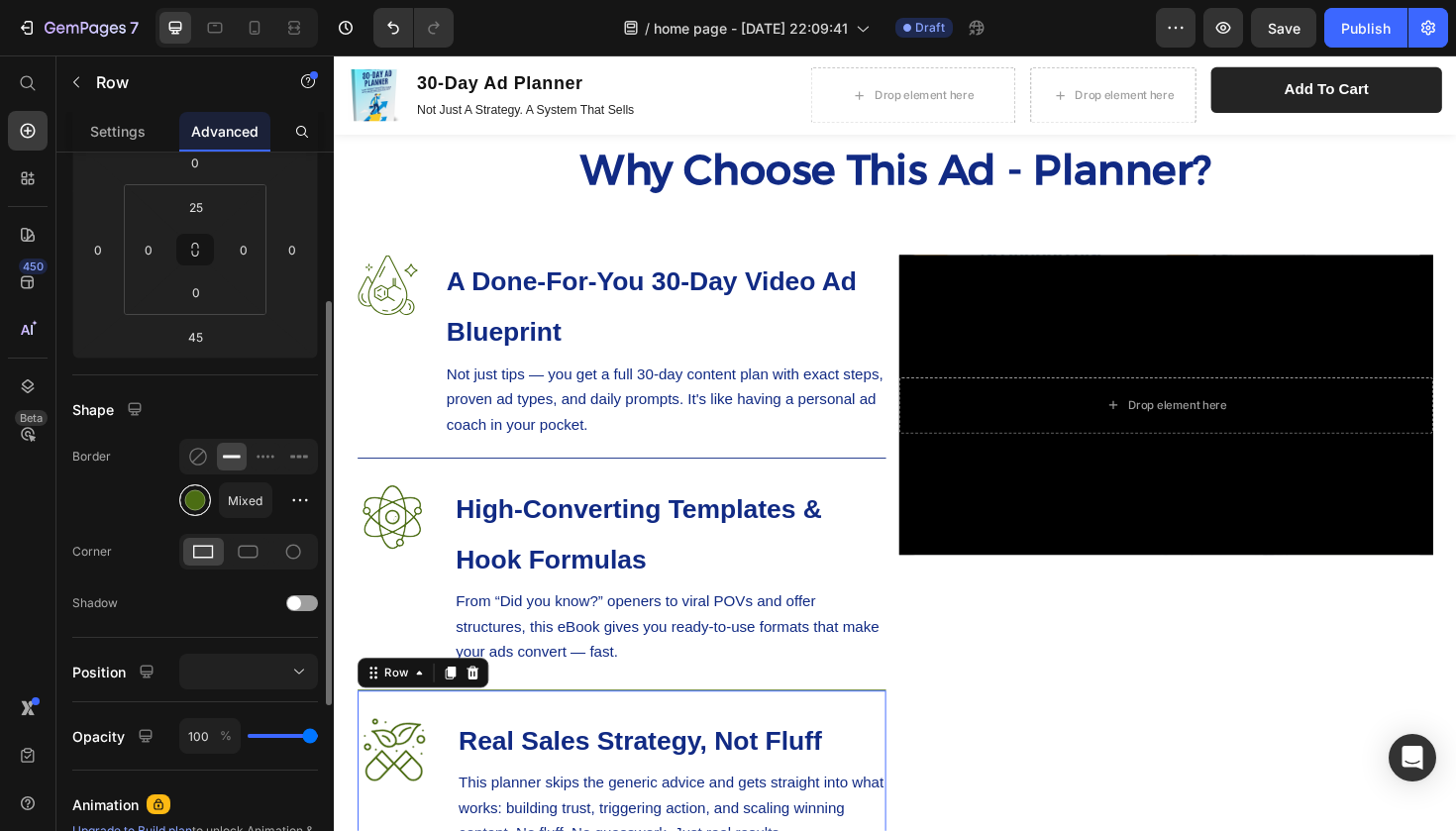 click at bounding box center [195, 500] 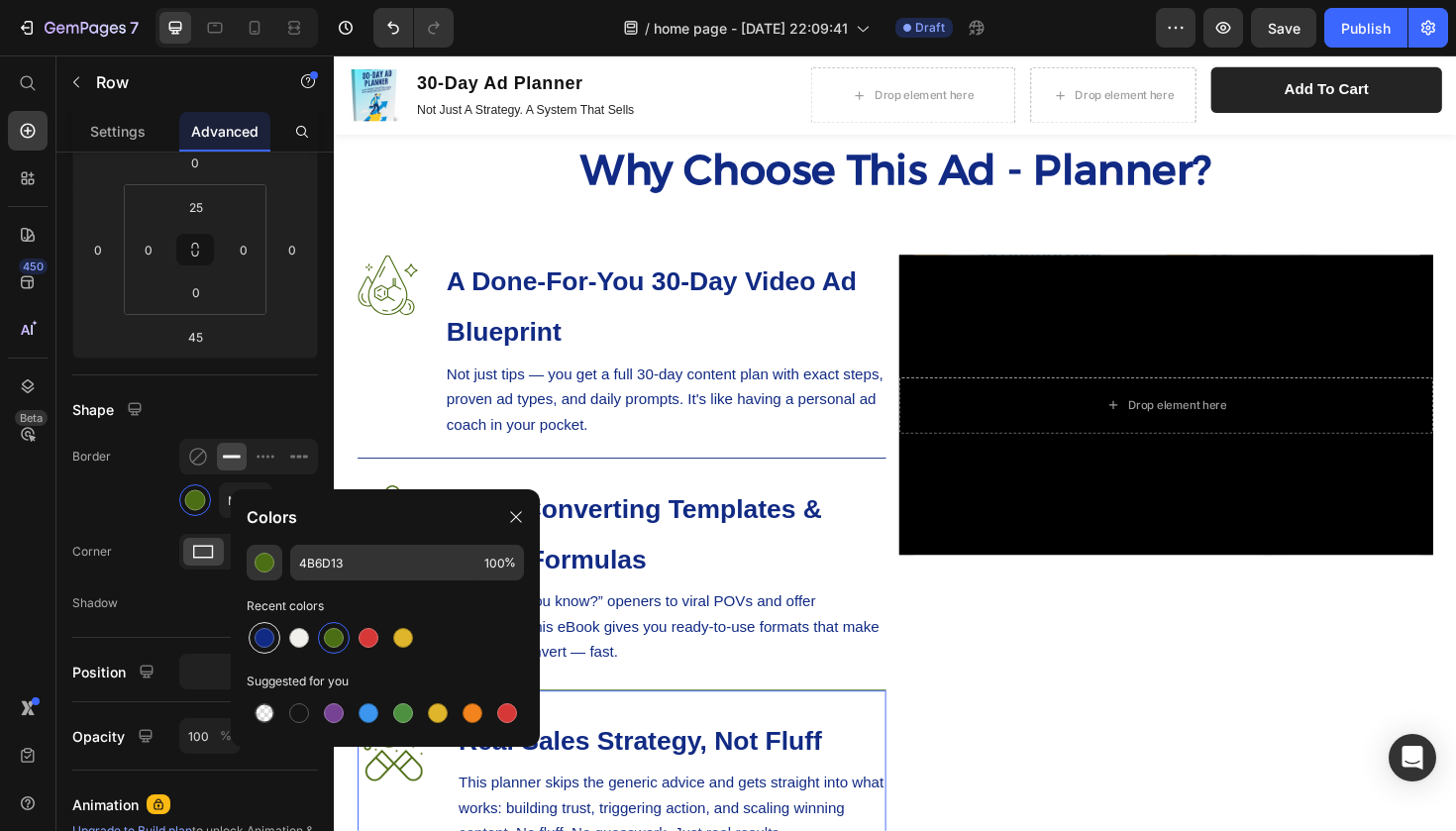 click at bounding box center (264, 638) 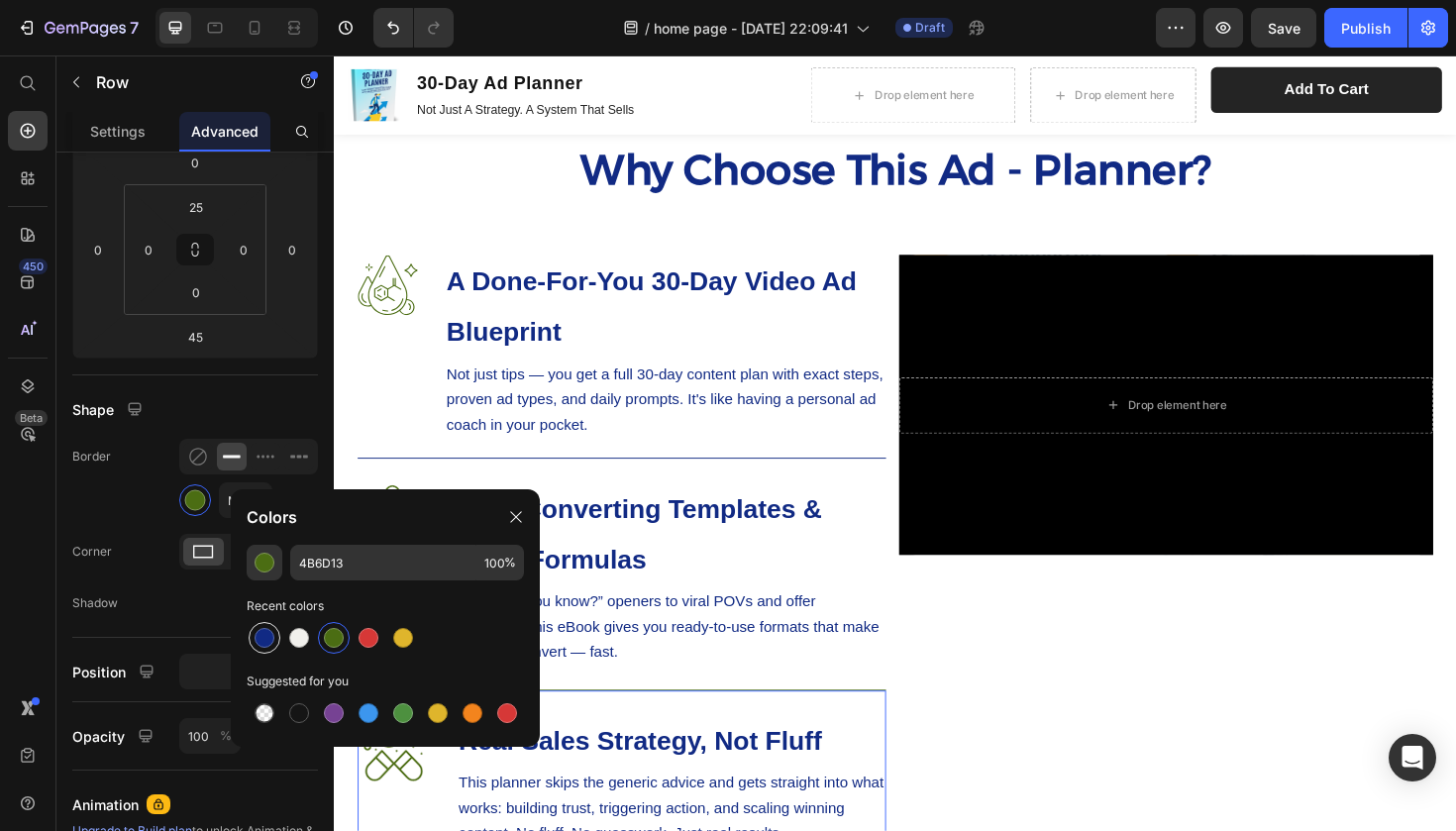 type on "112A84" 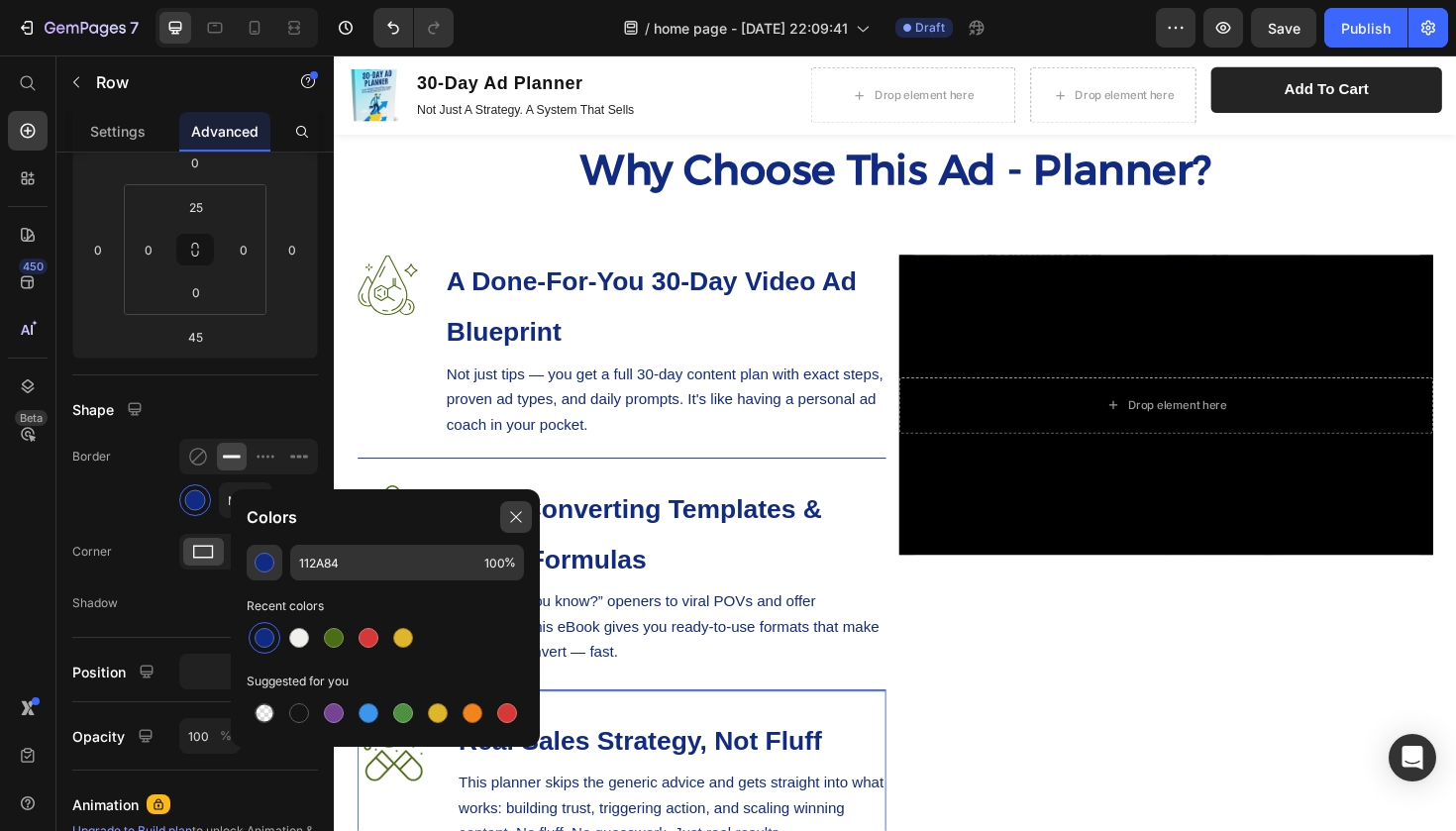 click at bounding box center (516, 517) 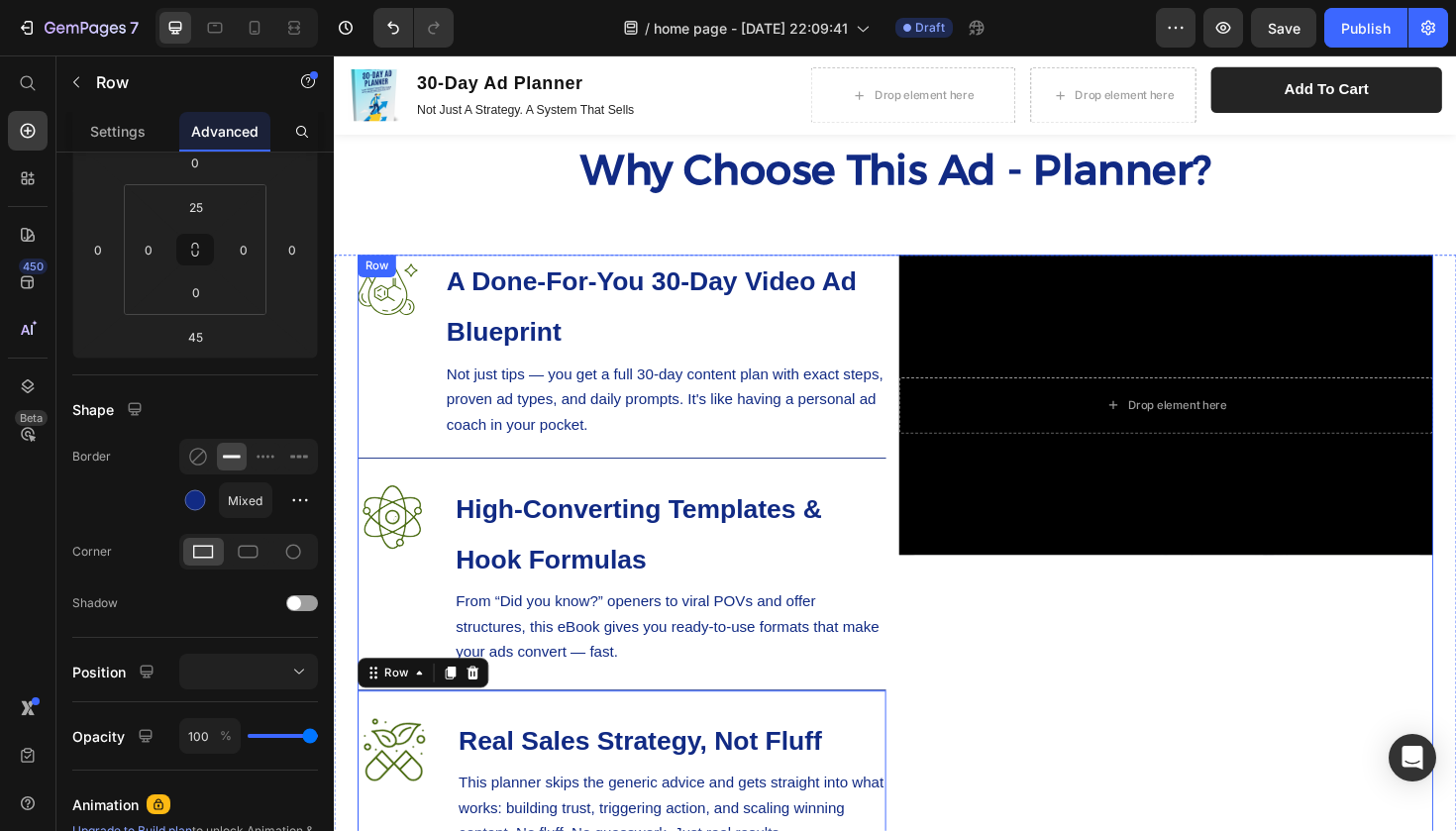 click on "Drop element here Hero Banner" at bounding box center [1214, 602] 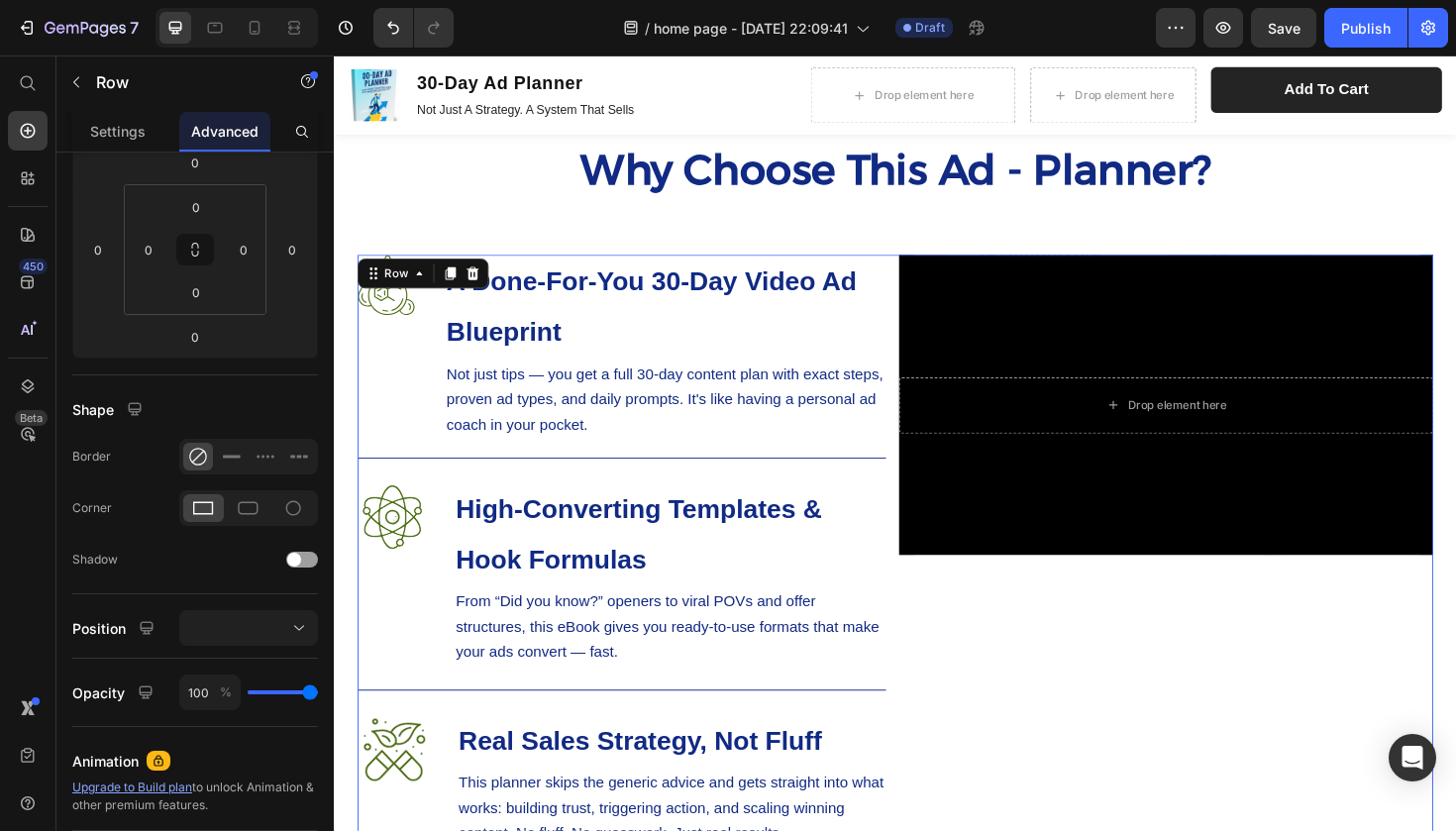 click on "Drop element here Hero Banner" at bounding box center [1214, 602] 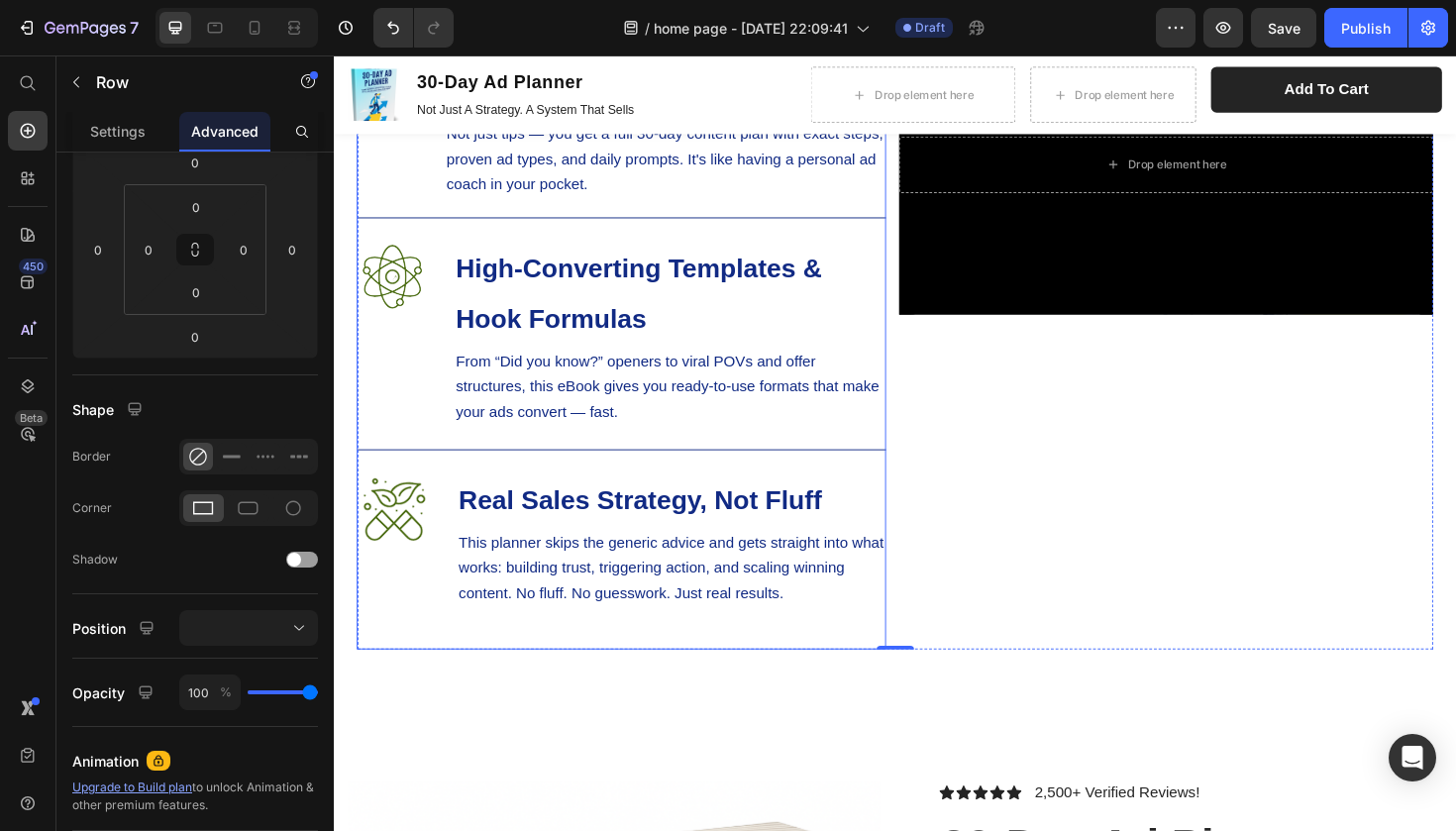 scroll, scrollTop: 1142, scrollLeft: 0, axis: vertical 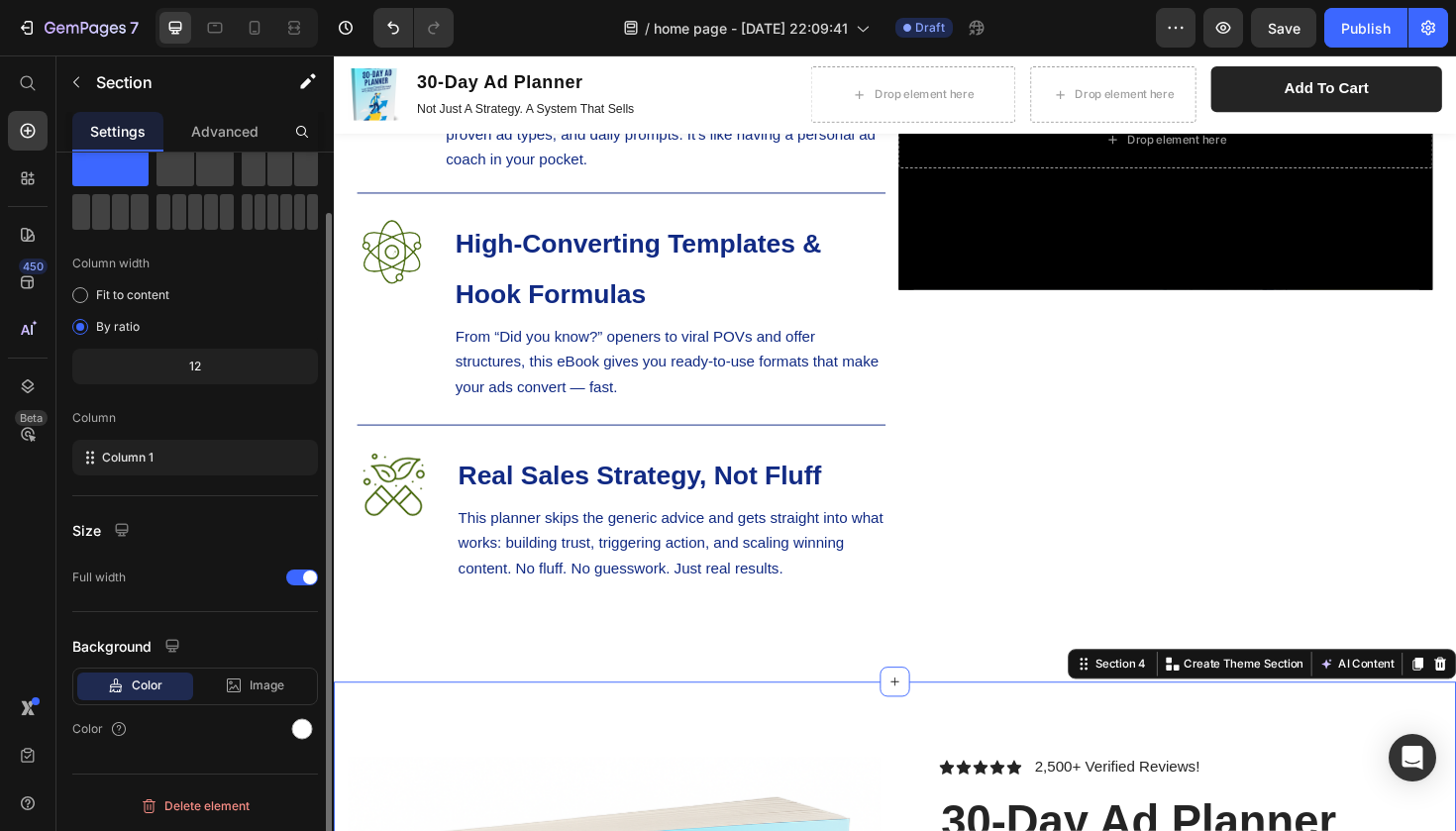 click on "Product Images
Vero eos
At accusamus
Et iusto odio
Consectetur
Adipiscin Accordion Icon Icon Icon Icon Icon Icon List 2,500+ Verified Reviews! Text Block Row 30-Day Ad Planner Product Title
Lorem ipsum Item List
Lorem ipsum Item List
Lorem ipsum Item List Row $21.89 Product Price $8.99 Product Price Save $12.90 Discount Tag Row This product has only default variant Product Variants & Swatches
HURRY!  LET BUY NOW Stock Counter Add to cart Add to Cart or 4 interest-free payments of $15.00 with Text Block Image Row Image Image Image Image Image Row Icon Icon Icon Icon Icon Icon List you won't regret buying thid e-book Text Block Over 1,500 people have buy this and come back with real results Text Block [PERSON_NAME] Text Block
Row" at bounding box center (928, 1412) 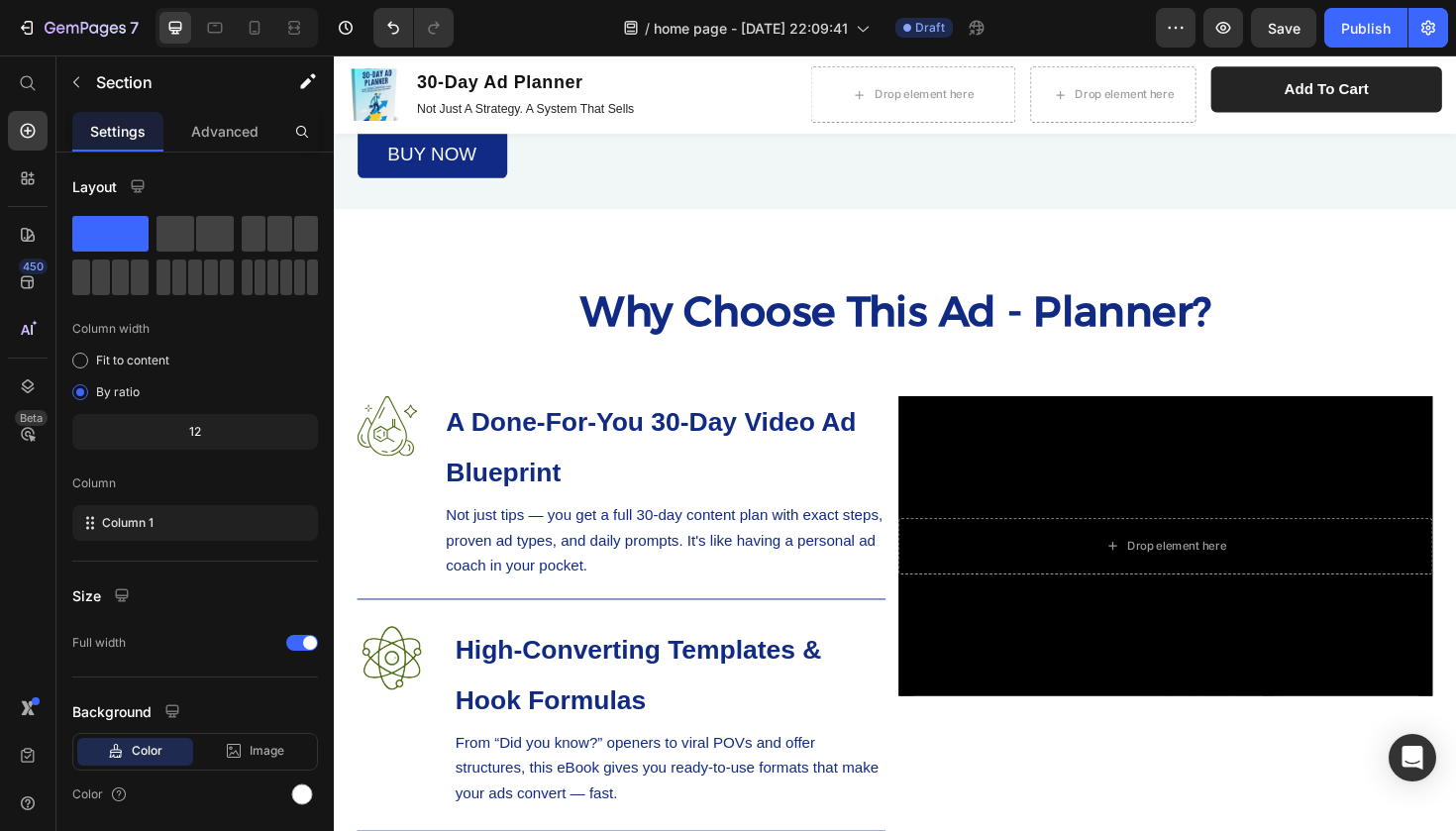 scroll, scrollTop: 678, scrollLeft: 0, axis: vertical 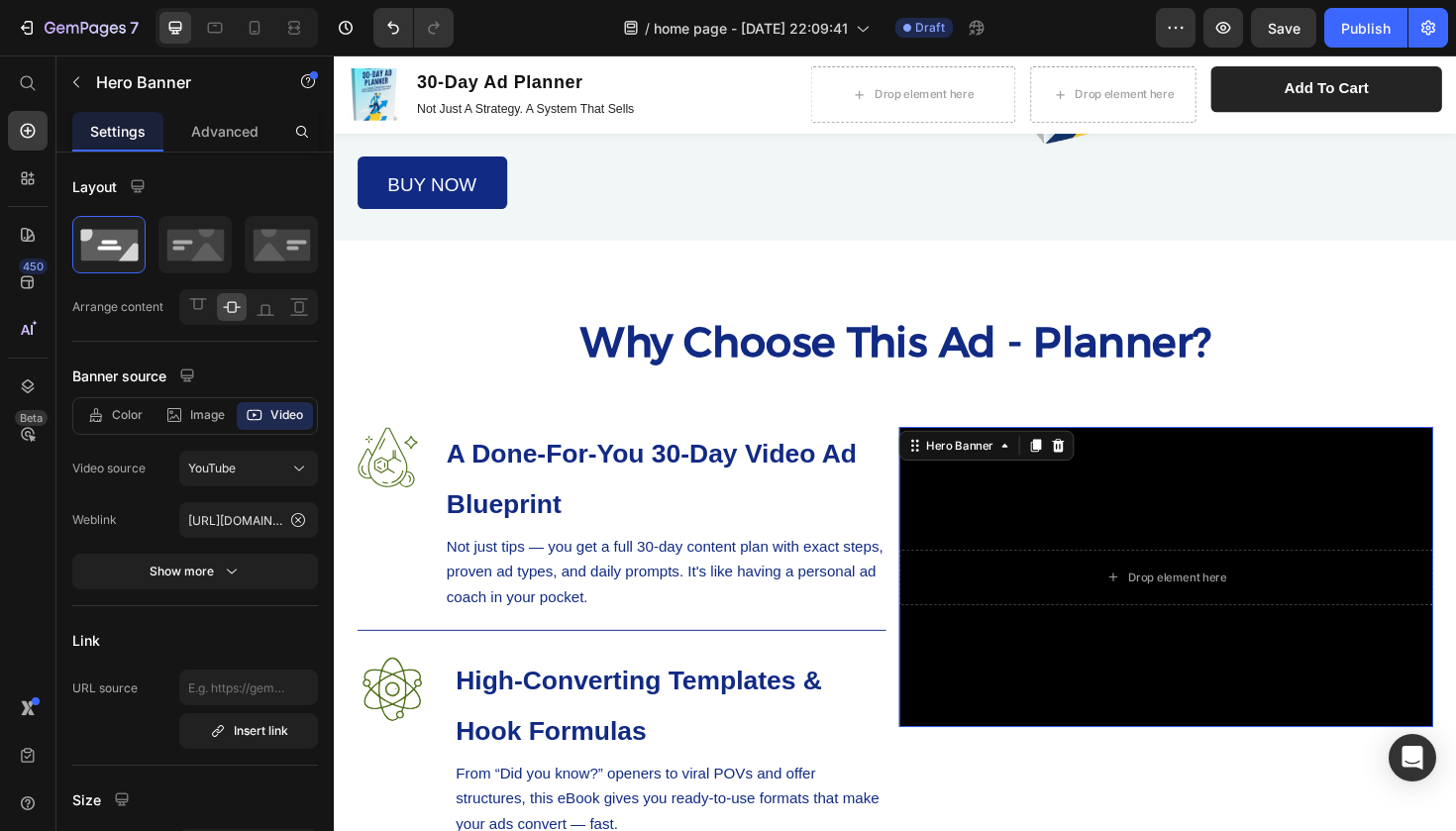 click at bounding box center [1214, 607] 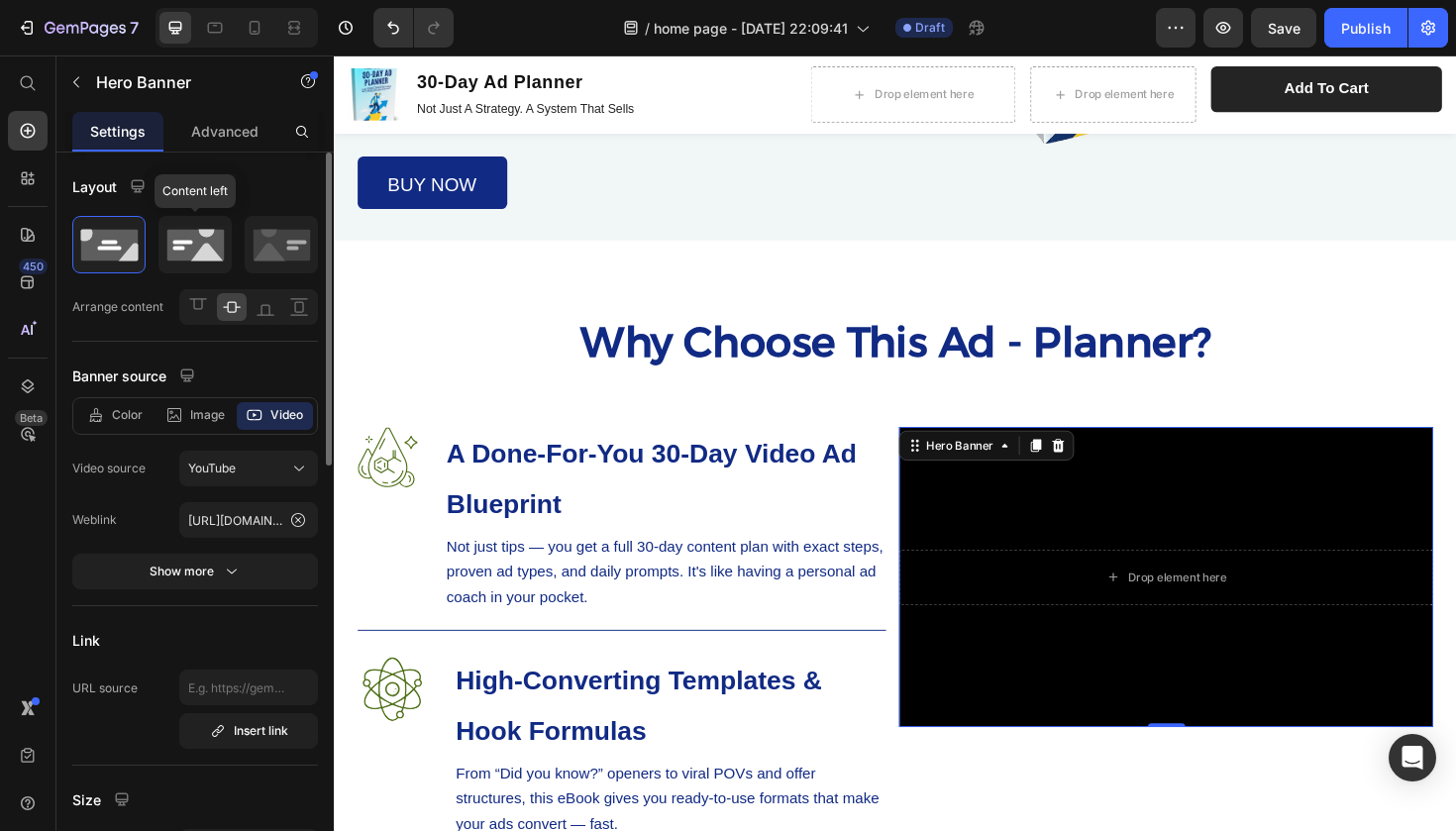 click 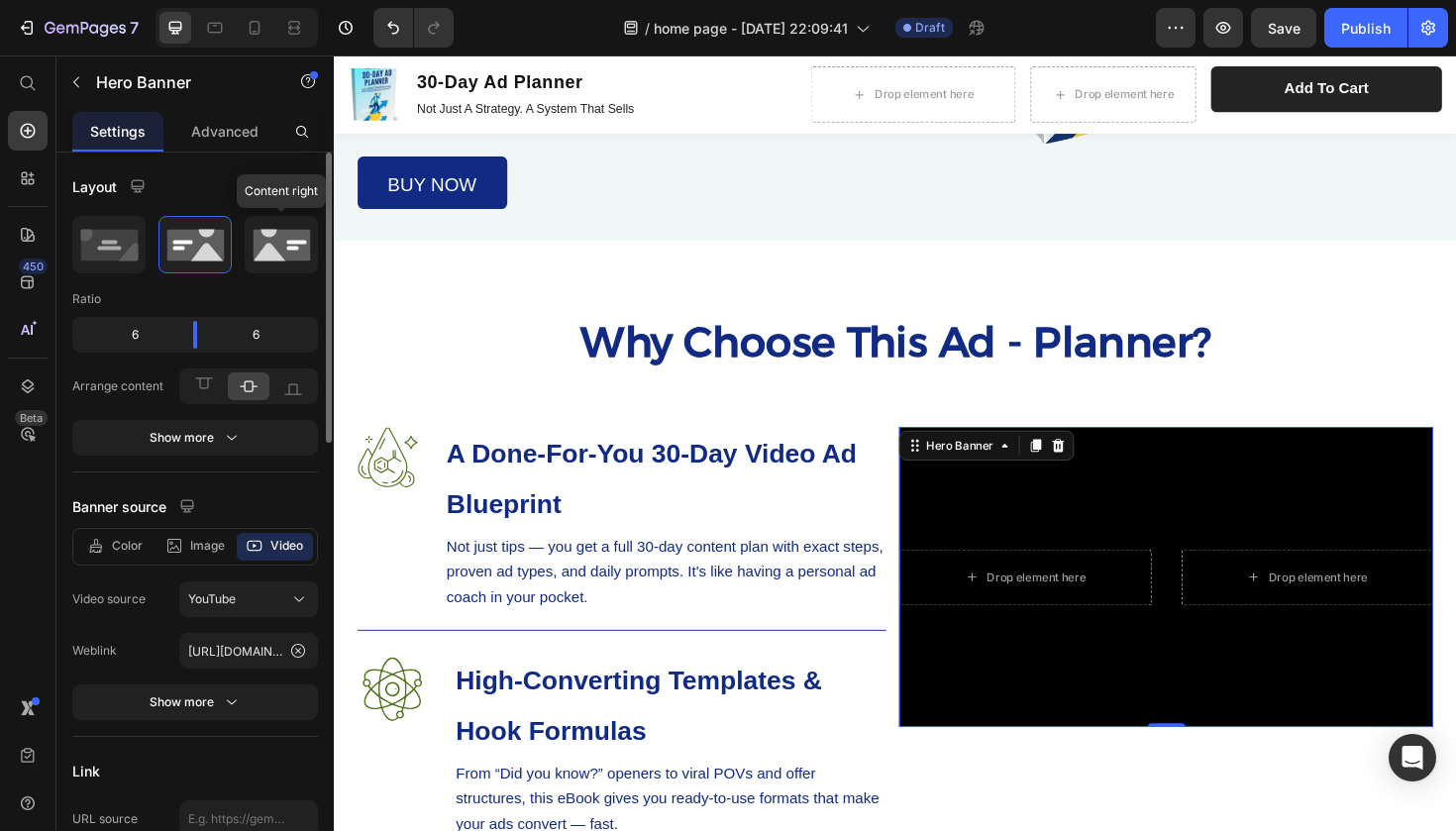 click 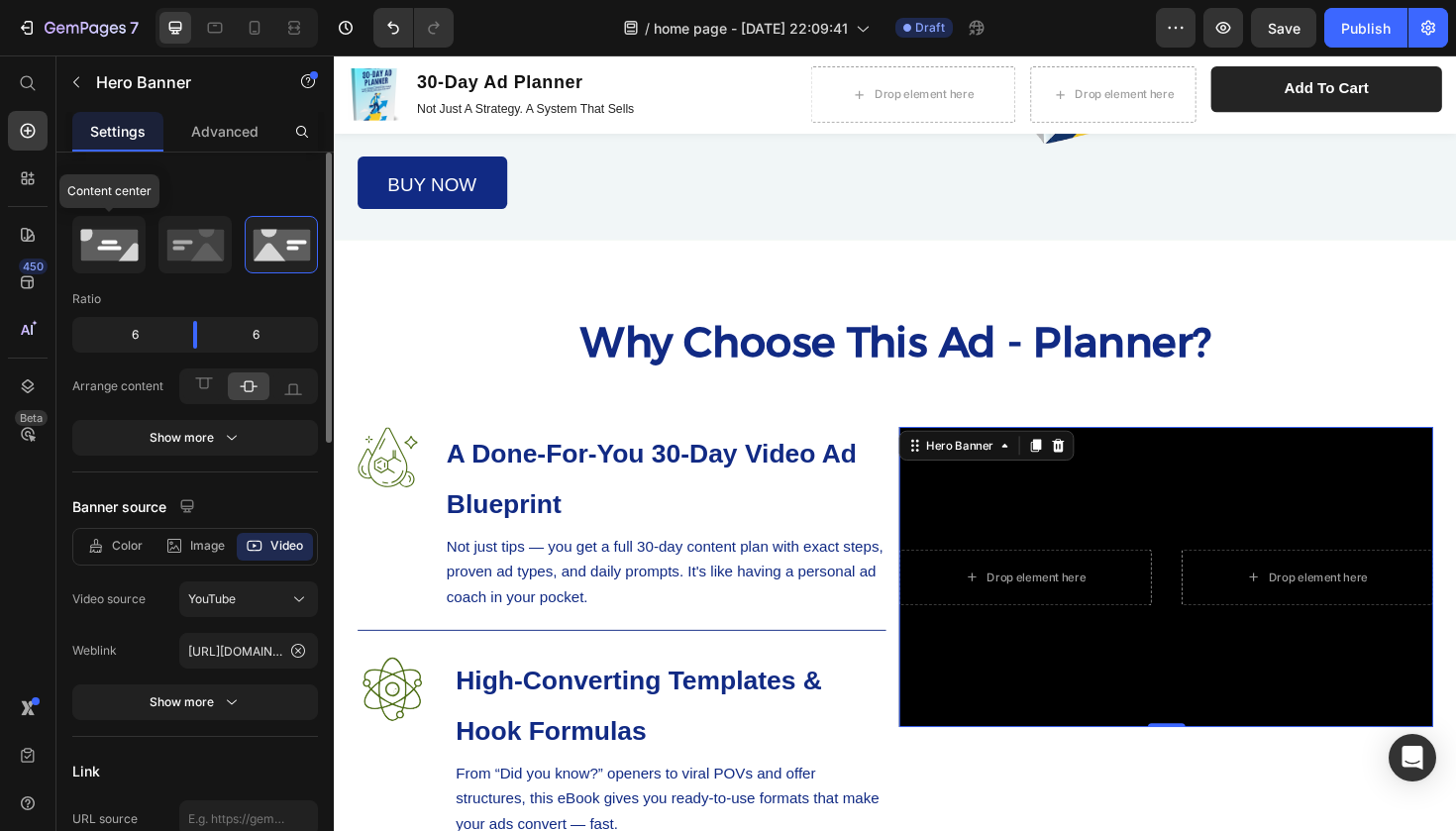 click 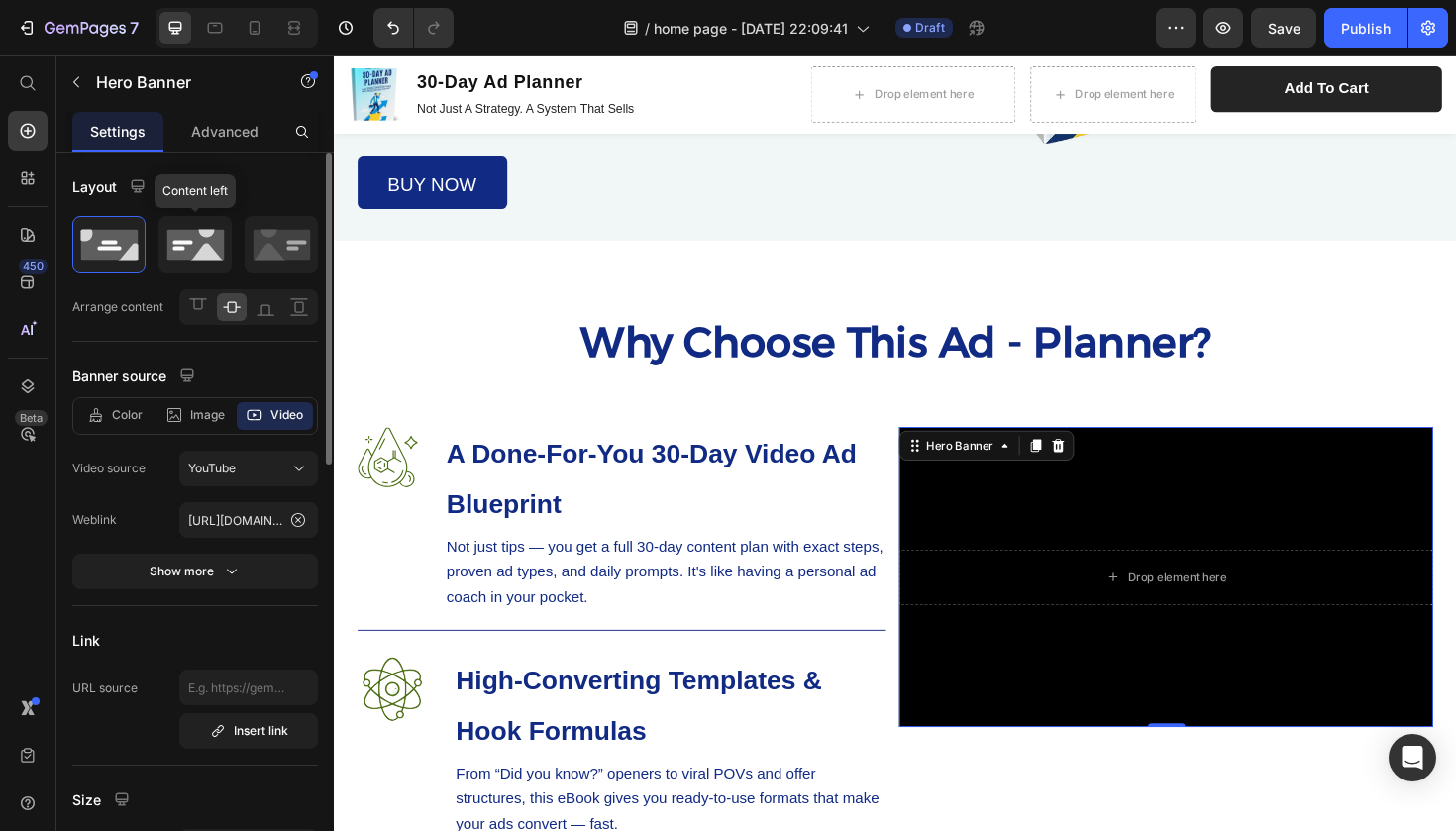 click 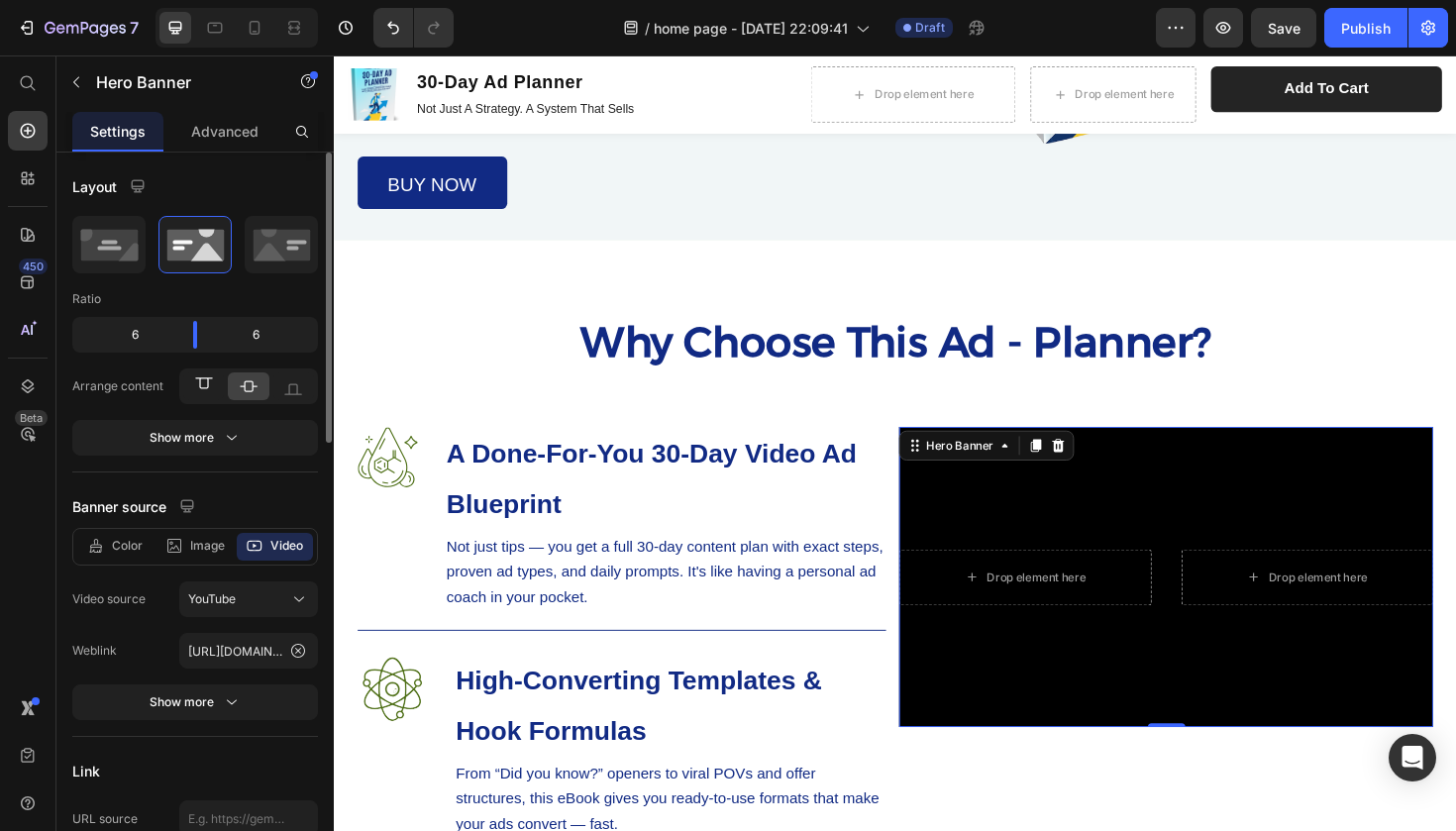 click 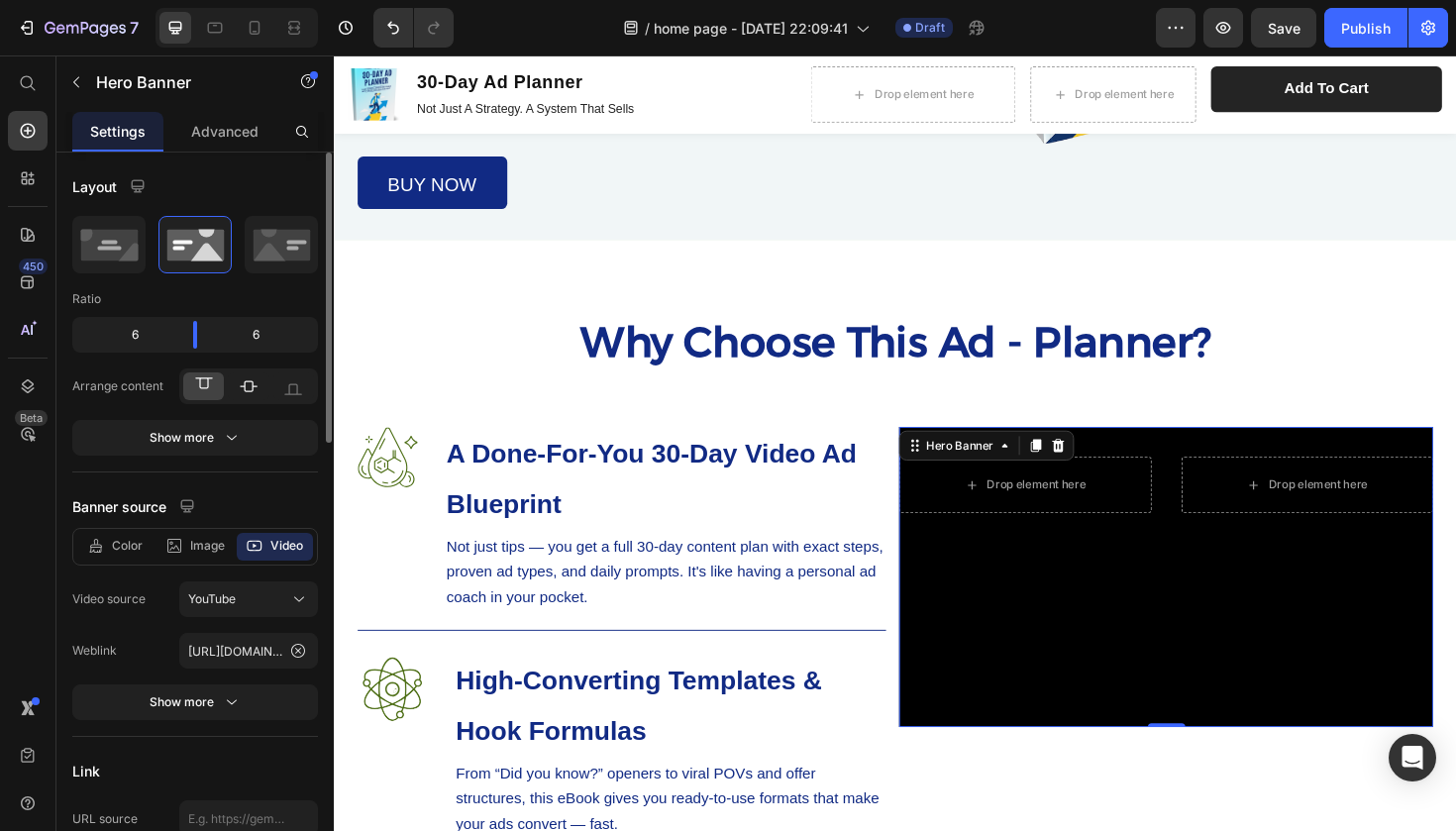 click 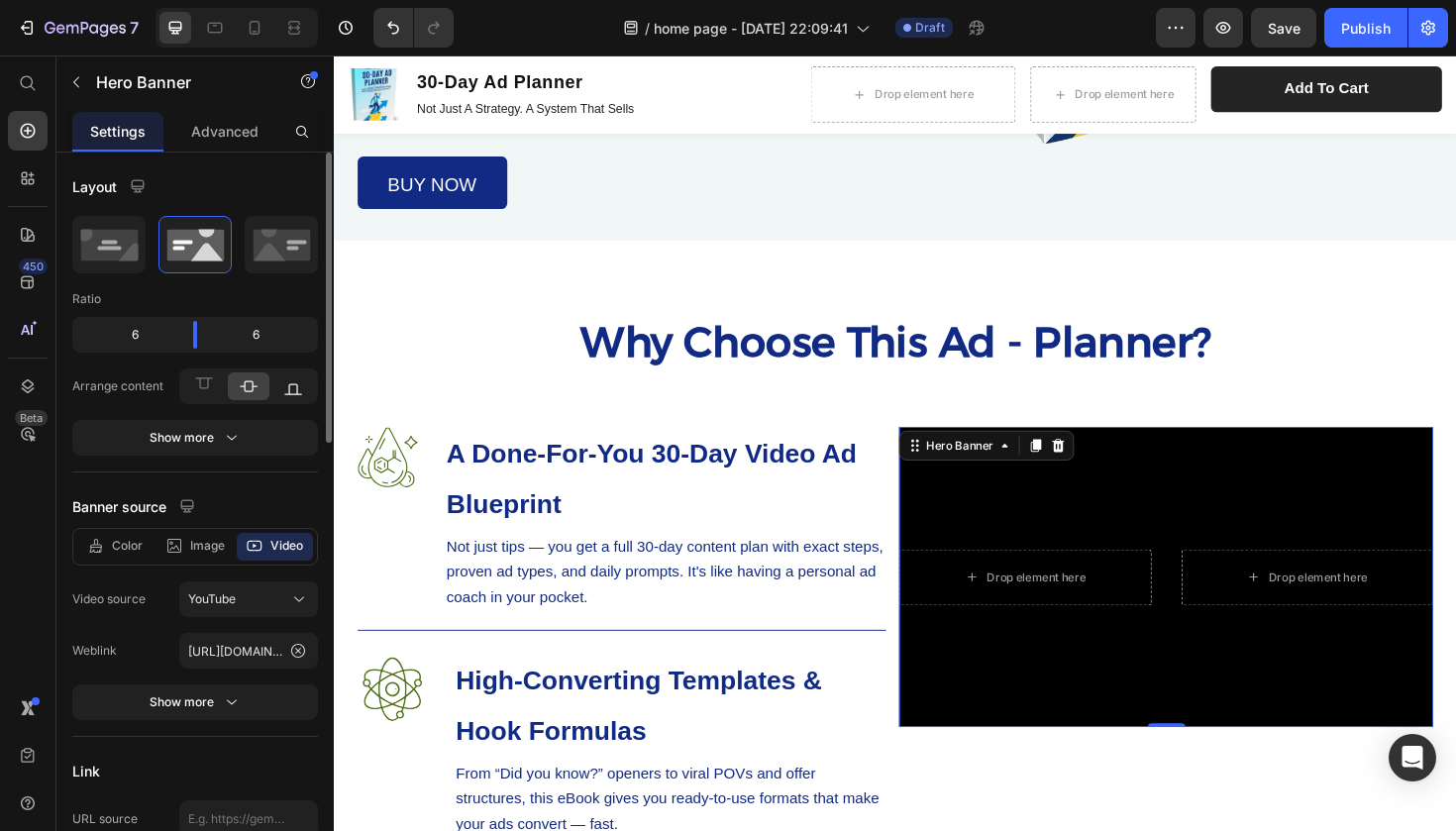 click 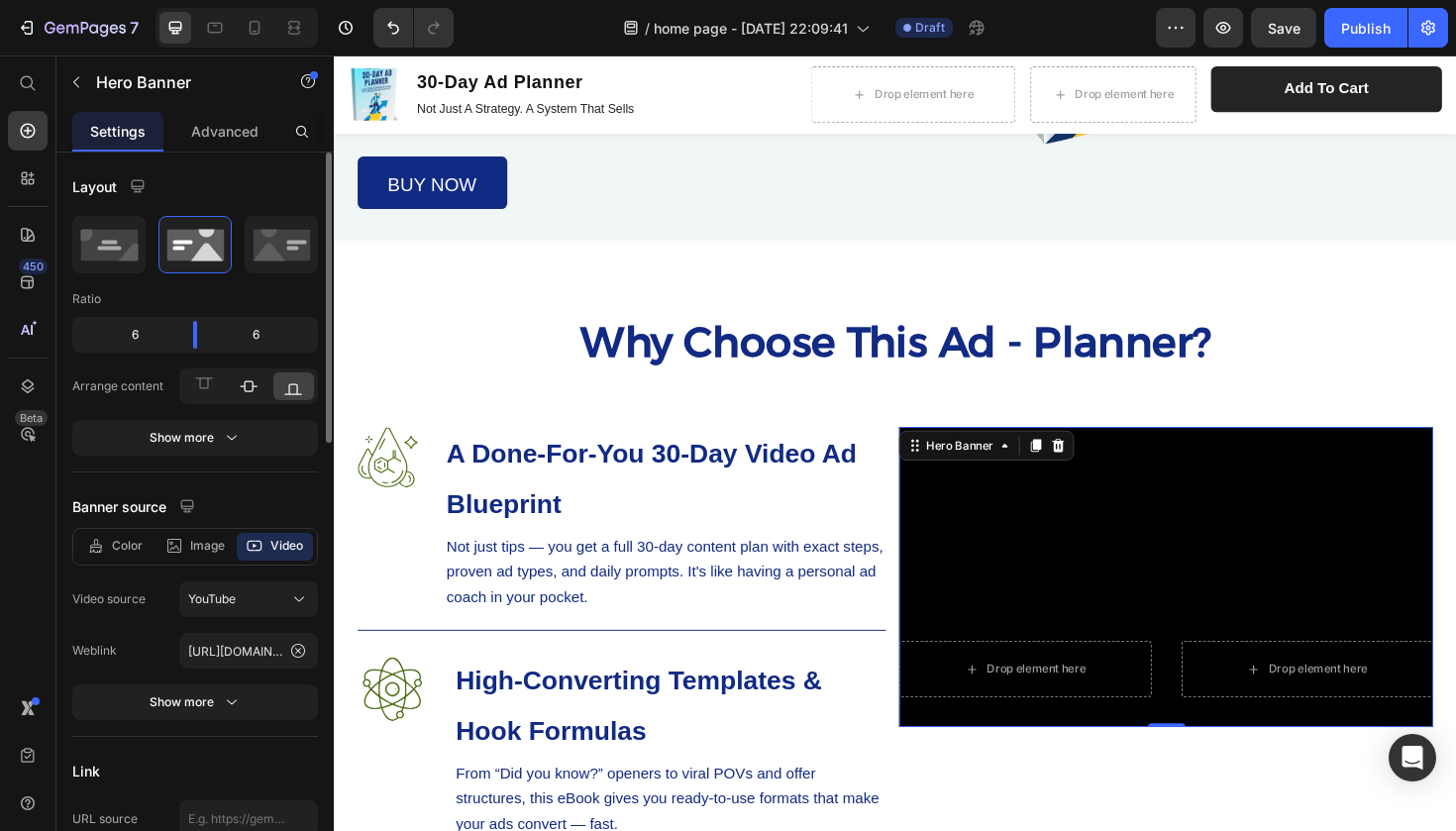 click 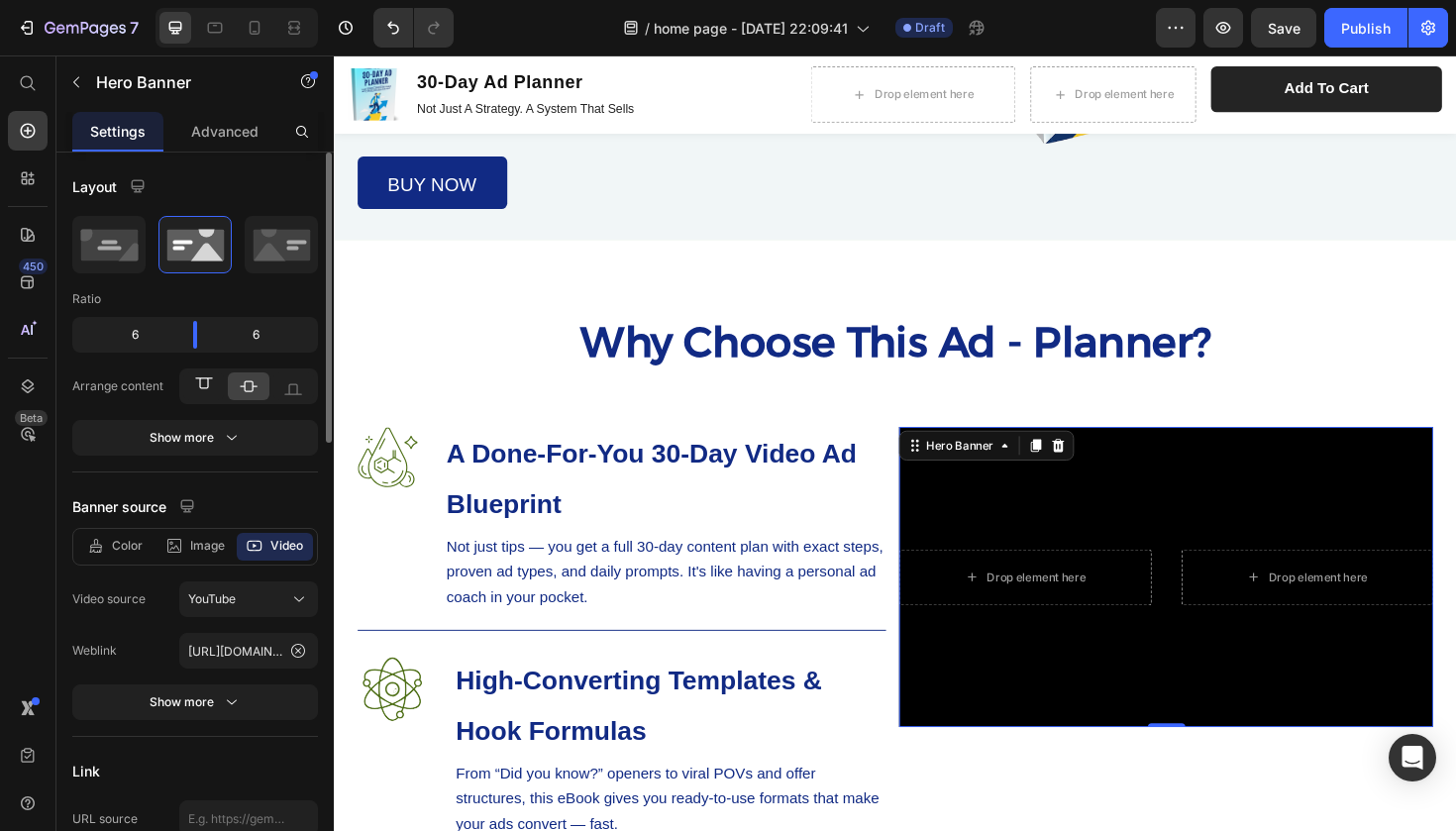 click 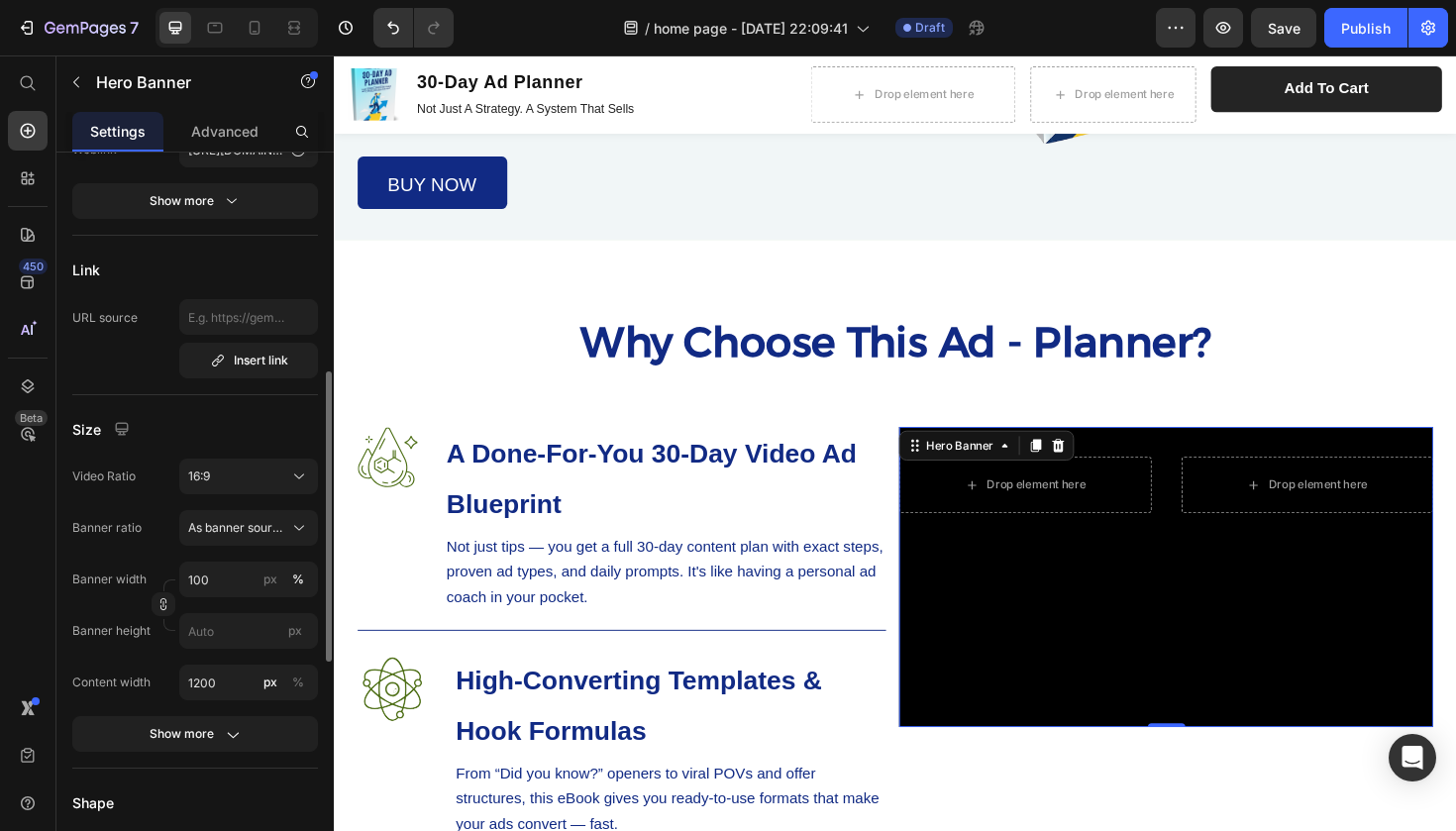 scroll, scrollTop: 520, scrollLeft: 0, axis: vertical 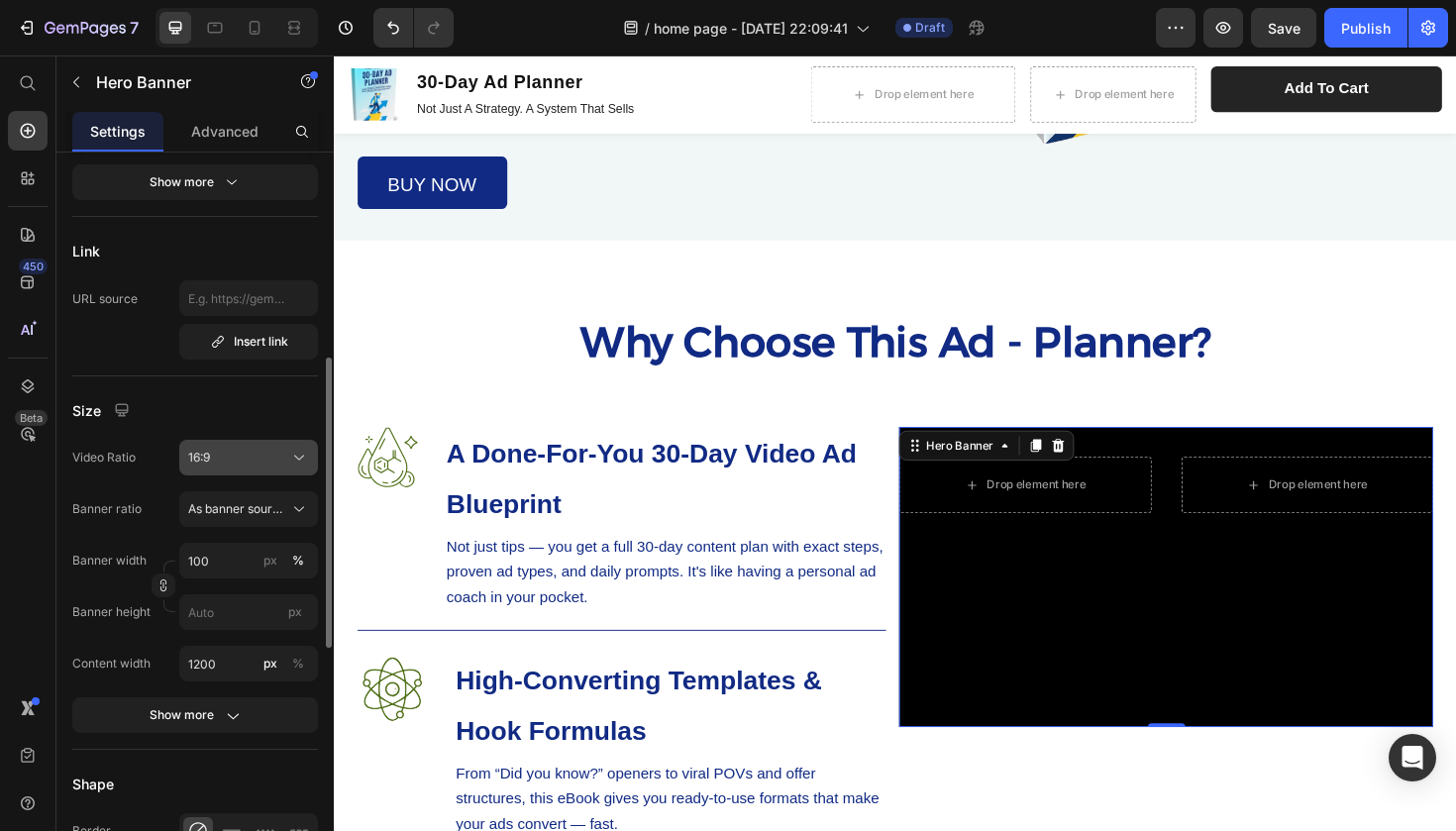 click on "16:9" 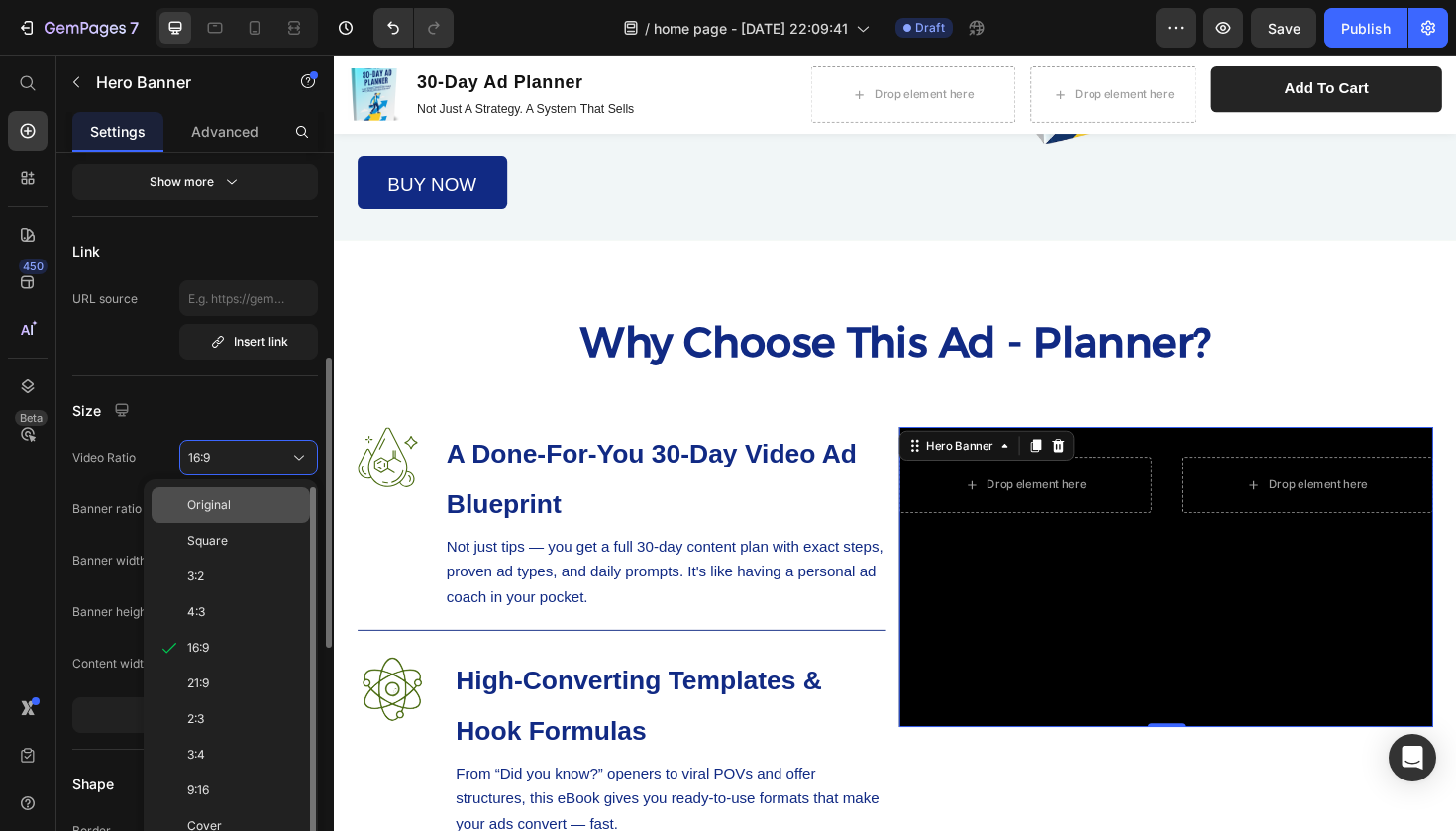 click on "Original" at bounding box center (245, 505) 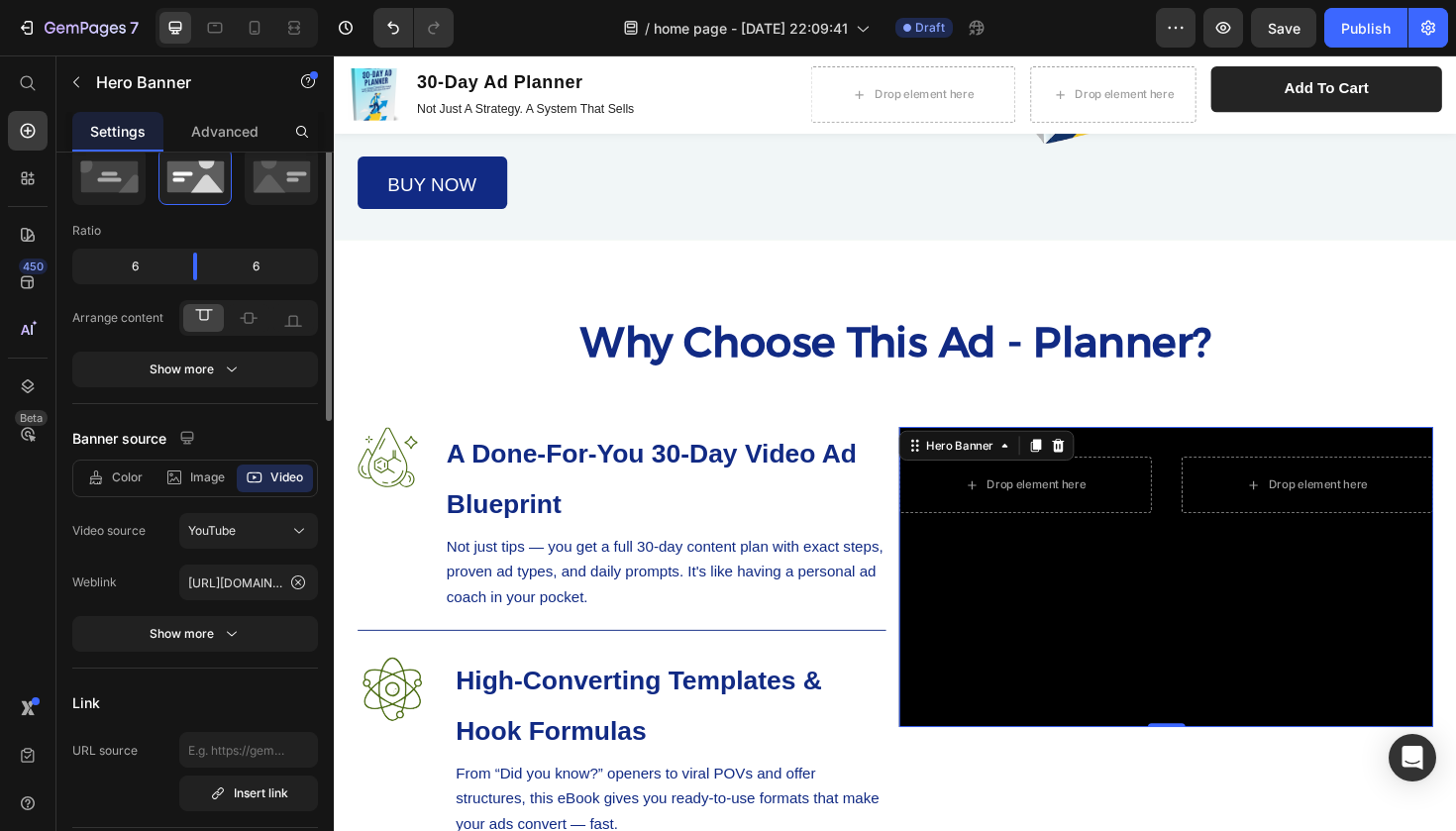 scroll, scrollTop: 34, scrollLeft: 0, axis: vertical 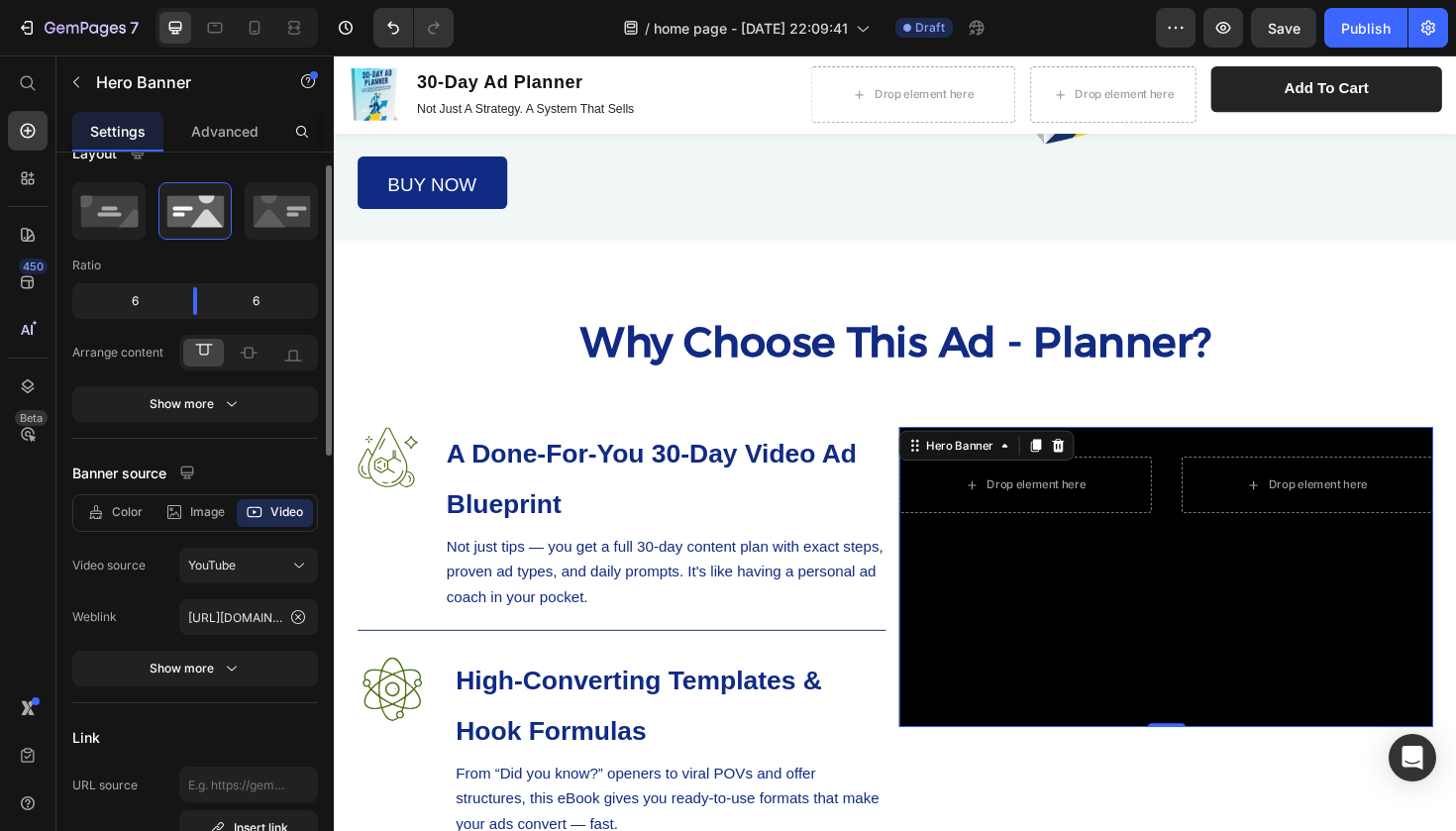 click 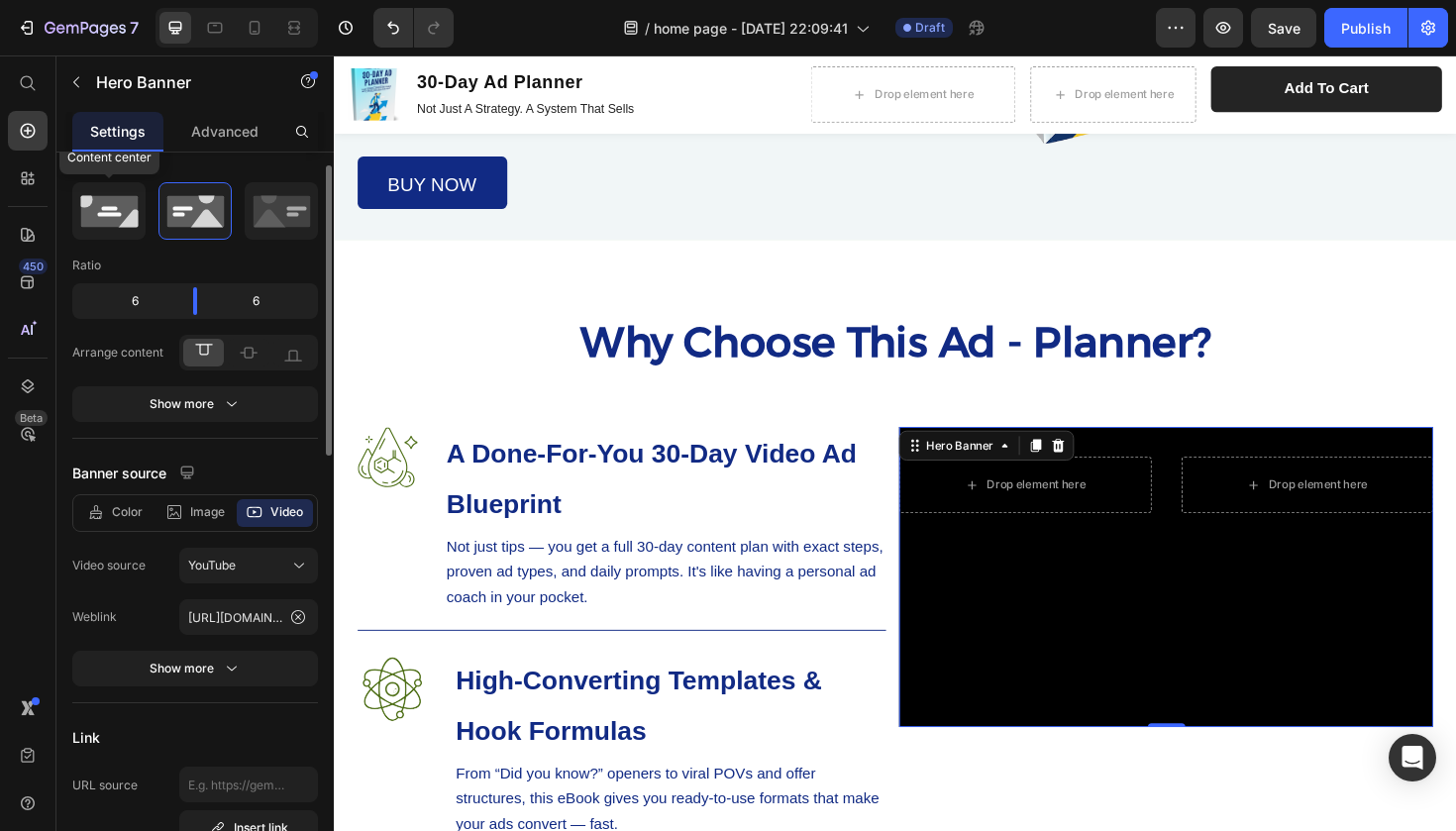 click 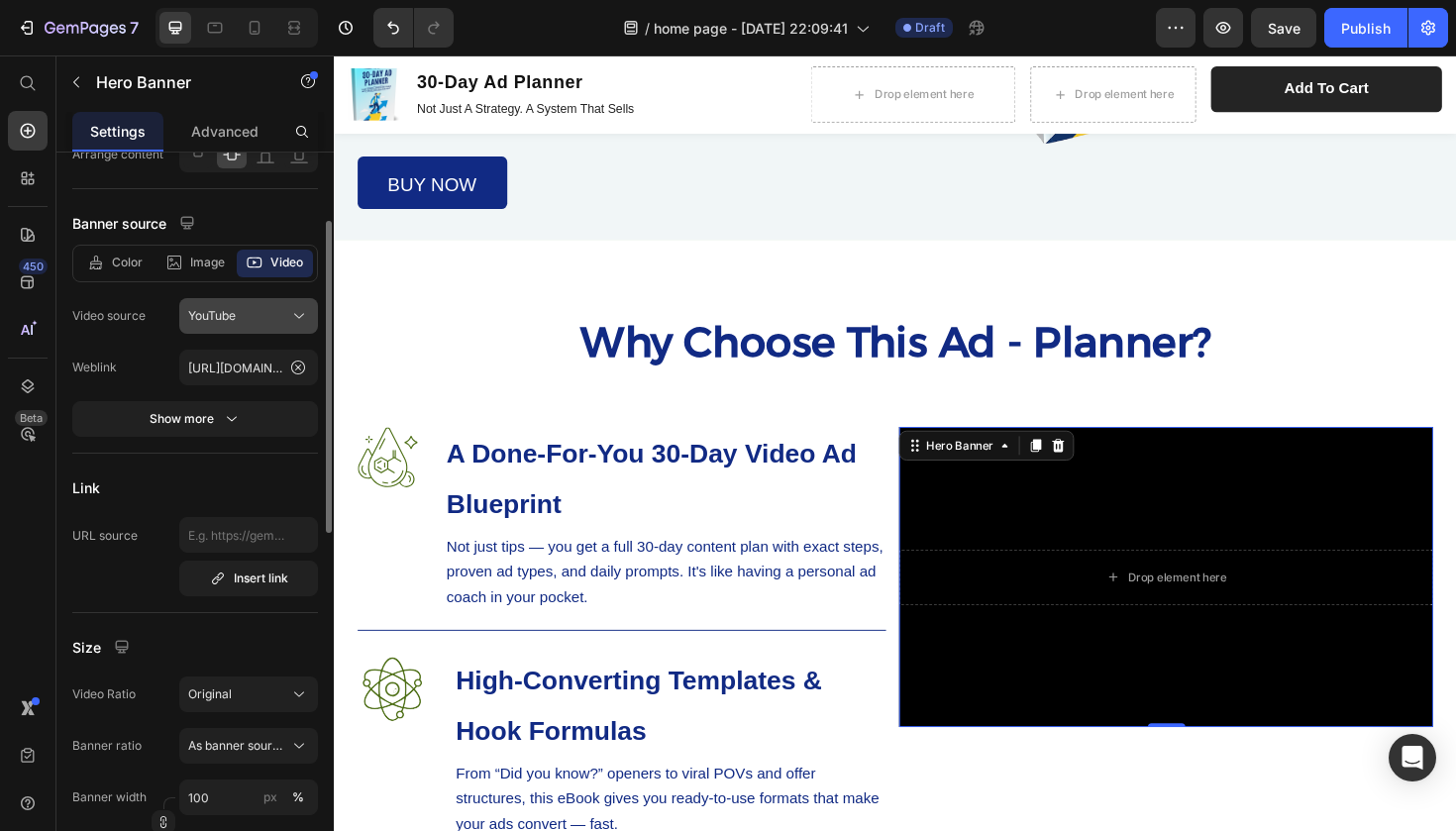 scroll, scrollTop: 187, scrollLeft: 0, axis: vertical 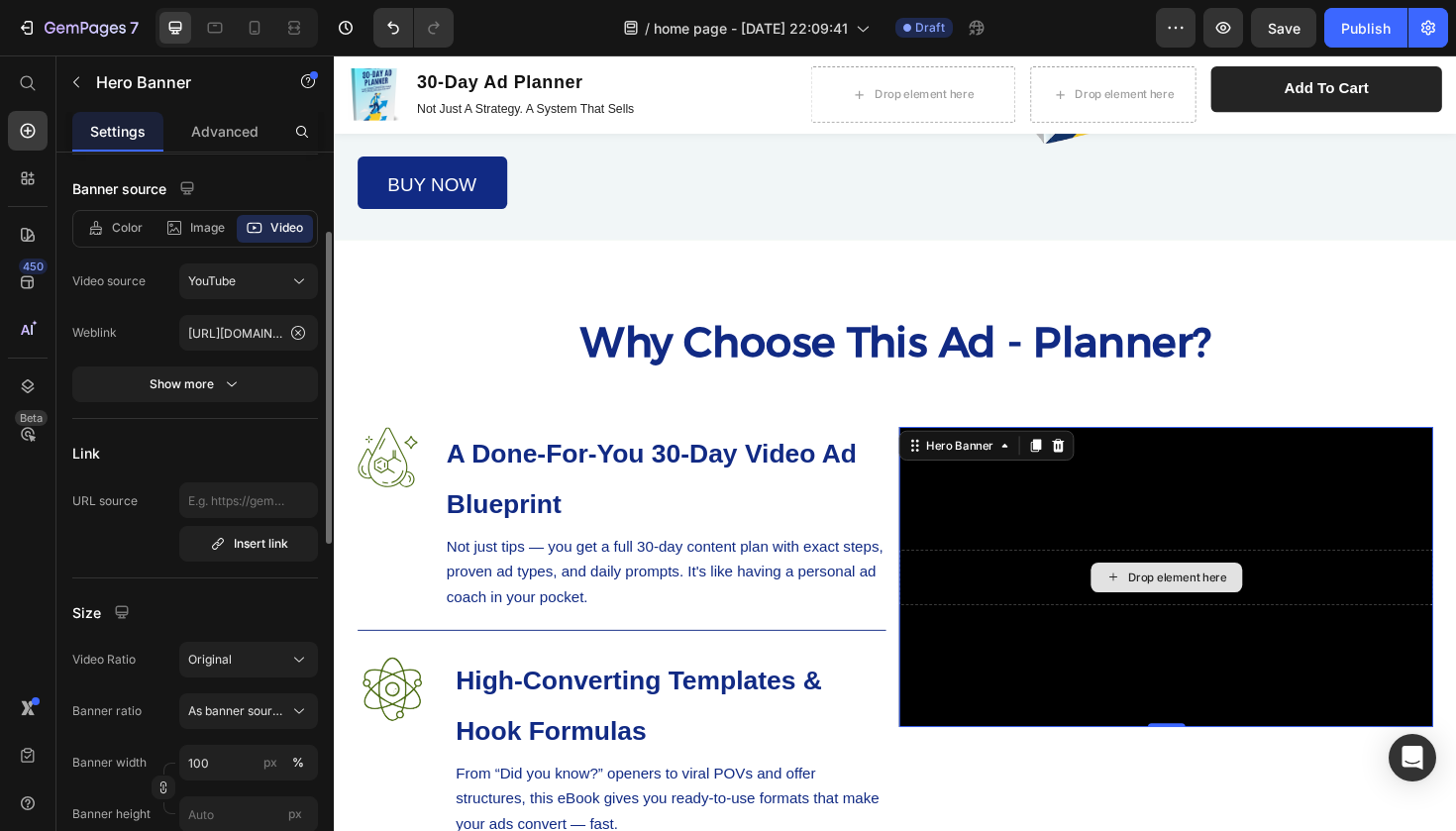 click on "Drop element here" at bounding box center (1215, 608) 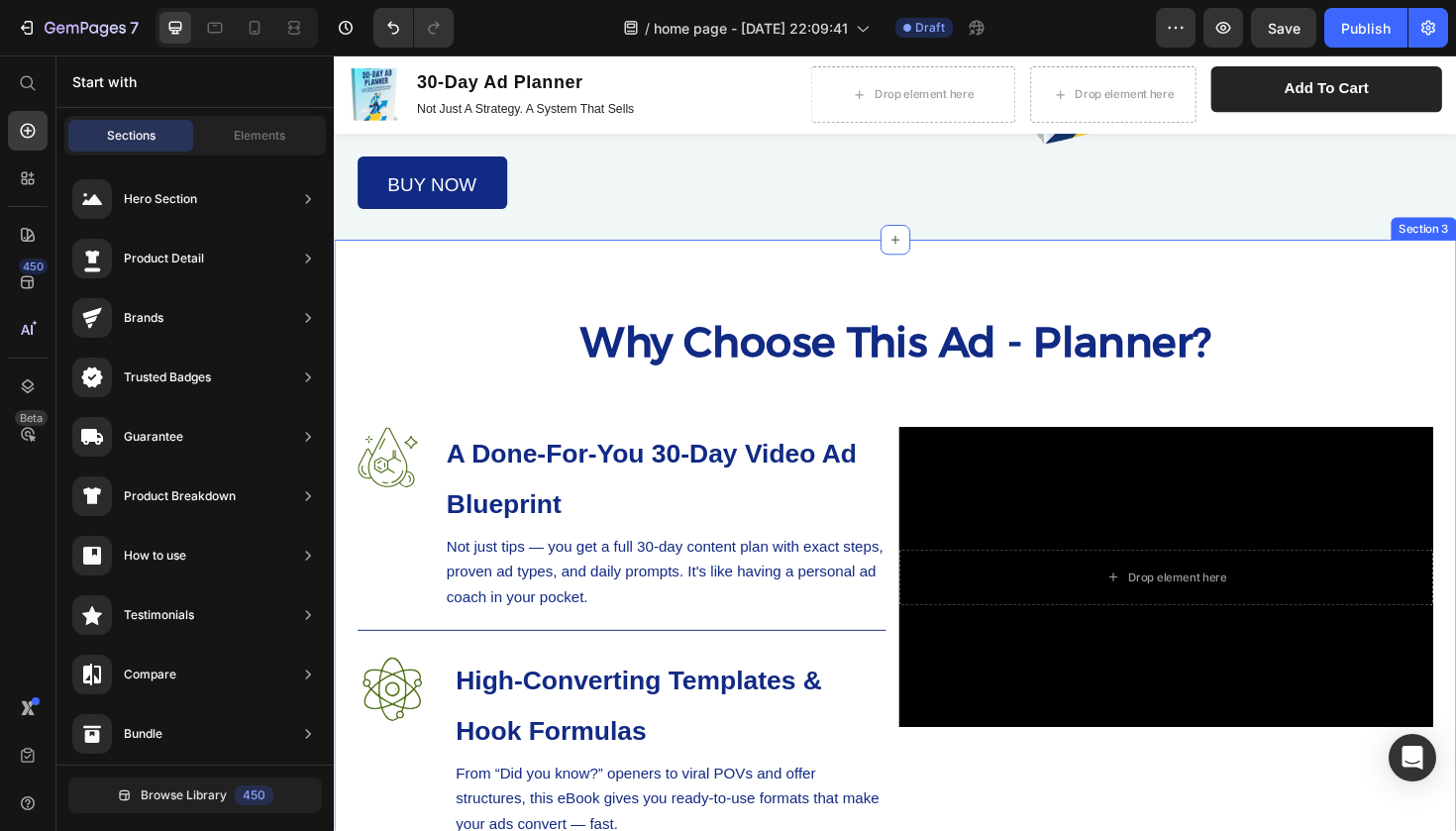 click on "Why Choose This Ad - Planner? Heading Row Image A Done-For-You 30-Day Video Ad Blueprint Heading Not just tips — you get a full 30-day content plan with exact steps, proven ad types, and daily prompts. It's like having a personal ad coach in your pocket. Text Block Row Image High-Converting Templates & Hook Formulas Heading From “Did you know?” openers to viral POVs and offer structures, this eBook gives you ready-to-use formats that make your ads convert — fast. Text Block Row Image Real Sales Strategy, Not Fluff Heading This planner skips the generic advice and gets straight into what works: building trust, triggering action, and scaling winning content. No fluff. No guesswork. Just real results. Text Block Row Row
Drop element here Hero Banner Row Hero Banner Section 3" at bounding box center [928, 716] 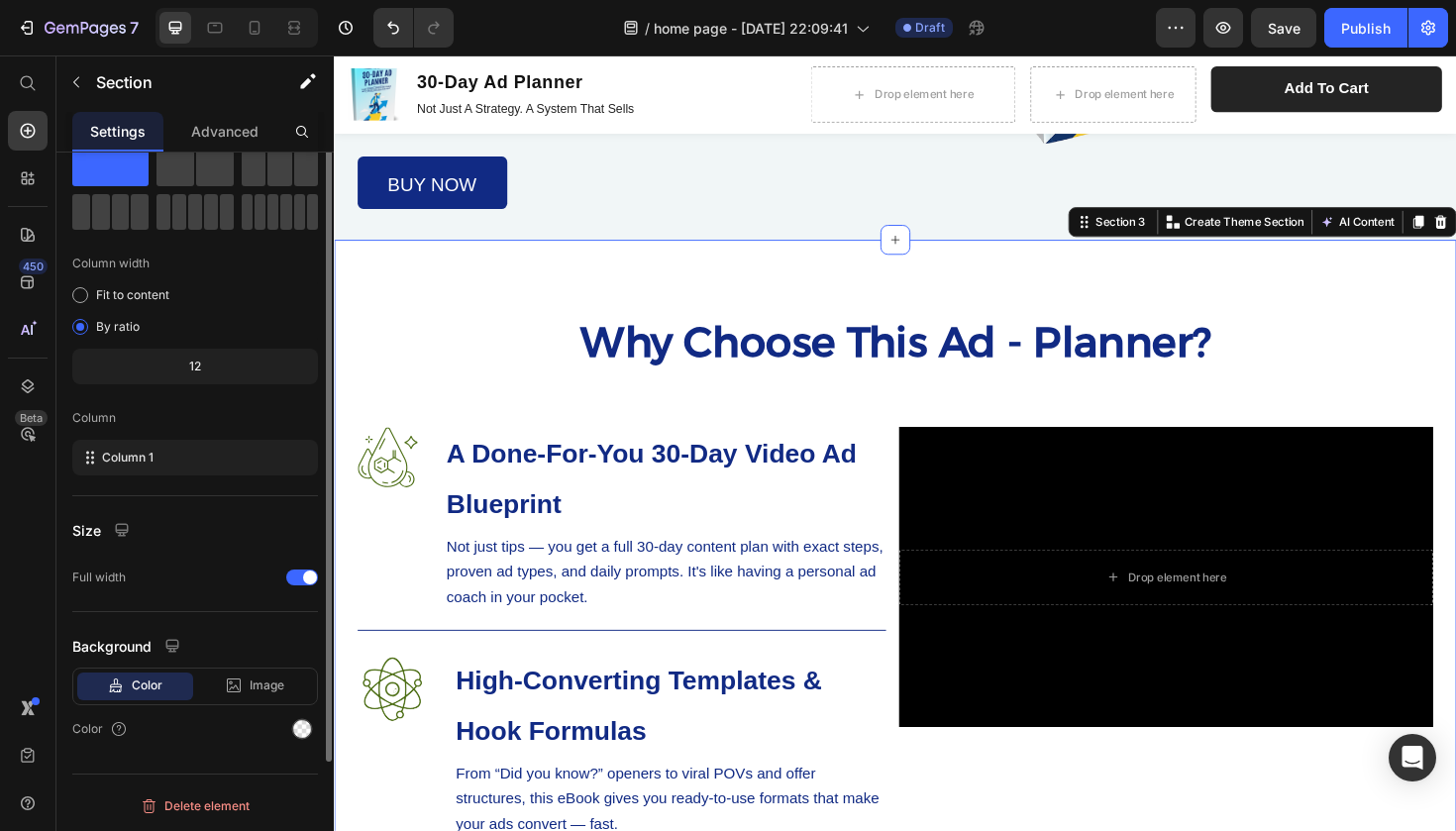 scroll, scrollTop: 0, scrollLeft: 0, axis: both 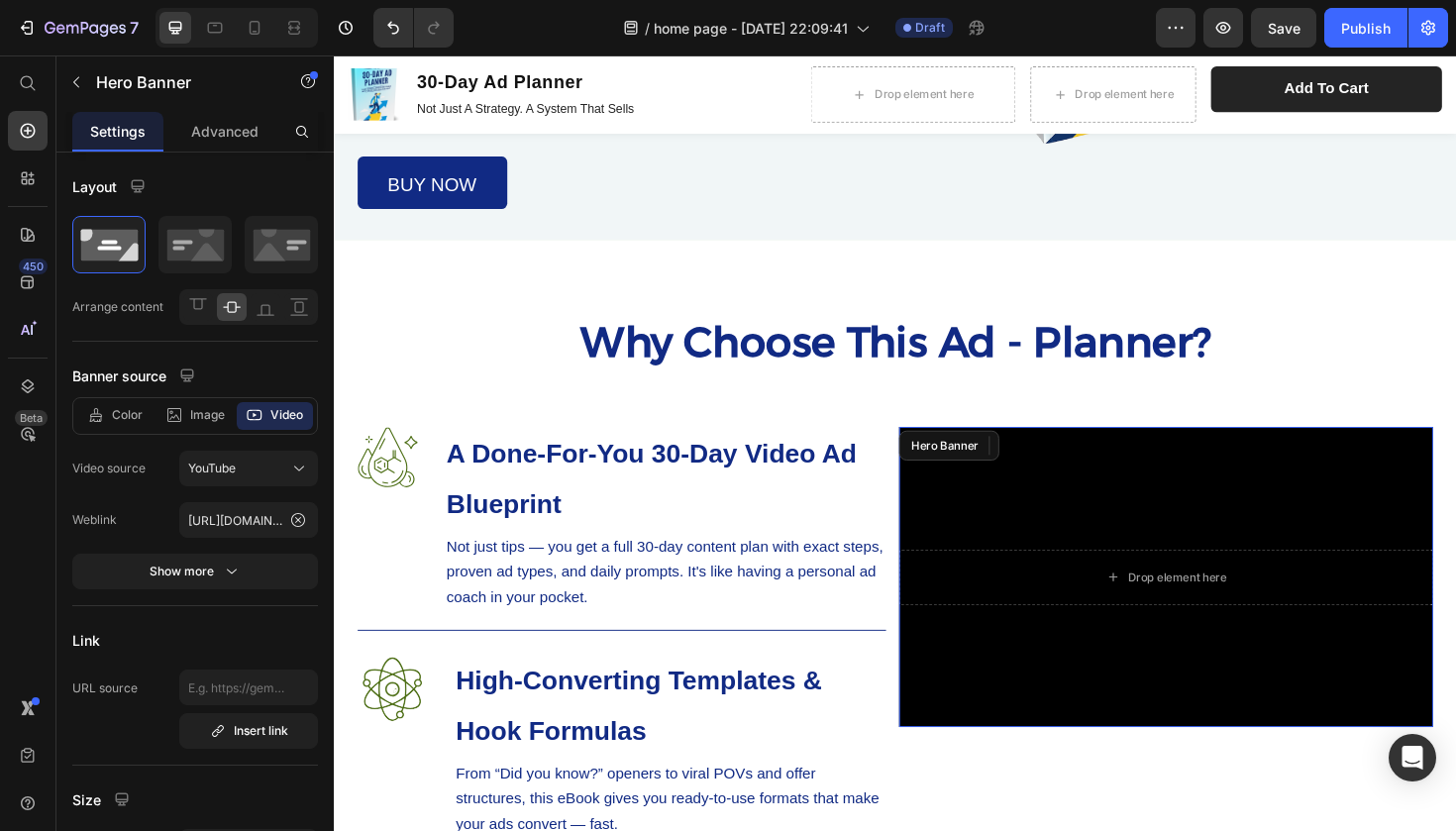 click at bounding box center [1214, 607] 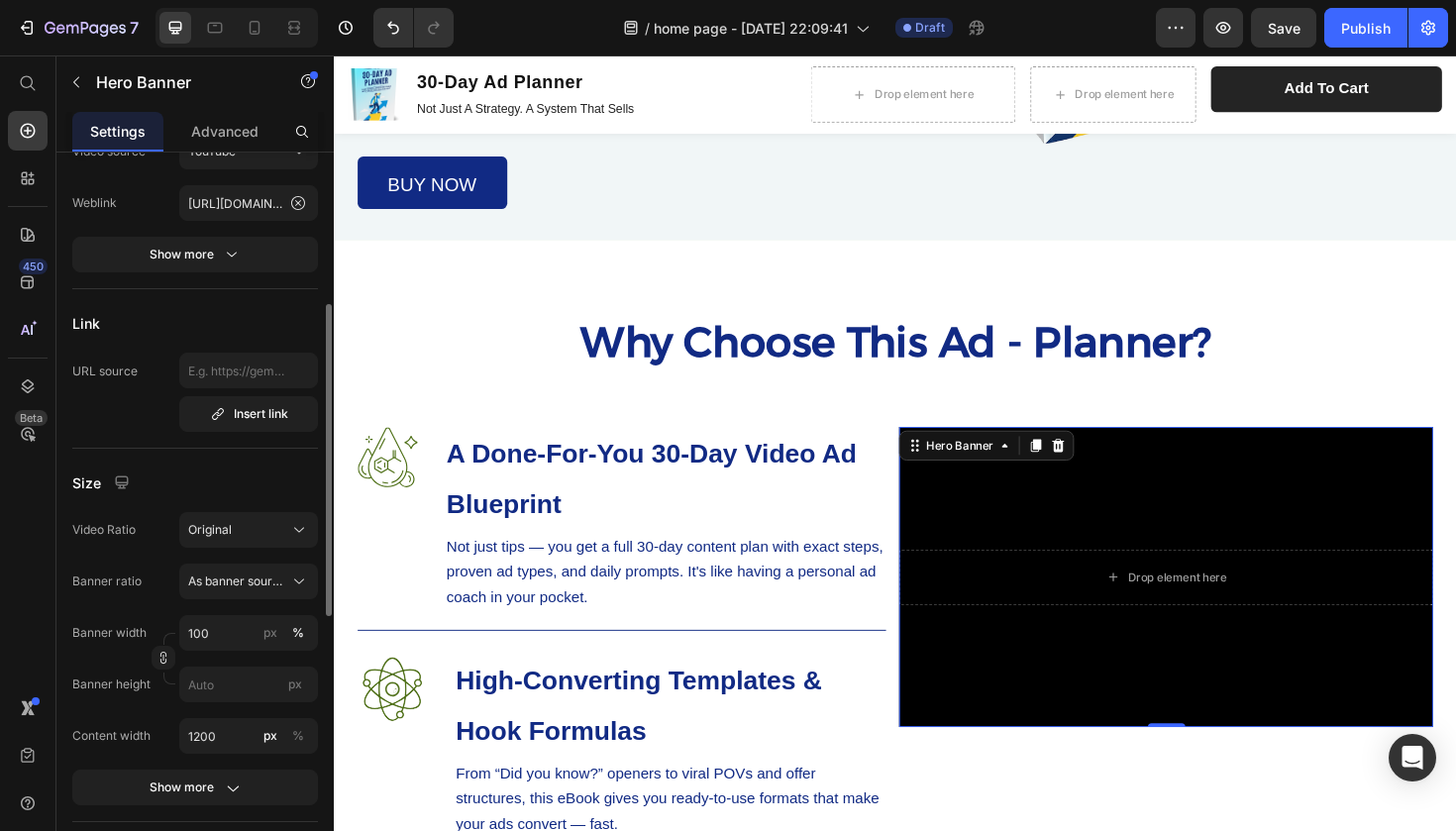 scroll, scrollTop: 332, scrollLeft: 0, axis: vertical 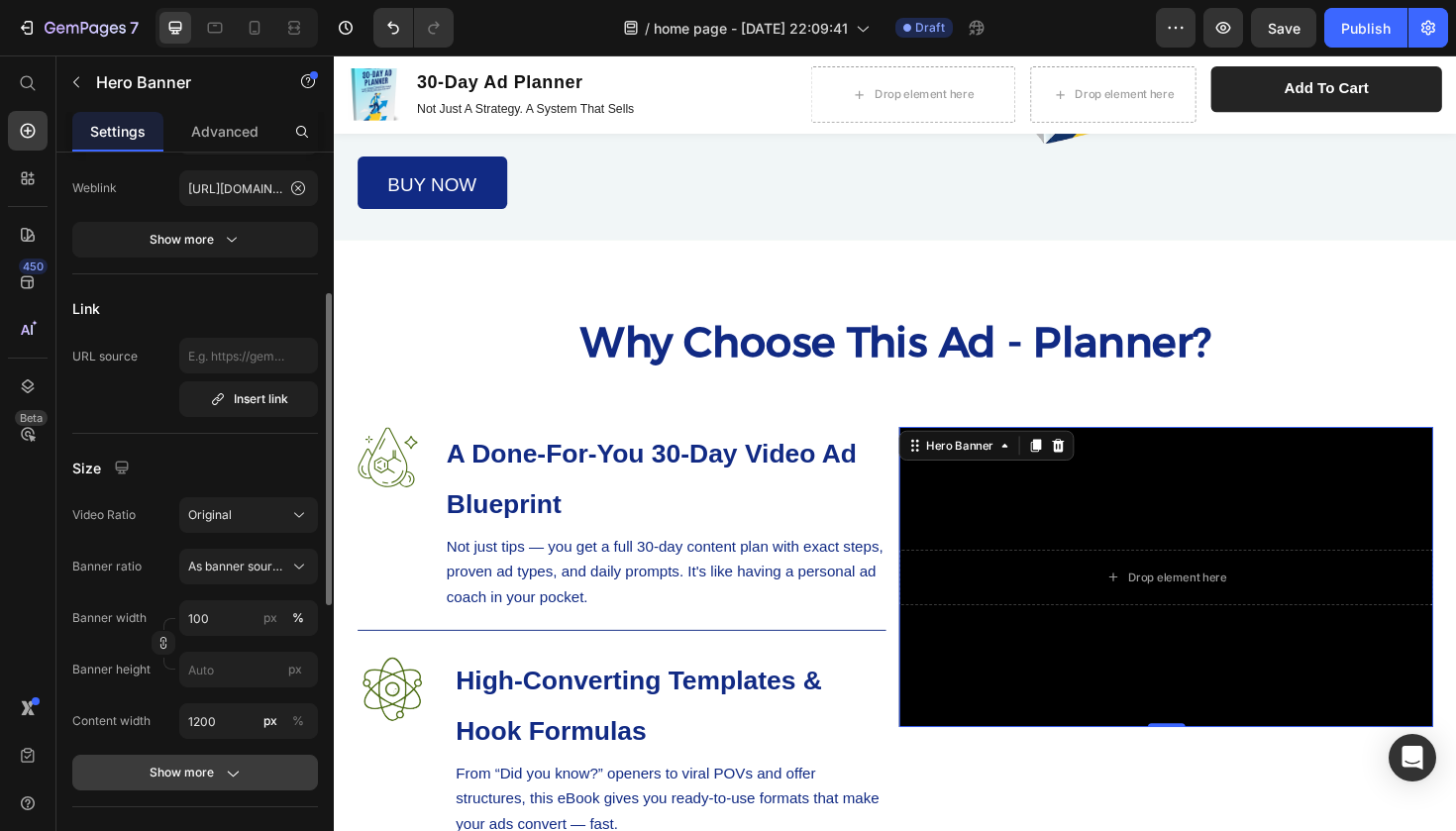click on "Show more" 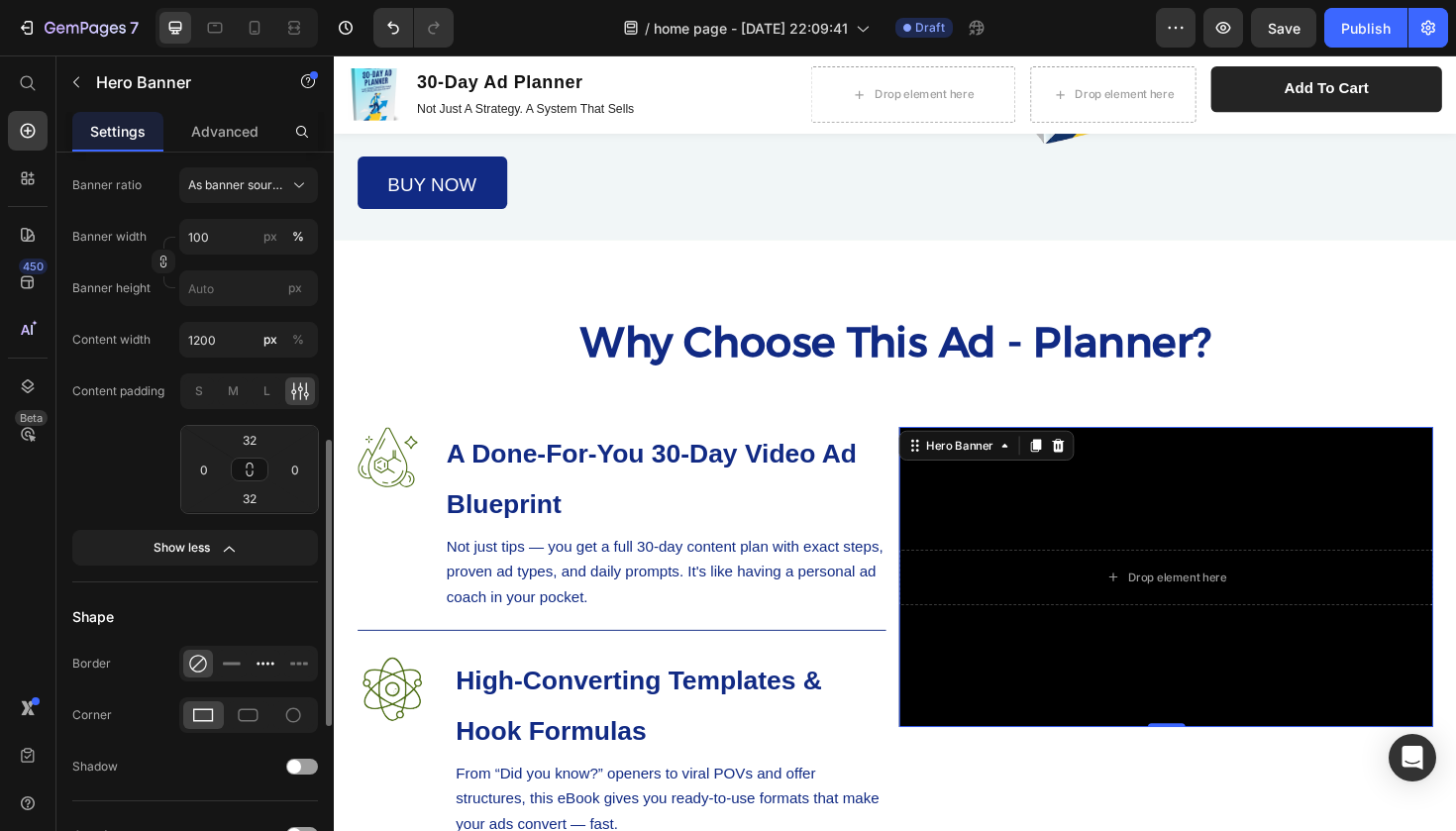 scroll, scrollTop: 720, scrollLeft: 0, axis: vertical 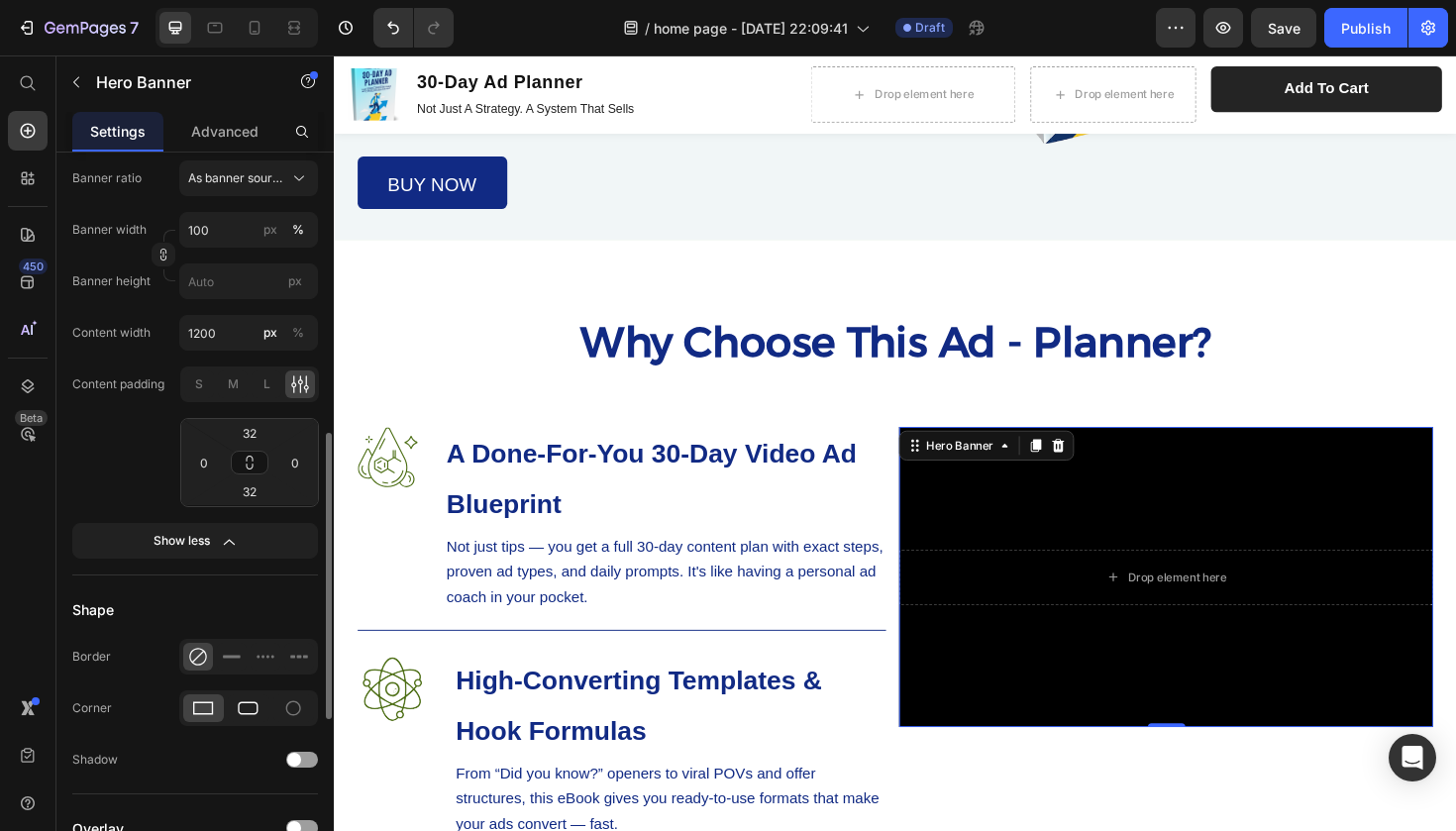 click 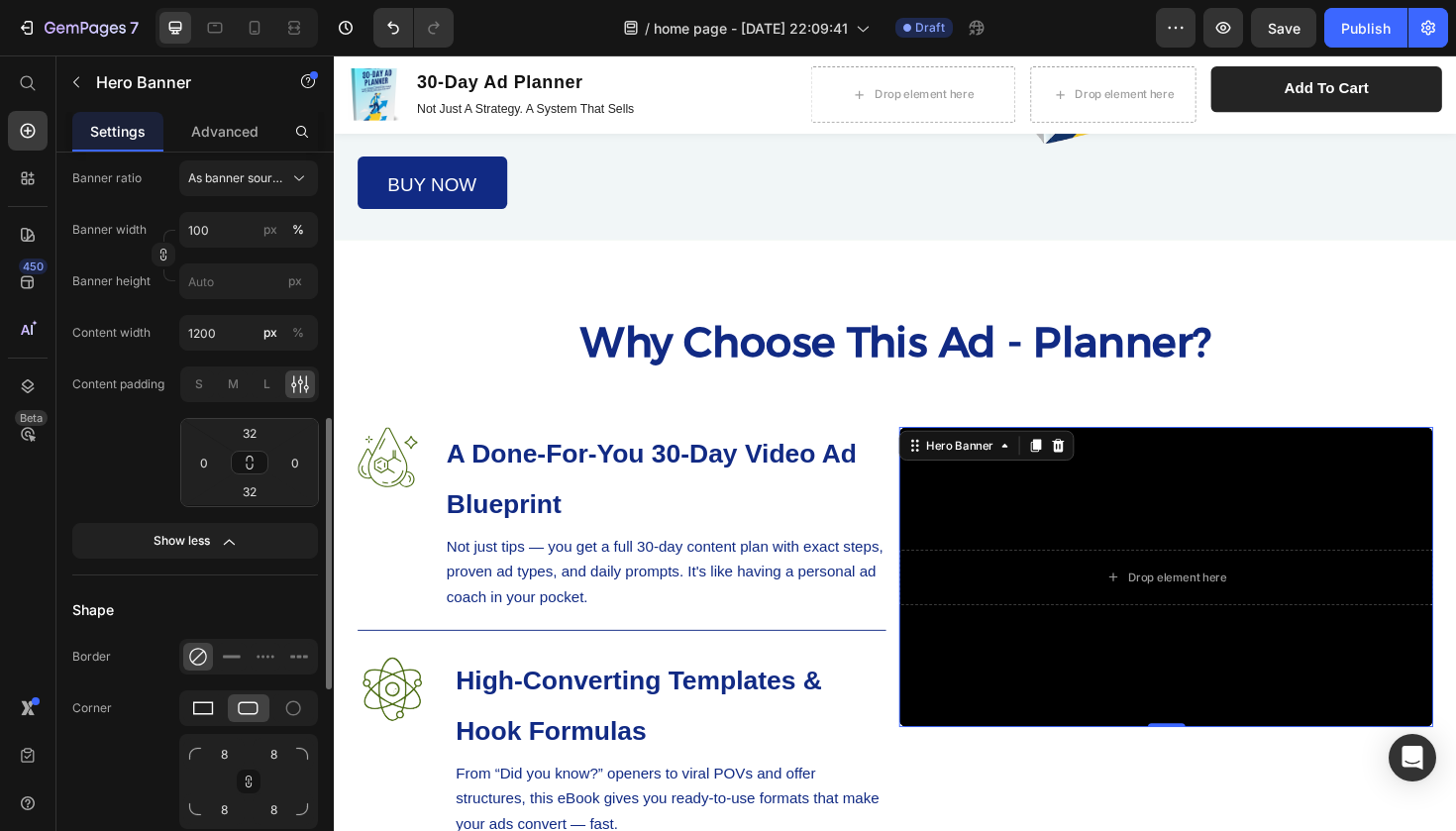 click 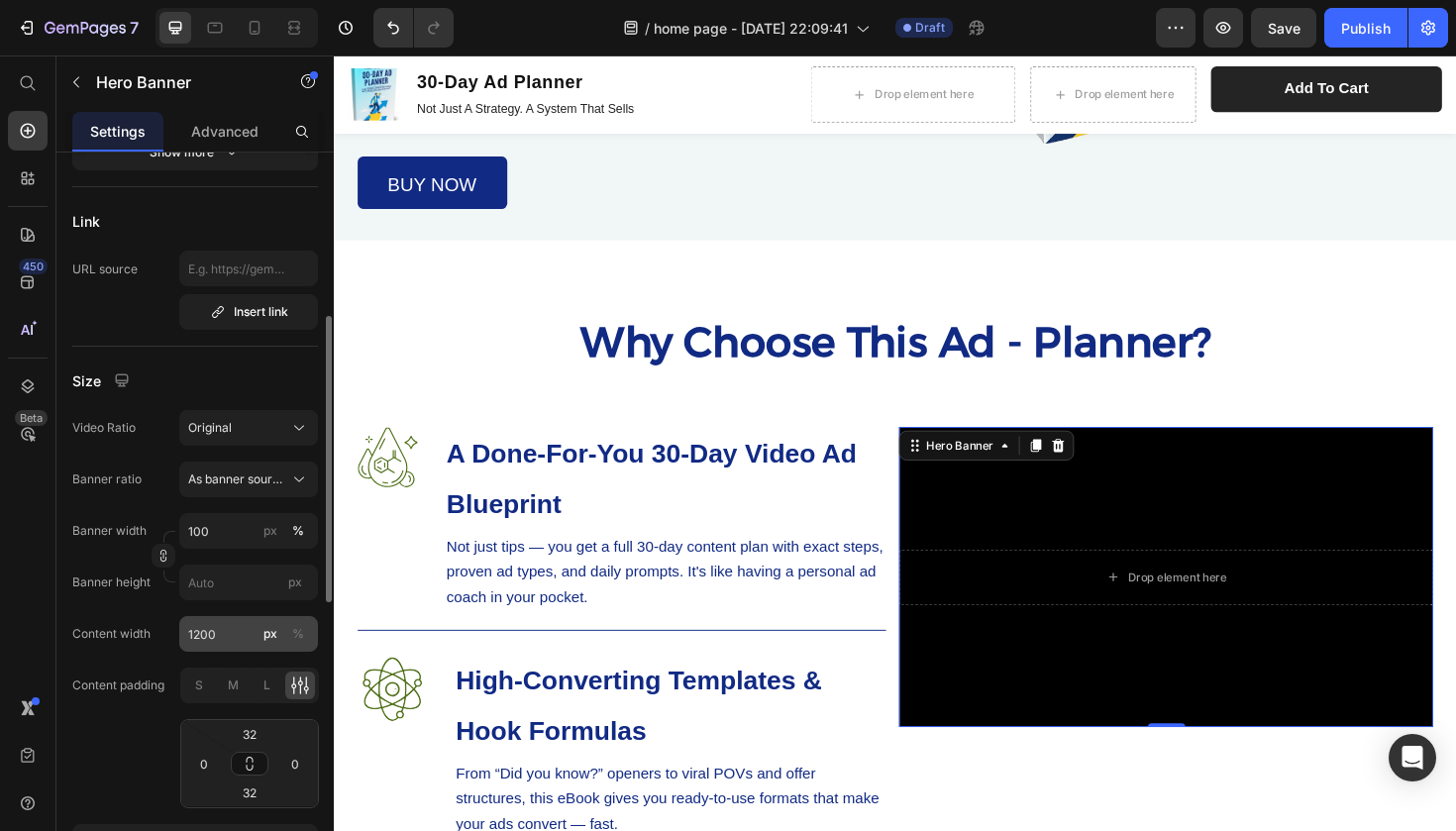scroll, scrollTop: 416, scrollLeft: 0, axis: vertical 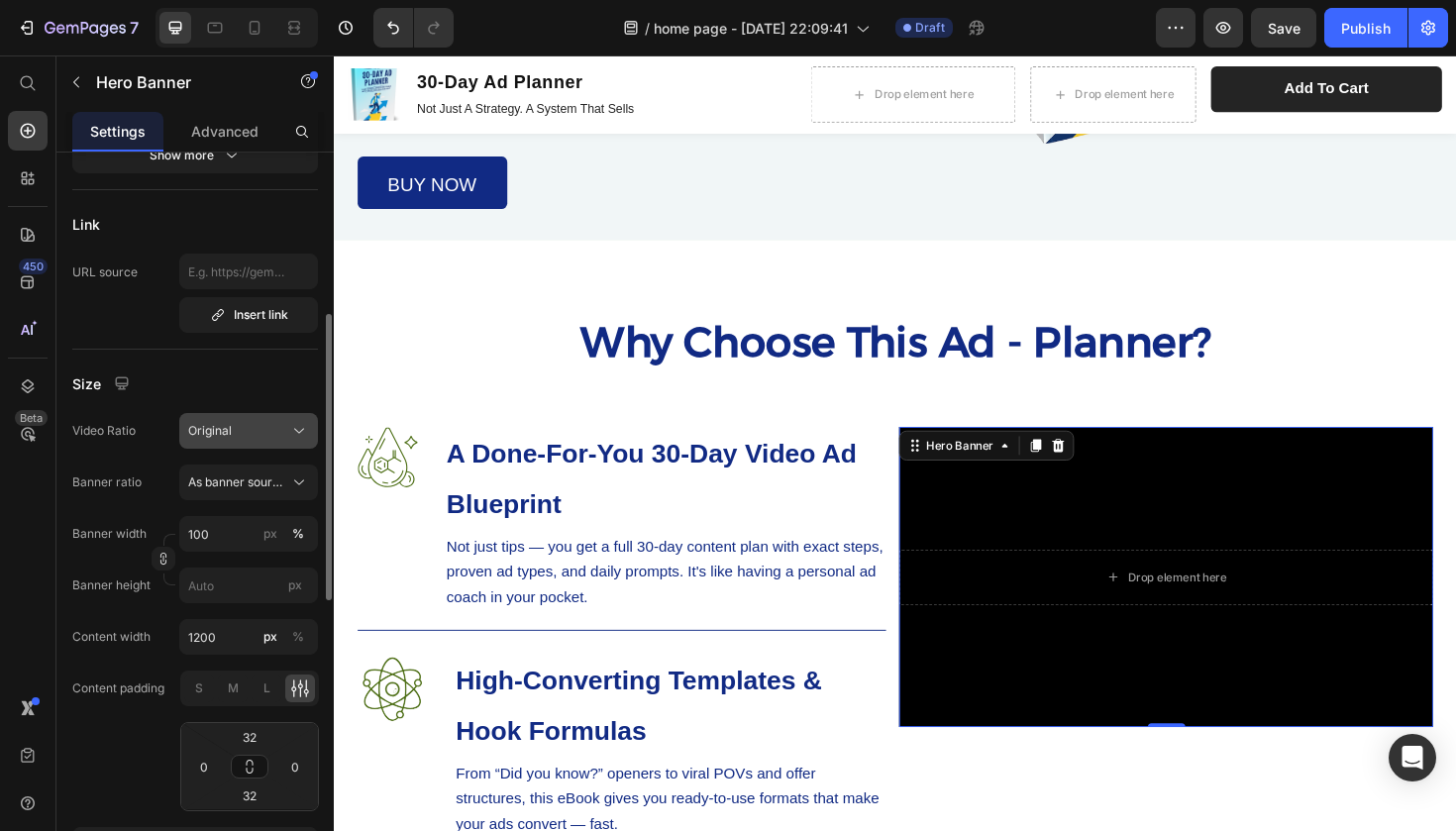 click on "Original" at bounding box center [249, 431] 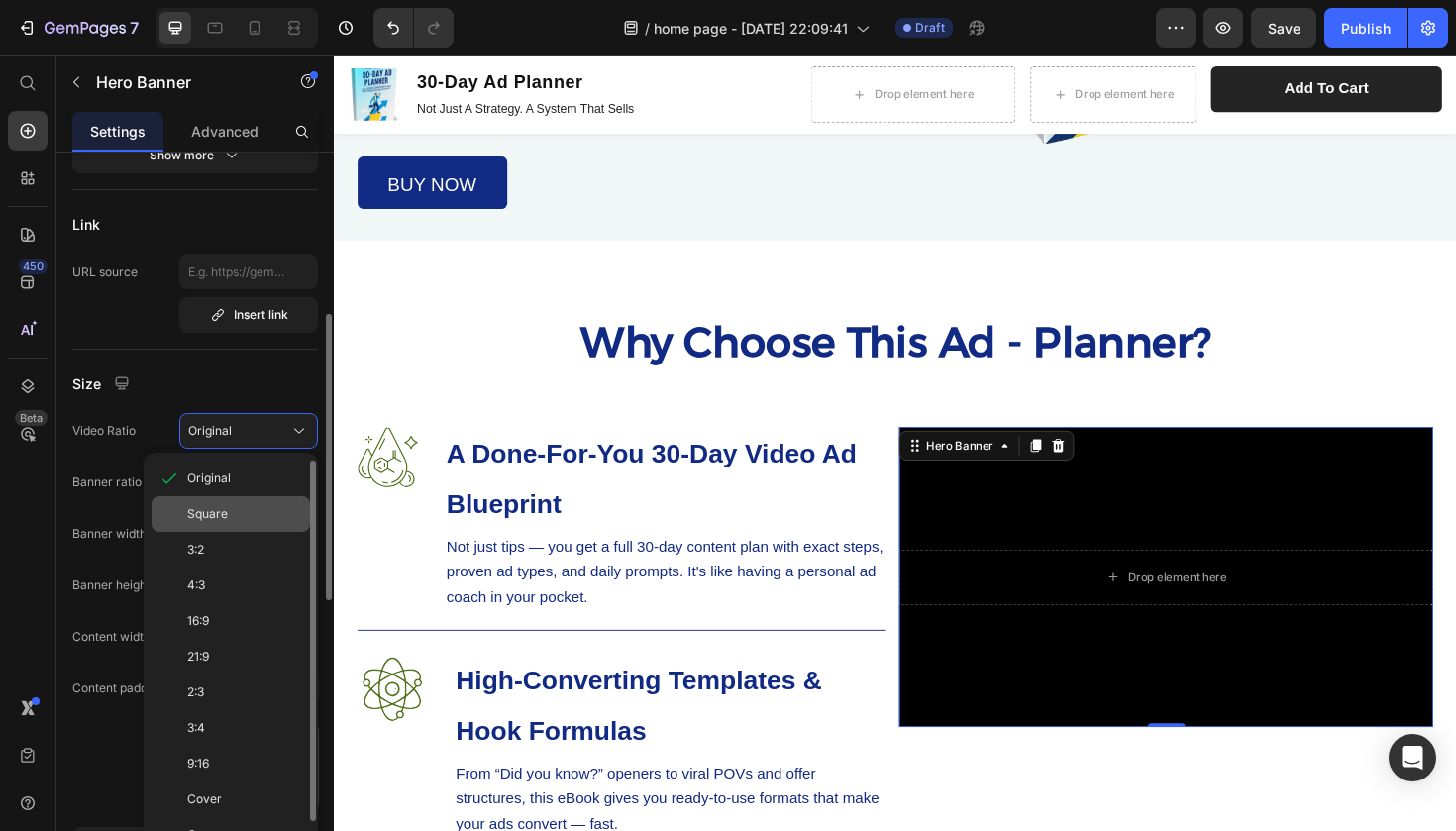 click on "Square" at bounding box center (245, 514) 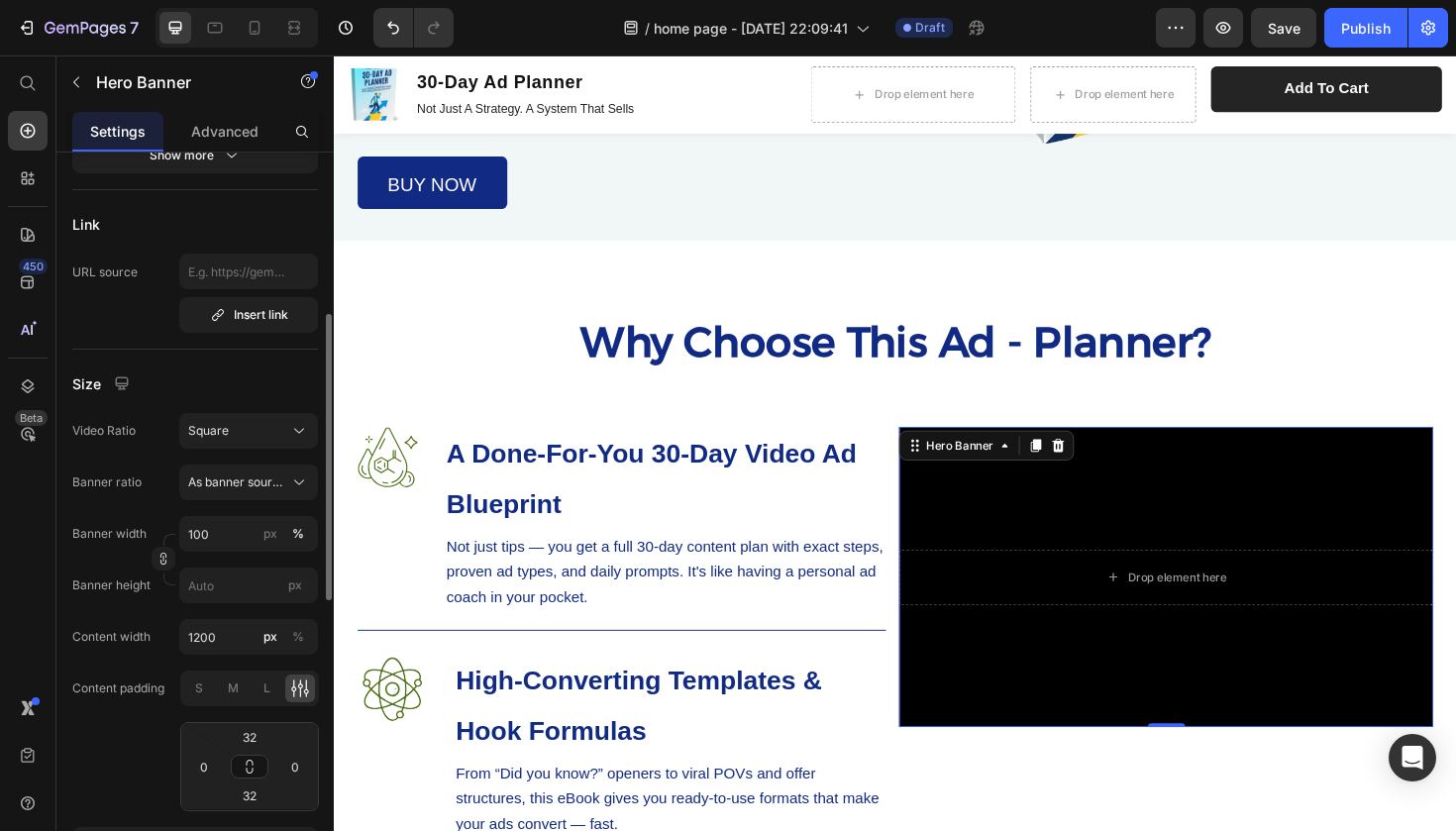 click at bounding box center [1214, 607] 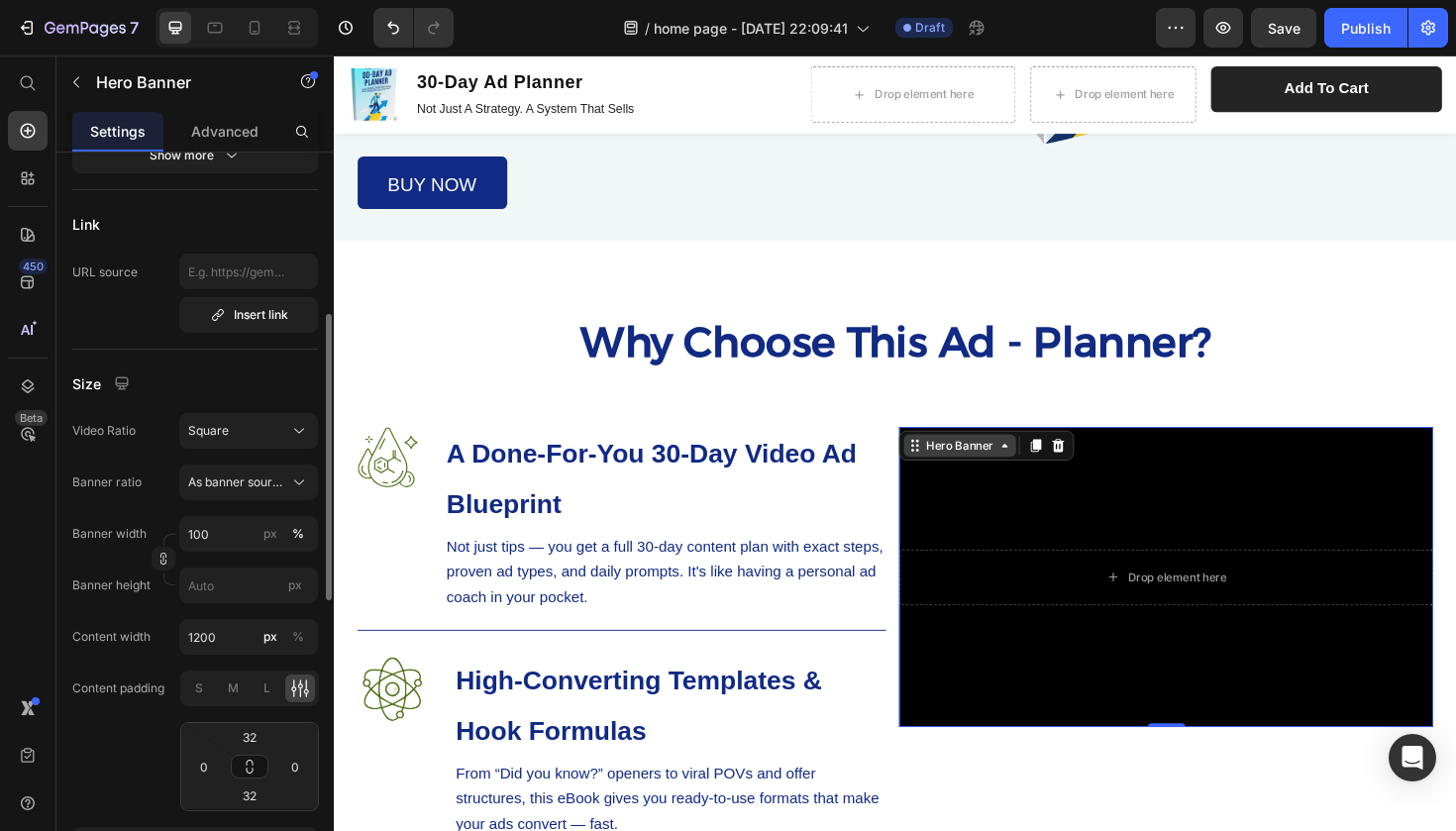 click 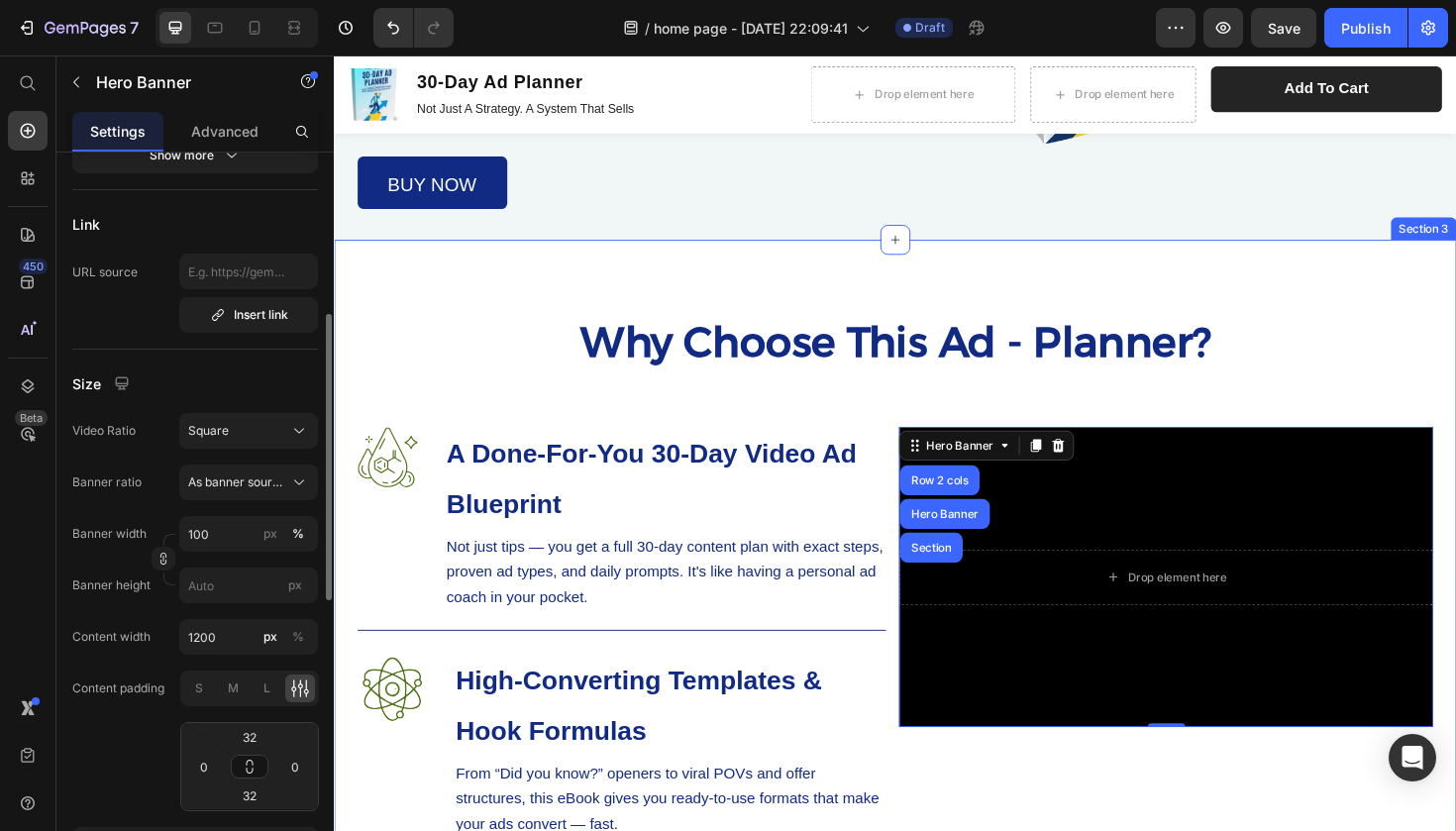 click on "Why Choose This Ad - Planner? Heading Row Image A Done-For-You 30-Day Video Ad Blueprint Heading Not just tips — you get a full 30-day content plan with exact steps, proven ad types, and daily prompts. It's like having a personal ad coach in your pocket. Text Block Row Image High-Converting Templates & Hook Formulas Heading From “Did you know?” openers to viral POVs and offer structures, this eBook gives you ready-to-use formats that make your ads convert — fast. Text Block Row Image Real Sales Strategy, Not Fluff Heading This planner skips the generic advice and gets straight into what works: building trust, triggering action, and scaling winning content. No fluff. No guesswork. Just real results. Text Block Row Row
Drop element here Hero Banner Row 2 cols Hero Banner Section   0 Row Hero Banner" at bounding box center (928, 756) 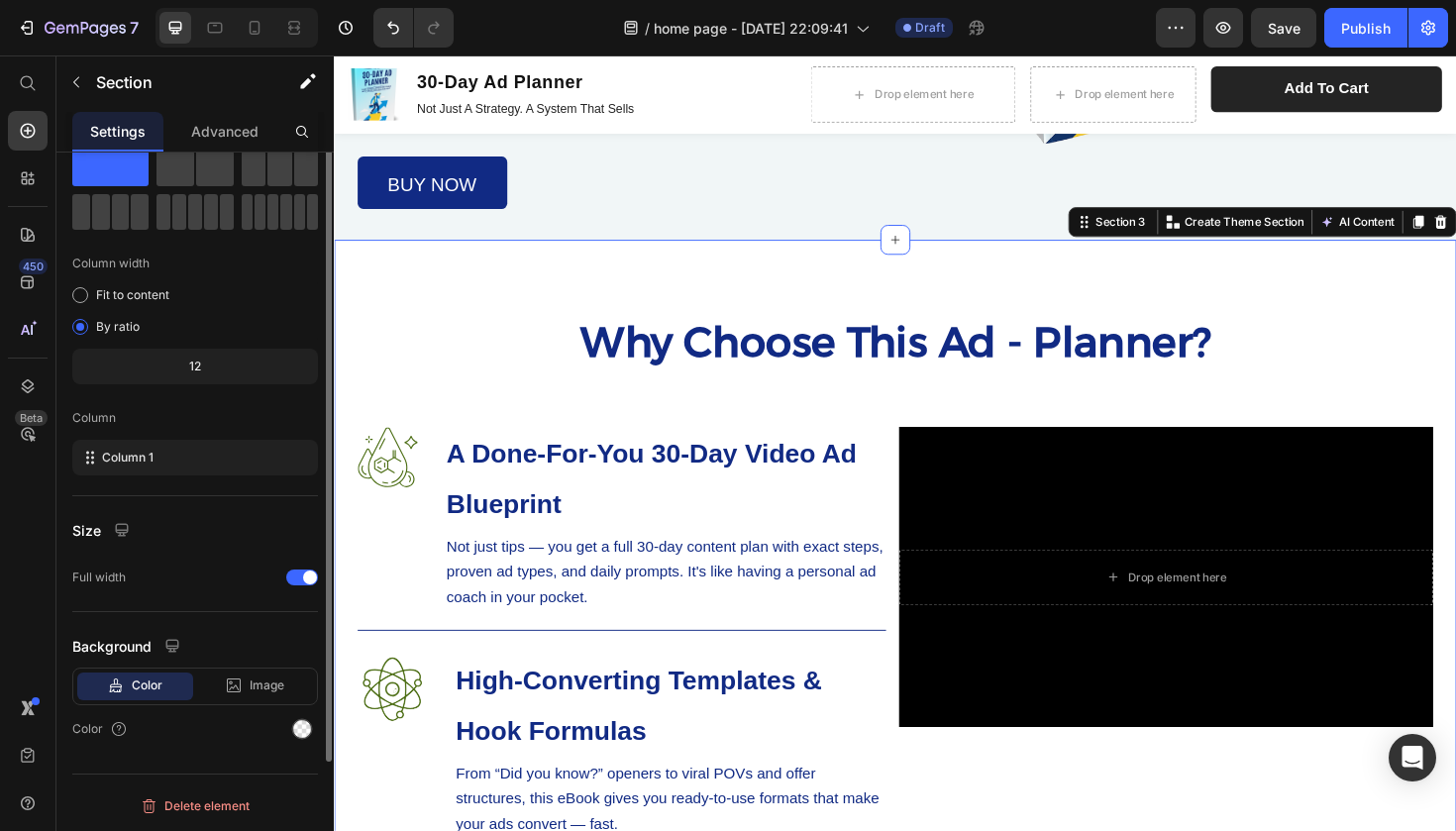 scroll, scrollTop: 0, scrollLeft: 0, axis: both 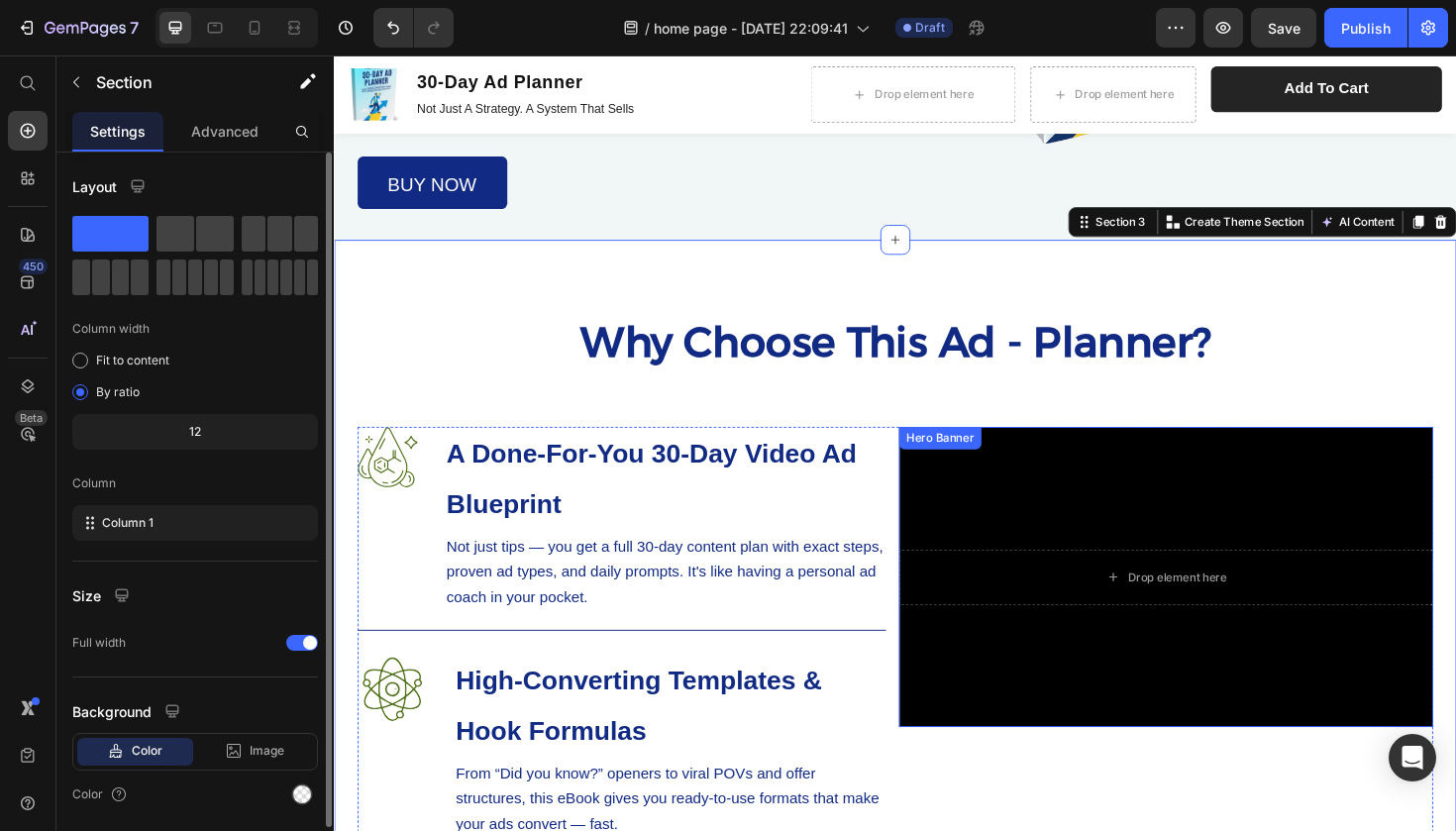 click at bounding box center [1214, 607] 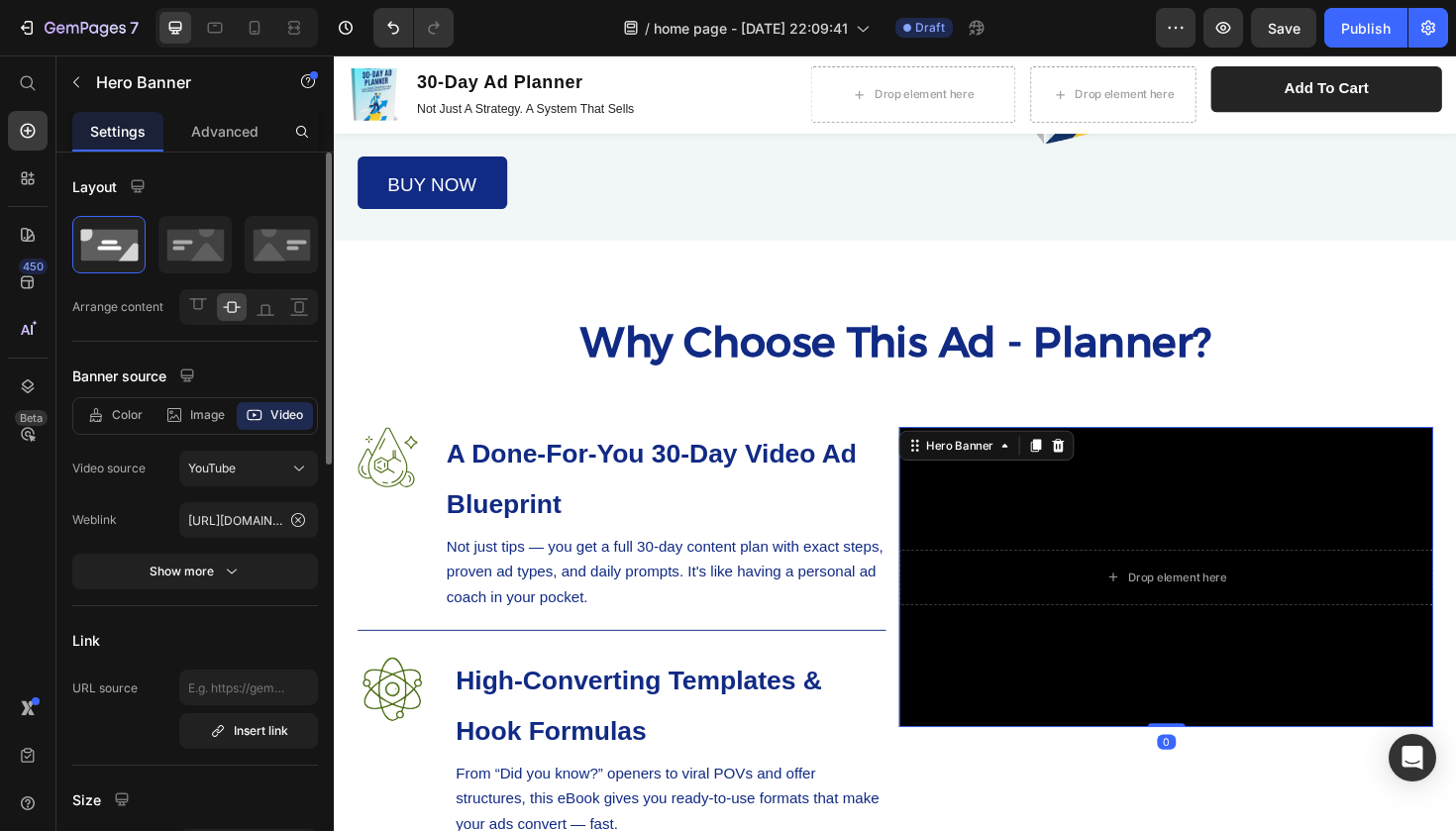 click on "Drop element here" at bounding box center [1214, 608] 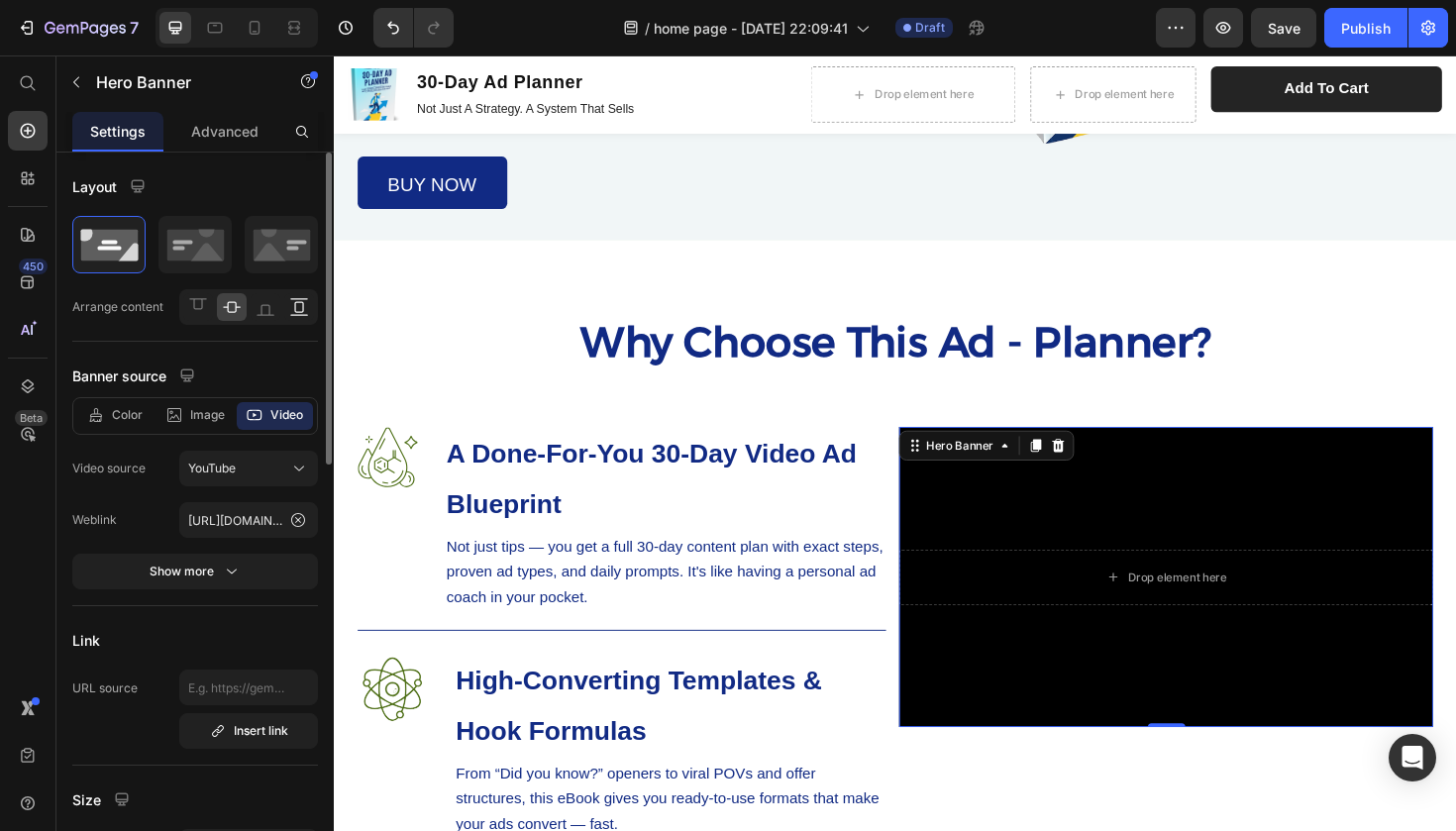 click 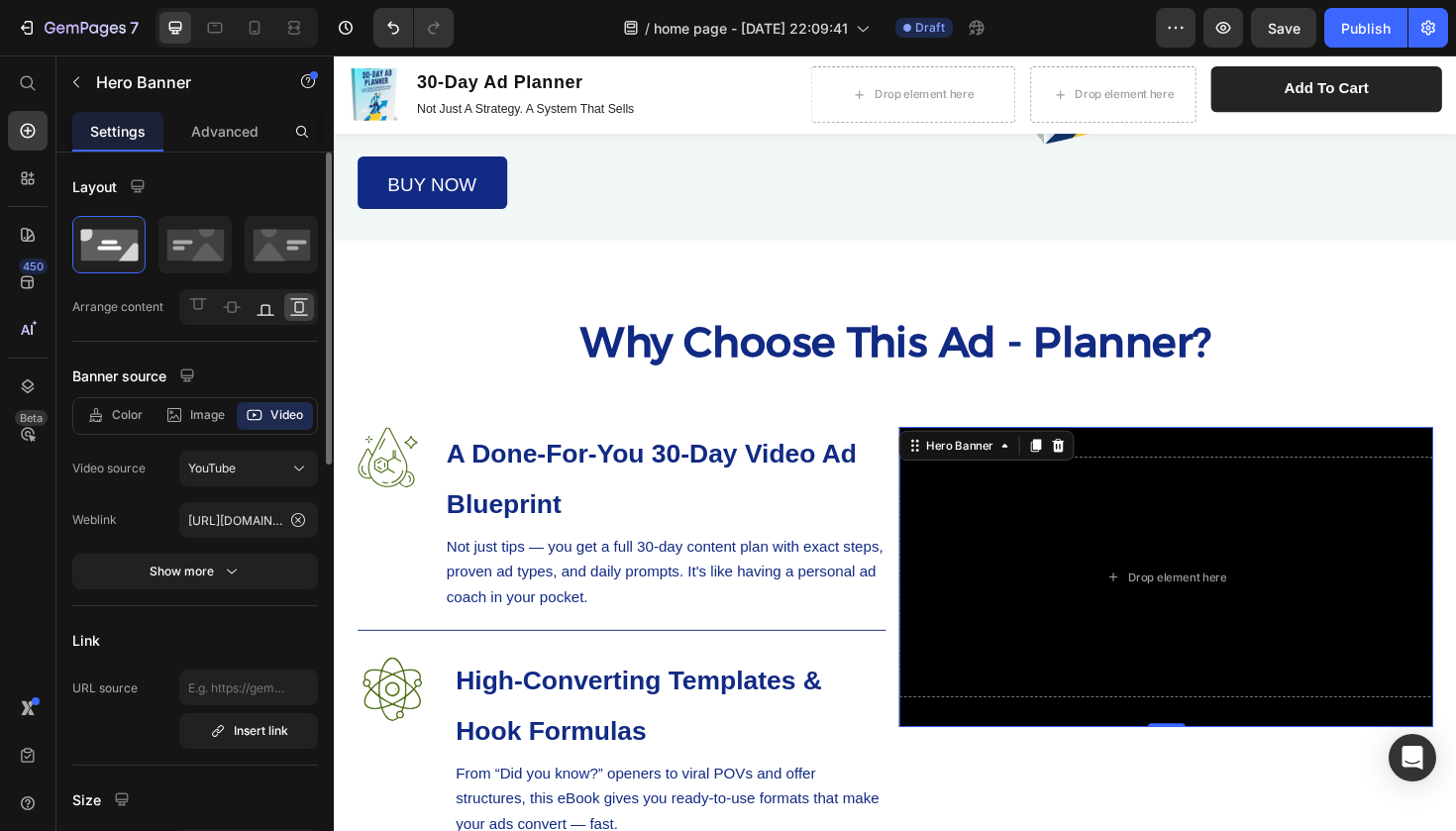 click 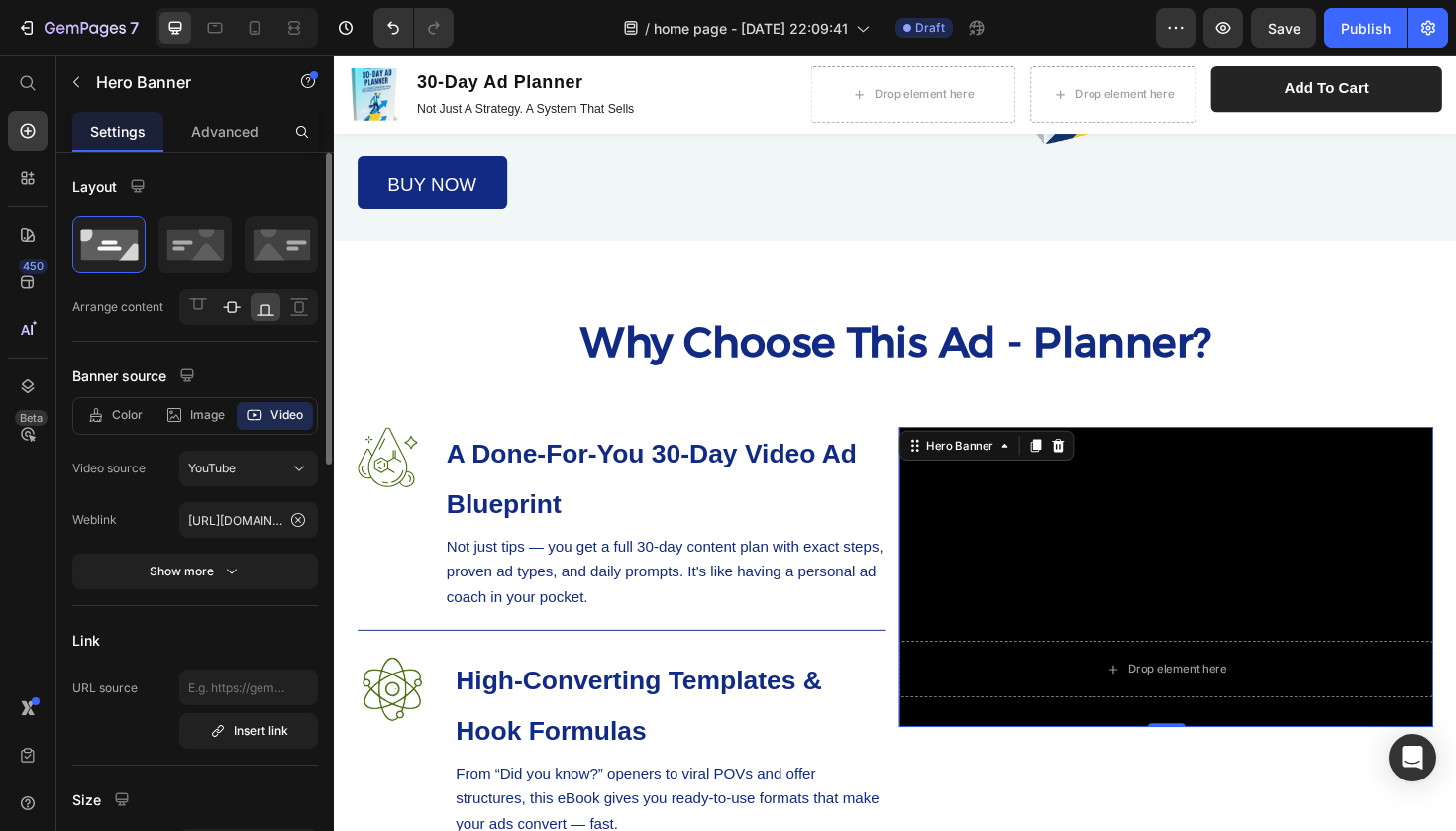 click 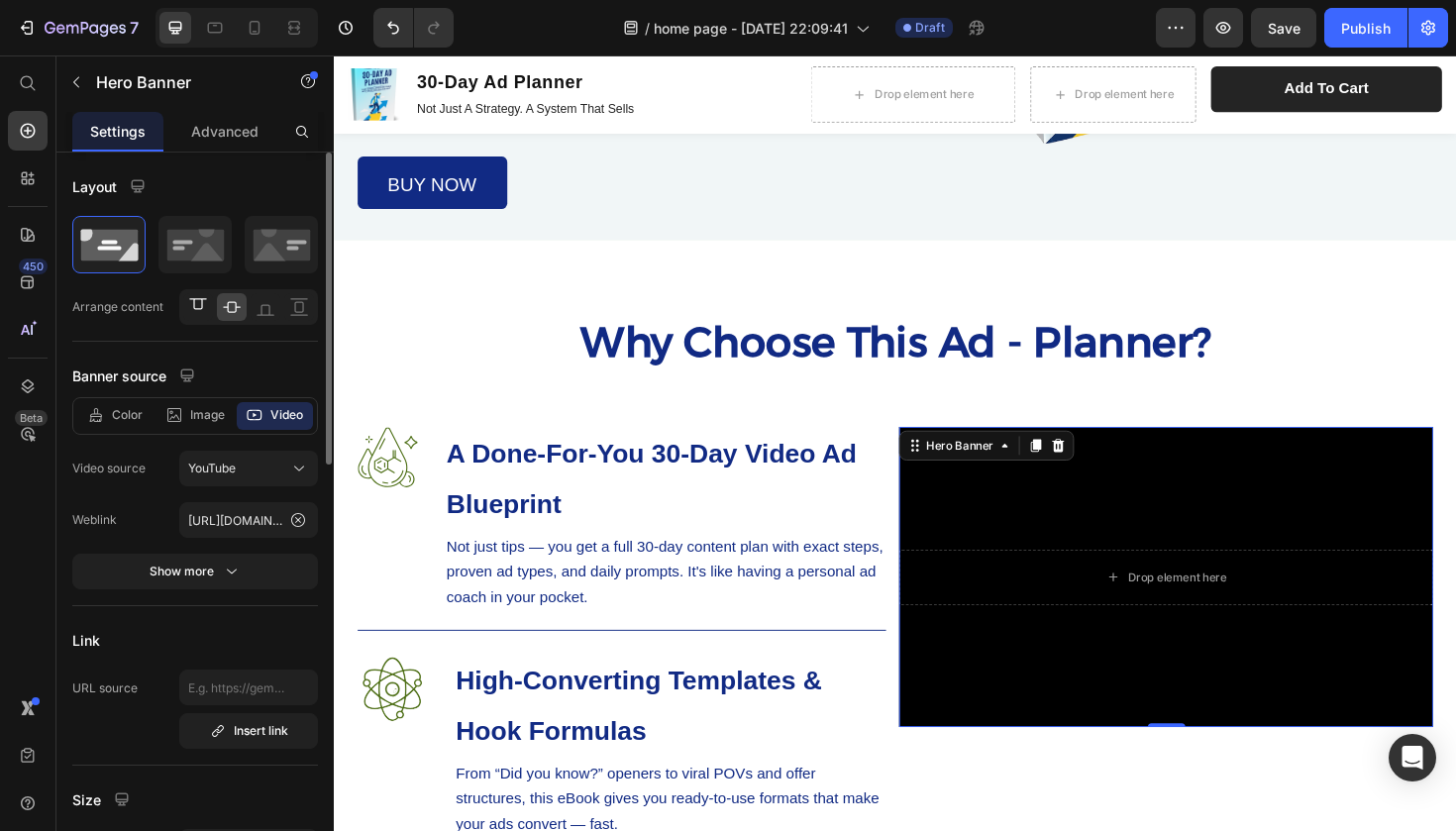 click 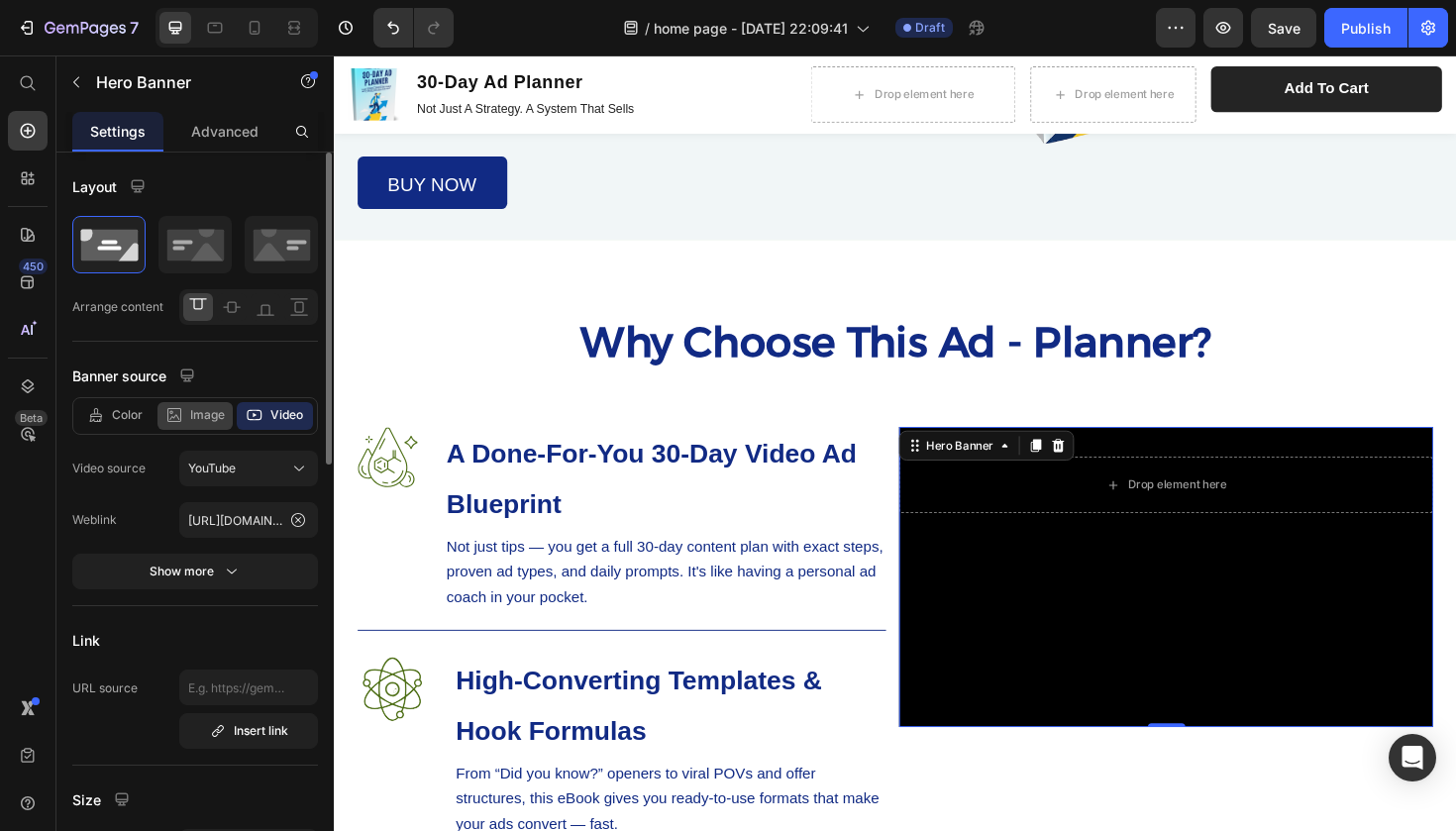 click on "Image" 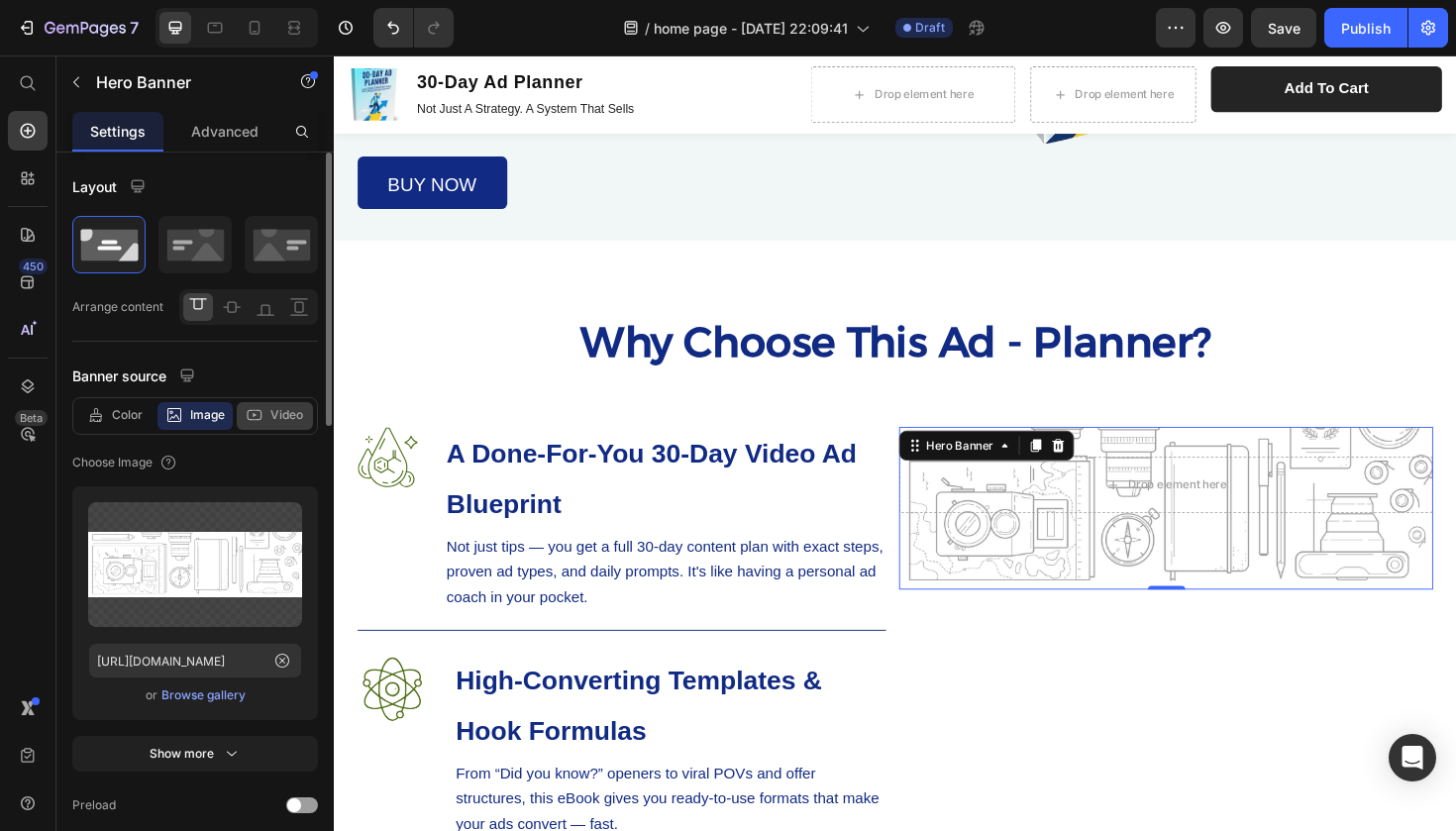 click on "Video" at bounding box center (286, 415) 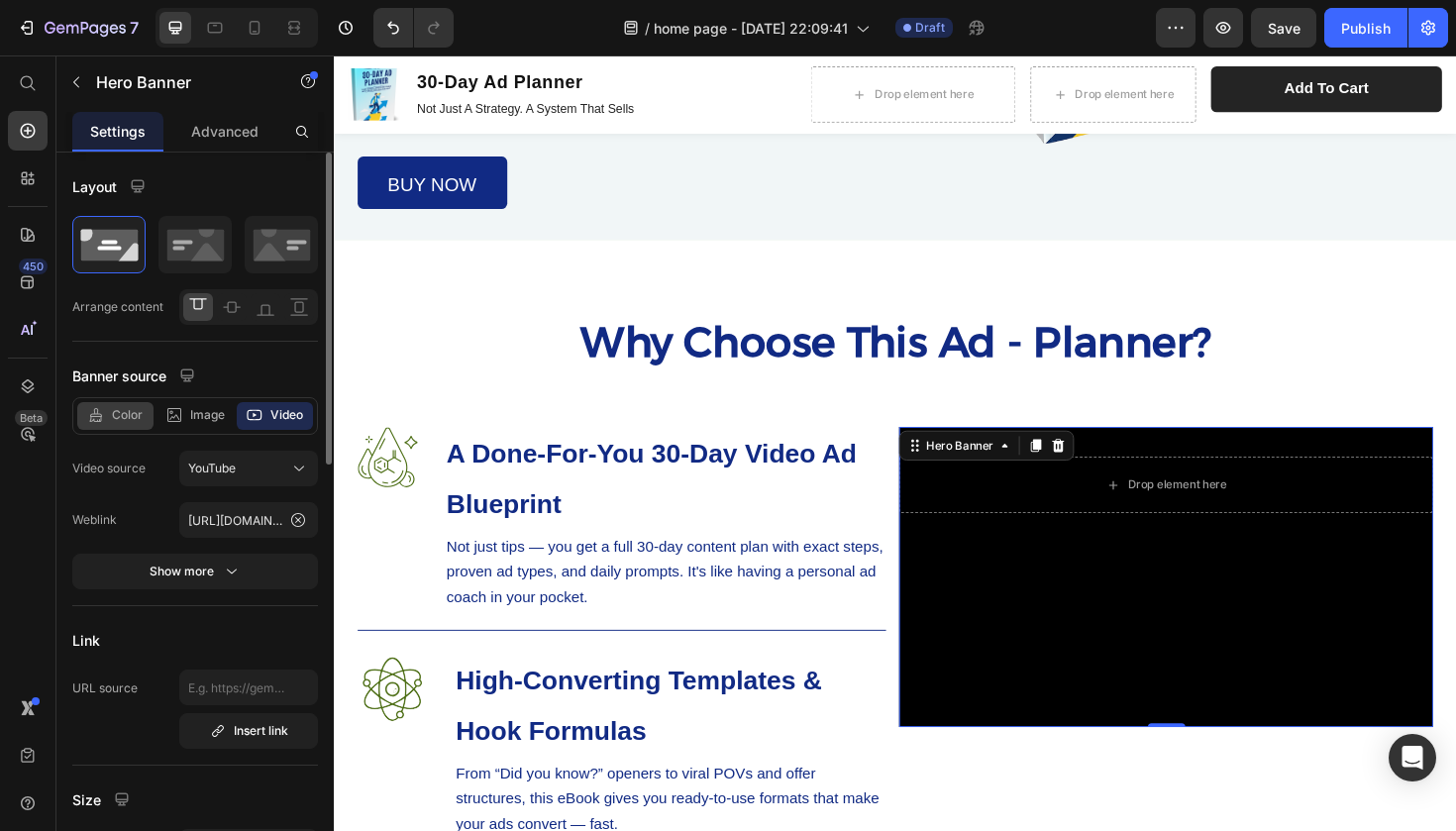 click on "Color" 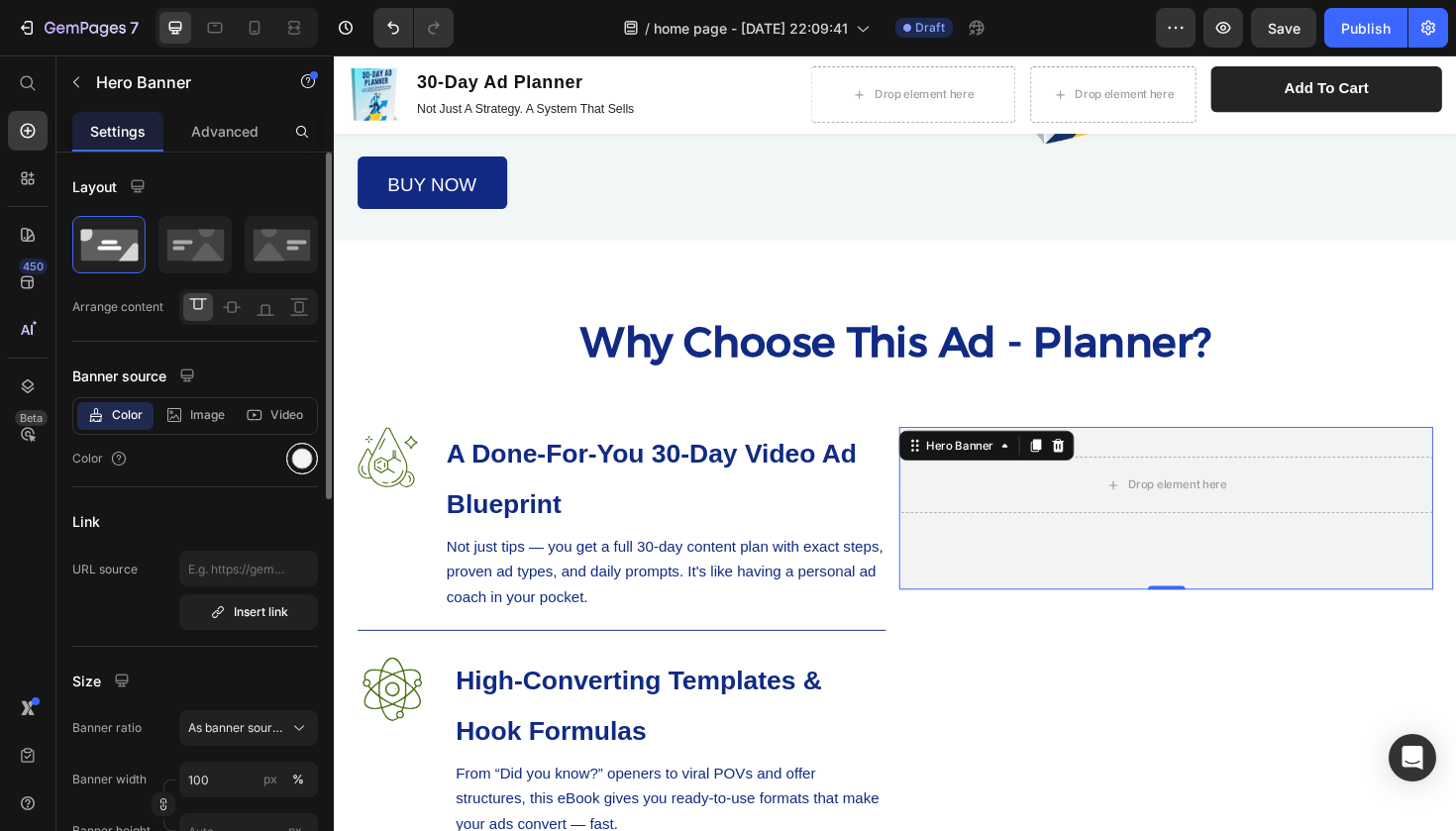 click at bounding box center [302, 459] 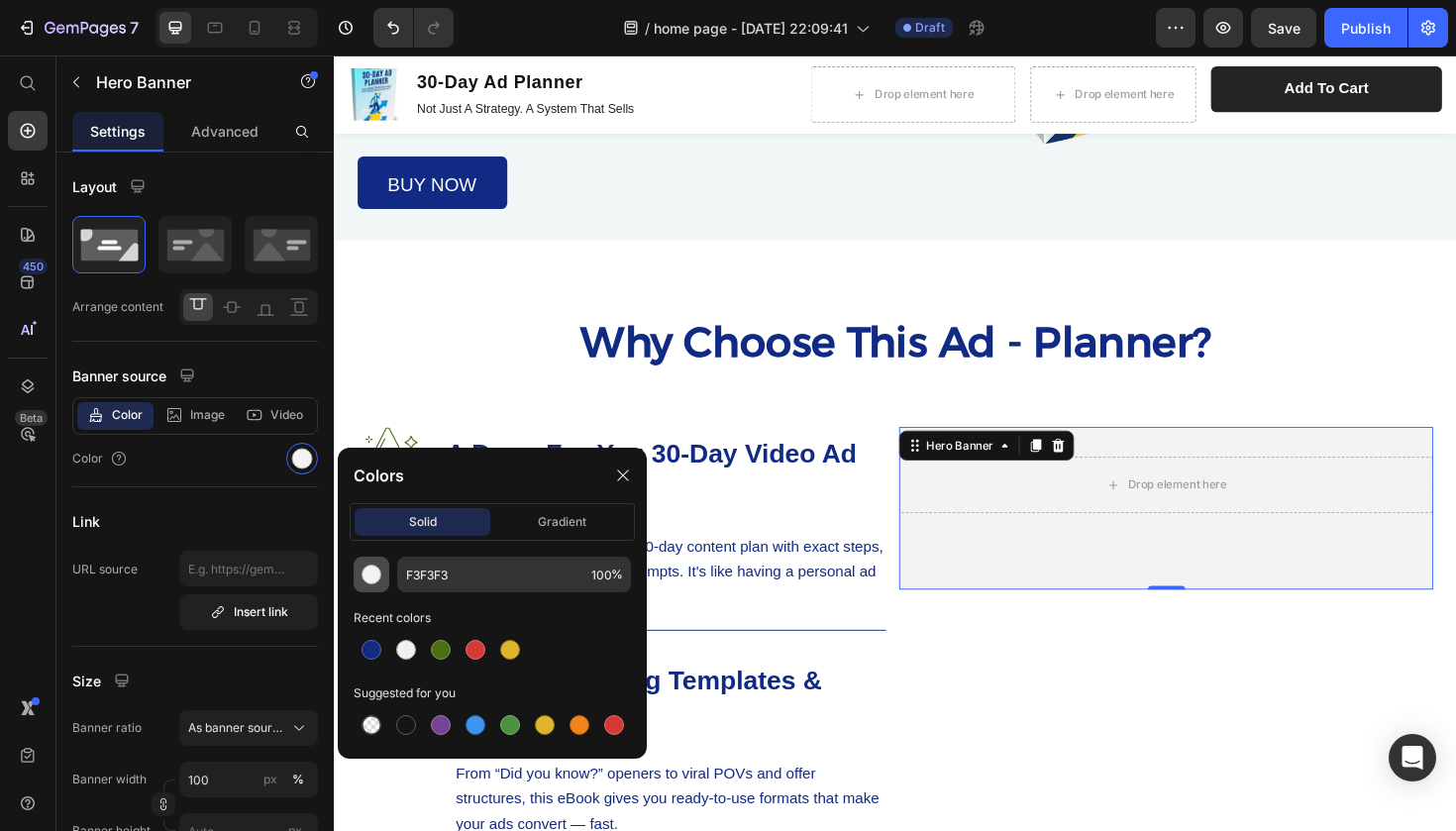 click at bounding box center (371, 574) 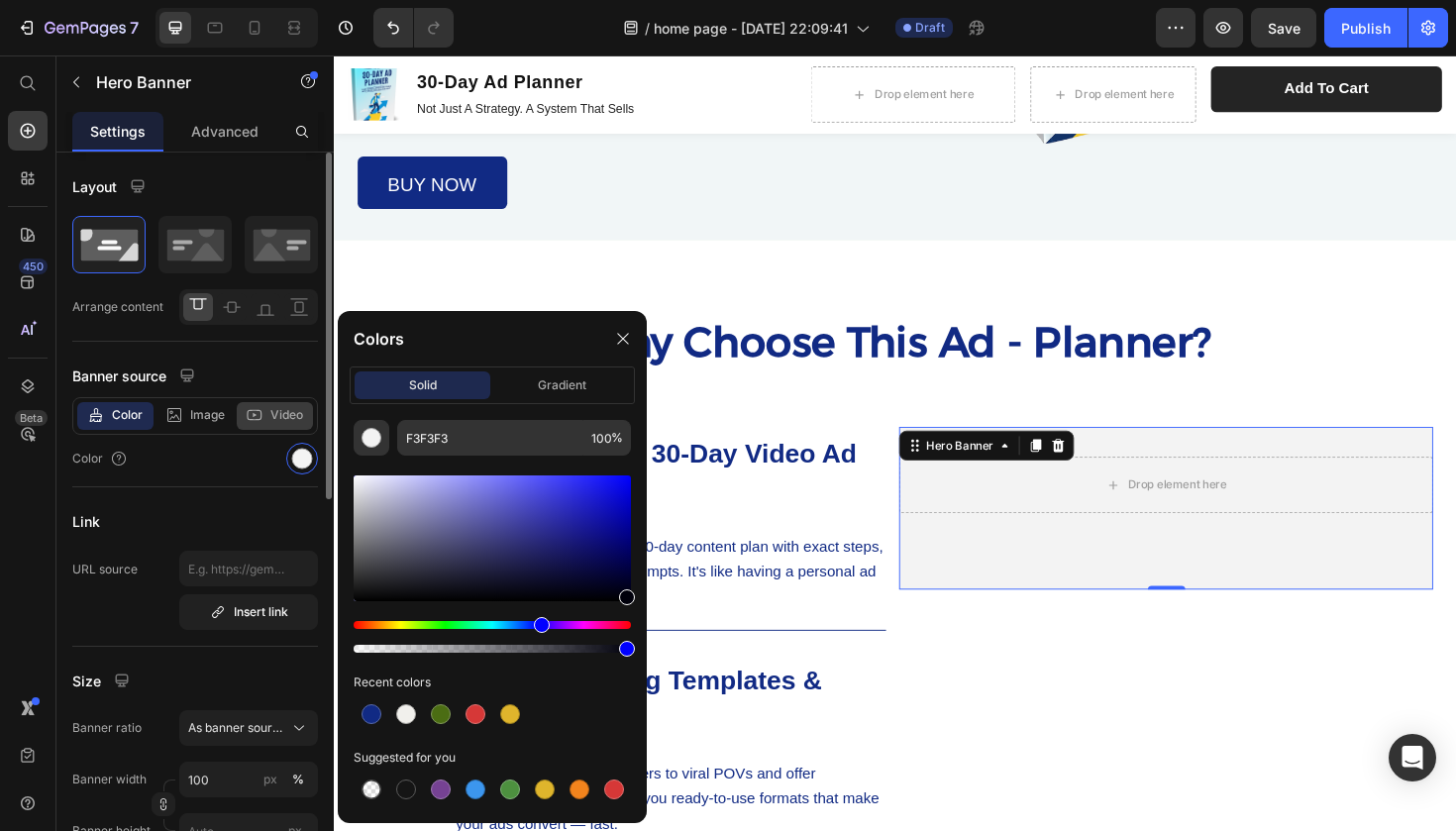 click on "Video" at bounding box center [286, 415] 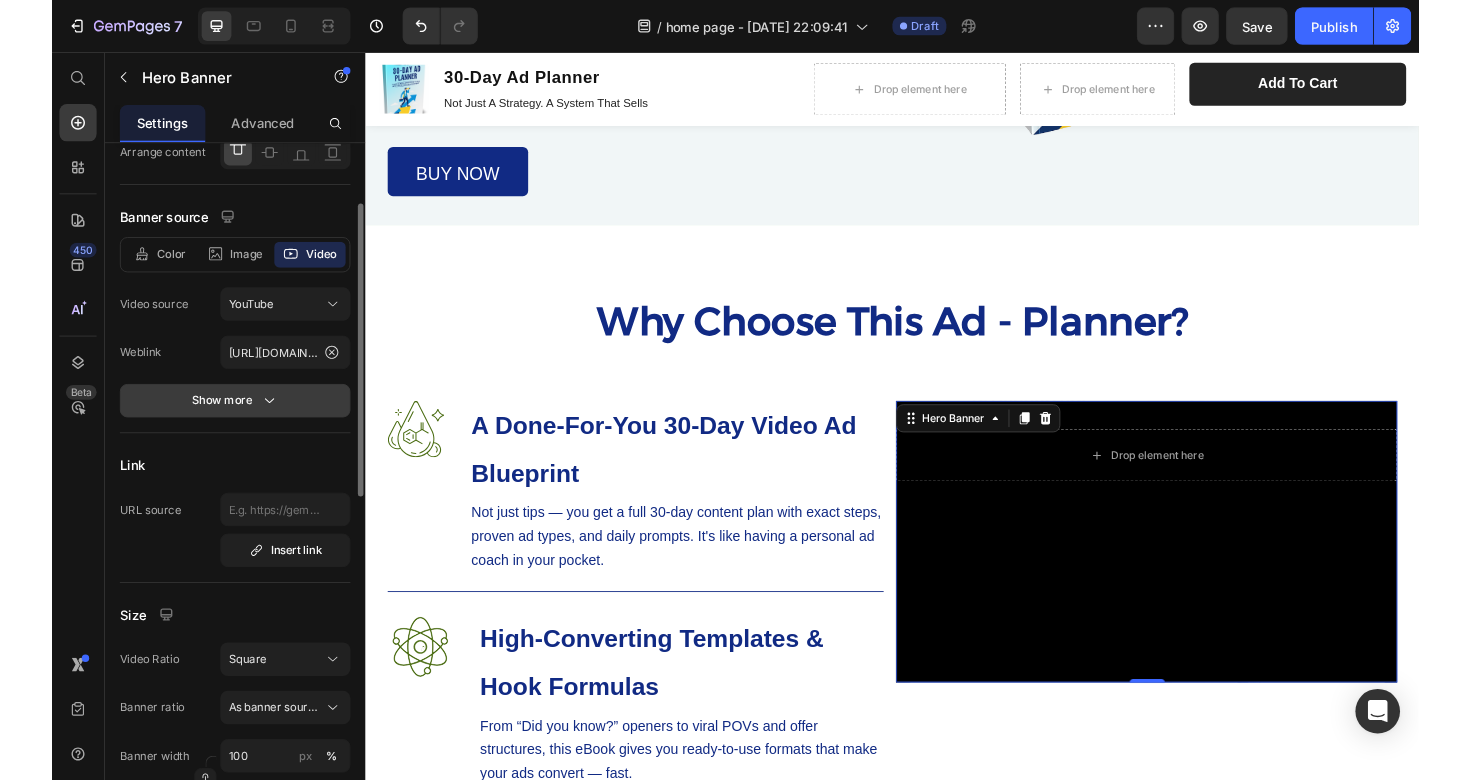 scroll, scrollTop: 148, scrollLeft: 0, axis: vertical 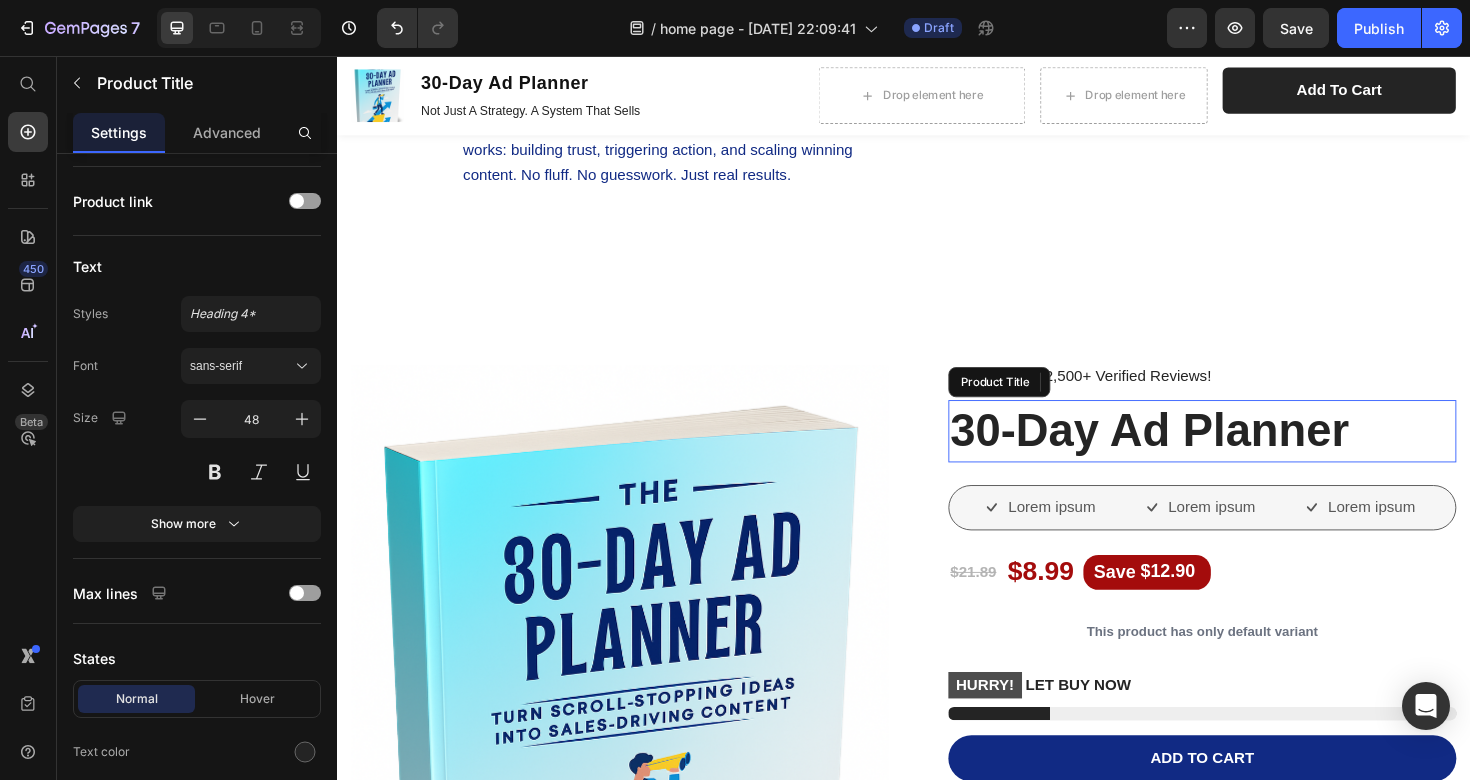 click on "30-Day Ad Planner" at bounding box center (1253, 453) 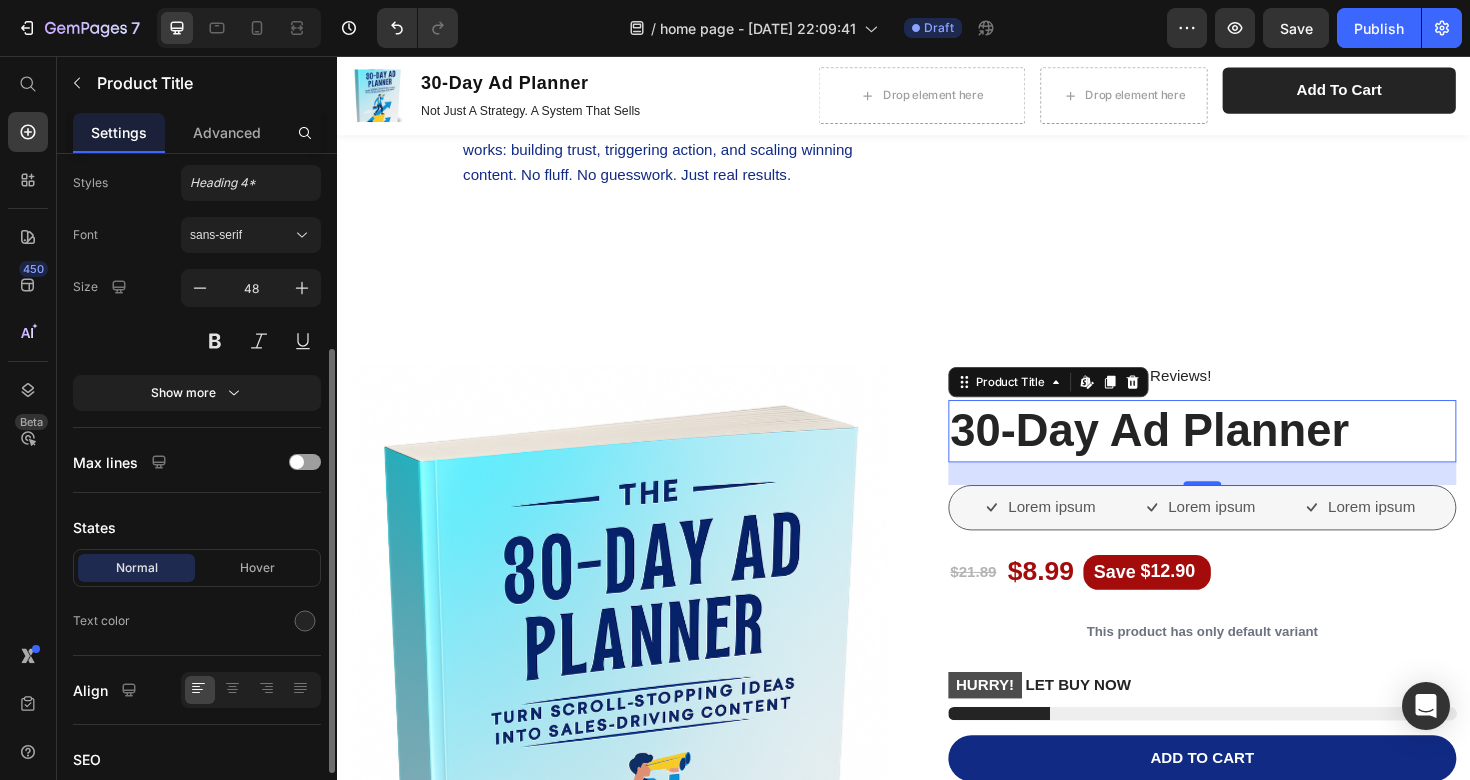 scroll, scrollTop: 292, scrollLeft: 0, axis: vertical 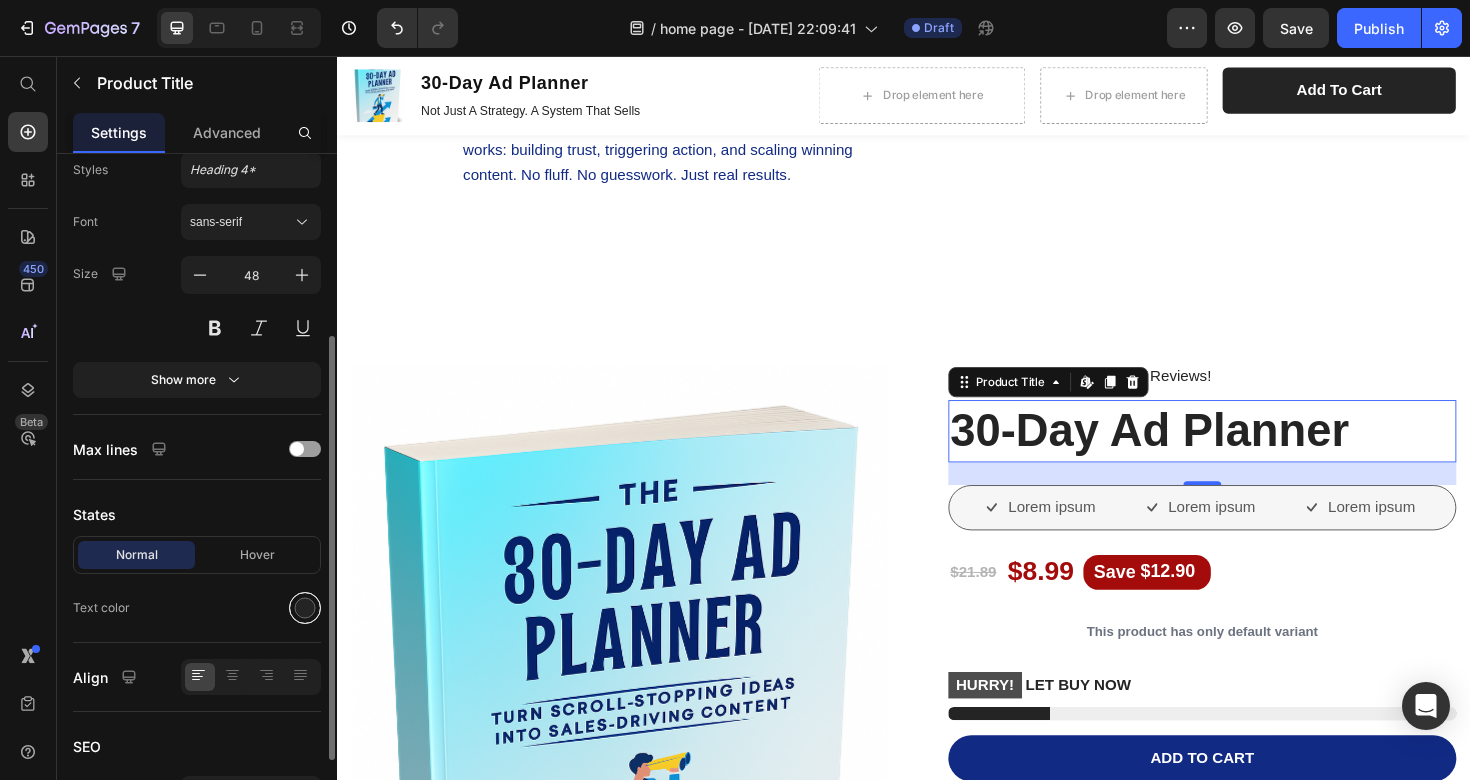 click at bounding box center (305, 608) 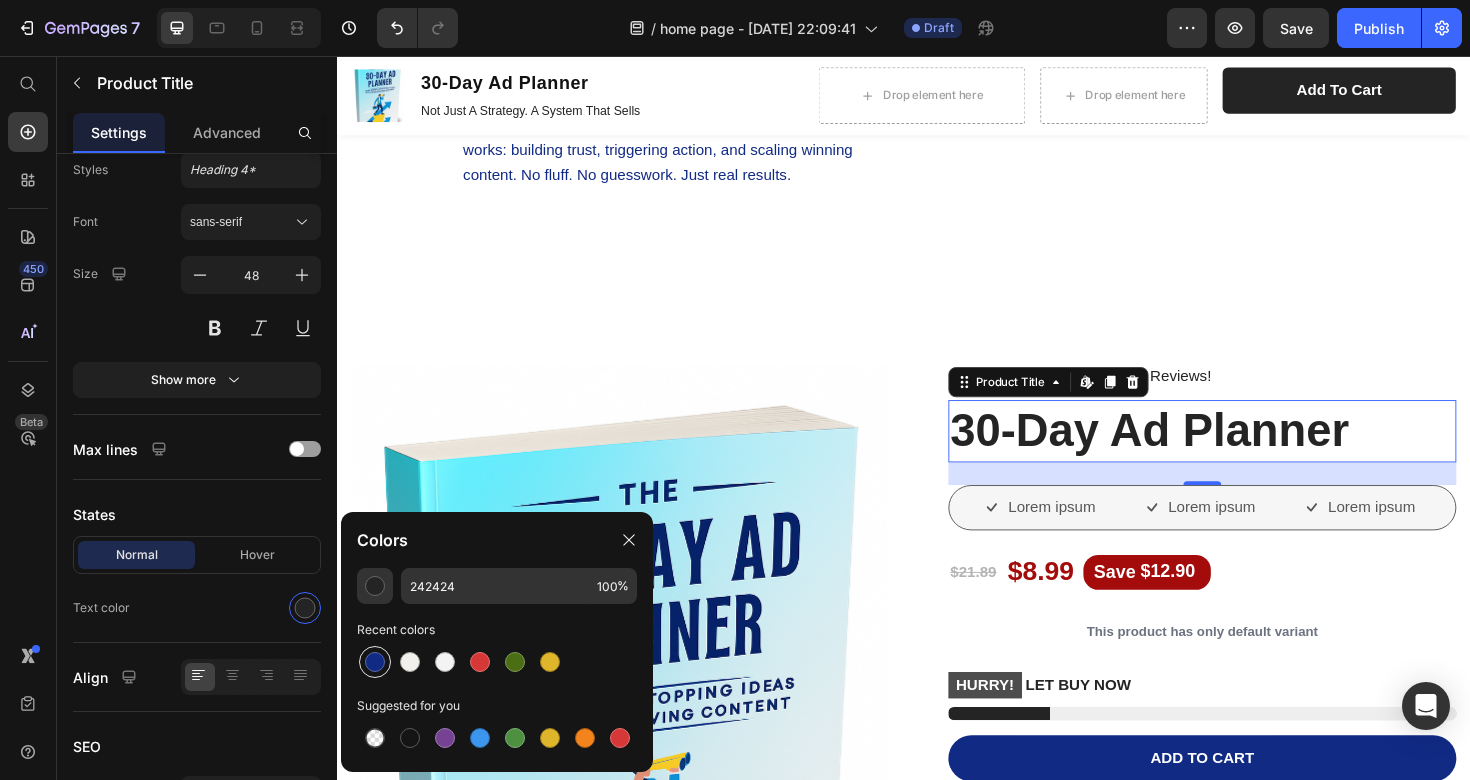 click at bounding box center [375, 662] 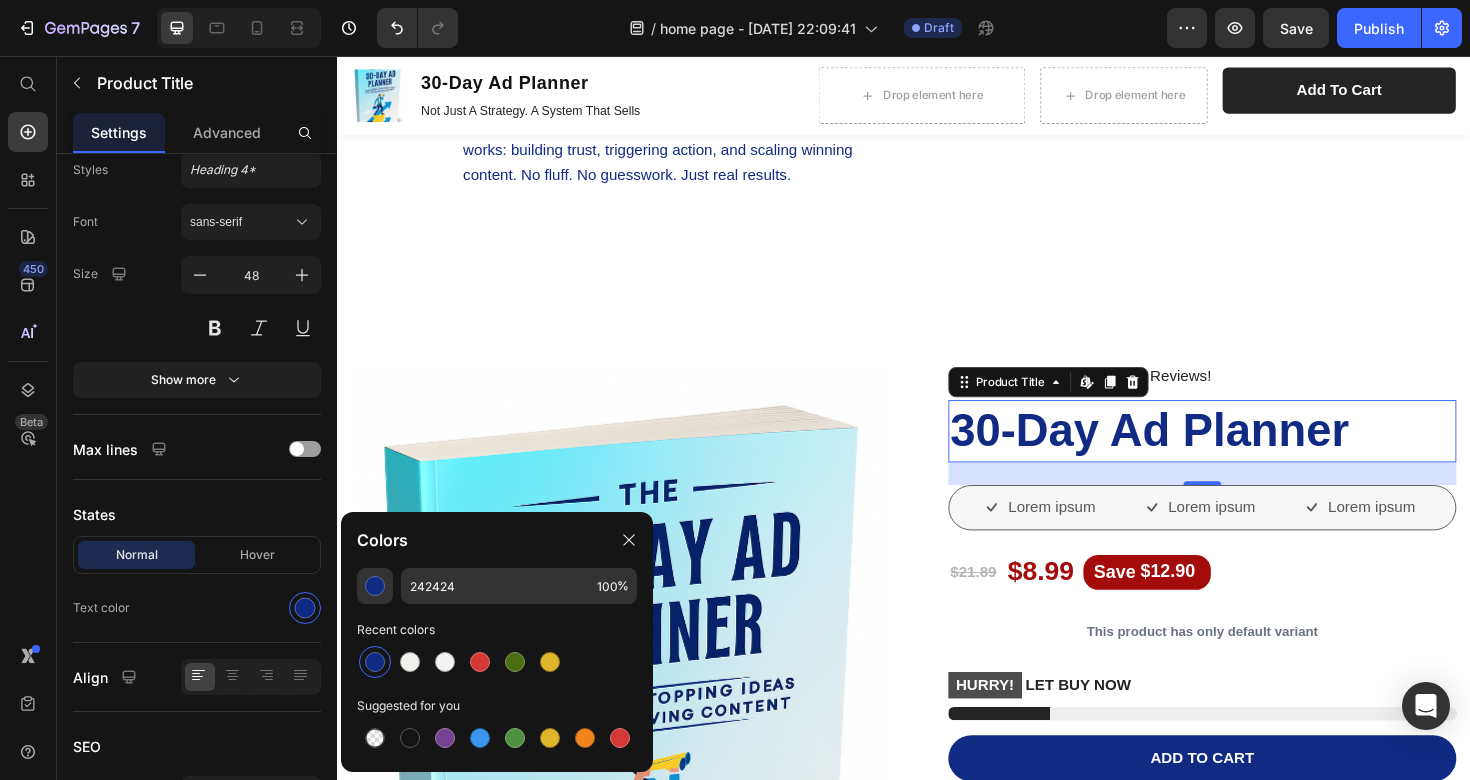 type on "112A84" 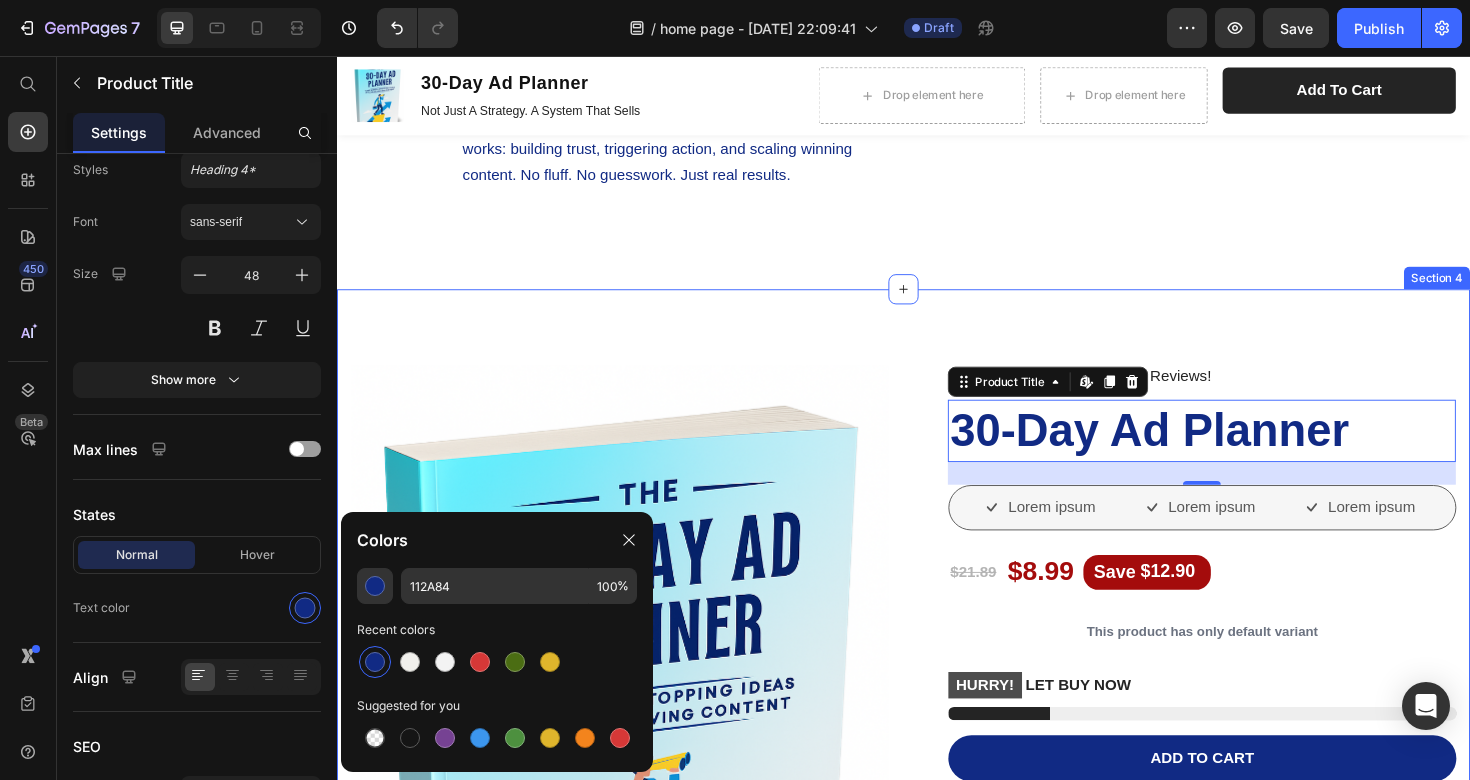 click on "Product Images
Vero eos
At accusamus
Et iusto odio
Consectetur
Adipiscin Accordion Icon Icon Icon Icon Icon Icon List 2,500+ Verified Reviews! Text Block Row 30-Day Ad Planner Product Title   Edit content in Shopify 24
Lorem ipsum Item List
Lorem ipsum Item List
Lorem ipsum Item List Row $21.89 Product Price $8.99 Product Price Save $12.90 Discount Tag Row This product has only default variant Product Variants & Swatches
HURRY!  LET BUY NOW Stock Counter Add to cart Add to Cart or 4 interest-free payments of $15.00 with Text Block Image Row Image Image Image Image Image Row Icon Icon Icon Icon Icon Icon List you won't regret buying thid e-book Text Block Over 1,500 people have buy this and come back with real results [PERSON_NAME]" at bounding box center (937, 1004) 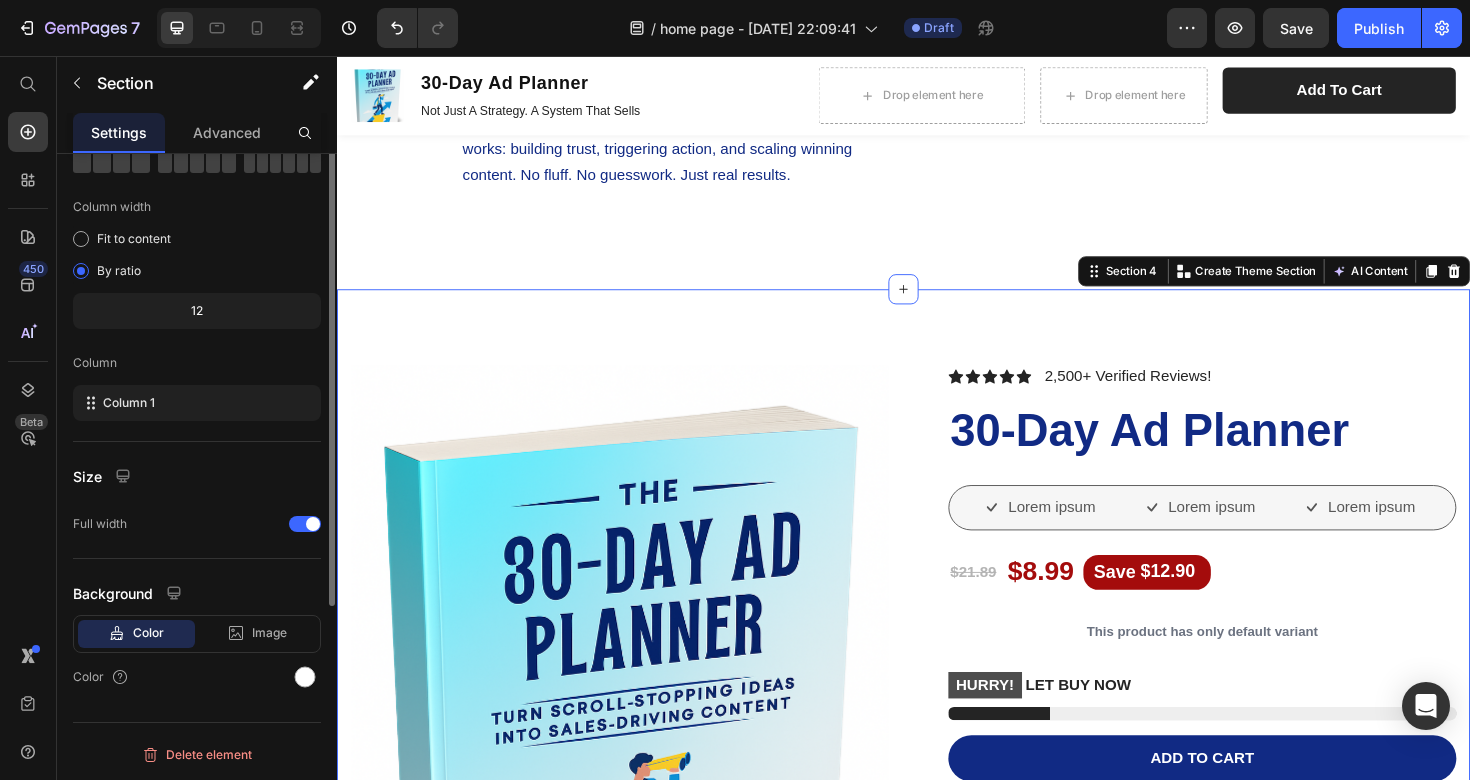 scroll, scrollTop: 0, scrollLeft: 0, axis: both 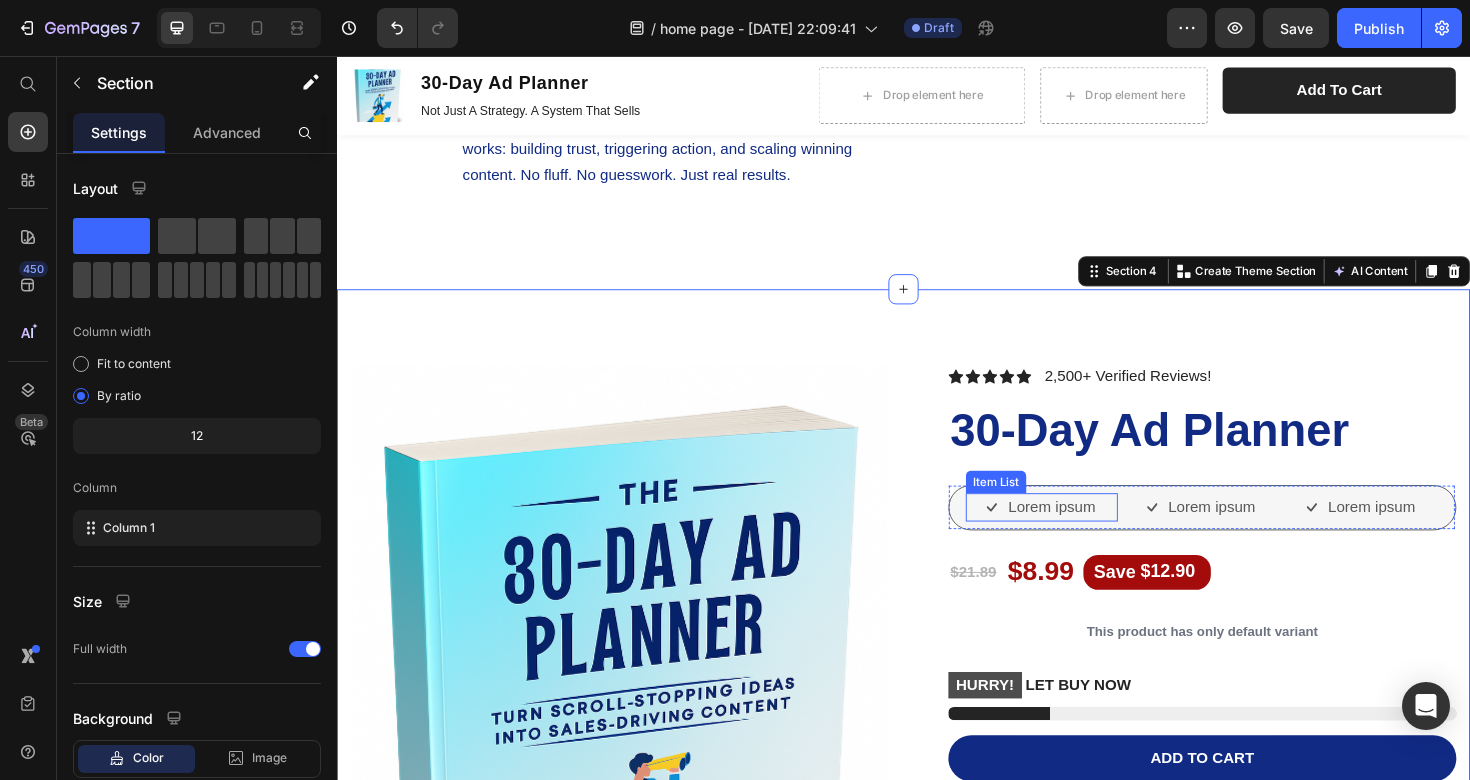 click on "Lorem ipsum" at bounding box center [1093, 534] 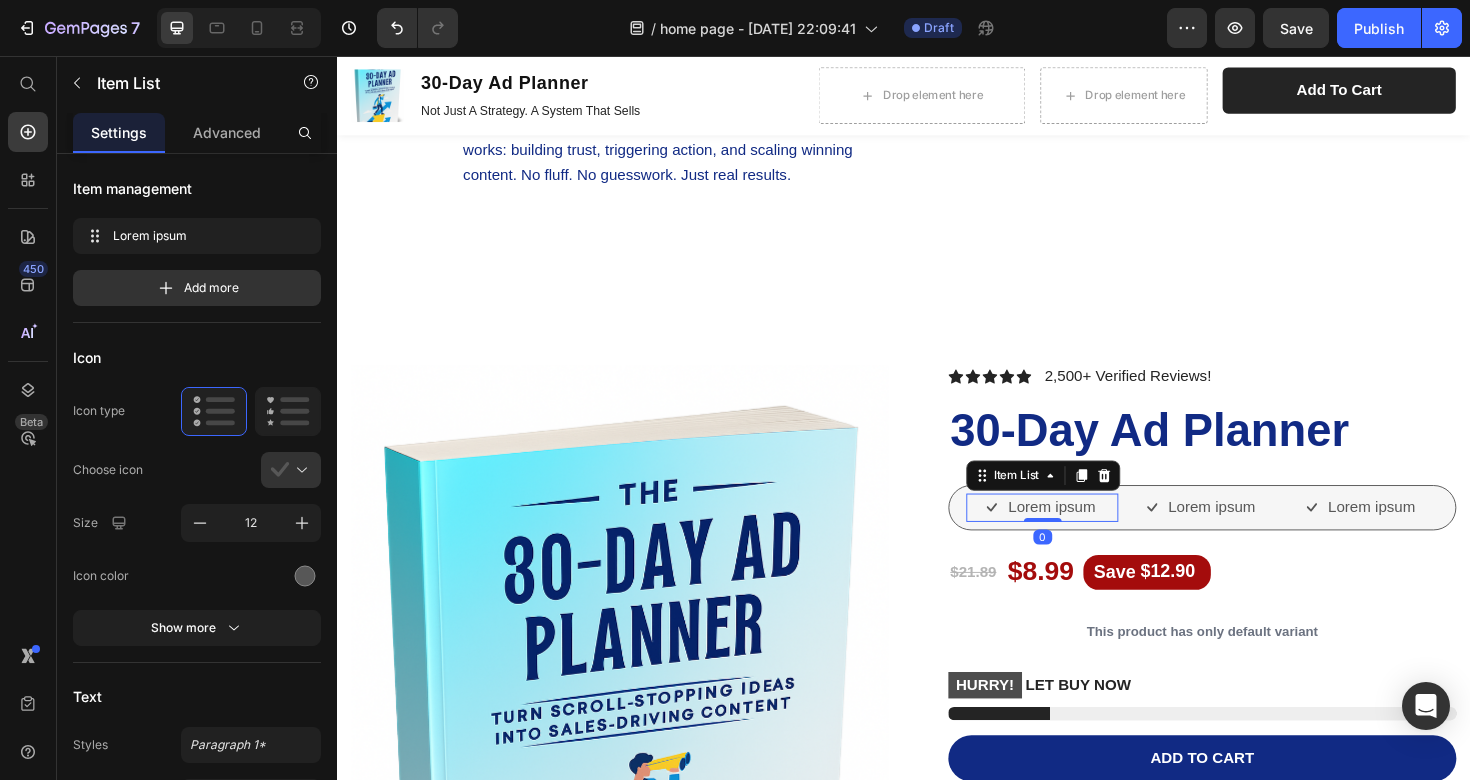click on "Lorem ipsum" at bounding box center [1093, 534] 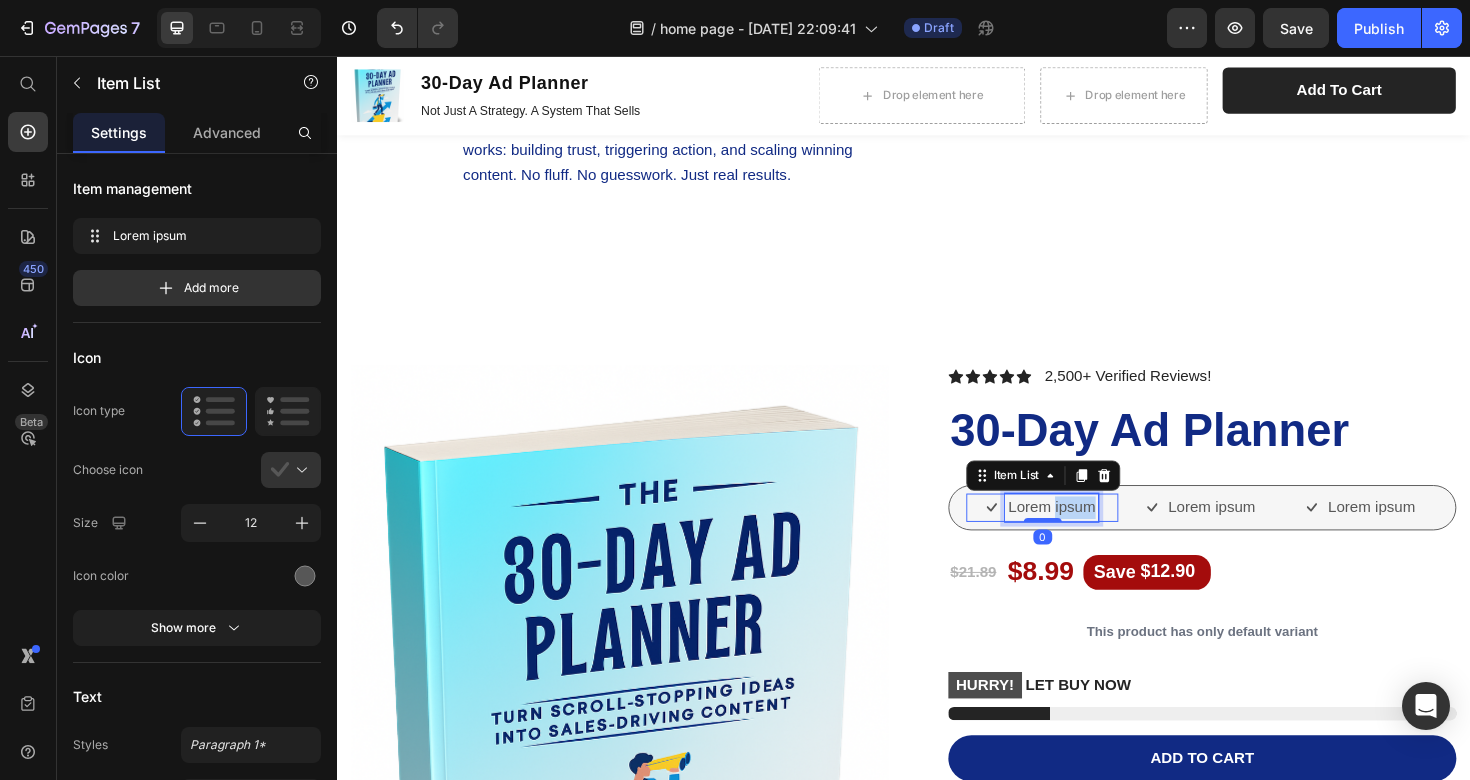 click on "Lorem ipsum" at bounding box center (1093, 534) 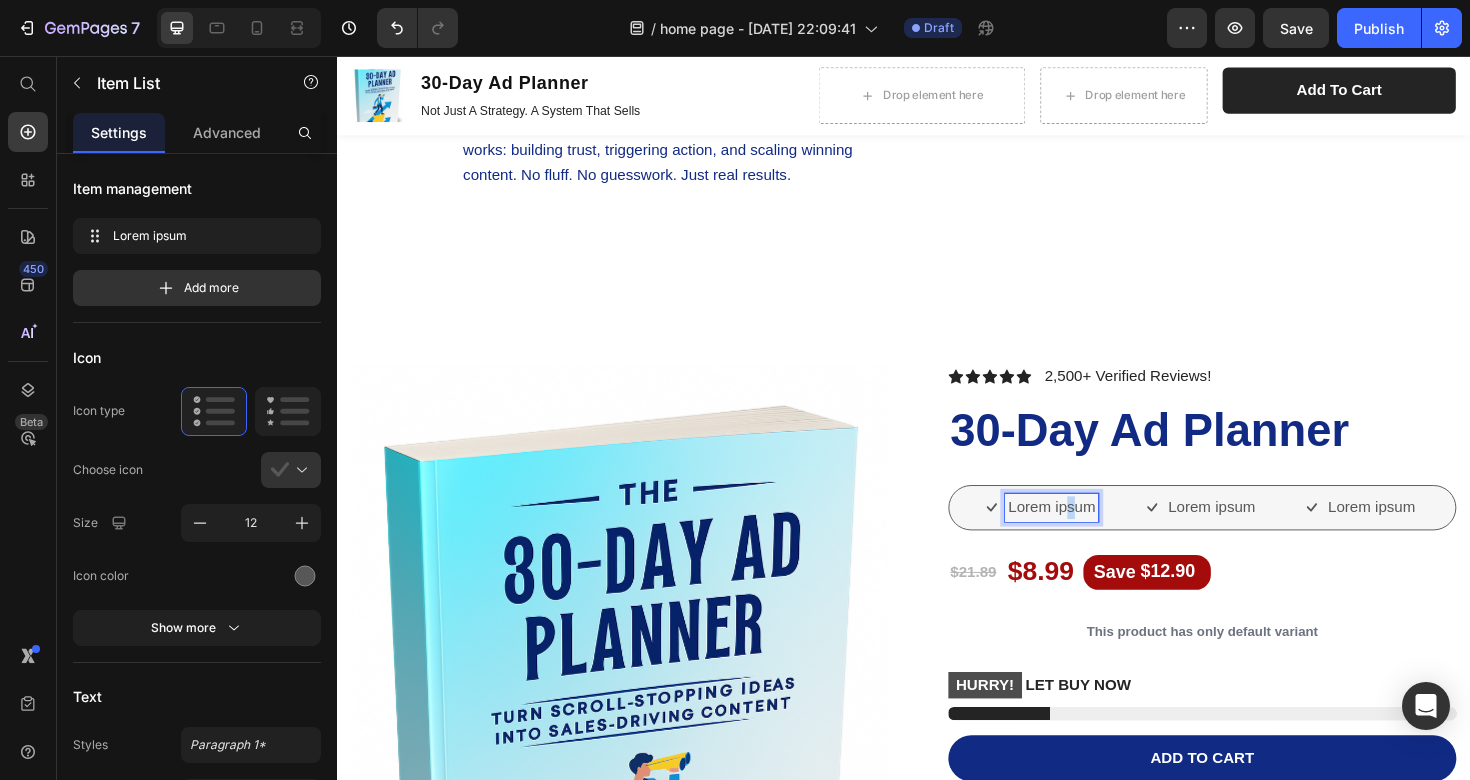 click on "Lorem ipsum" at bounding box center [1093, 534] 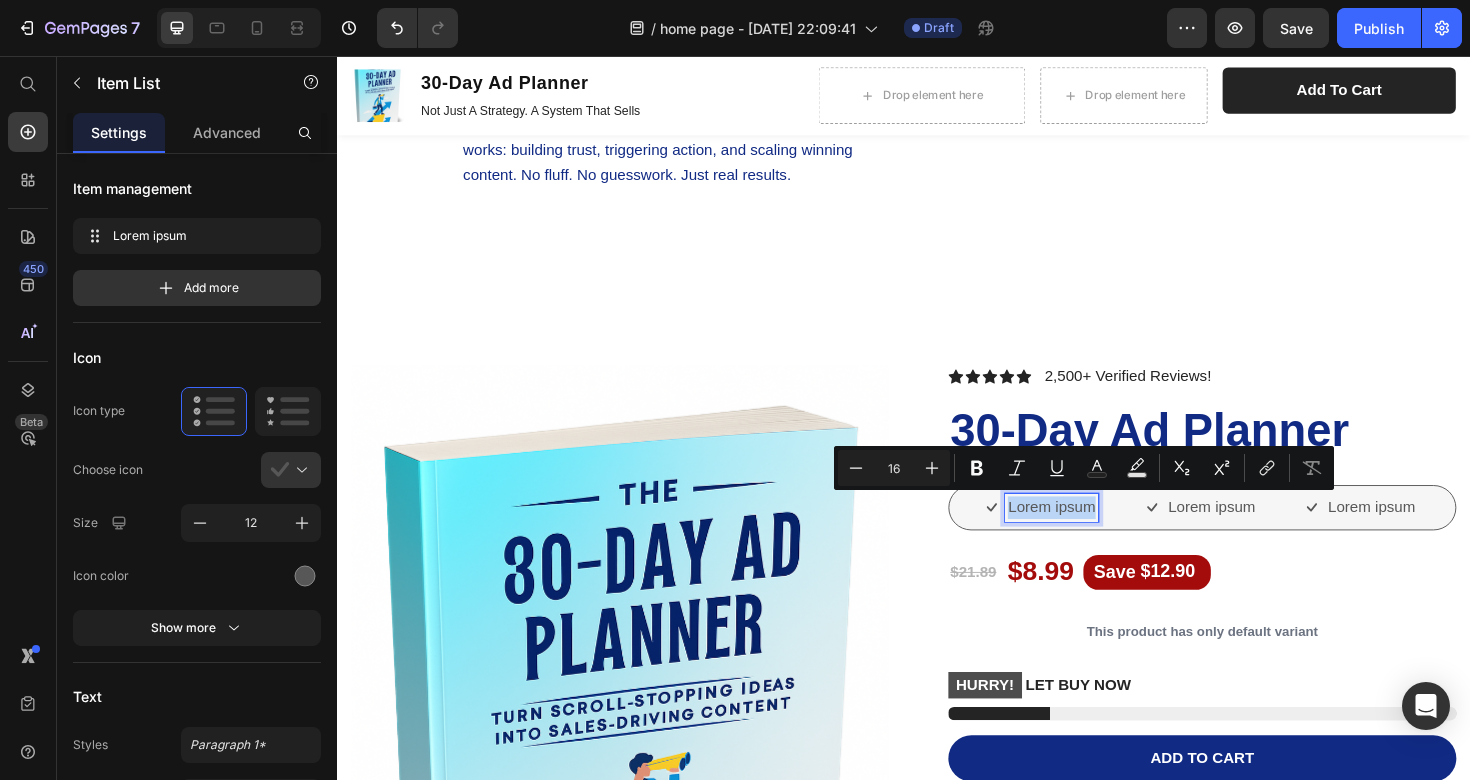 click on "Lorem ipsum" at bounding box center (1093, 534) 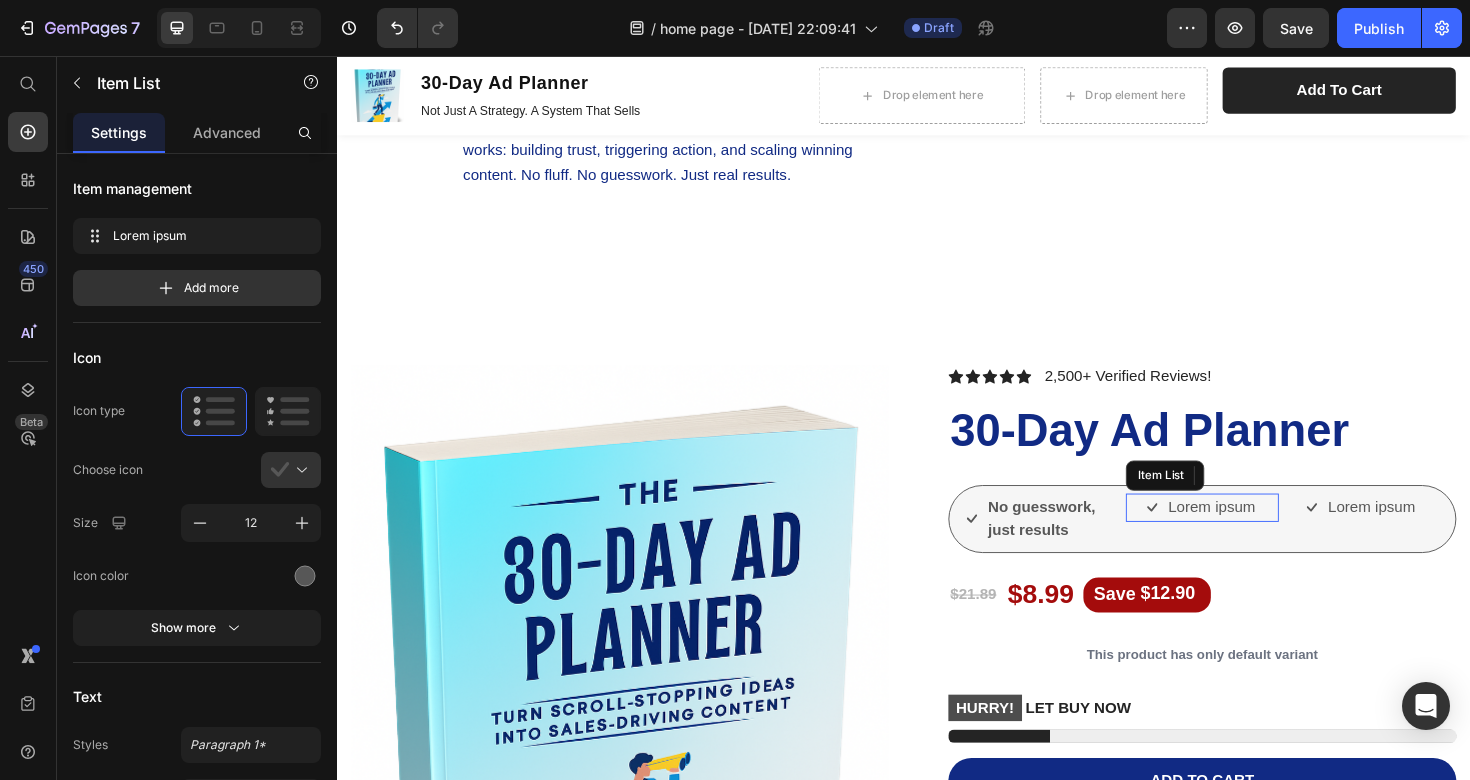 click on "Lorem ipsum" at bounding box center [1263, 534] 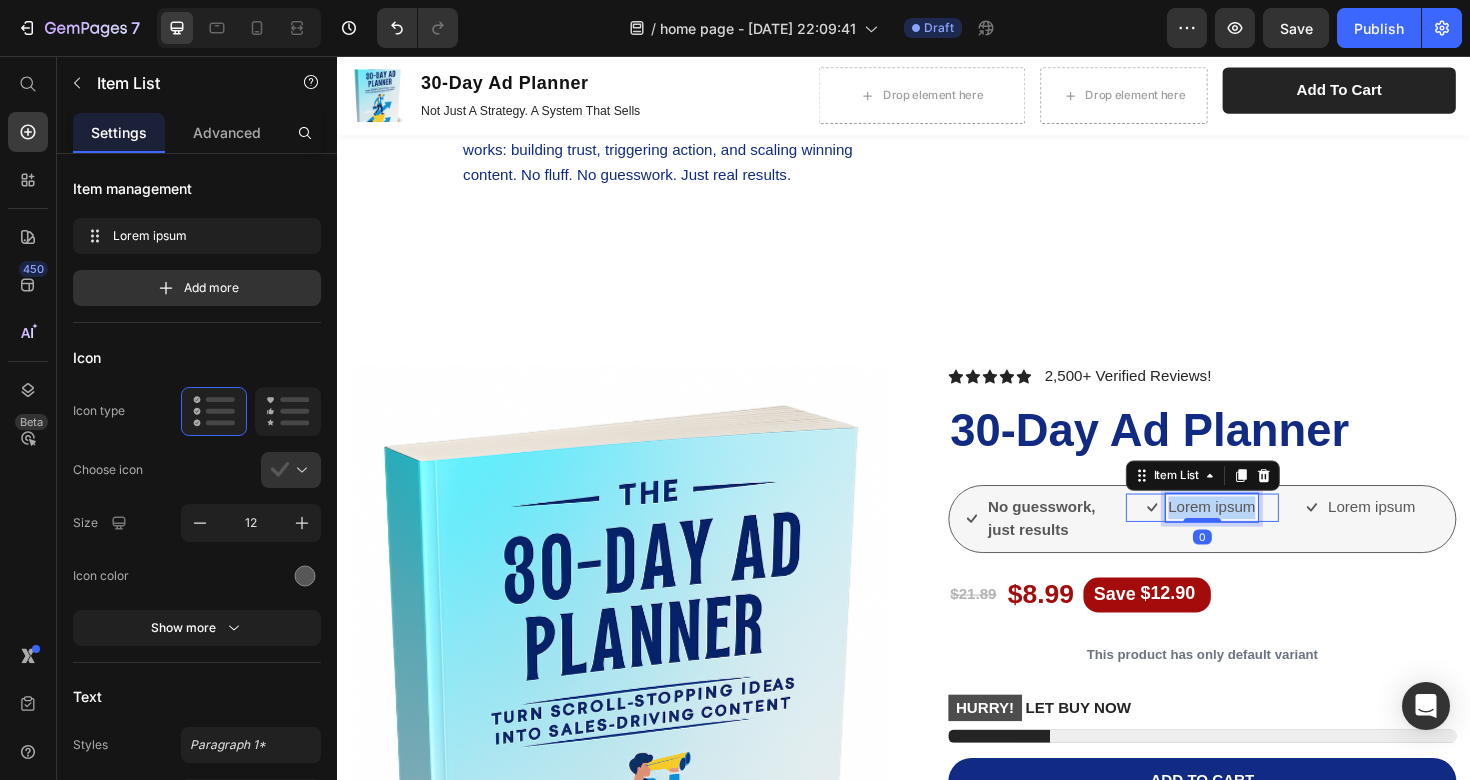 click on "Lorem ipsum" at bounding box center [1263, 534] 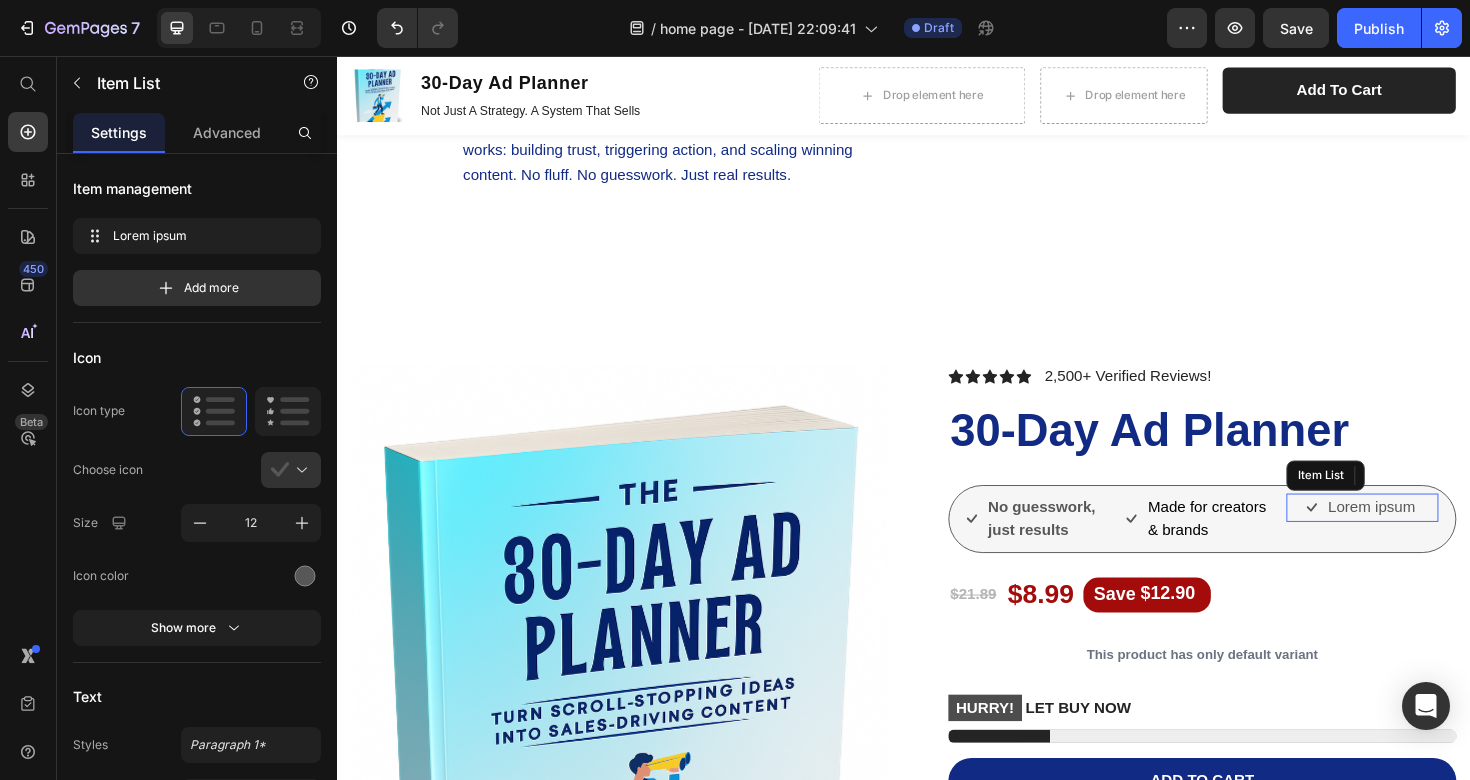 click on "Lorem ipsum" at bounding box center [1432, 534] 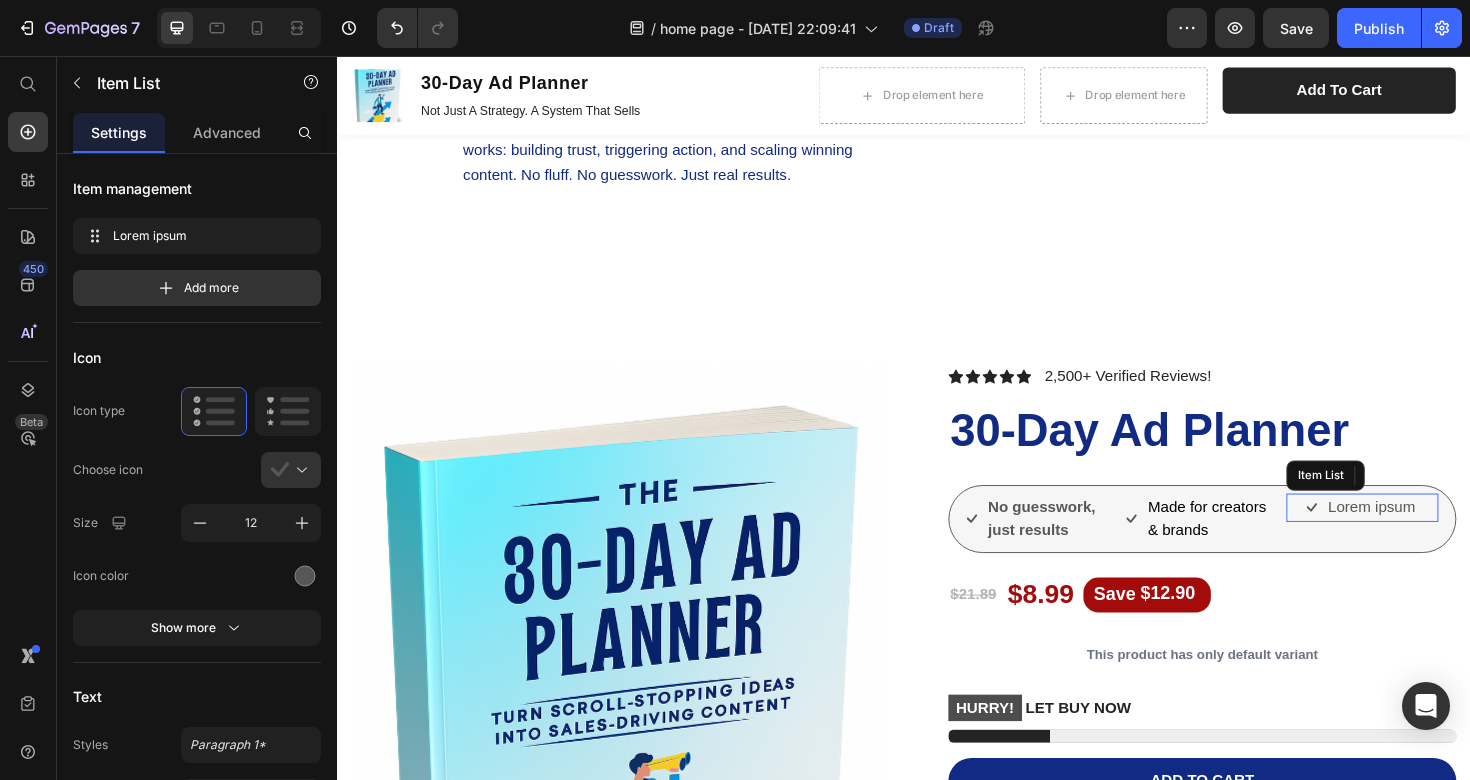 click on "Lorem ipsum" at bounding box center (1432, 534) 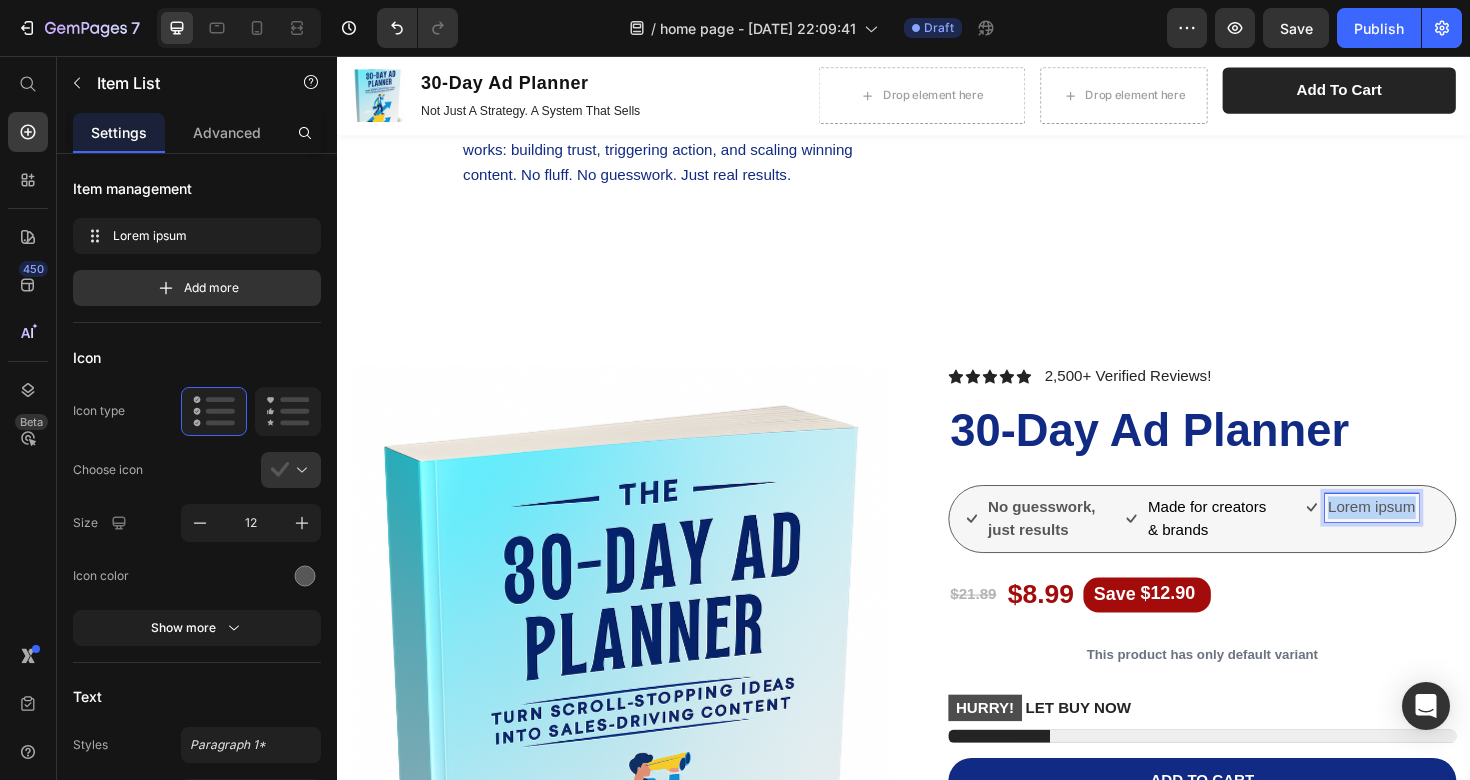 click on "Lorem ipsum" at bounding box center [1432, 534] 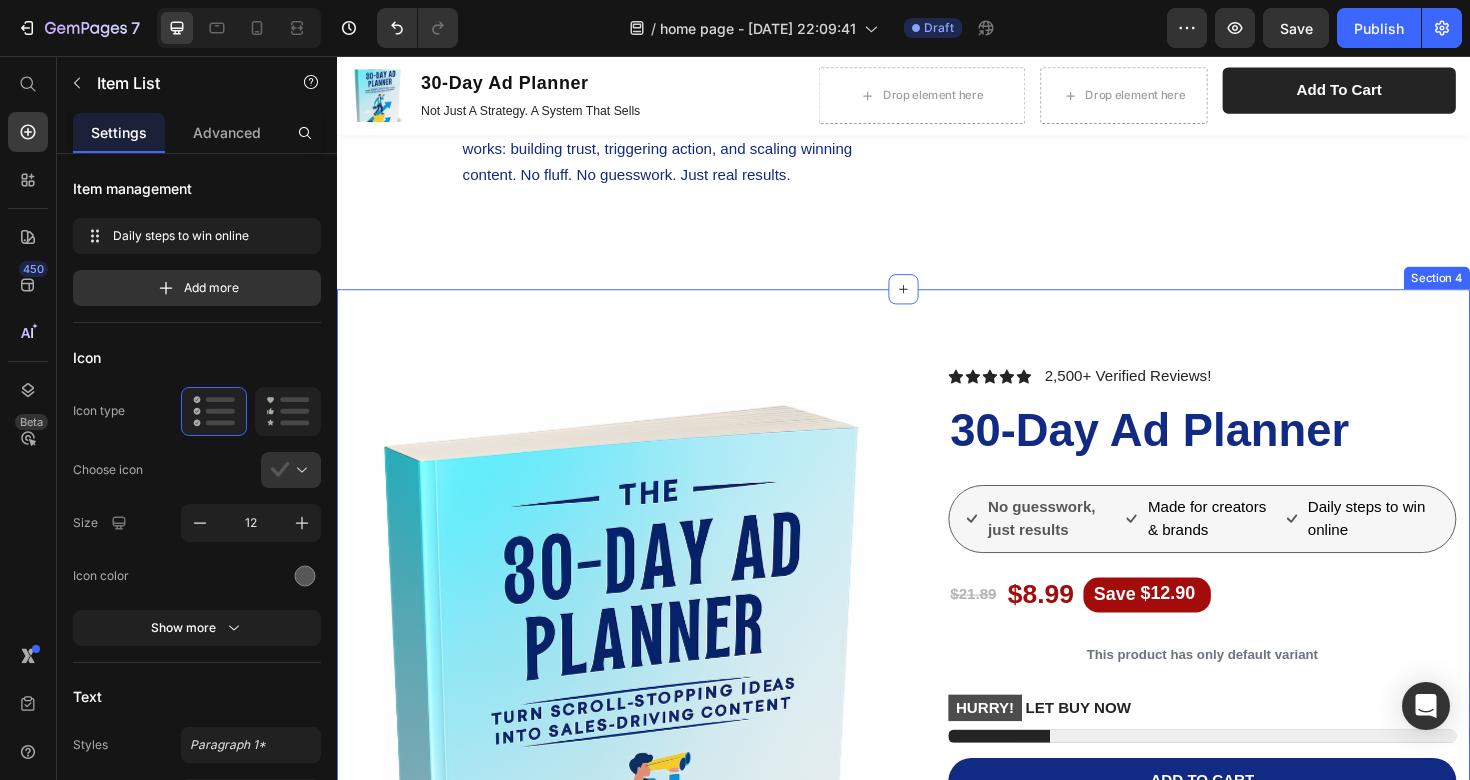 click on "Product Images
Vero eos
At accusamus
Et iusto odio
Consectetur
Adipiscin Accordion Icon Icon Icon Icon Icon Icon List 2,500+ Verified Reviews! Text Block Row 30-Day Ad Planner Product Title
No guesswork, just results Item List
Made for creators & brands Item List
Daily steps to win online Item List   0 Row $21.89 Product Price $8.99 Product Price Save $12.90 Discount Tag Row This product has only default variant Product Variants & Swatches
HURRY!  LET BUY NOW Stock Counter Add to cart Add to Cart or 4 interest-free payments of $15.00 with Text Block Image Row Image Image Image Image Image Row Icon Icon Icon Icon Icon Icon List you won't regret buying thid e-book Text Block Text Block [PERSON_NAME] Text Block
Verified Buyer Row" at bounding box center (937, 1004) 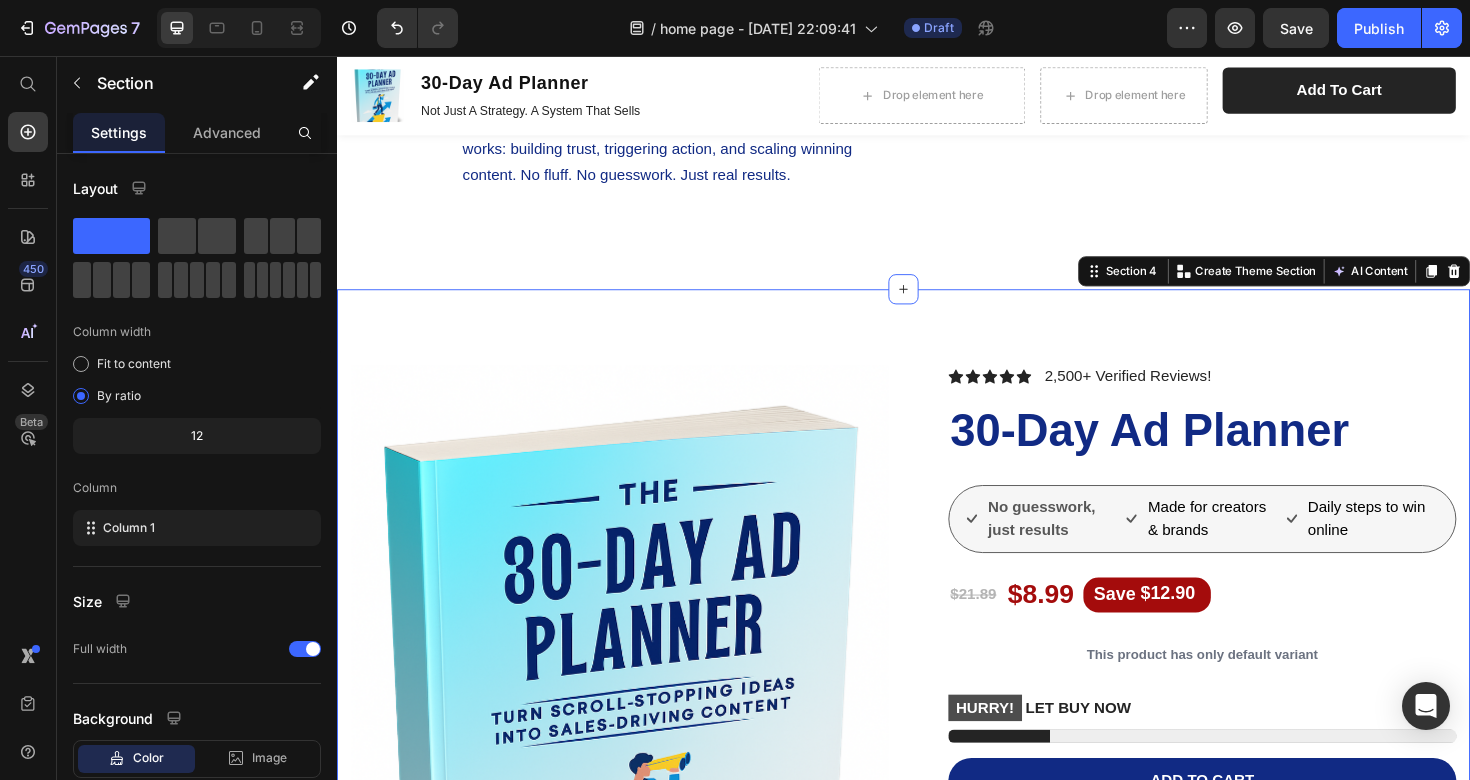 click on "Product Images
Vero eos
At accusamus
Et iusto odio
Consectetur
Adipiscin Accordion Icon Icon Icon Icon Icon Icon List 2,500+ Verified Reviews! Text Block Row 30-Day Ad Planner Product Title
No guesswork, just results Item List
Made for creators & brands Item List
Daily steps to win online Item List Row $21.89 Product Price $8.99 Product Price Save $12.90 Discount Tag Row This product has only default variant Product Variants & Swatches
HURRY!  LET BUY NOW Stock Counter Add to cart Add to Cart or 4 interest-free payments of $15.00 with Text Block Image Row Image Image Image Image Image Row Icon Icon Icon Icon Icon Icon List you won't regret buying thid e-book Text Block Text Block [PERSON_NAME] Text Block
Verified Buyer Row Row" at bounding box center (937, 1004) 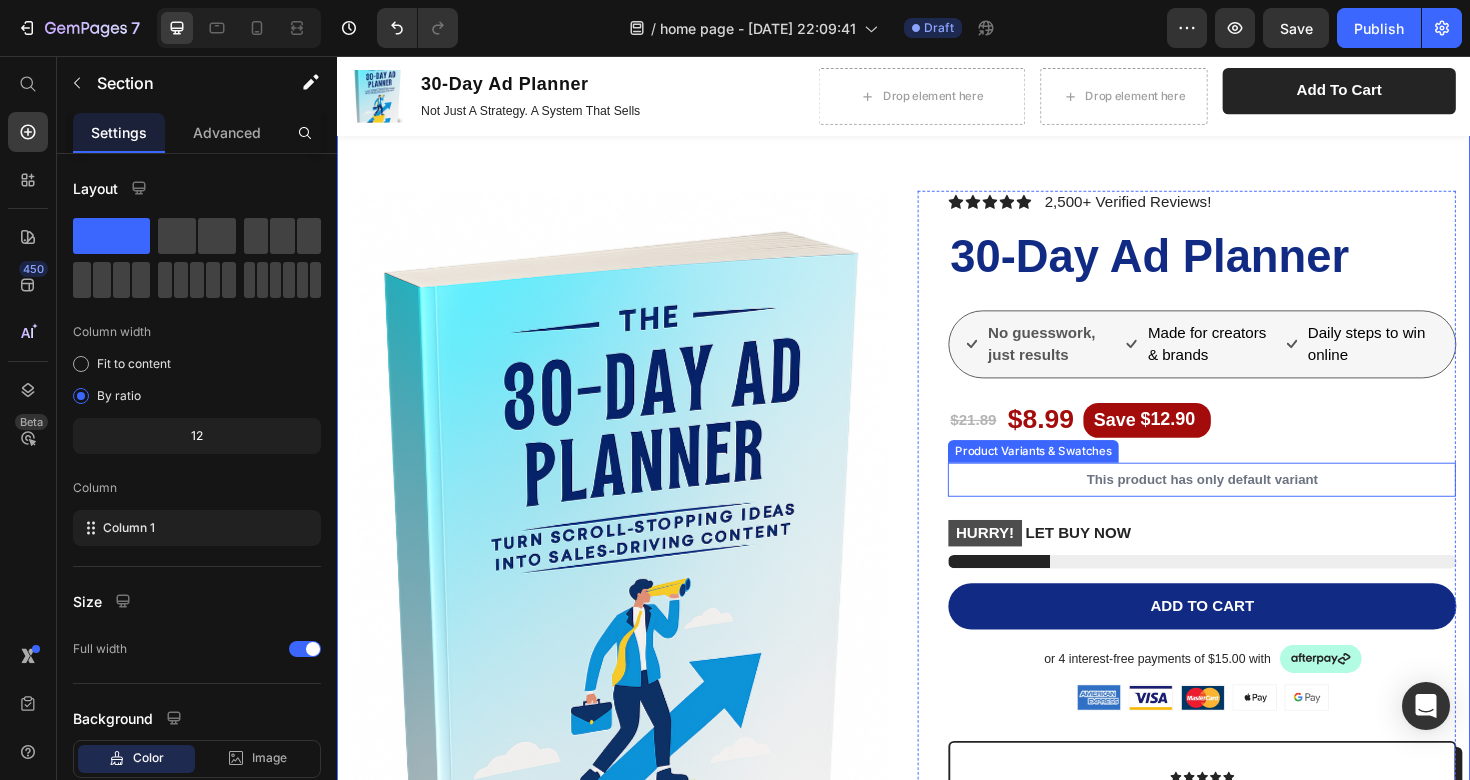 scroll, scrollTop: 1767, scrollLeft: 0, axis: vertical 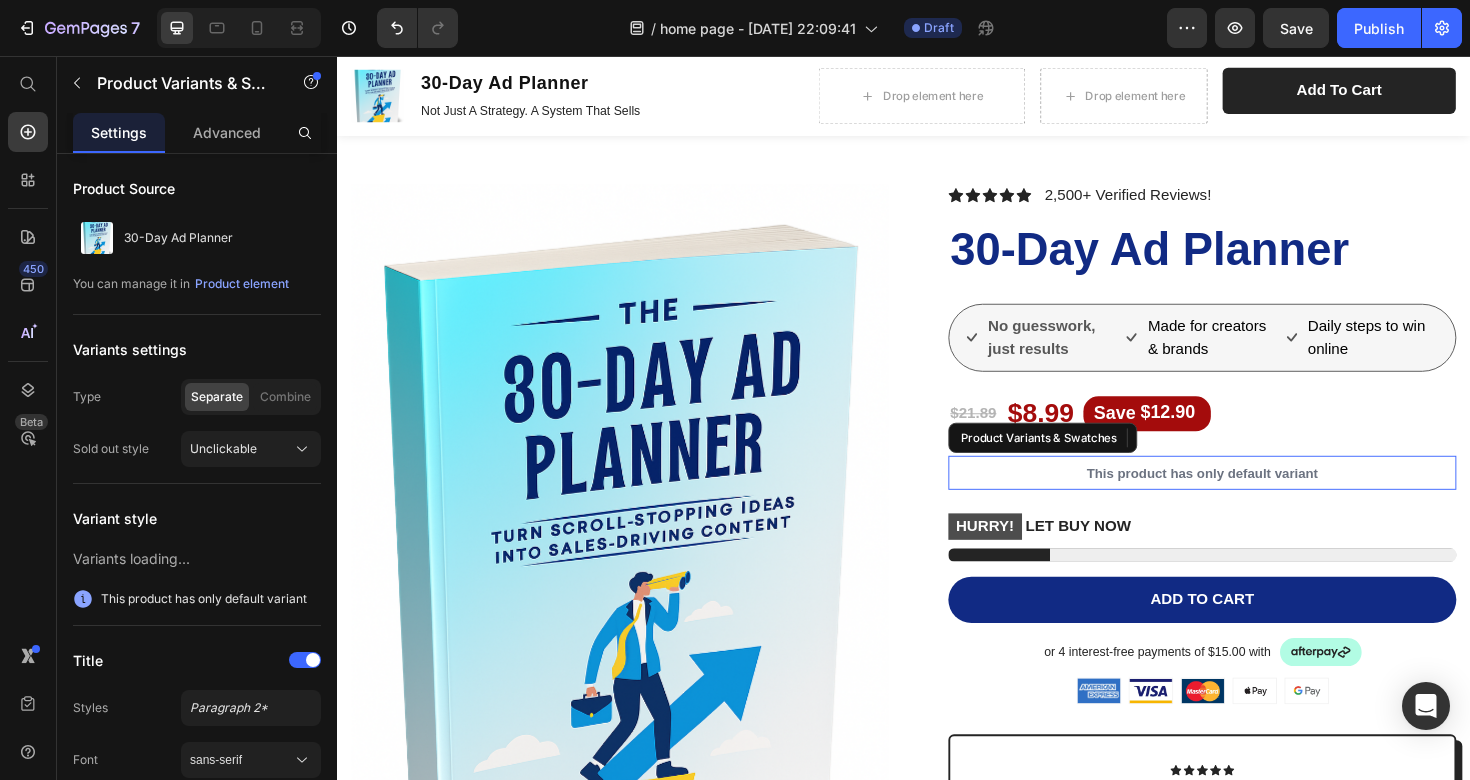 click on "This product has only default variant" at bounding box center (1253, 497) 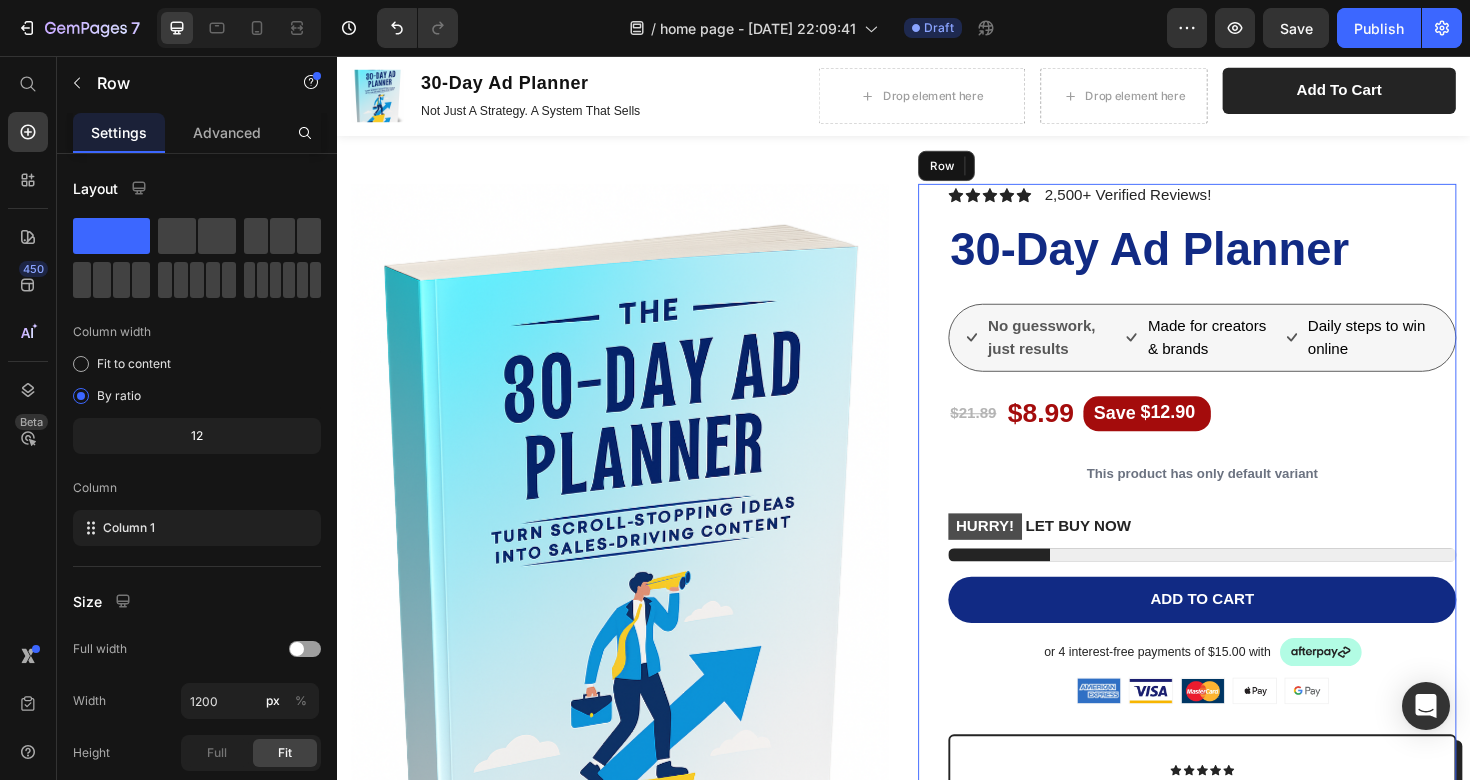 click on "Icon Icon Icon Icon Icon Icon List 2,500+ Verified Reviews! Text Block Row 30-Day Ad Planner Product Title
No guesswork, just results Item List
Made for creators & brands Item List
Daily steps to win online Item List Row $21.89 Product Price $8.99 Product Price Save $12.90 Discount Tag Row This product has only default variant Product Variants & Swatches
HURRY!  LET BUY NOW Stock Counter Add to cart Add to Cart or 4 interest-free payments of $15.00 with Text Block Image Row Image Image Image Image Image Row Icon Icon Icon Icon Icon Icon List you won't regret buying thid e-book Text Block Over 1,500 people have buy this and come back with real results Text Block [PERSON_NAME] Text Block
Verified Buyer Item List Row Row Not Just Promises — Real Results Text Block Daily content plan  — Know exactly what to post every day. Sell without sounding salesy  — Build trust and convert naturally. Scale winning ads No more guesswork Item List Row Image" at bounding box center [1237, 783] 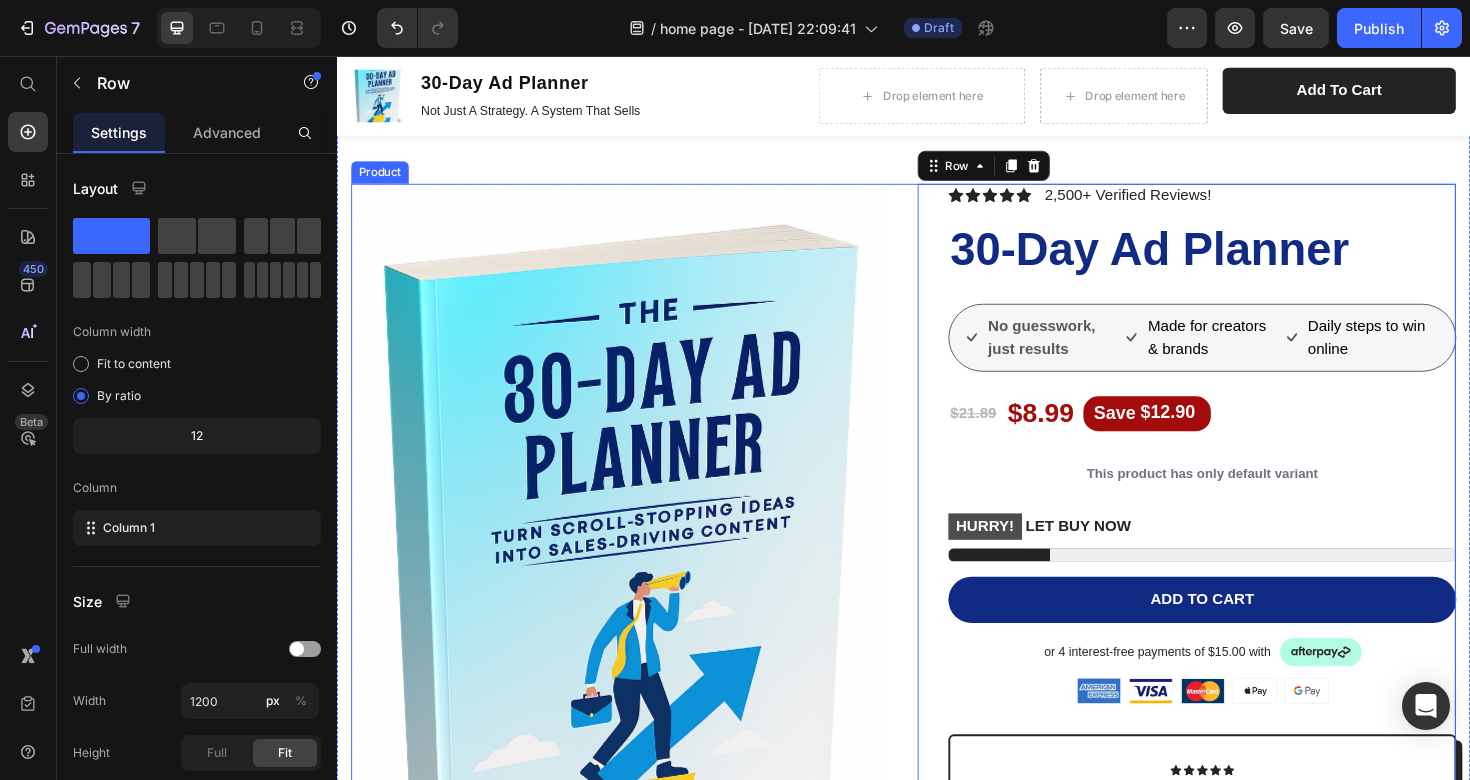 click on "Product Images
Vero eos
At accusamus
Et iusto odio
Consectetur
Adipiscin Accordion Icon Icon Icon Icon Icon Icon List 2,500+ Verified Reviews! Text Block Row 30-Day Ad Planner Product Title
No guesswork, just results Item List
Made for creators & brands Item List
Daily steps to win online Item List Row $21.89 Product Price $8.99 Product Price Save $12.90 Discount Tag Row This product has only default variant Product Variants & Swatches
HURRY!  LET BUY NOW Stock Counter Add to cart Add to Cart or 4 interest-free payments of $15.00 with Text Block Image Row Image Image Image Image Image Row Icon Icon Icon Icon Icon Icon List you won't regret buying thid e-book Text Block Text Block [PERSON_NAME] Text Block
Verified Buyer Row Row" at bounding box center (937, 820) 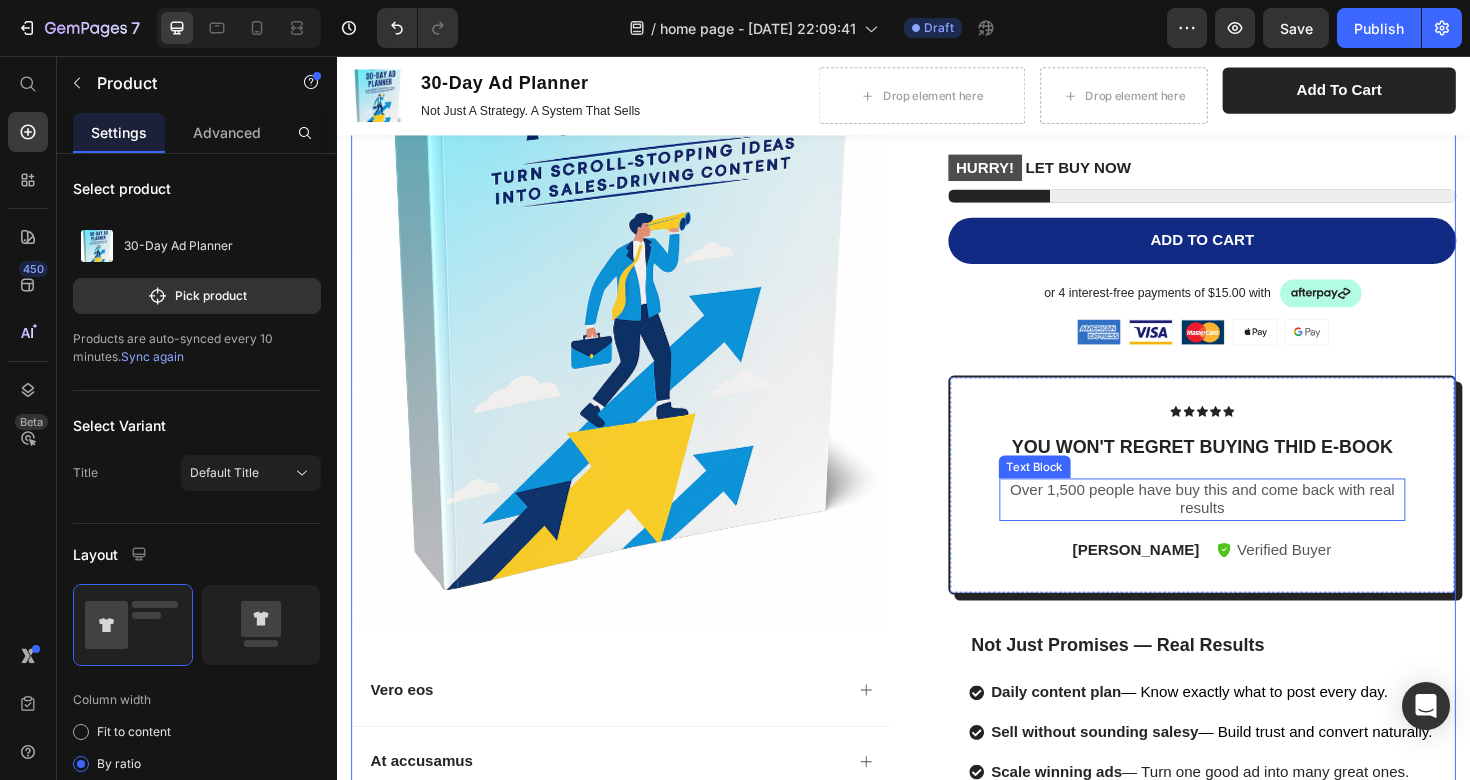 scroll, scrollTop: 2155, scrollLeft: 0, axis: vertical 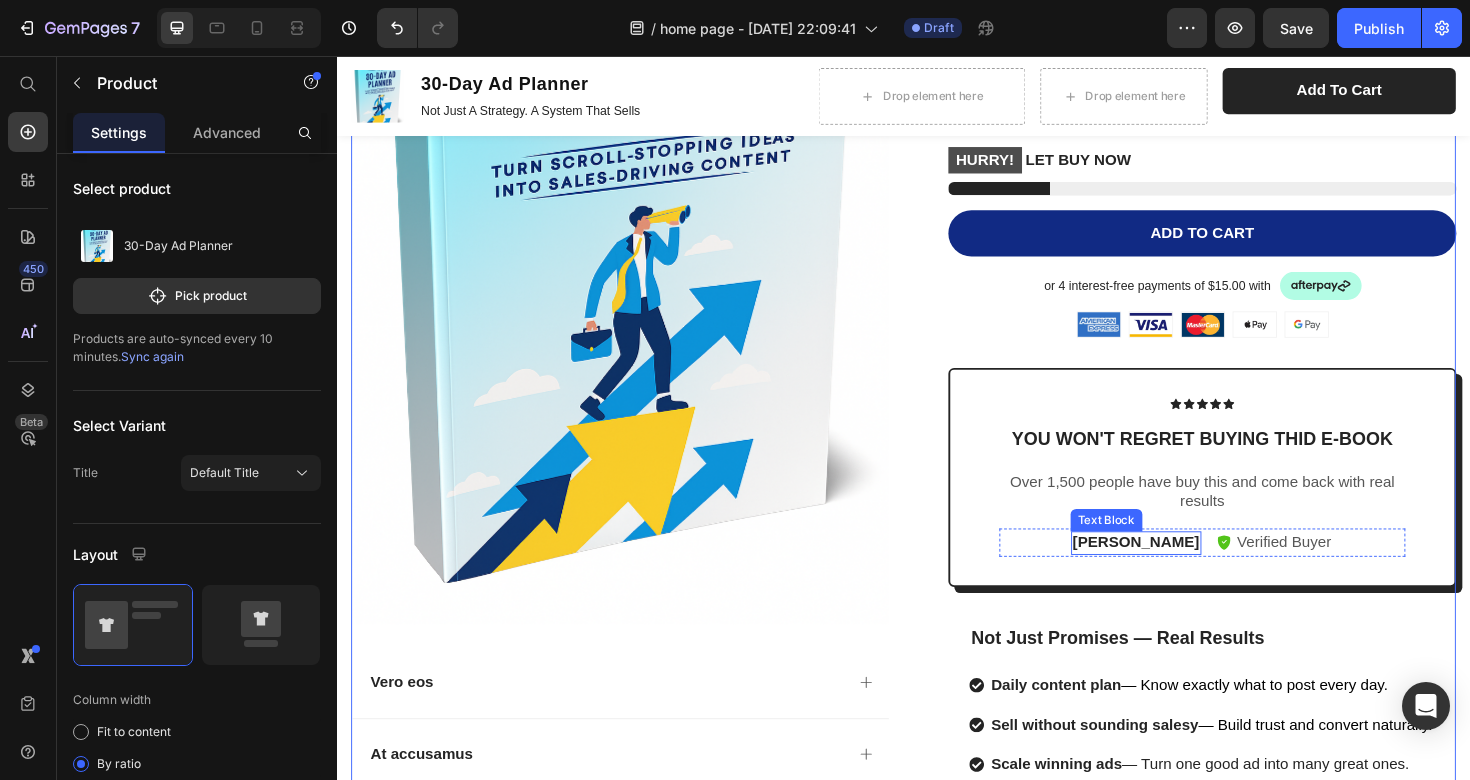 click on "[PERSON_NAME]" at bounding box center [1183, 571] 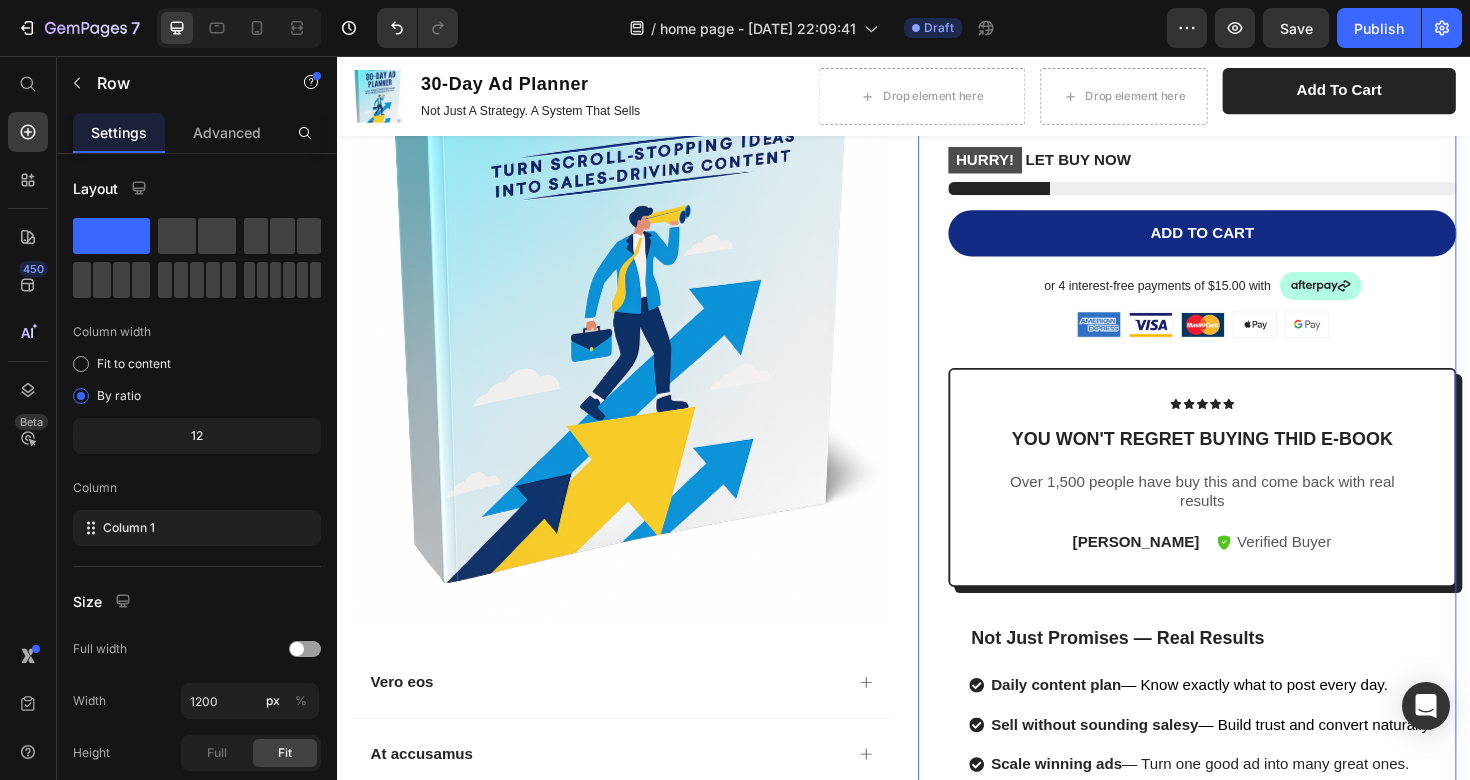 click on "Icon Icon Icon Icon Icon Icon List 2,500+ Verified Reviews! Text Block Row 30-Day Ad Planner Product Title
No guesswork, just results Item List
Made for creators & brands Item List
Daily steps to win online Item List Row $21.89 Product Price $8.99 Product Price Save $12.90 Discount Tag Row This product has only default variant Product Variants & Swatches
HURRY!  LET BUY NOW Stock Counter Add to cart Add to Cart or 4 interest-free payments of $15.00 with Text Block Image Row Image Image Image Image Image Row Icon Icon Icon Icon Icon Icon List you won't regret buying thid e-book Text Block Over 1,500 people have buy this and come back with real results Text Block [PERSON_NAME] Text Block   0
Verified Buyer Item List Row Row Not Just Promises — Real Results Text Block Daily content plan  — Know exactly what to post every day. Sell without sounding salesy  — Build trust and convert naturally. Scale winning ads No more guesswork Item List Row" at bounding box center (1237, 395) 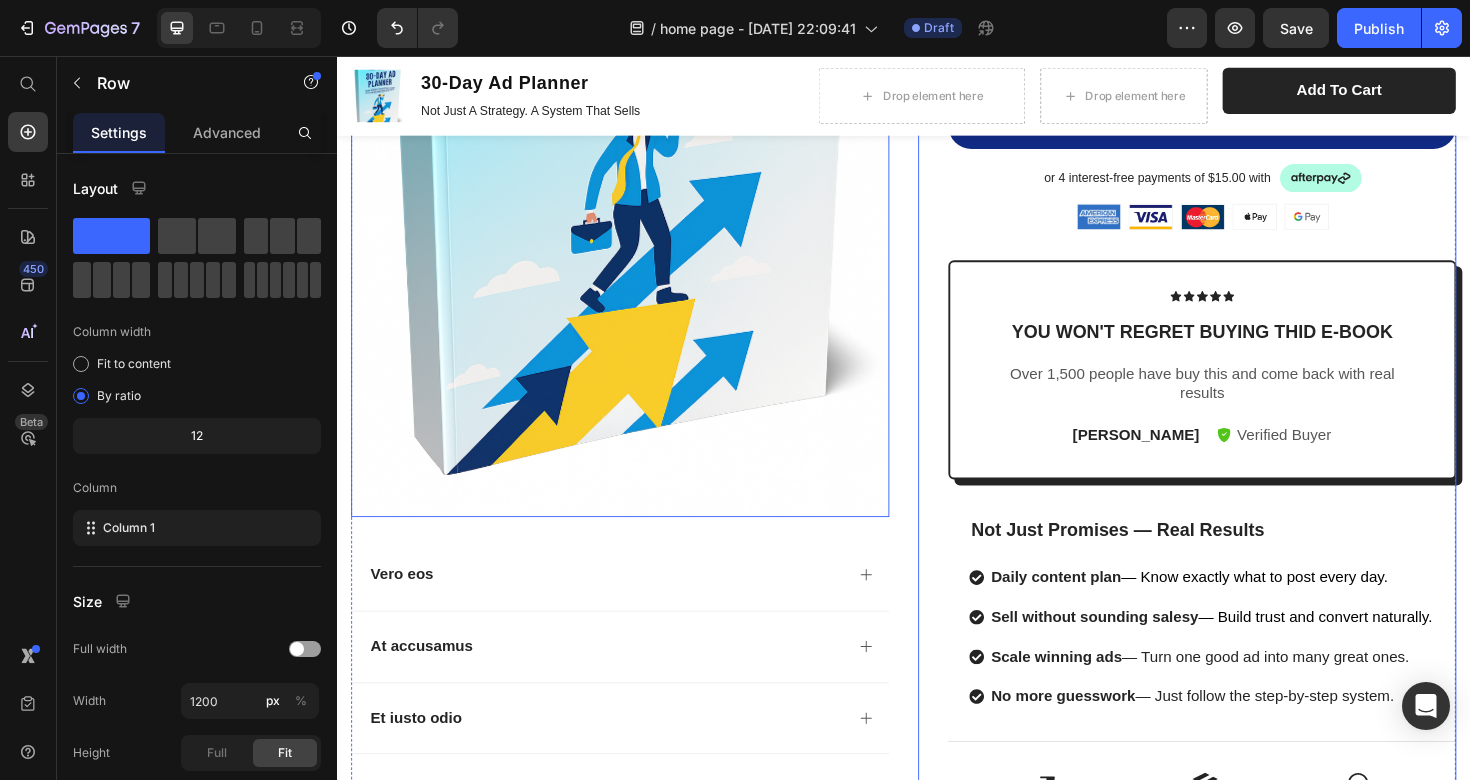 scroll, scrollTop: 2341, scrollLeft: 0, axis: vertical 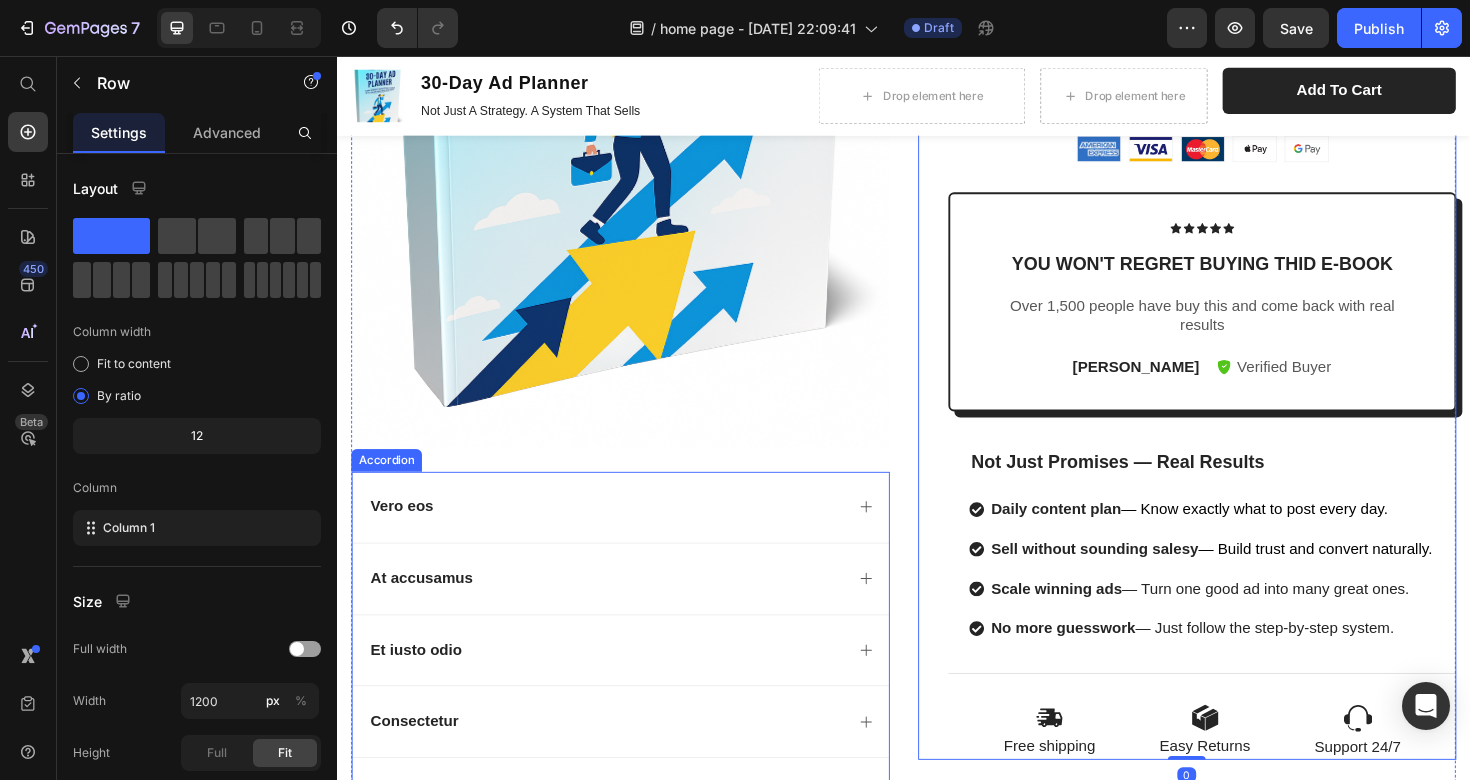click on "Vero eos" at bounding box center [405, 533] 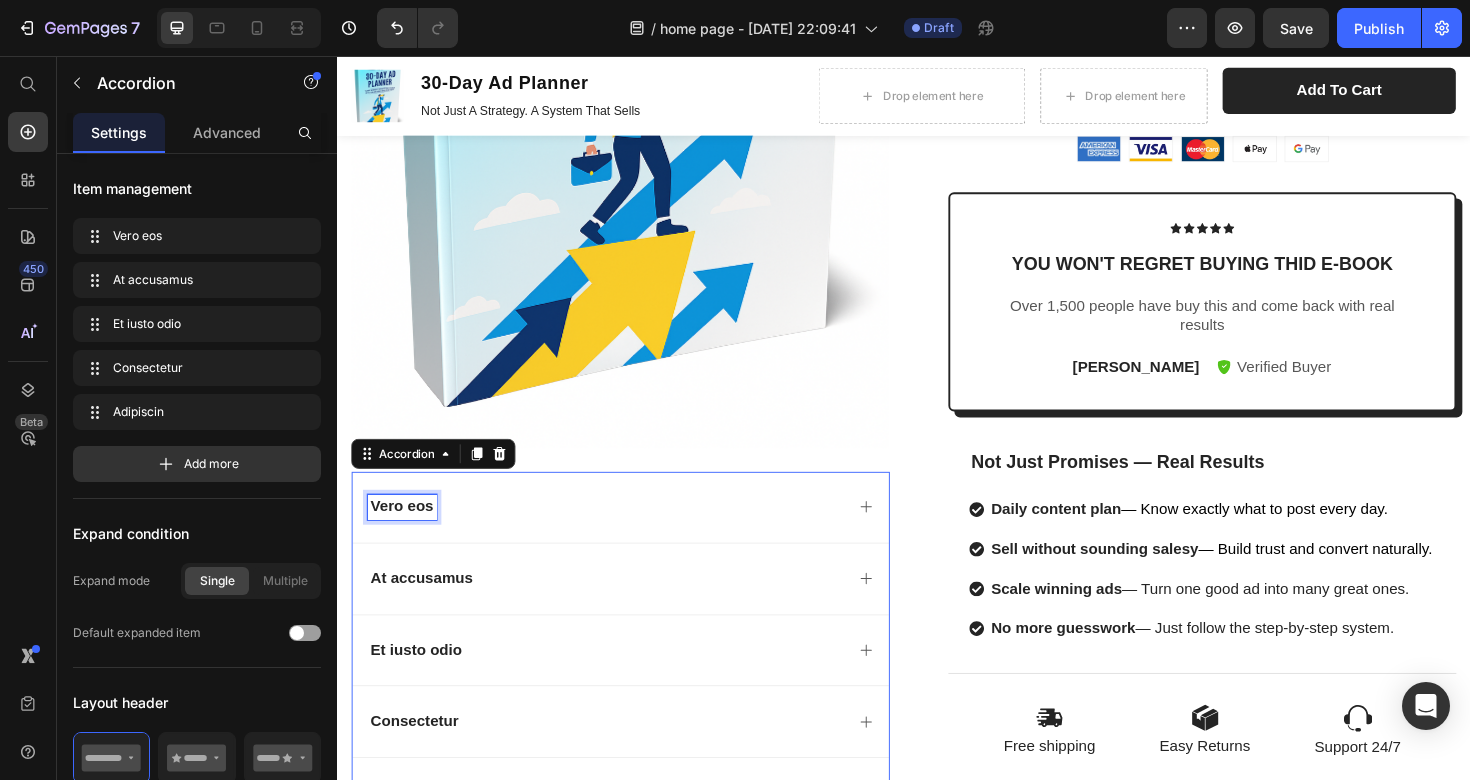 click on "Vero eos" at bounding box center [405, 533] 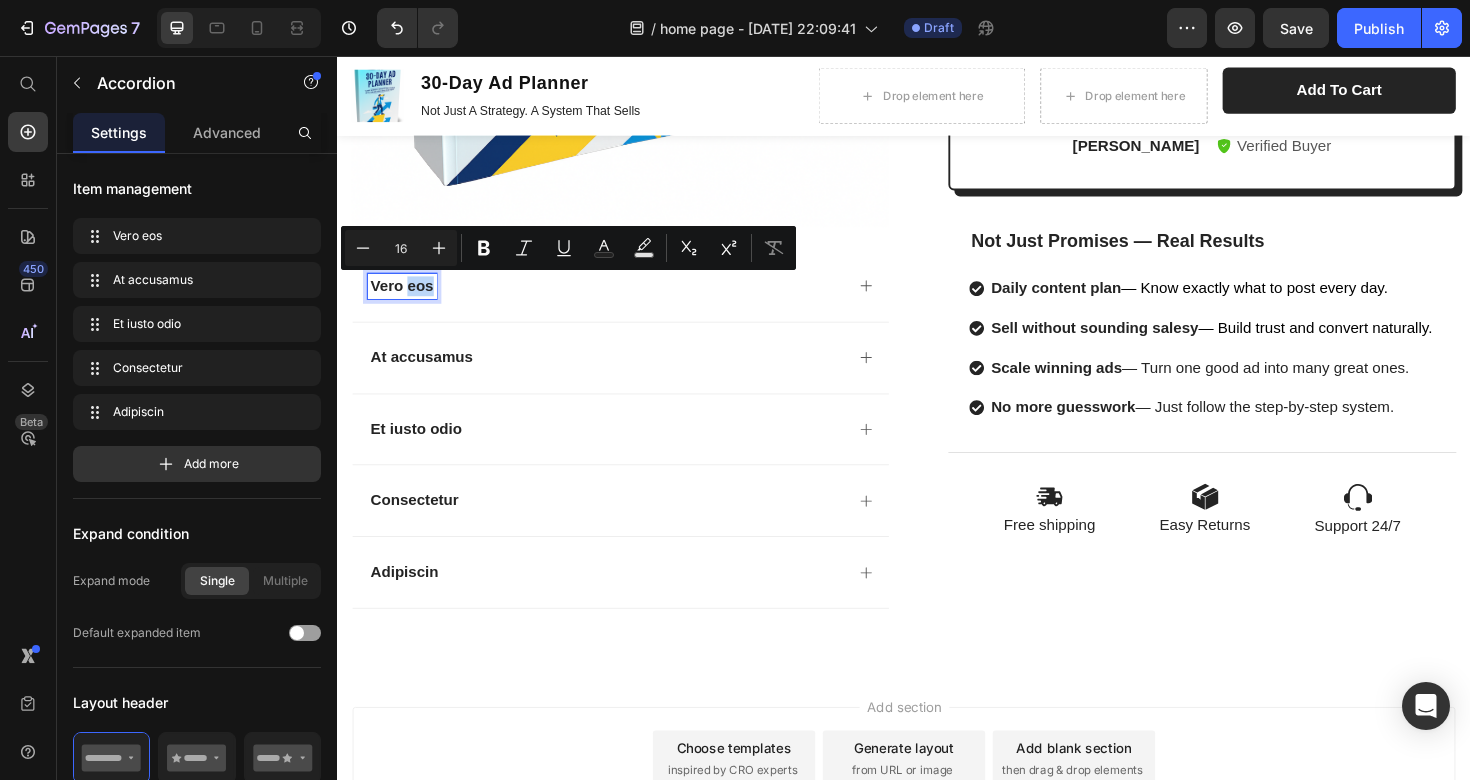 scroll, scrollTop: 2577, scrollLeft: 0, axis: vertical 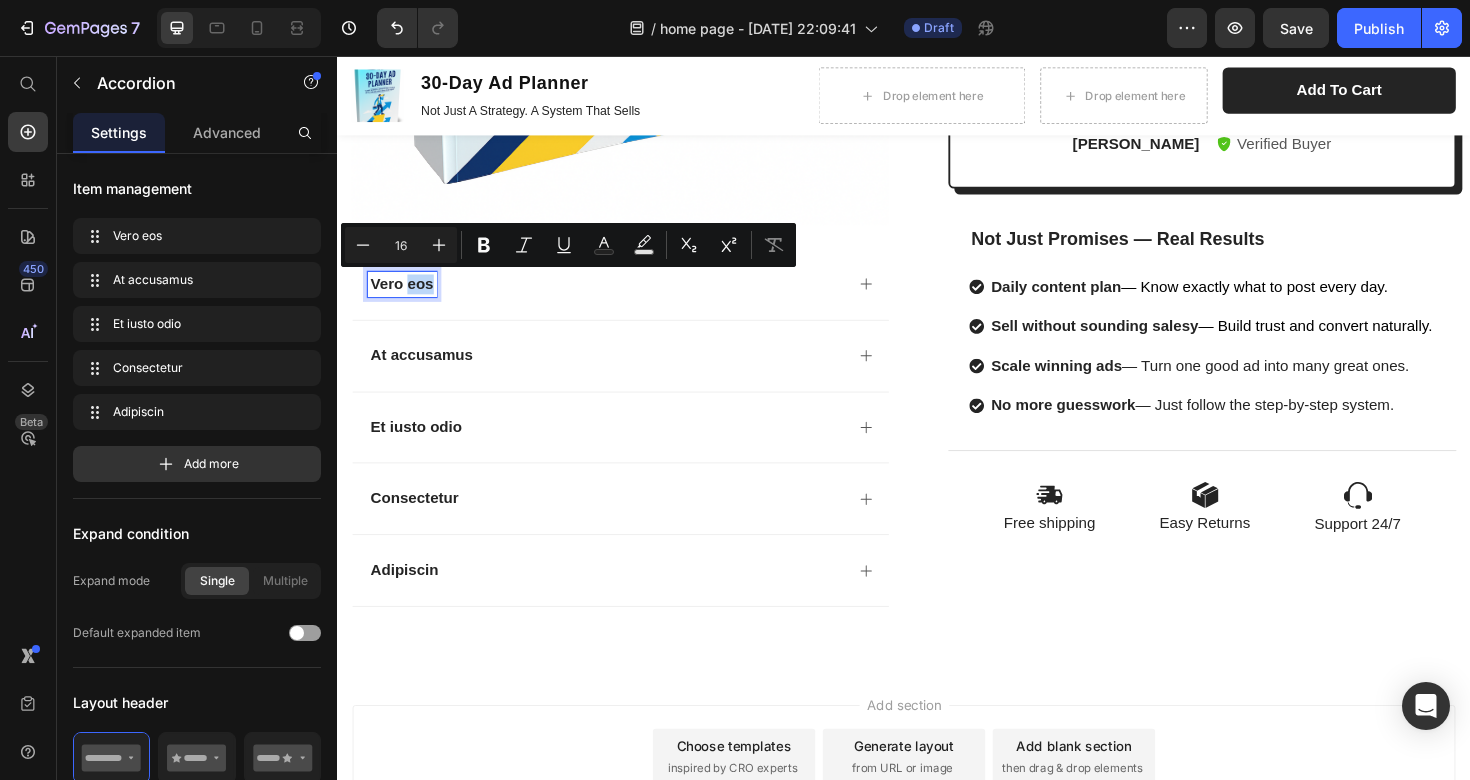 click on "Adipiscin" at bounding box center (621, 600) 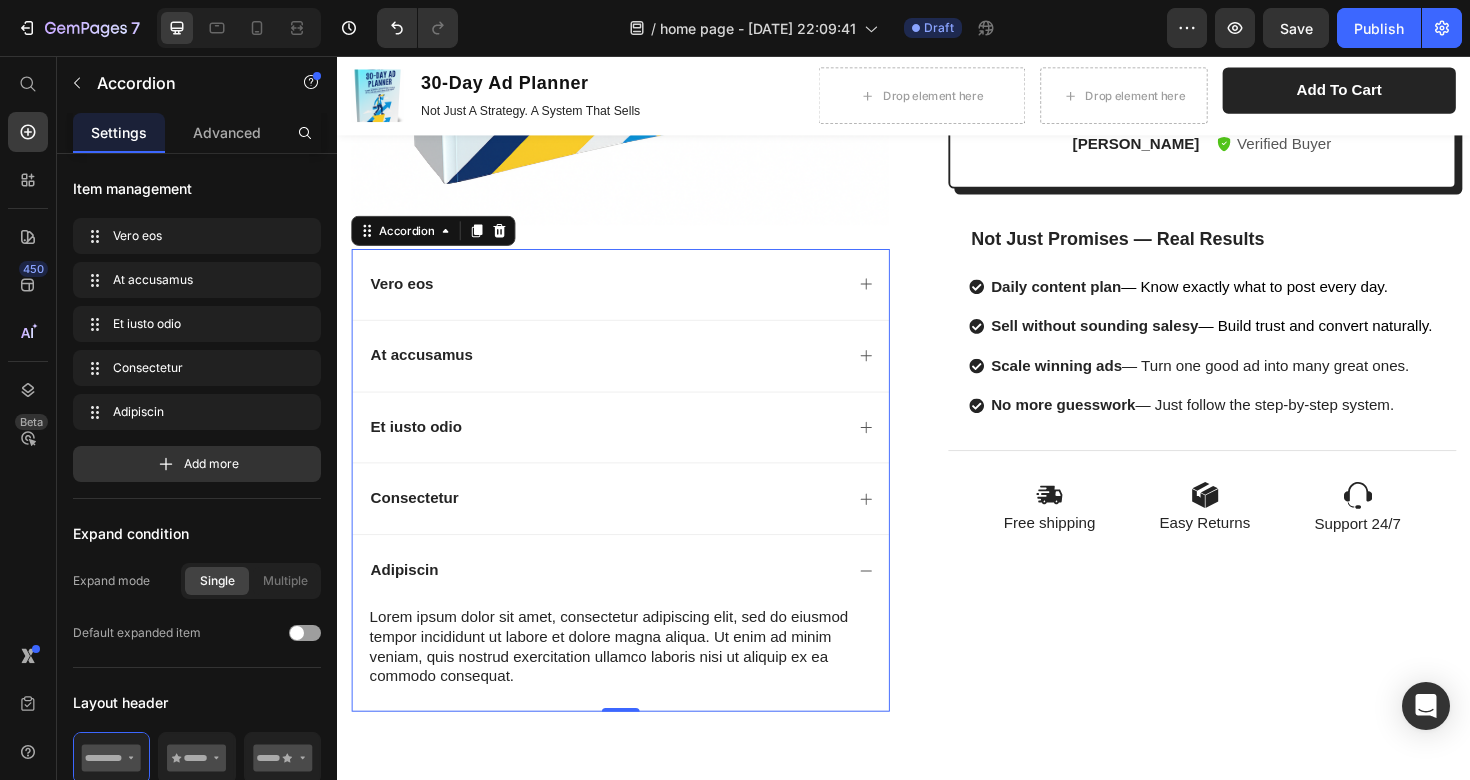 click on "Consectetur" at bounding box center [637, 524] 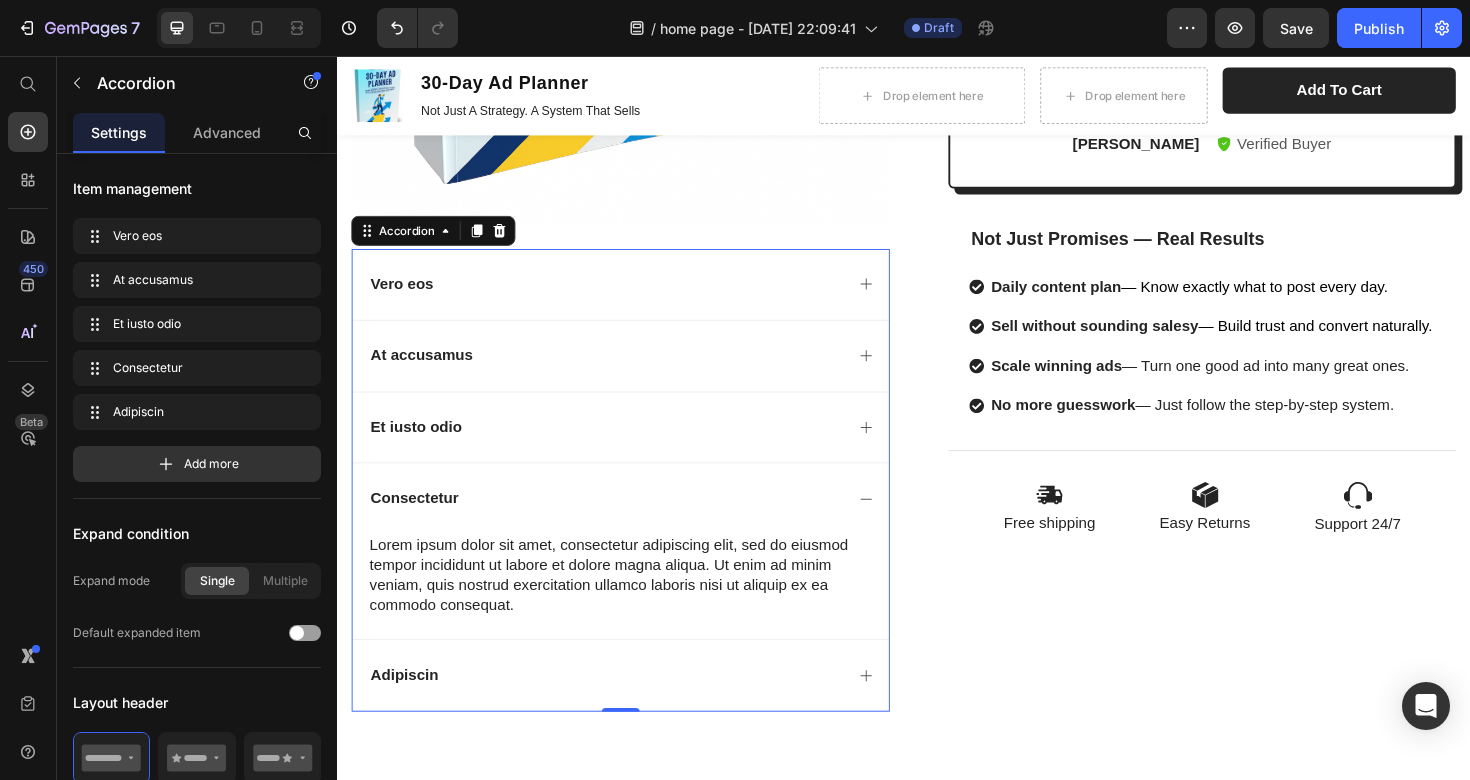 click on "Consectetur" at bounding box center [637, 524] 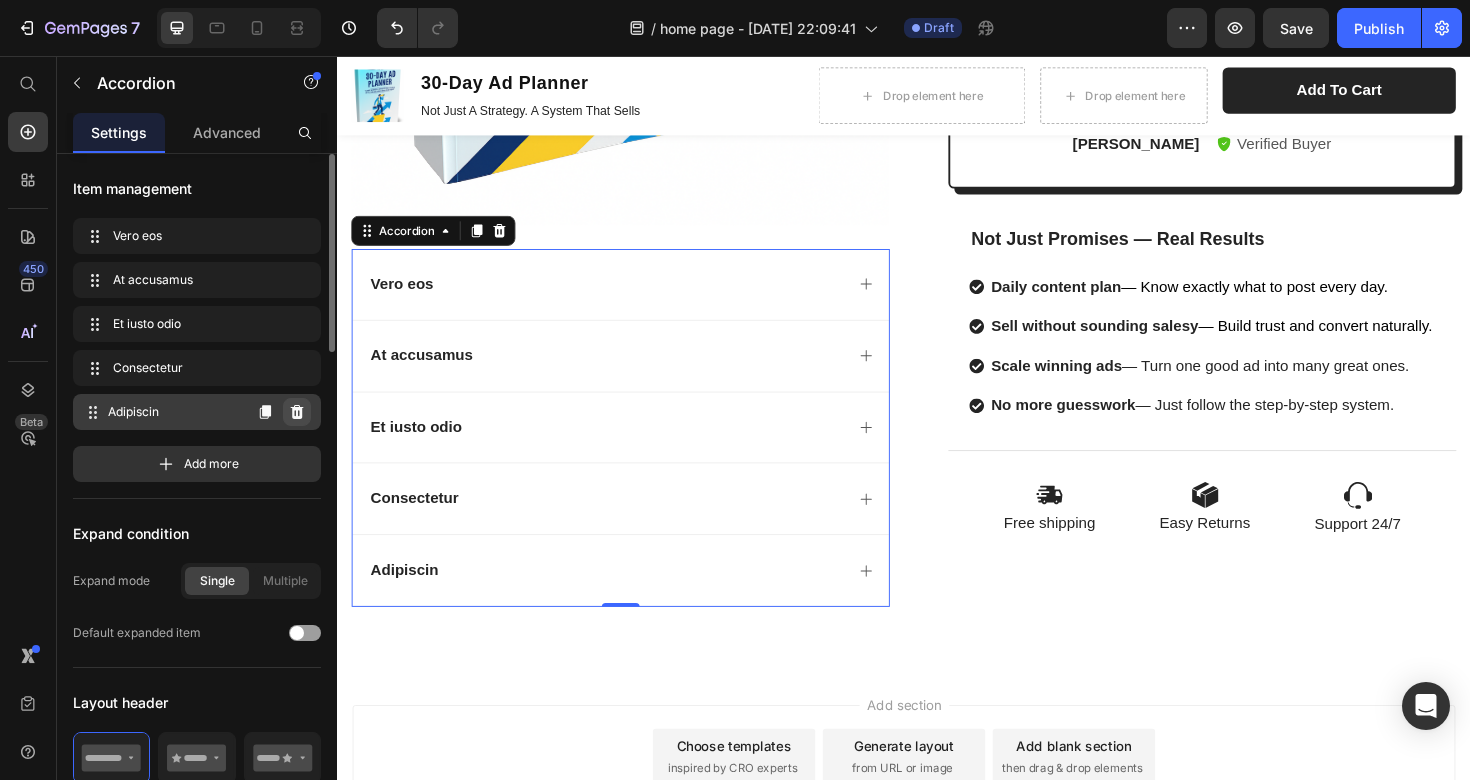 click 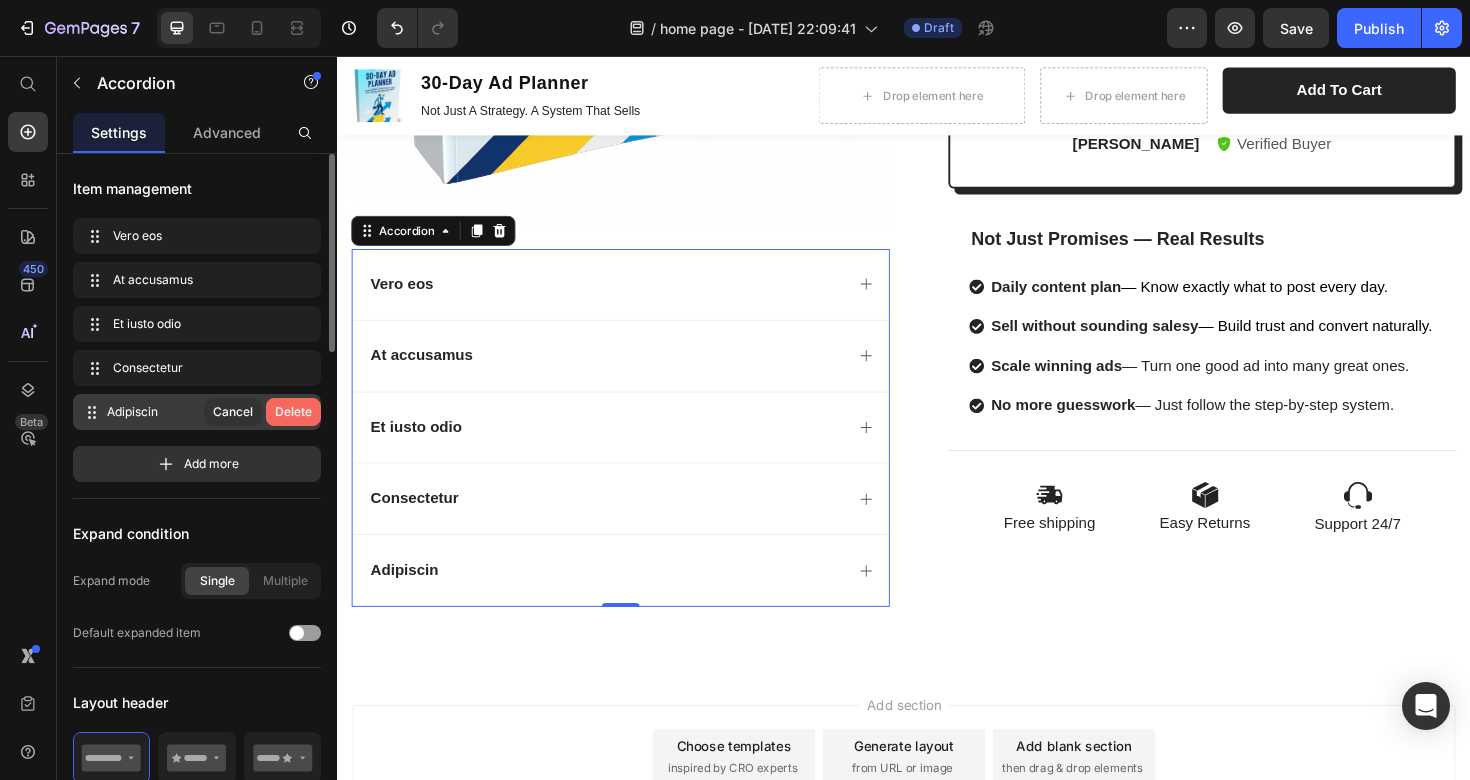 click on "Delete" at bounding box center [293, 412] 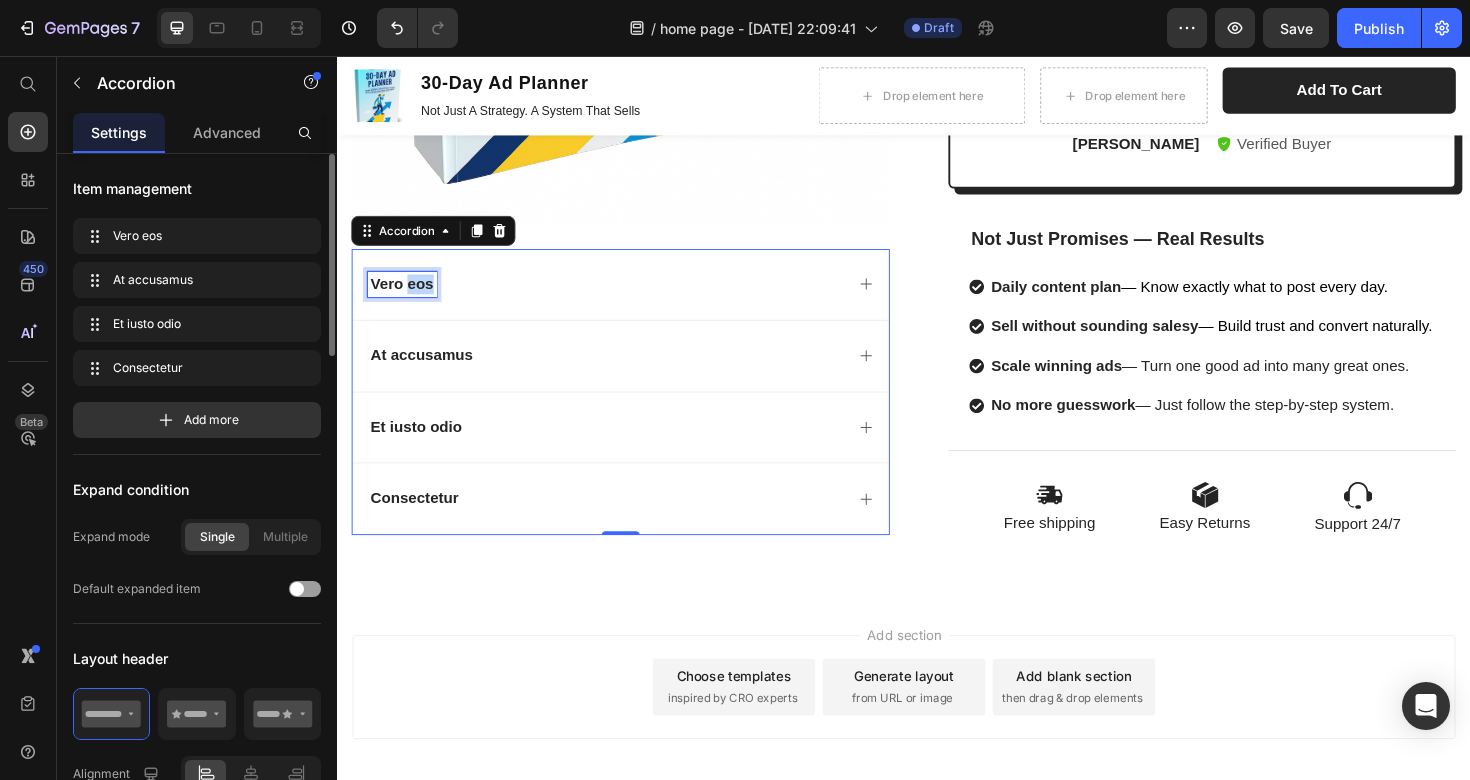 click on "Vero eos" at bounding box center [405, 297] 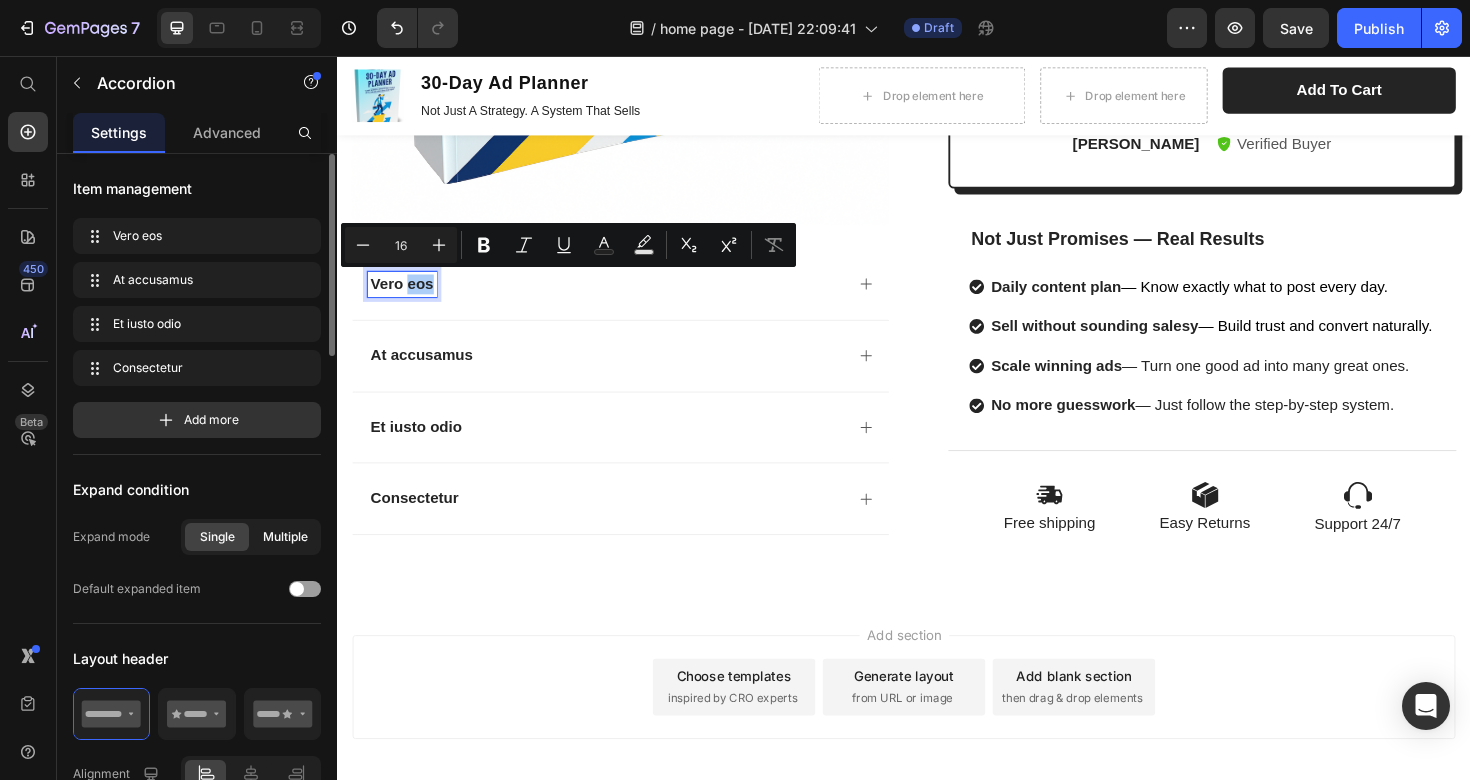 click on "Multiple" 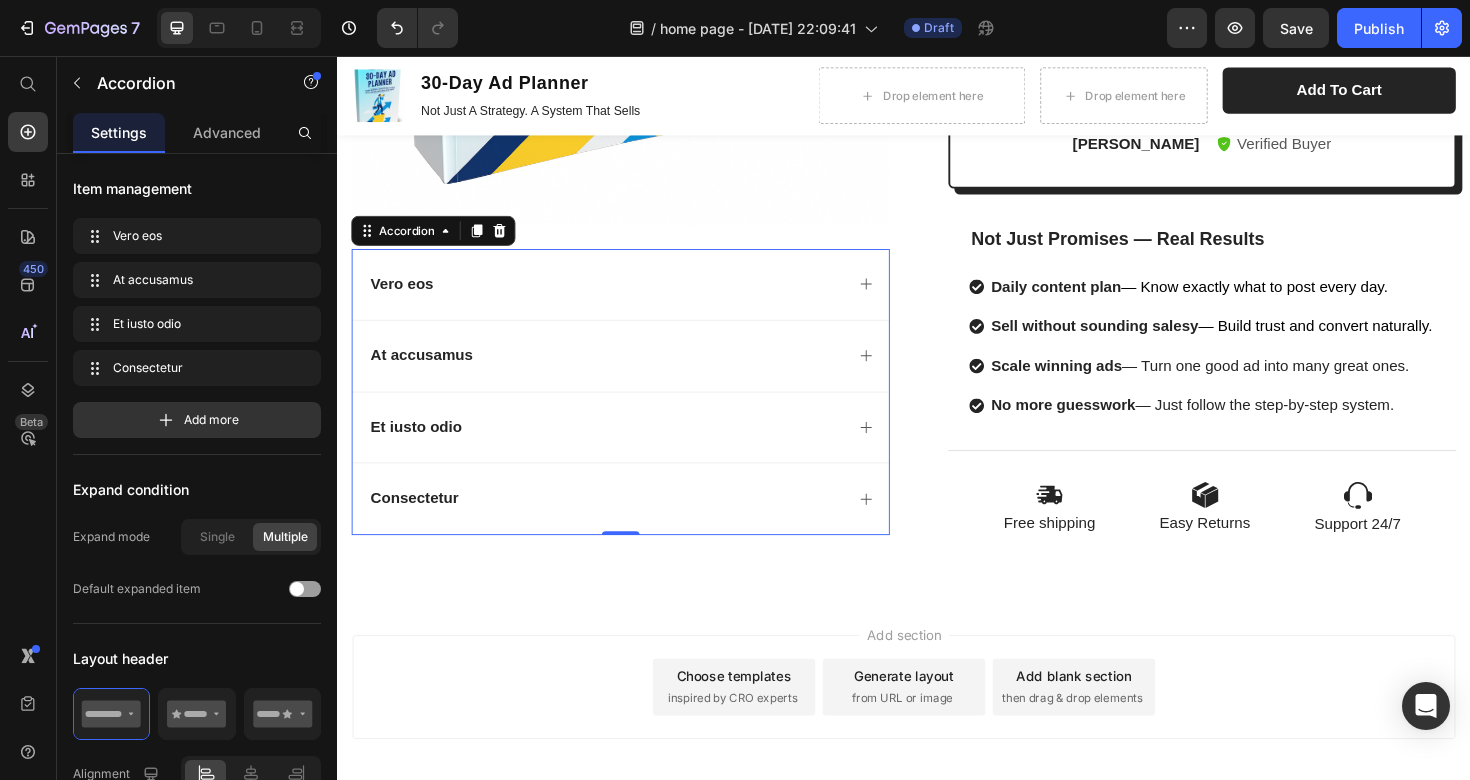 click on "Vero eos" at bounding box center (637, 297) 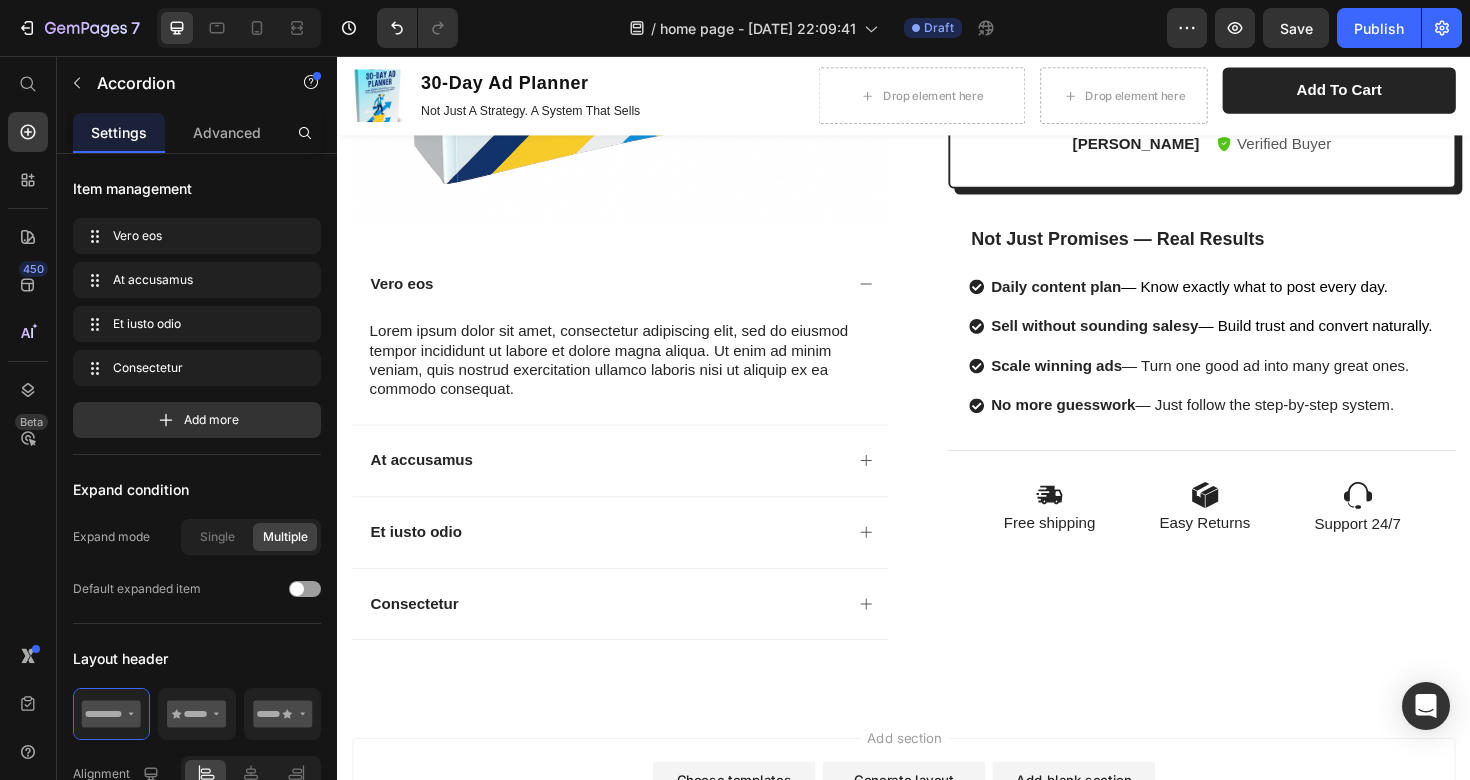 click on "Vero eos" at bounding box center (637, 297) 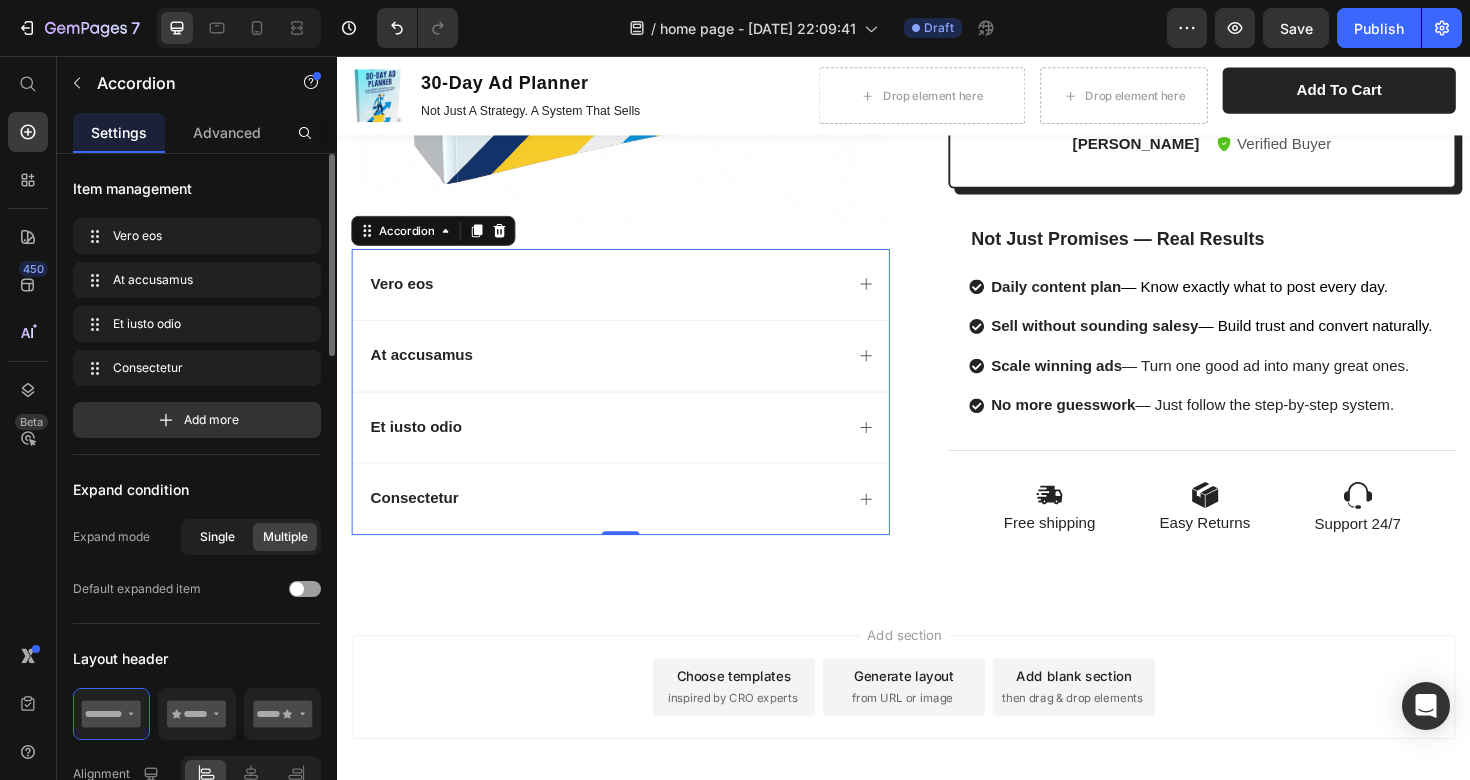 click on "Single" 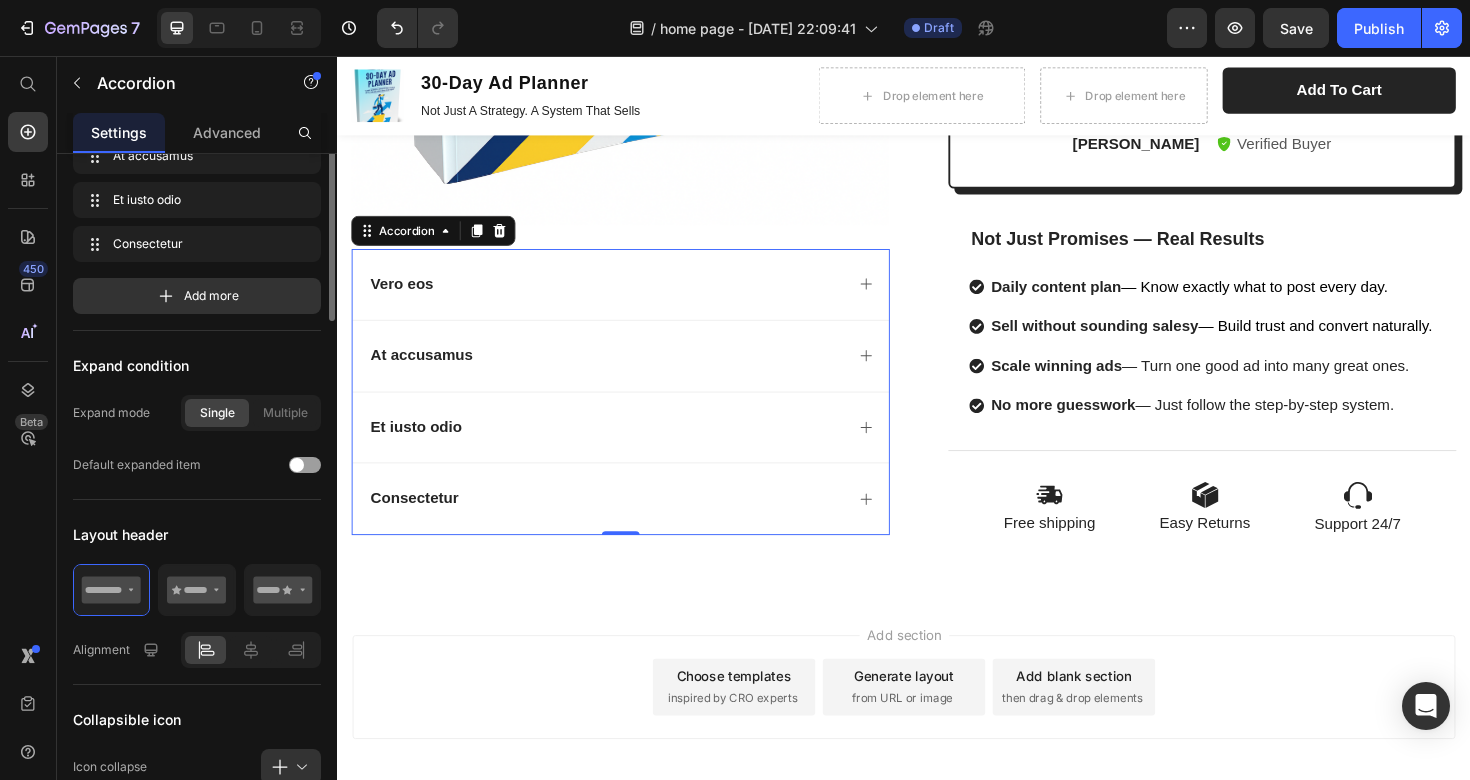 scroll, scrollTop: 128, scrollLeft: 0, axis: vertical 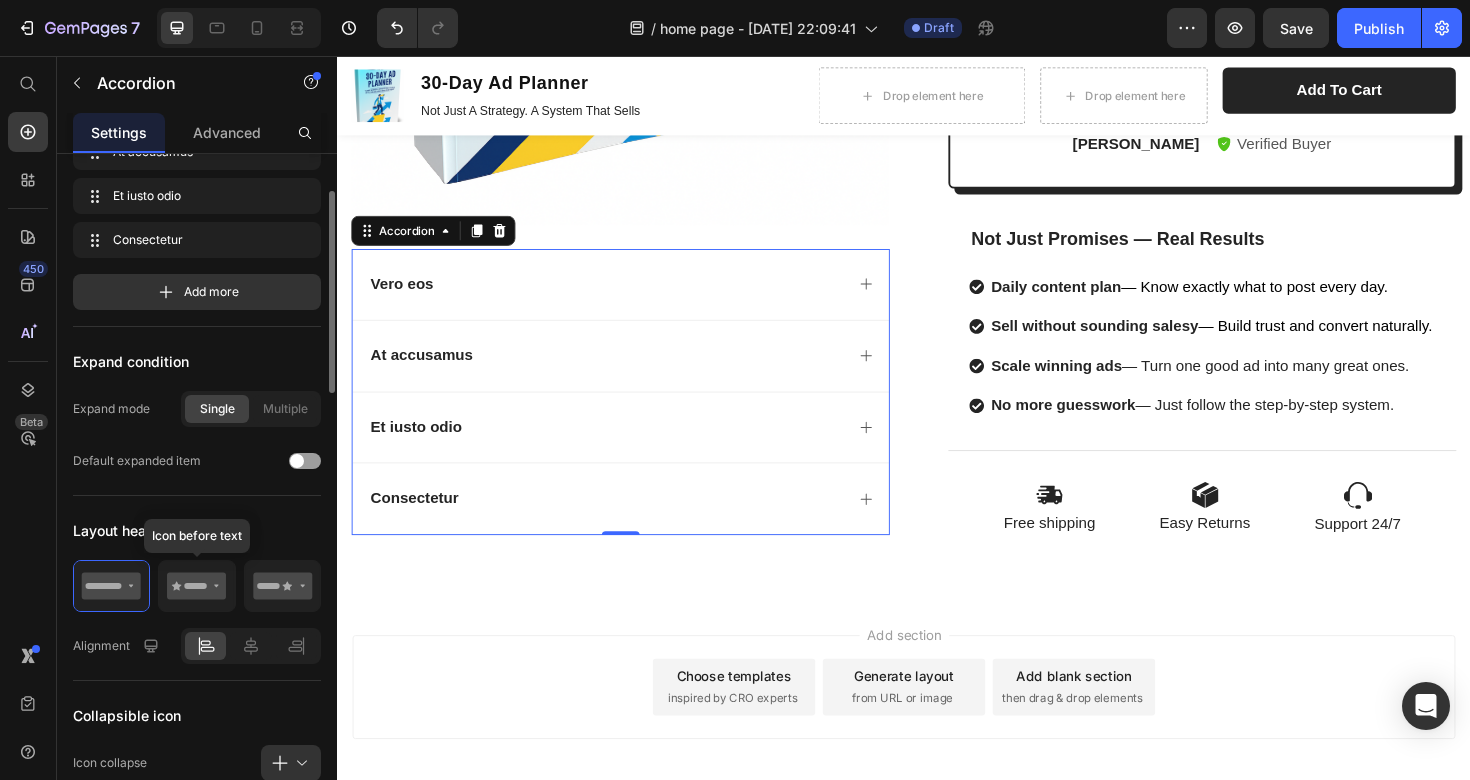 click 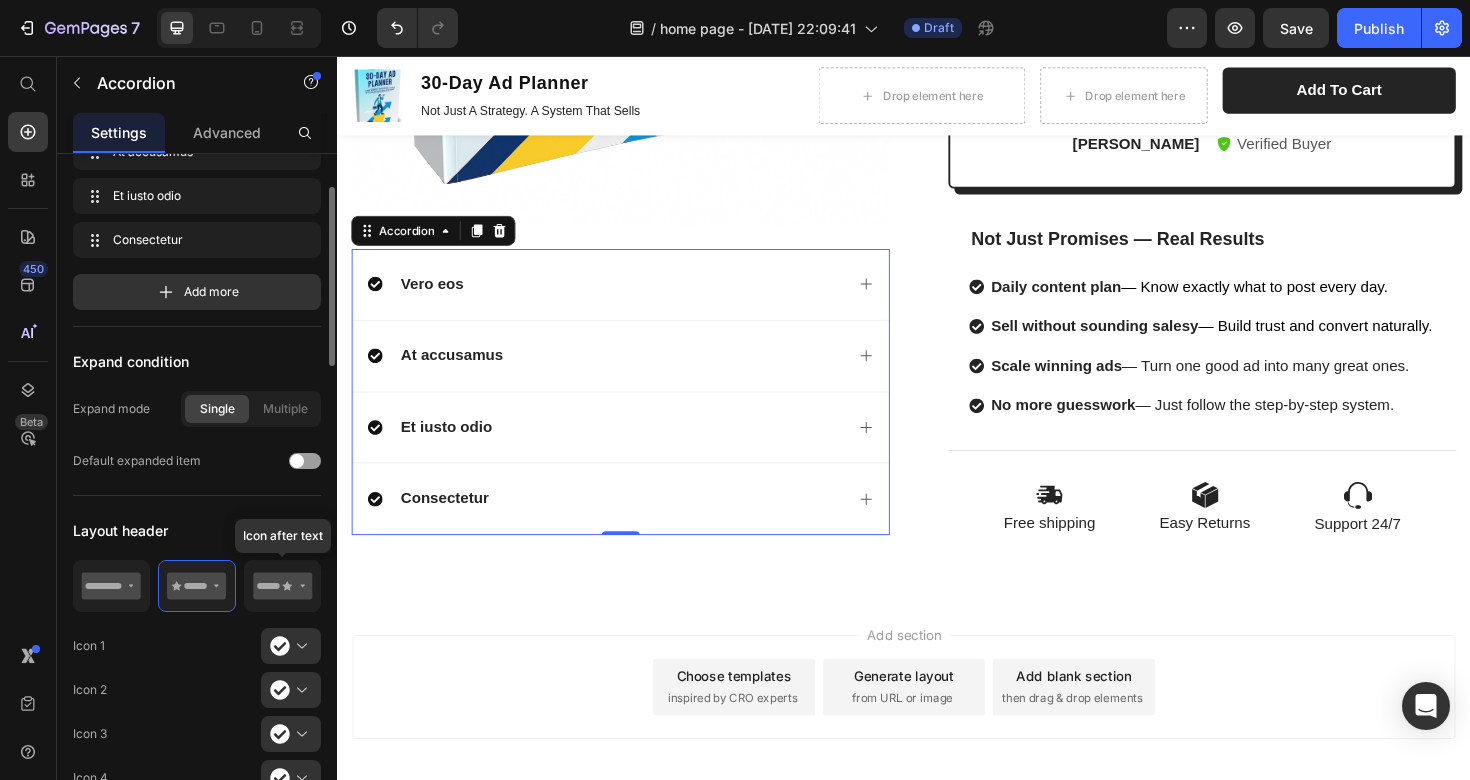 click 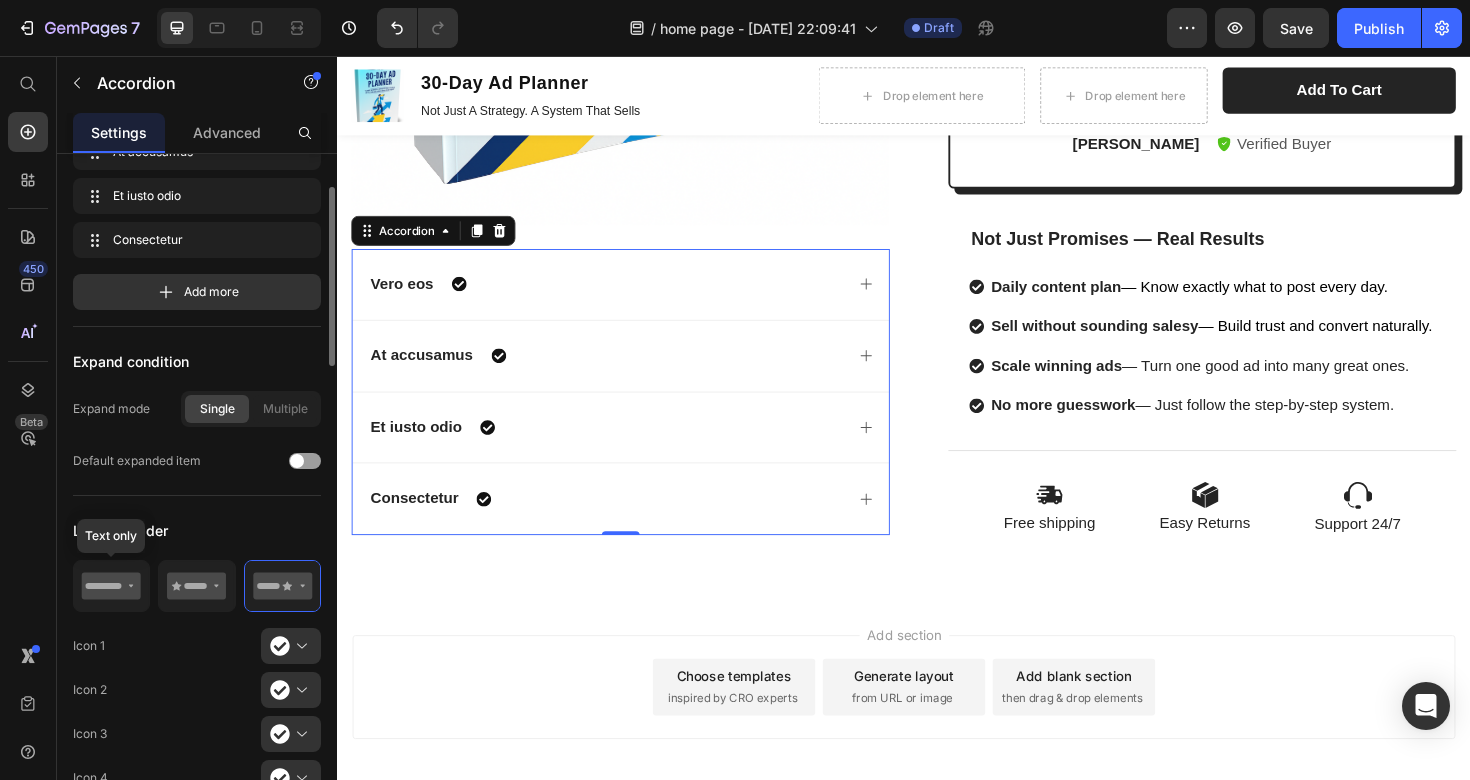 click 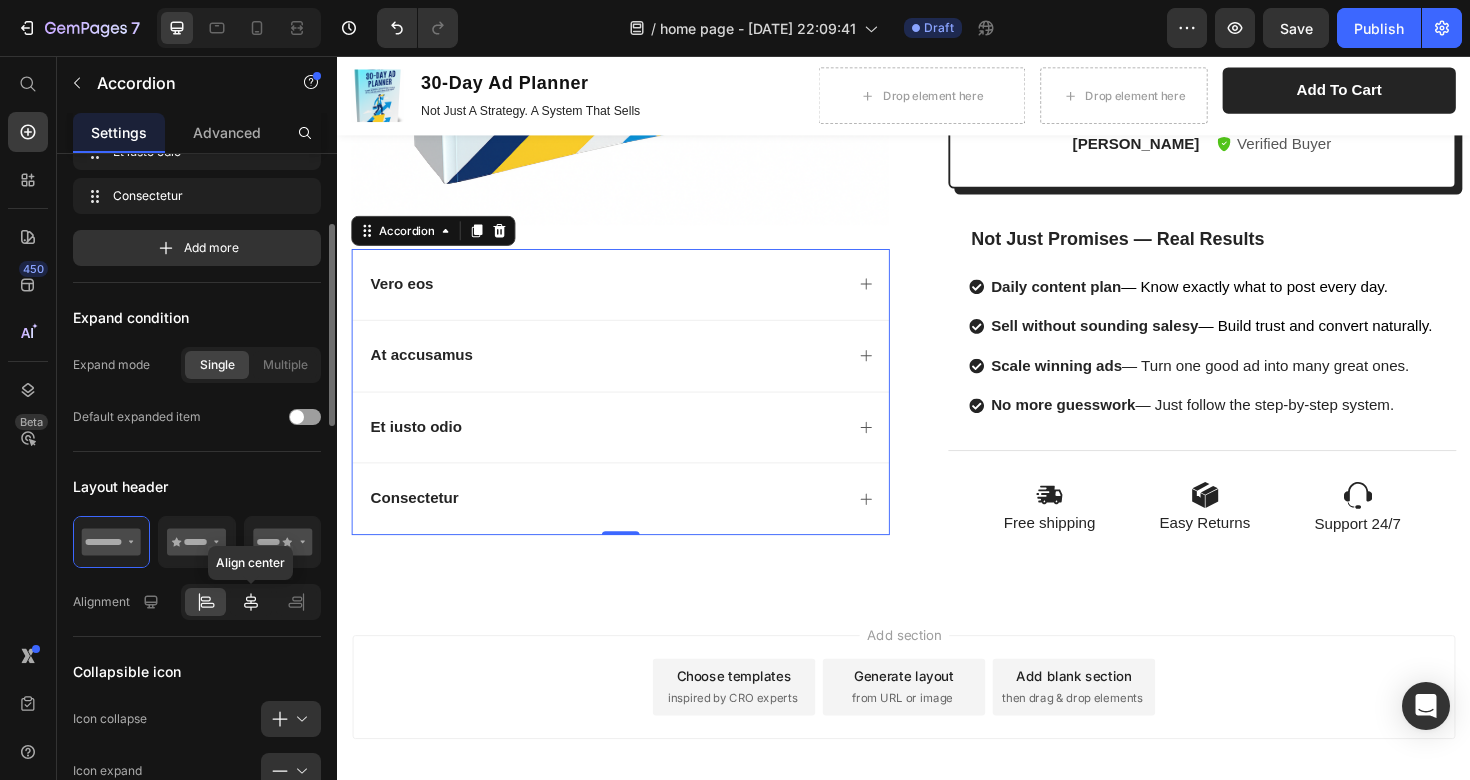 scroll, scrollTop: 188, scrollLeft: 0, axis: vertical 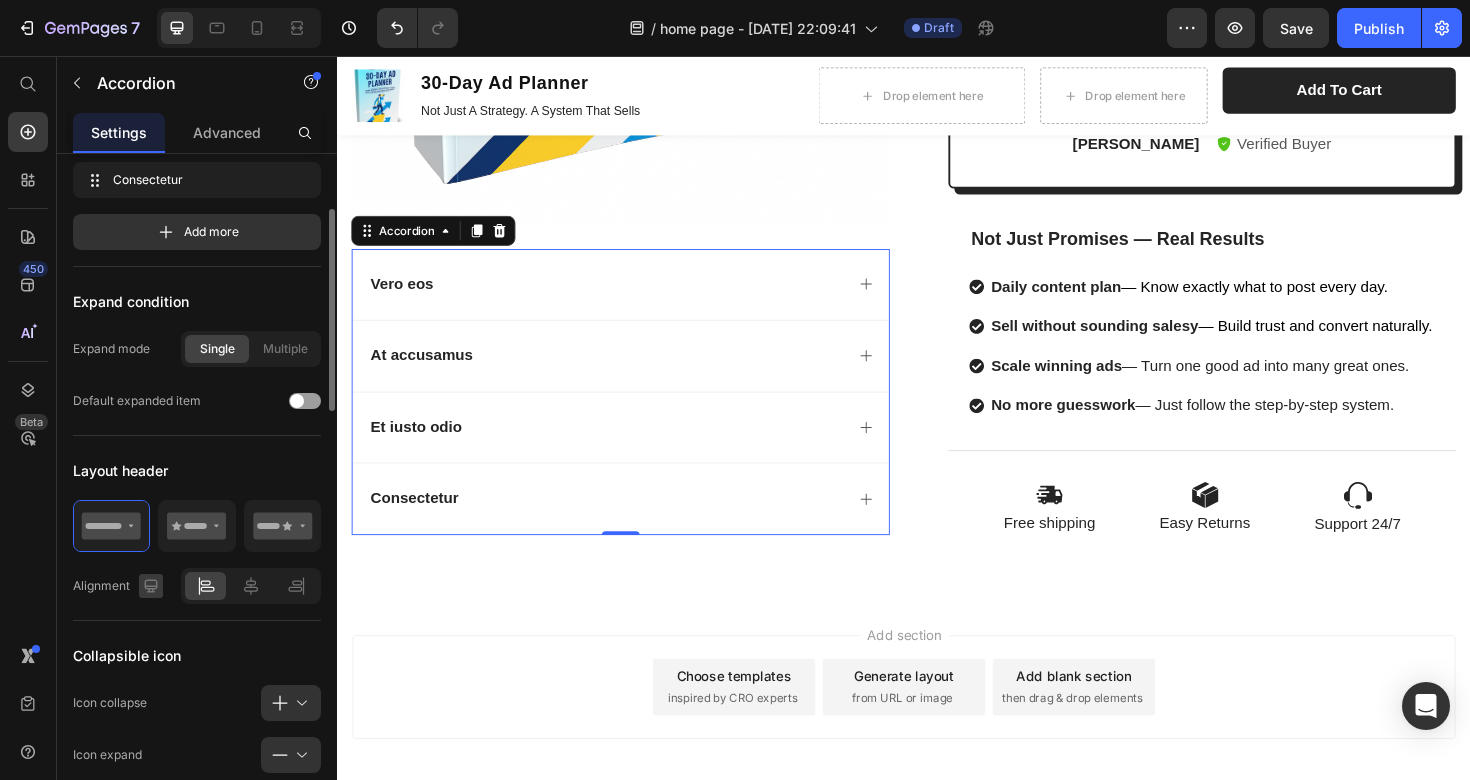 click 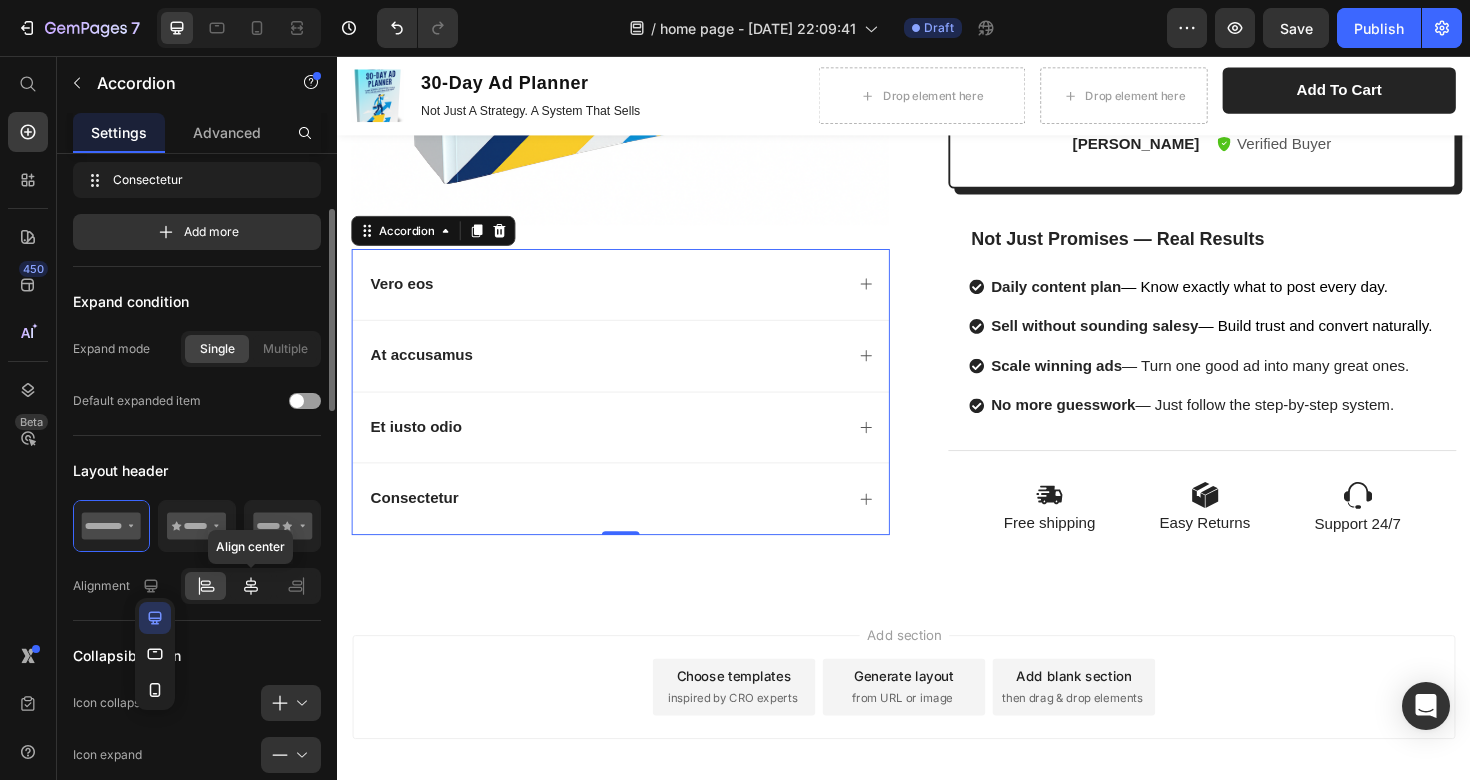 click 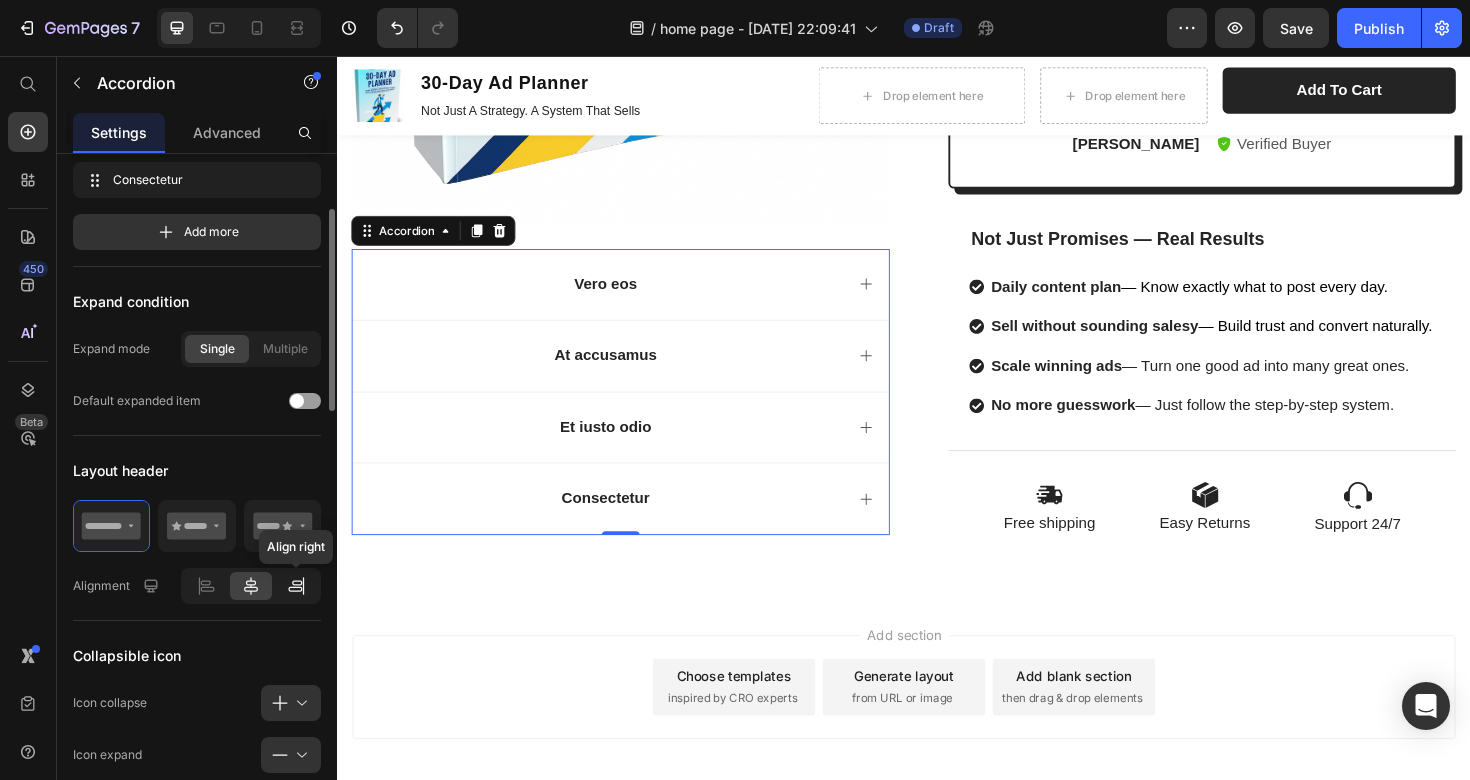 click 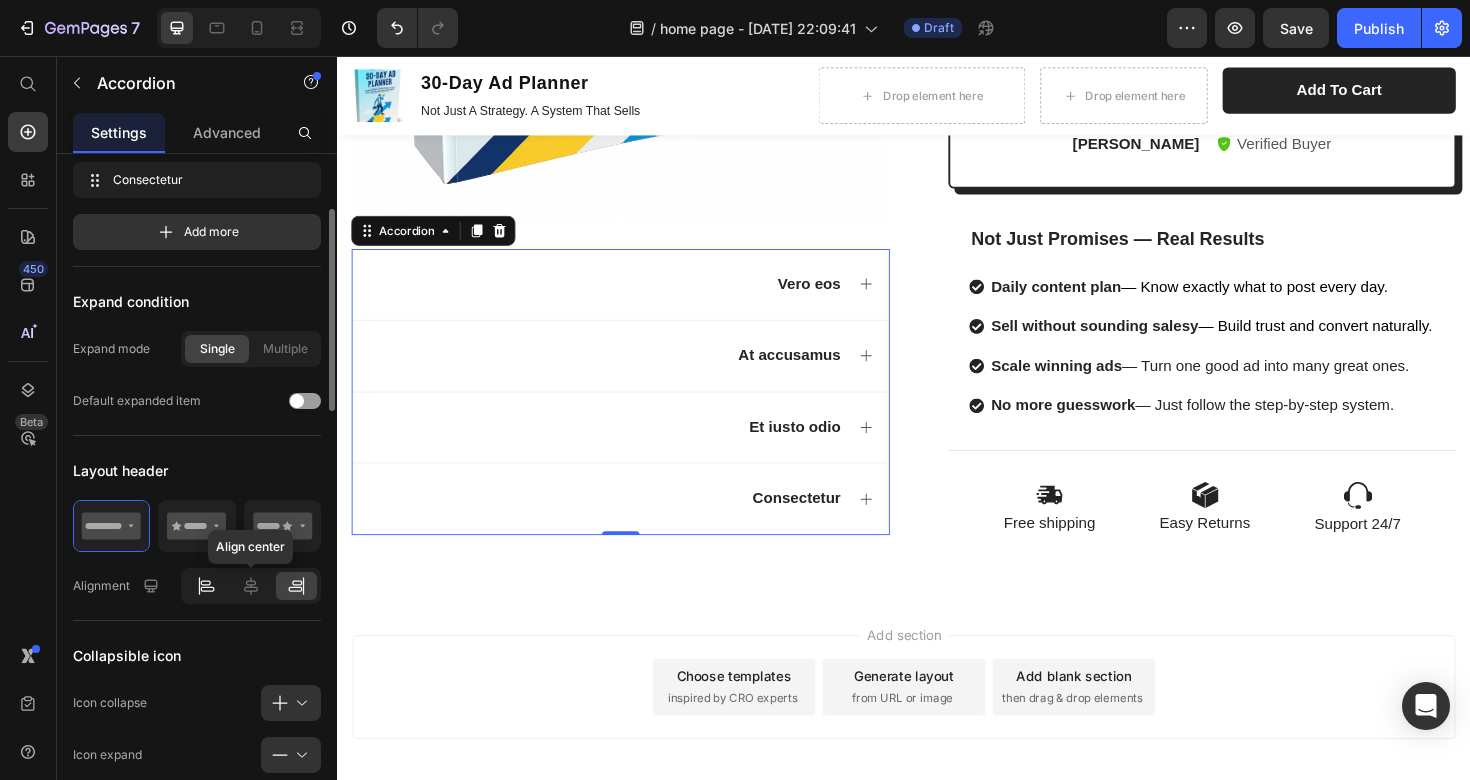 click 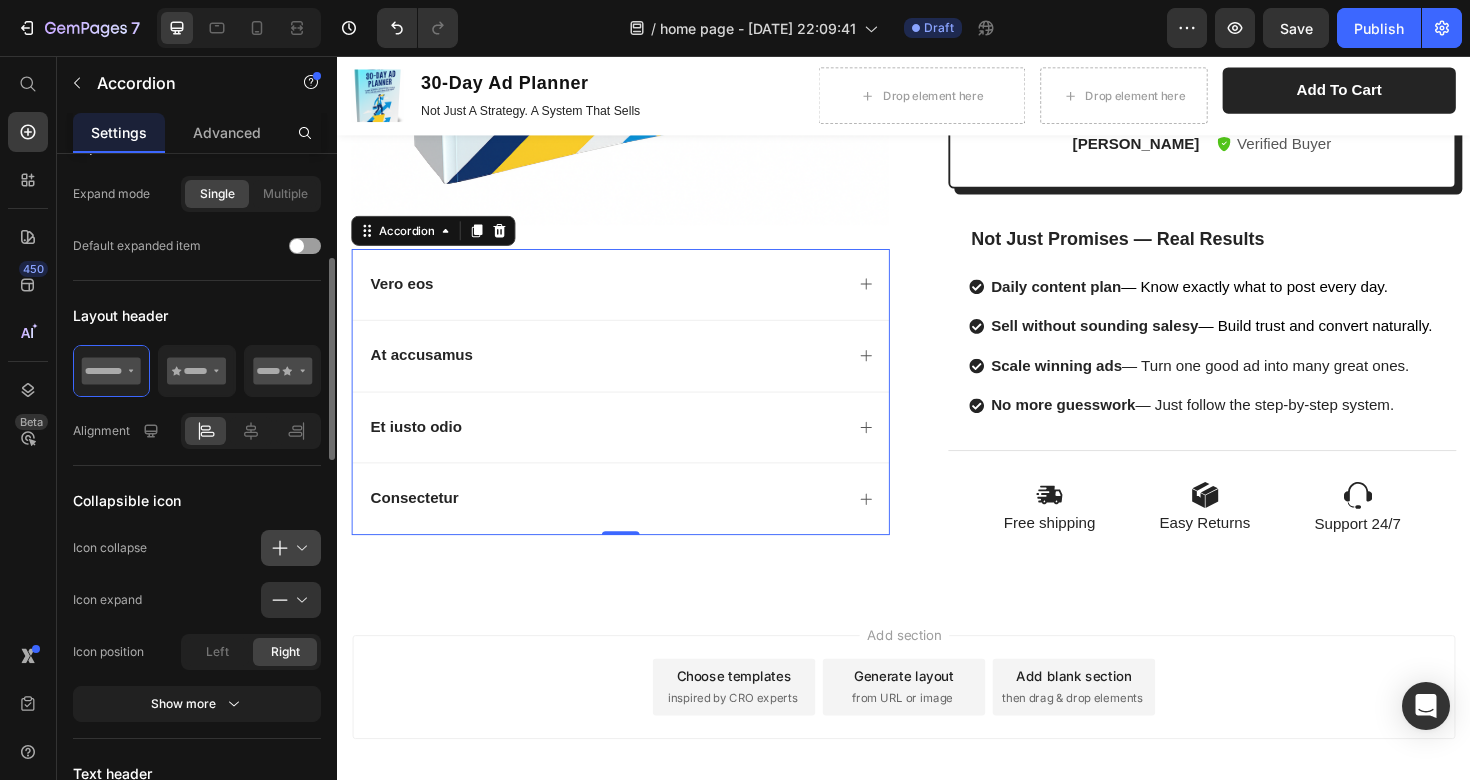 scroll, scrollTop: 345, scrollLeft: 0, axis: vertical 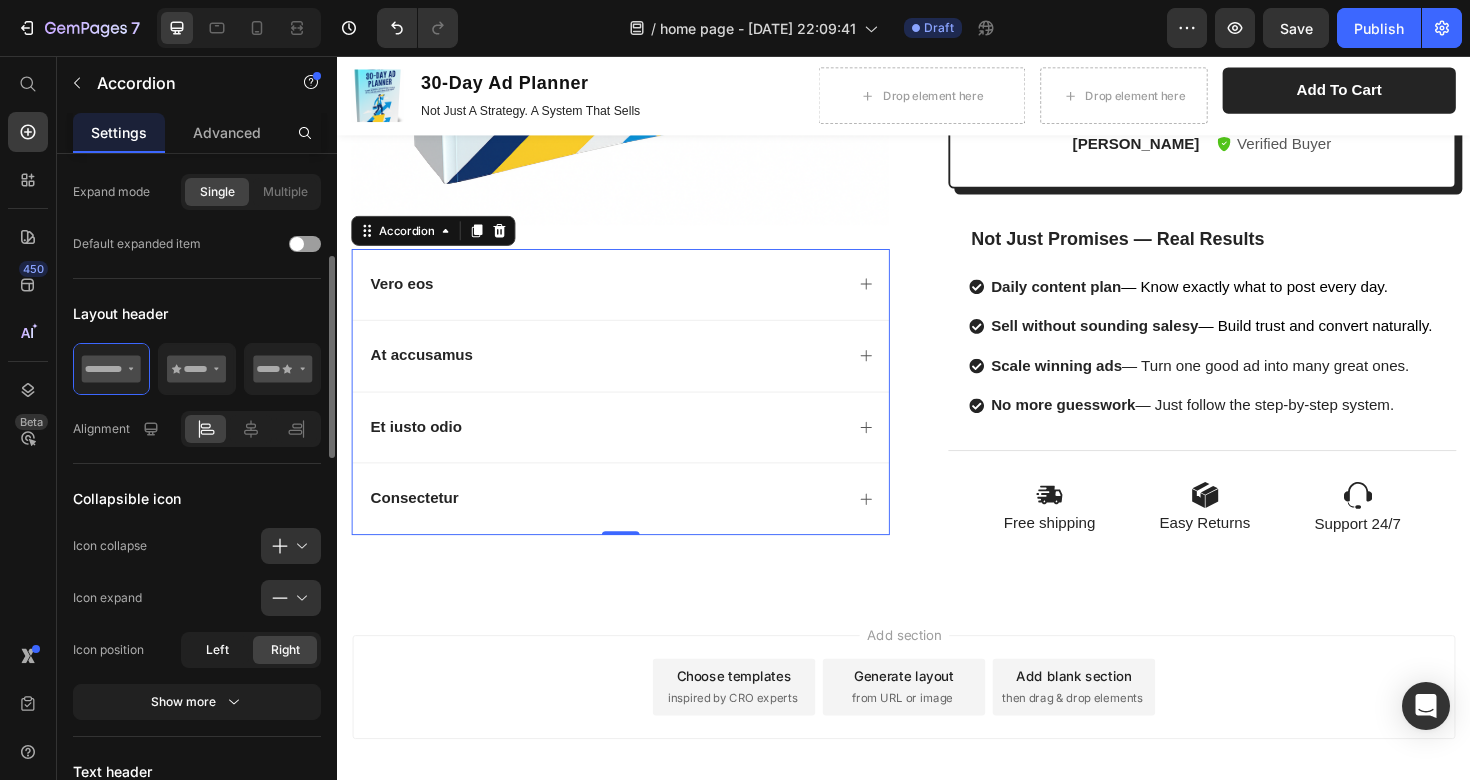 click on "Left" 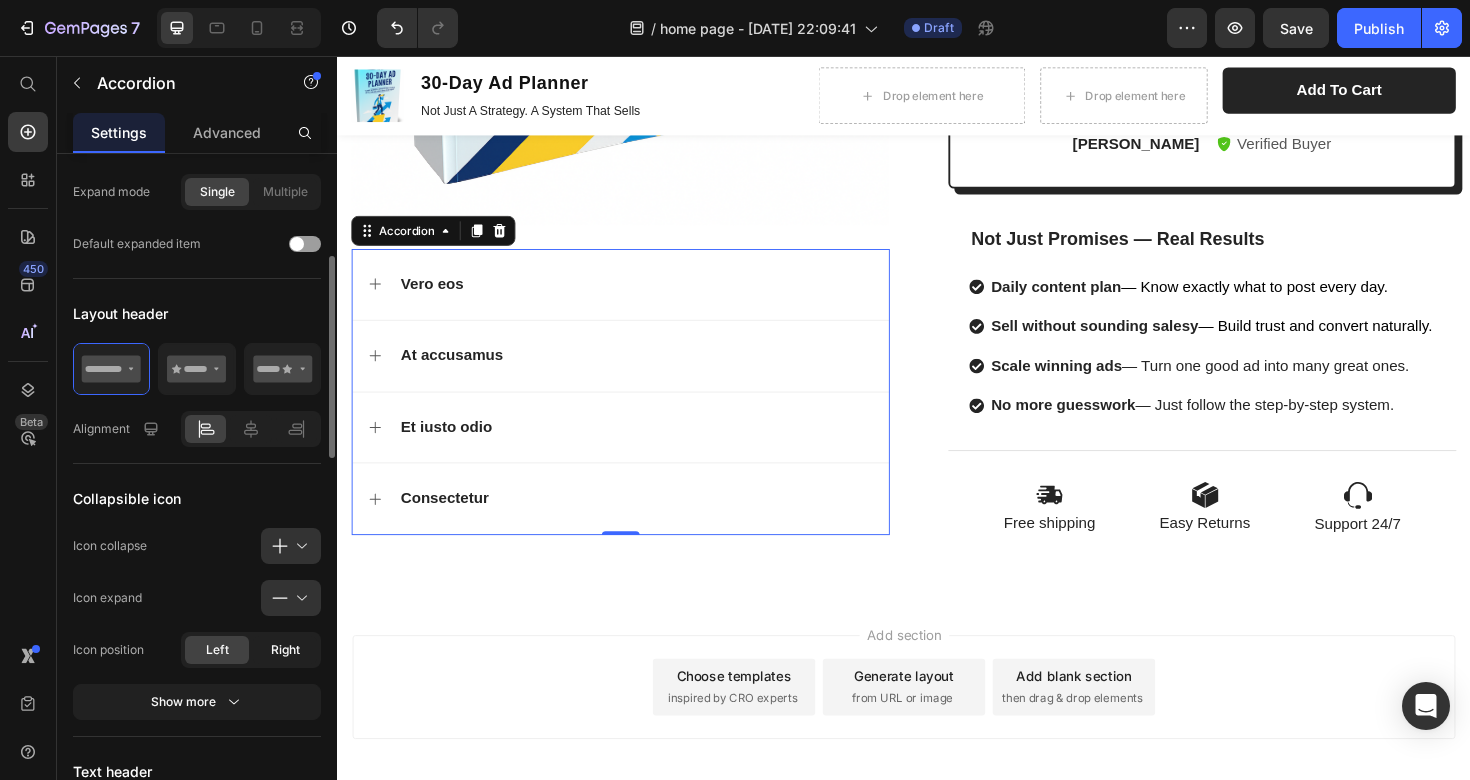 click on "Right" 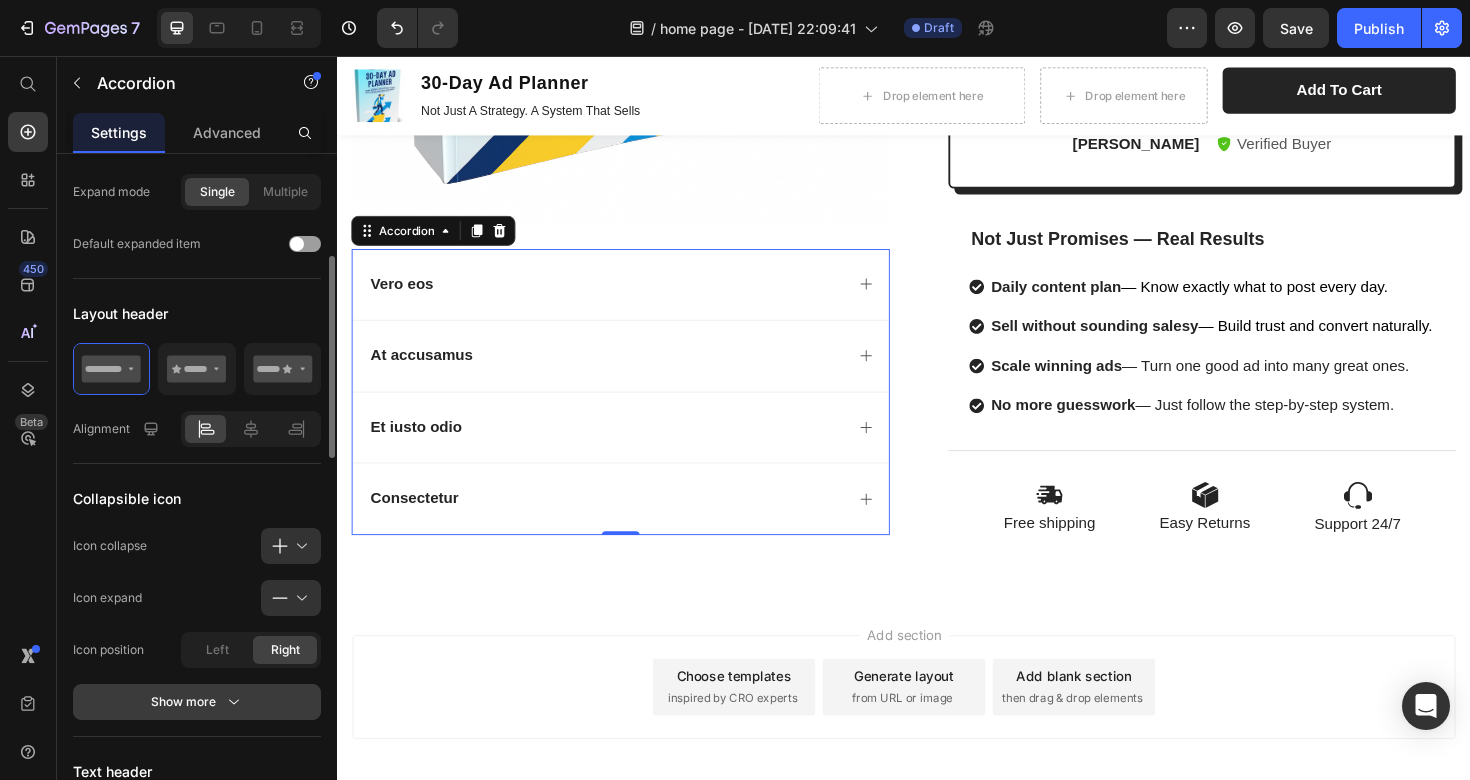 click on "Show more" at bounding box center [197, 702] 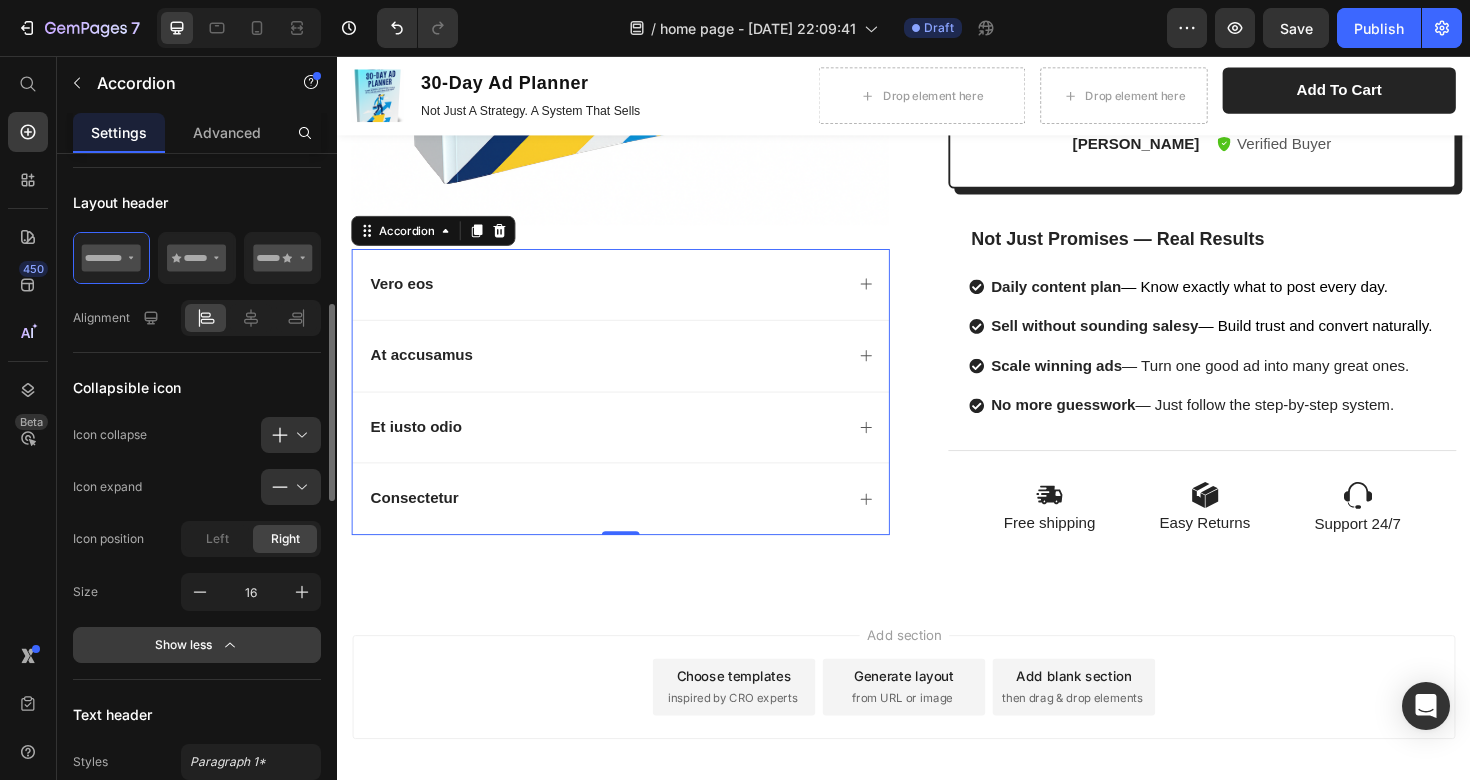 scroll, scrollTop: 470, scrollLeft: 0, axis: vertical 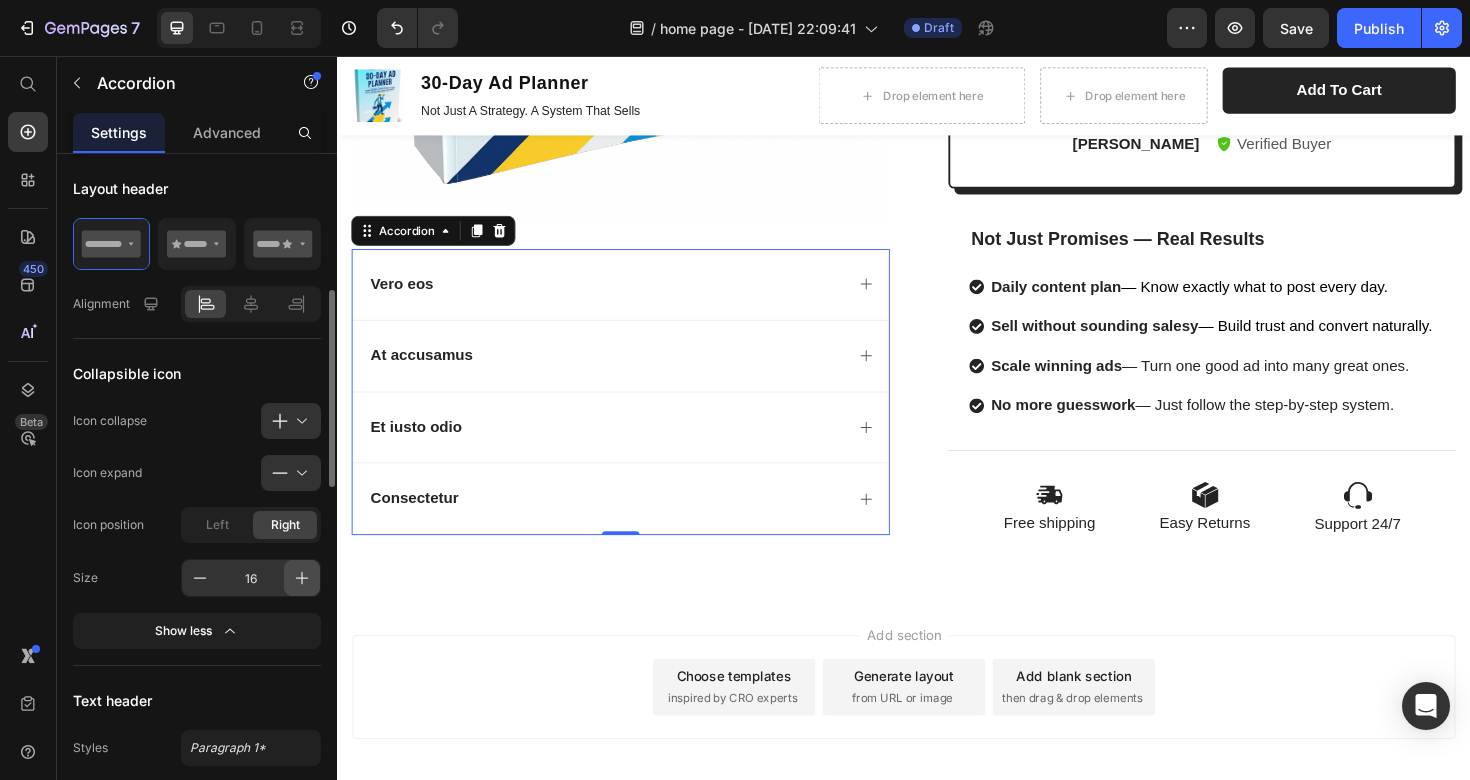 click 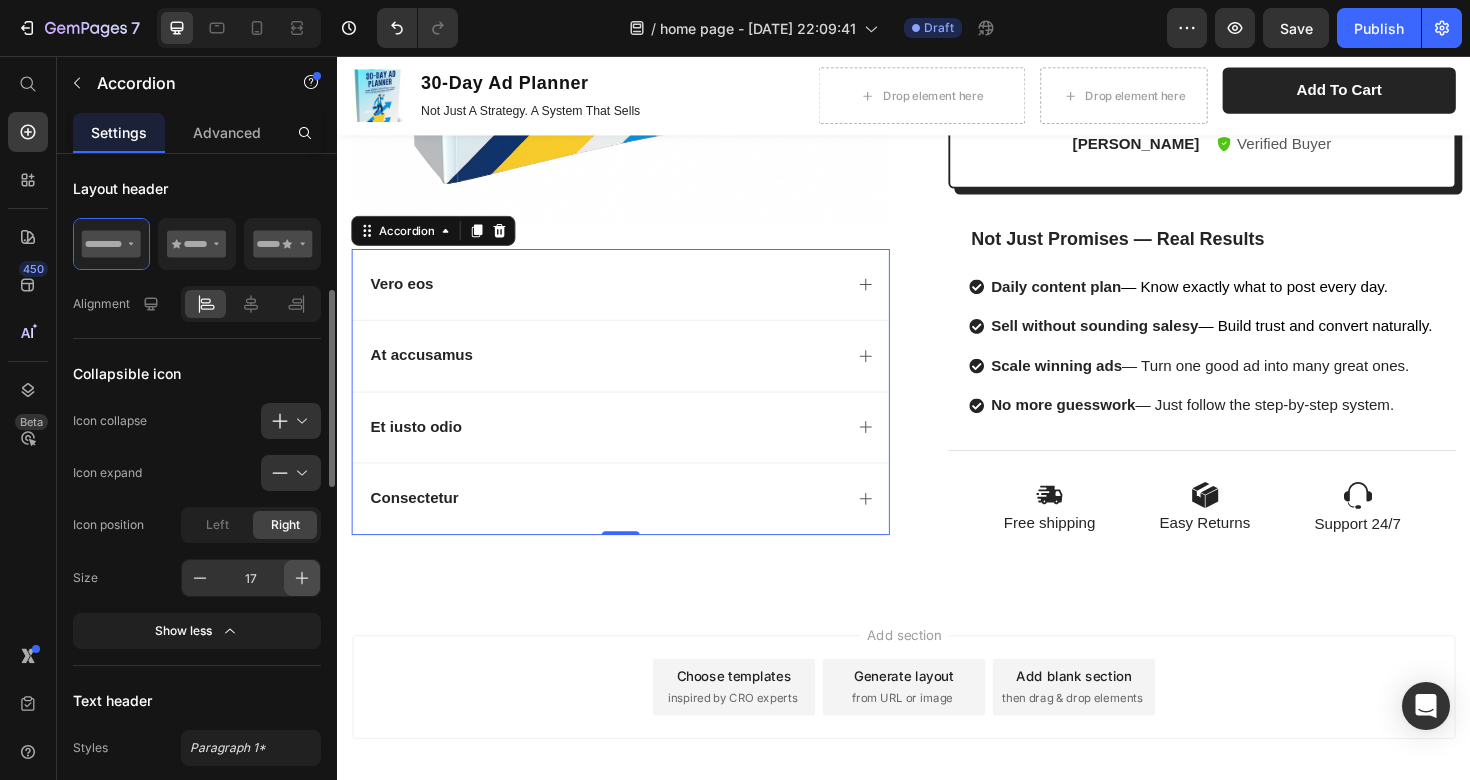 click 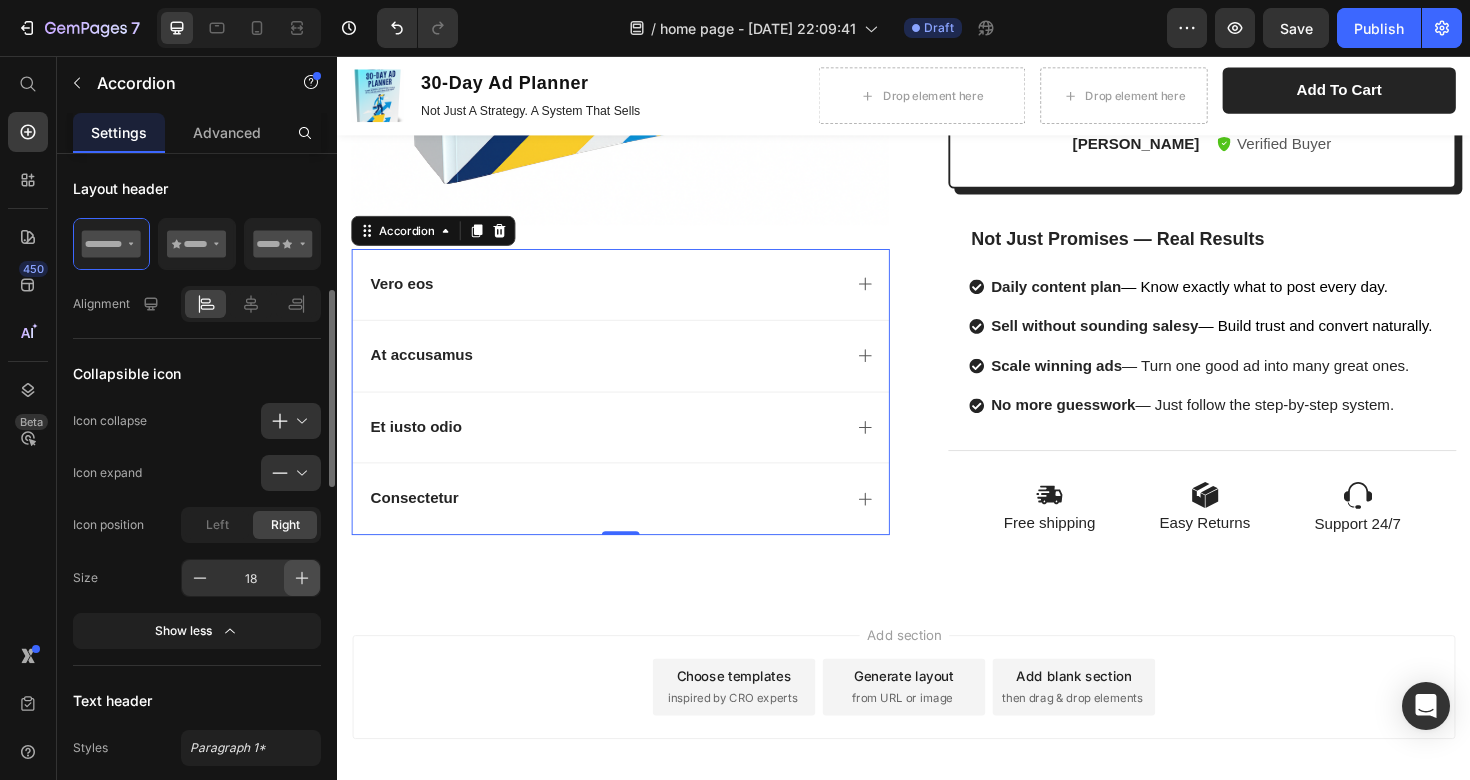 click 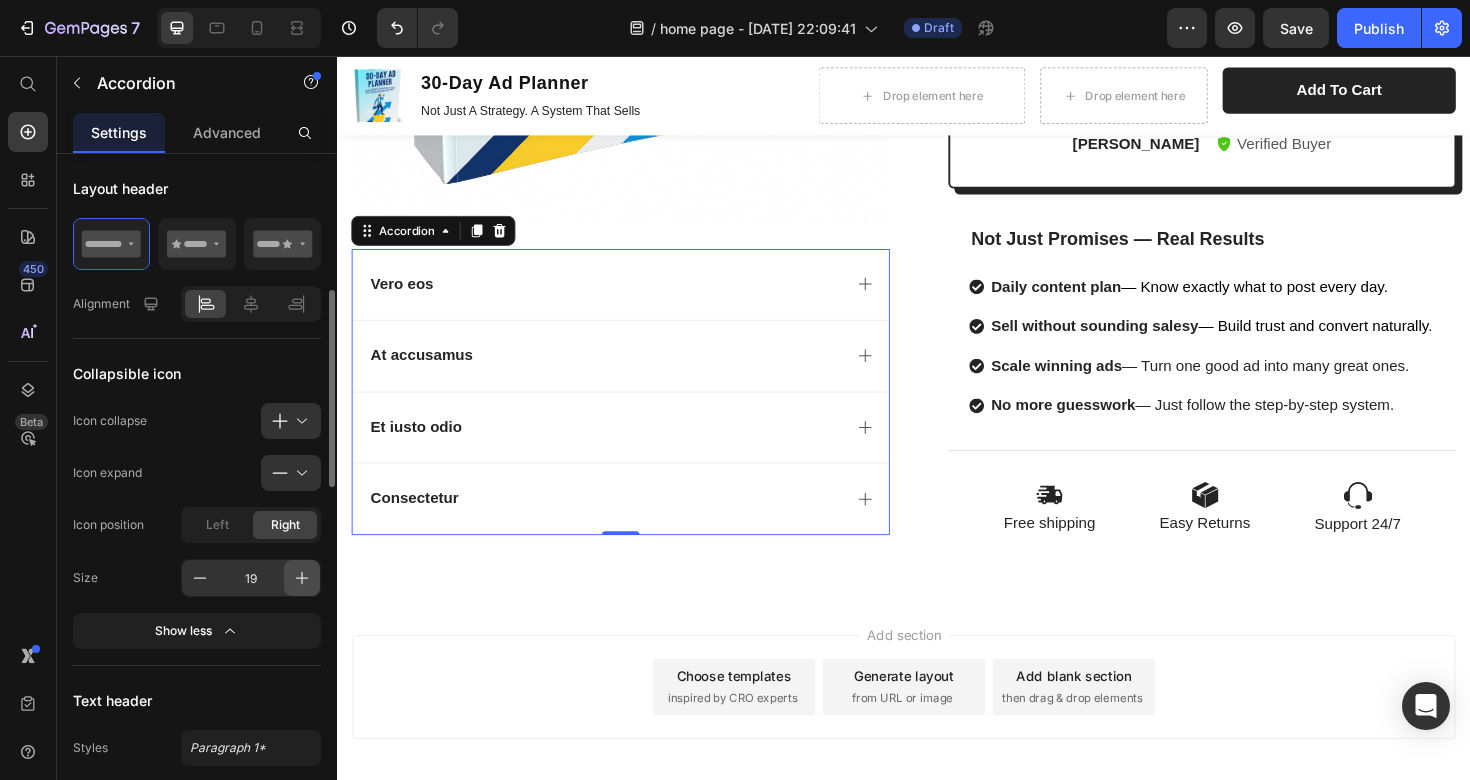 click 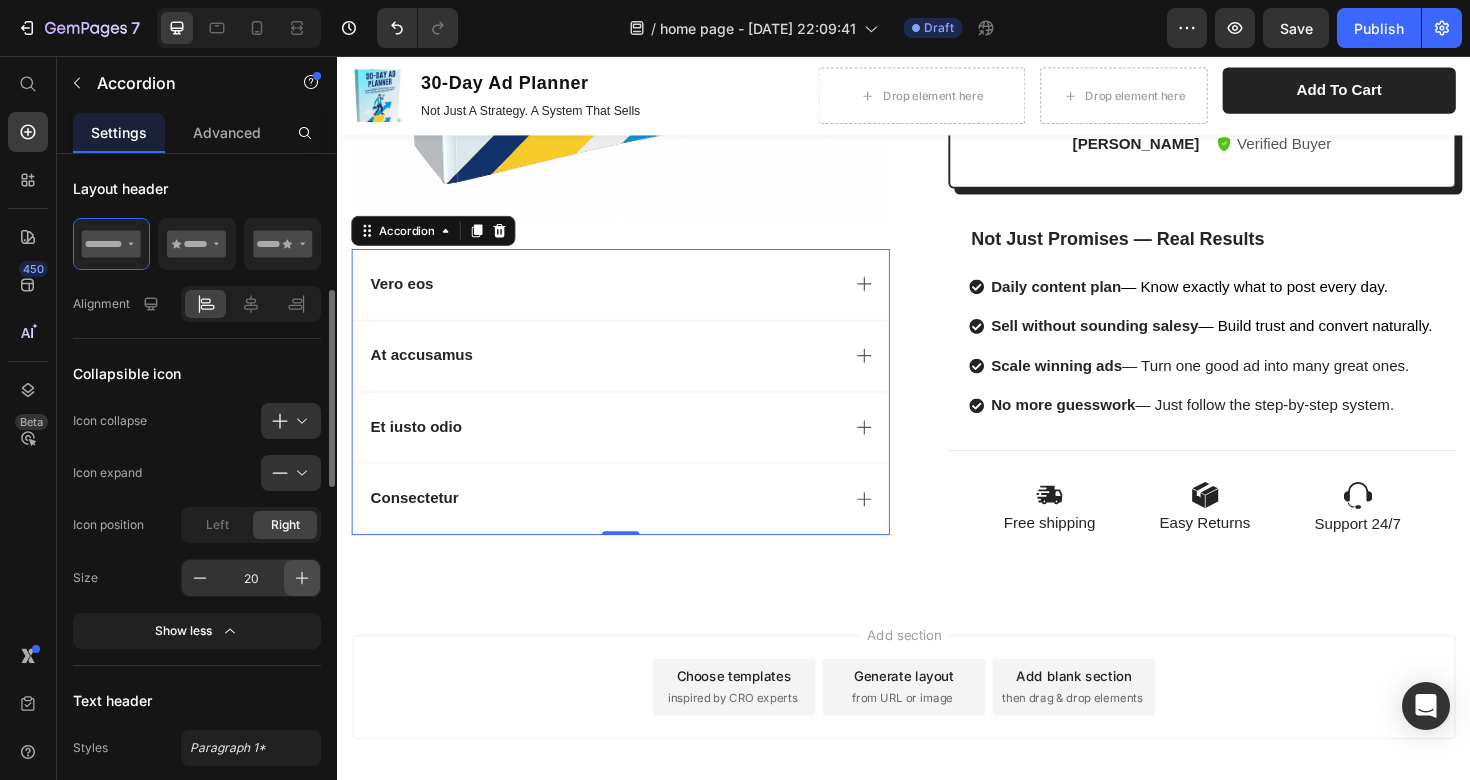 click 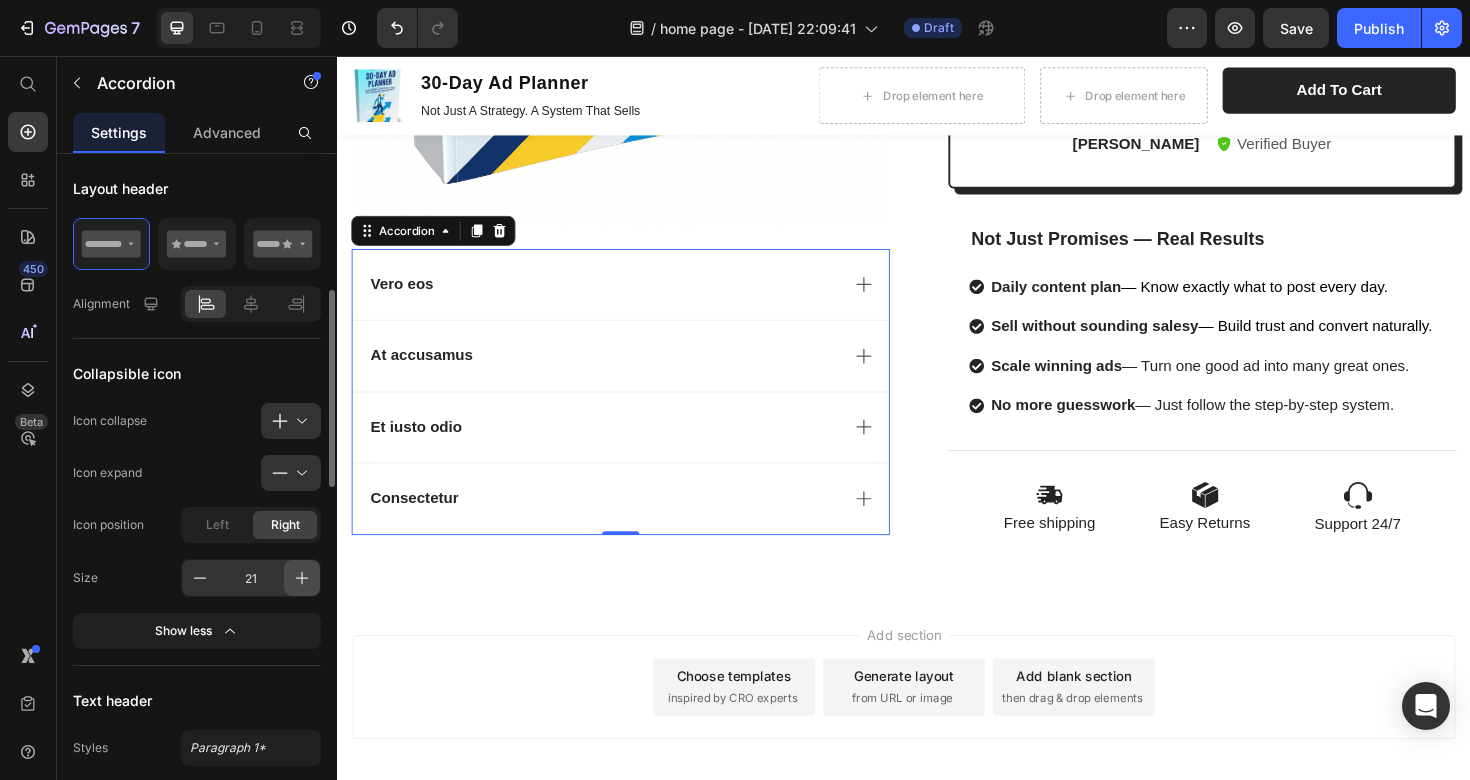 click 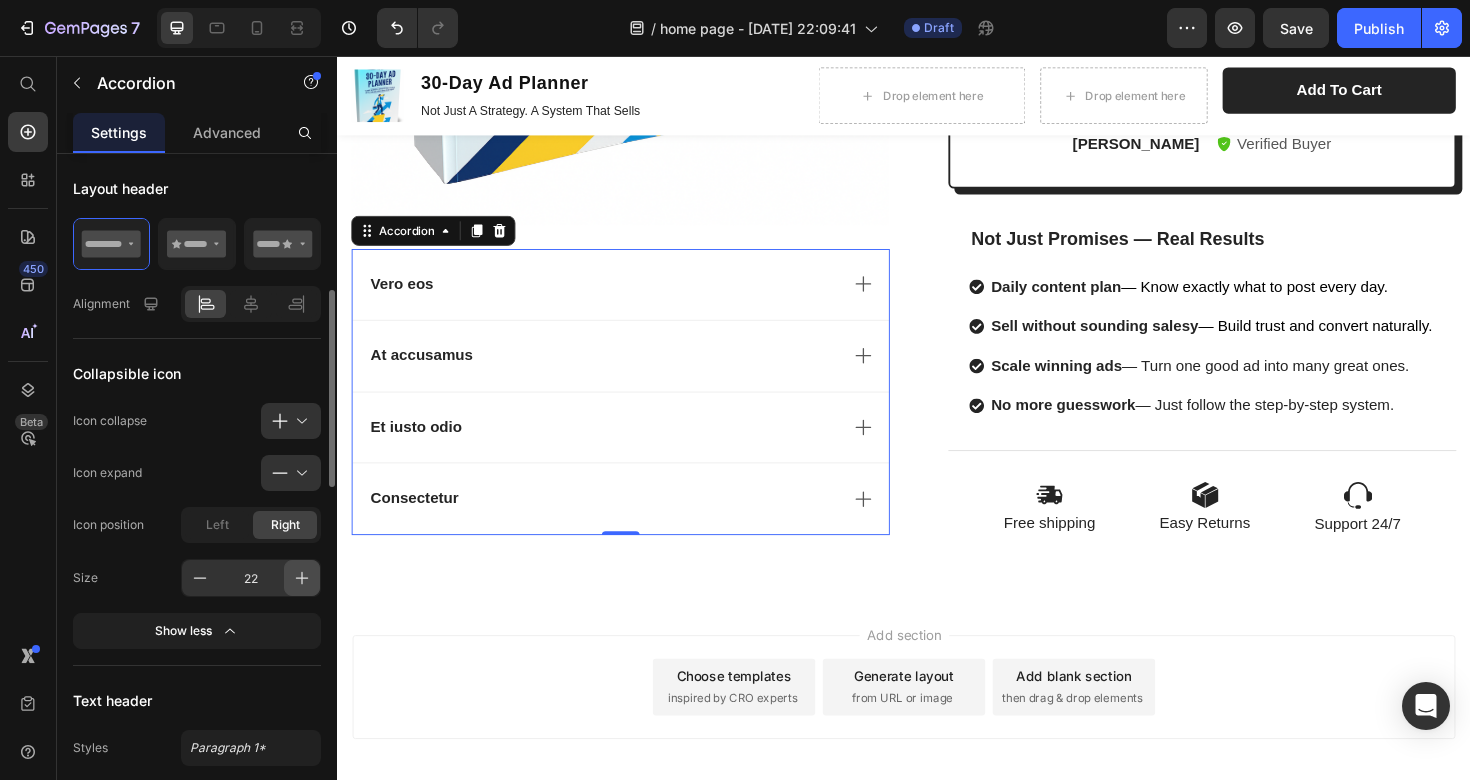 click 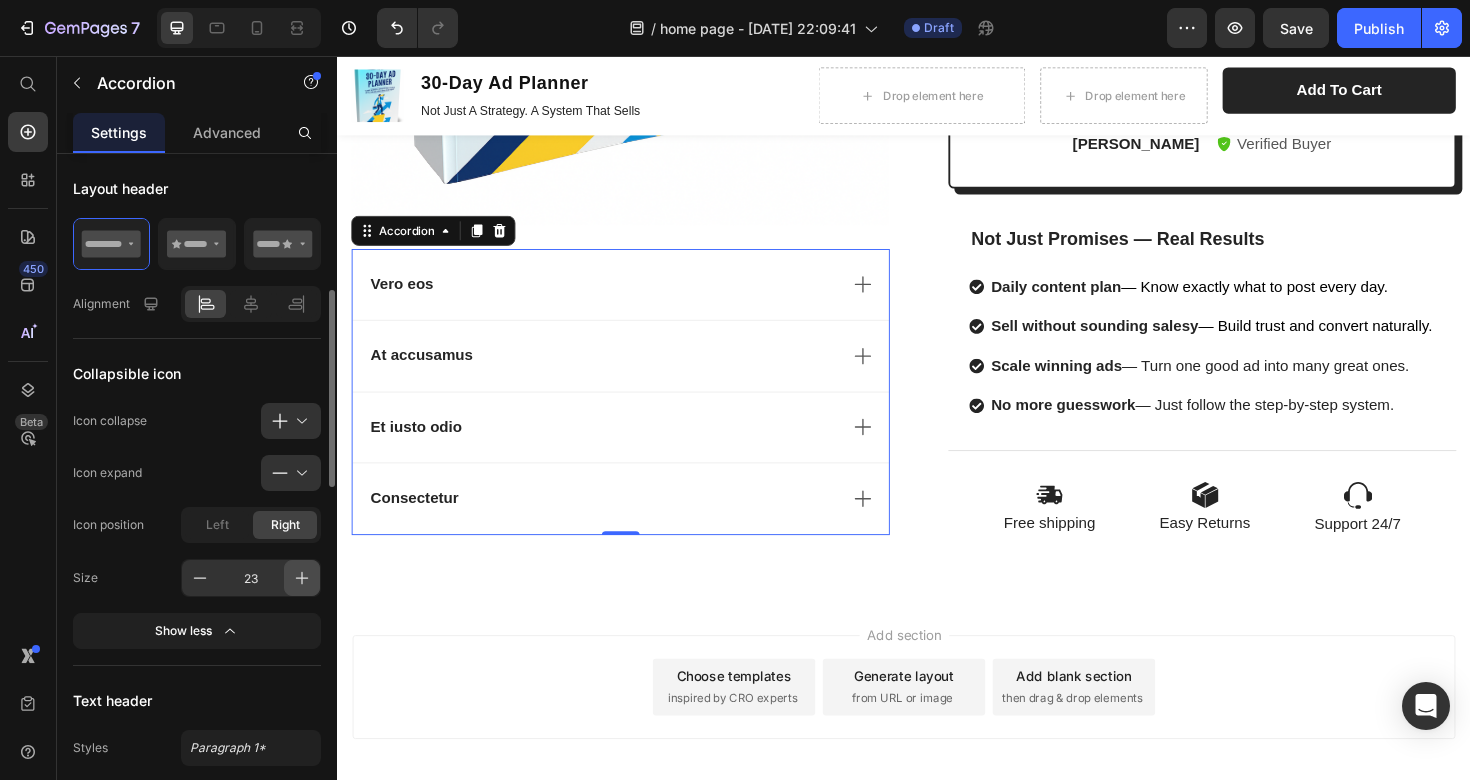 click 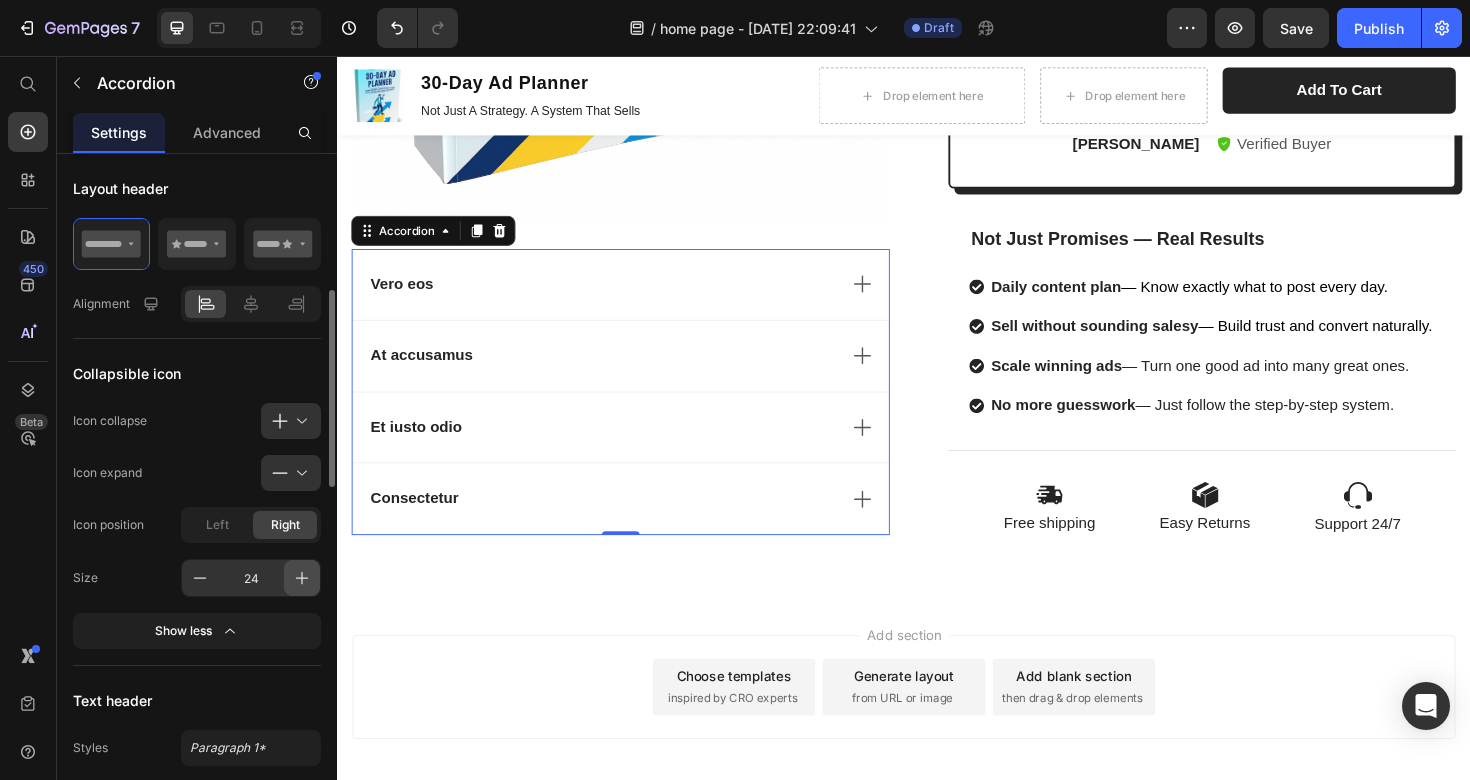 click 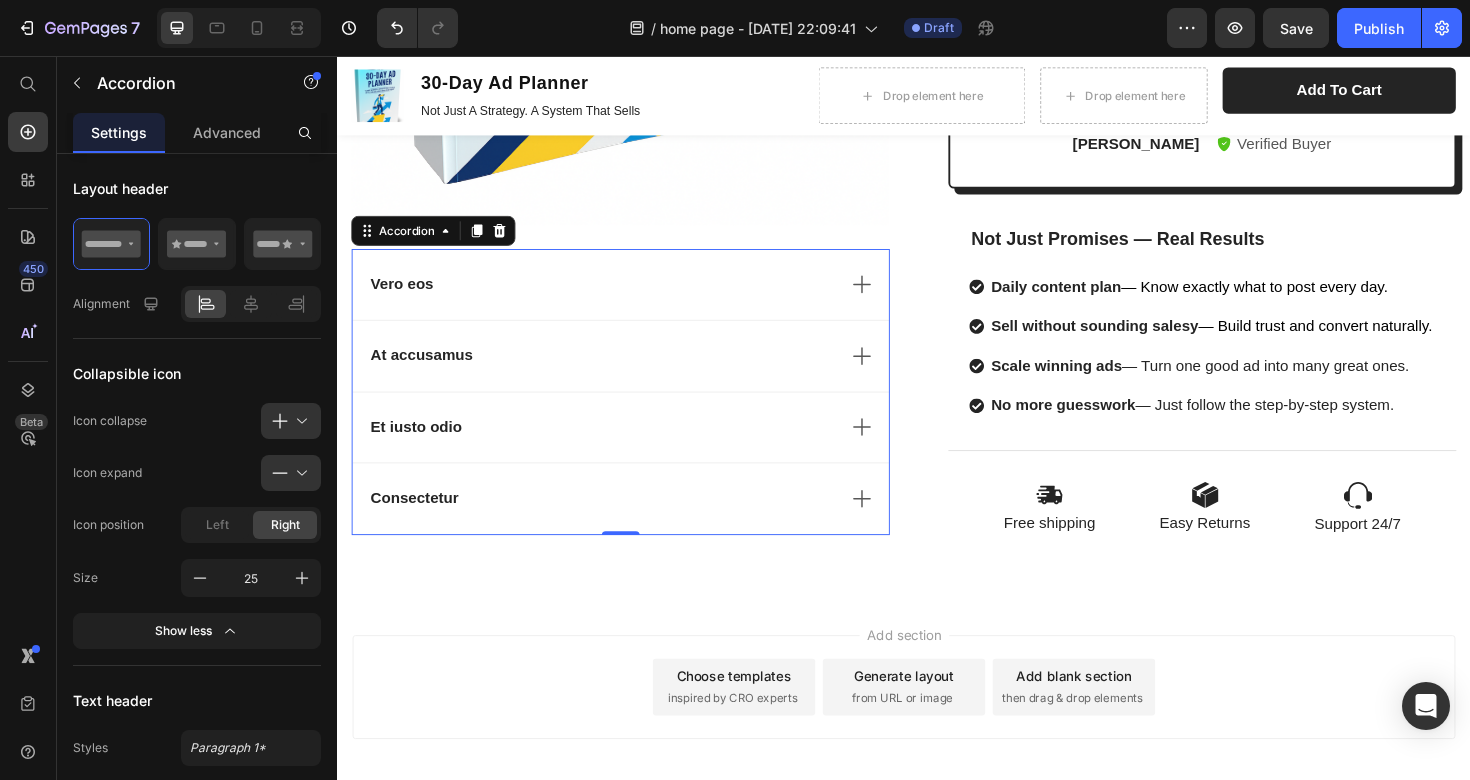 click on "Vero eos" at bounding box center (637, 297) 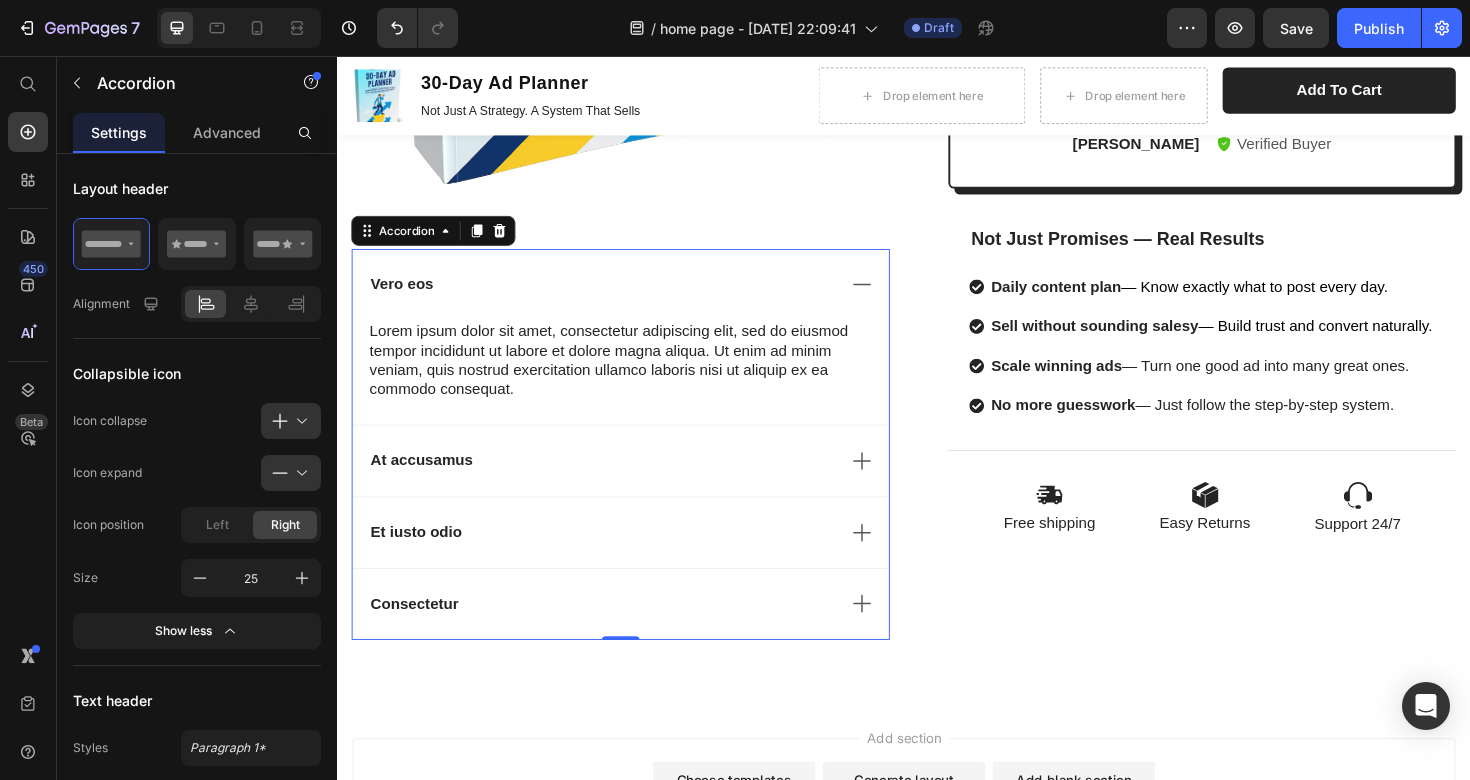 click on "Vero eos" at bounding box center (637, 297) 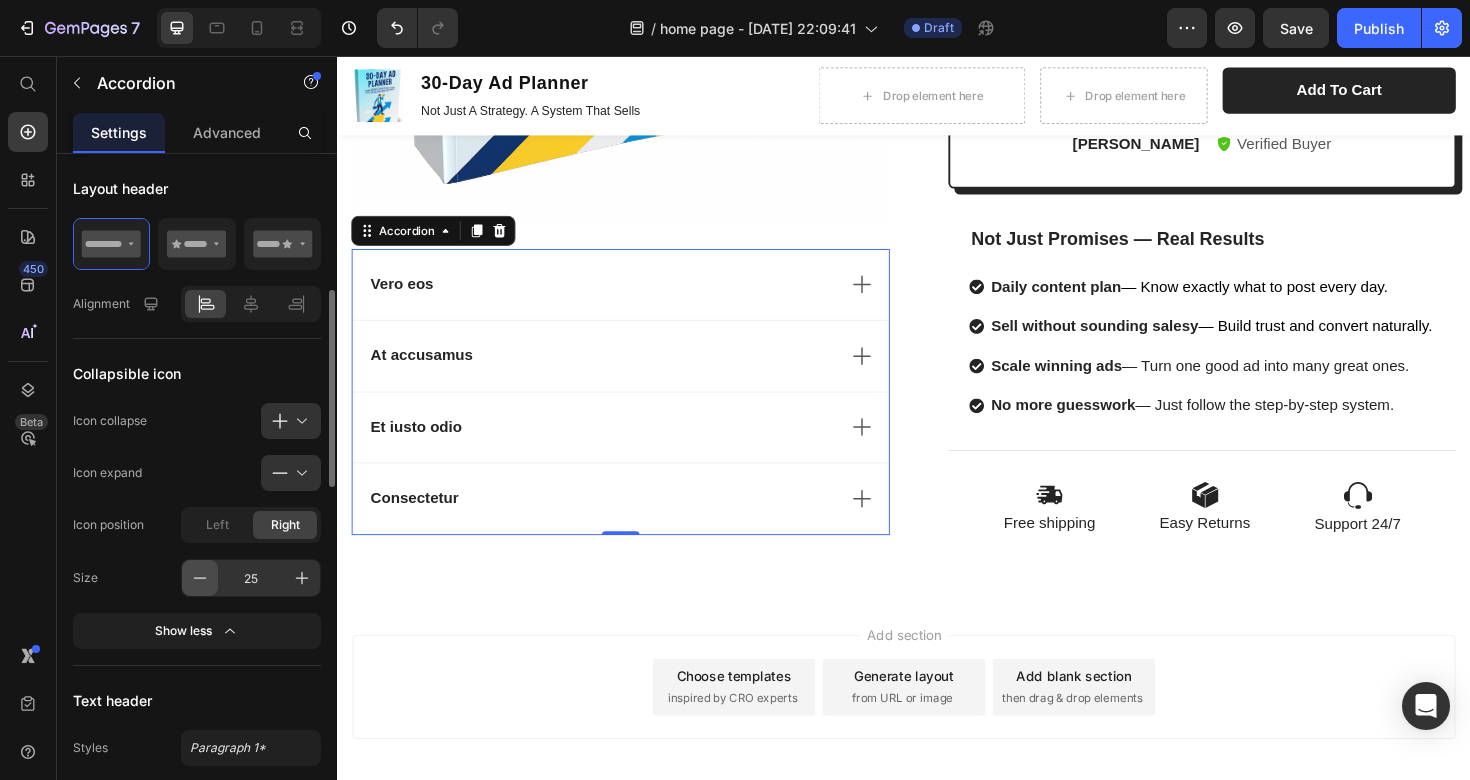 click at bounding box center (200, 578) 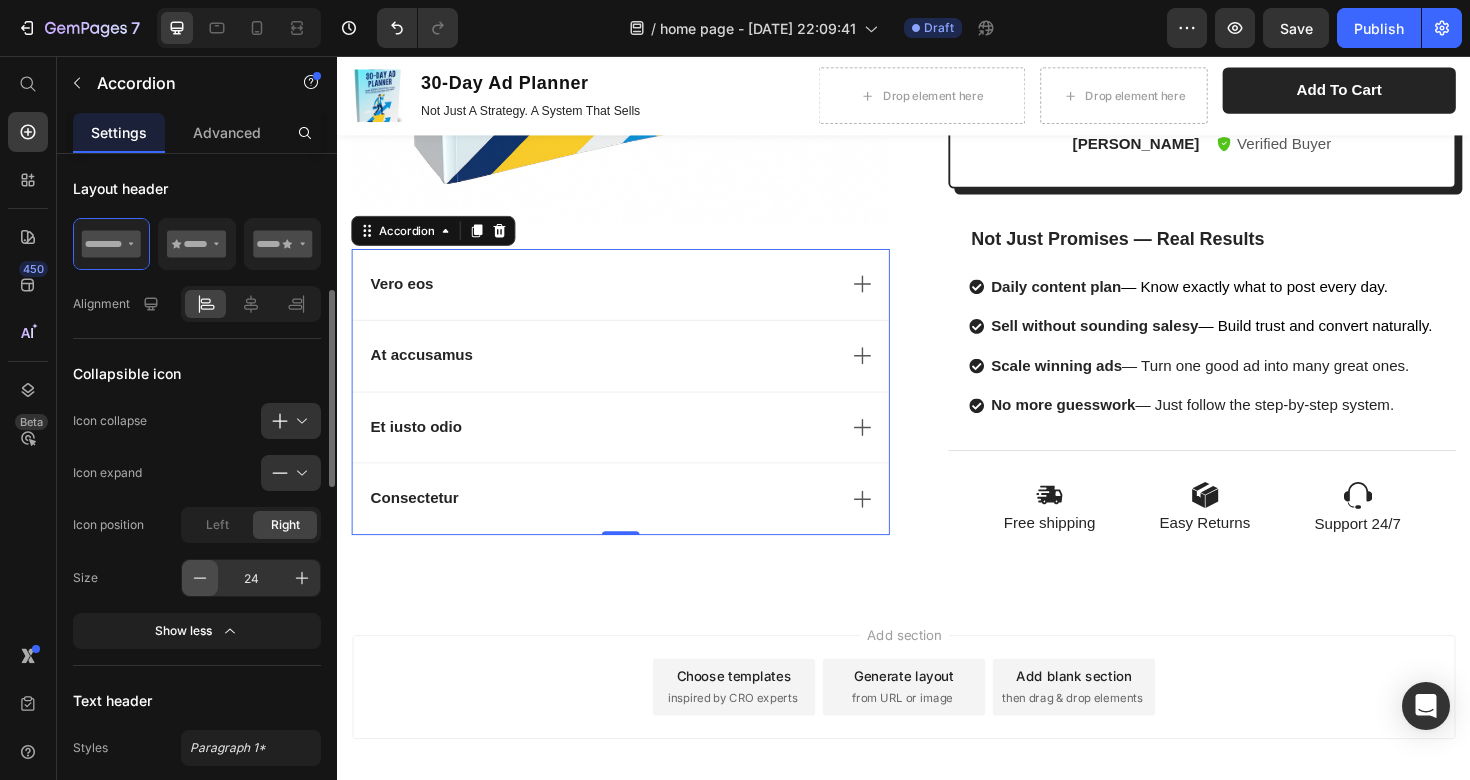 click at bounding box center [200, 578] 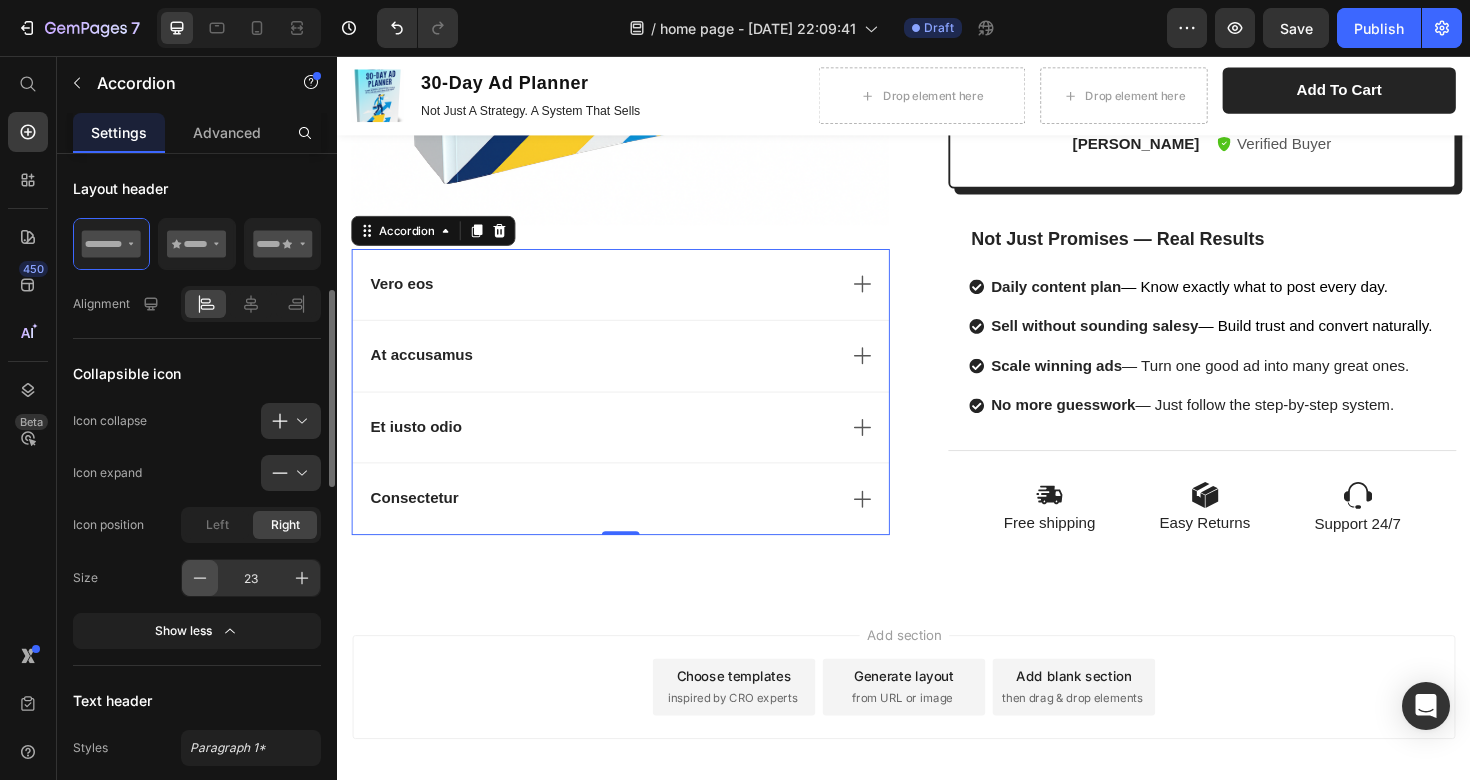 click at bounding box center [200, 578] 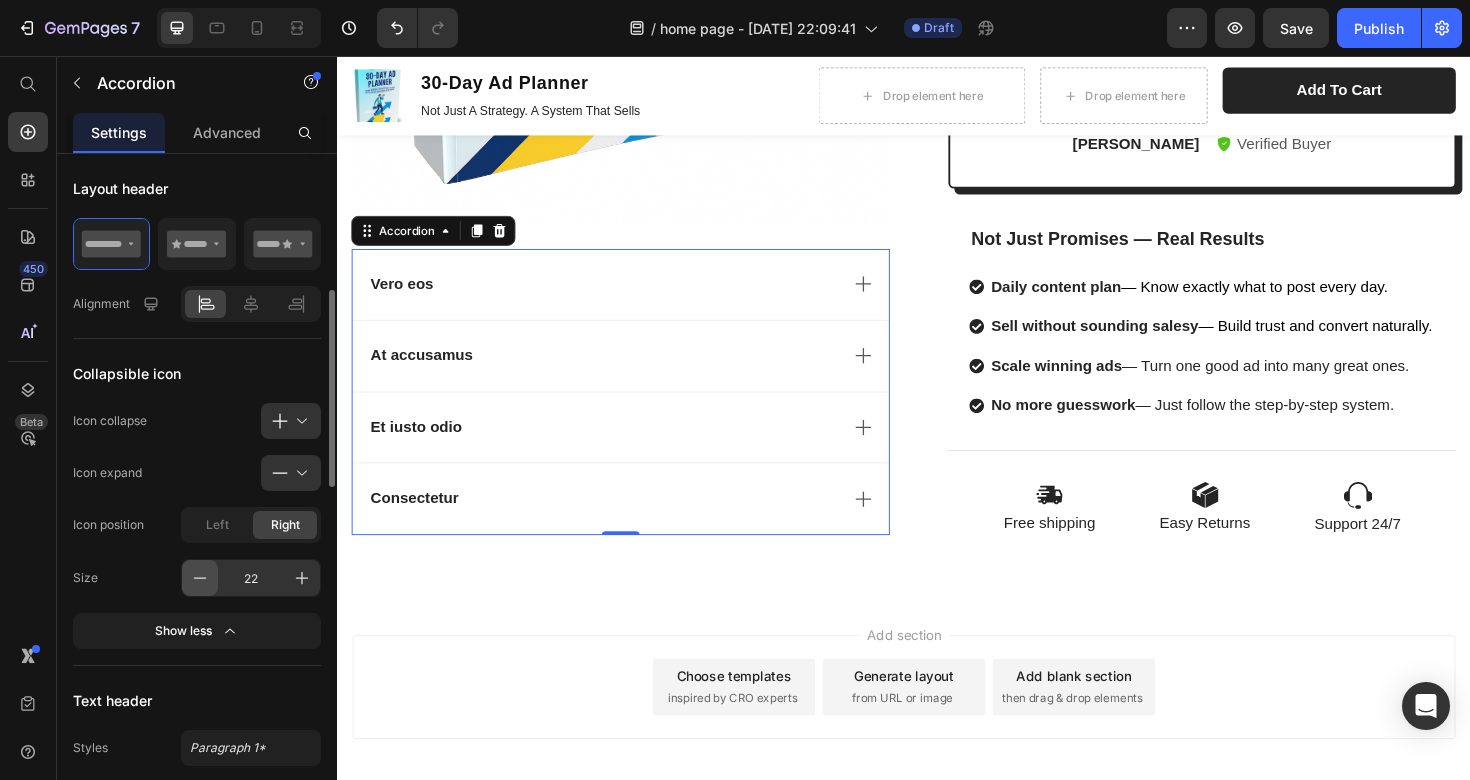 click at bounding box center (200, 578) 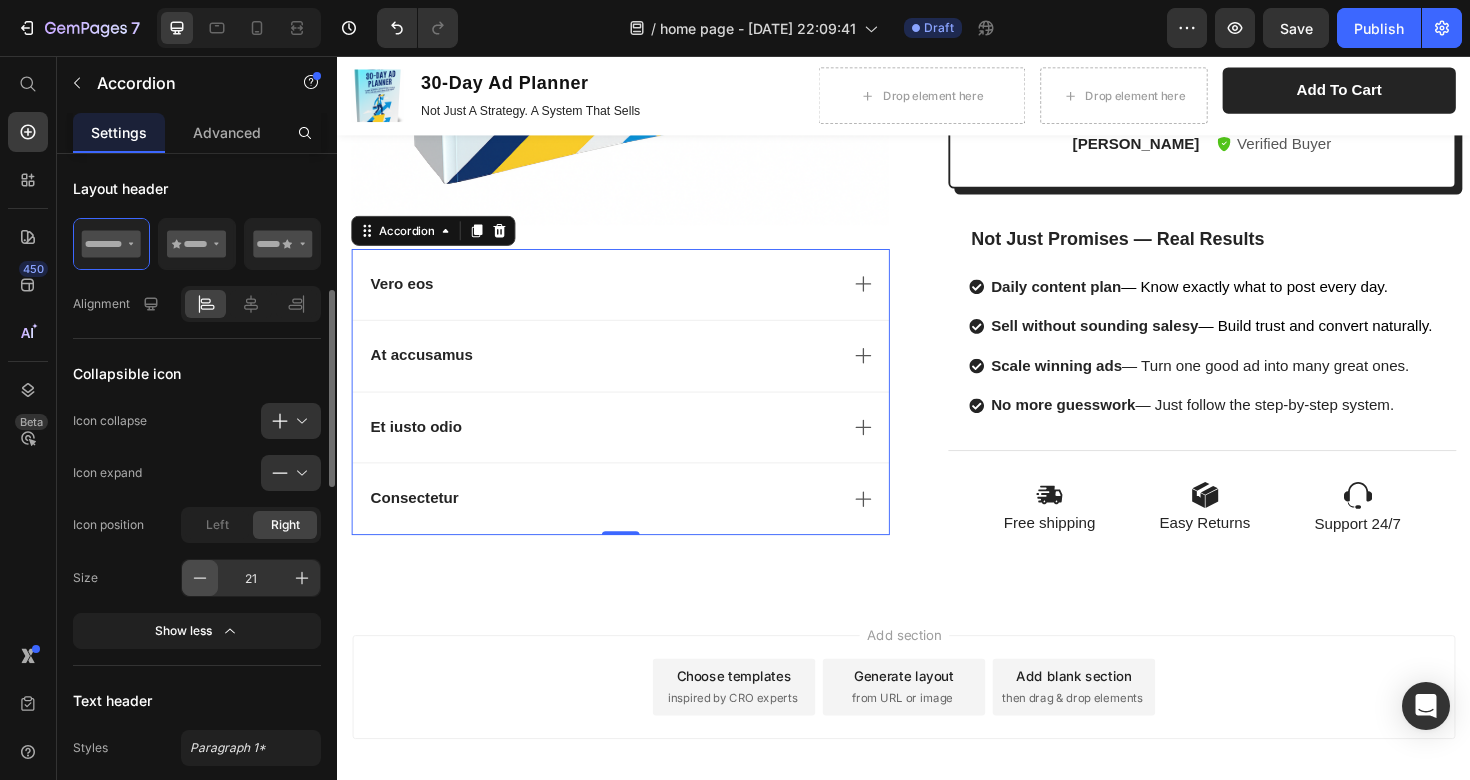 click at bounding box center (200, 578) 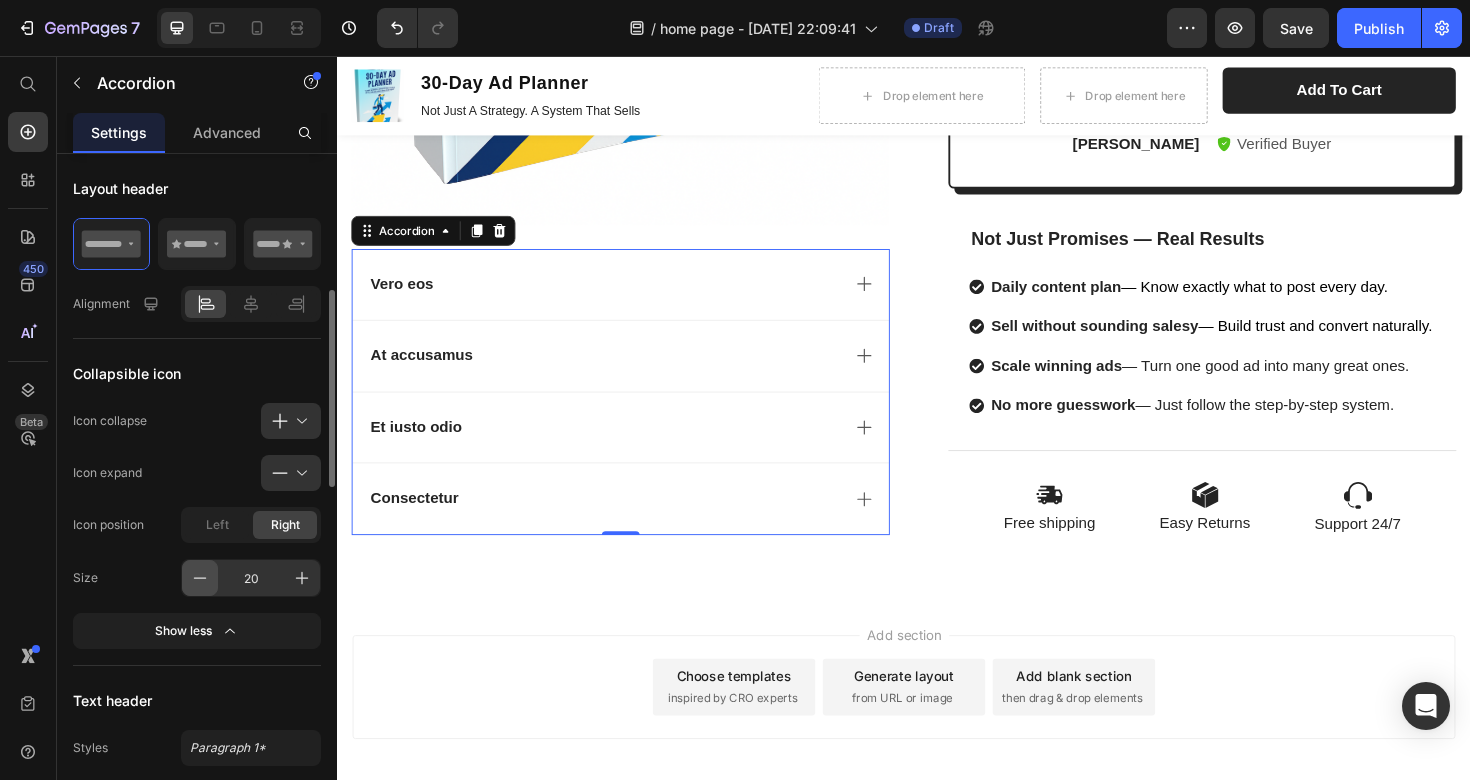 click at bounding box center (200, 578) 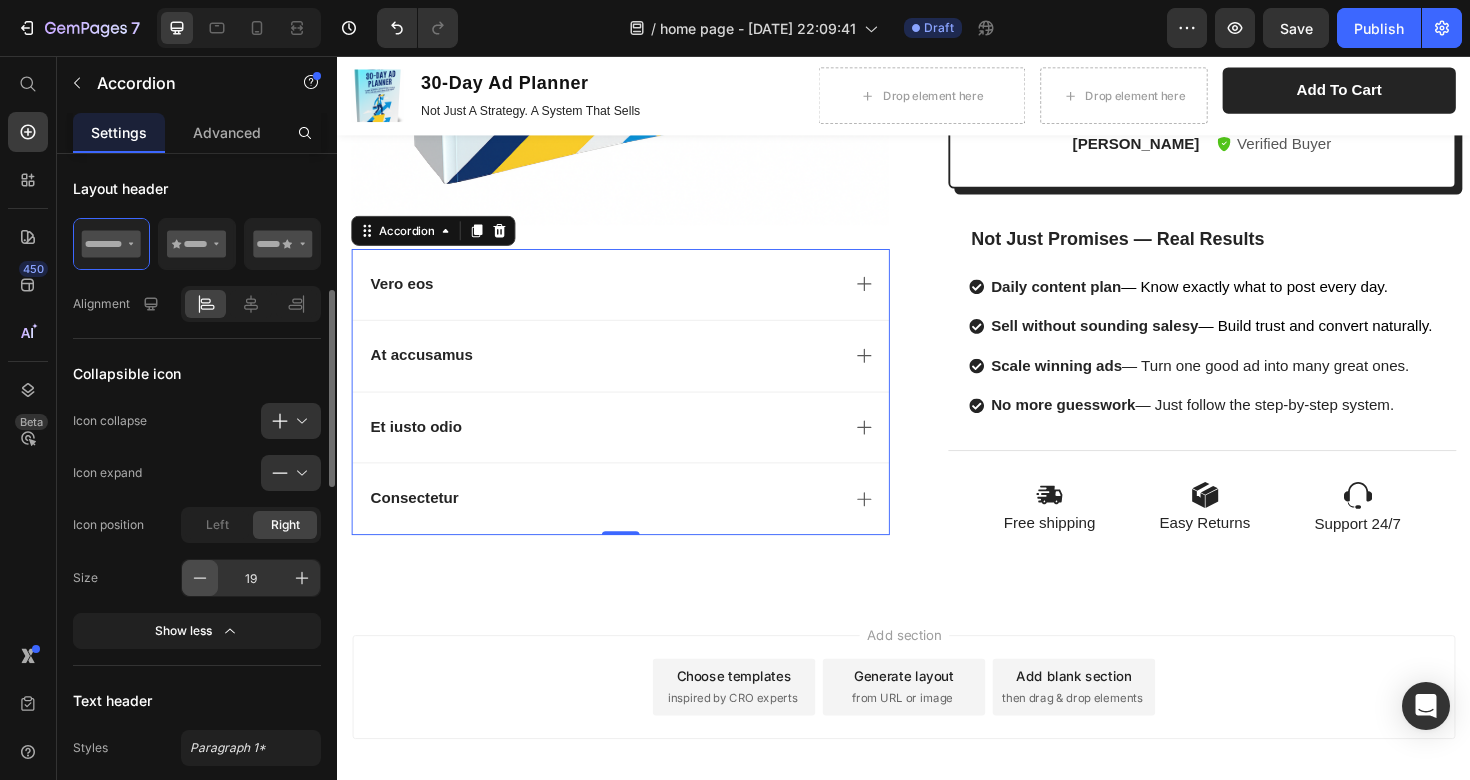 click at bounding box center (200, 578) 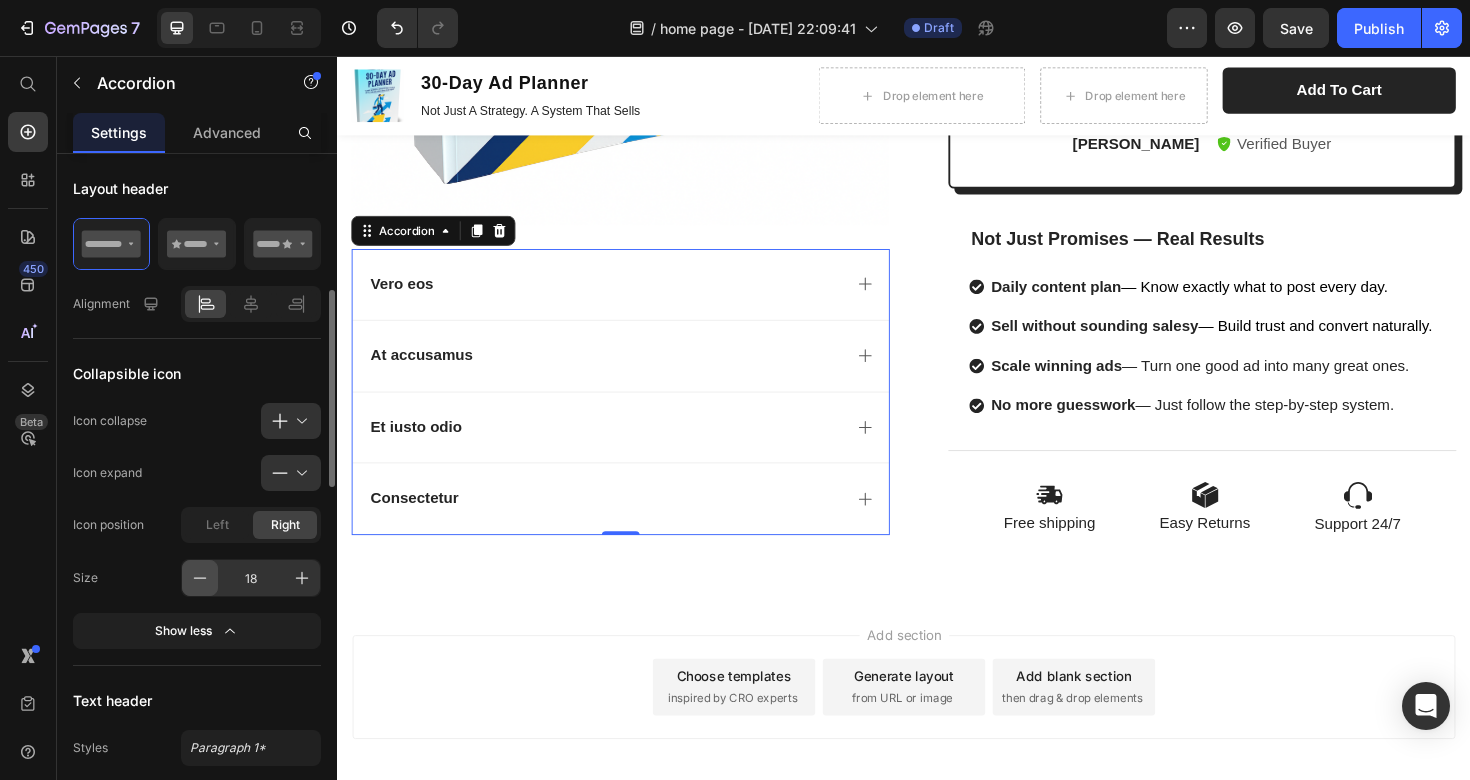 click at bounding box center (200, 578) 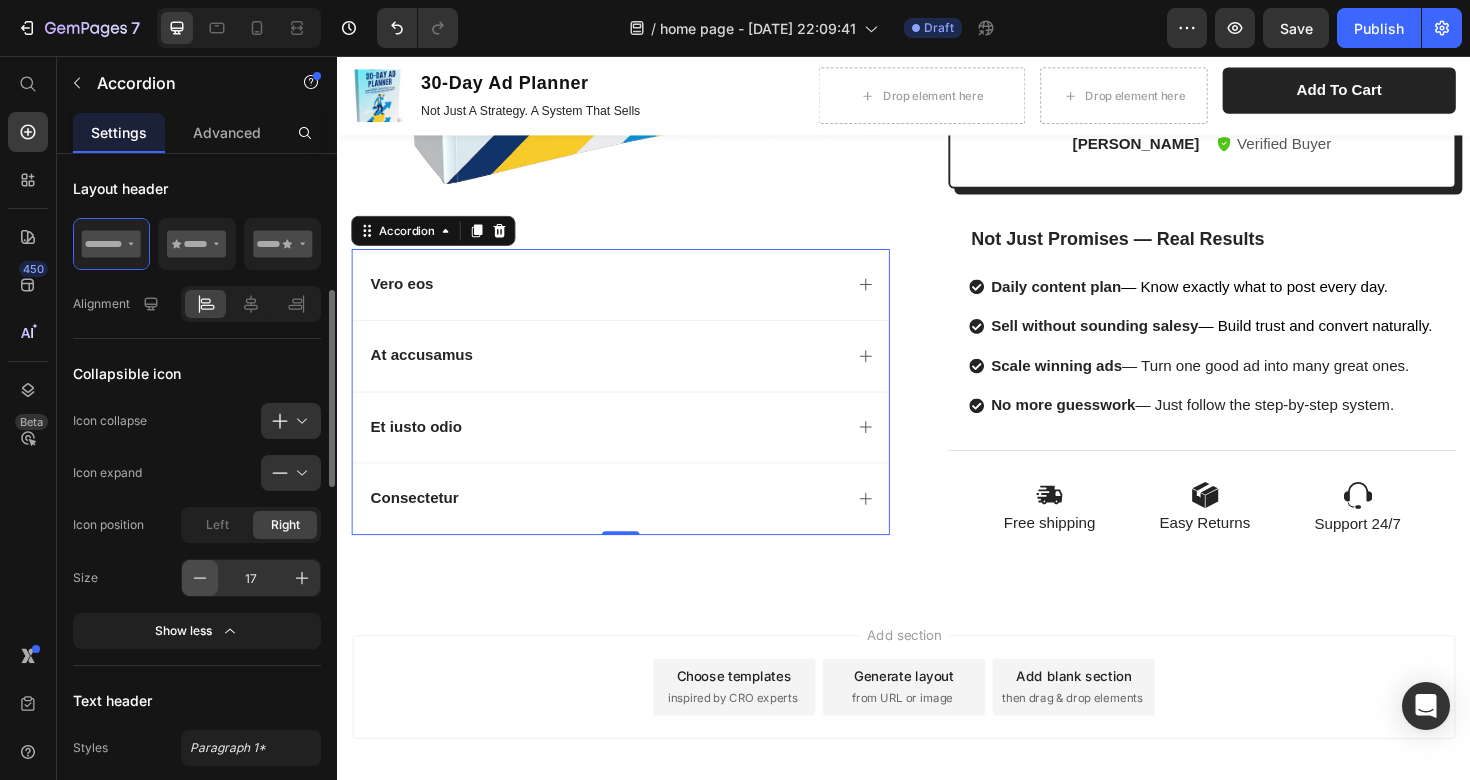 click at bounding box center (200, 578) 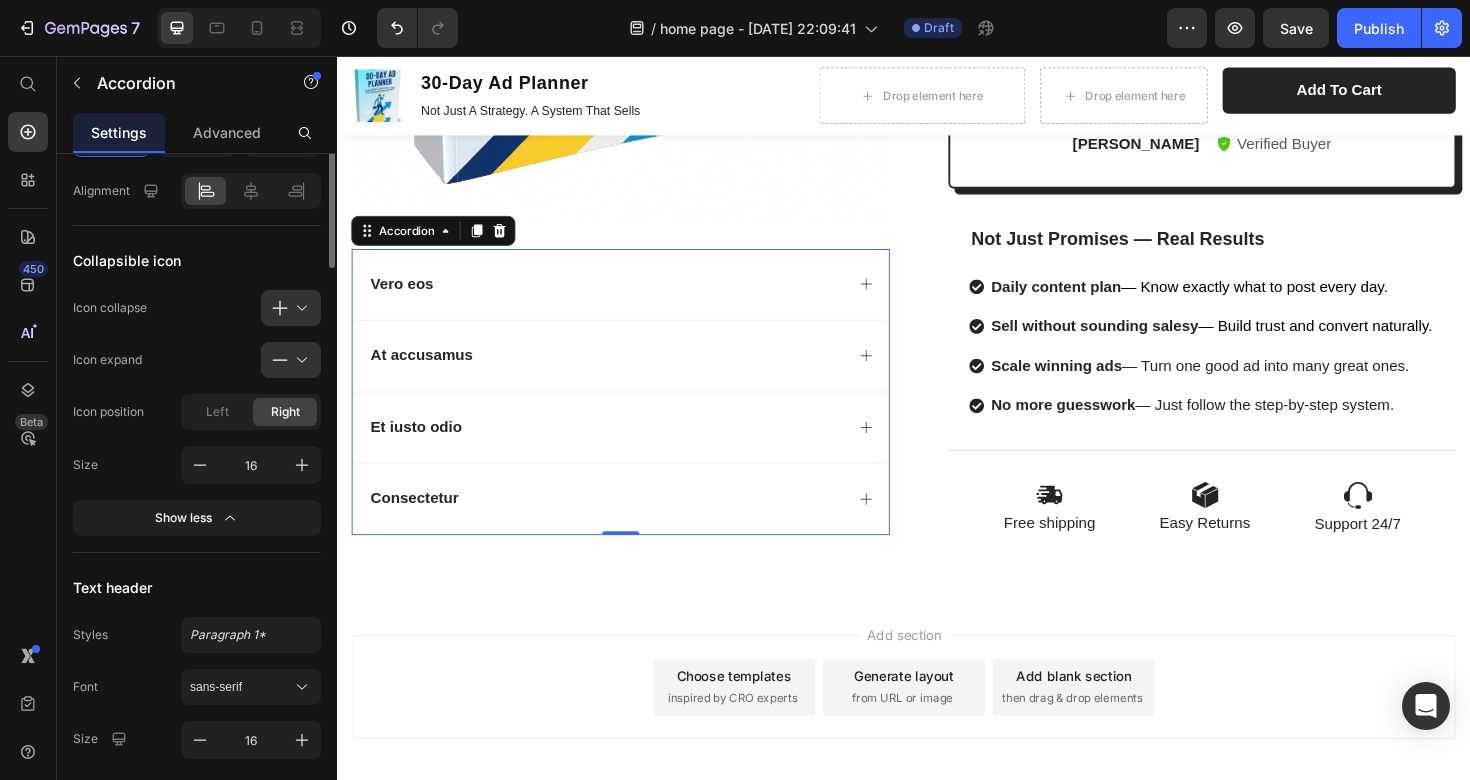 scroll, scrollTop: 0, scrollLeft: 0, axis: both 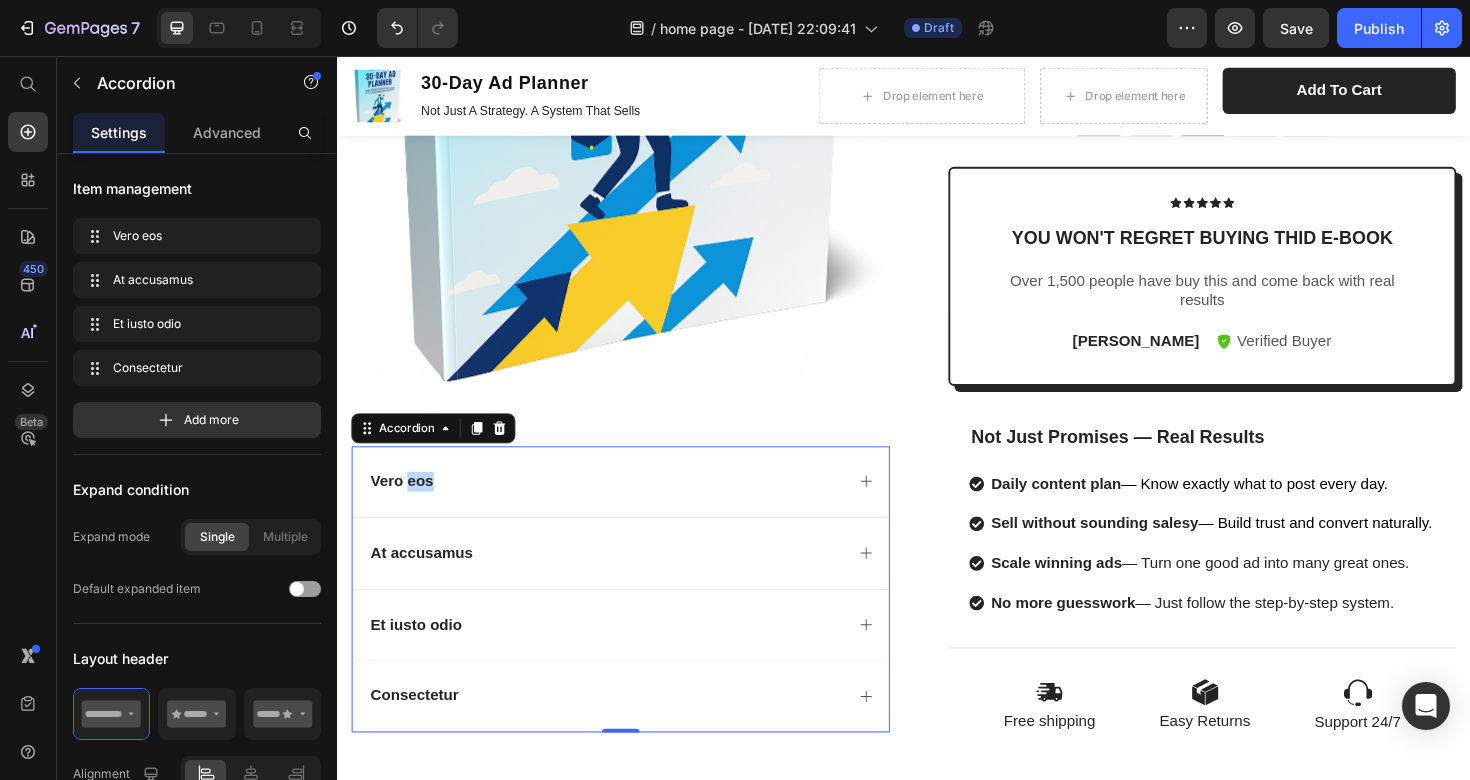 click on "Vero eos" at bounding box center [405, 506] 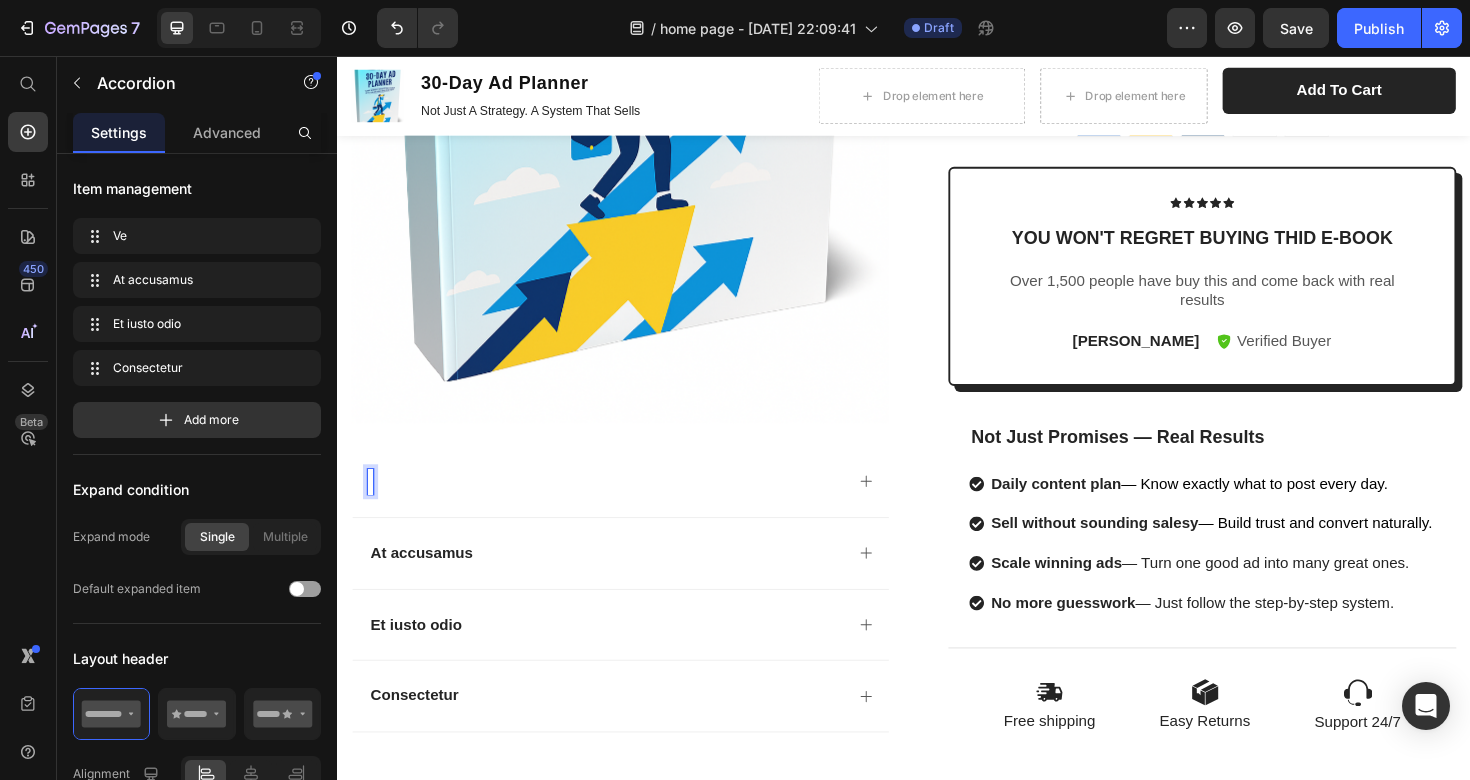 type 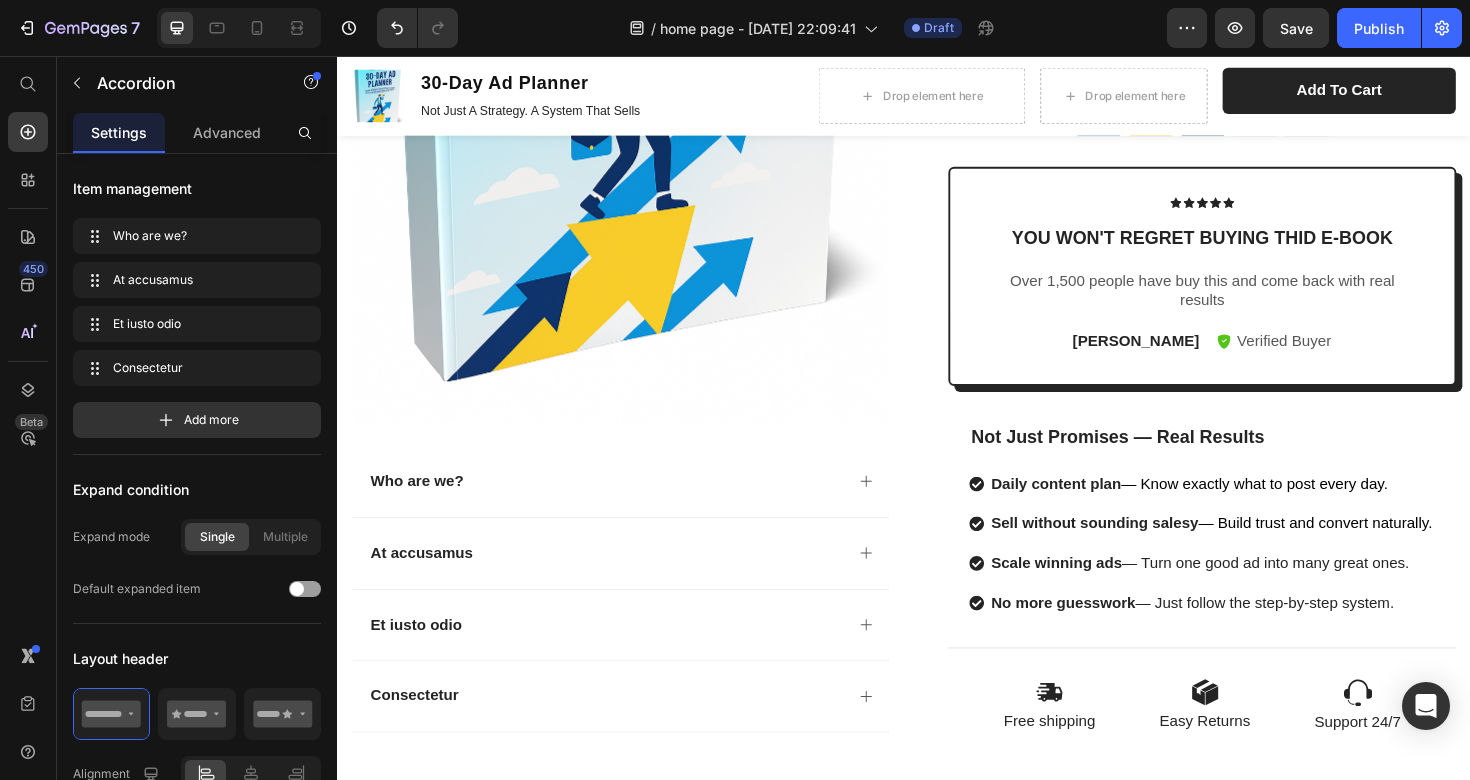 click on "At accusamus" at bounding box center (426, 582) 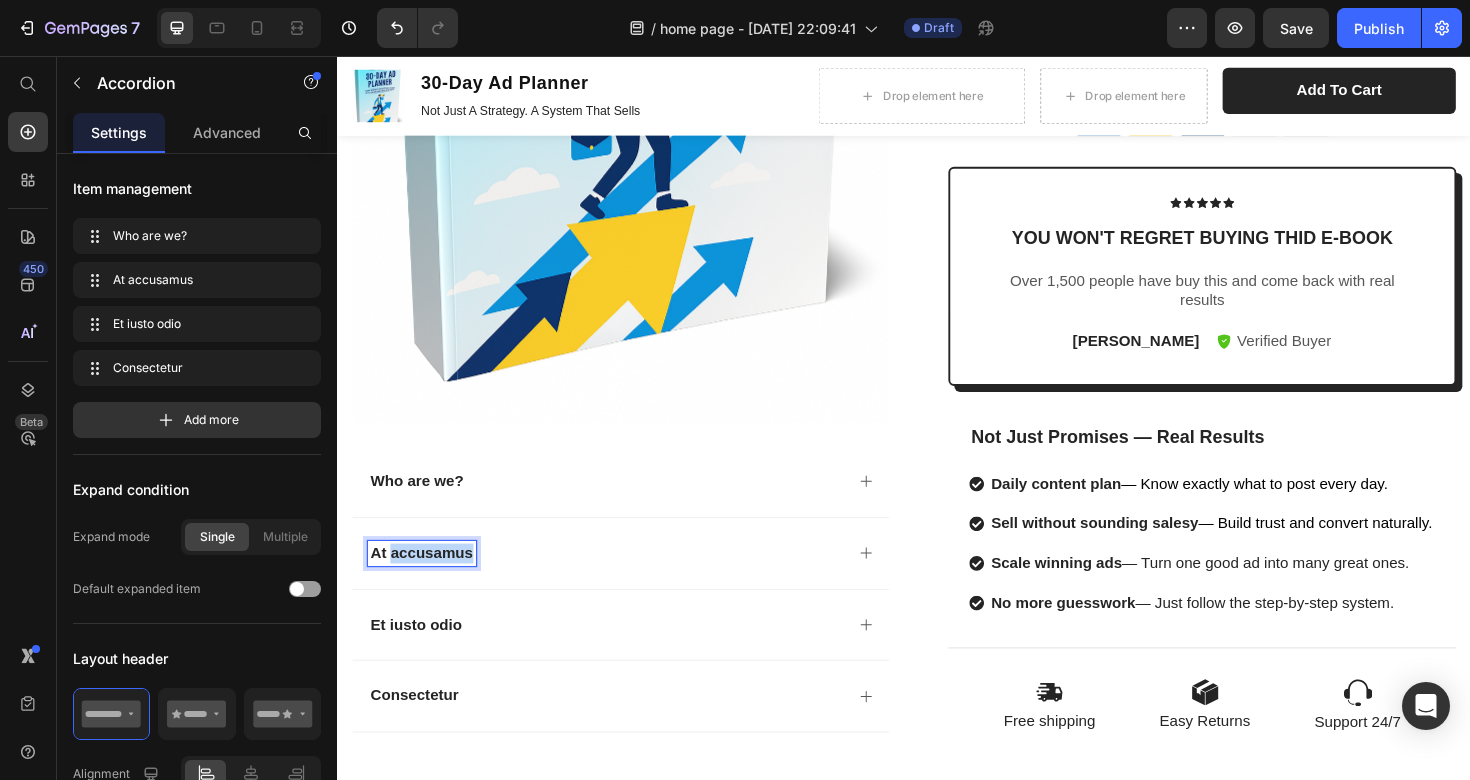 click on "At accusamus" at bounding box center (426, 582) 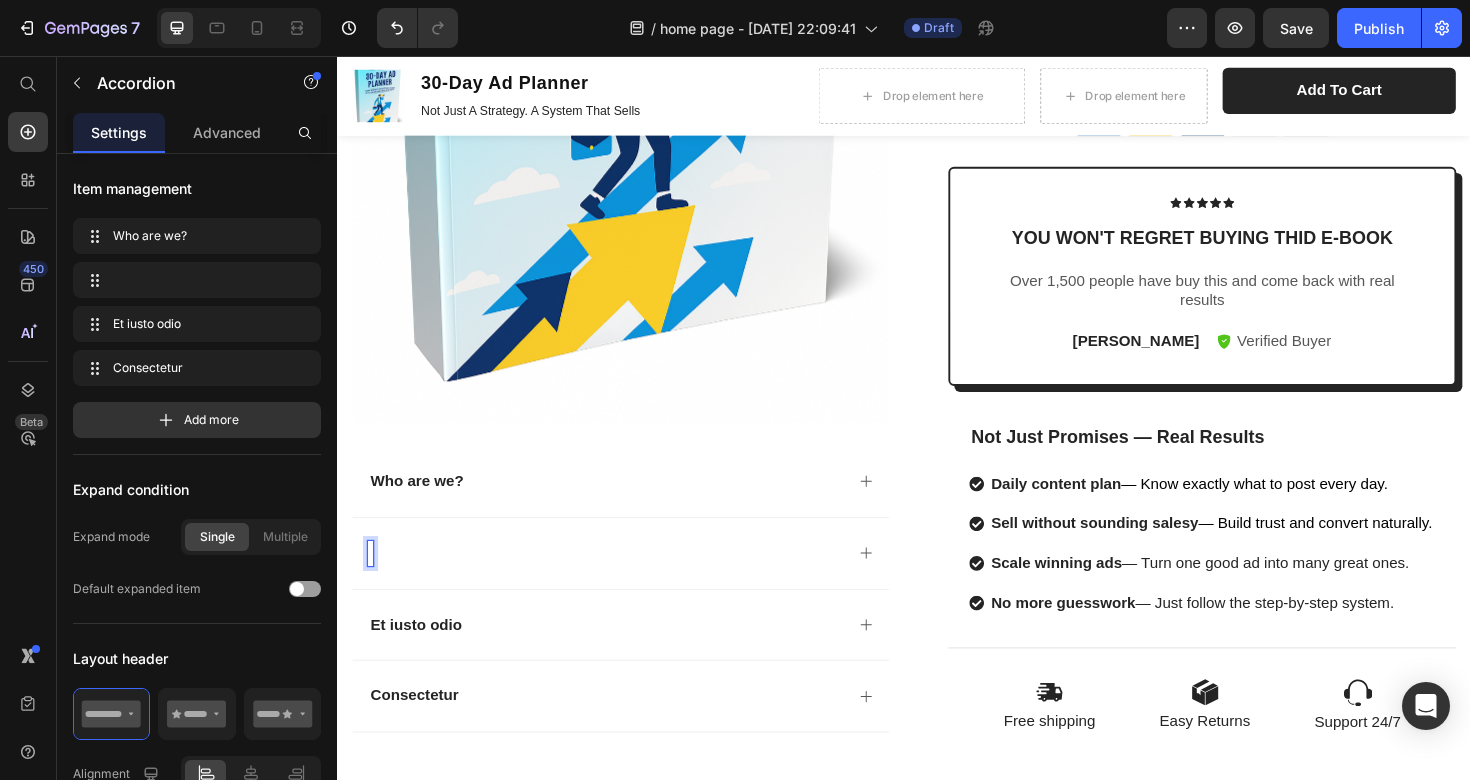 type 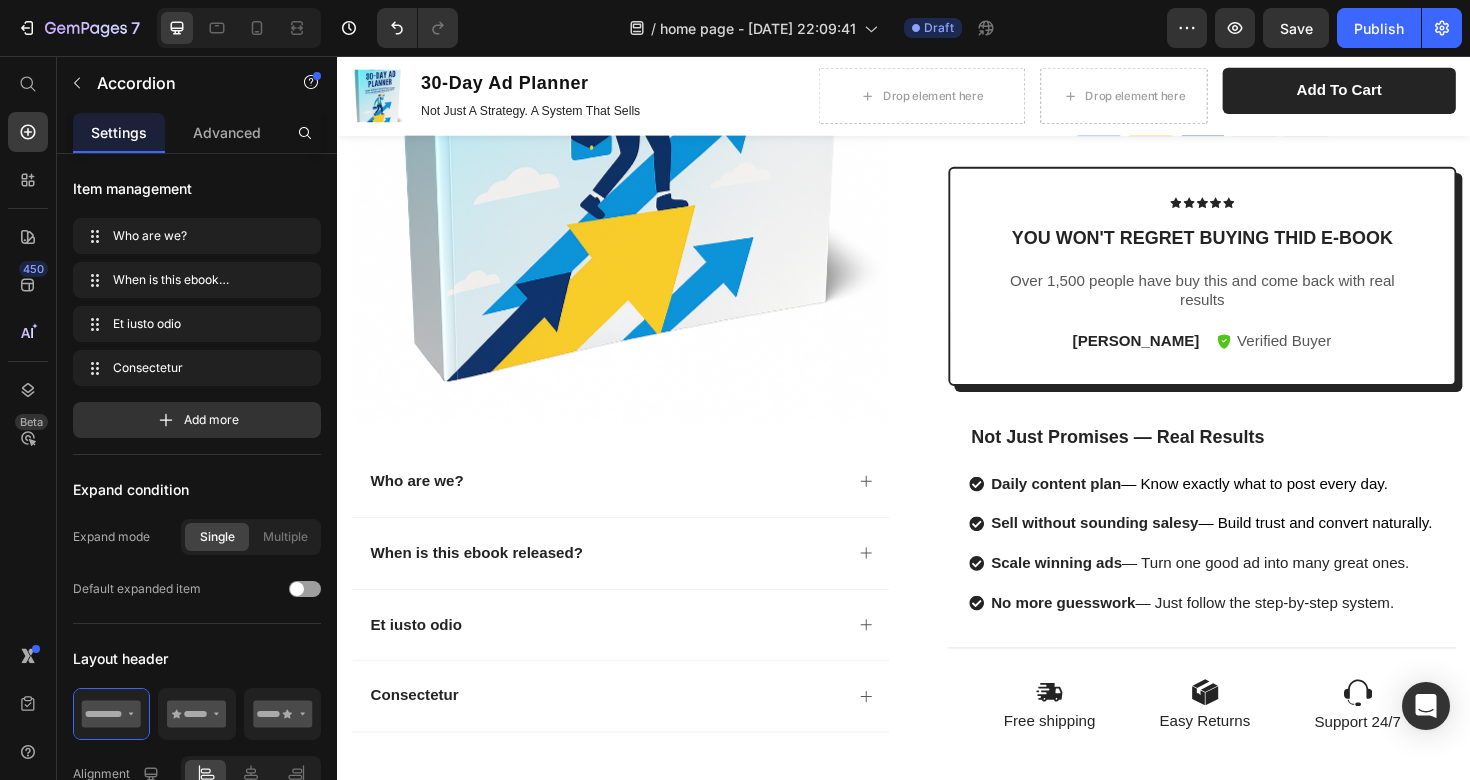 click on "Et iusto odio" at bounding box center [420, 658] 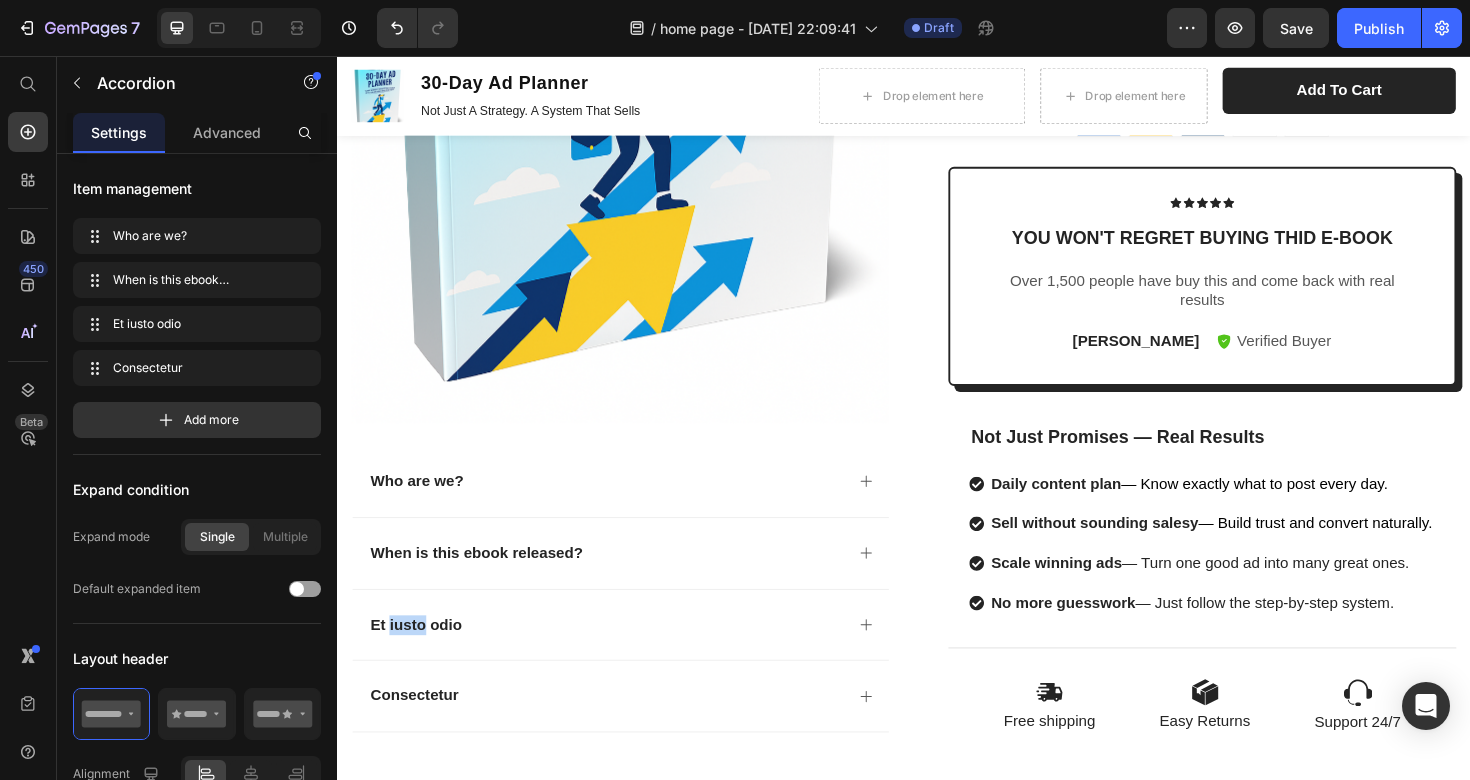 click on "Et iusto odio" at bounding box center [420, 658] 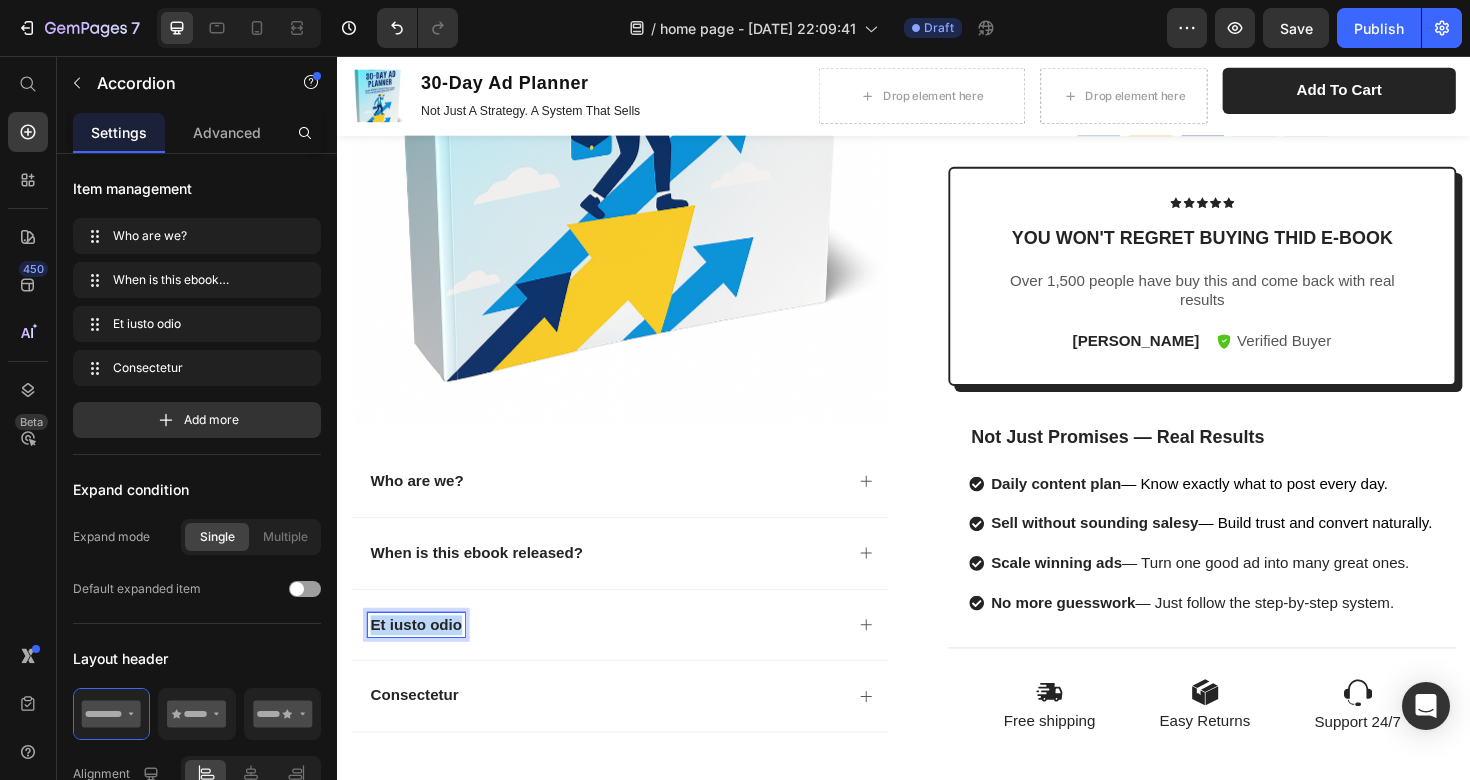 click on "Et iusto odio" at bounding box center (420, 658) 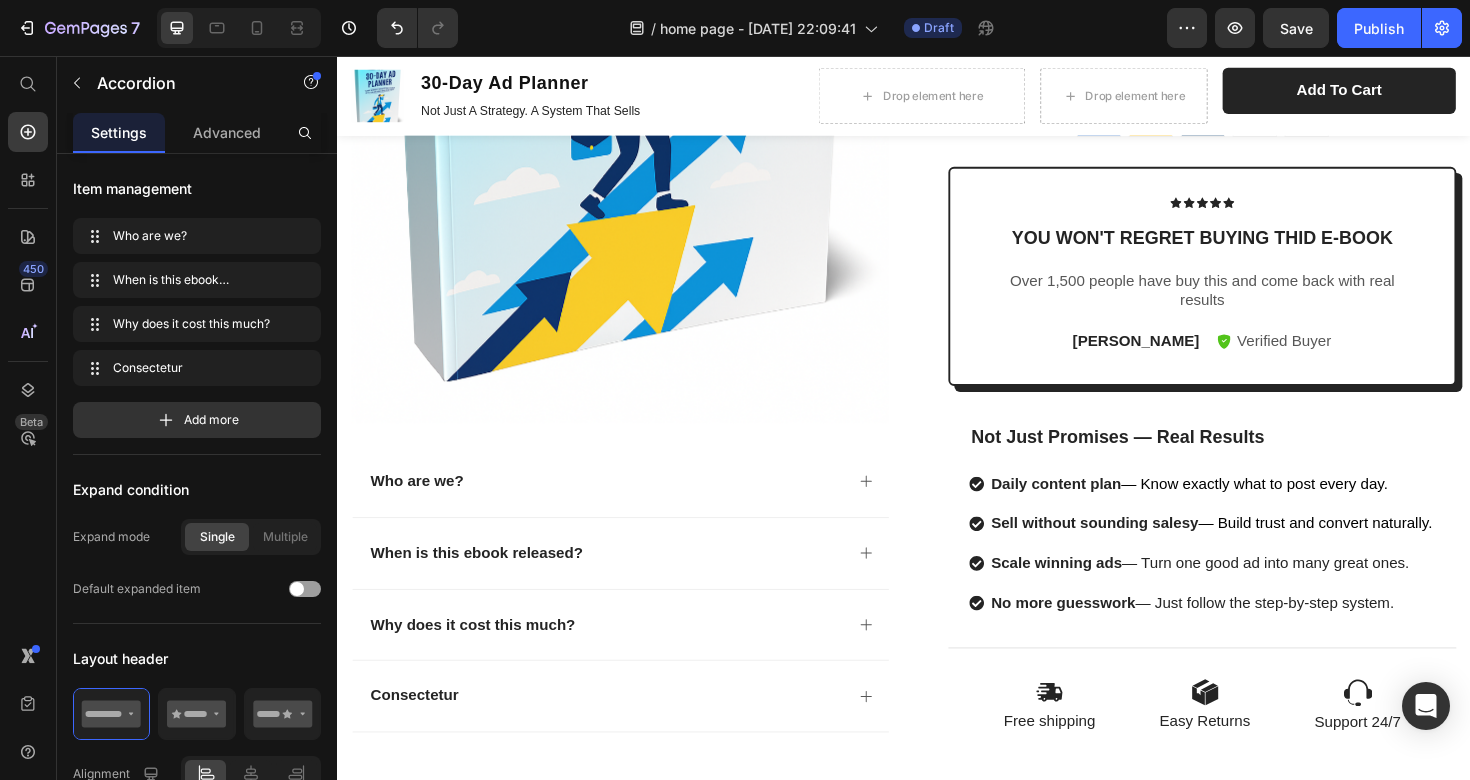 click on "Consectetur" at bounding box center [418, 733] 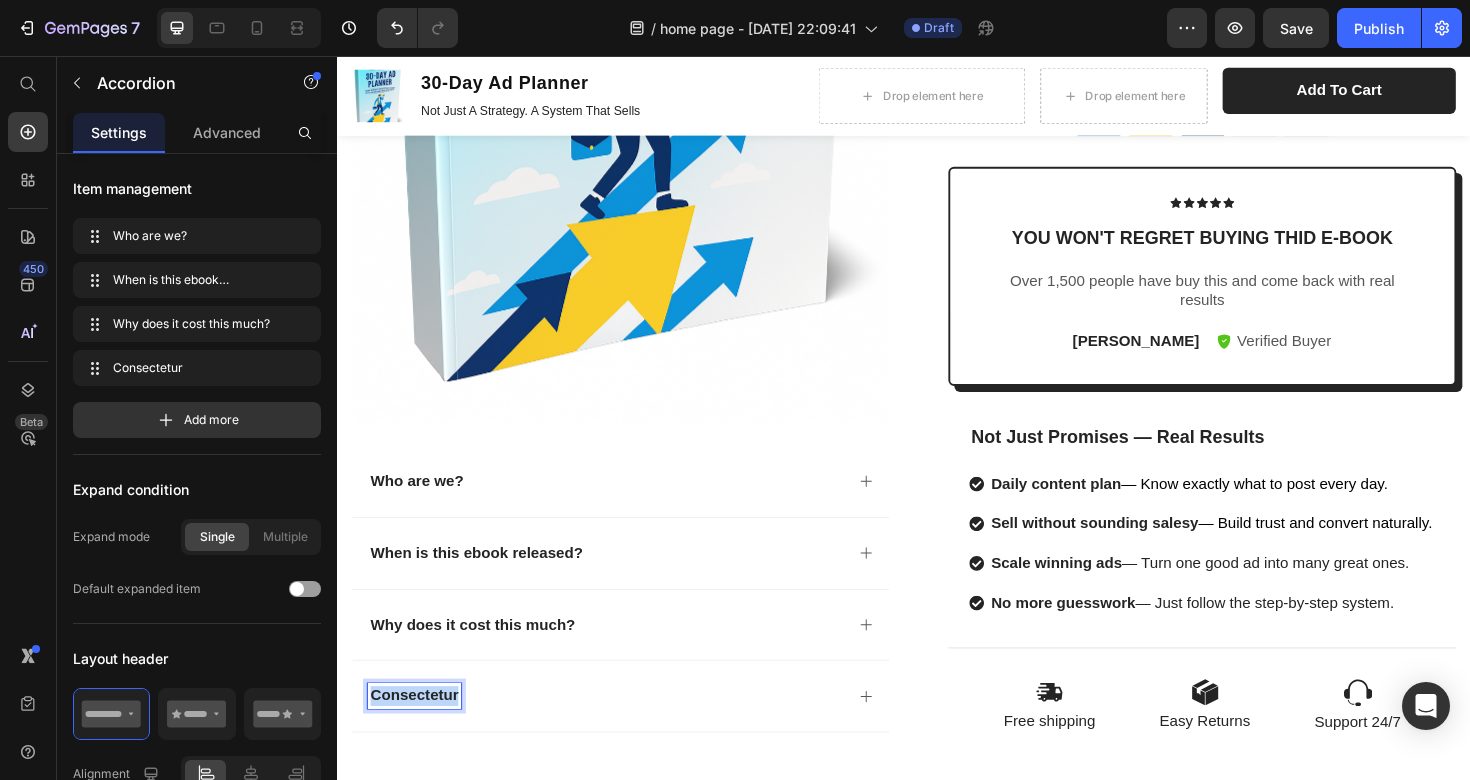 click on "Consectetur" at bounding box center (418, 733) 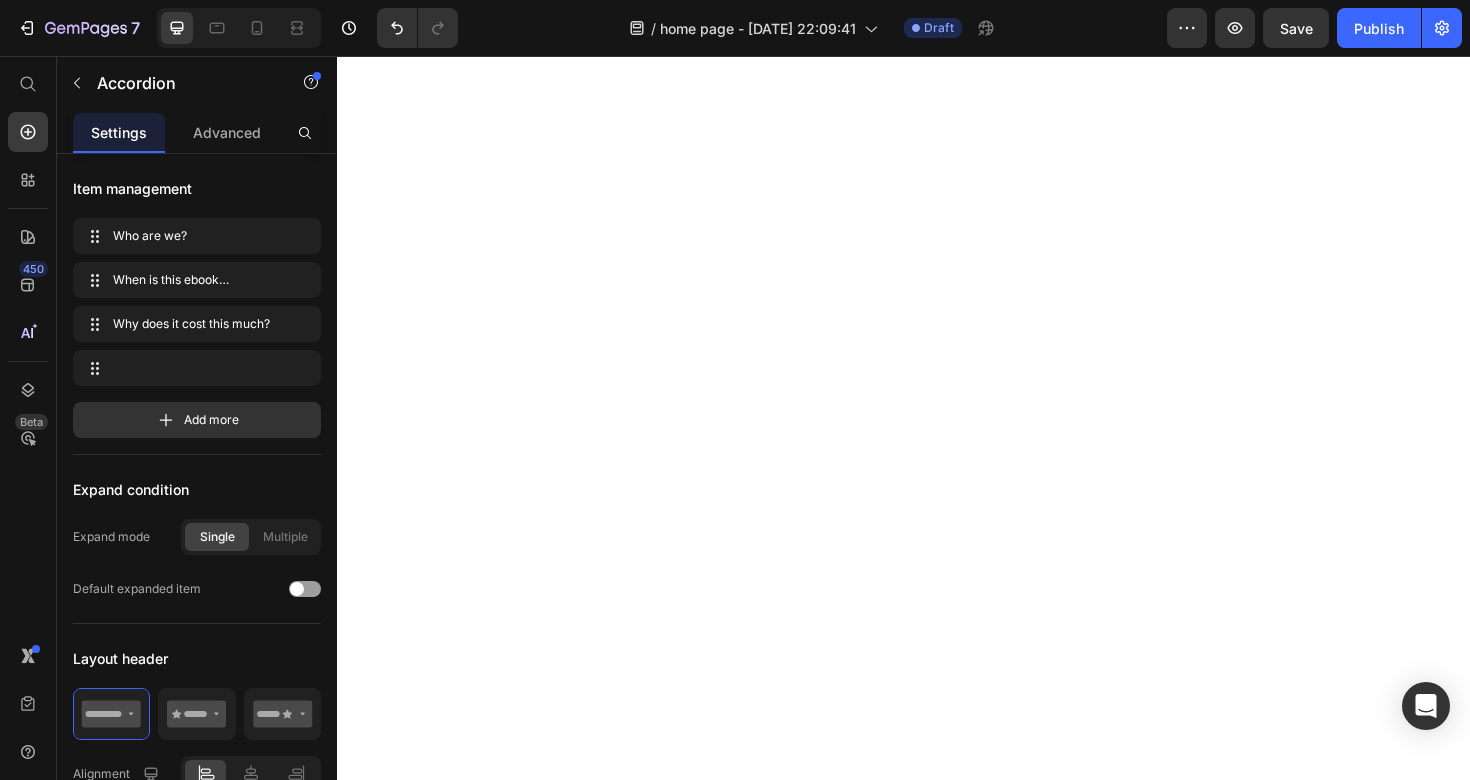 scroll, scrollTop: 0, scrollLeft: 0, axis: both 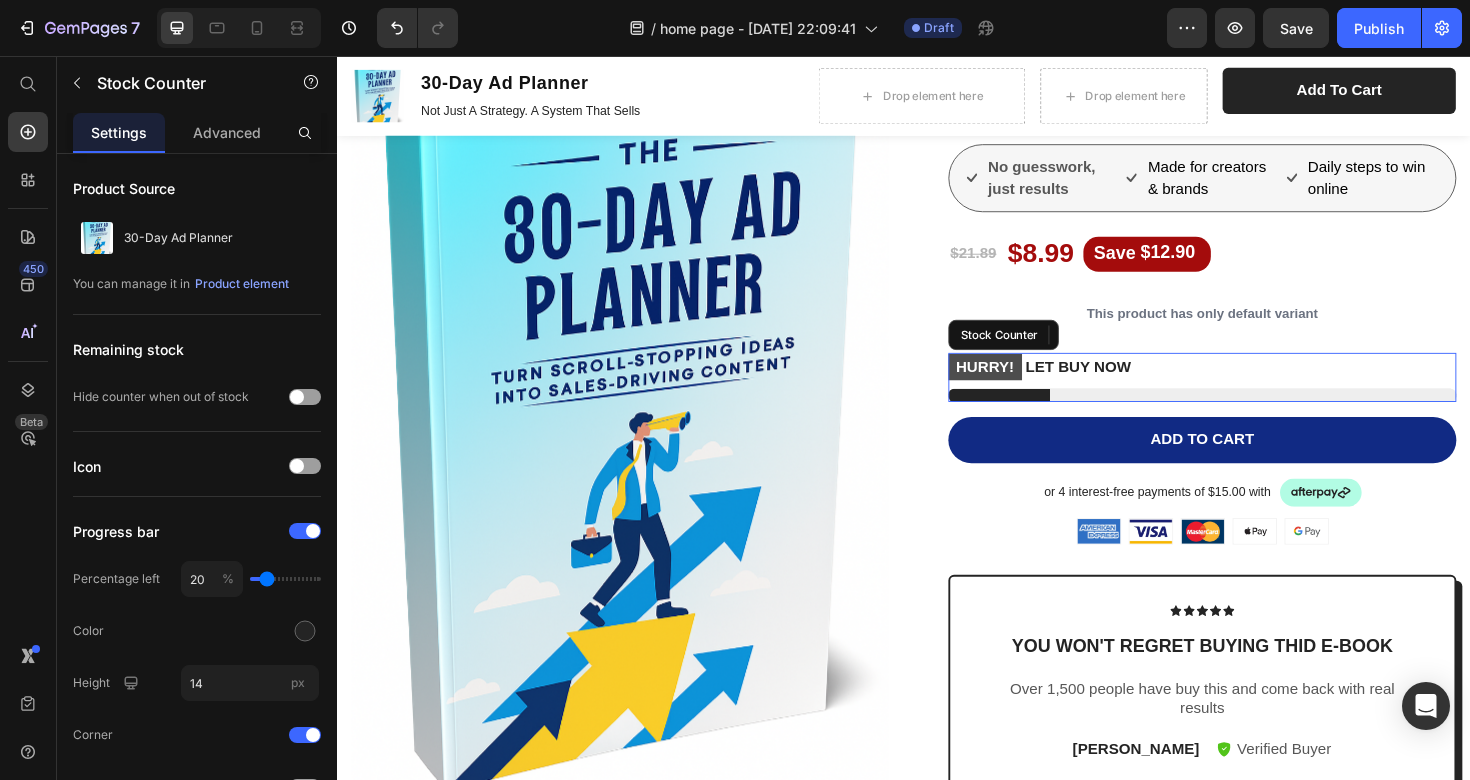 click at bounding box center (1253, 415) 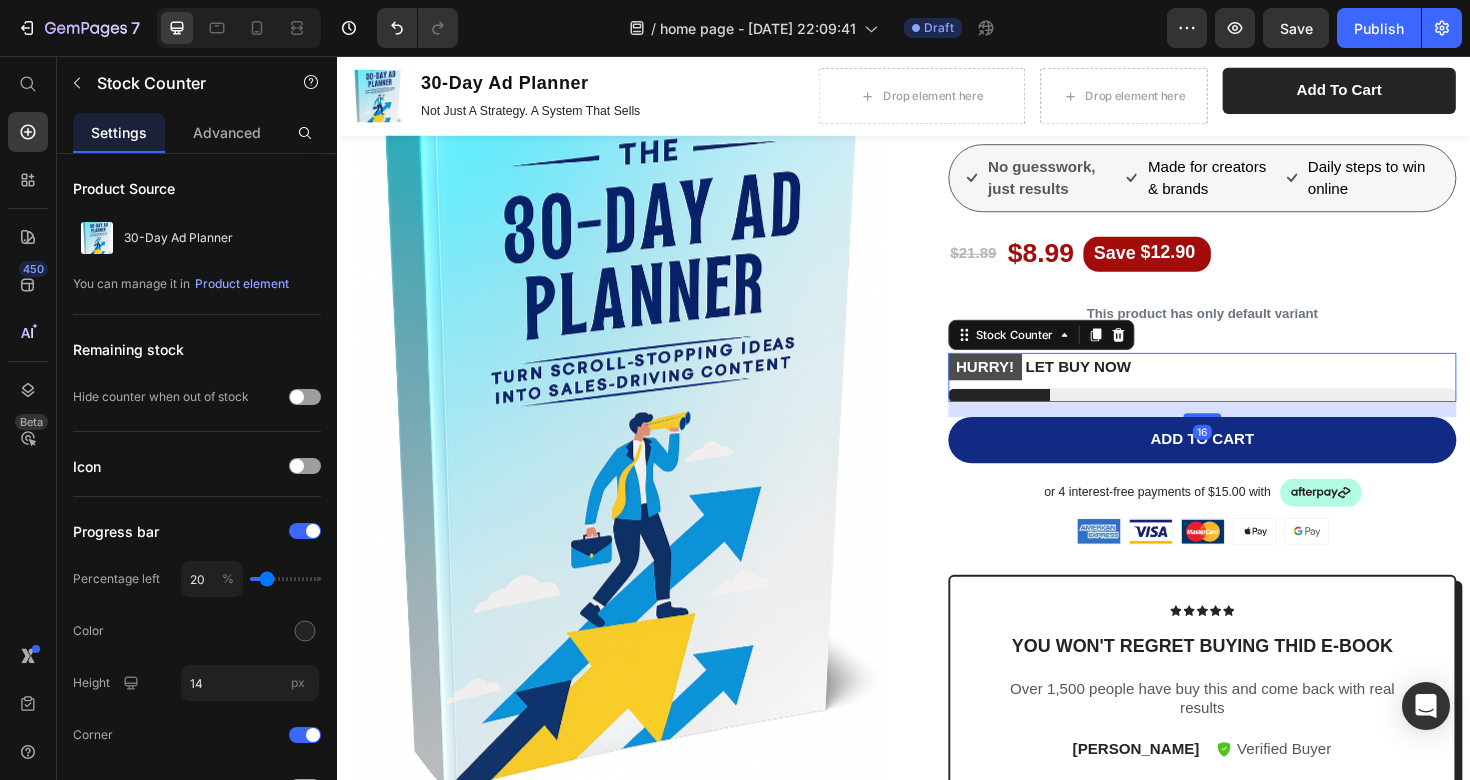 click on "HURRY!  LET BUY NOW" at bounding box center (1253, 396) 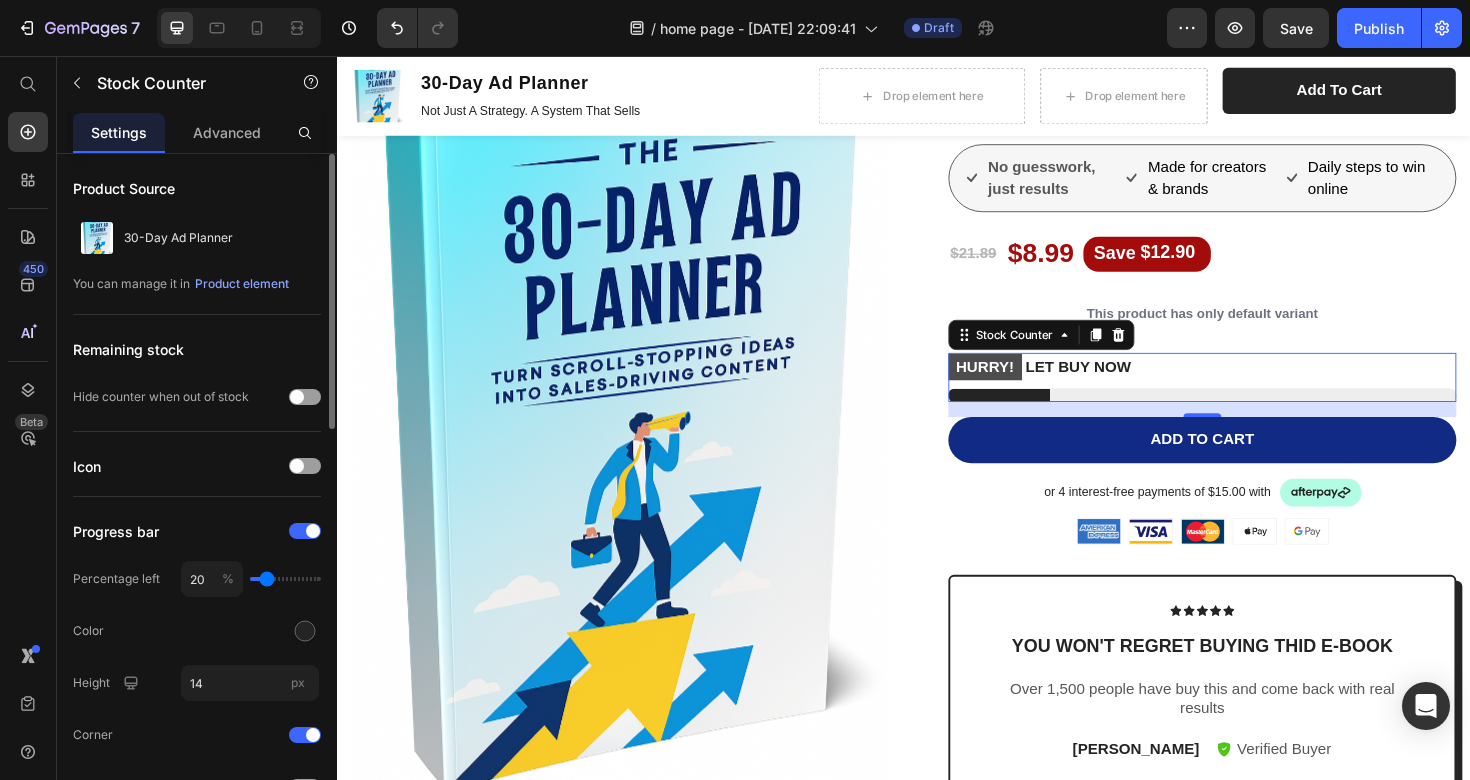 type on "27" 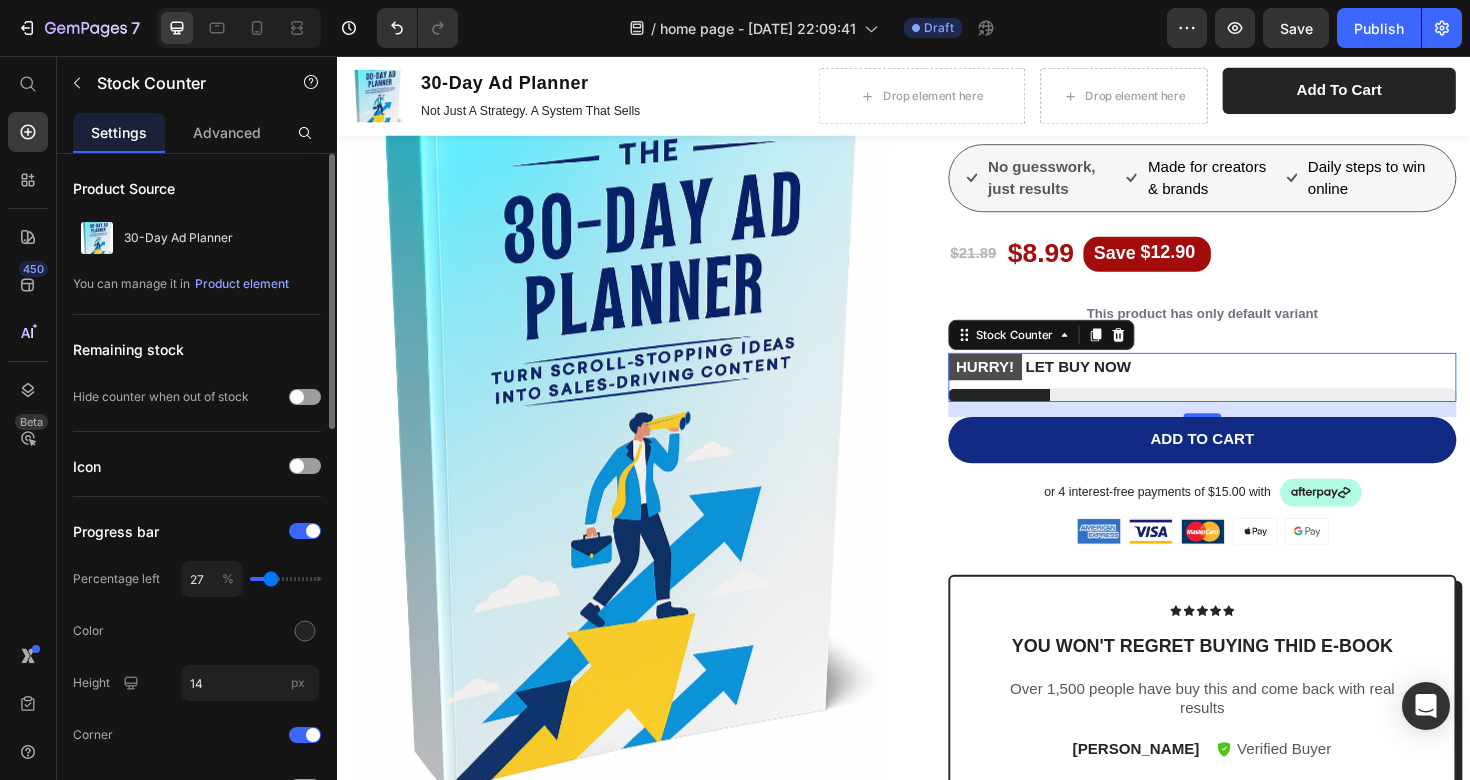 type on "29" 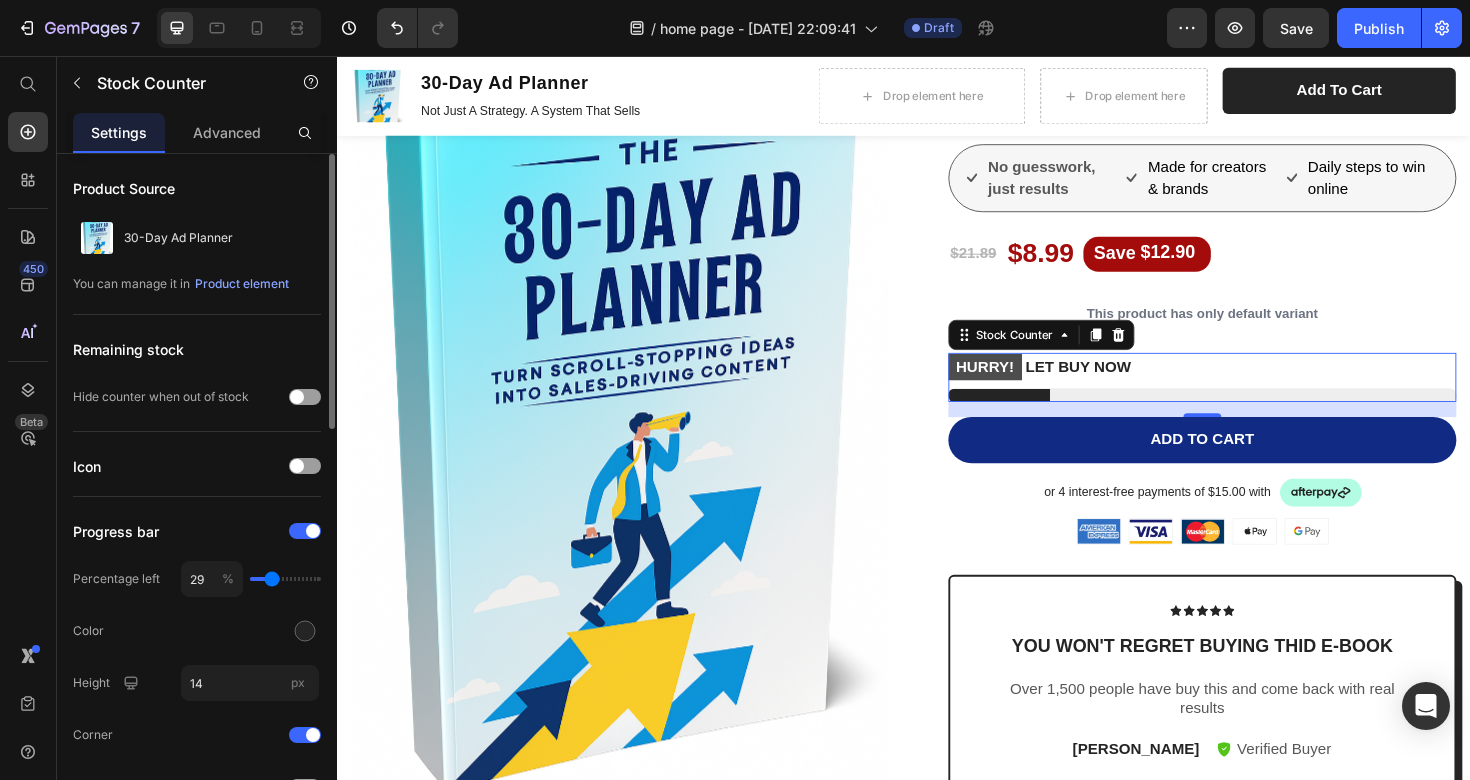 type on "31" 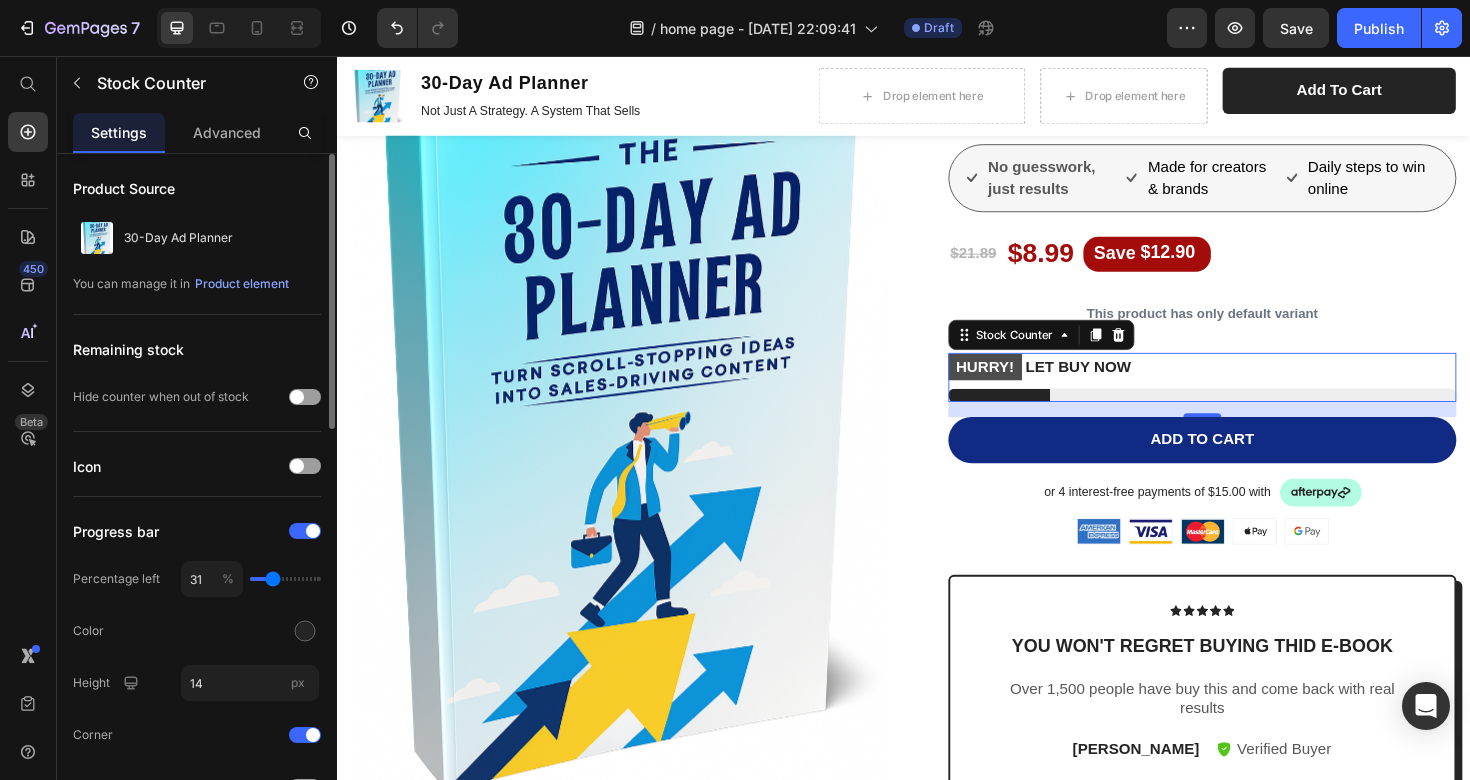 type on "32" 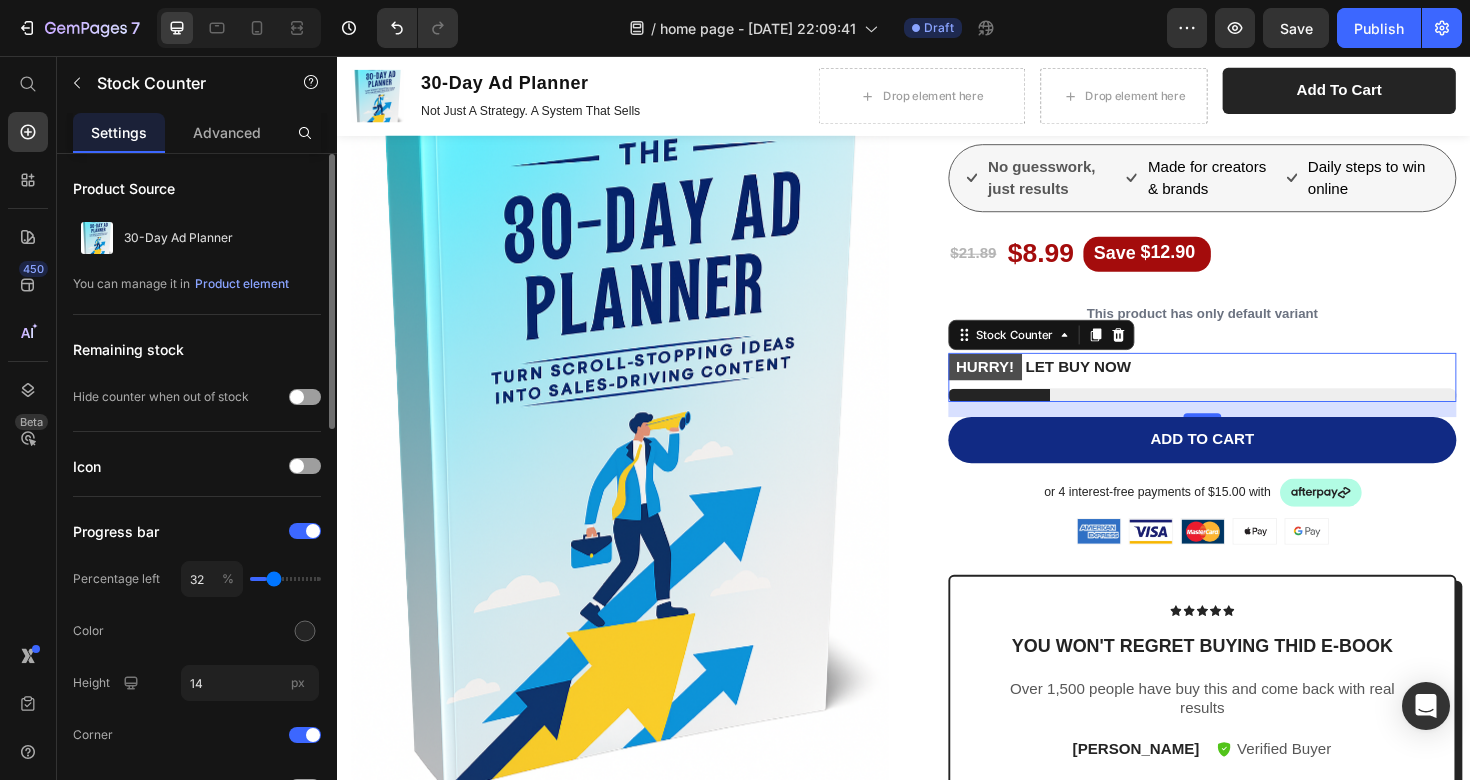 type on "34" 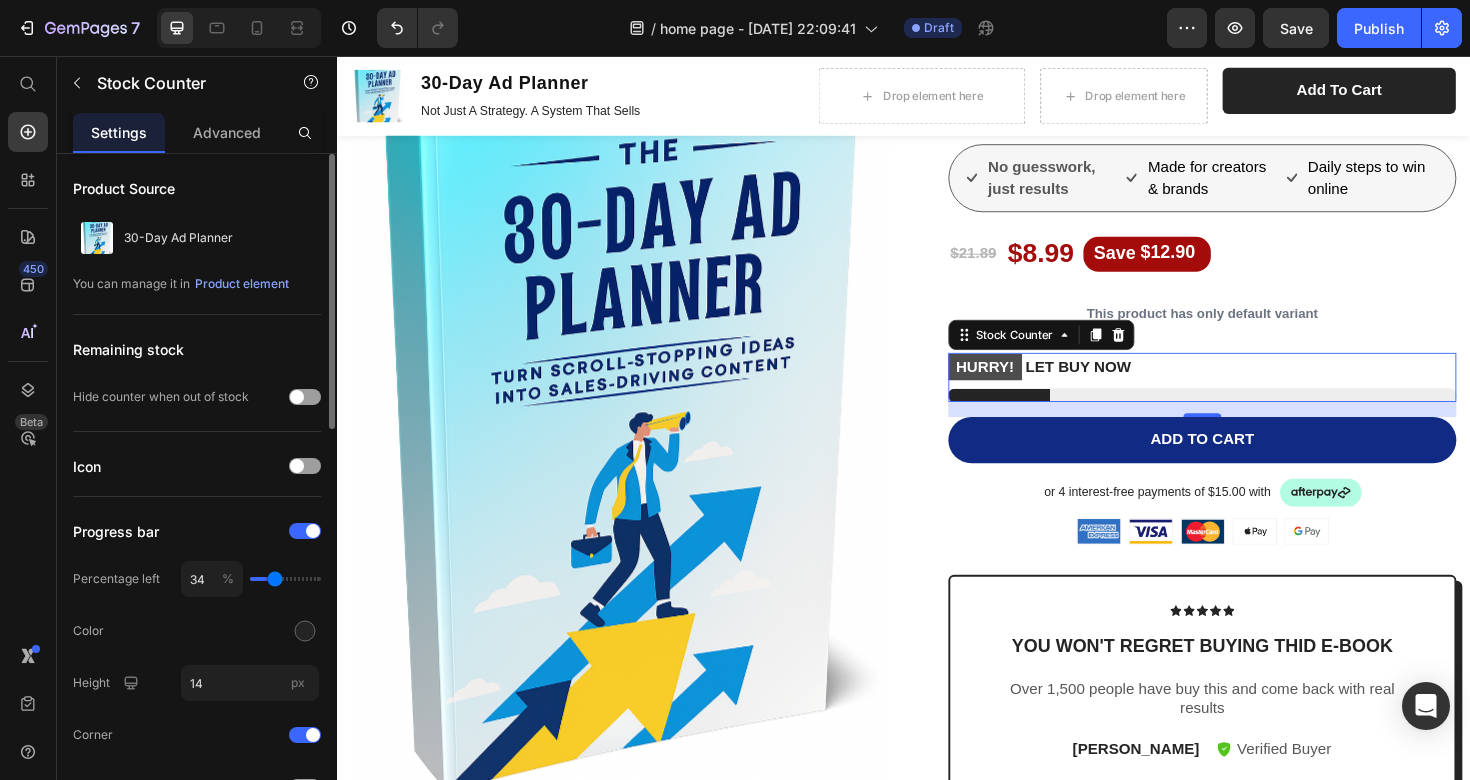 type on "36" 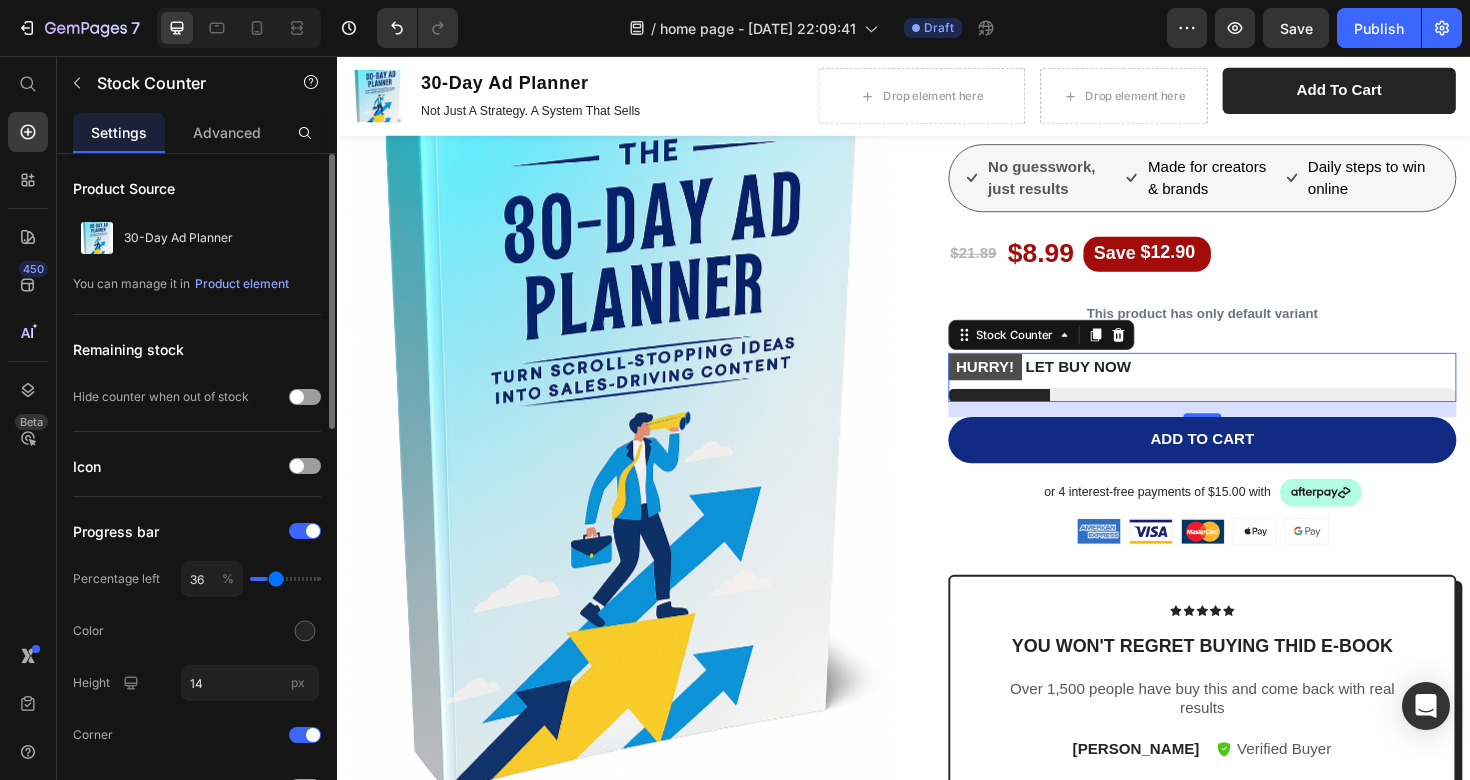 type on "38" 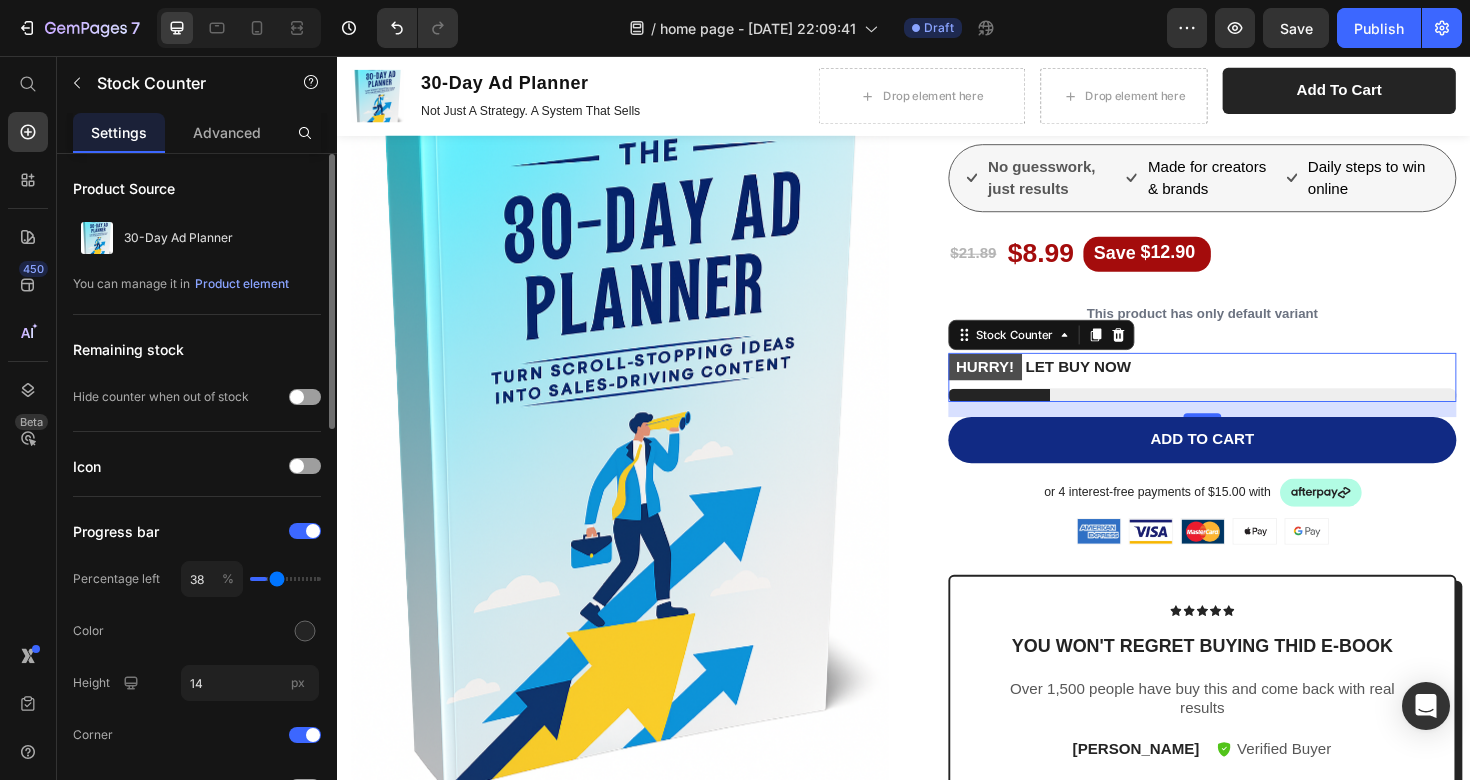 type on "39" 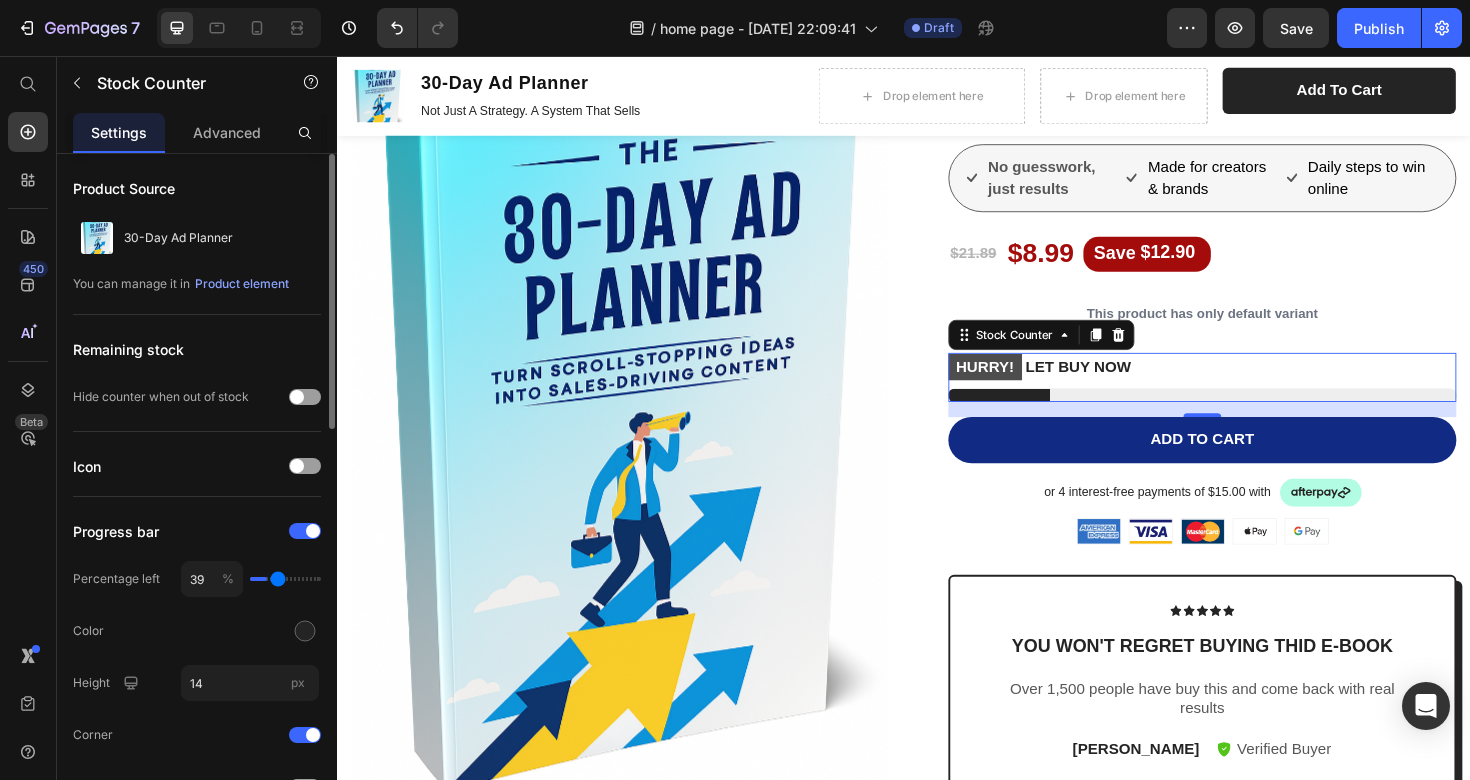 type on "41" 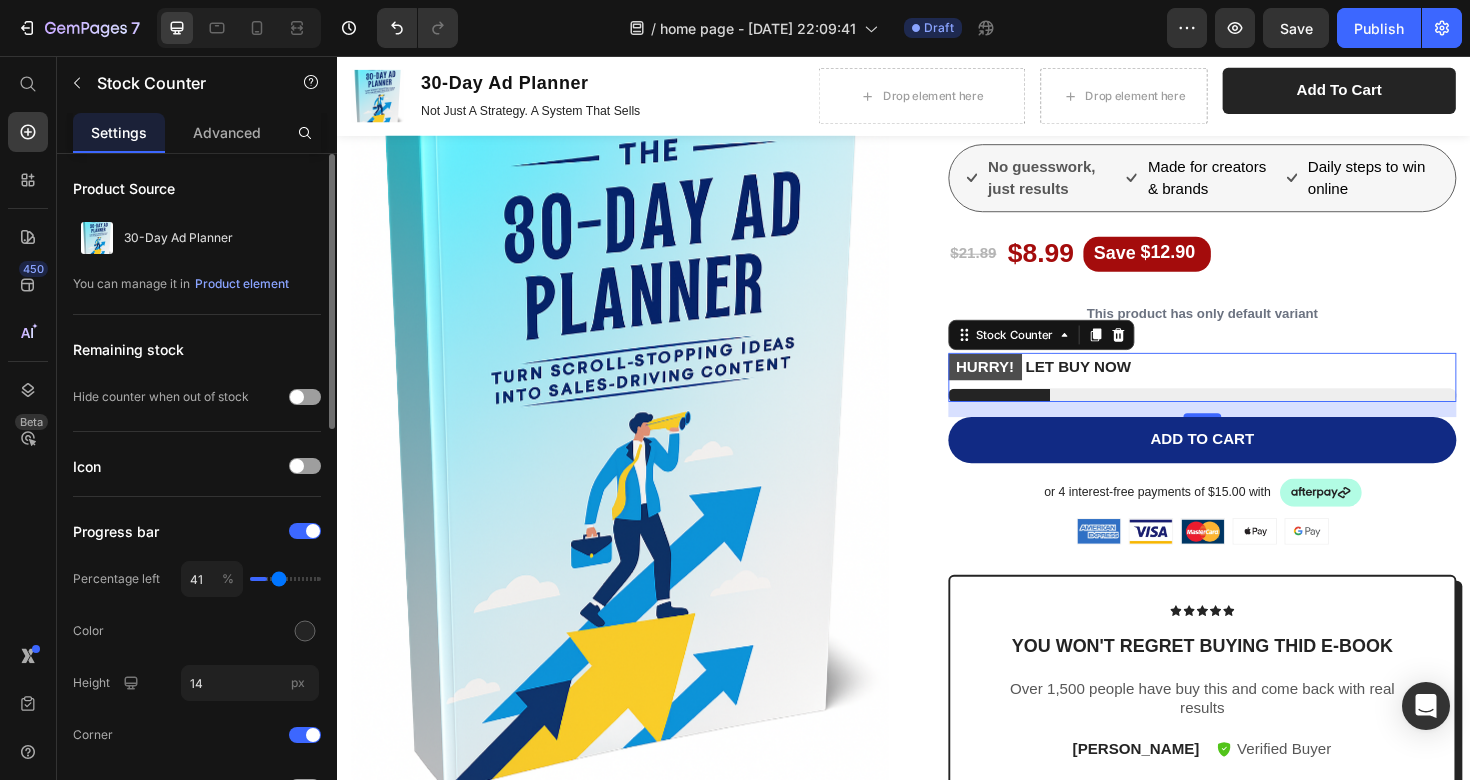 type on "43" 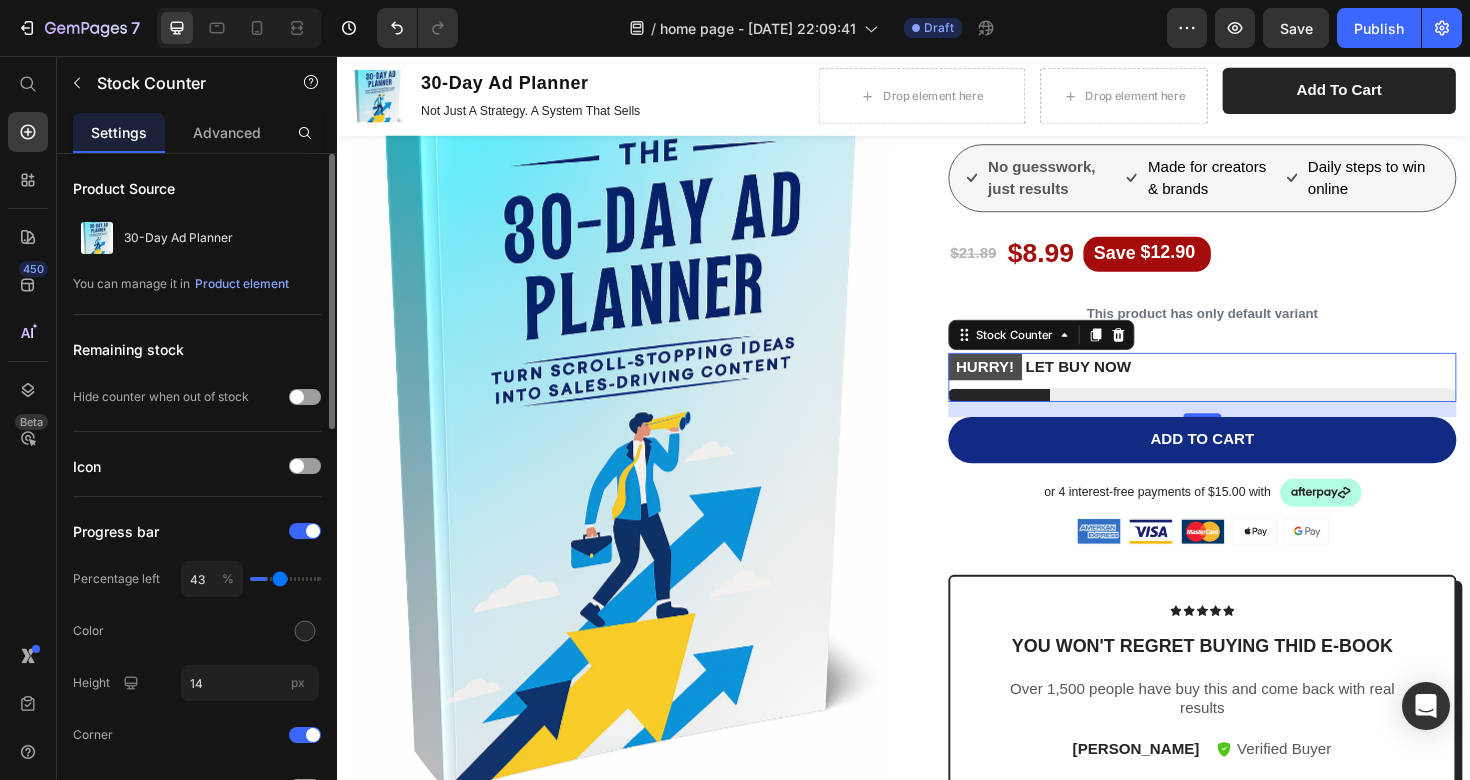 type on "45" 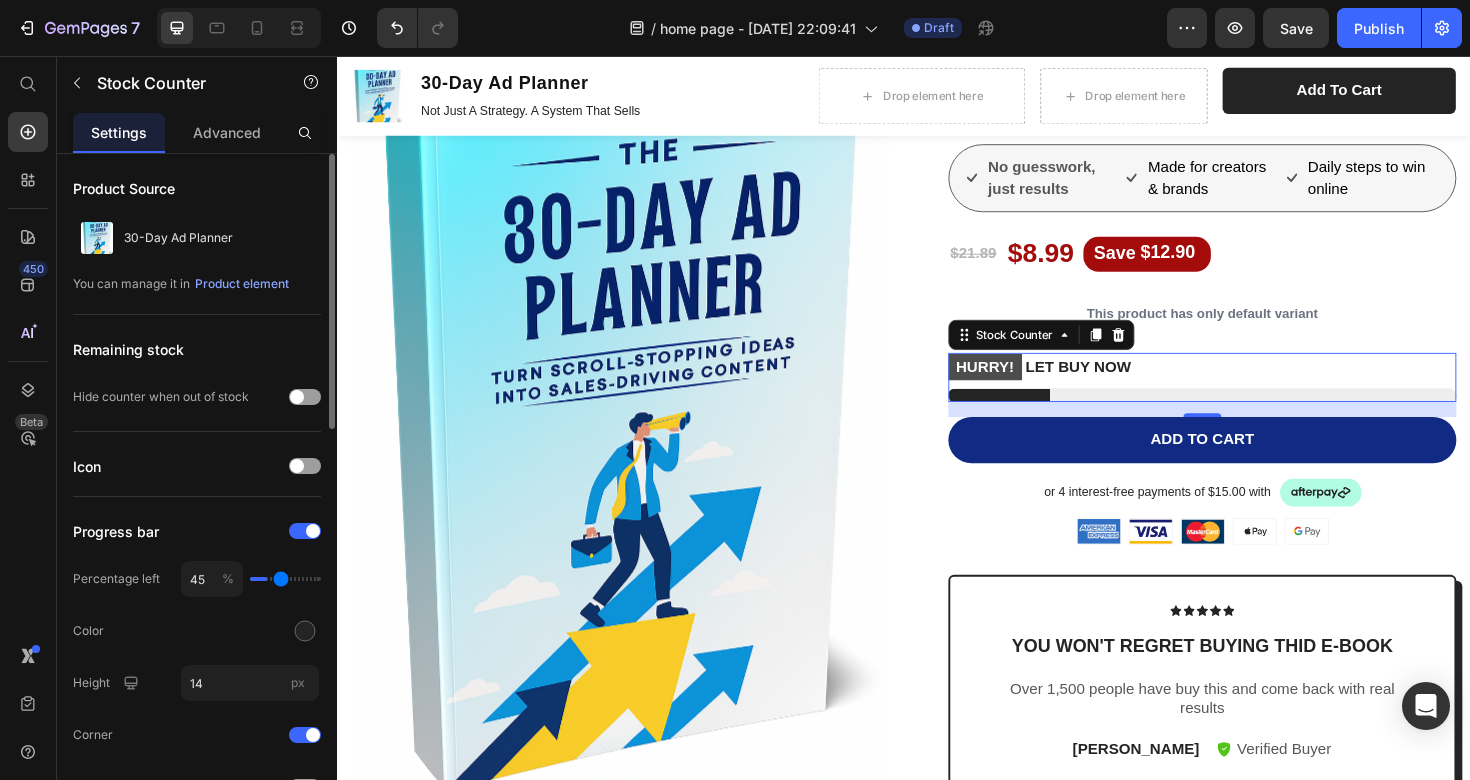 type on "46" 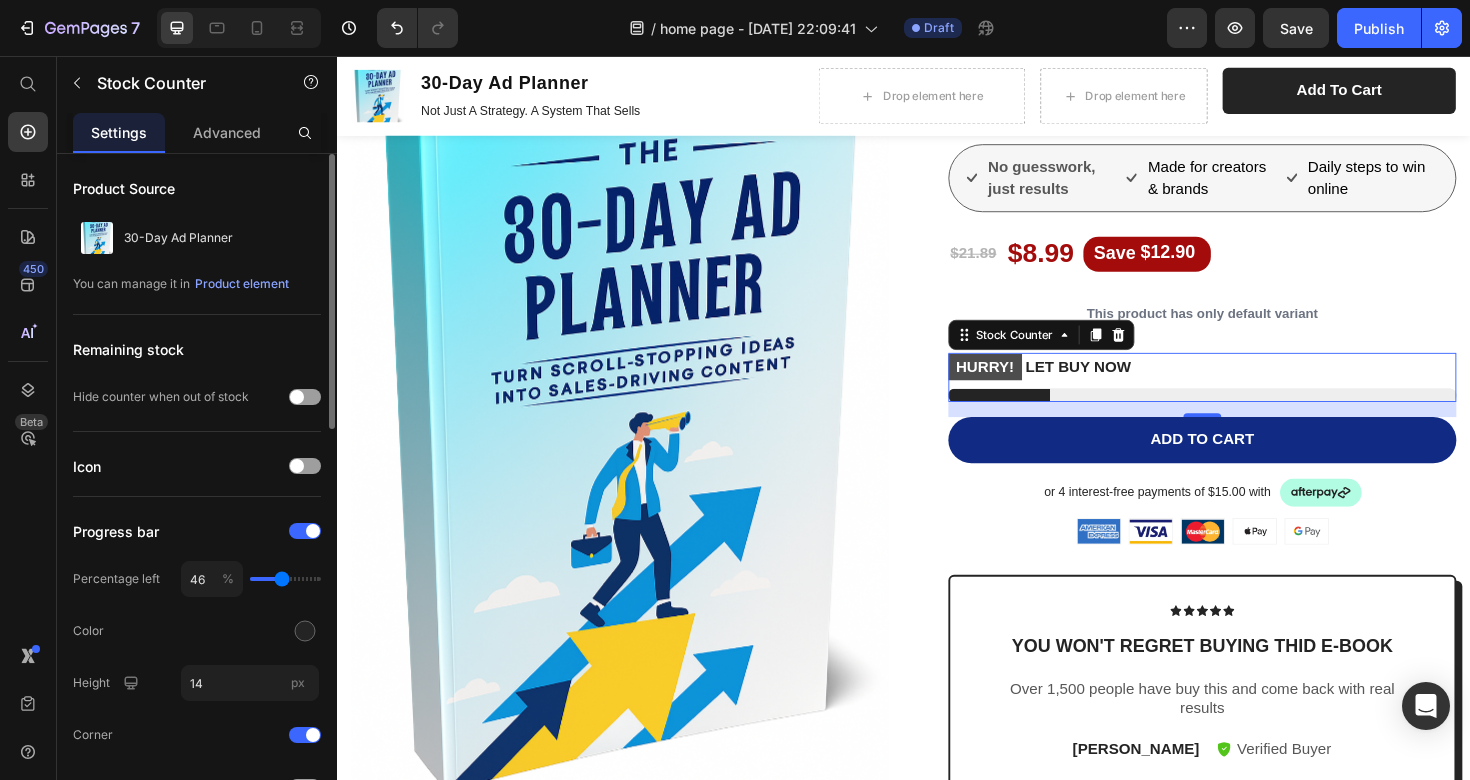 type on "48" 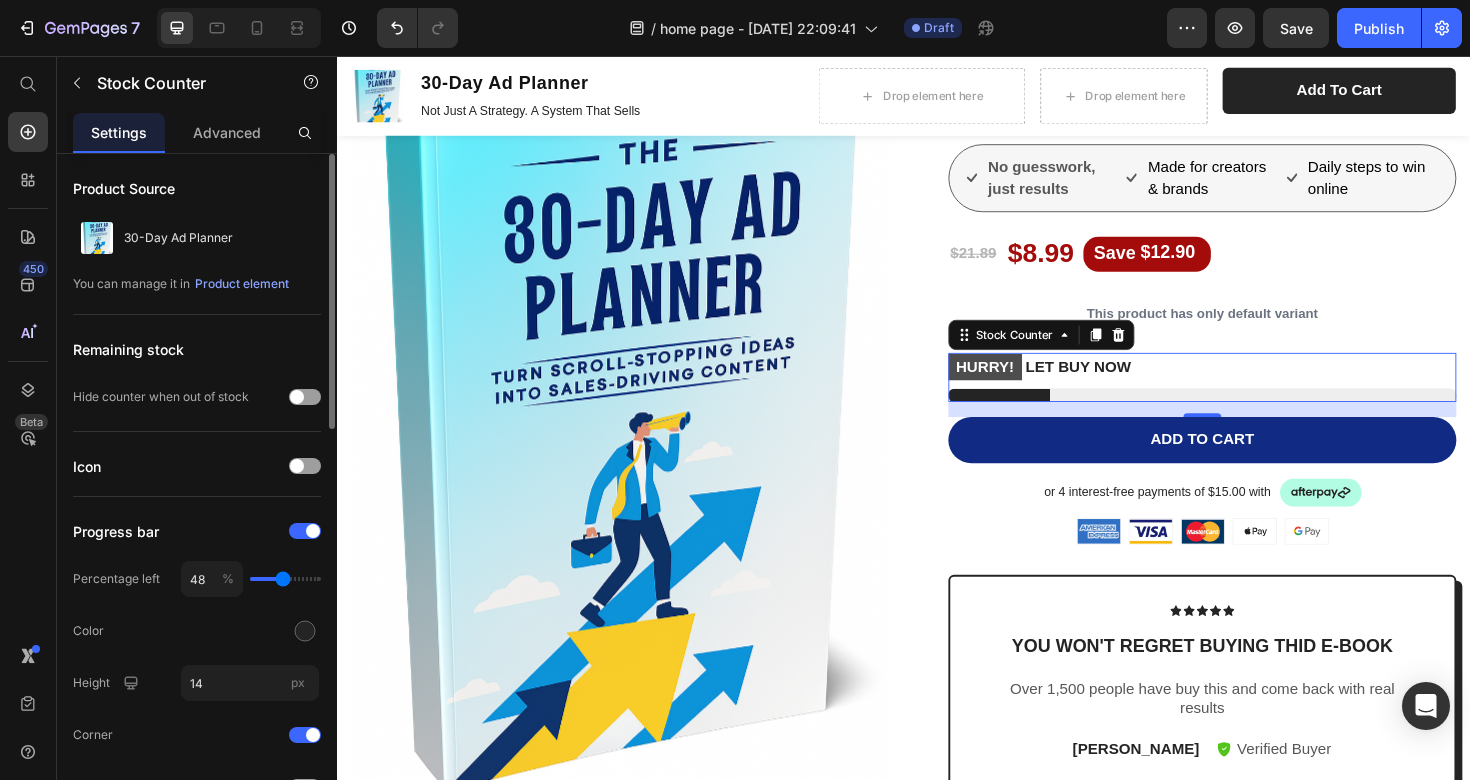 type on "50" 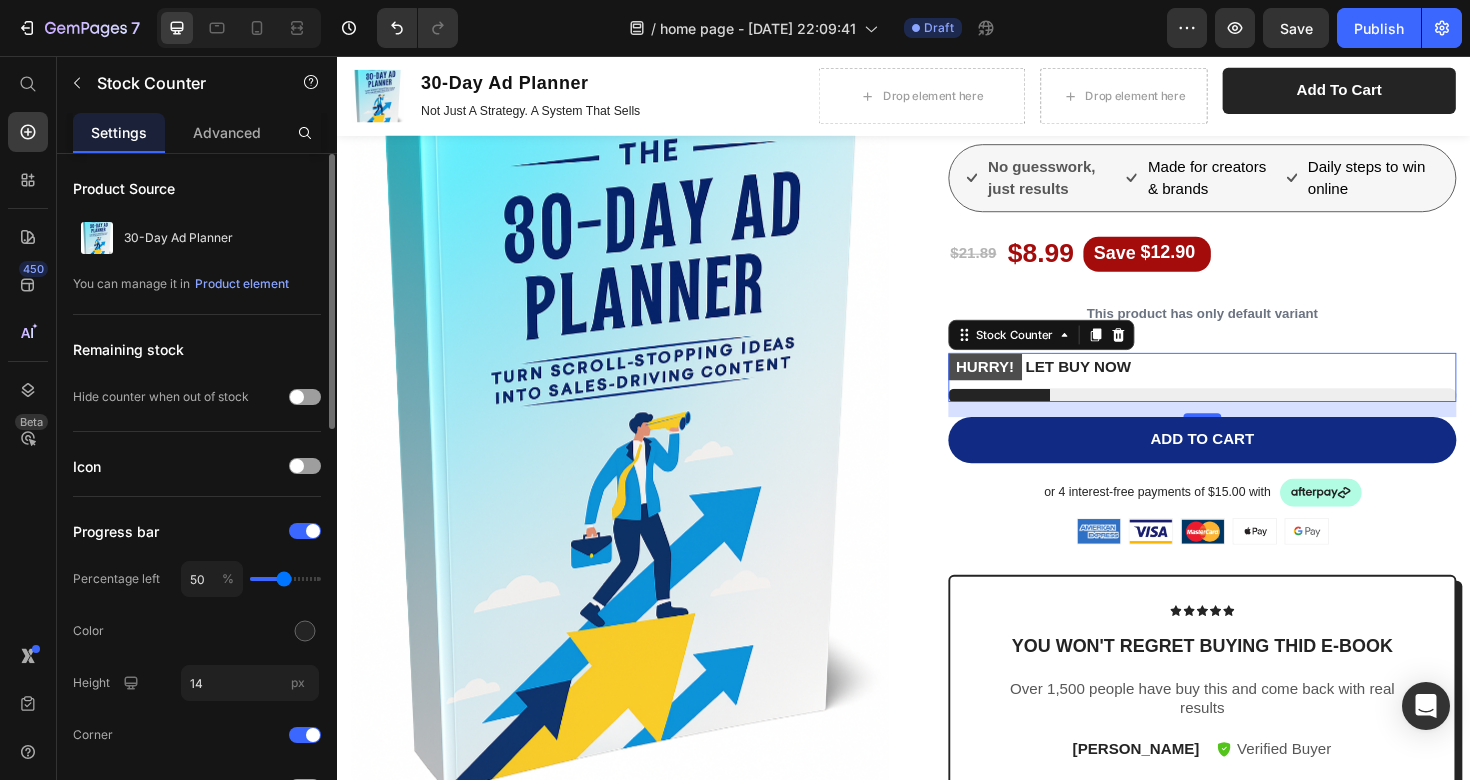 type on "52" 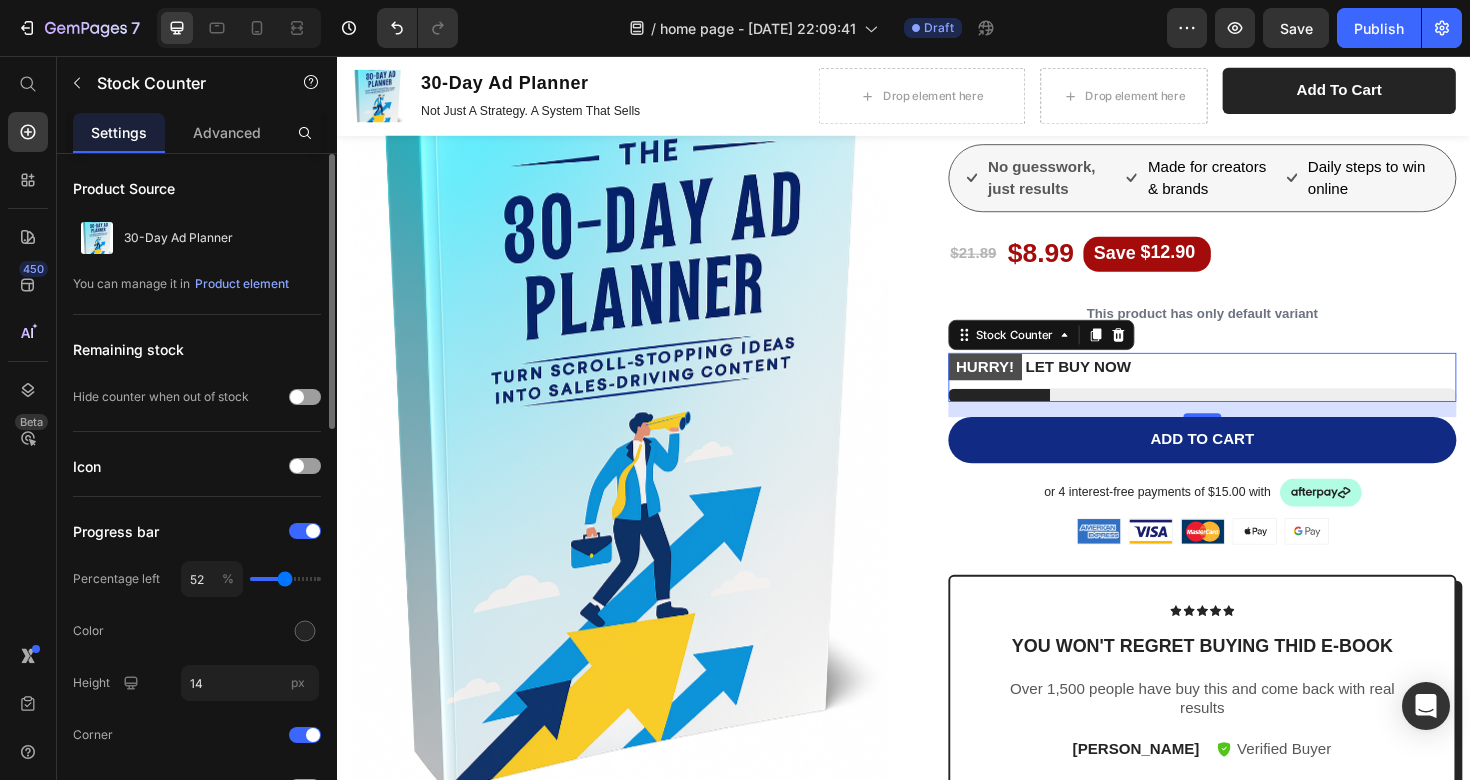 type on "53" 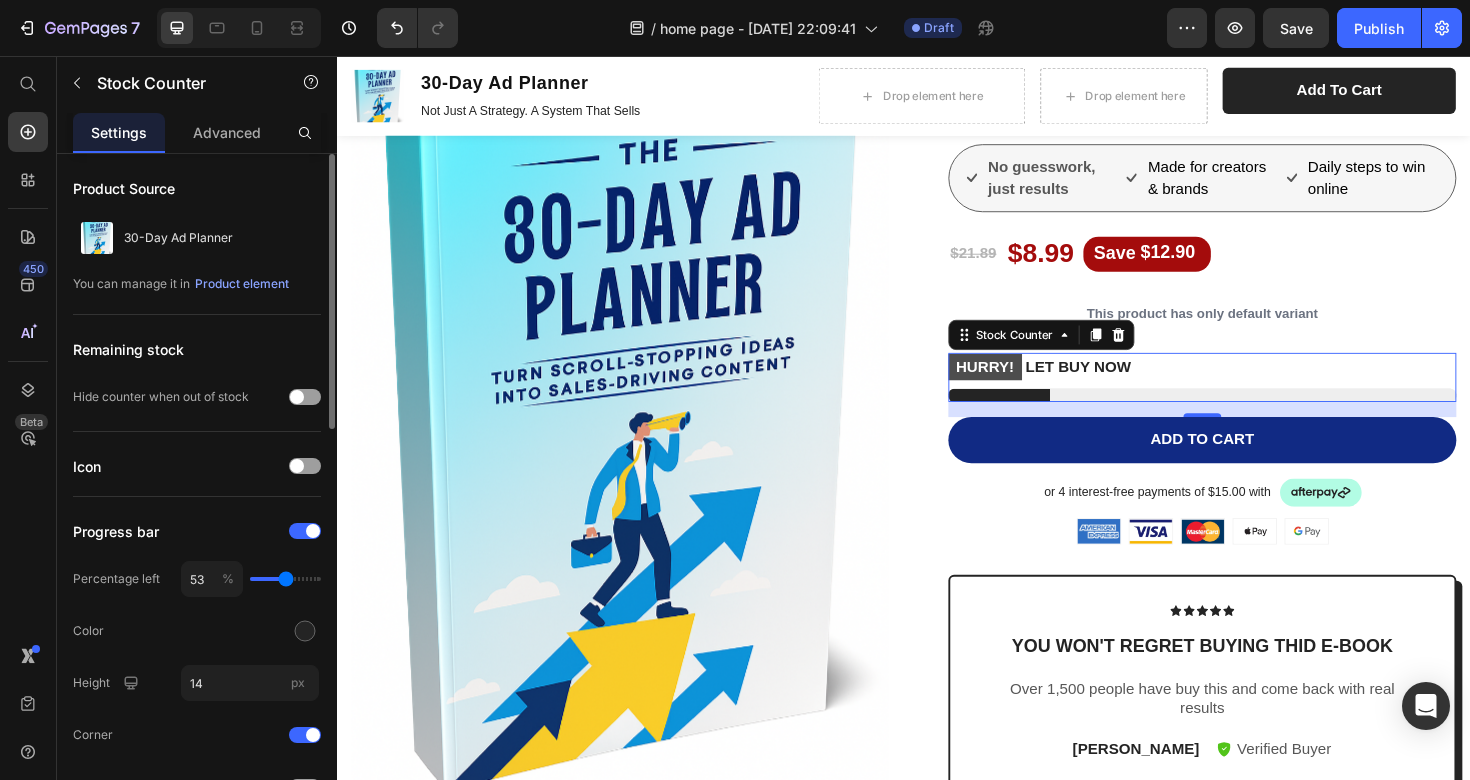 type on "55" 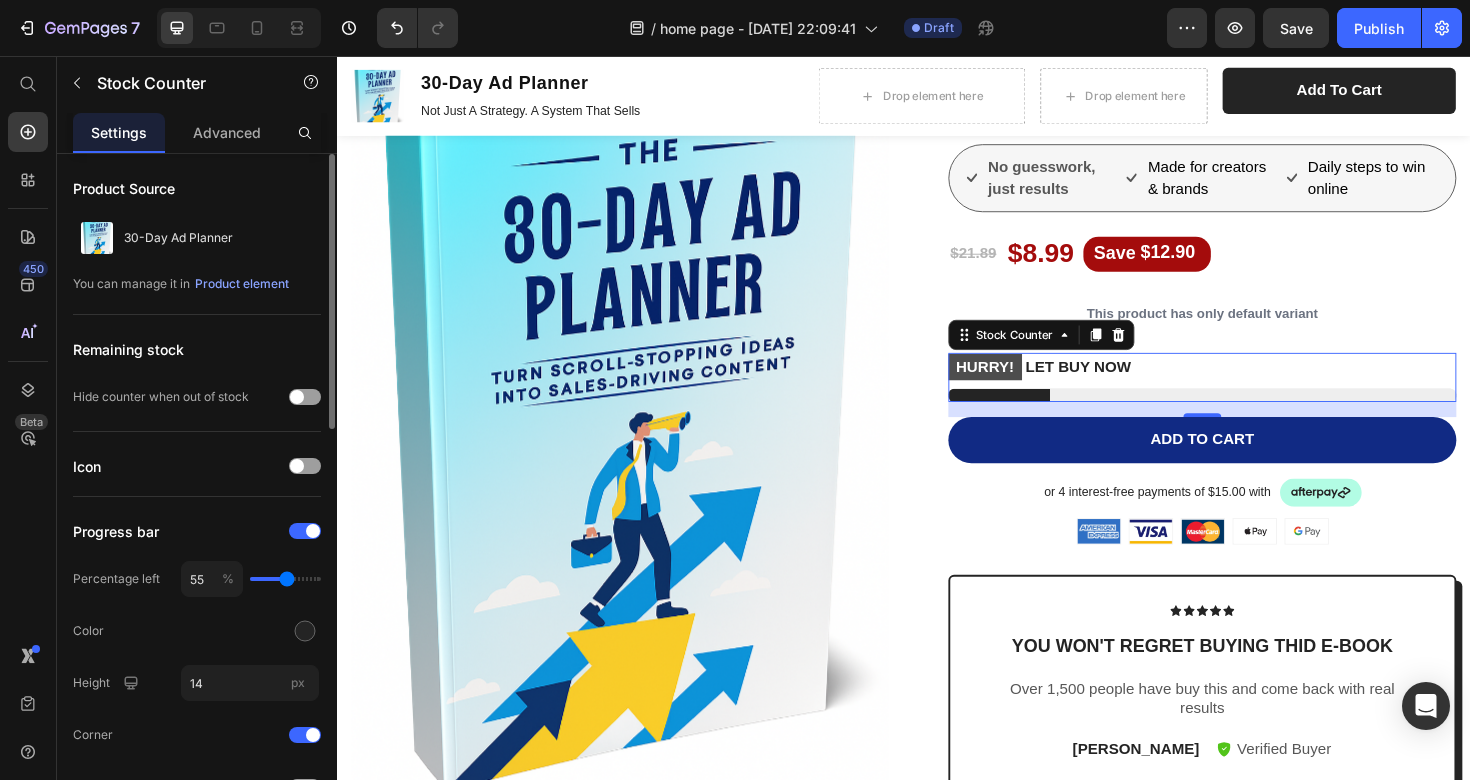 type on "57" 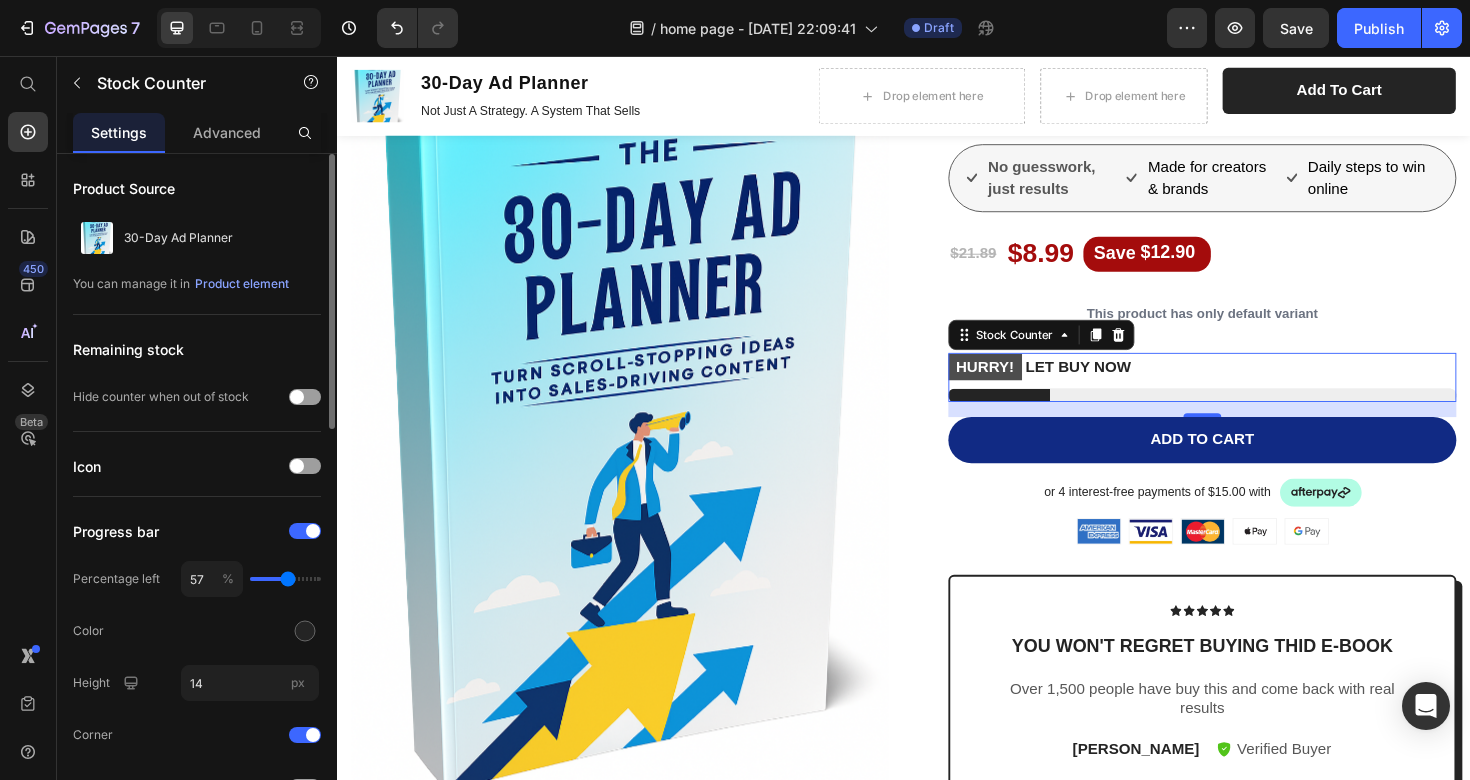 type on "59" 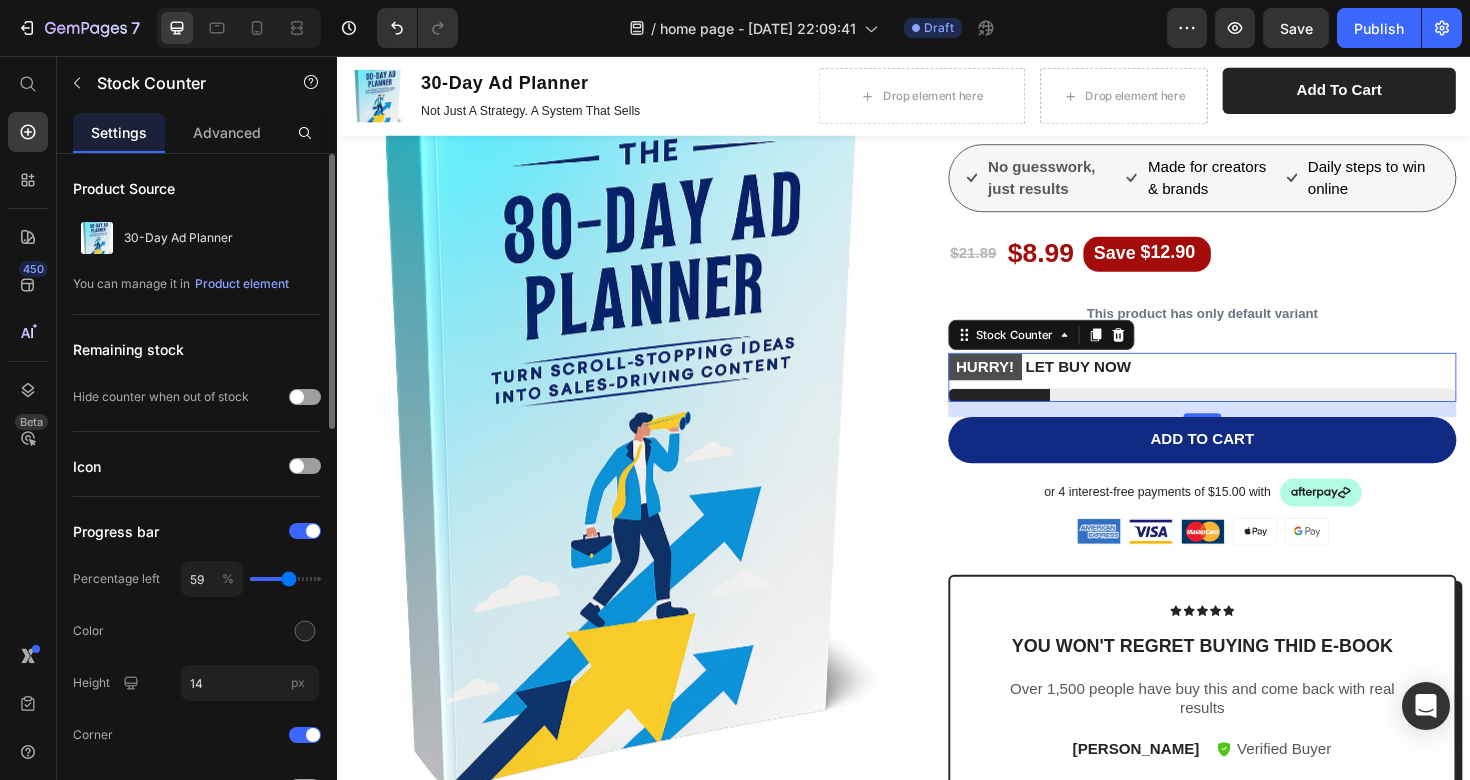 type on "60" 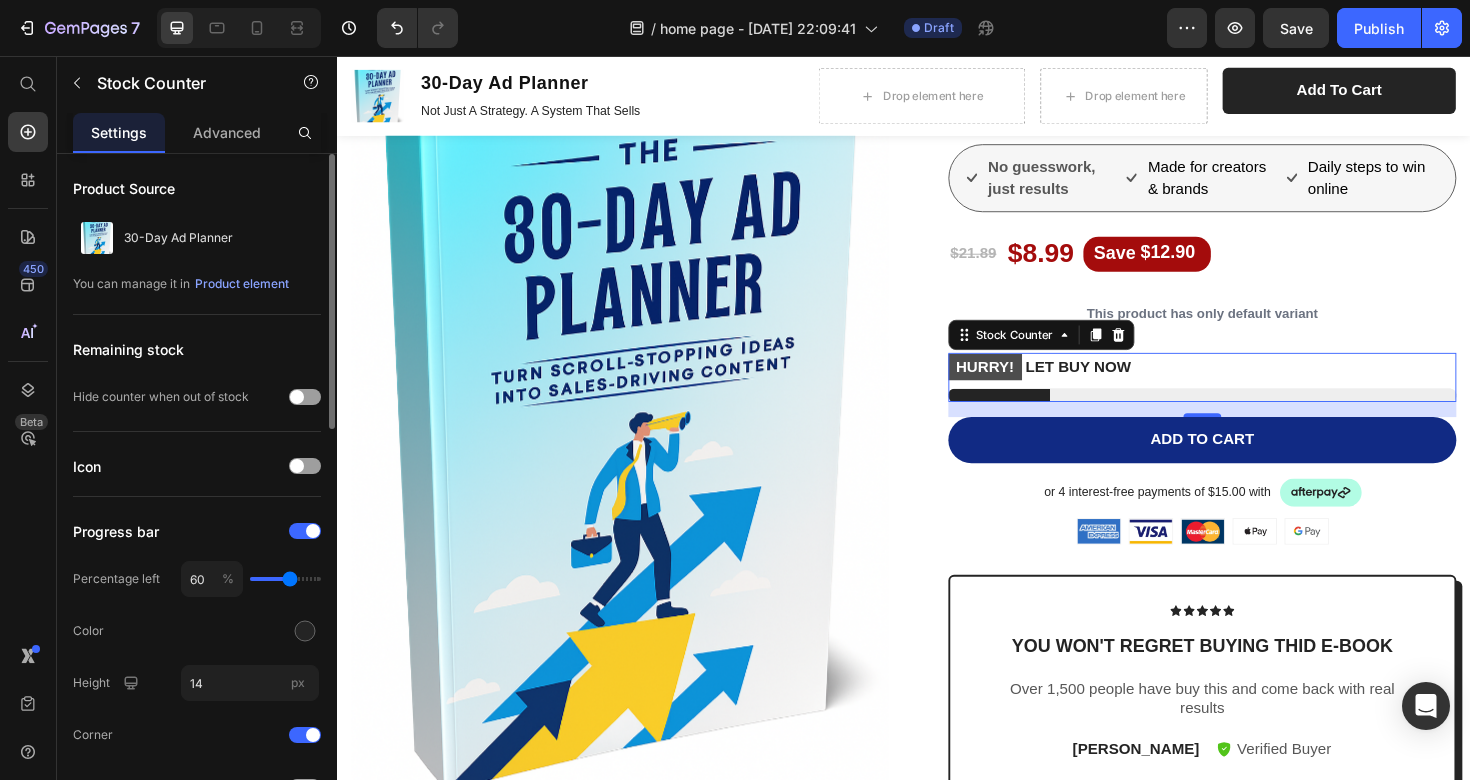 type on "62" 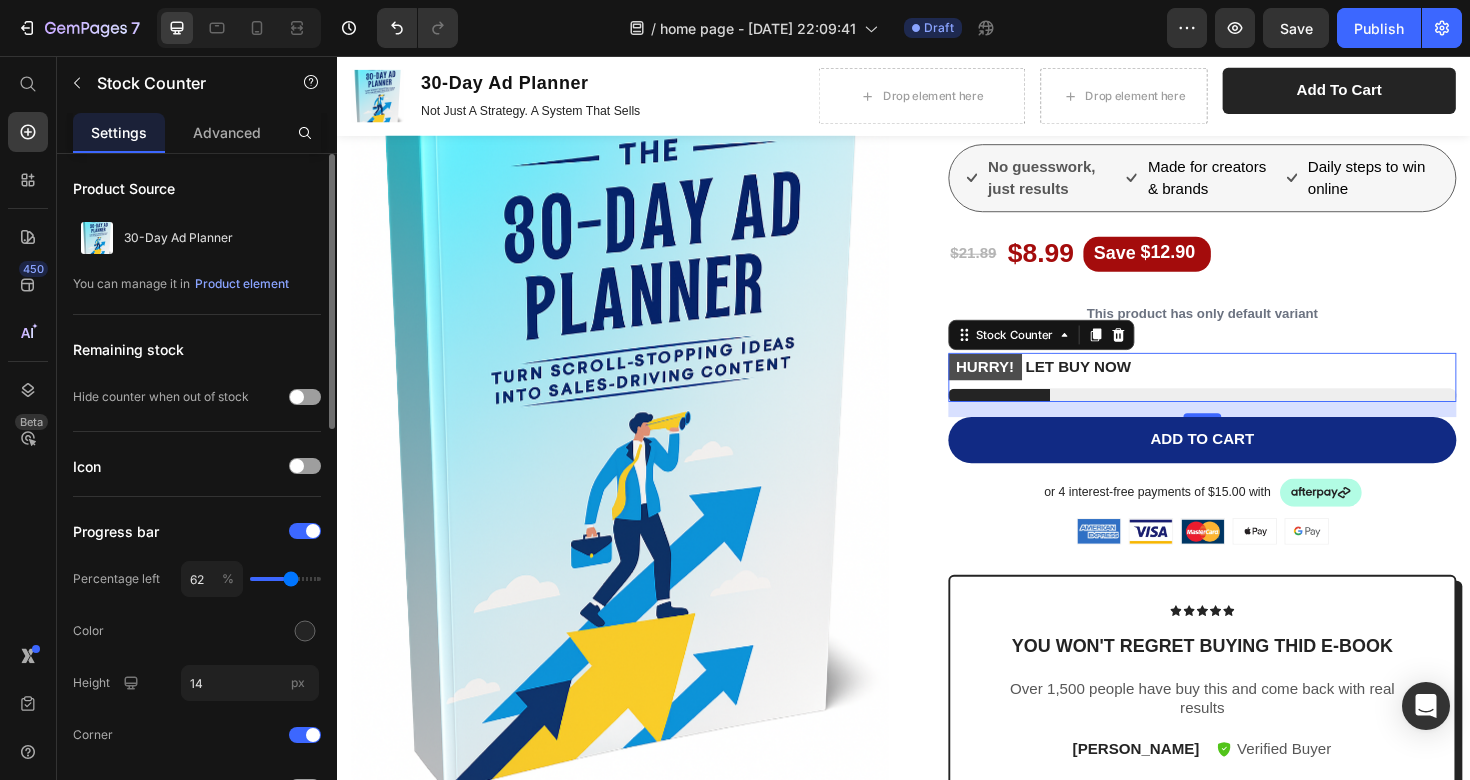 type on "64" 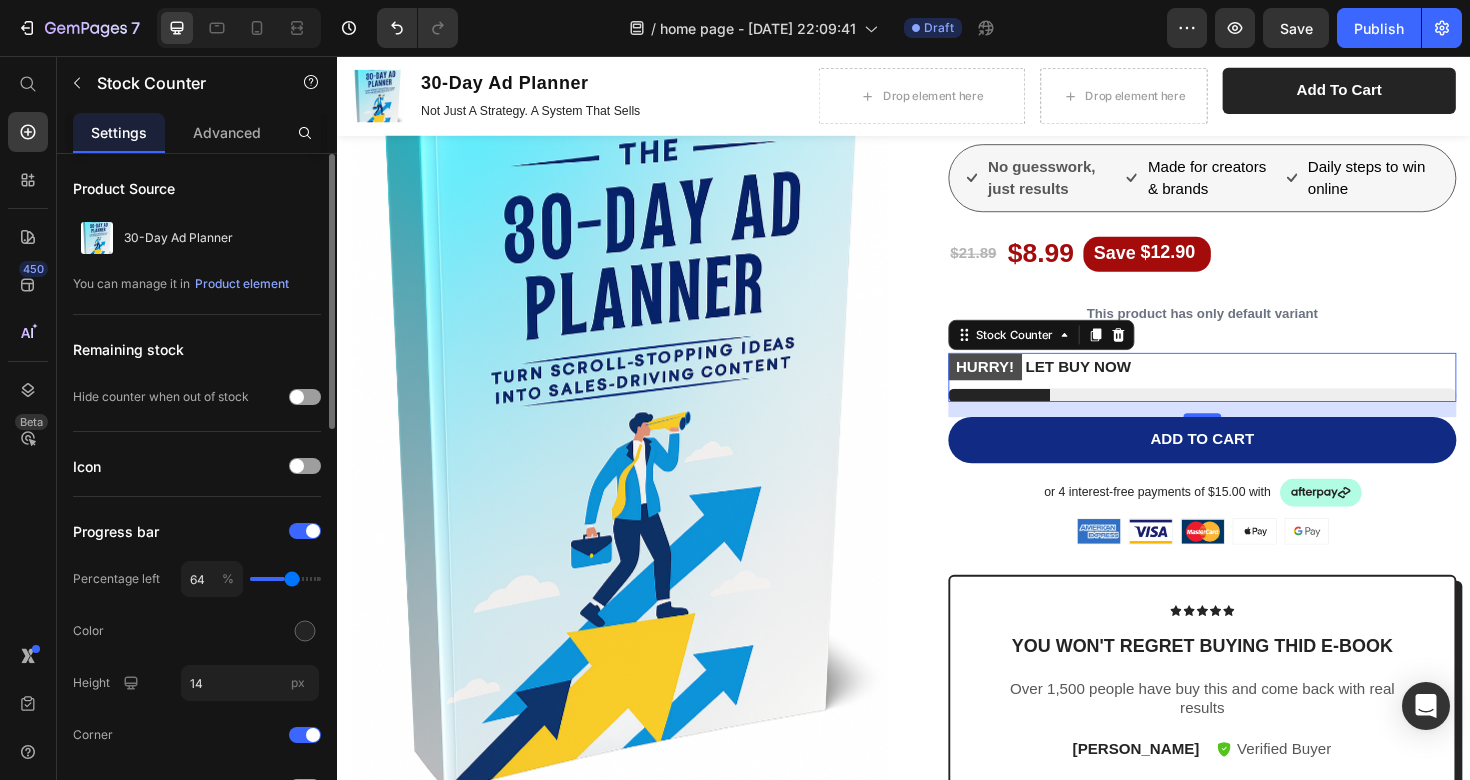 type on "66" 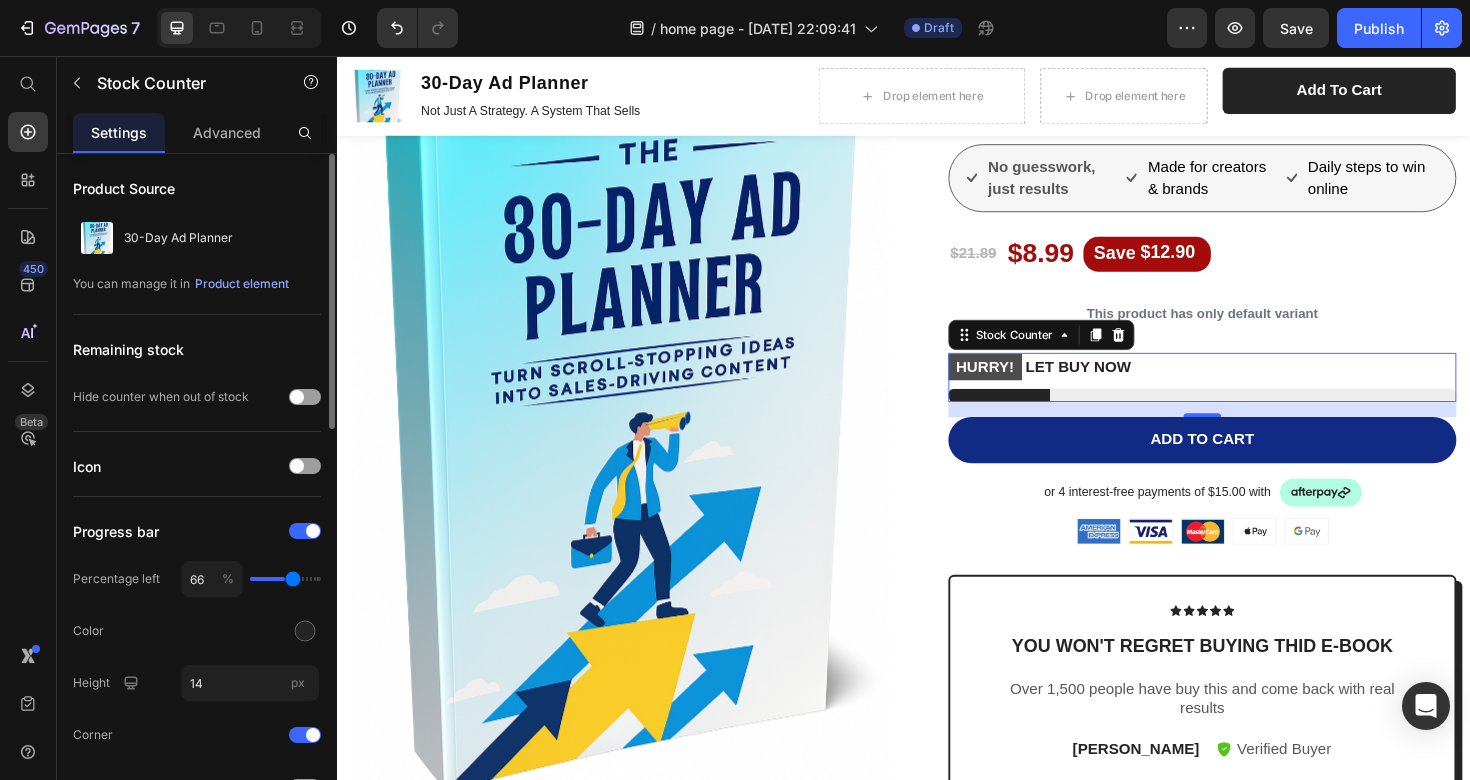 type on "67" 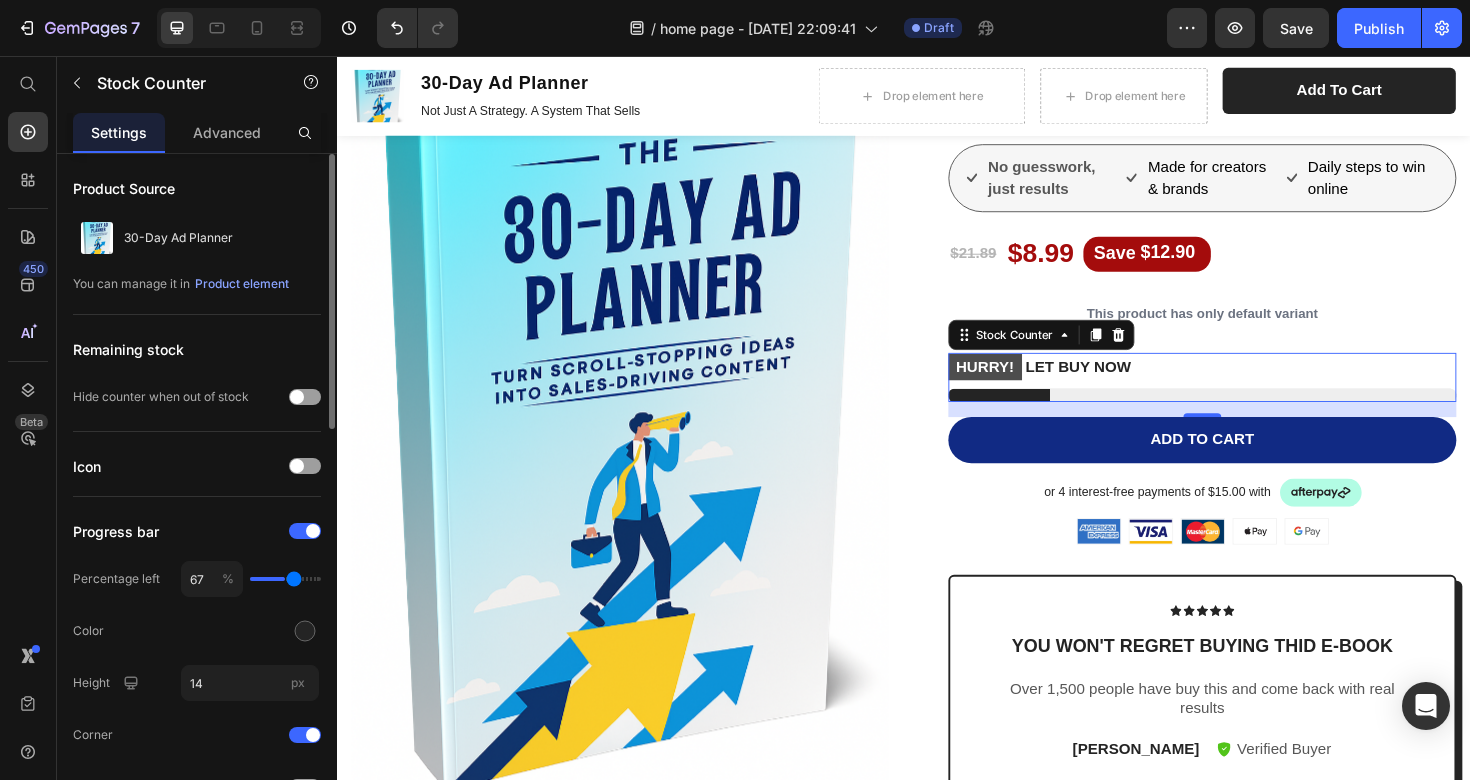 type on "69" 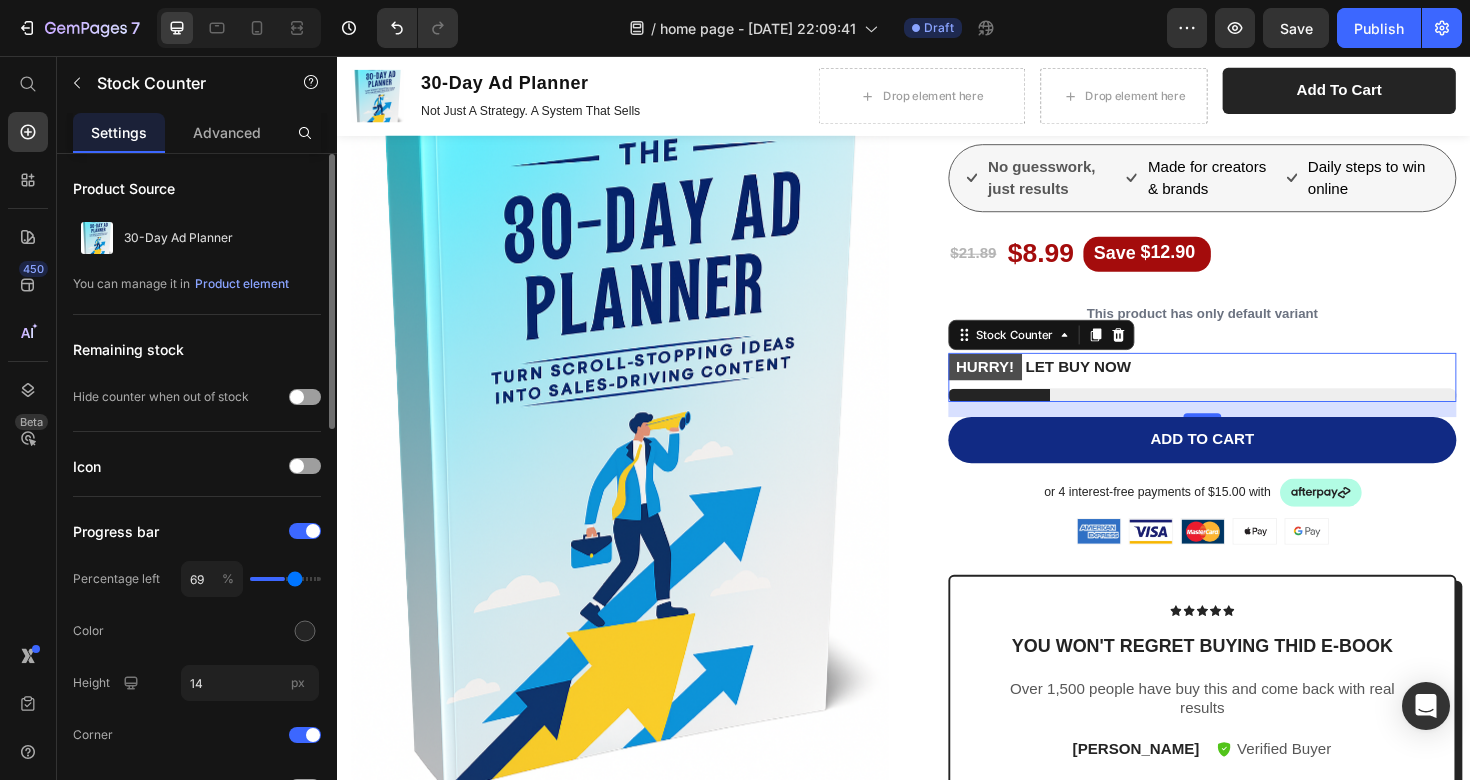 type on "71" 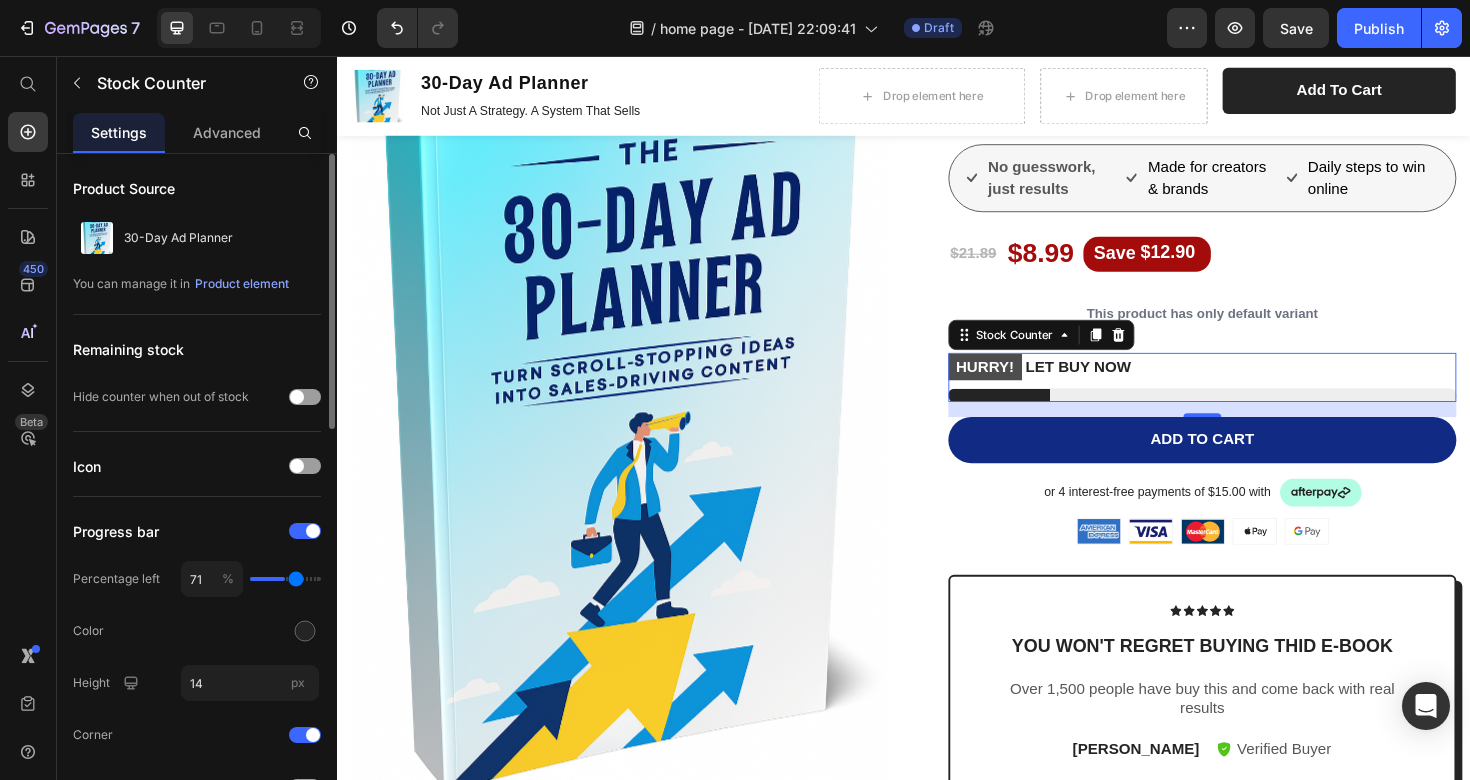 type on "73" 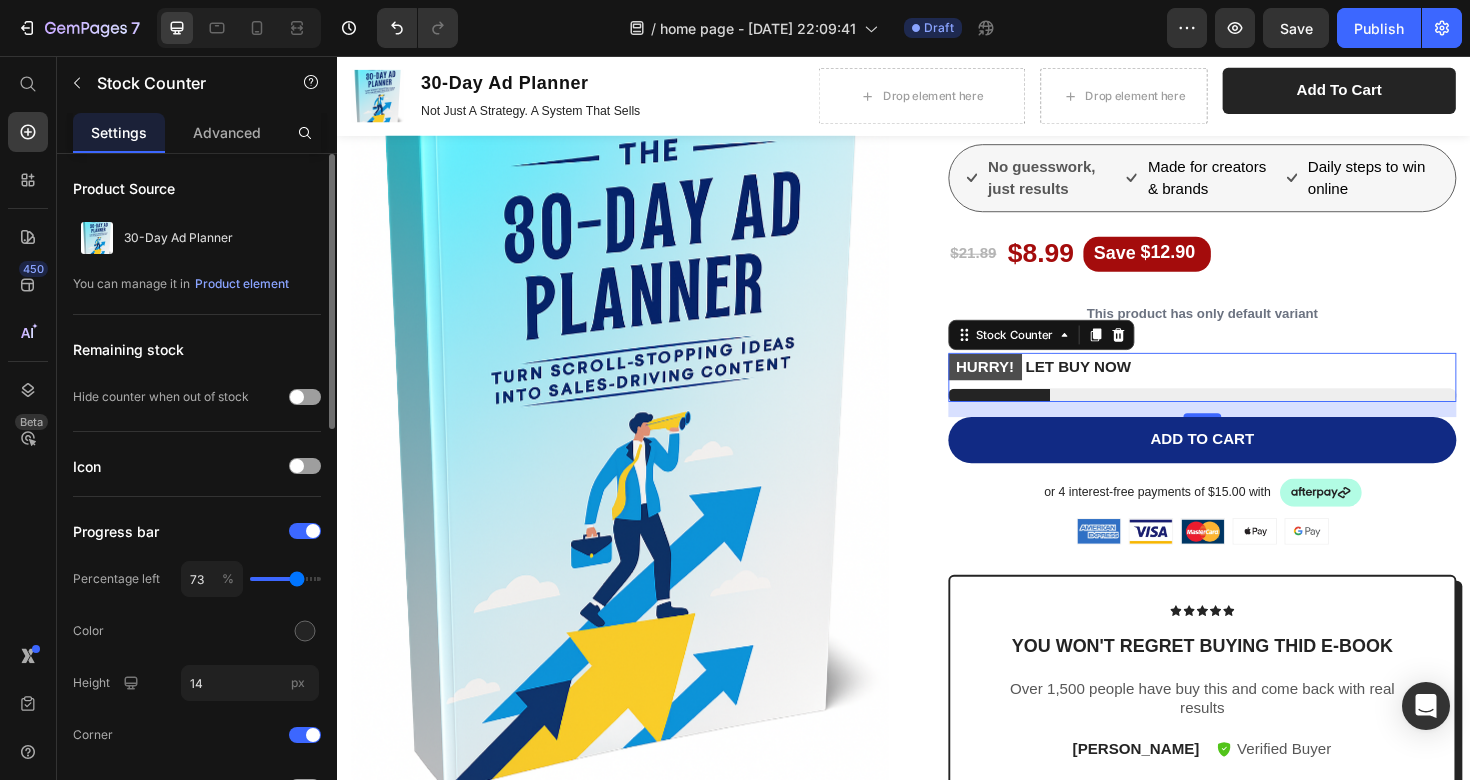 type on "74" 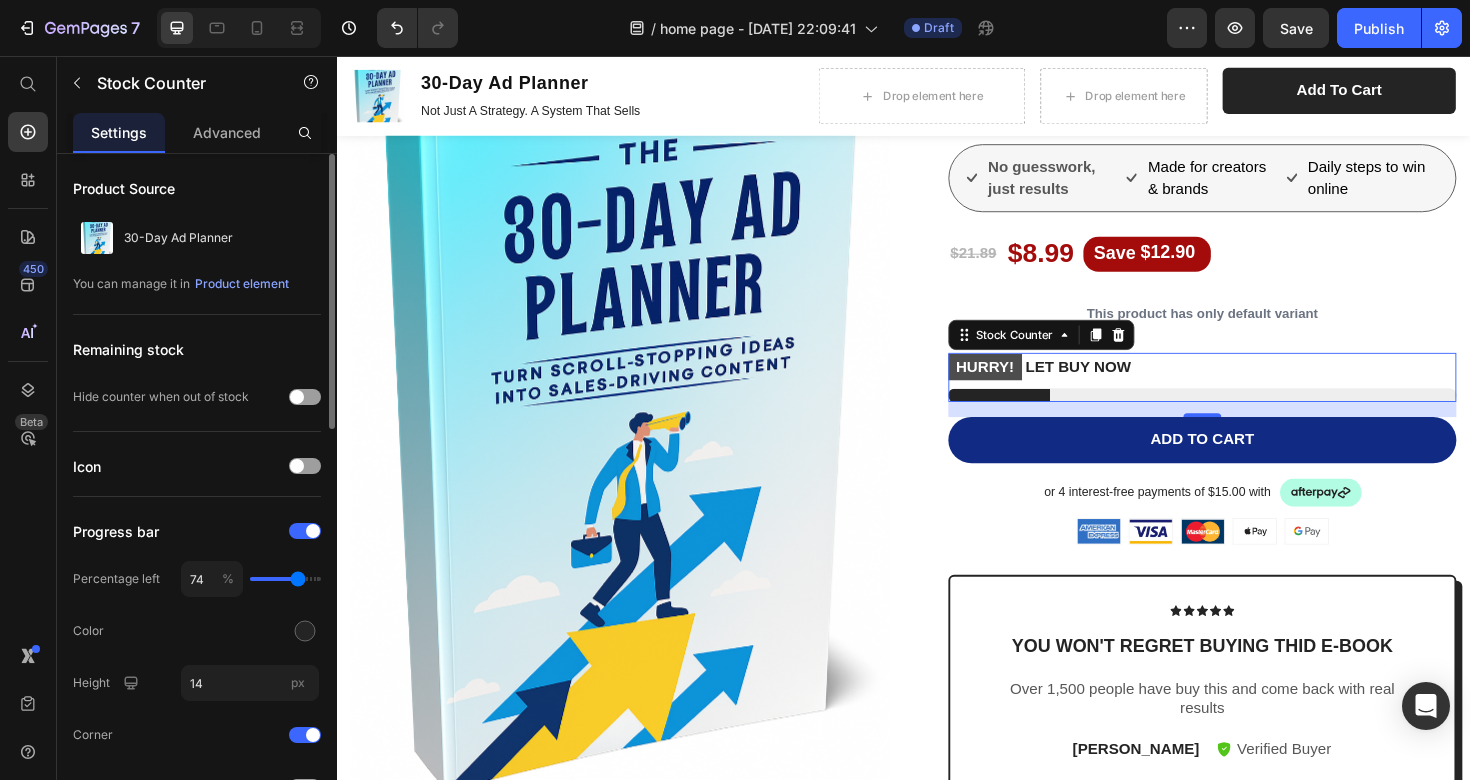 type on "76" 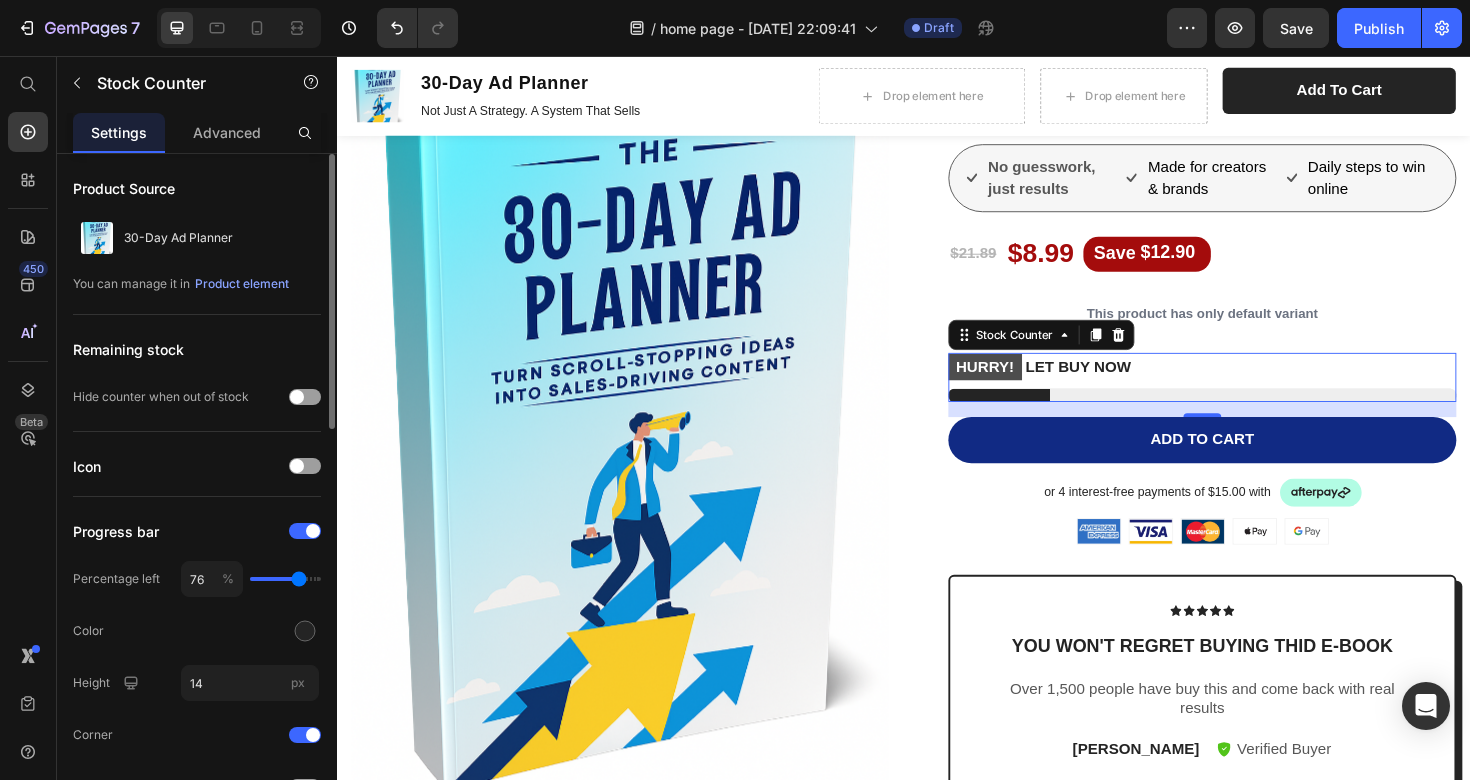 type on "78" 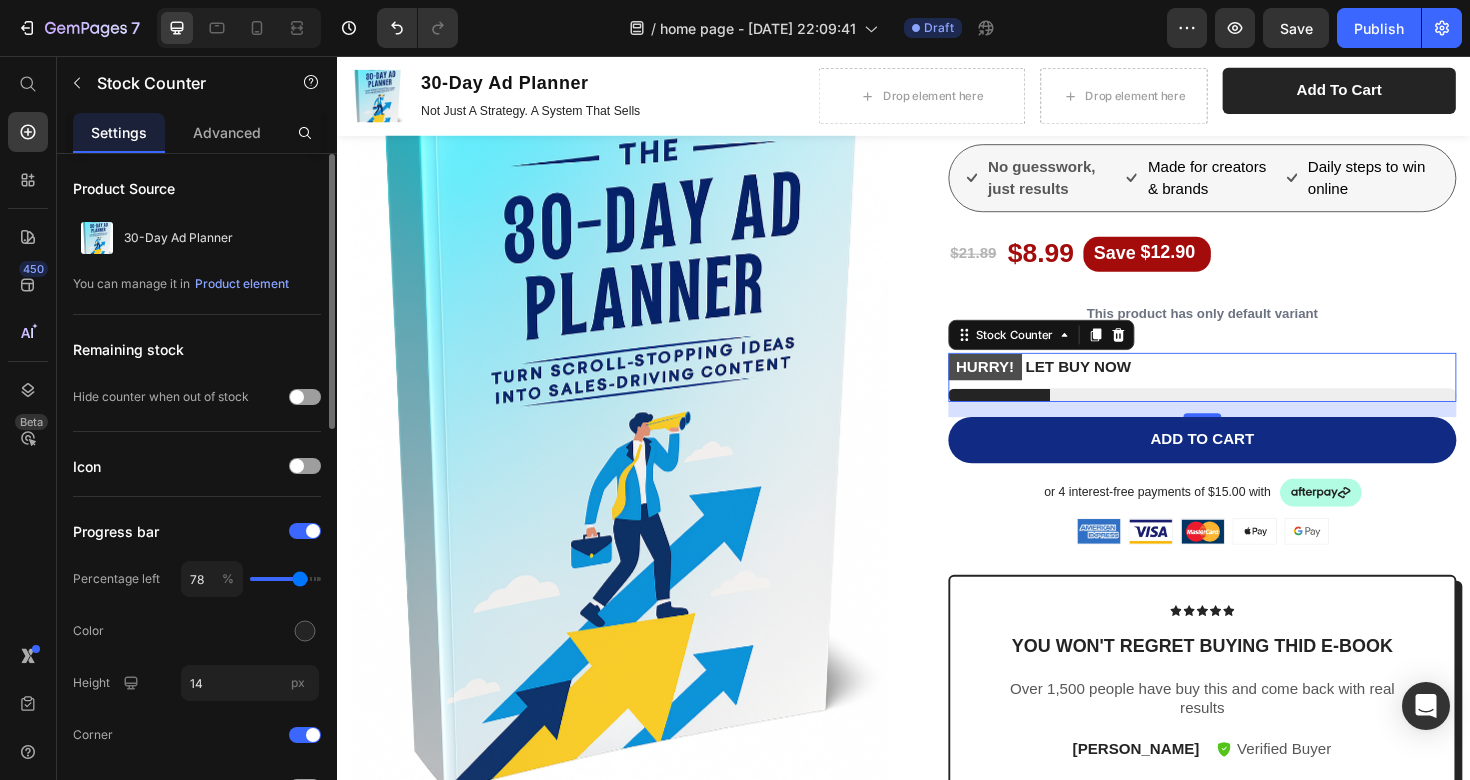 drag, startPoint x: 272, startPoint y: 579, endPoint x: 300, endPoint y: 581, distance: 28.071337 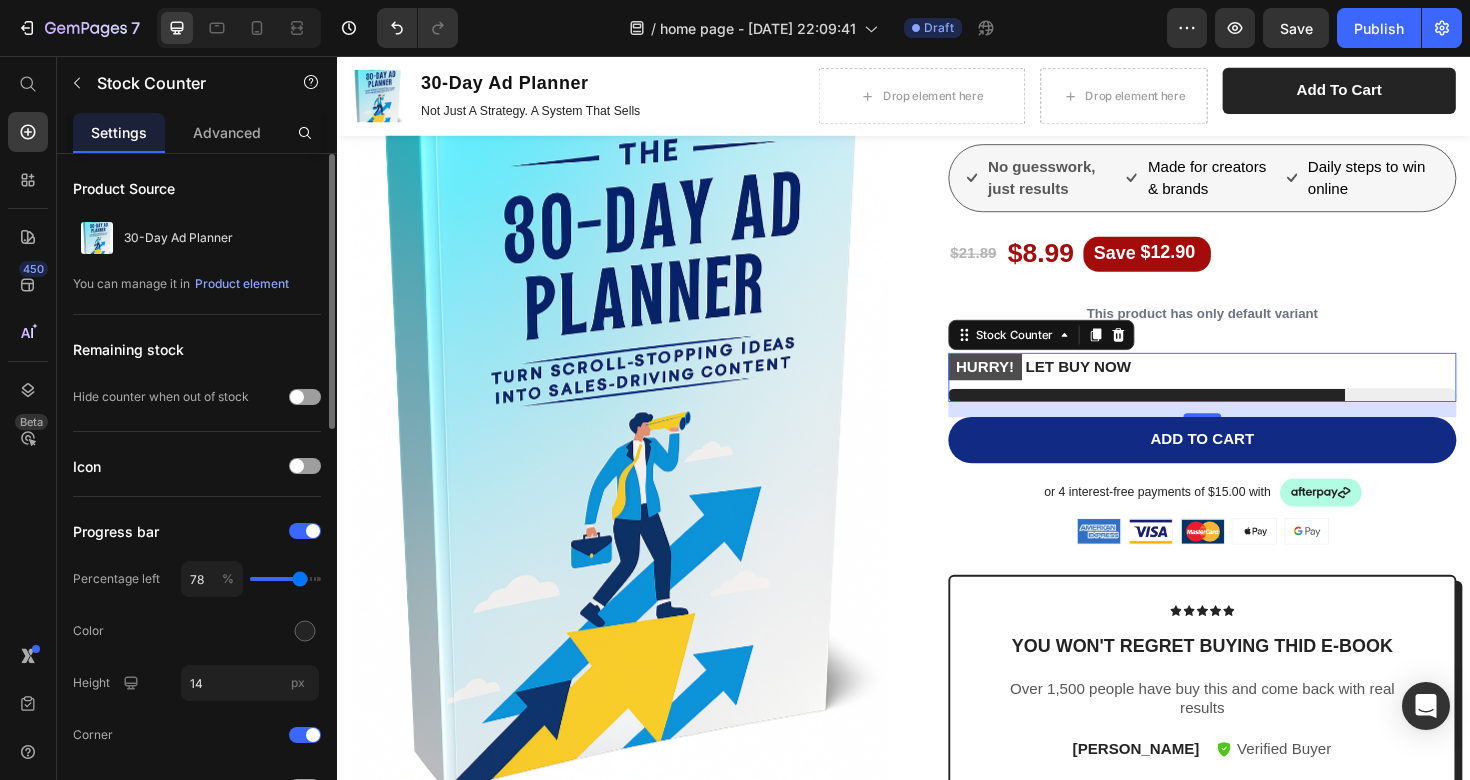type on "76" 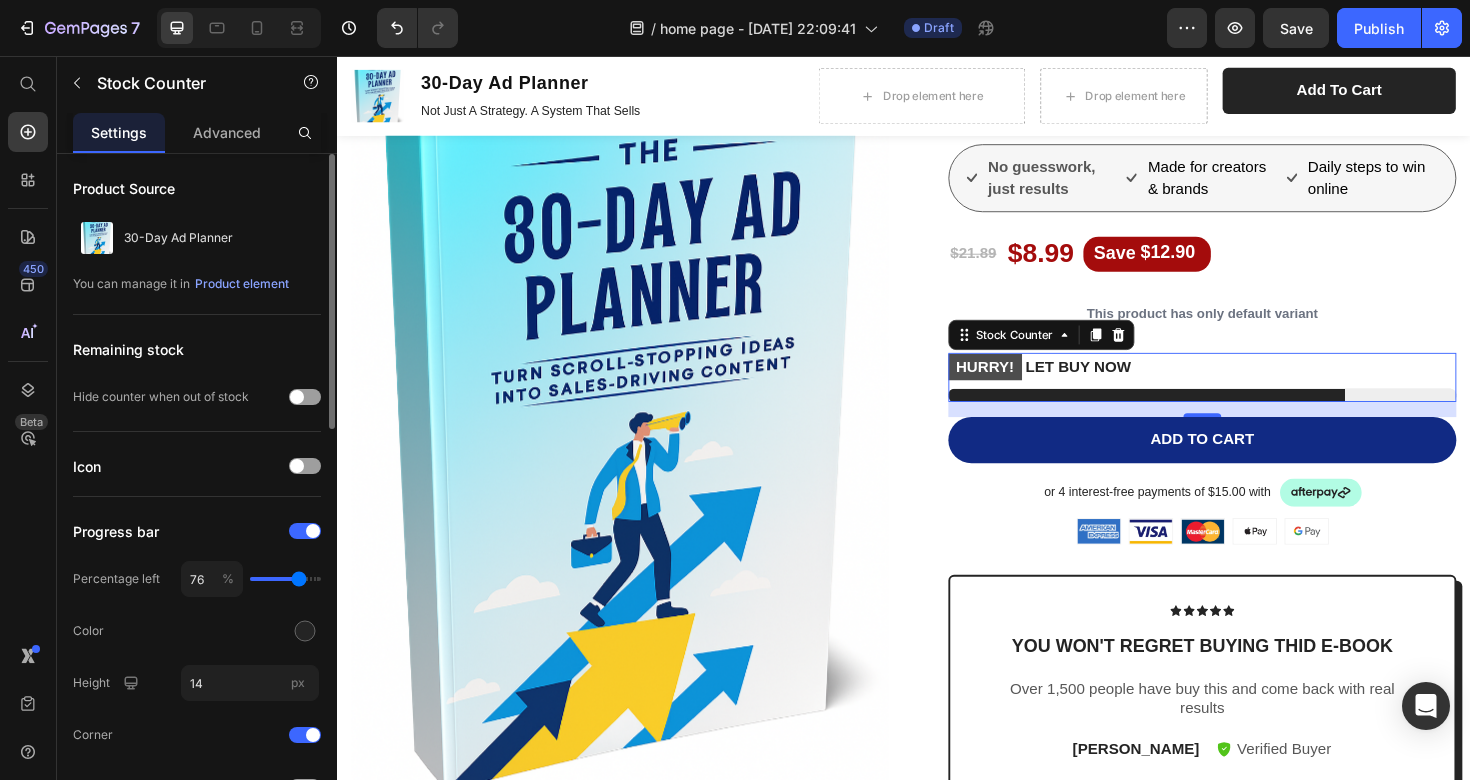 type on "74" 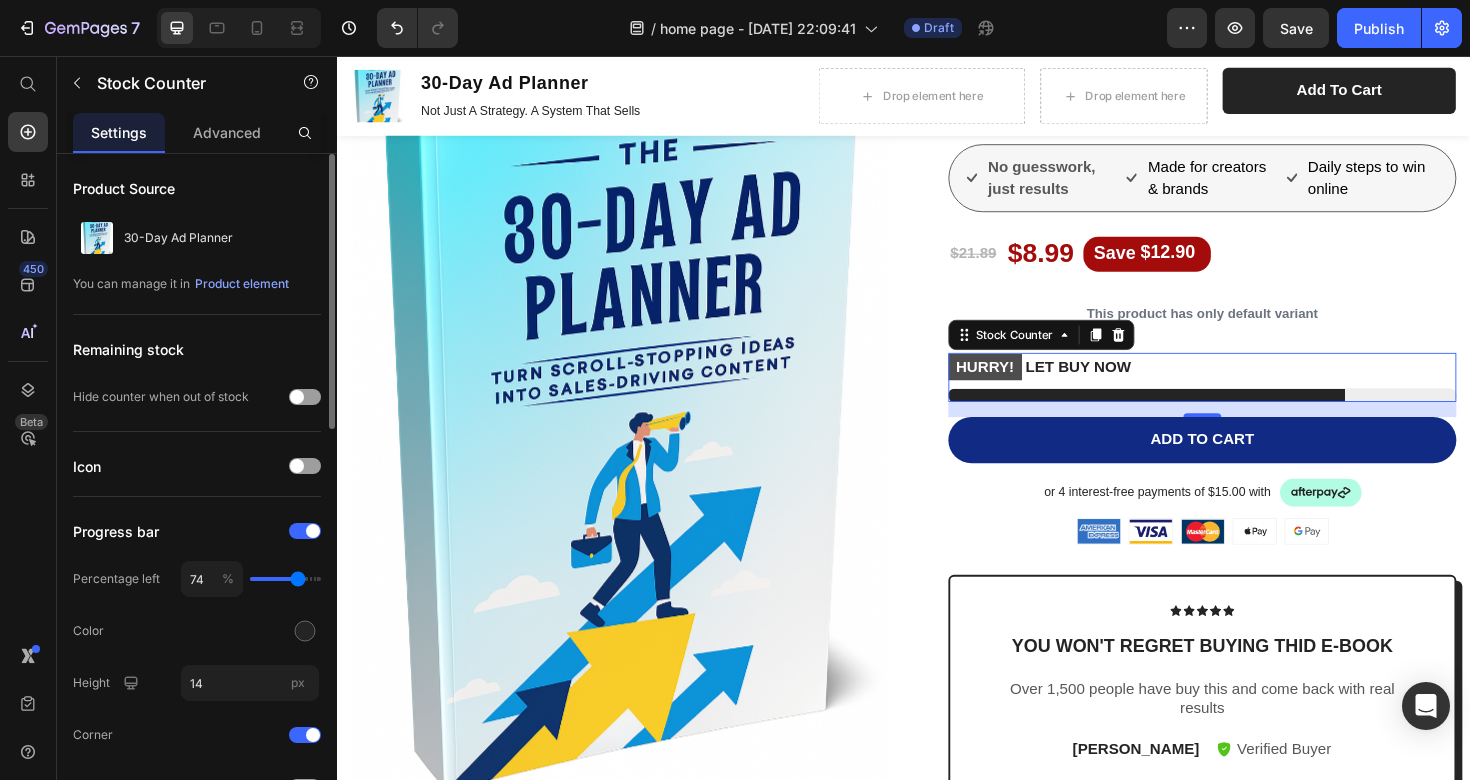 type on "73" 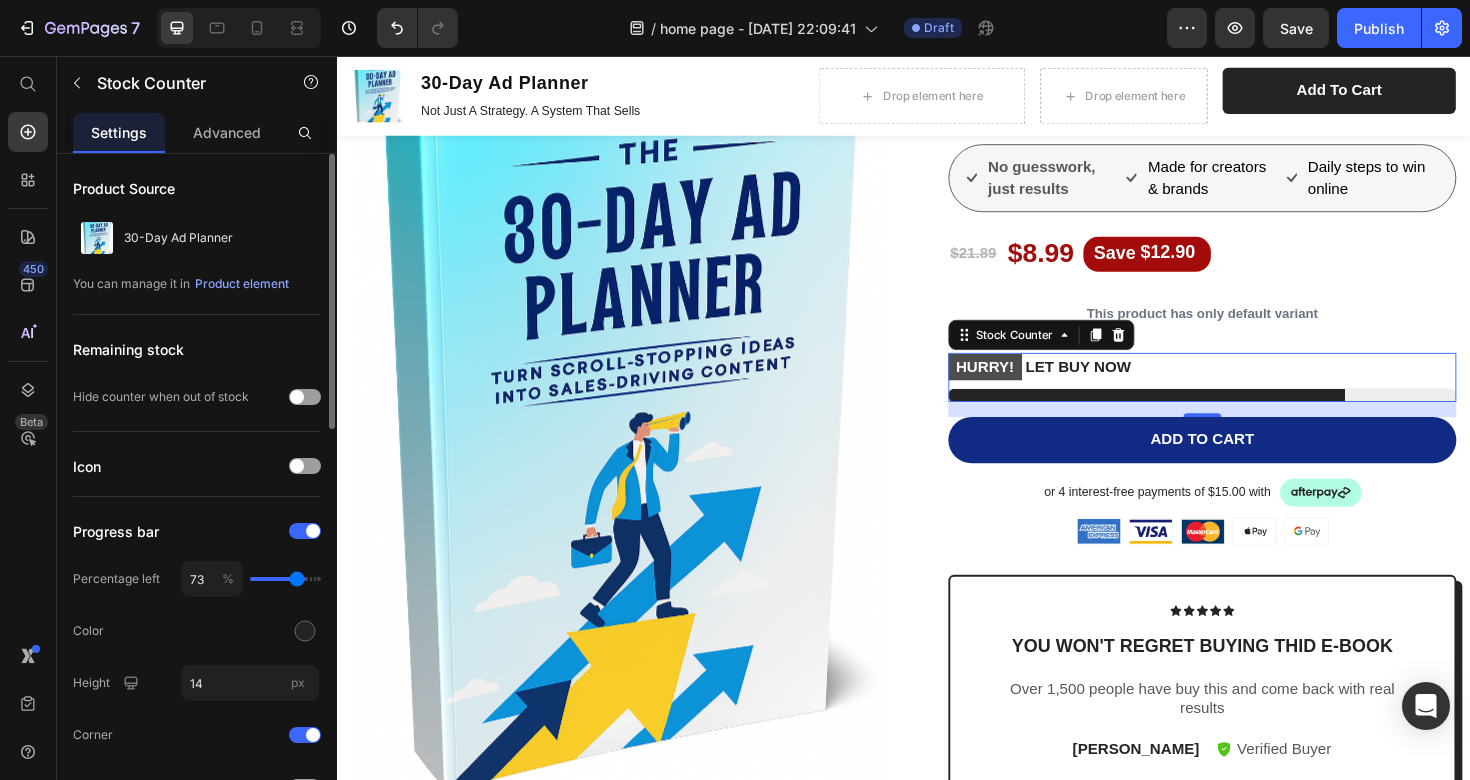 type on "71" 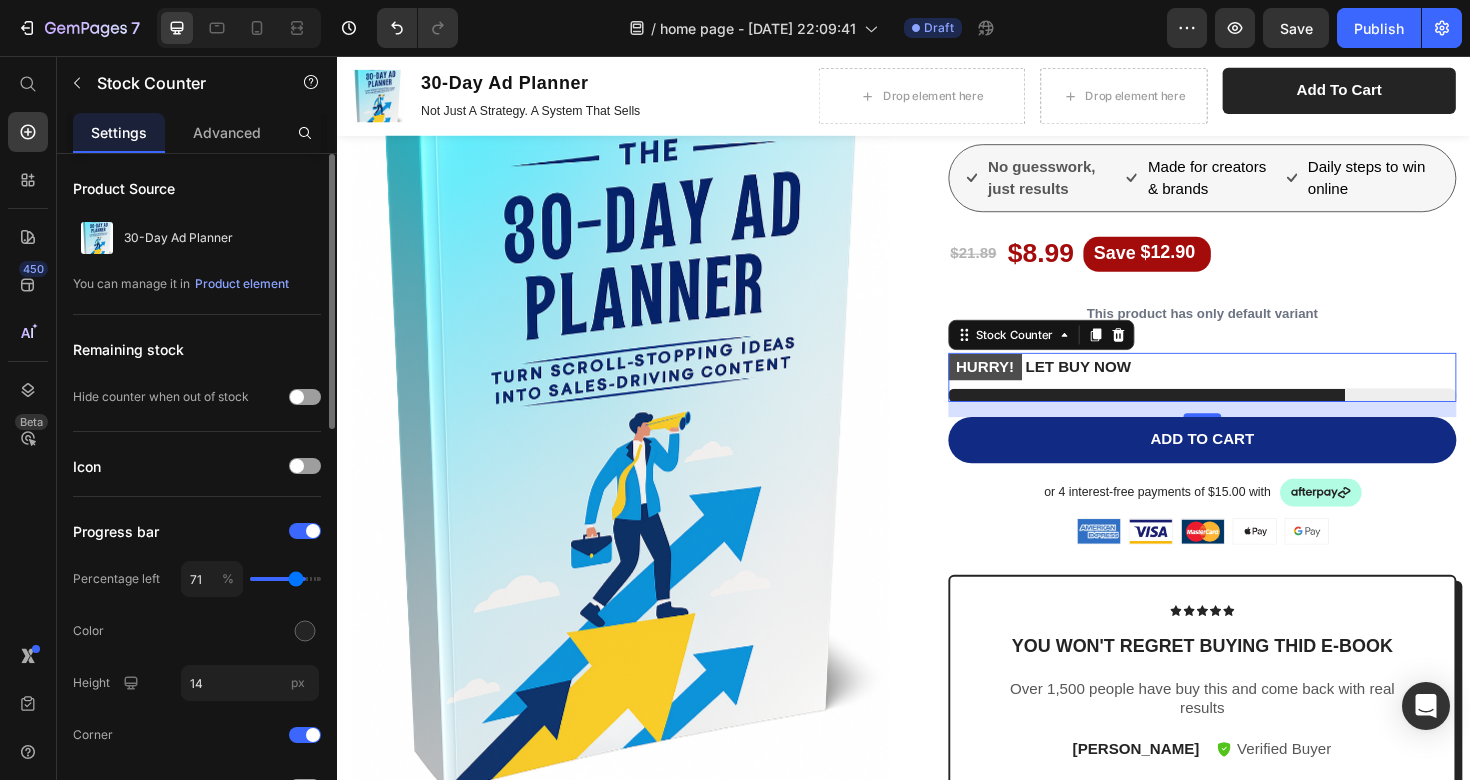 type on "69" 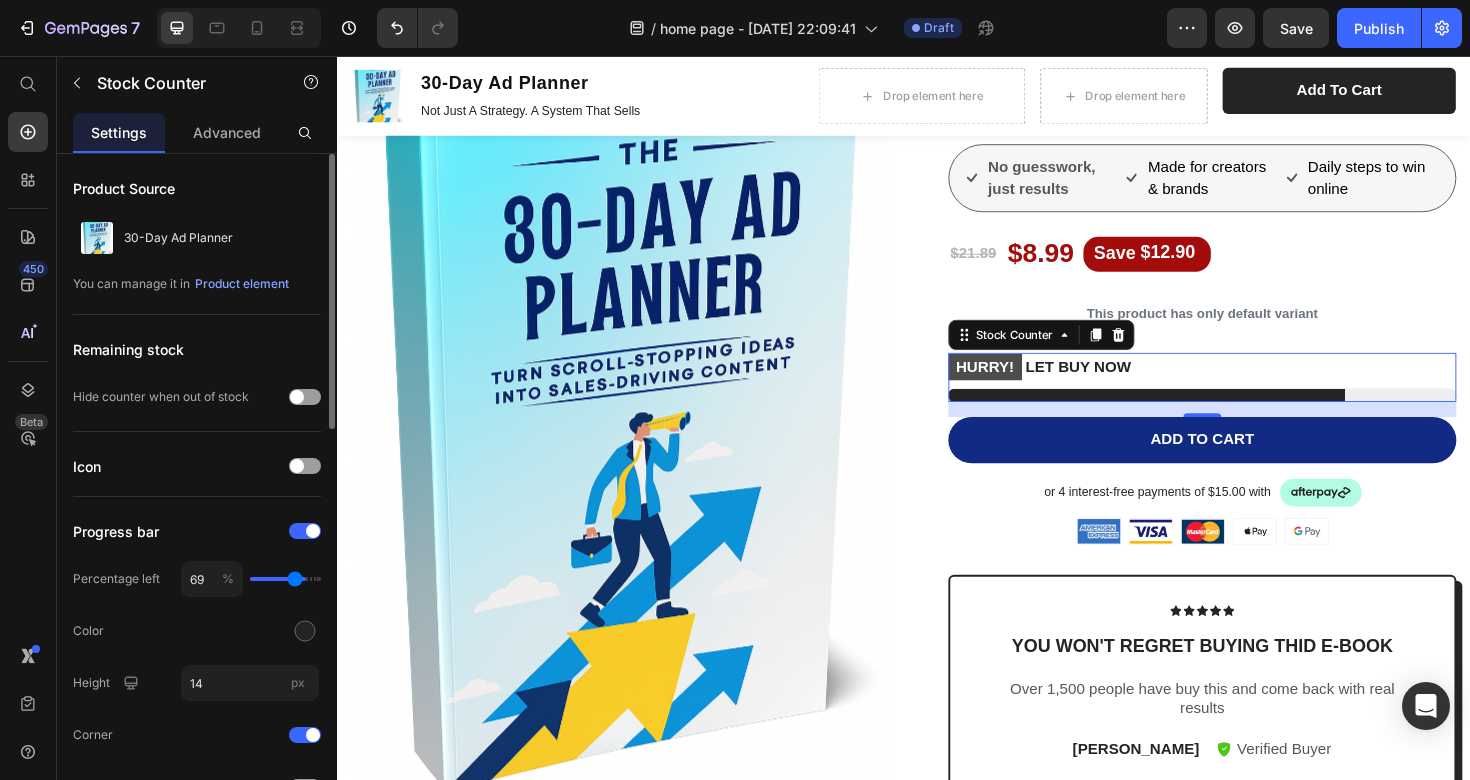 type on "67" 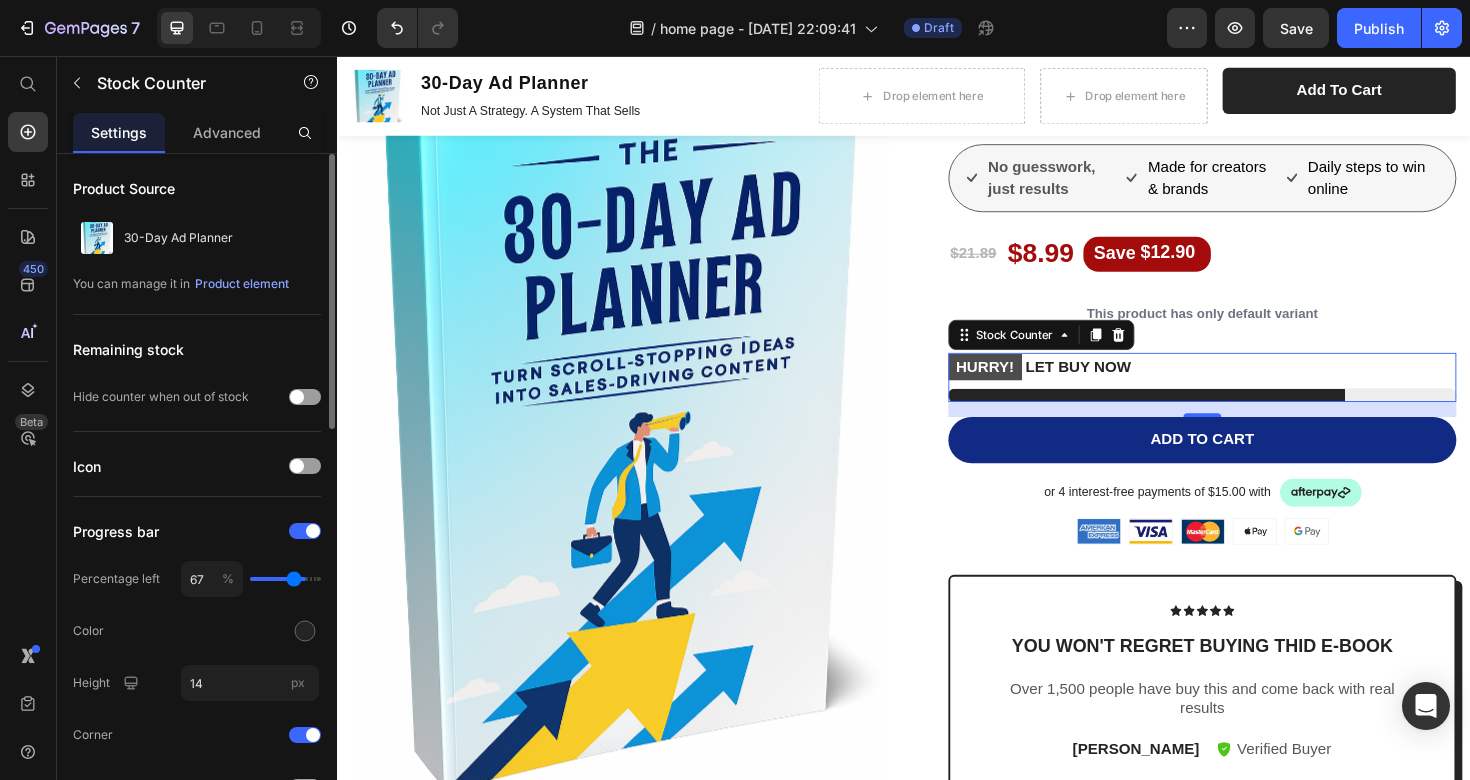 type on "66" 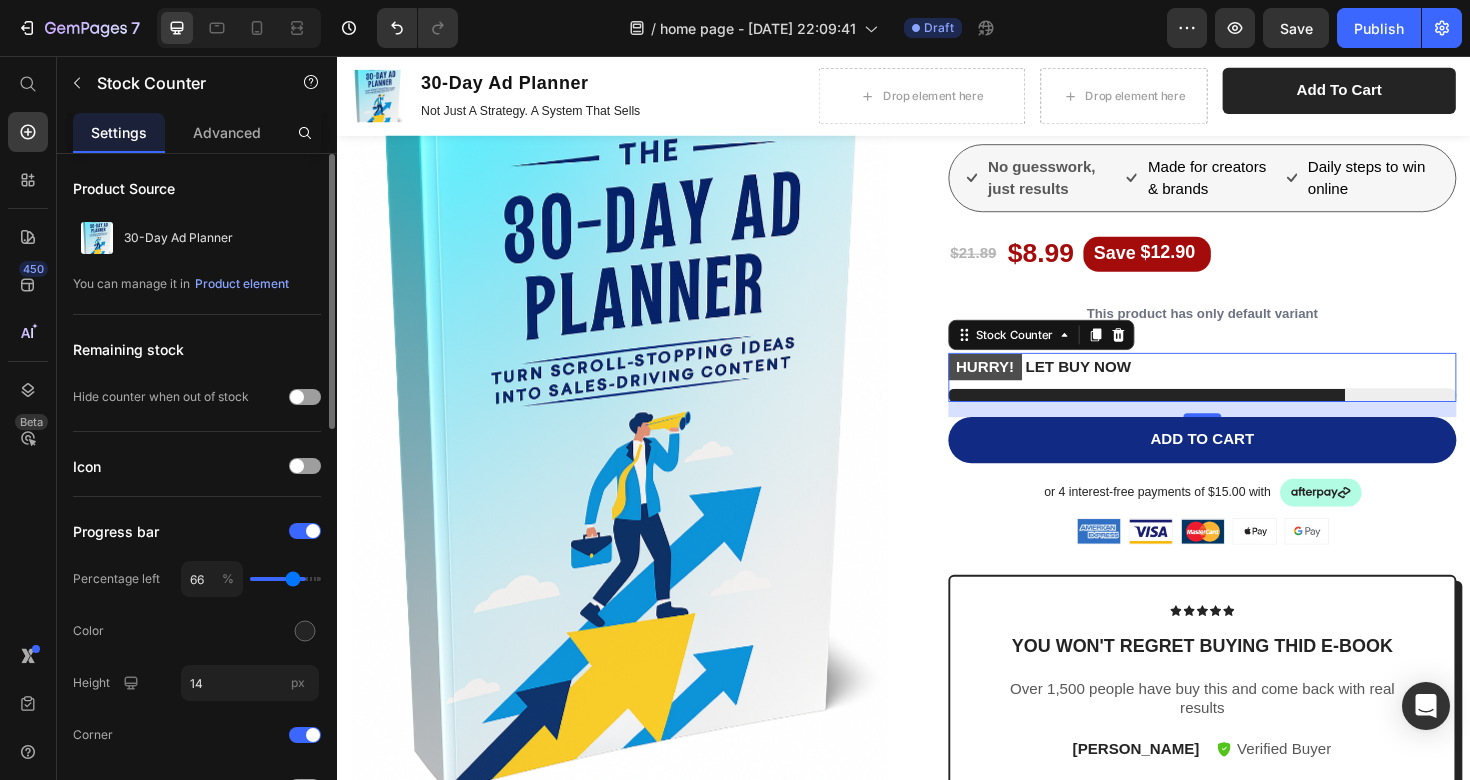 type on "64" 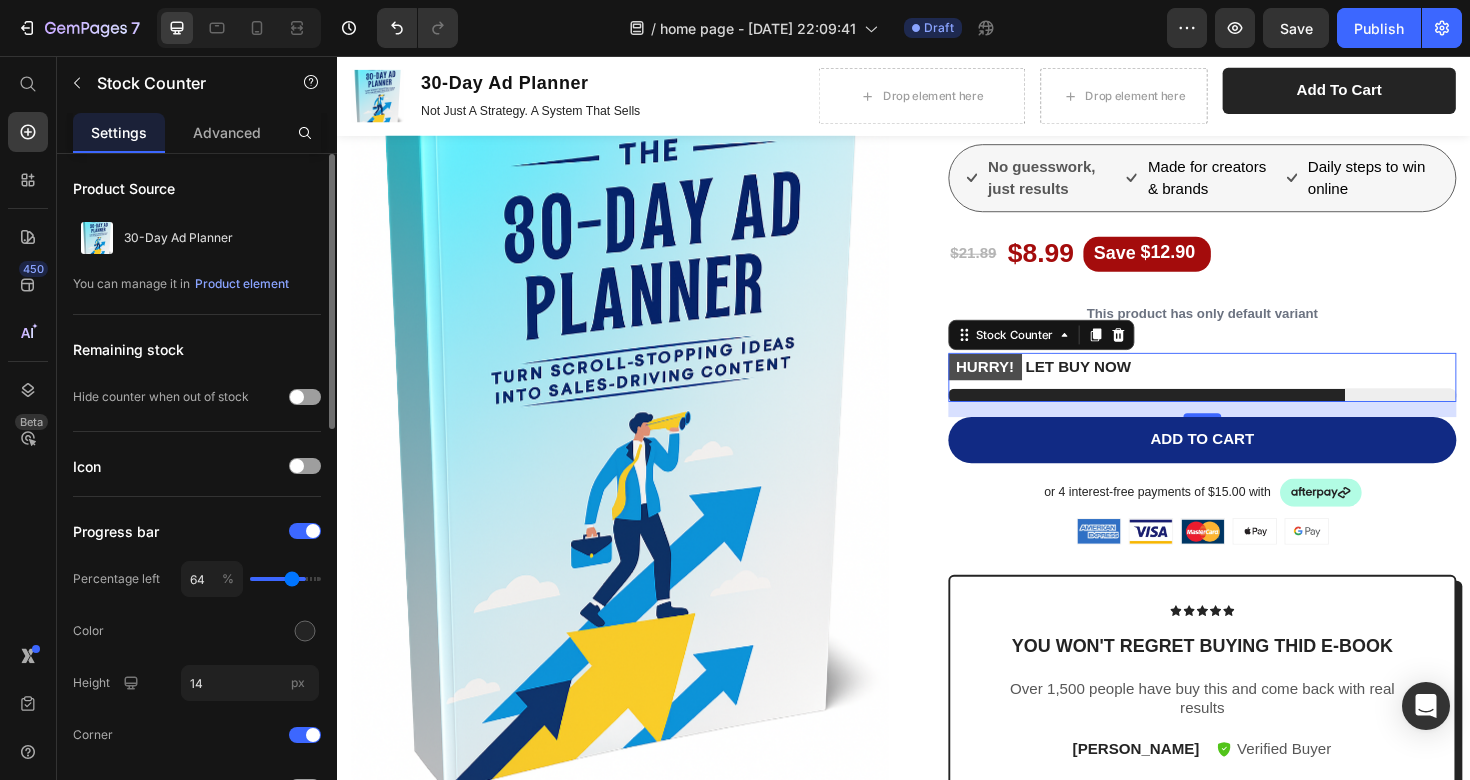 type on "62" 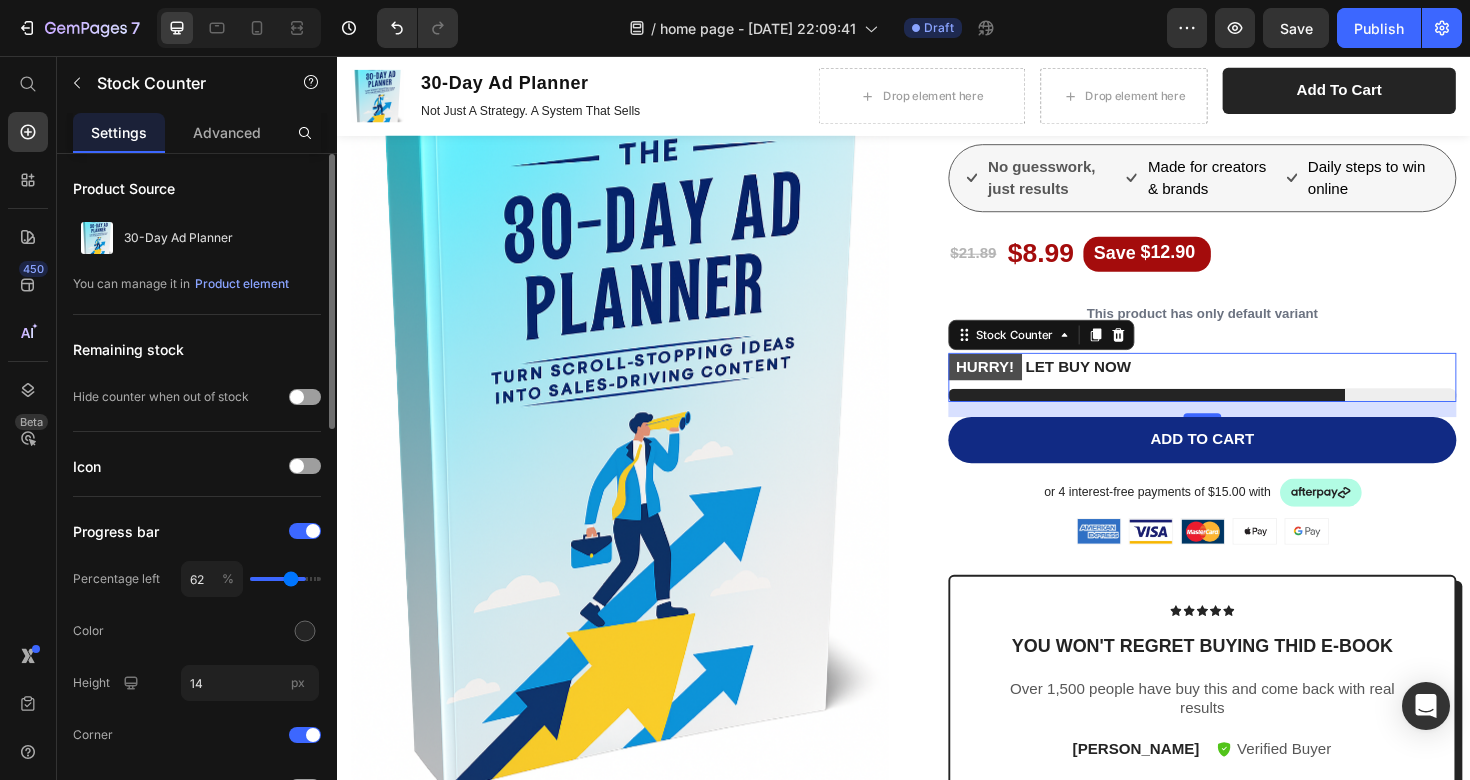 type on "60" 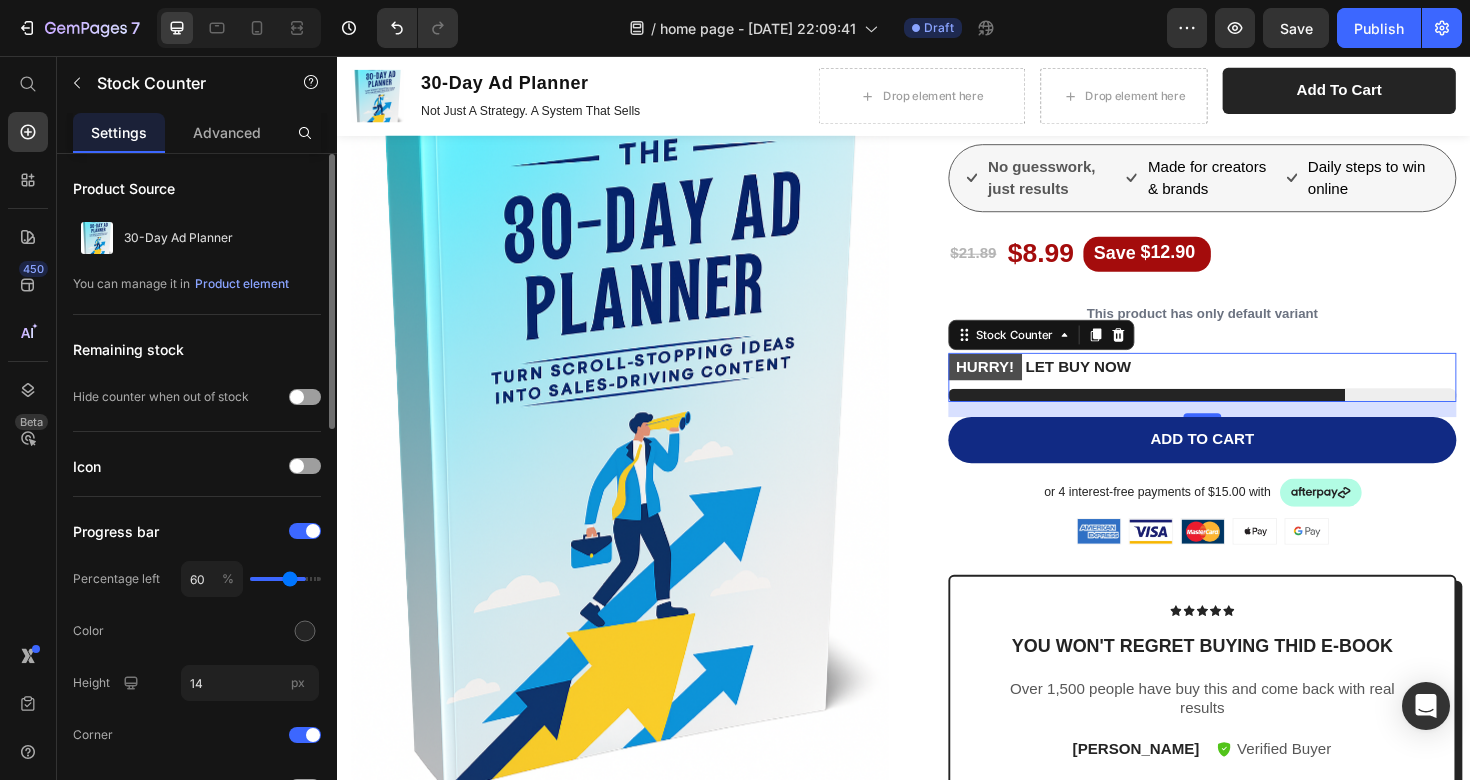 type on "59" 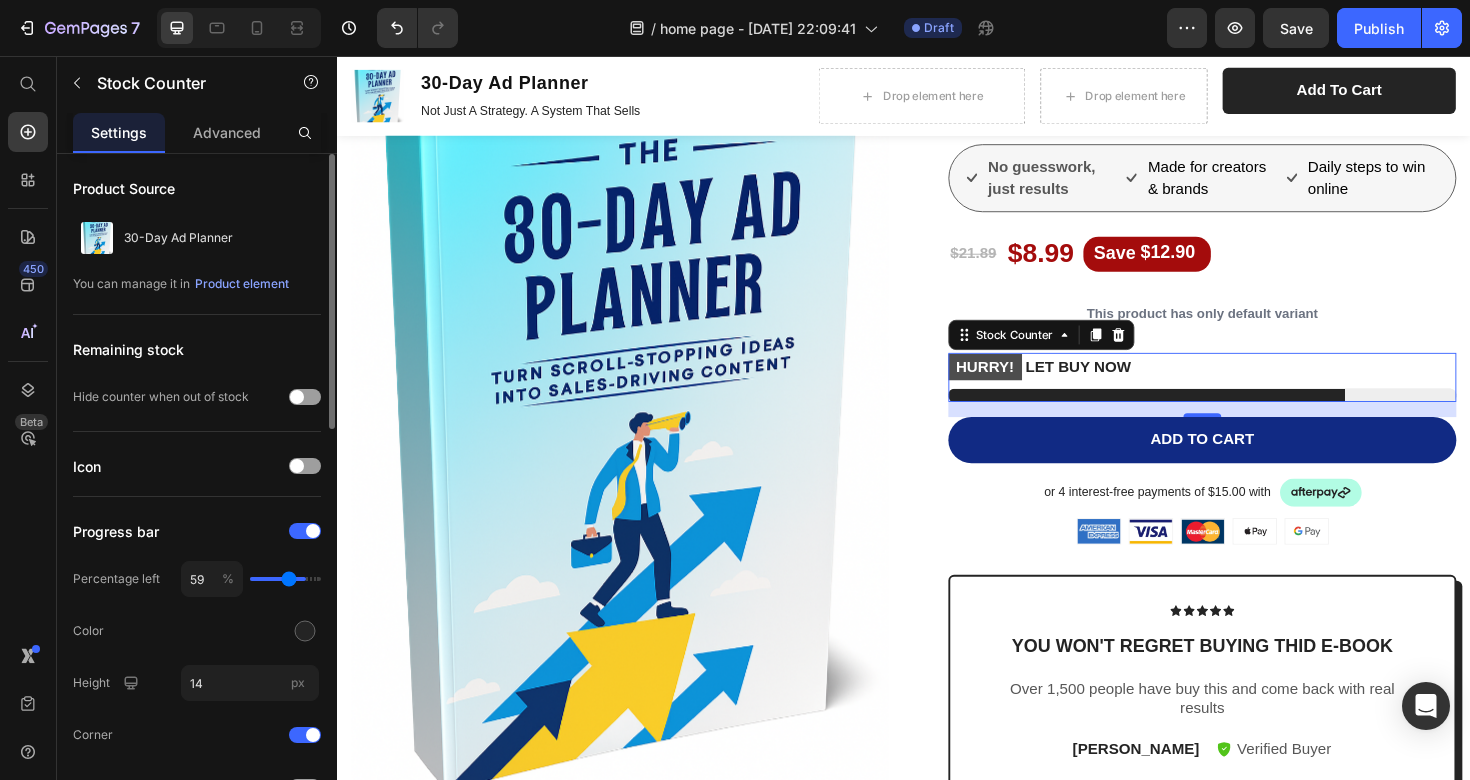 type on "57" 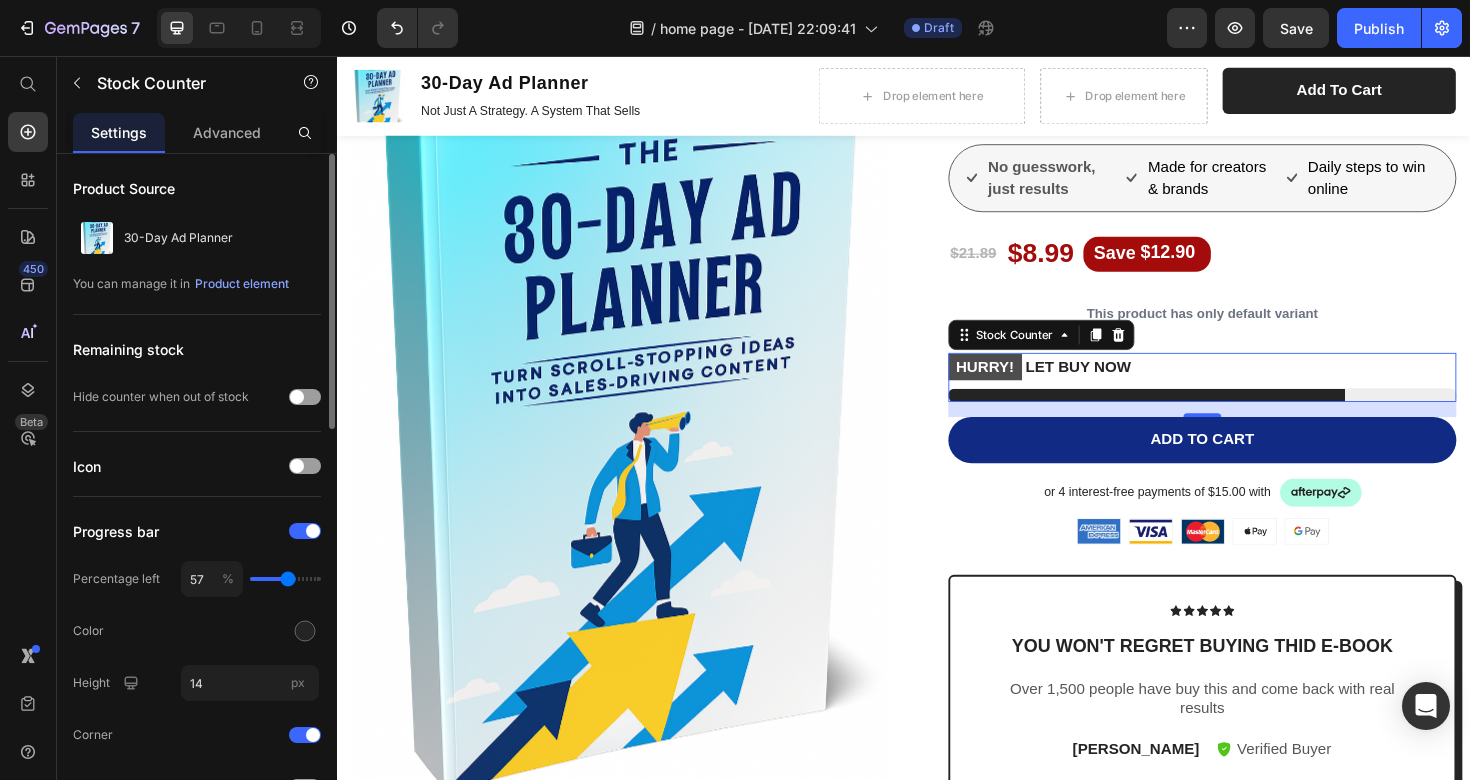 type on "55" 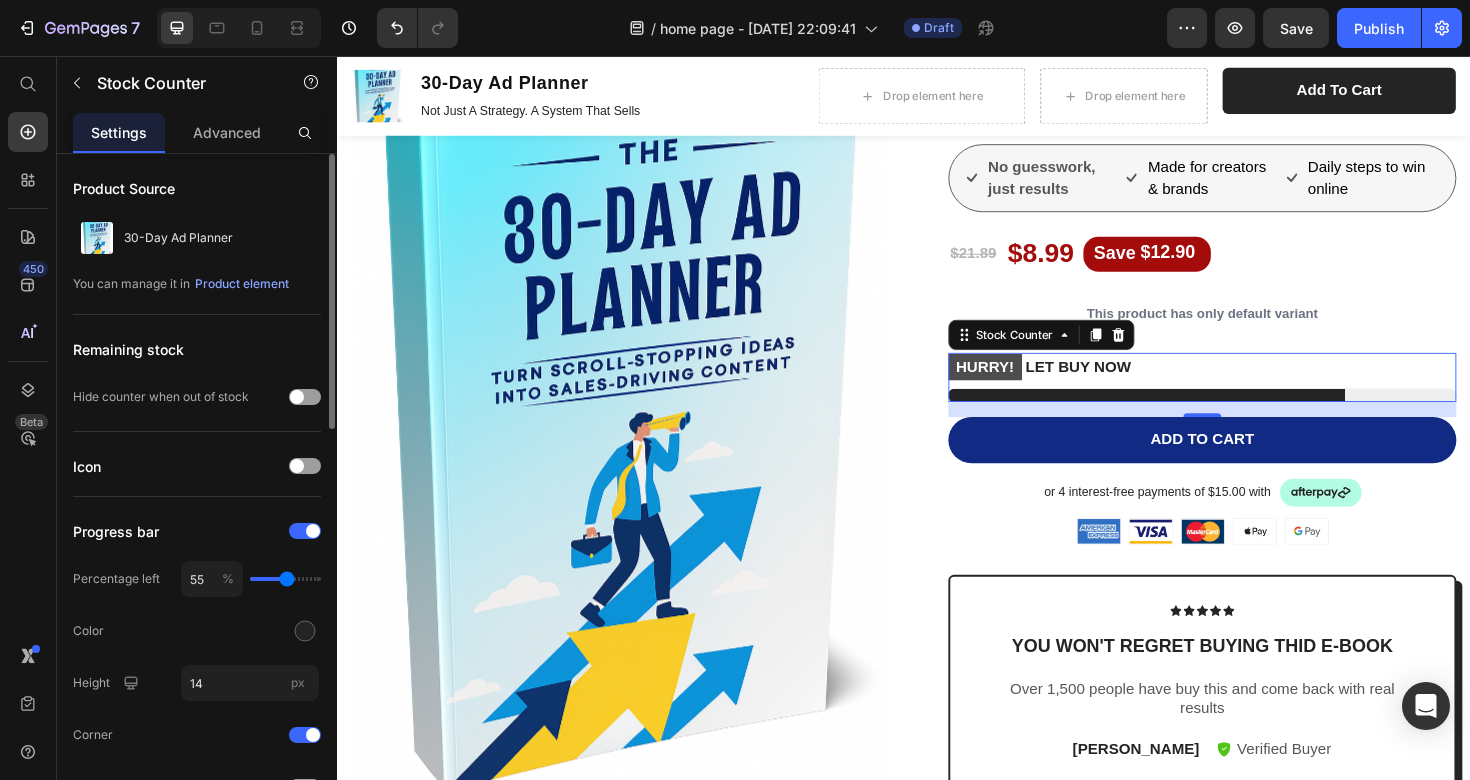 type on "53" 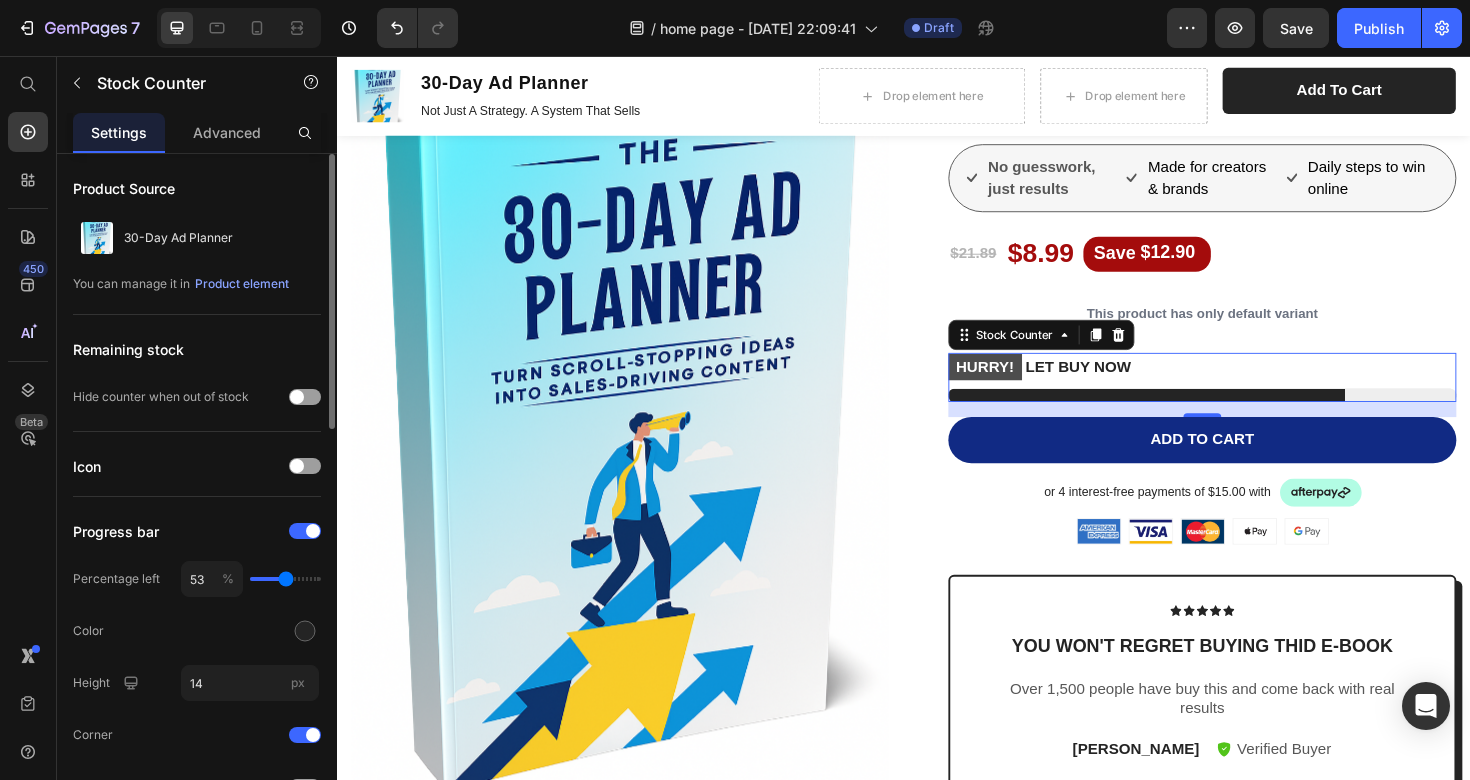 type on "52" 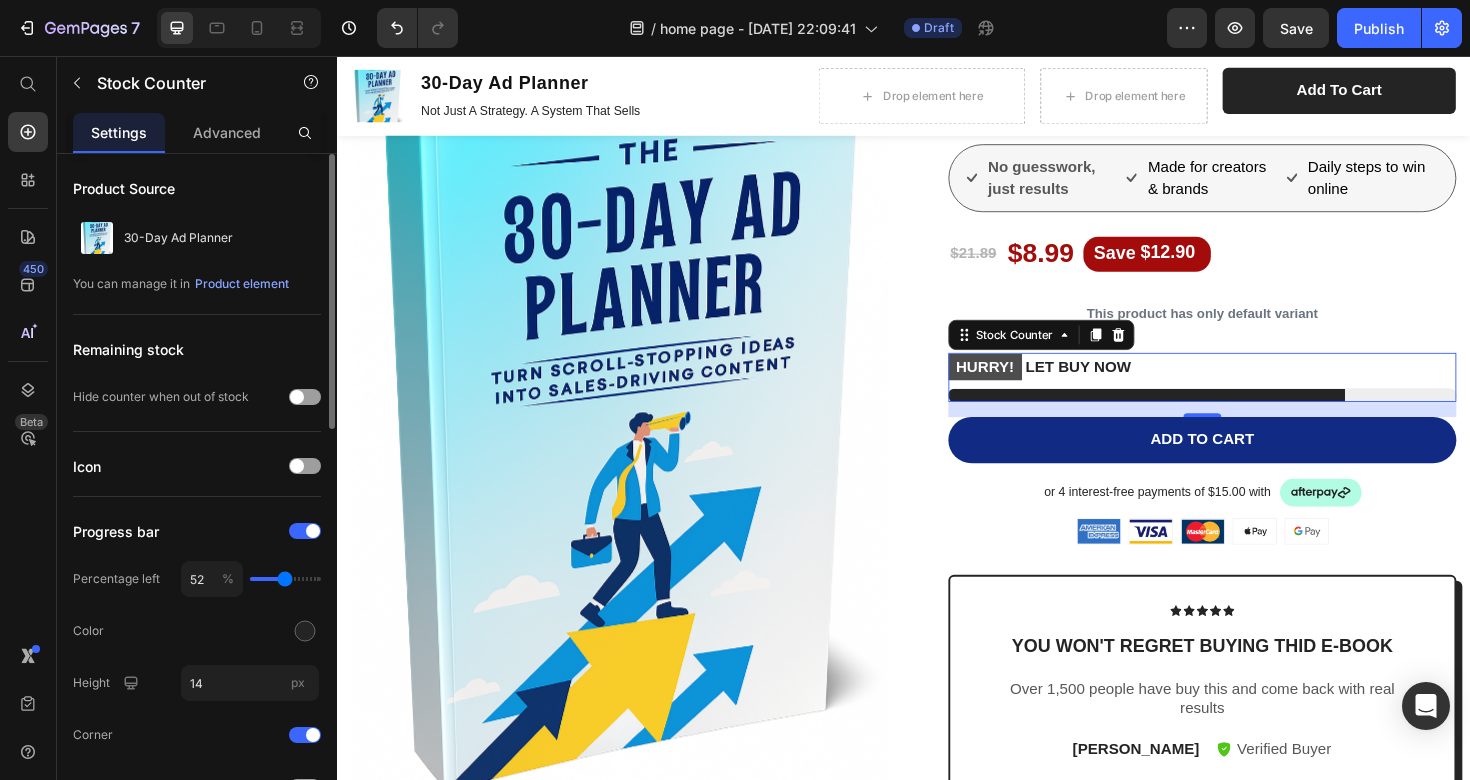 type on "50" 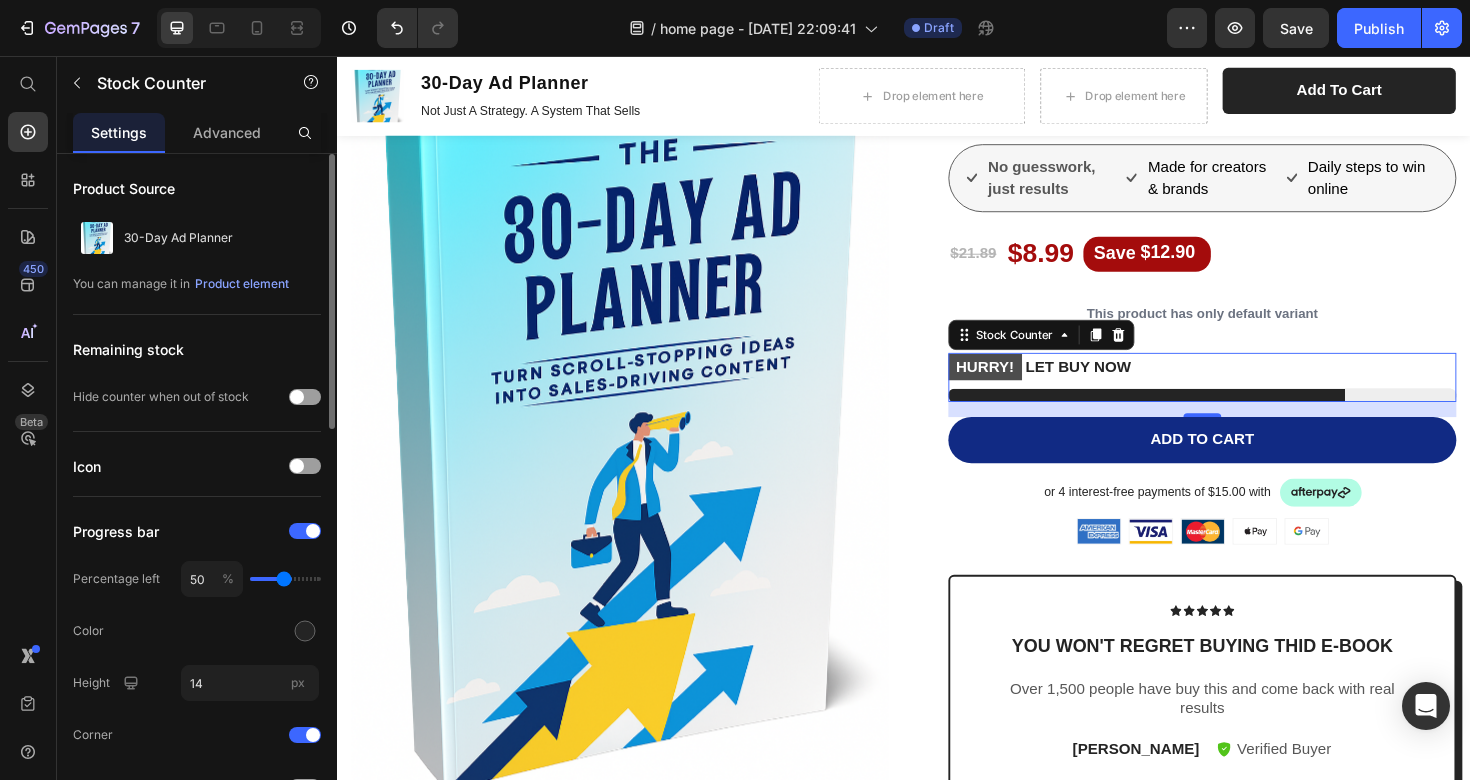 type on "48" 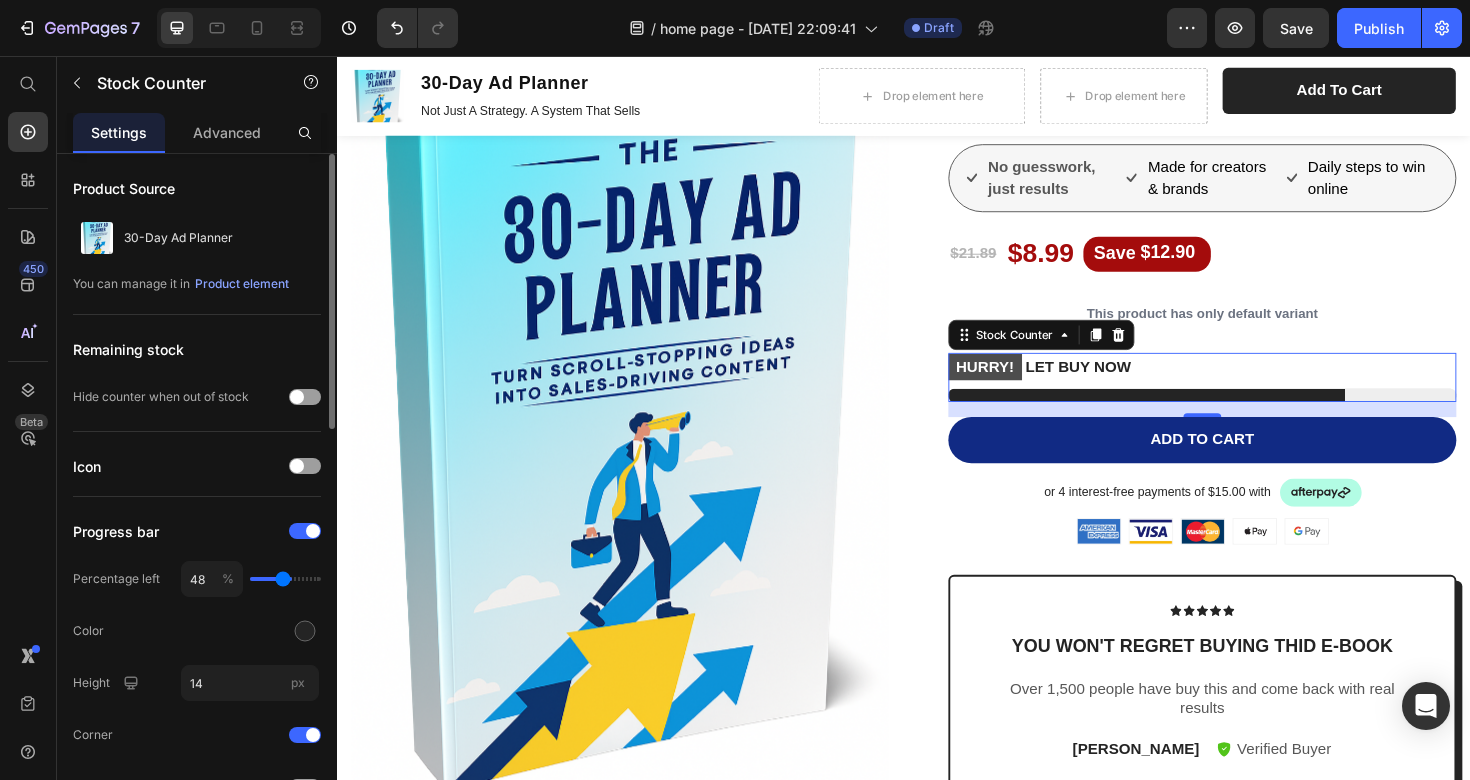 type on "46" 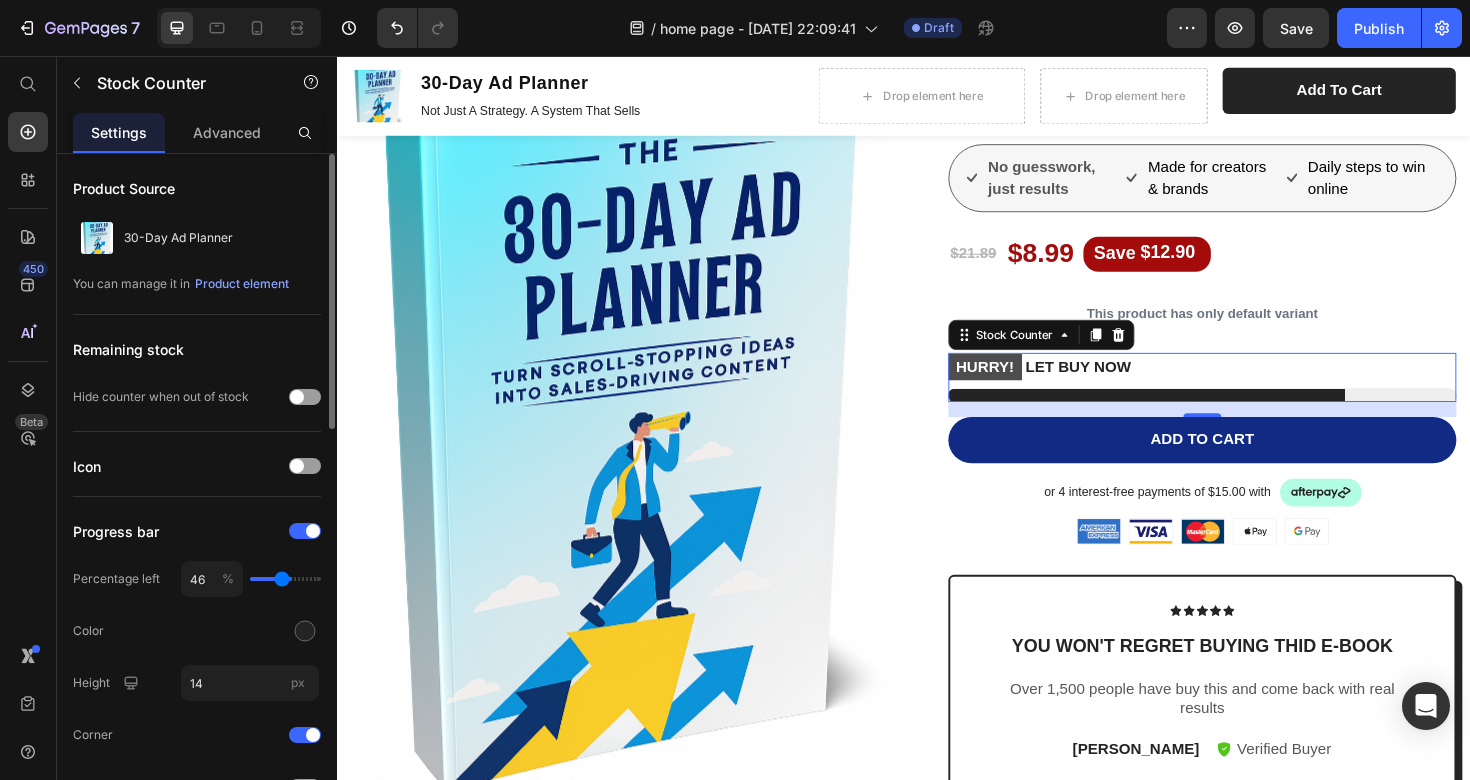 type on "45" 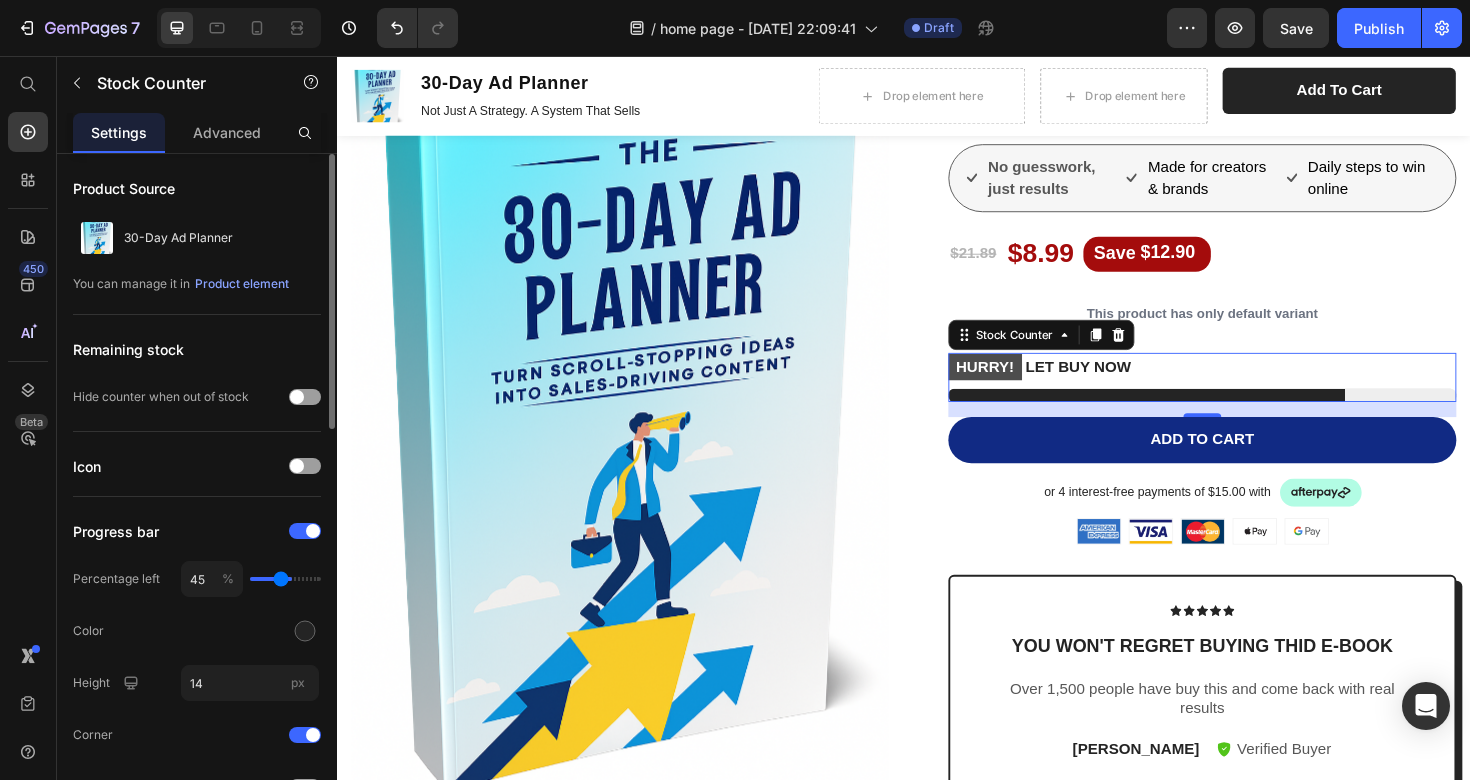 type on "43" 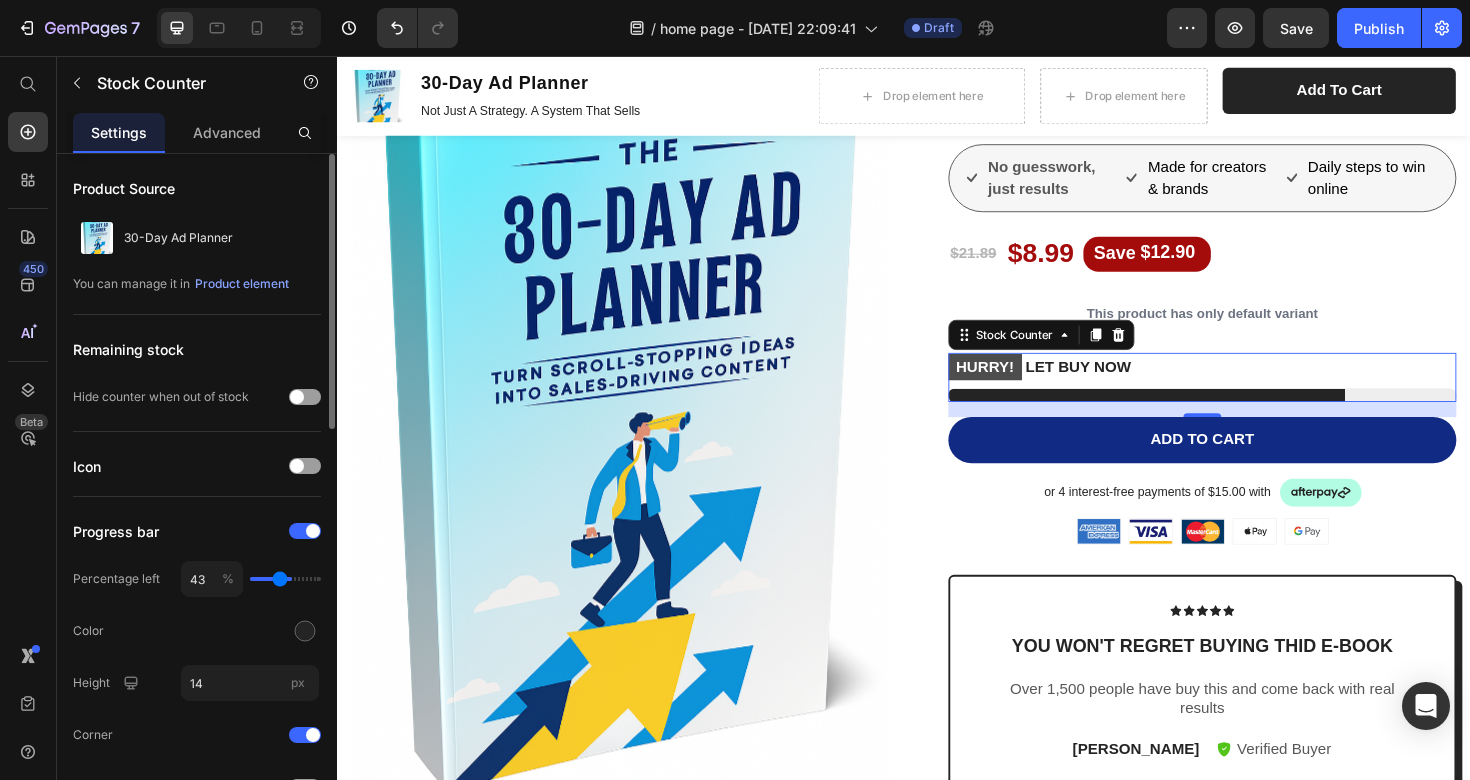 type on "41" 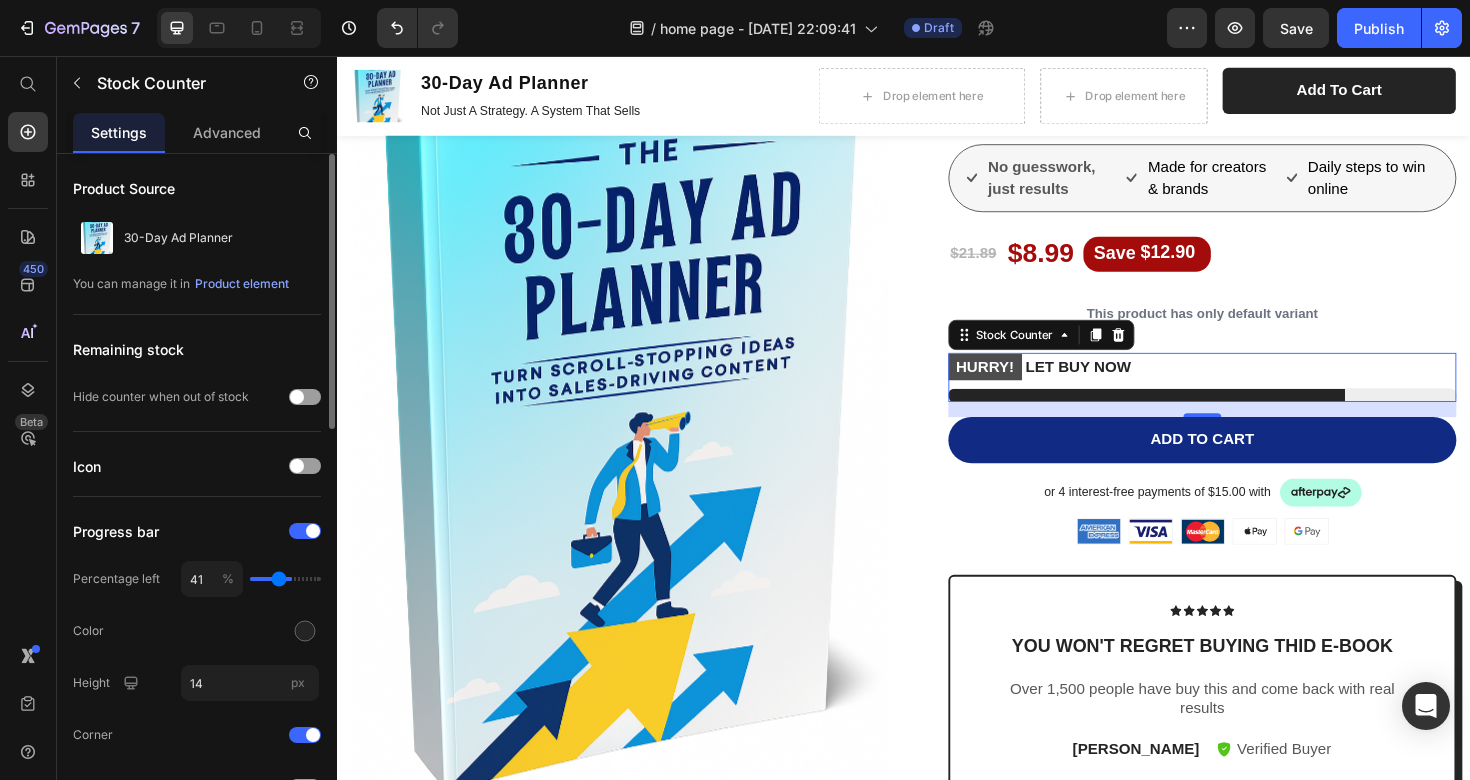 type on "39" 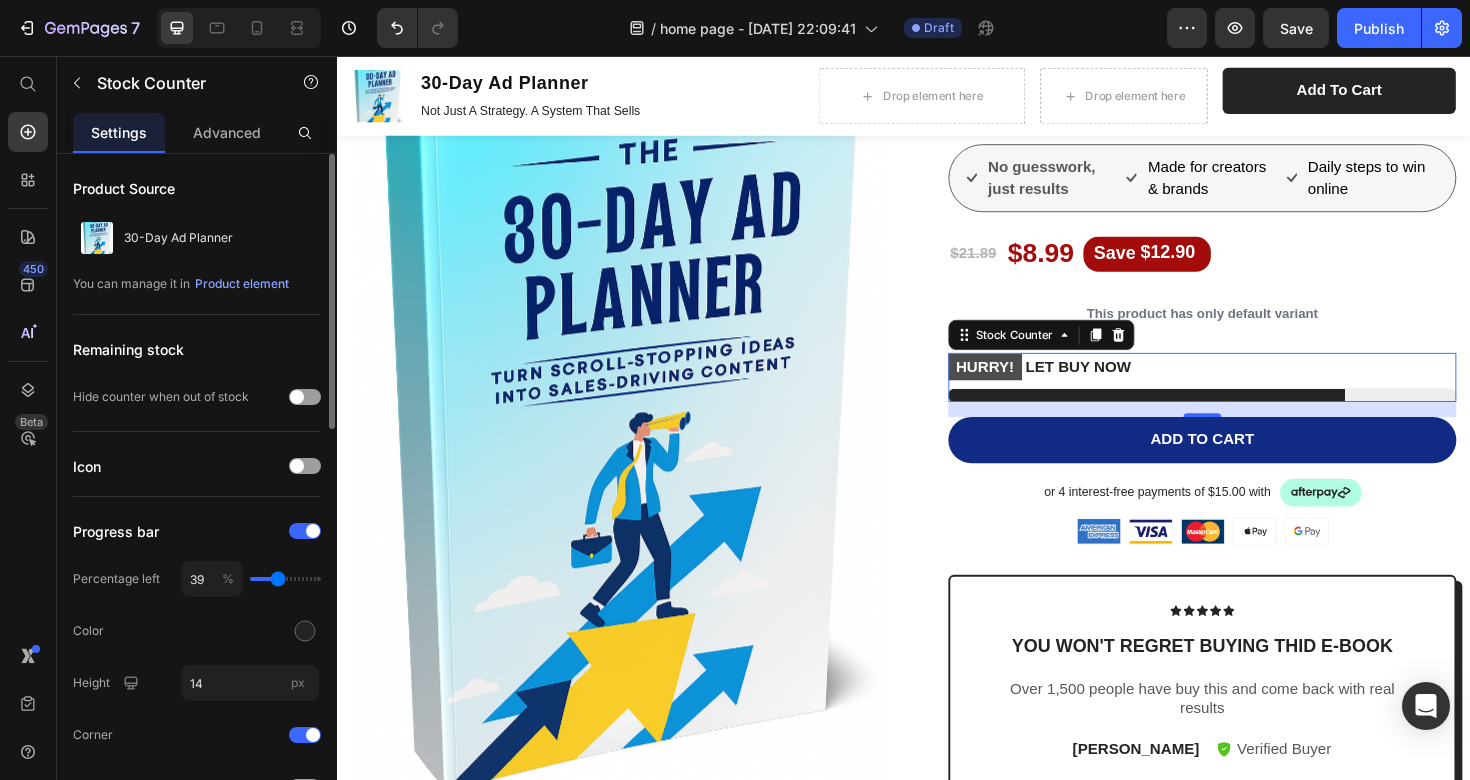 drag, startPoint x: 300, startPoint y: 581, endPoint x: 278, endPoint y: 581, distance: 22 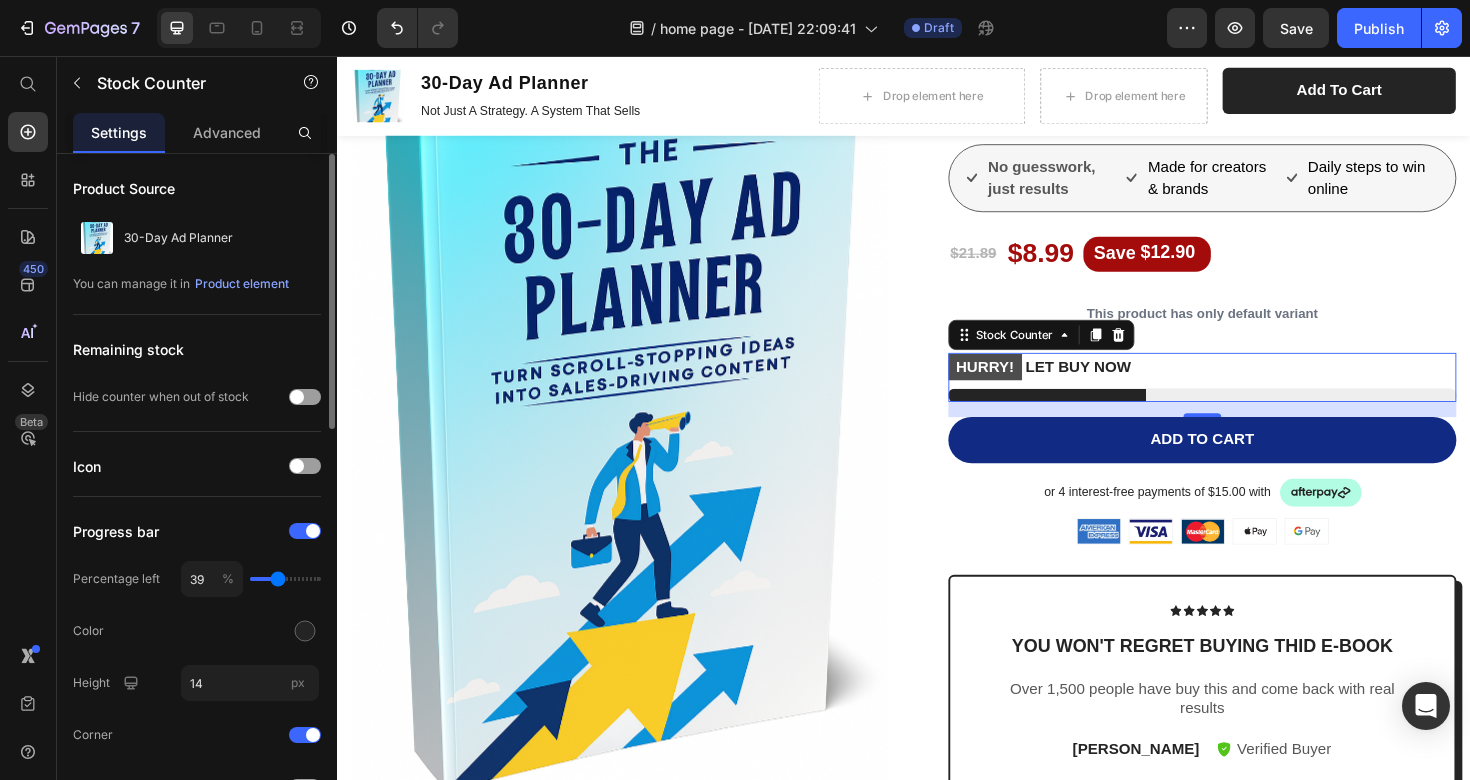 type on "38" 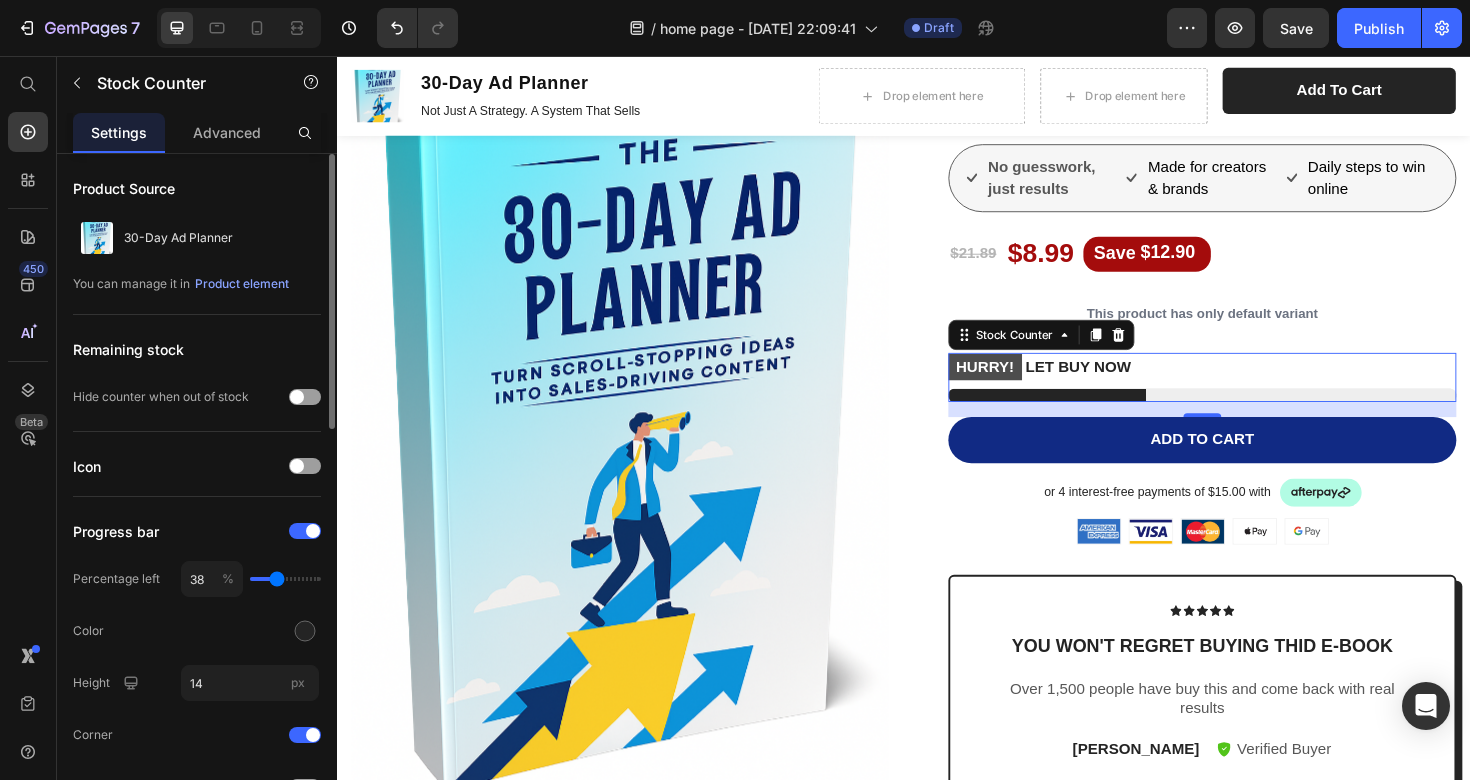 type on "36" 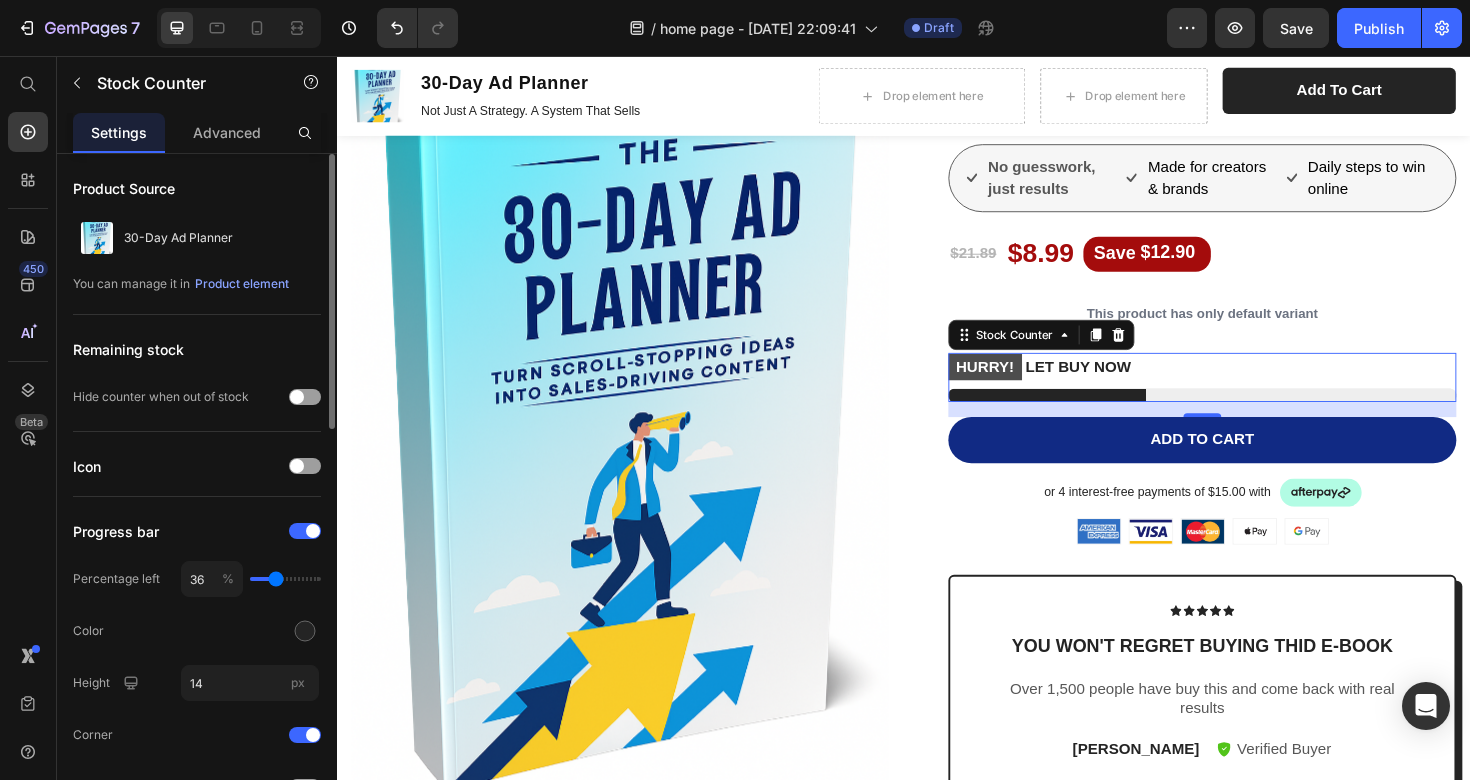 type on "34" 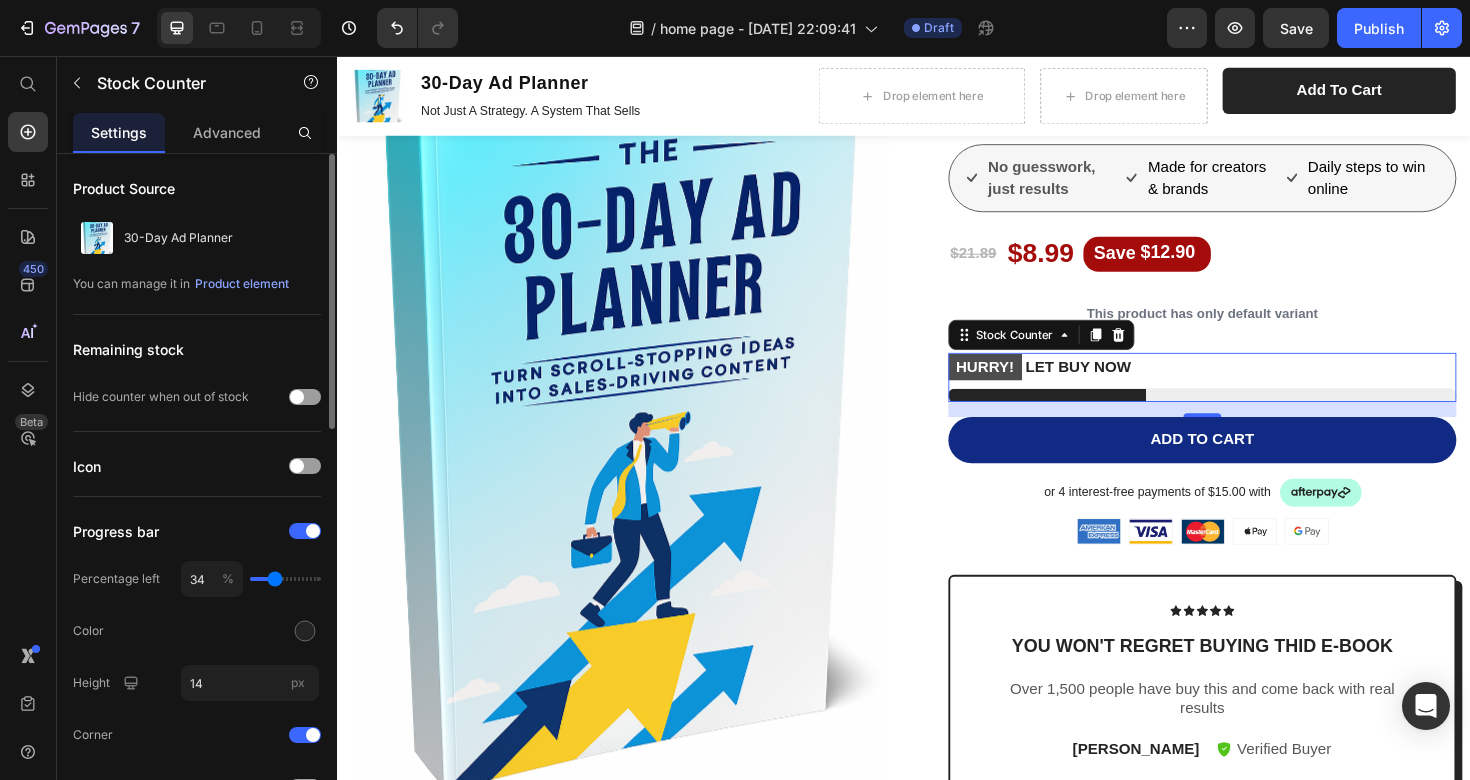 type on "32" 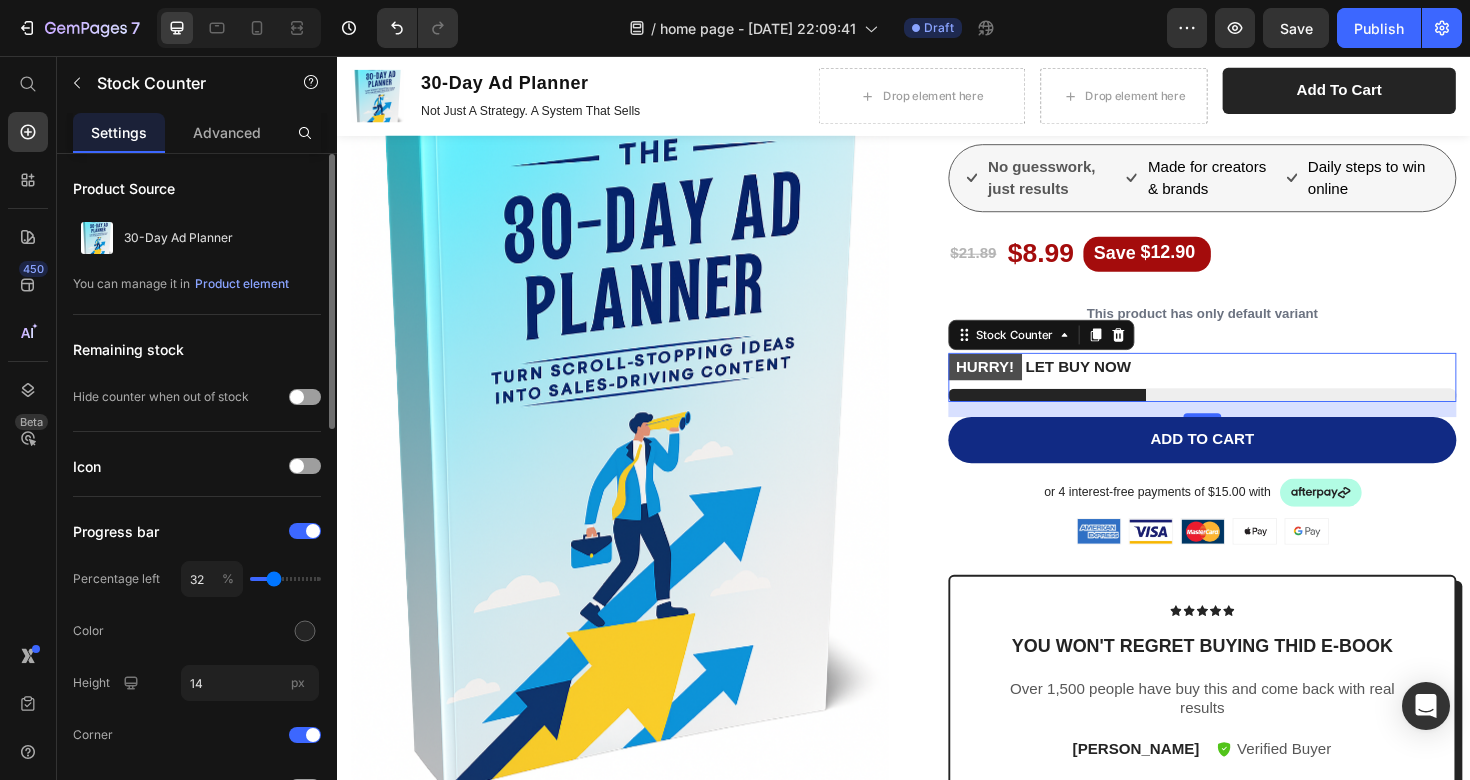 type on "31" 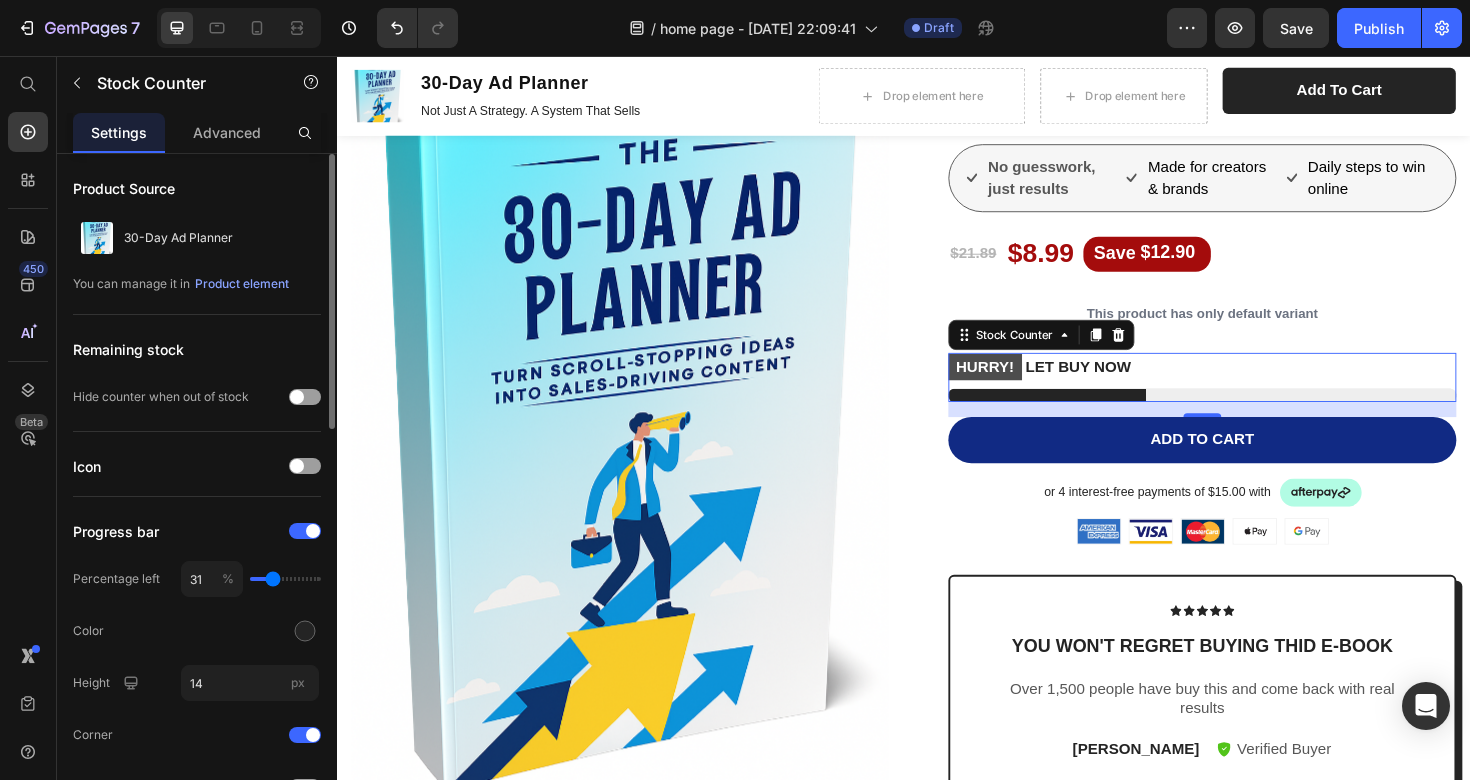type on "29" 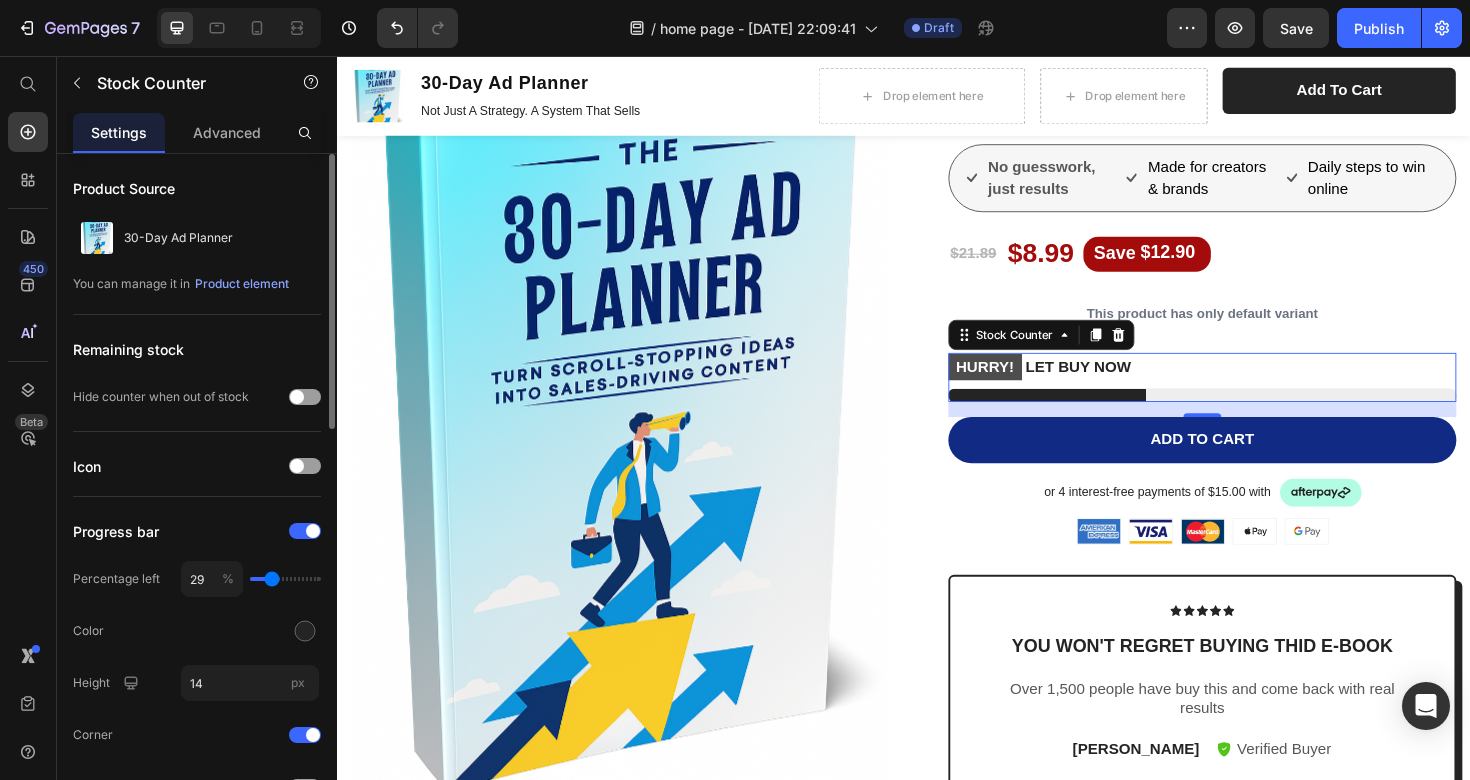 type on "27" 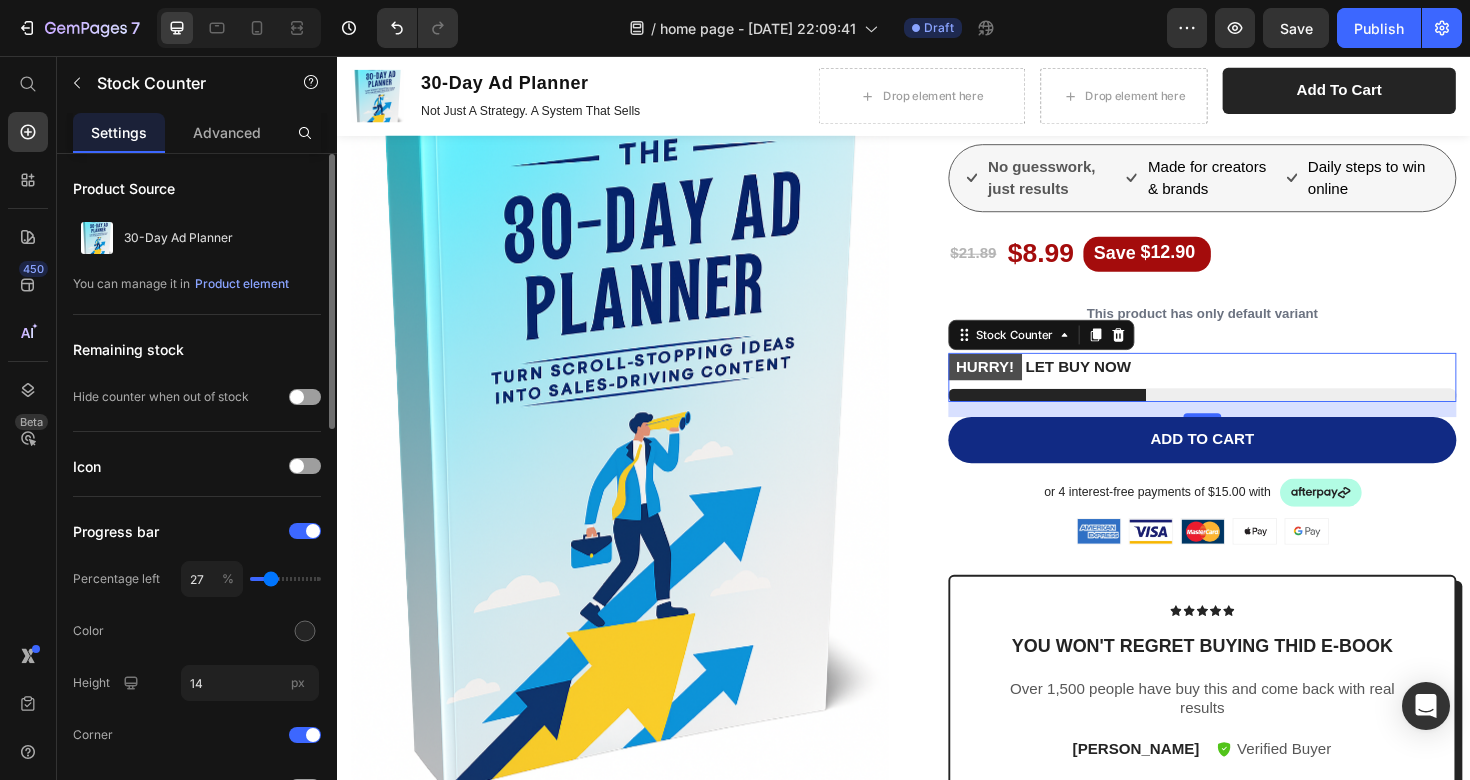type on "25" 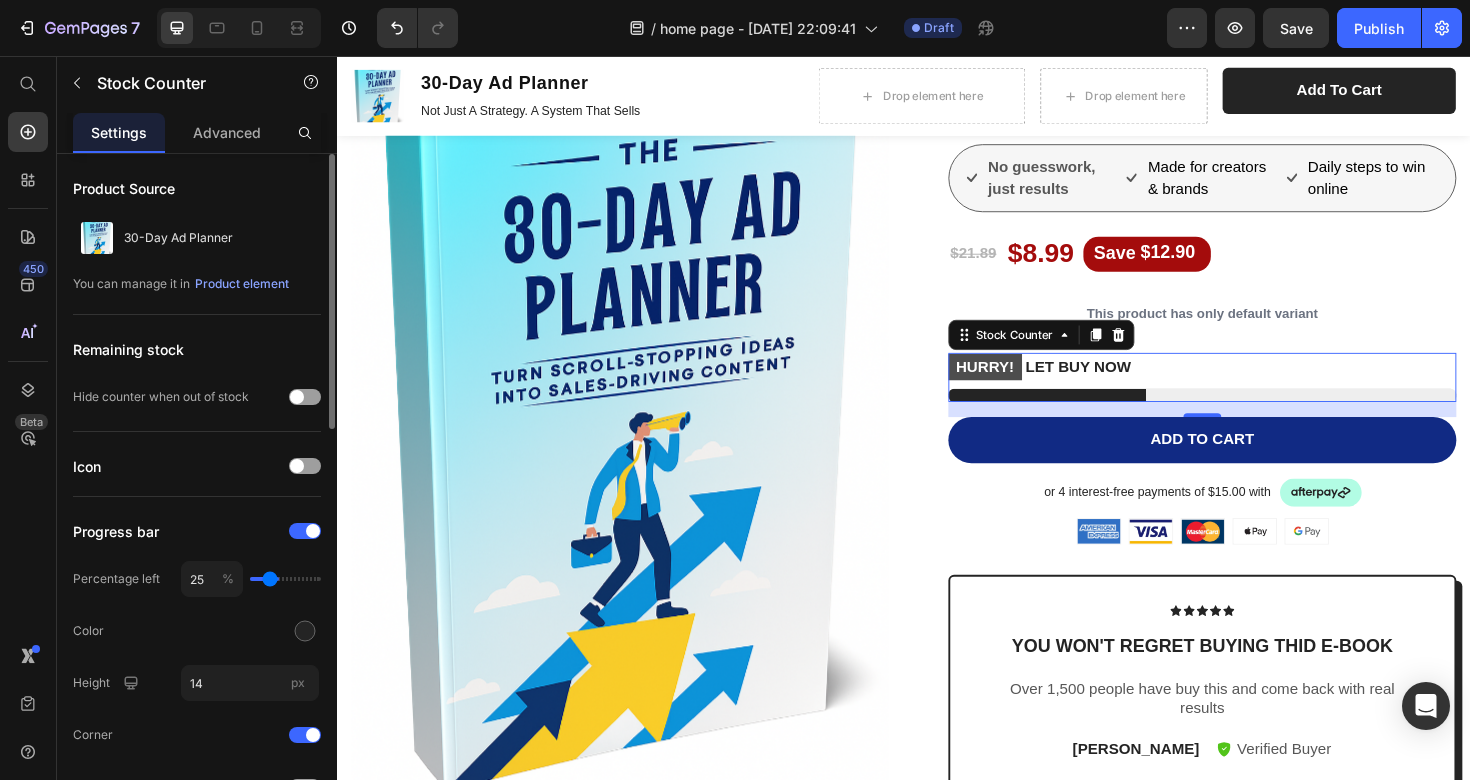 type on "23" 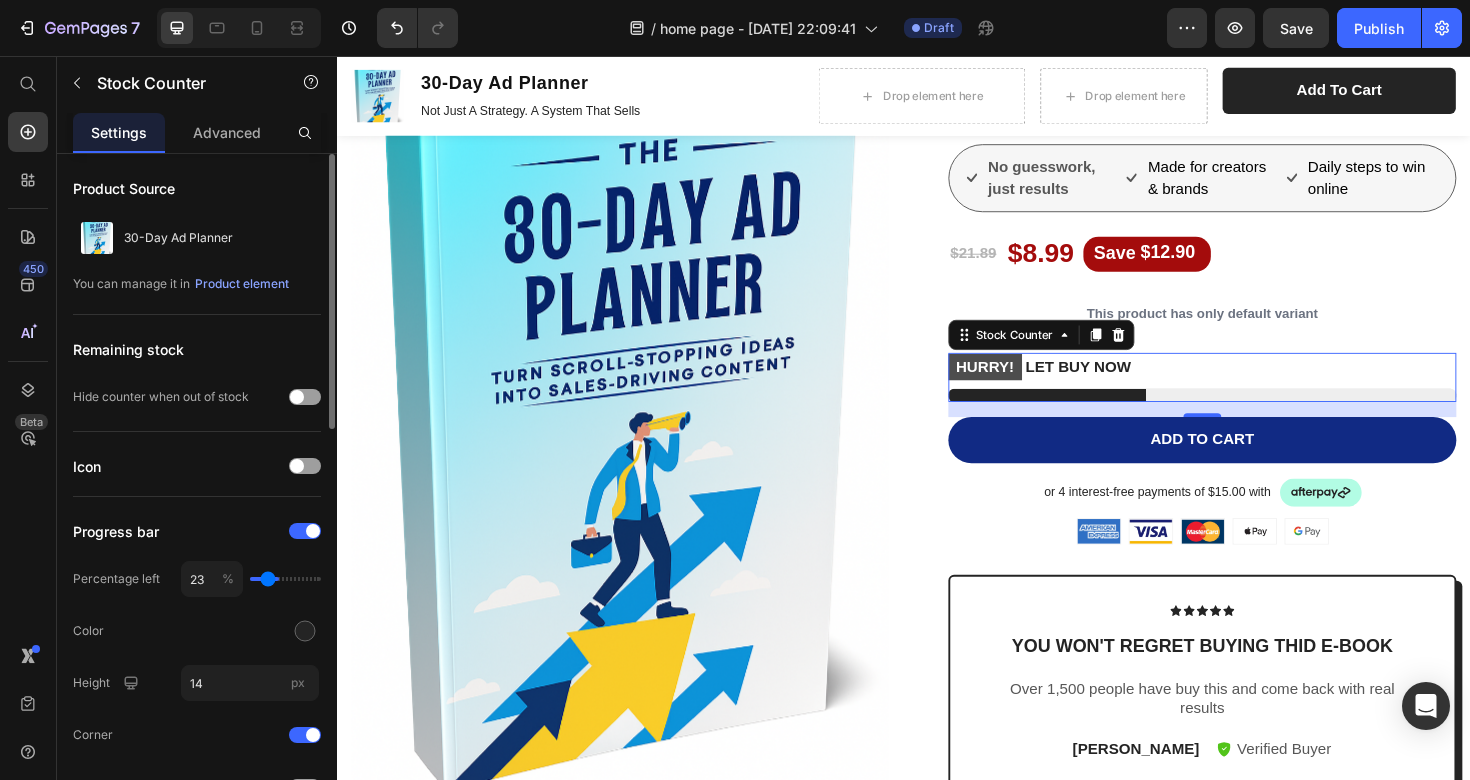 type on "22" 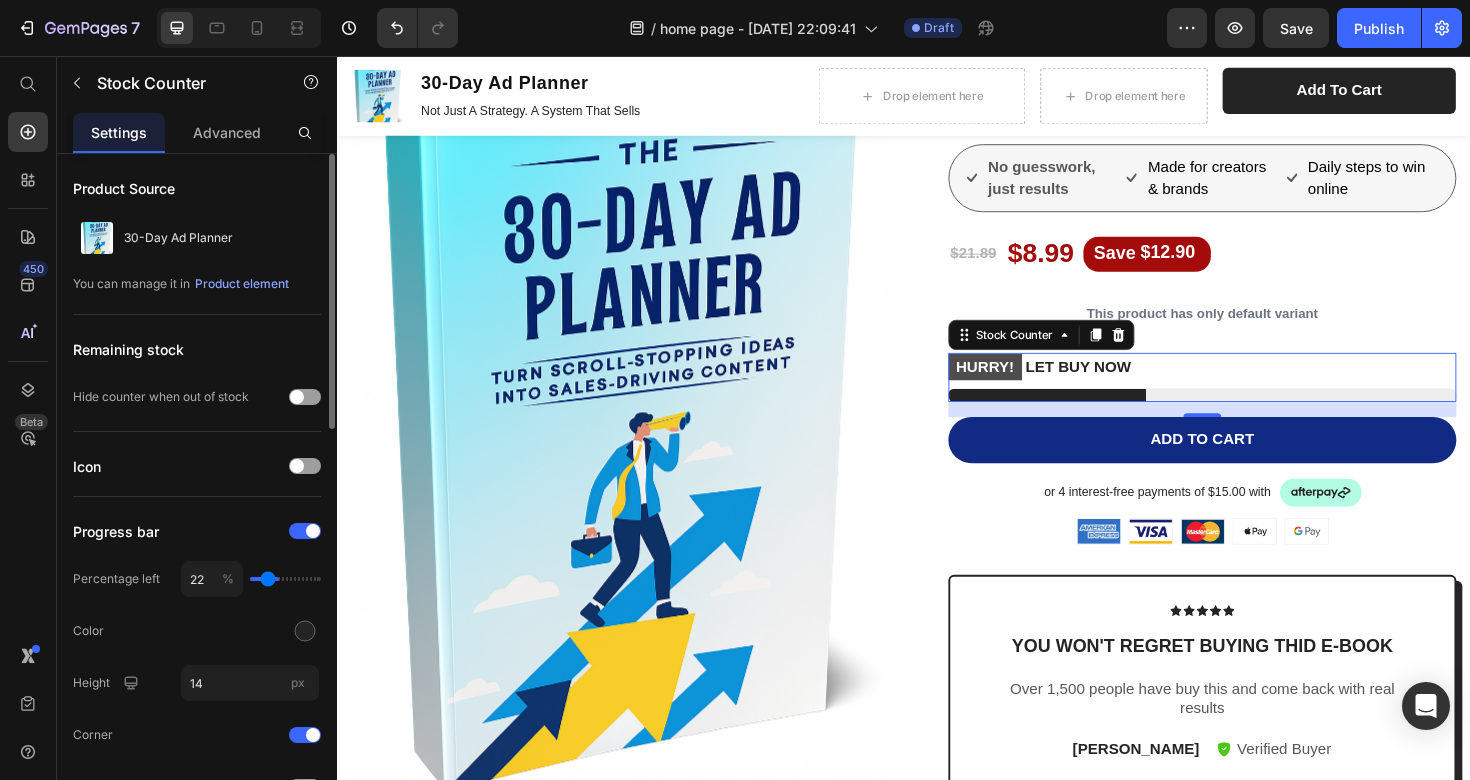 type on "20" 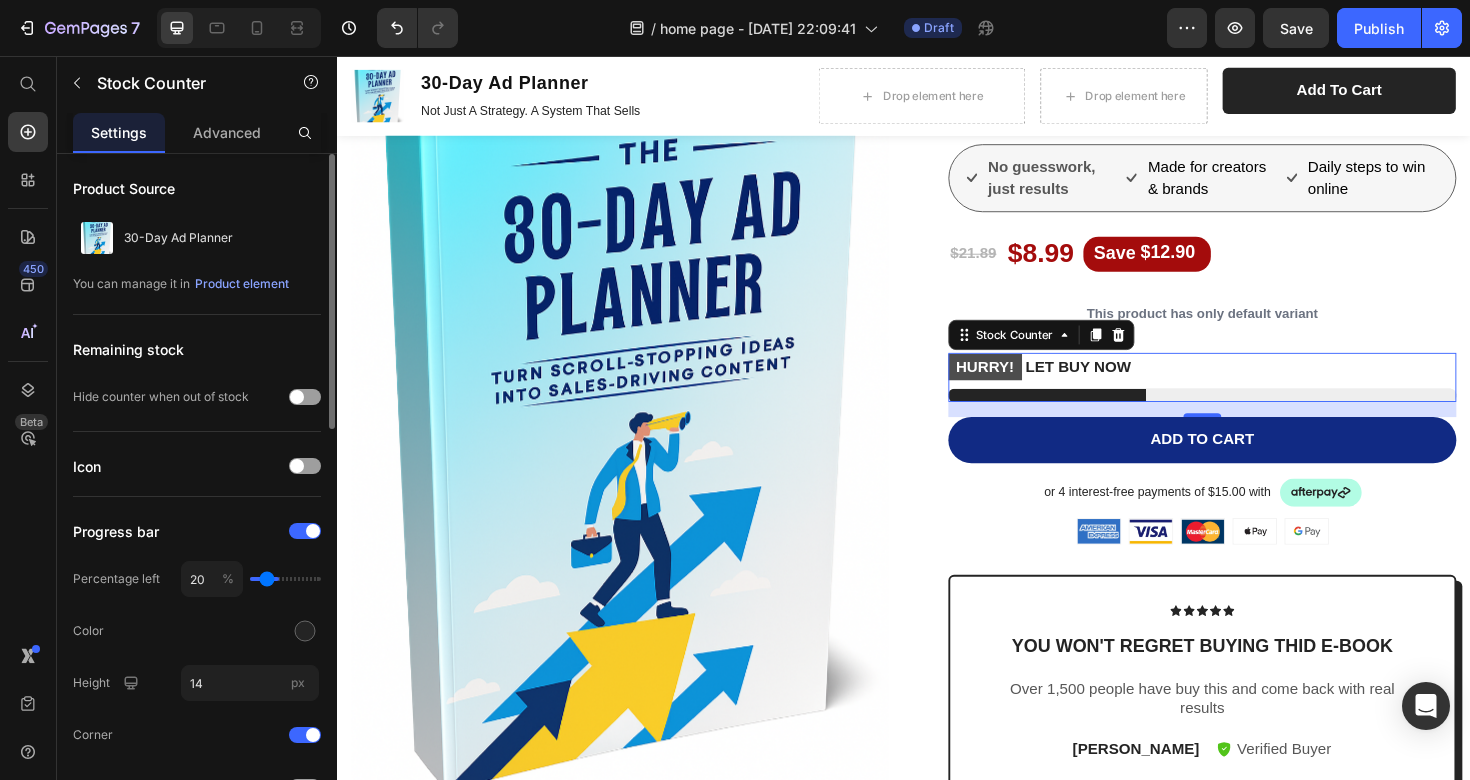 type on "18" 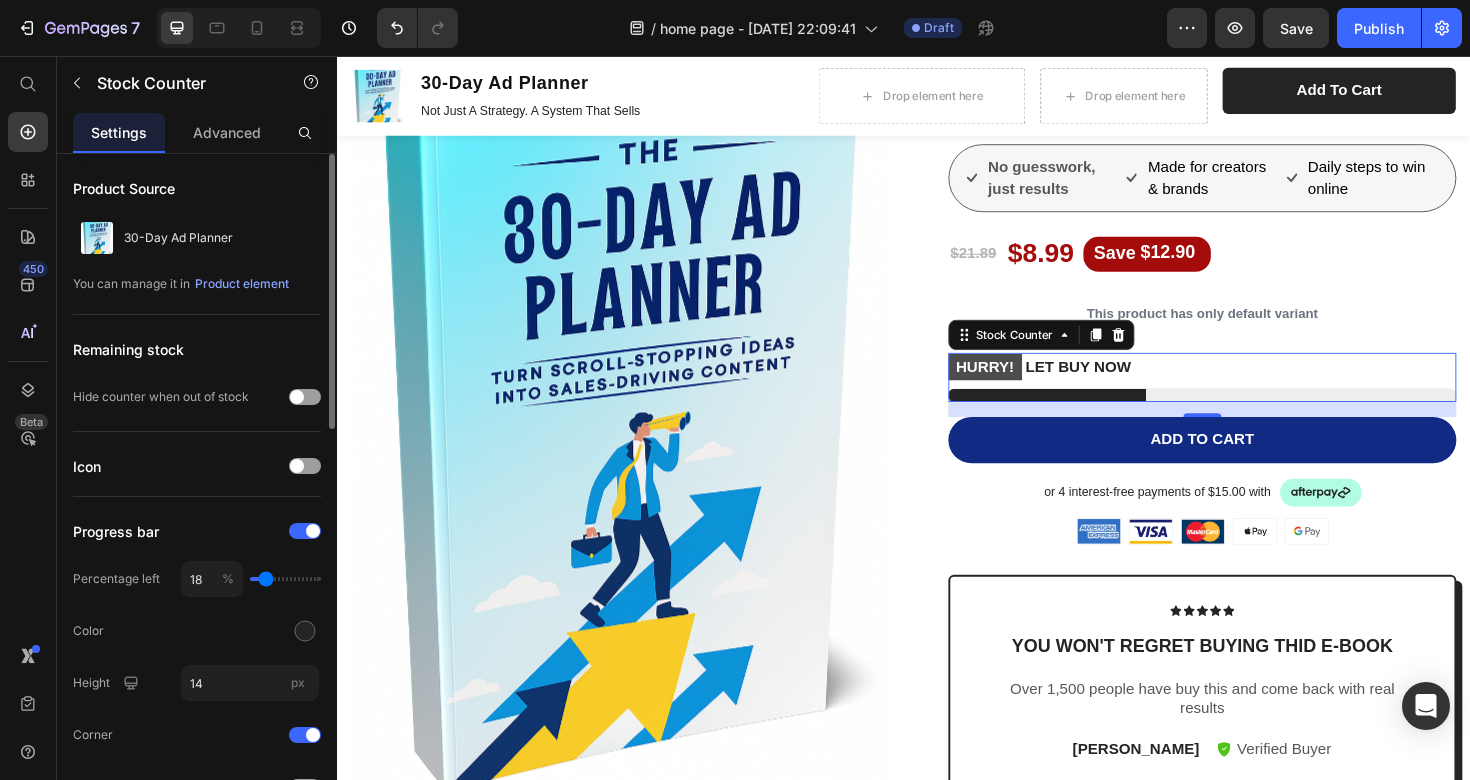 drag, startPoint x: 278, startPoint y: 581, endPoint x: 266, endPoint y: 581, distance: 12 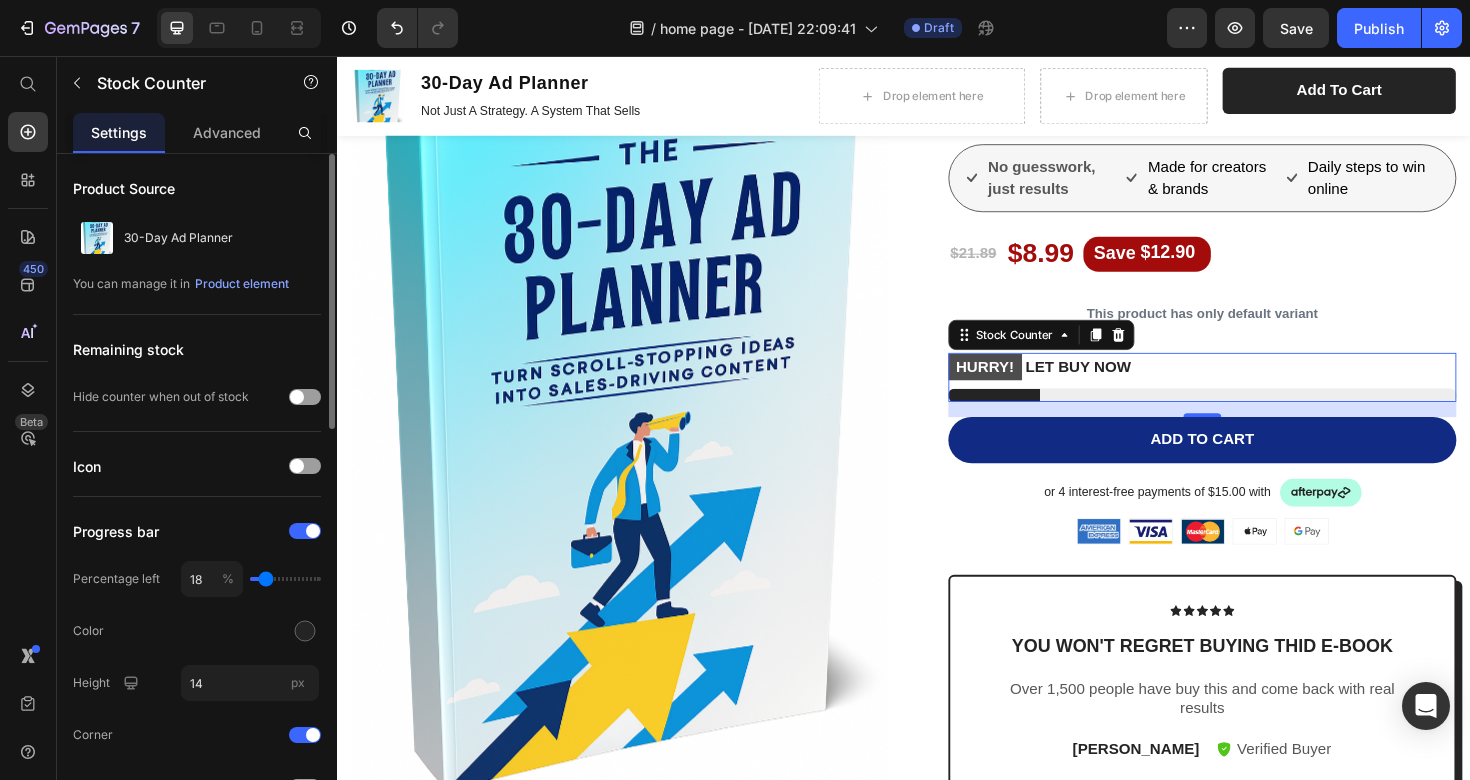 type on "20" 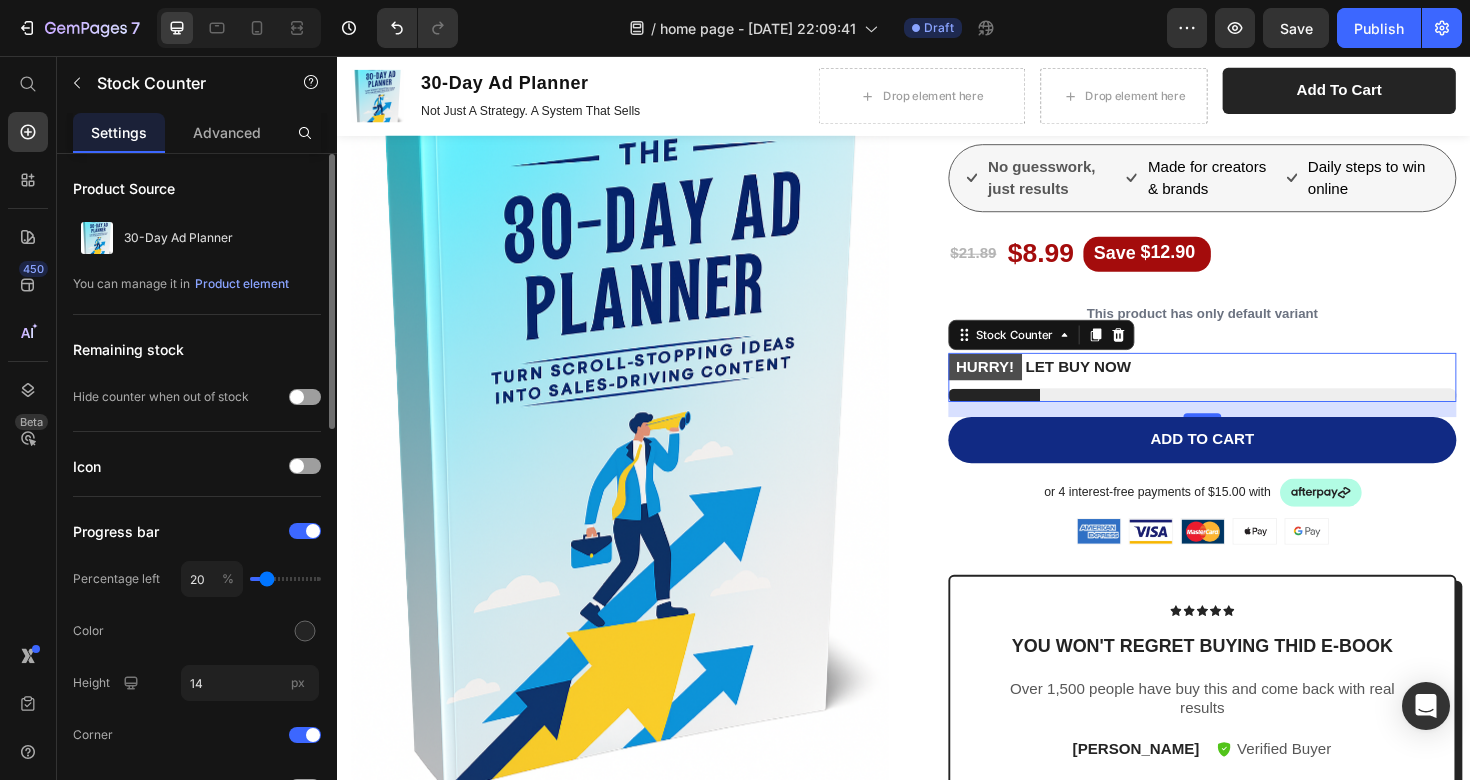 type on "22" 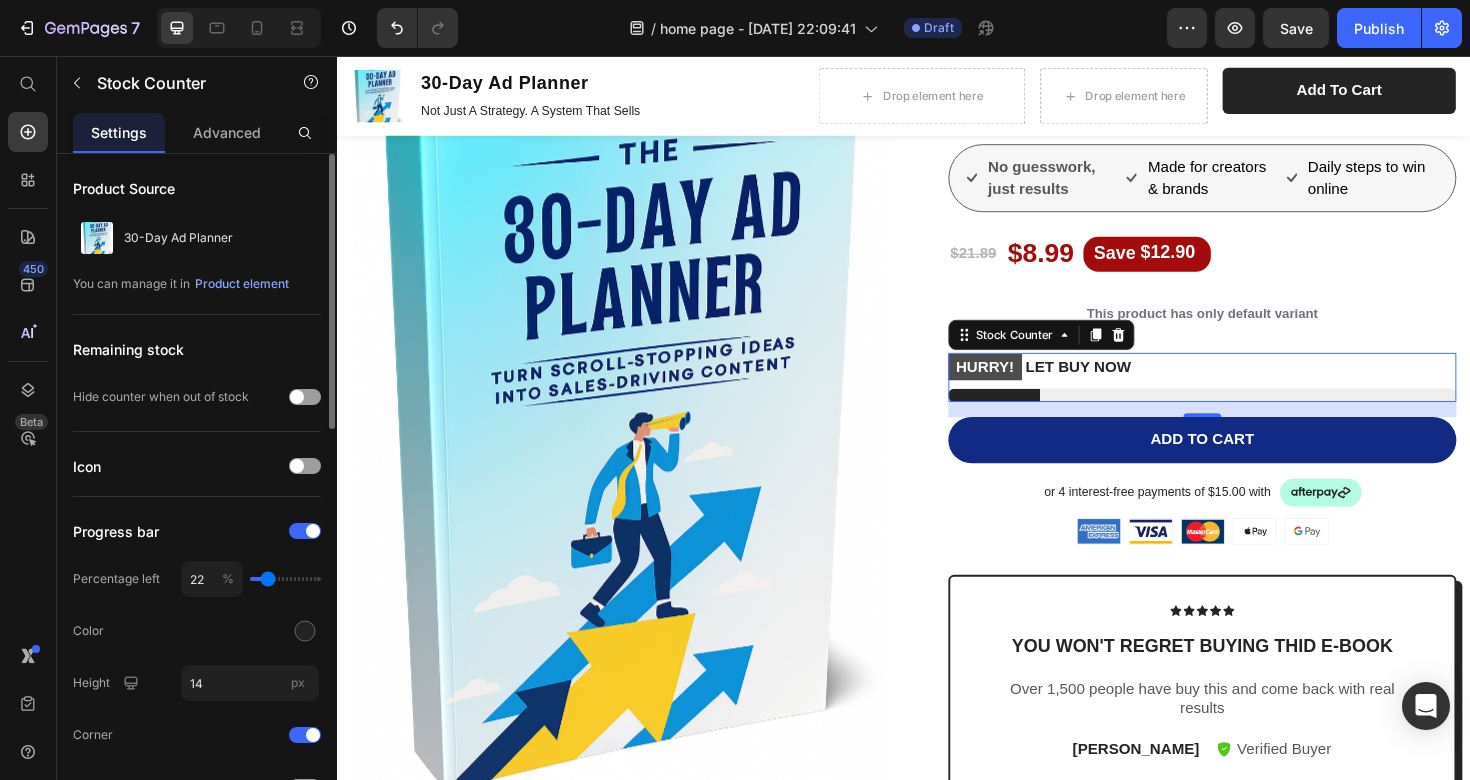type on "22" 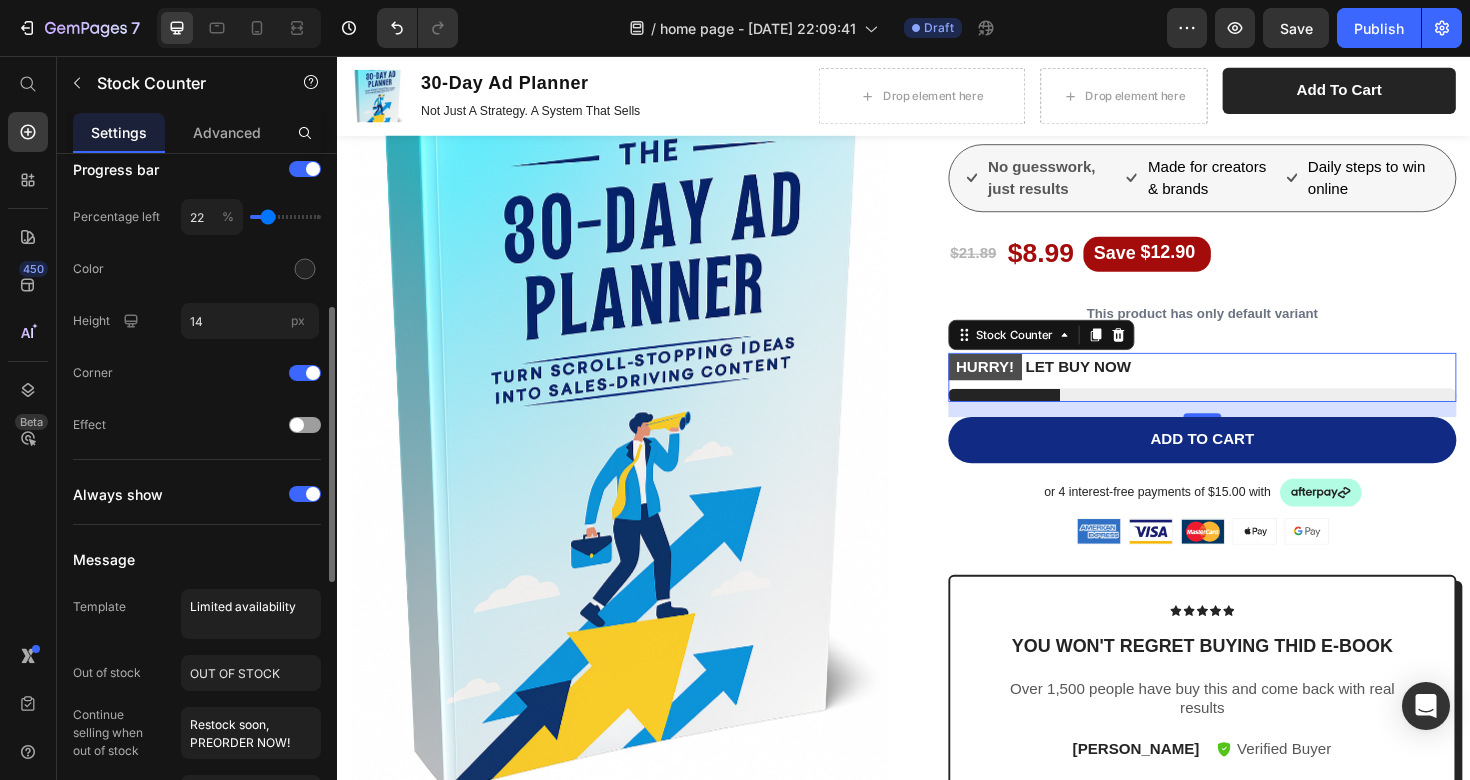 scroll, scrollTop: 367, scrollLeft: 0, axis: vertical 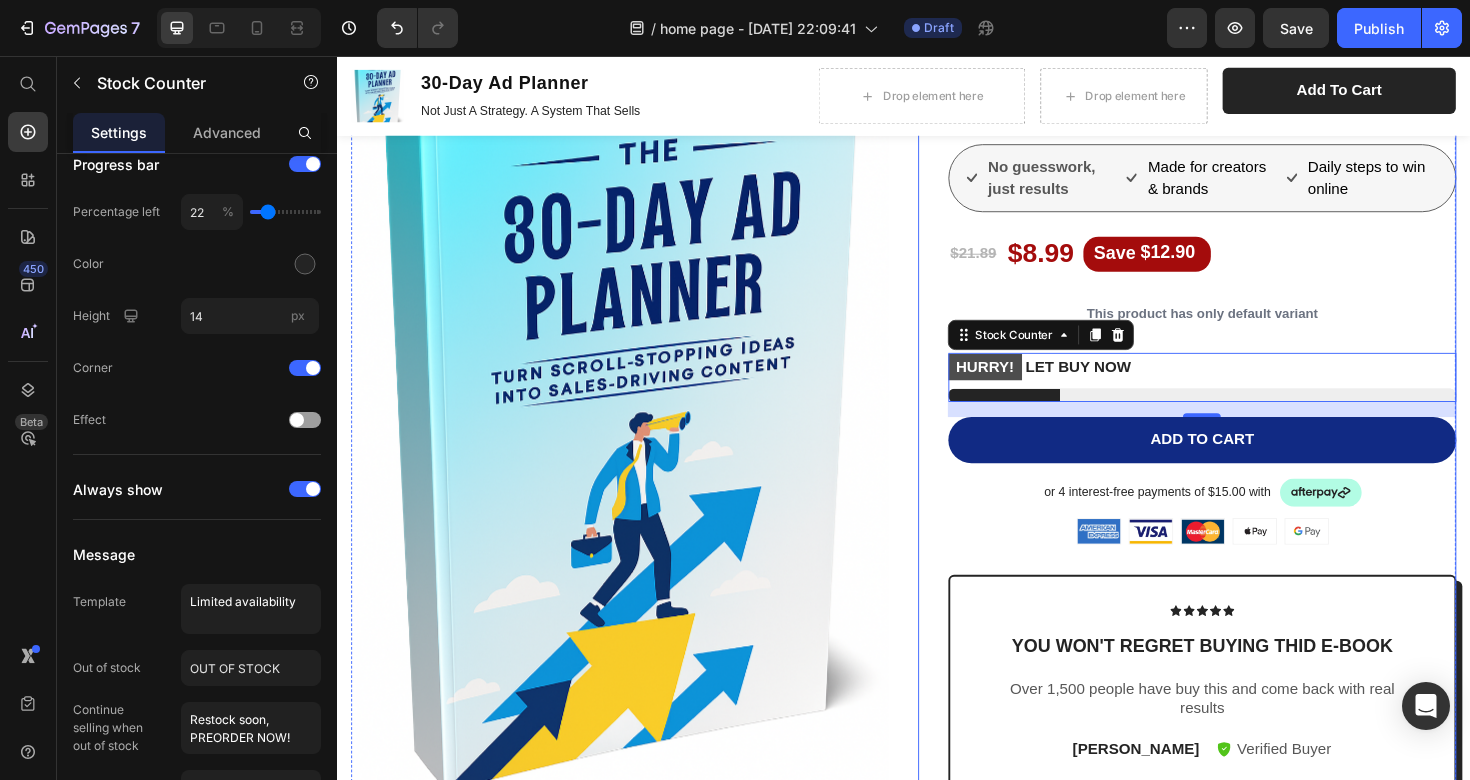 click on "Icon Icon Icon Icon Icon Icon List 2,500+ Verified Reviews! Text Block Row 30-Day Ad Planner Product Title
No guesswork, just results Item List
Made for creators & brands Item List
Daily steps to win online Item List Row $21.89 Product Price $8.99 Product Price Save $12.90 Discount Tag Row This product has only default variant Product Variants & Swatches
HURRY!  LET BUY NOW Stock Counter   16 Add to cart Add to Cart or 4 interest-free payments of $15.00 with Text Block Image Row Image Image Image Image Image Row Icon Icon Icon Icon Icon Icon List you won't regret buying thid e-book Text Block Over 1,500 people have buy this and come back with real results Text Block Emily Text Block
Verified Buyer Item List Row Row Not Just Promises — Real Results Text Block Daily content plan  — Know exactly what to post every day. Sell without sounding salesy  — Build trust and convert naturally. Scale winning ads No more guesswork Item List Row" at bounding box center [1237, 599] 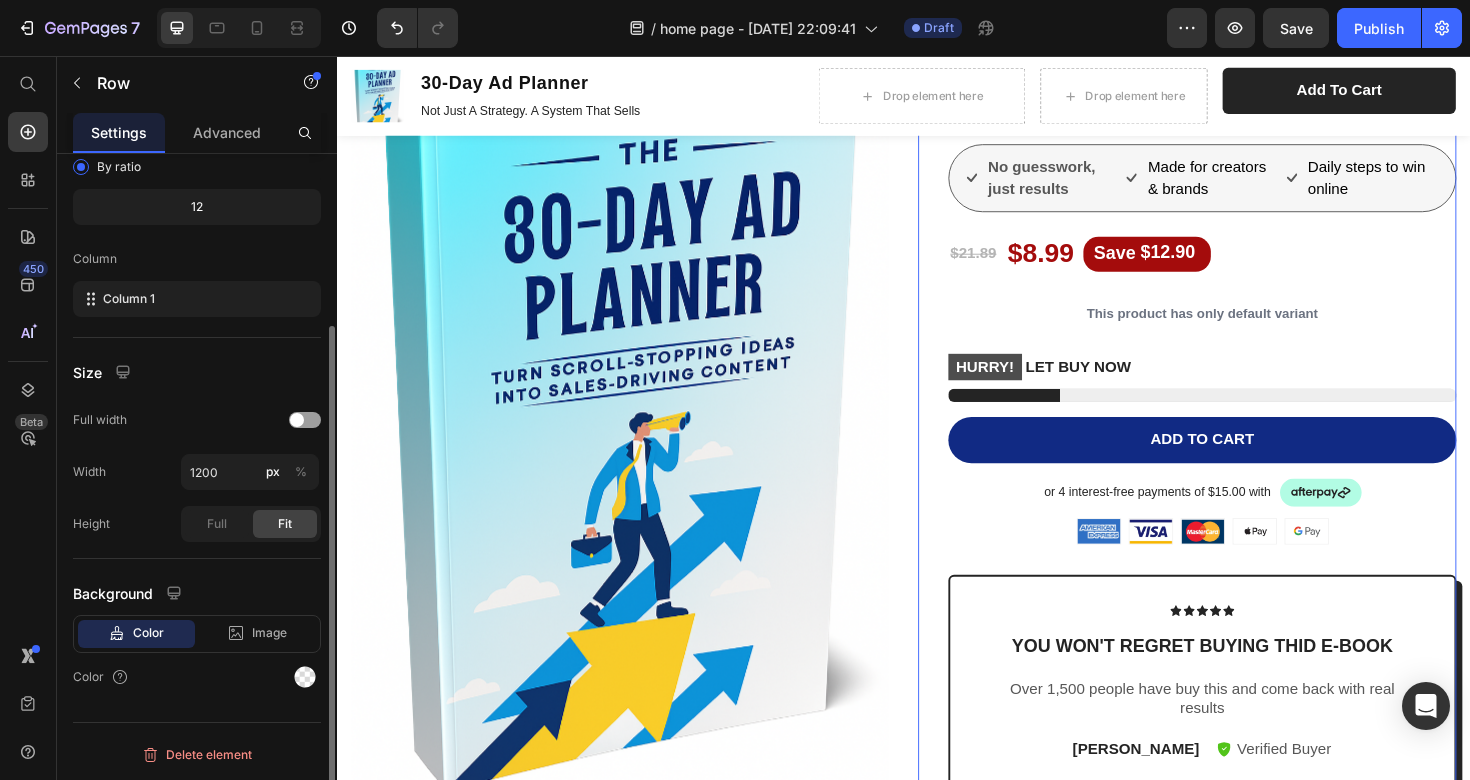 scroll, scrollTop: 0, scrollLeft: 0, axis: both 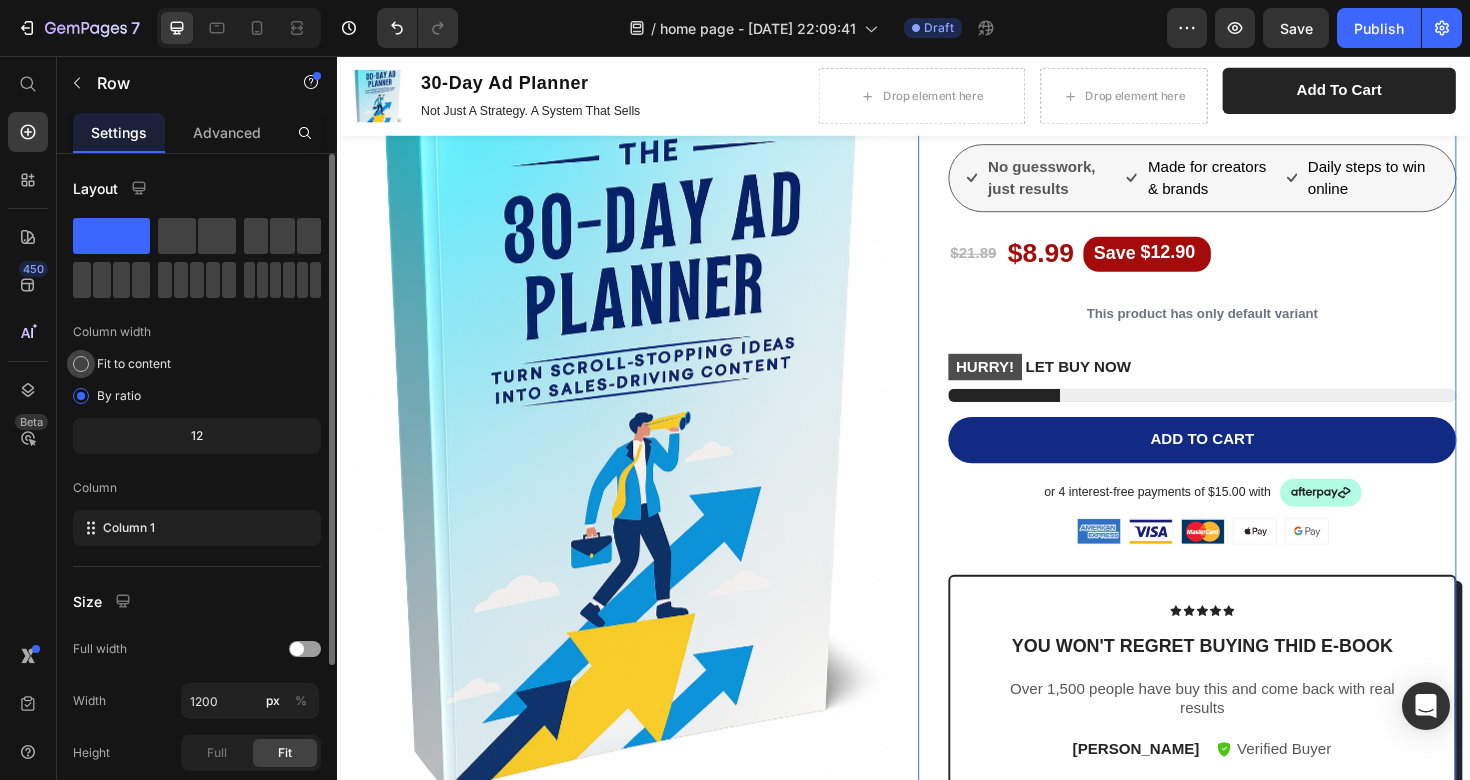 click at bounding box center (81, 364) 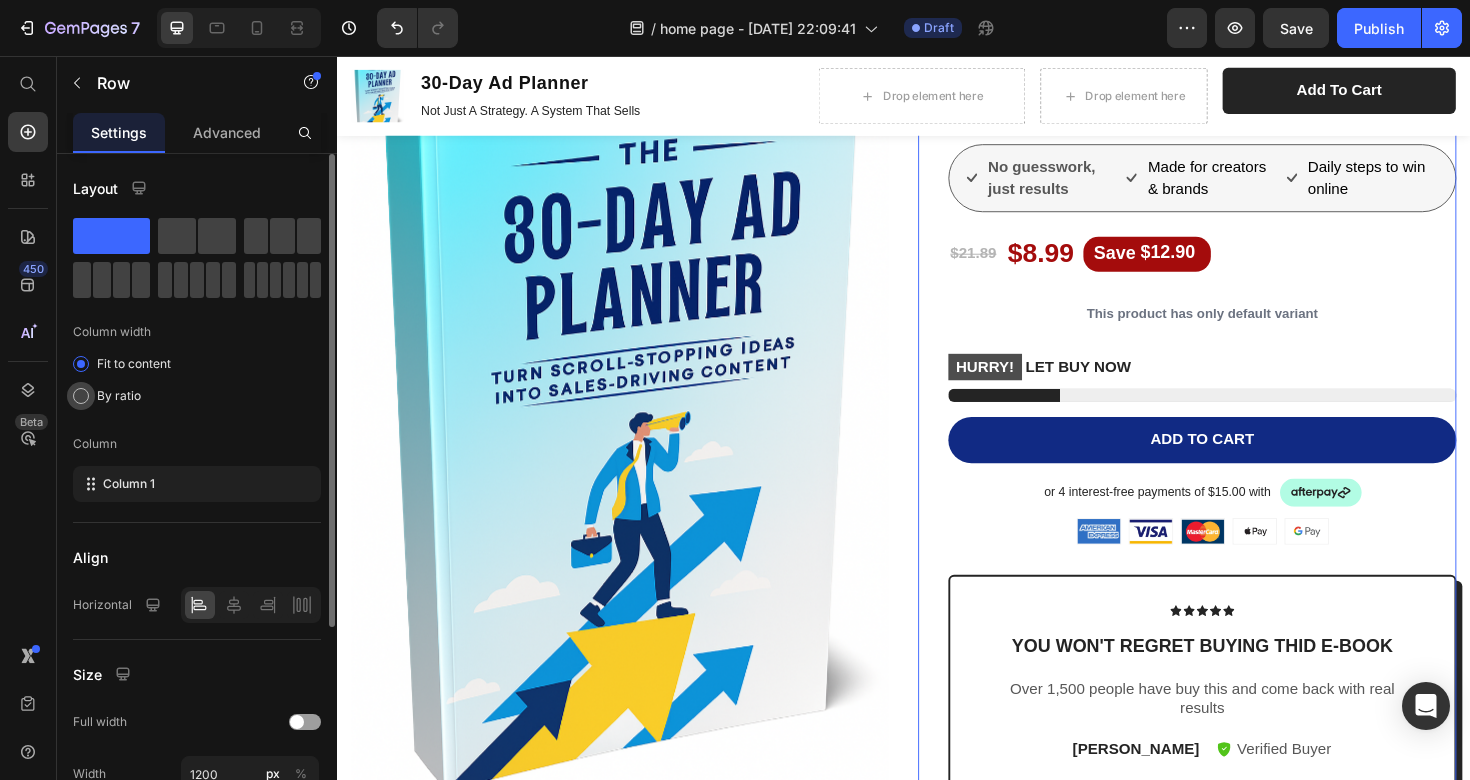 click on "By ratio" 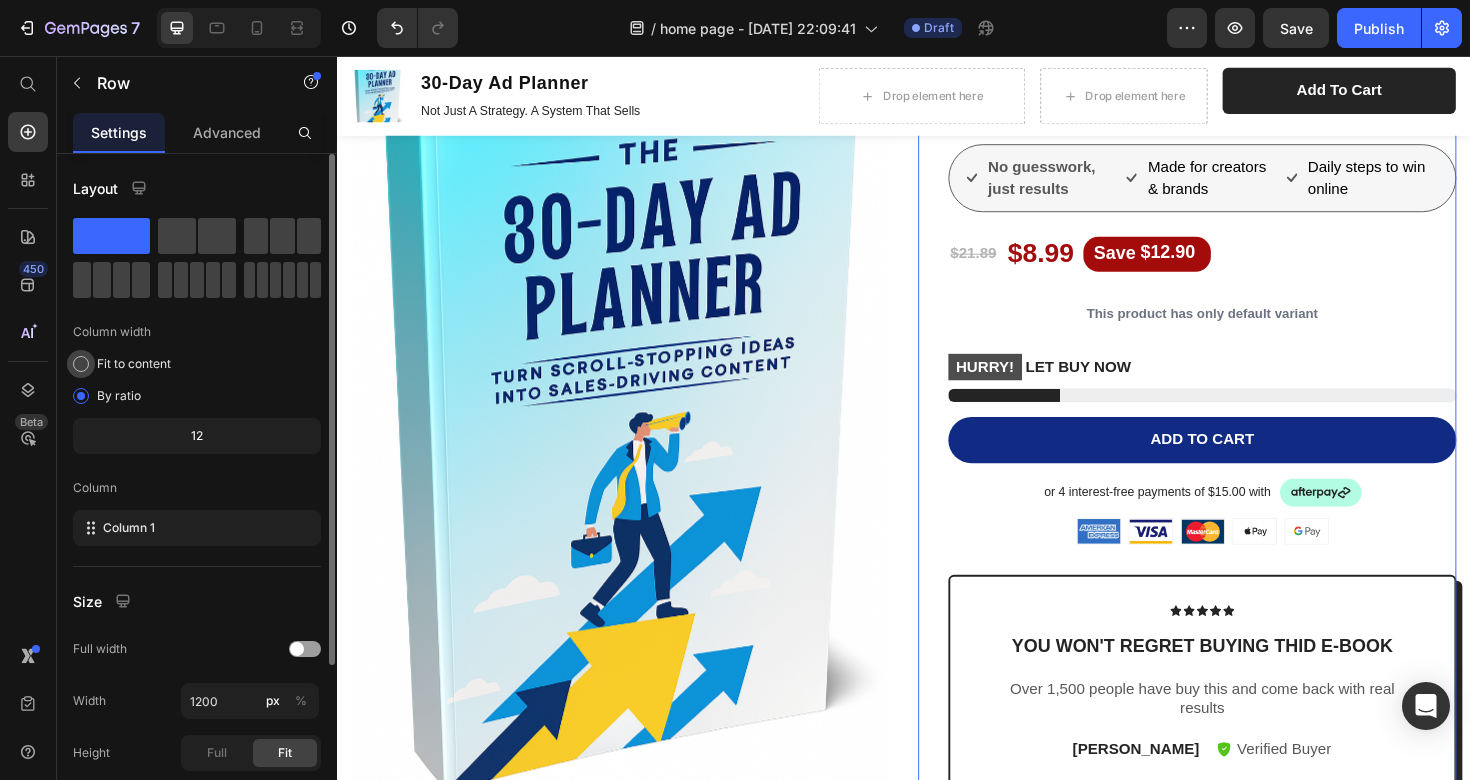 click at bounding box center (81, 364) 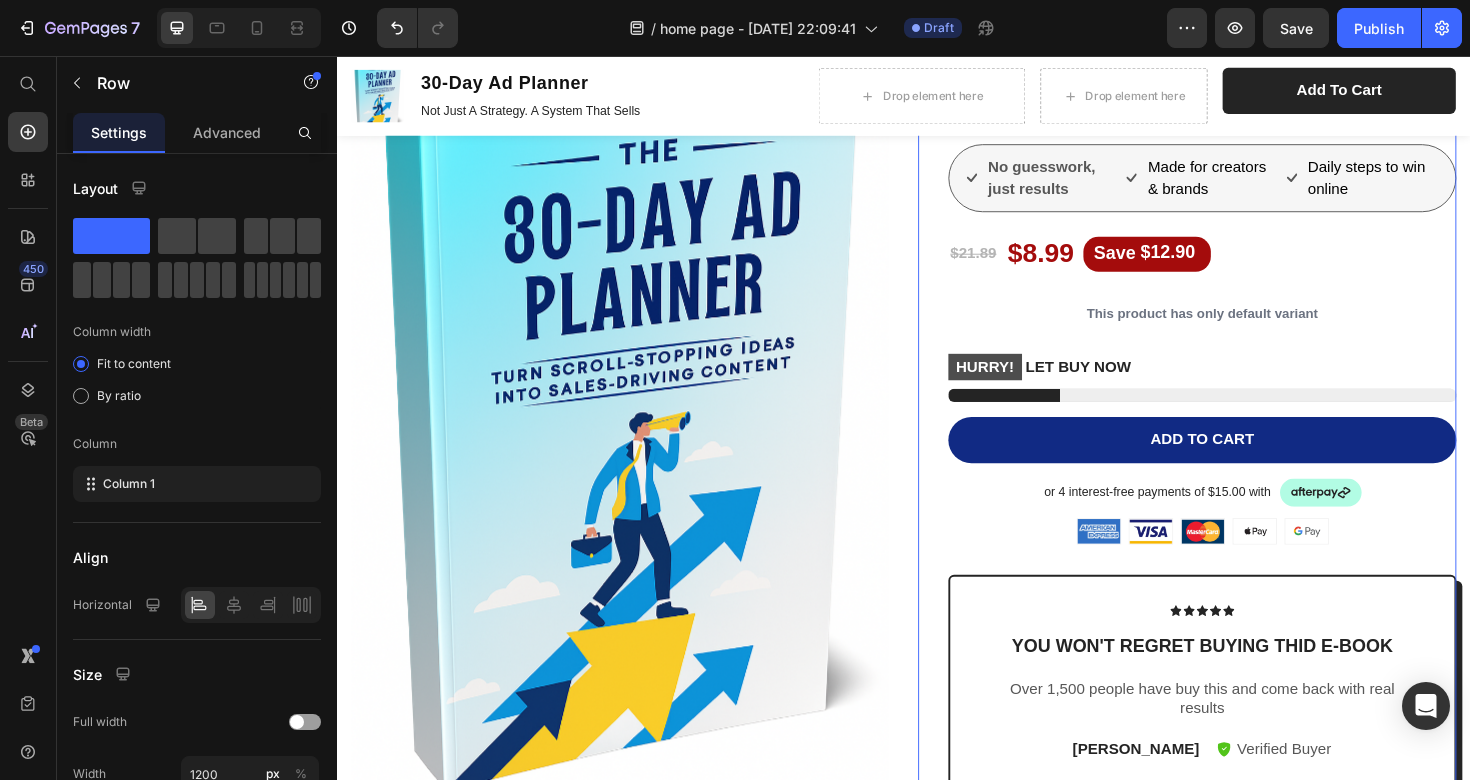 click on "Icon Icon Icon Icon Icon Icon List 2,500+ Verified Reviews! Text Block Row 30-Day Ad Planner Product Title
No guesswork, just results Item List
Made for creators & brands Item List
Daily steps to win online Item List Row $21.89 Product Price $8.99 Product Price Save $12.90 Discount Tag Row This product has only default variant Product Variants & Swatches
HURRY!  LET BUY NOW Stock Counter Add to cart Add to Cart or 4 interest-free payments of $15.00 with Text Block Image Row Image Image Image Image Image Row Icon Icon Icon Icon Icon Icon List you won't regret buying thid e-book Text Block Over 1,500 people have buy this and come back with real results Text Block [PERSON_NAME] Text Block
Verified Buyer Item List Row Row Not Just Promises — Real Results Text Block Daily content plan  — Know exactly what to post every day. Sell without sounding salesy  — Build trust and convert naturally. Scale winning ads No more guesswork Item List Row Image" at bounding box center (1237, 599) 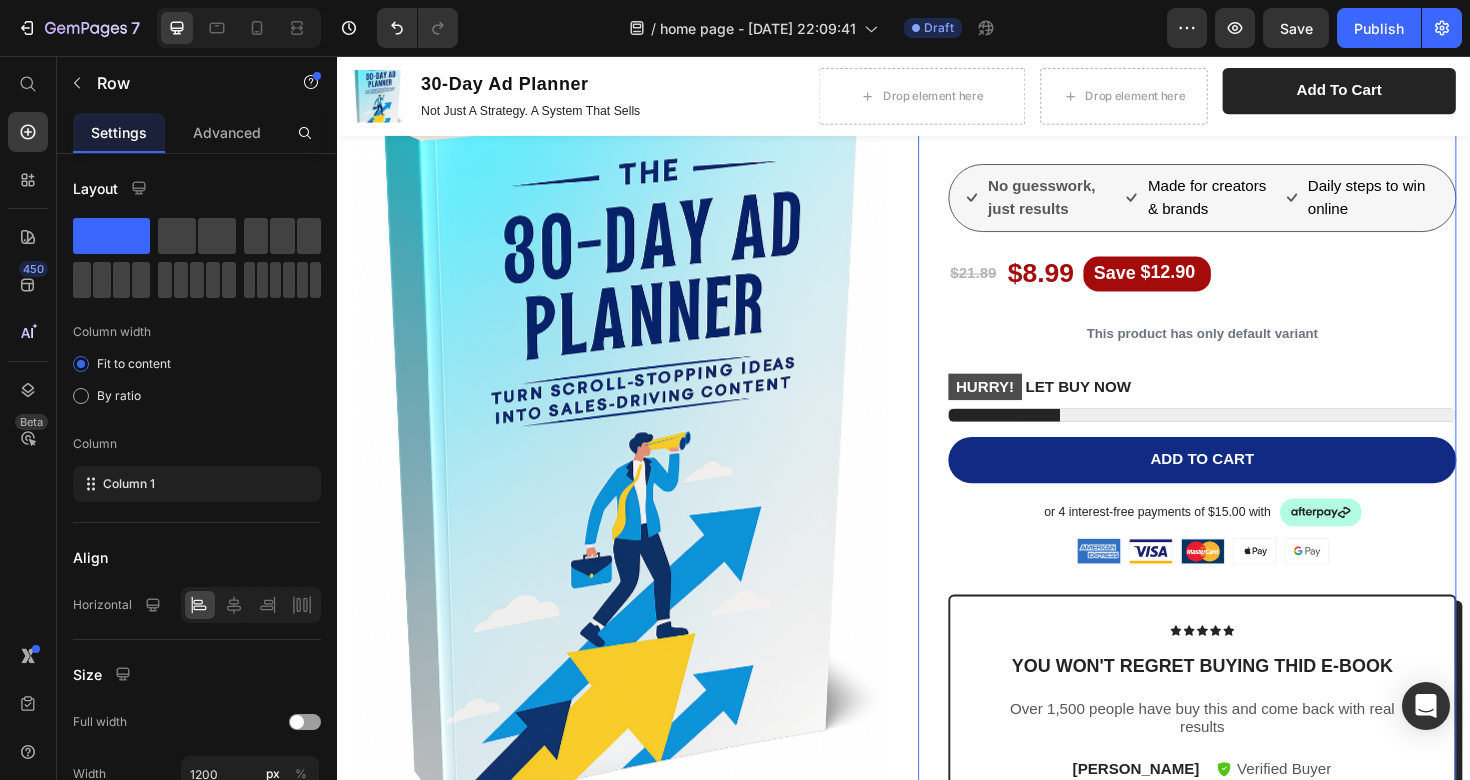 scroll, scrollTop: 1877, scrollLeft: 0, axis: vertical 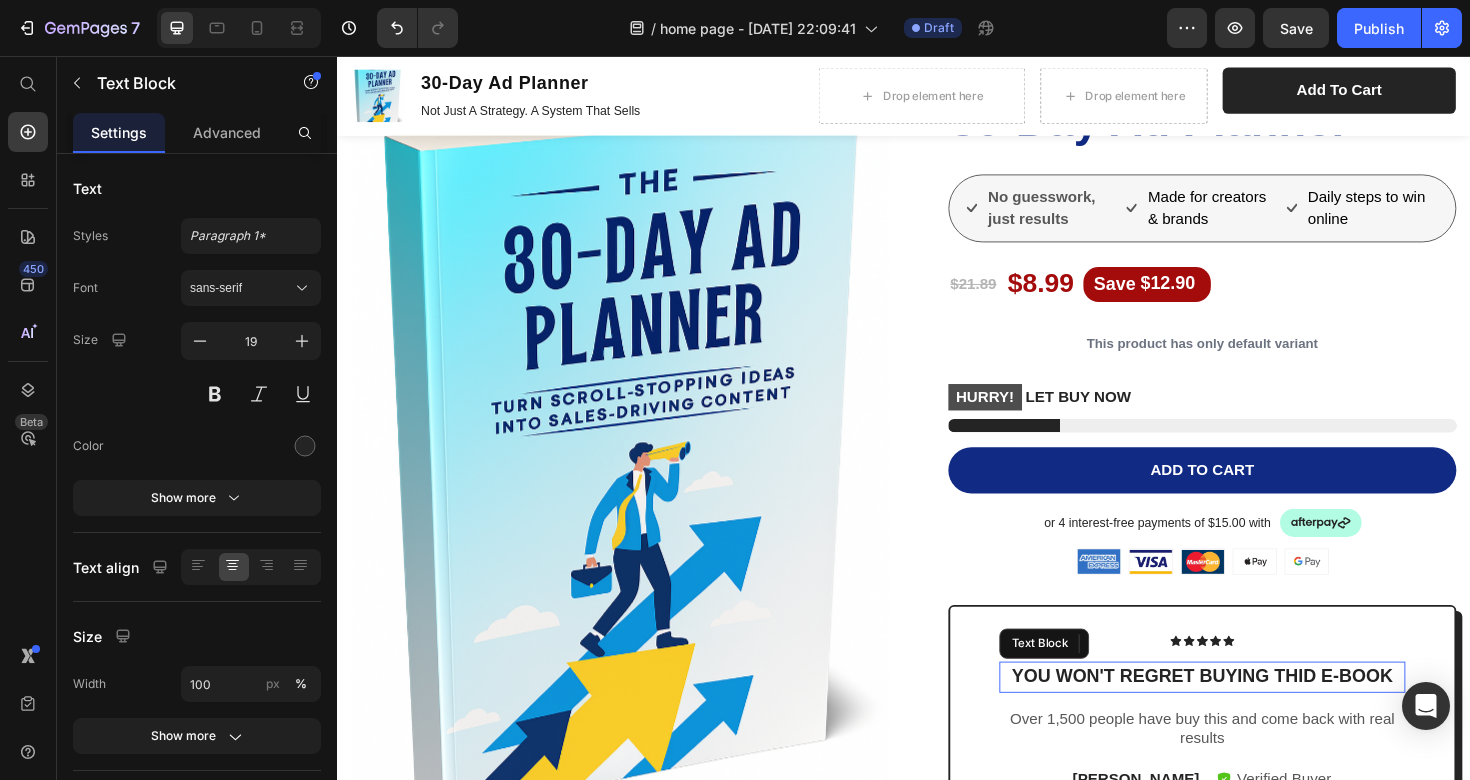 click on "you won't regret buying thid e-book" at bounding box center (1253, 713) 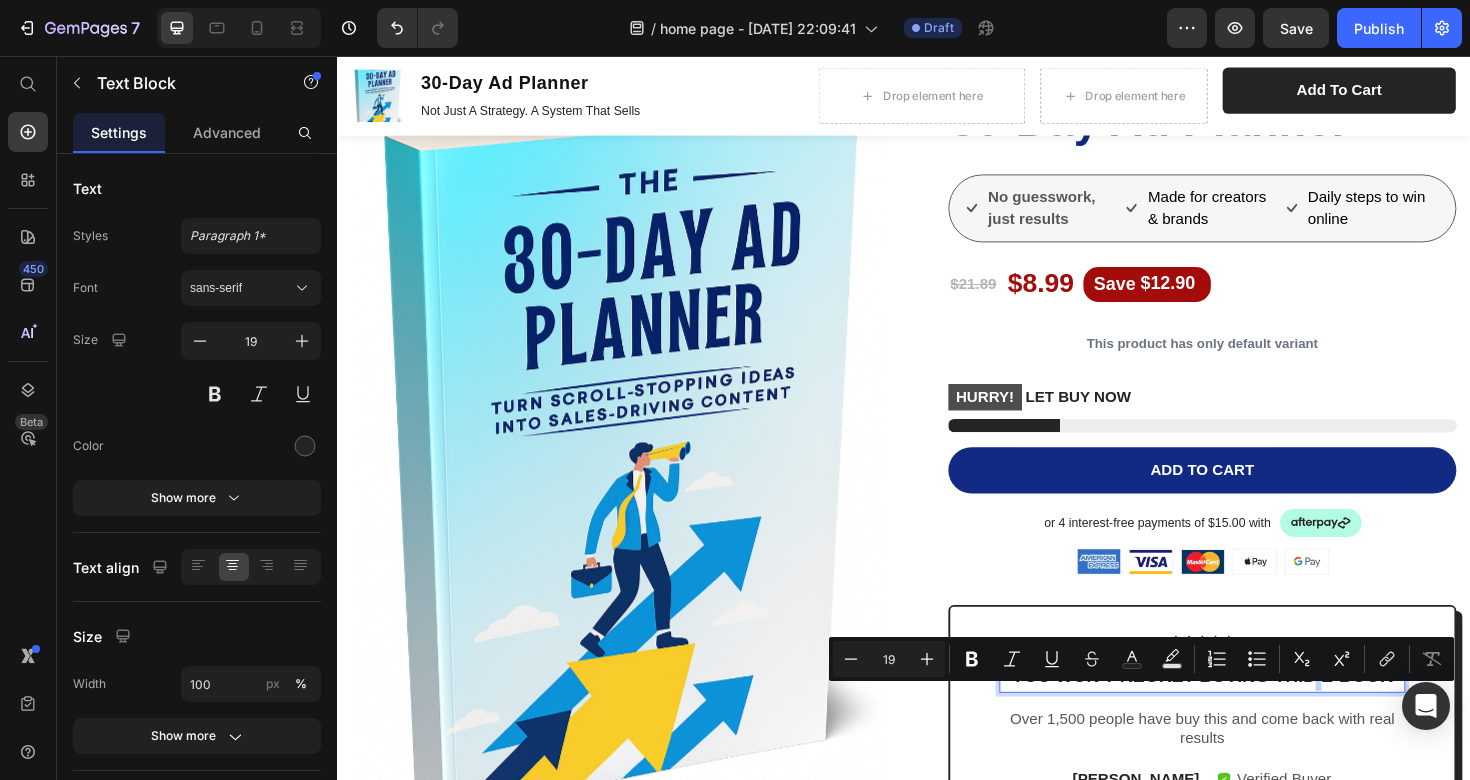 click on "you won't regret buying thid e-book" at bounding box center [1253, 713] 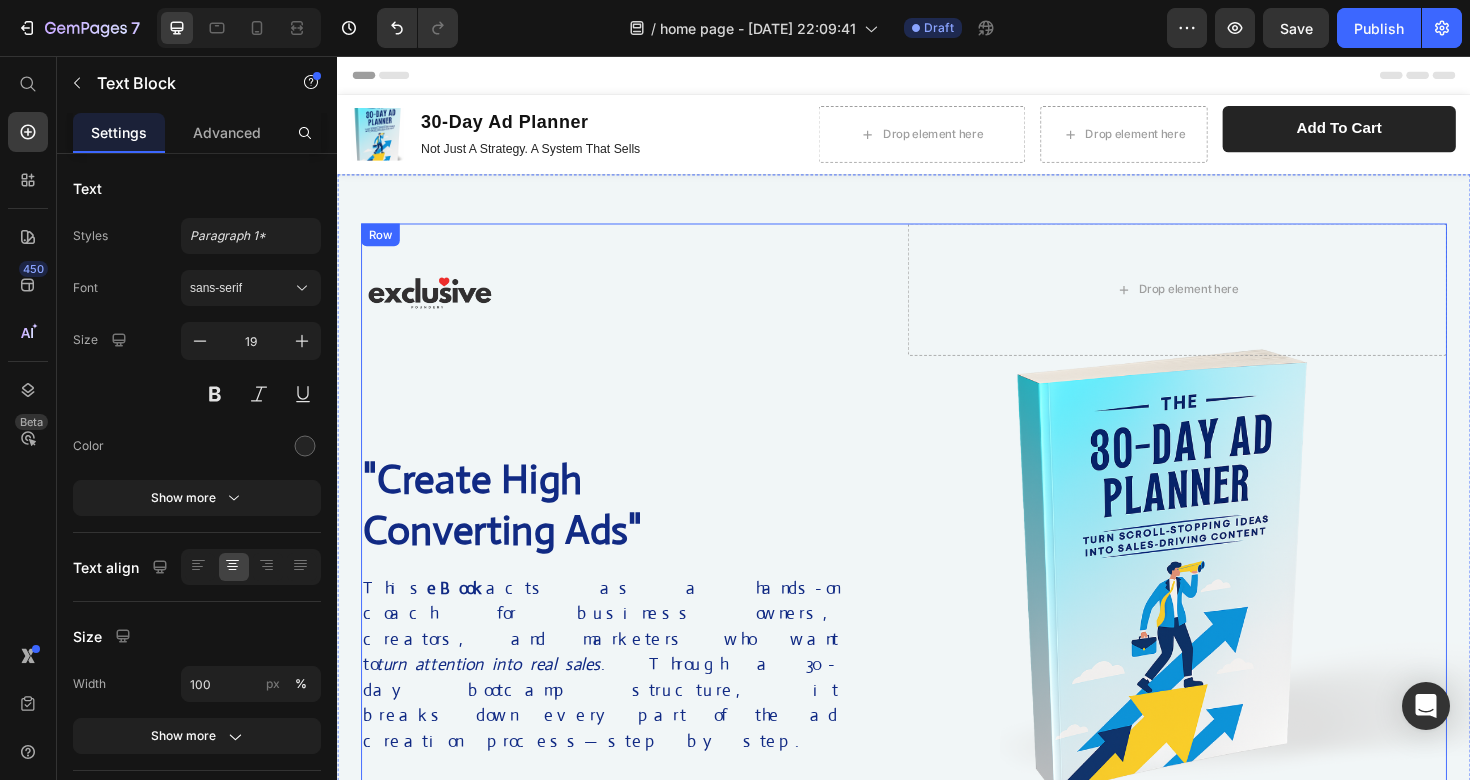 scroll, scrollTop: 0, scrollLeft: 0, axis: both 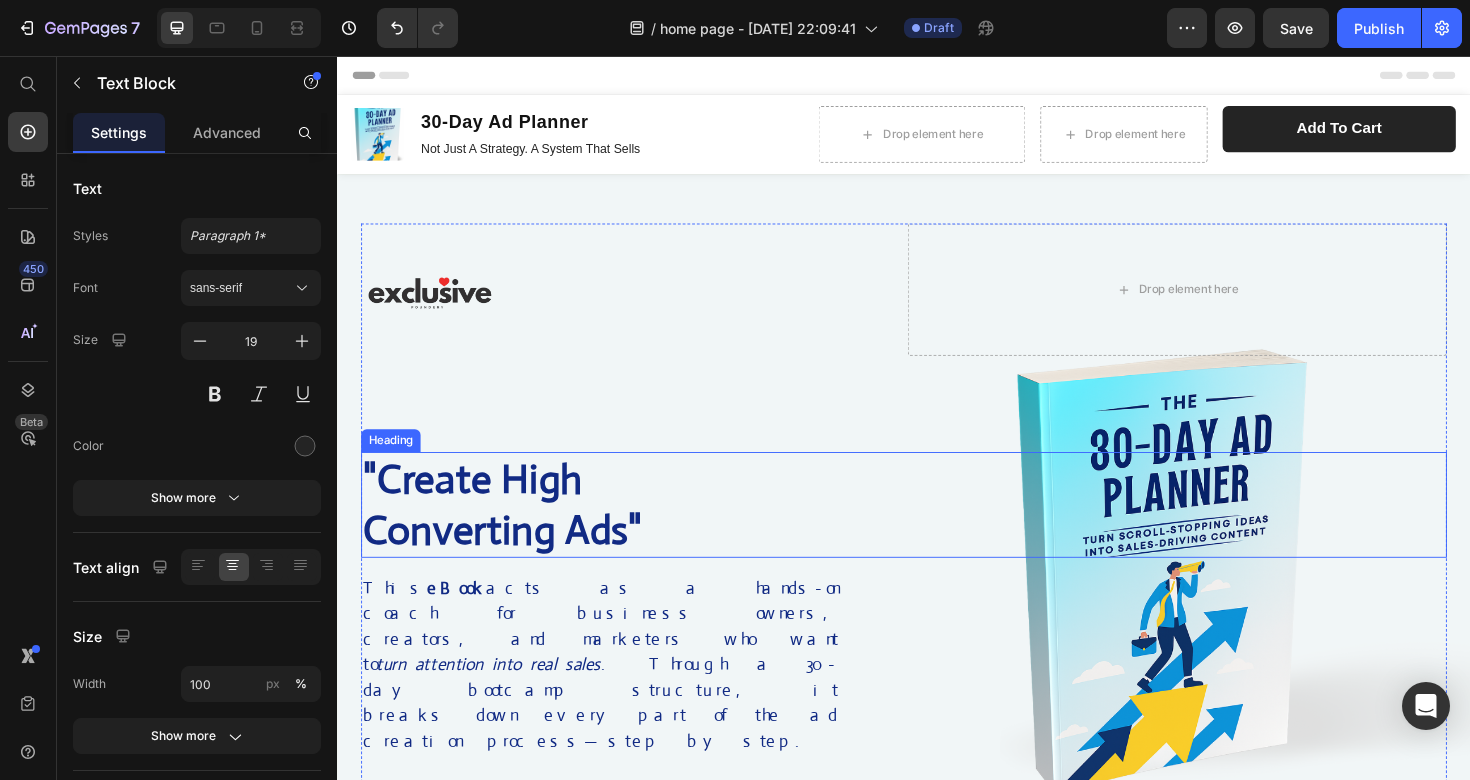 click on ""Create High  Converting Ads"" at bounding box center [937, 531] 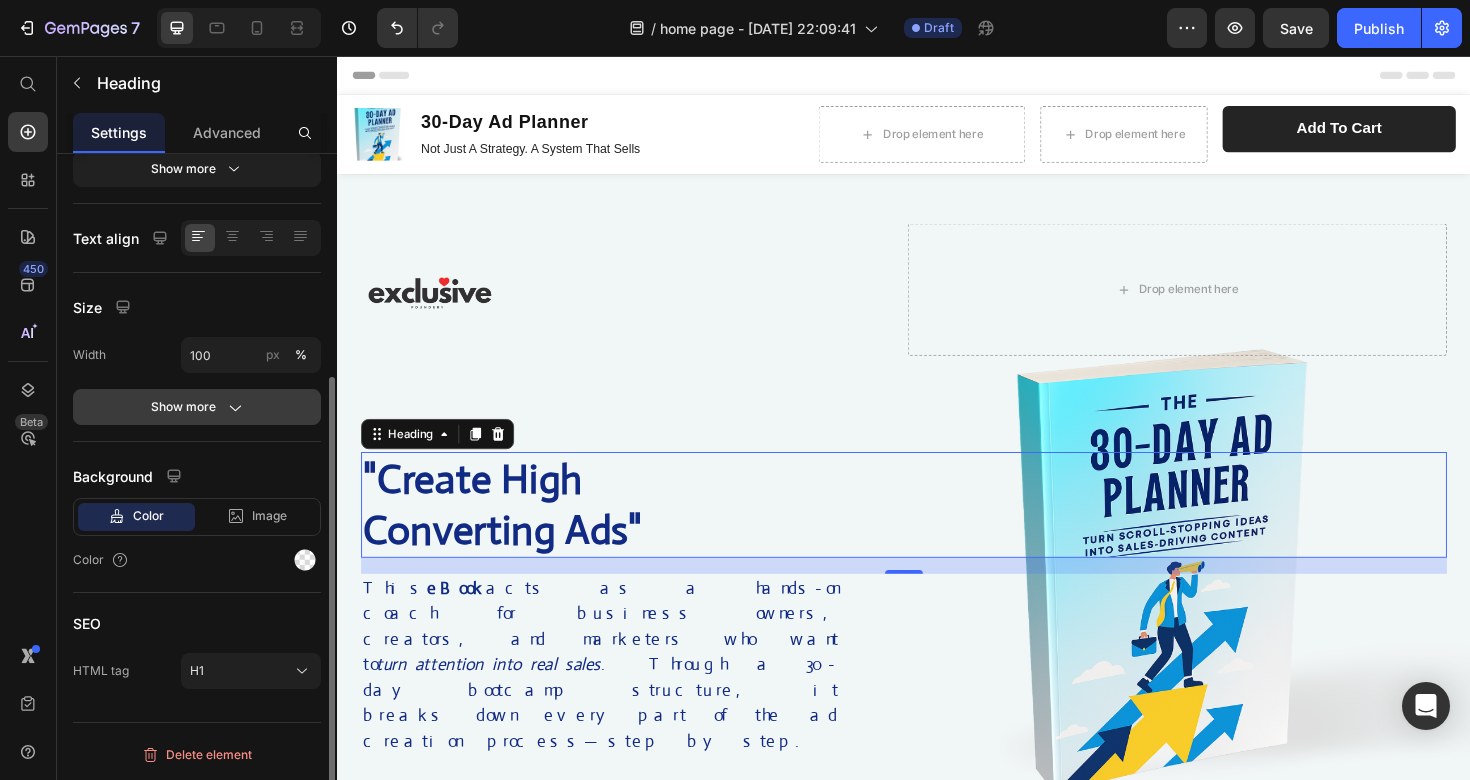 scroll, scrollTop: 0, scrollLeft: 0, axis: both 